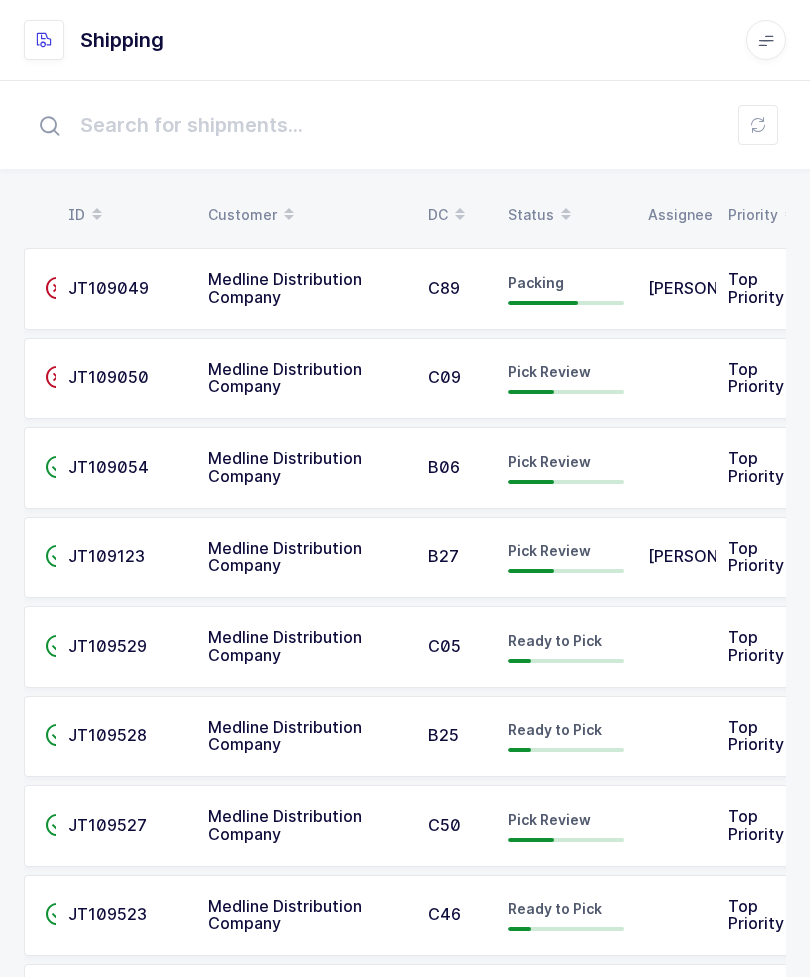 scroll, scrollTop: 0, scrollLeft: 0, axis: both 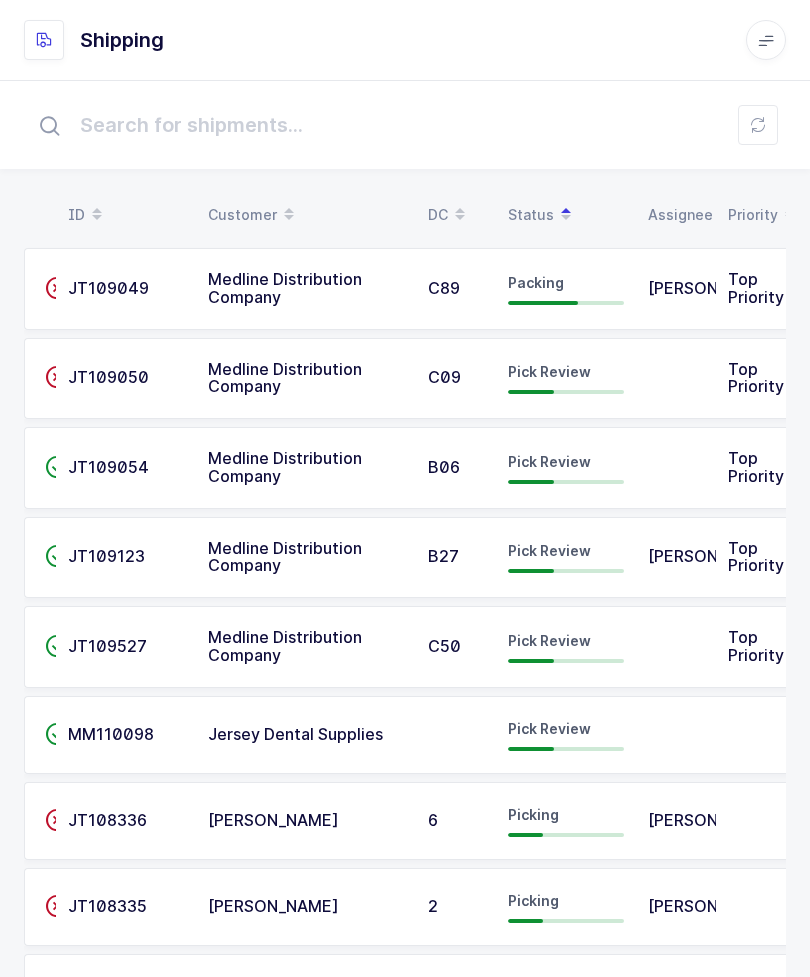 click on "Jersey Dental Supplies" at bounding box center (295, 734) 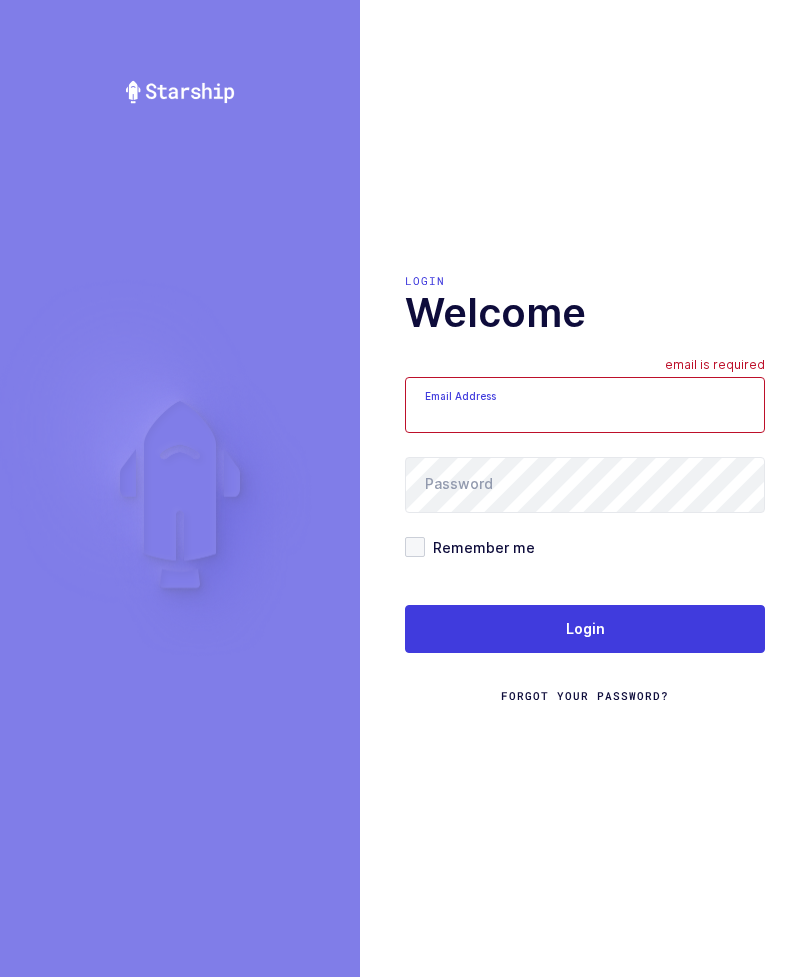 scroll, scrollTop: 0, scrollLeft: 0, axis: both 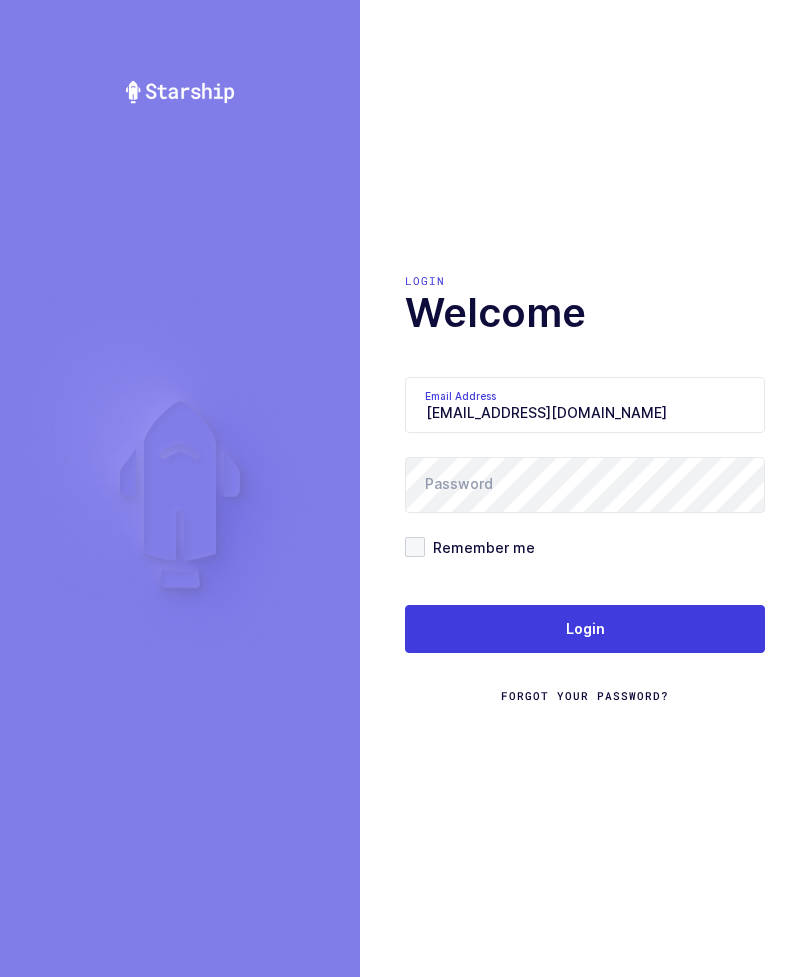 type on "mundo@janustrade.com" 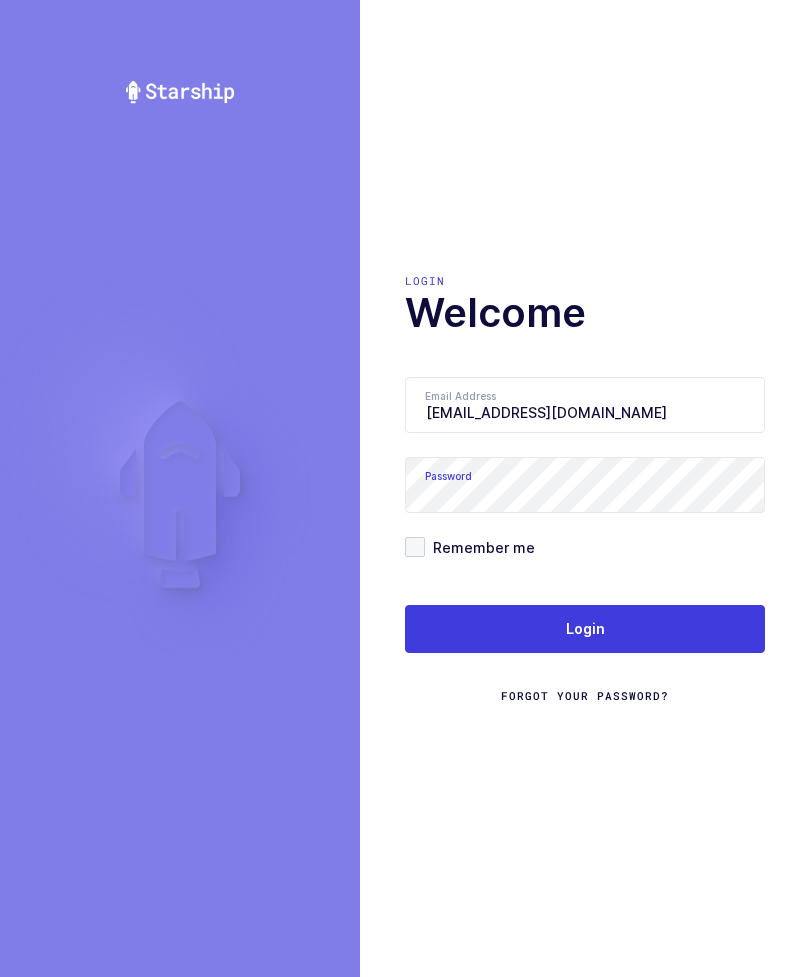 click on "Remember me" at bounding box center (480, 547) 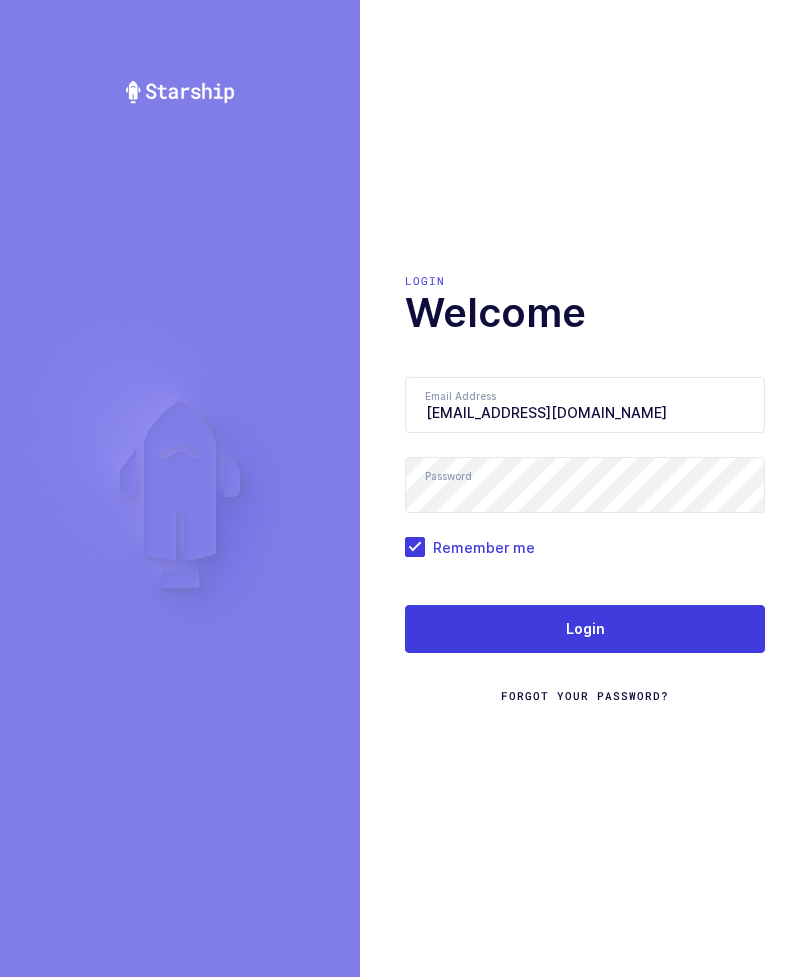 click on "Login" at bounding box center [585, 629] 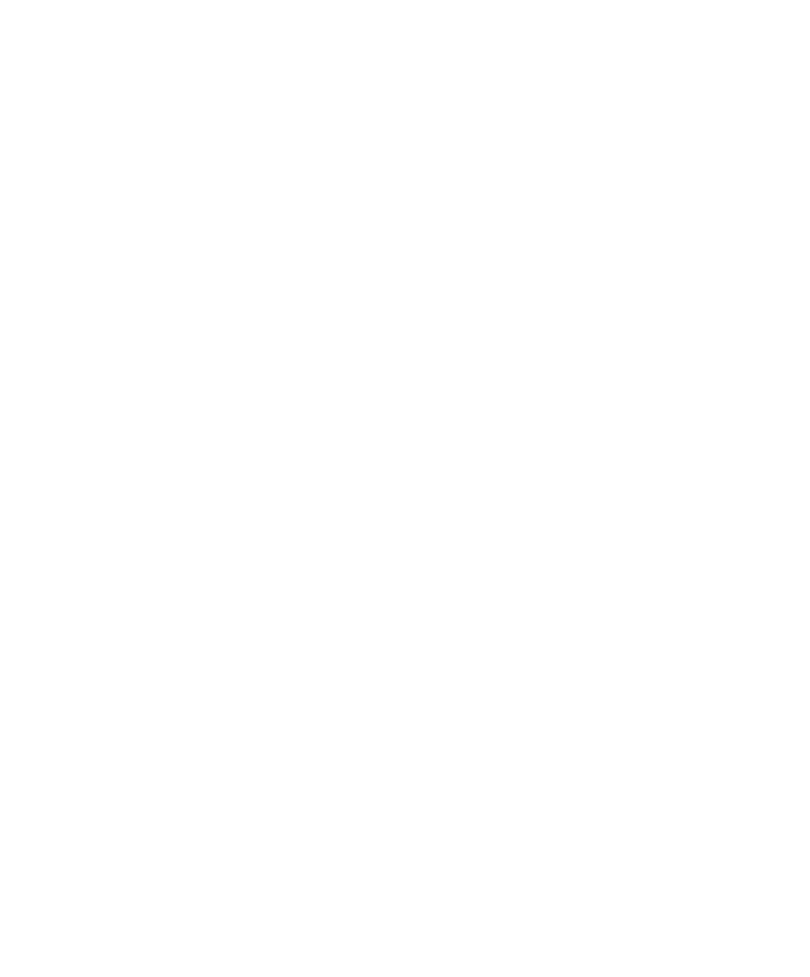 click at bounding box center (405, 0) 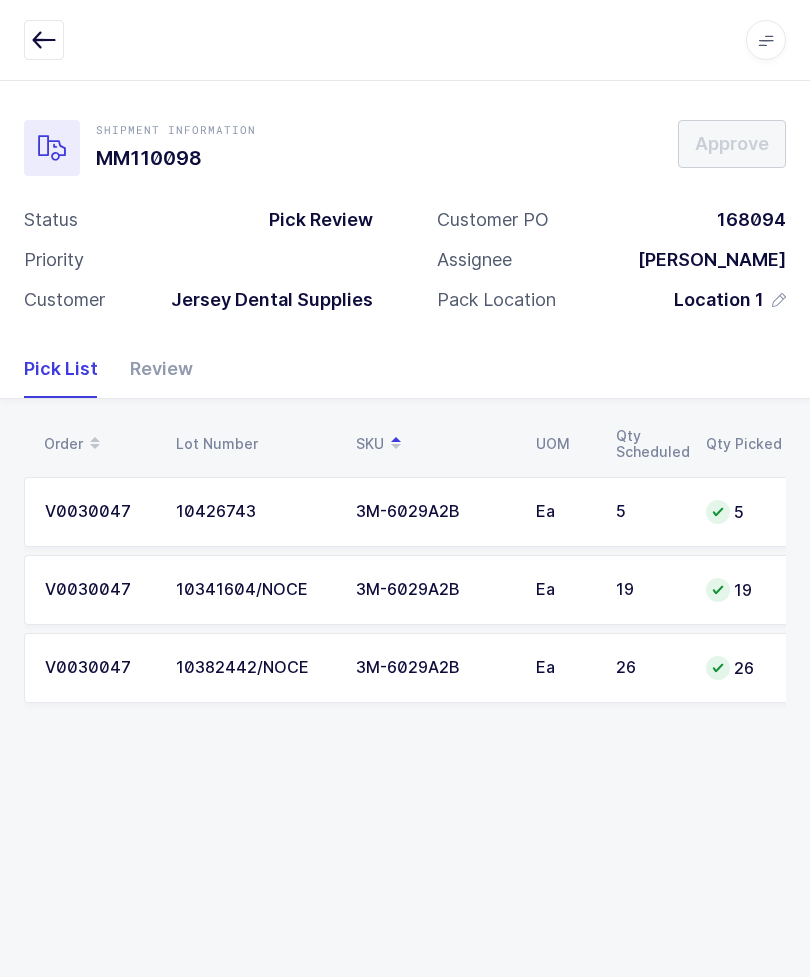 click on "Review" at bounding box center (153, 369) 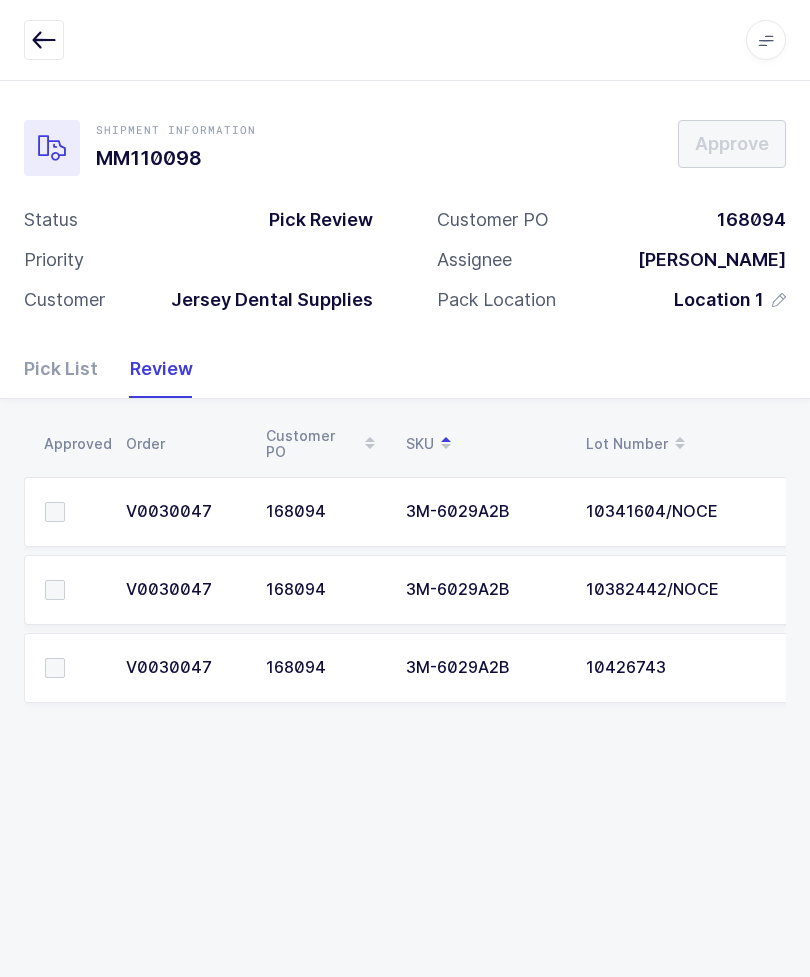 click on "Pack Location" at bounding box center [496, 300] 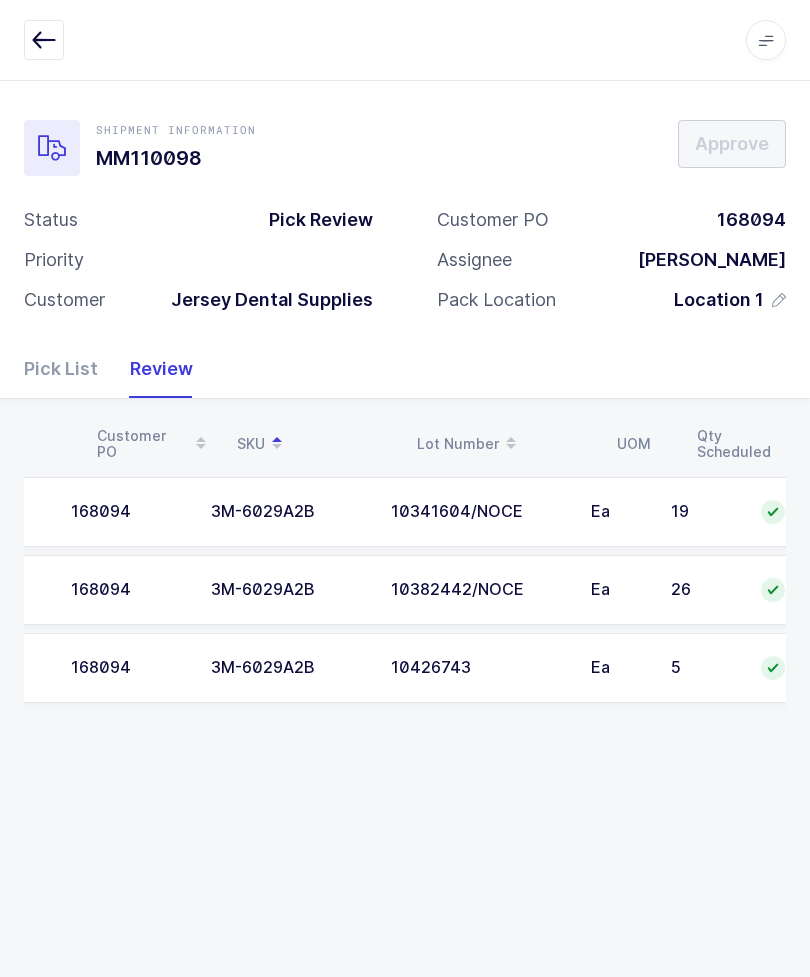 scroll, scrollTop: 0, scrollLeft: 277, axis: horizontal 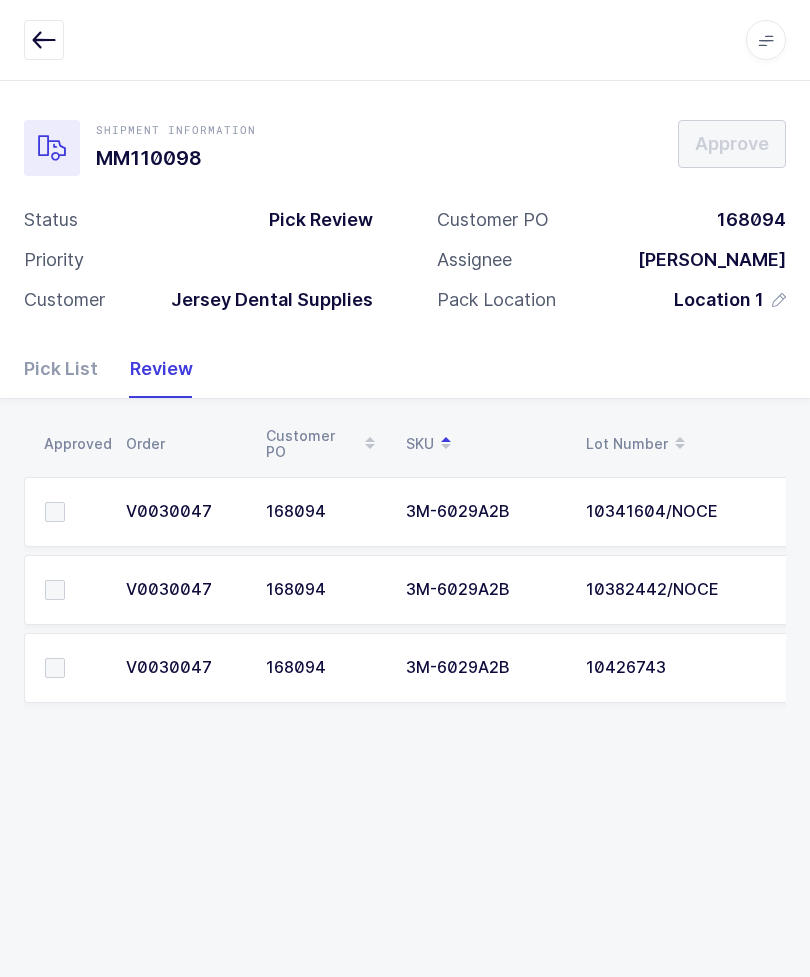 click at bounding box center [55, 512] 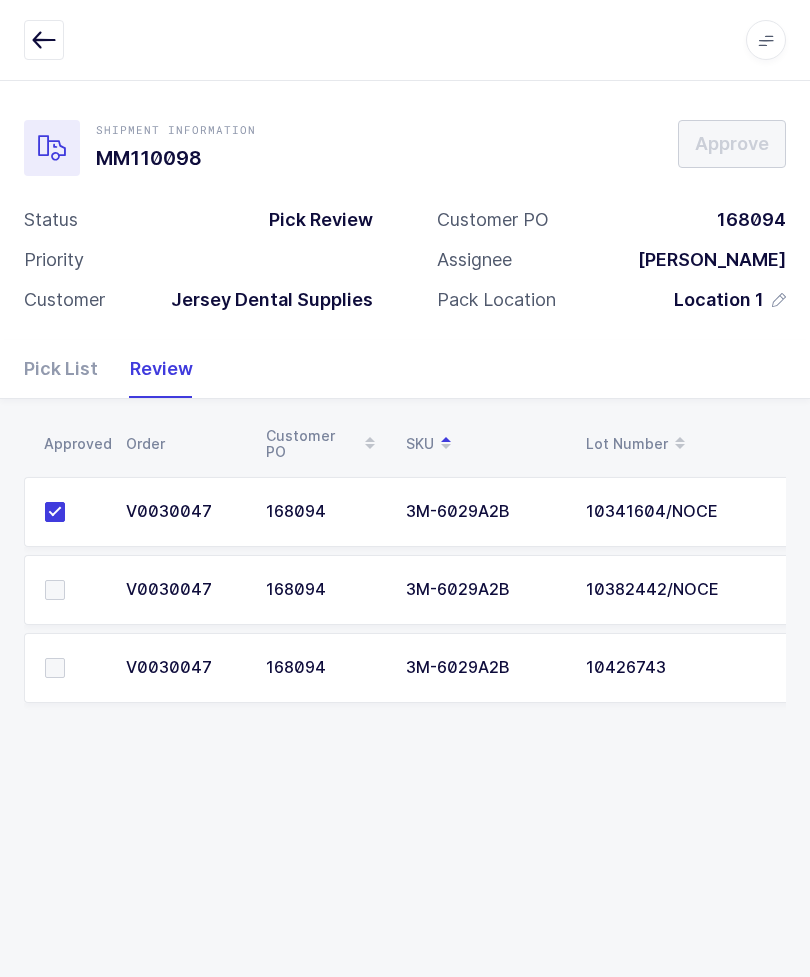 scroll, scrollTop: 0, scrollLeft: 239, axis: horizontal 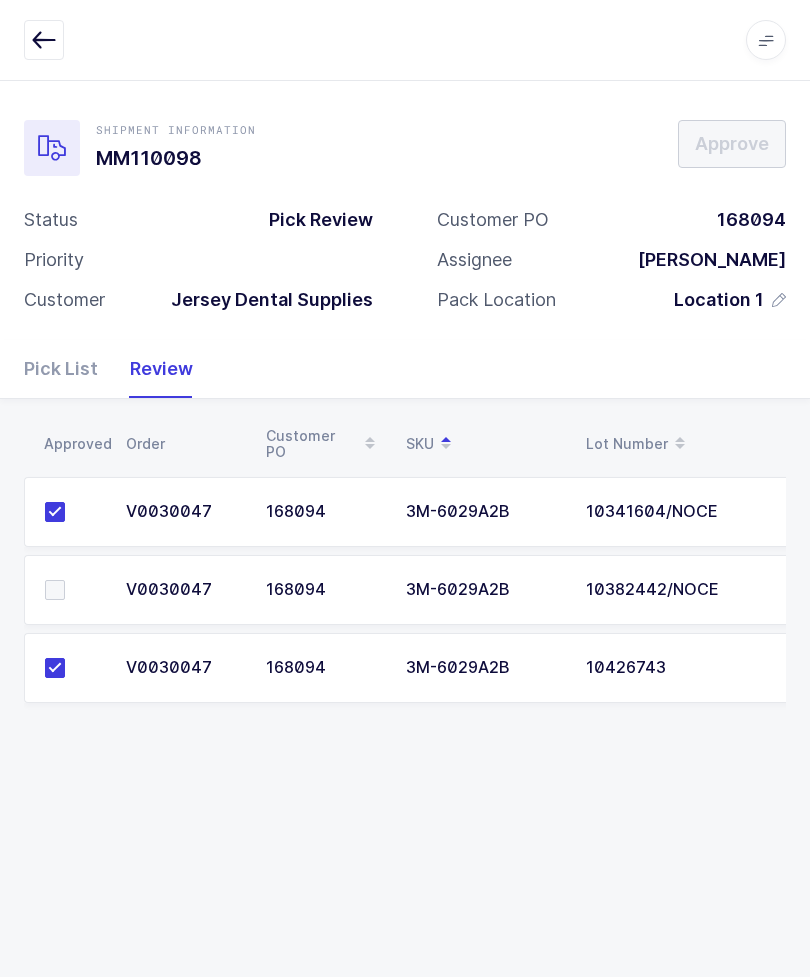 click at bounding box center [55, 590] 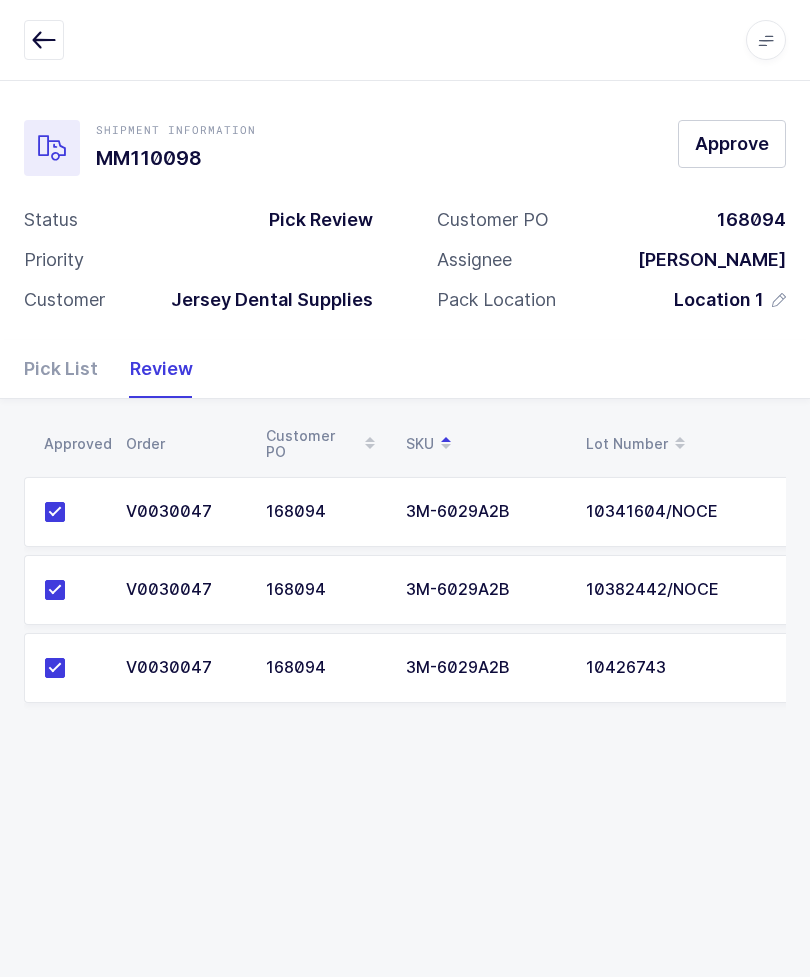 click on "Approve" at bounding box center [732, 143] 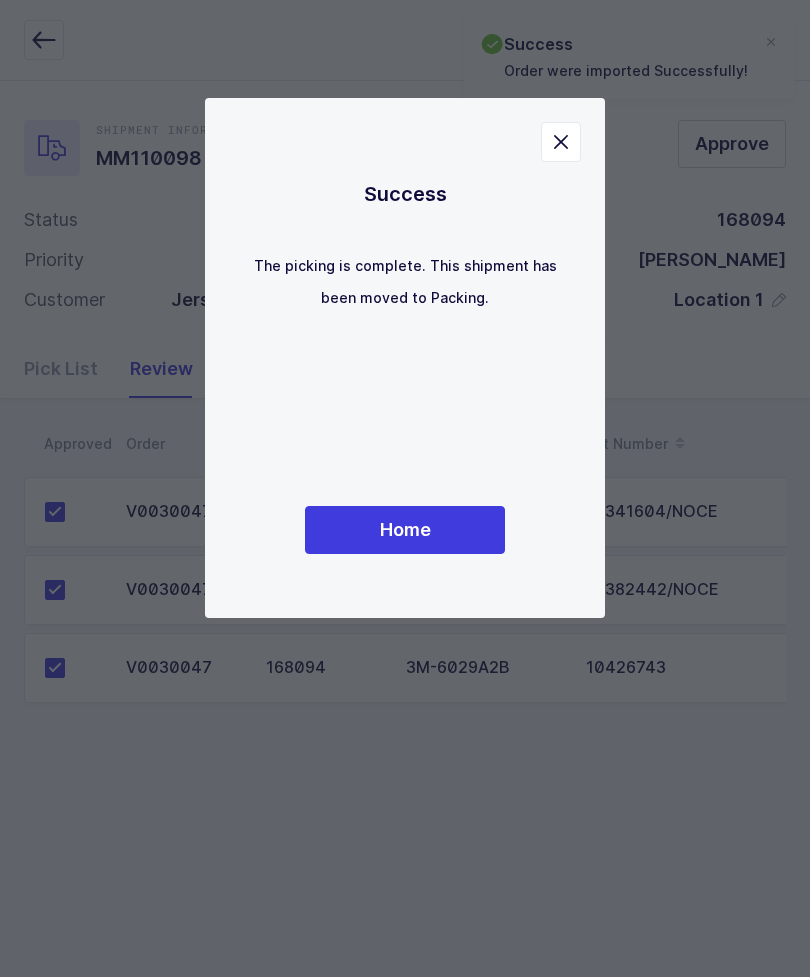 click on "Home" at bounding box center [405, 530] 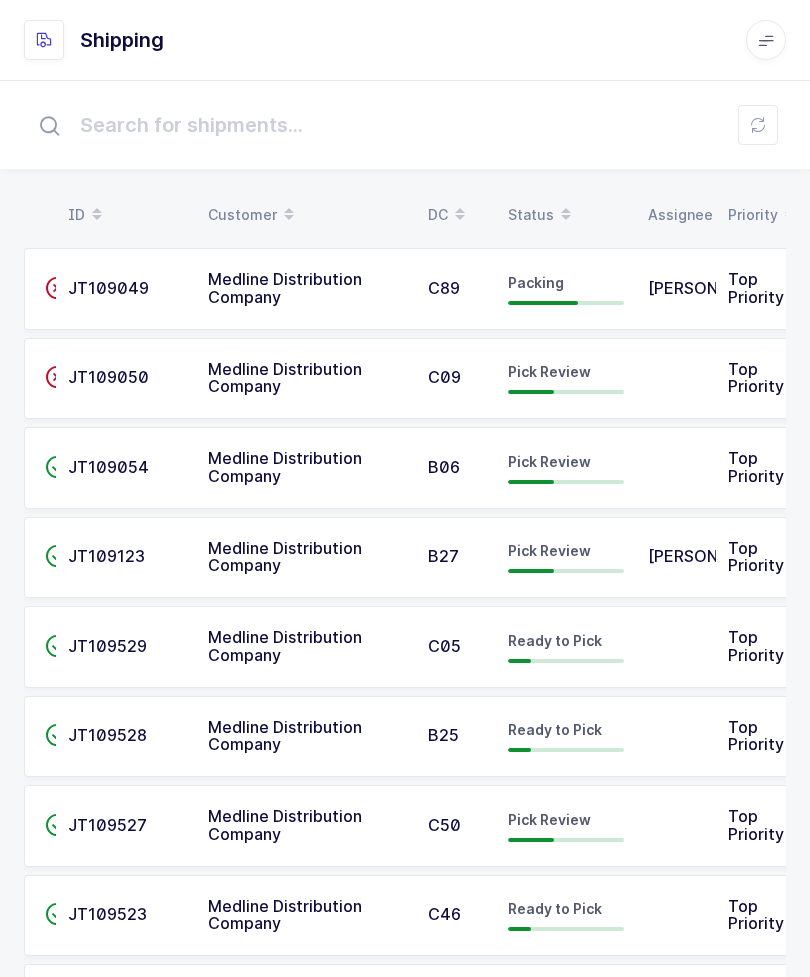 click on "ID Customer DC Status Assignee Priority  JT109049 Medline Distribution Company C89 Packing   Samuel Mangual Top Priority  JT109050 Medline Distribution Company C09 Pick Review   Top Priority  JT109054 Medline Distribution Company B06 Pick Review   Top Priority  JT109123 Medline Distribution Company B27 Pick Review   Baltazar Najarro Top Priority  JT109529 Medline Distribution Company C05 Ready to Pick   Top Priority  JT109528 Medline Distribution Company B25 Ready to Pick   Top Priority  JT109527 Medline Distribution Company C50 Pick Review   Top Priority  JT109523 Medline Distribution Company C46 Ready to Pick   Top Priority  JT109524 Medline Distribution Company C02 Ready to Pick   Top Priority  JT109525 Medline Distribution Company B22 Ready to Pick   Top Priority  JT109526 Medline Distribution Company C40 Ready to Pick   Top Priority  JT110039 Medline Distribution Company B29 Ready to Pick   Top Priority  JT108336 Henry Schein 6 Picking   Alex Rene " at bounding box center [405, 1333] 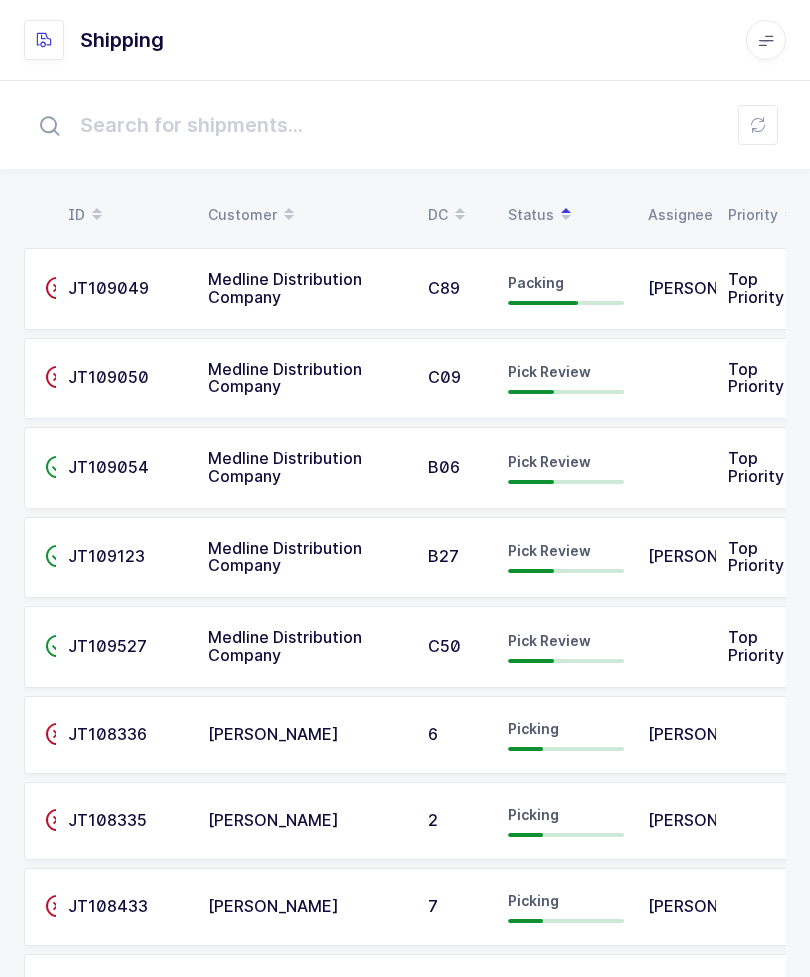 click on "Medline Distribution Company" at bounding box center (285, 646) 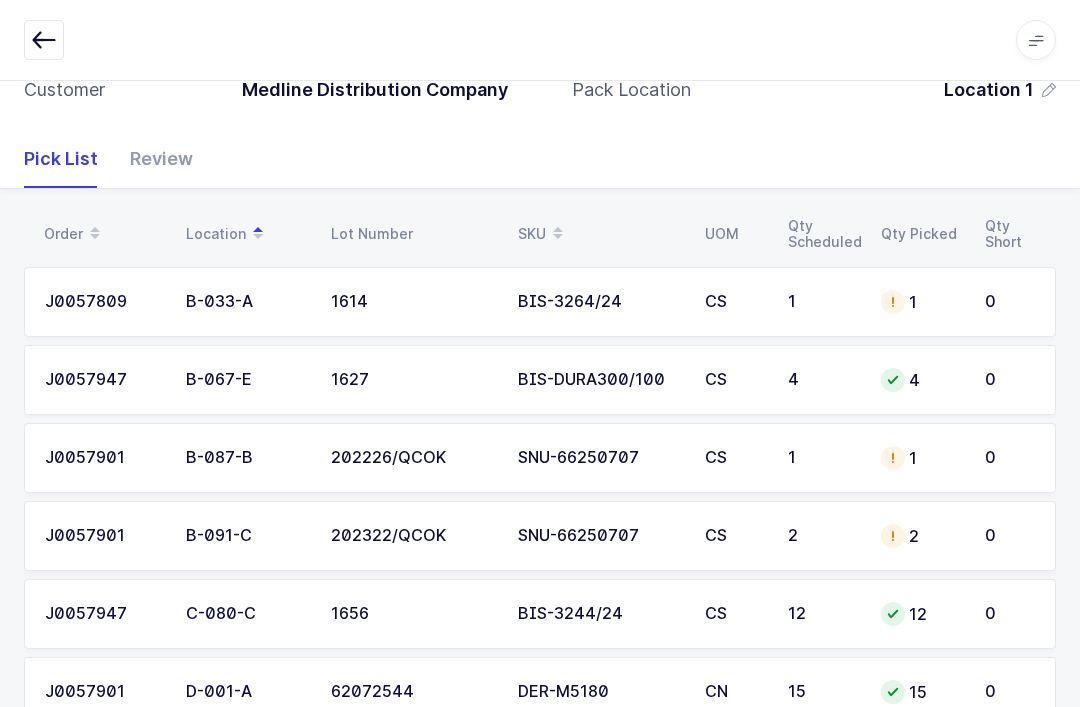 scroll, scrollTop: 243, scrollLeft: 0, axis: vertical 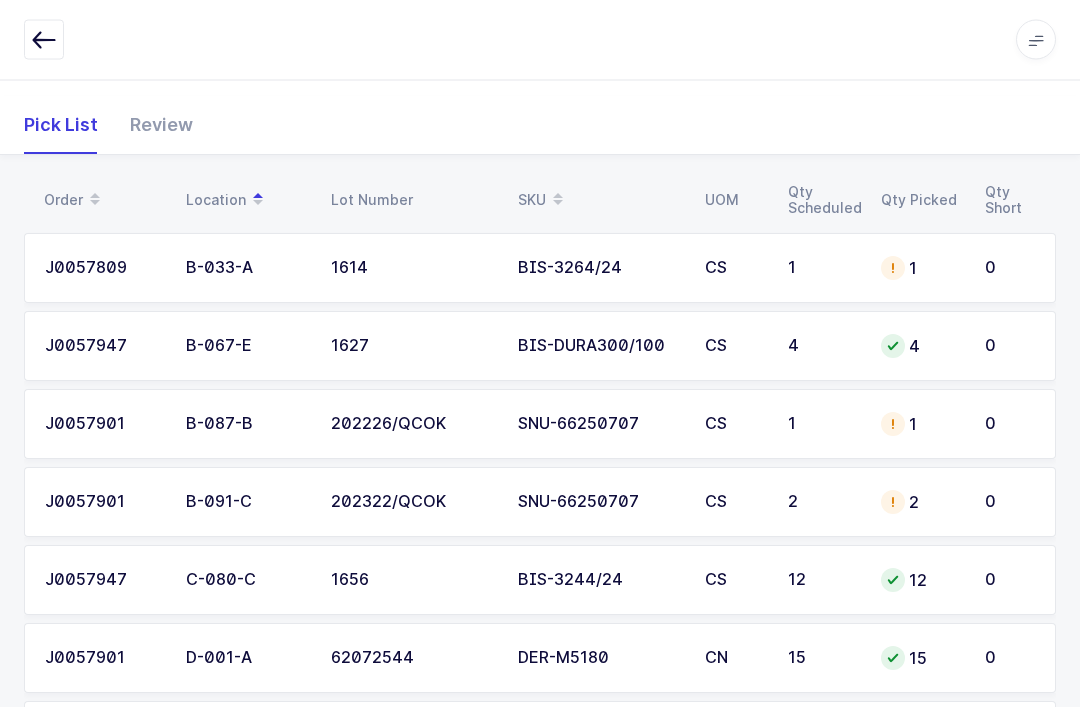 click on "Review" at bounding box center [153, 126] 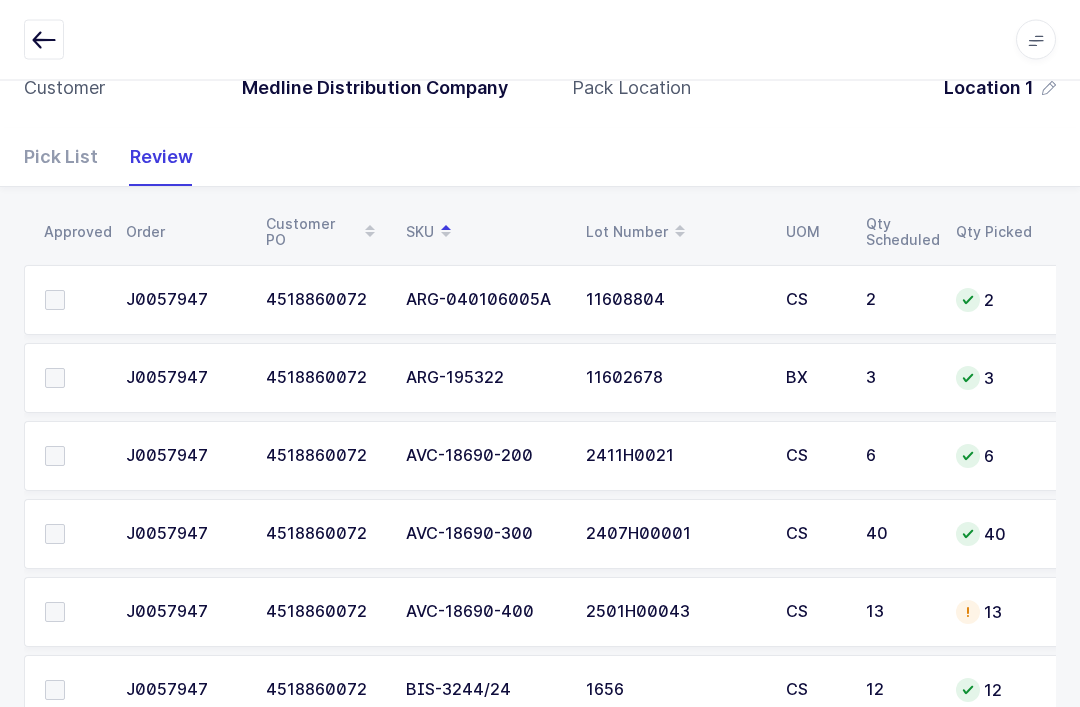 scroll, scrollTop: 212, scrollLeft: 0, axis: vertical 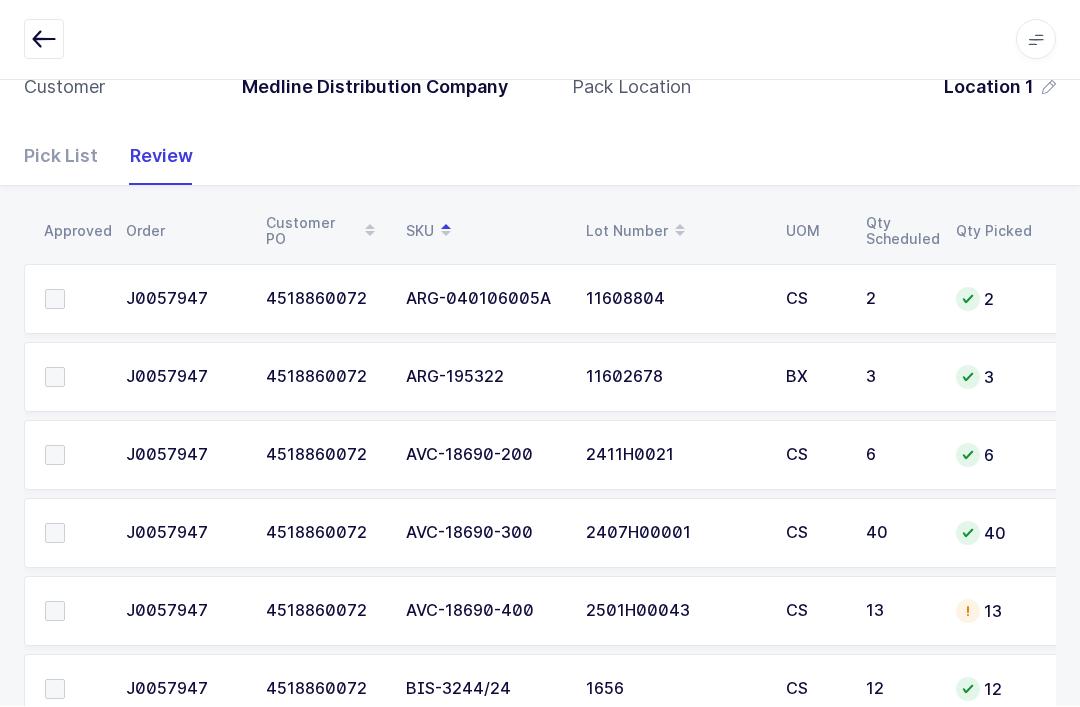 click at bounding box center (44, 40) 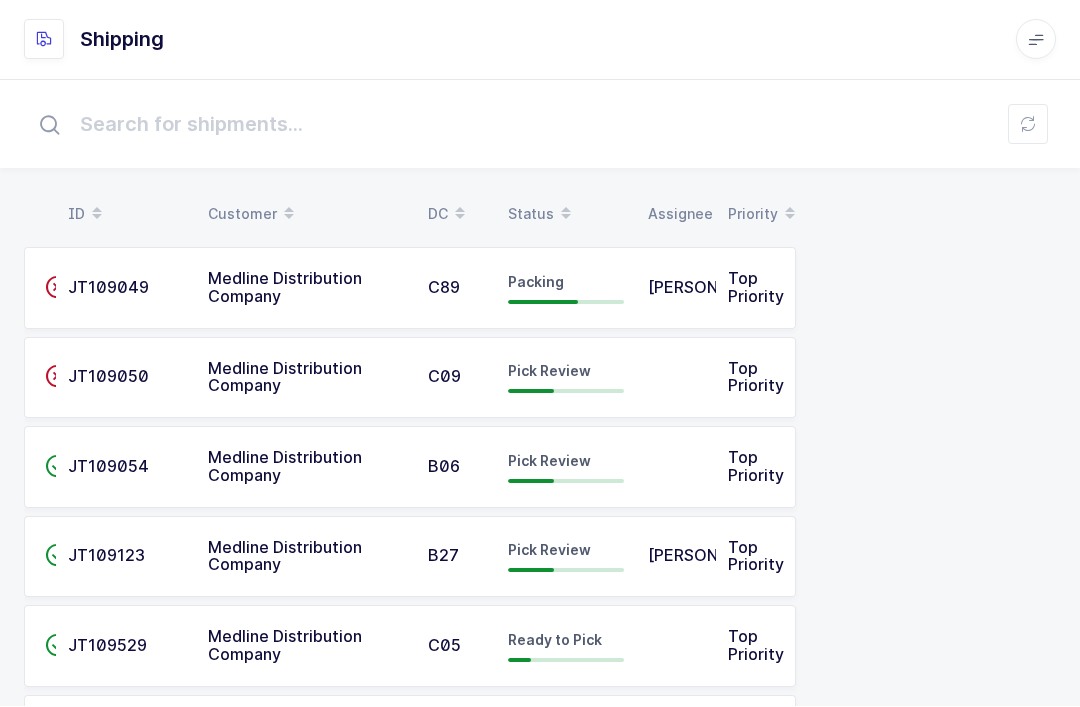 scroll, scrollTop: 1, scrollLeft: 0, axis: vertical 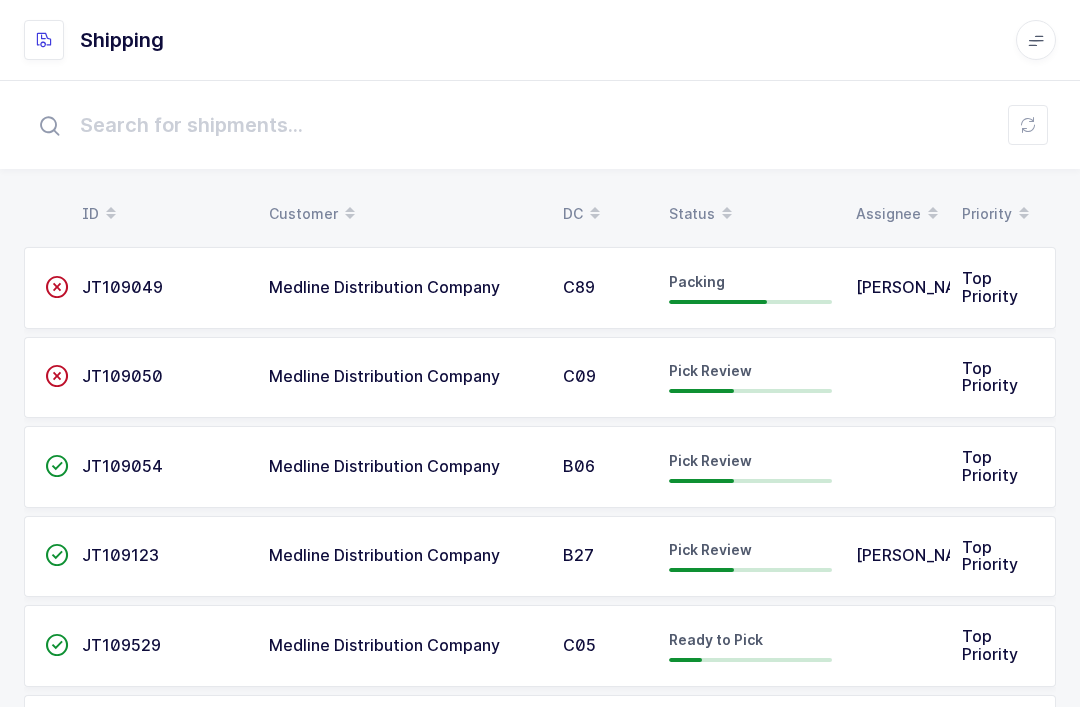 click on "Status" at bounding box center (750, 214) 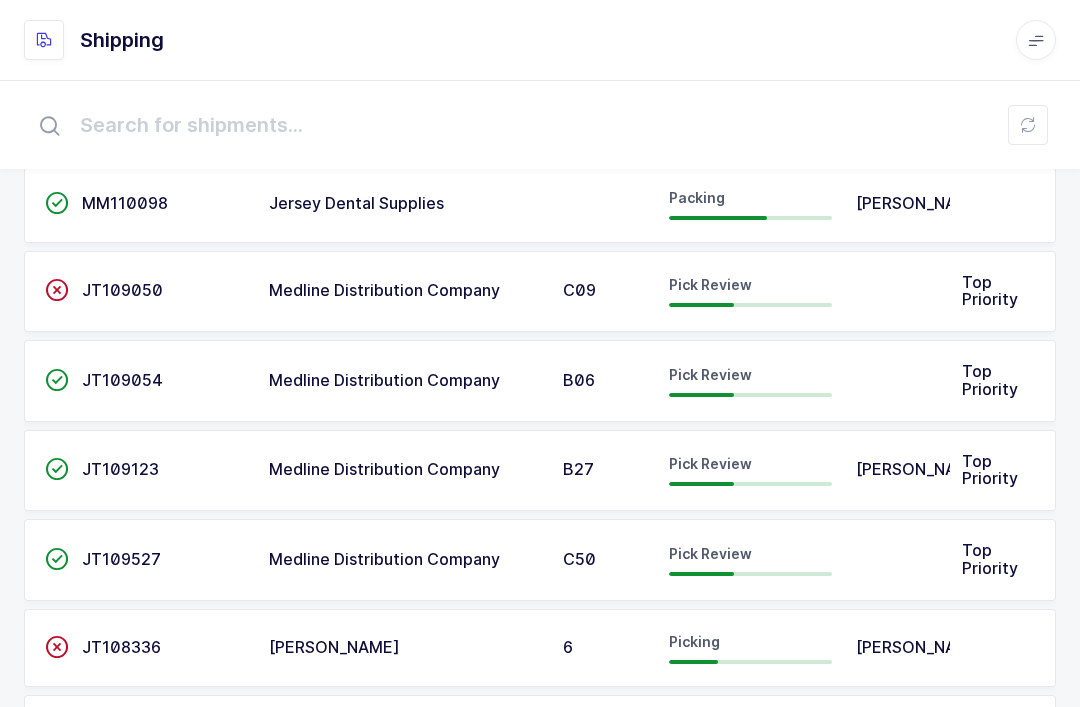 scroll, scrollTop: 172, scrollLeft: 0, axis: vertical 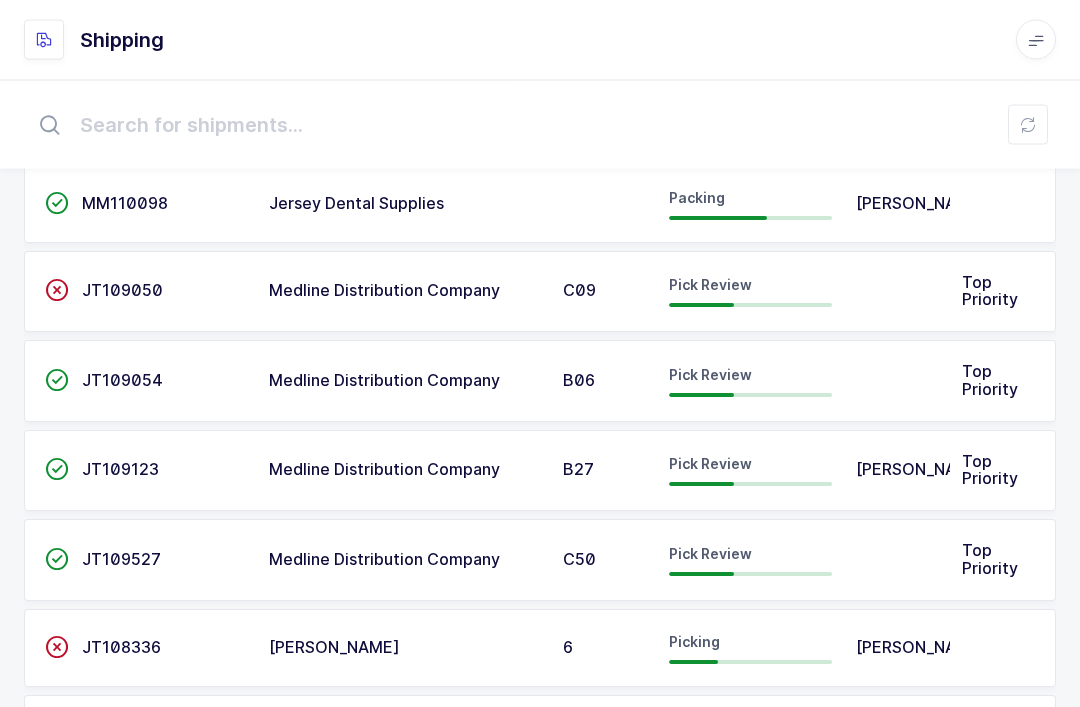 click on "Medline Distribution Company" at bounding box center (384, 291) 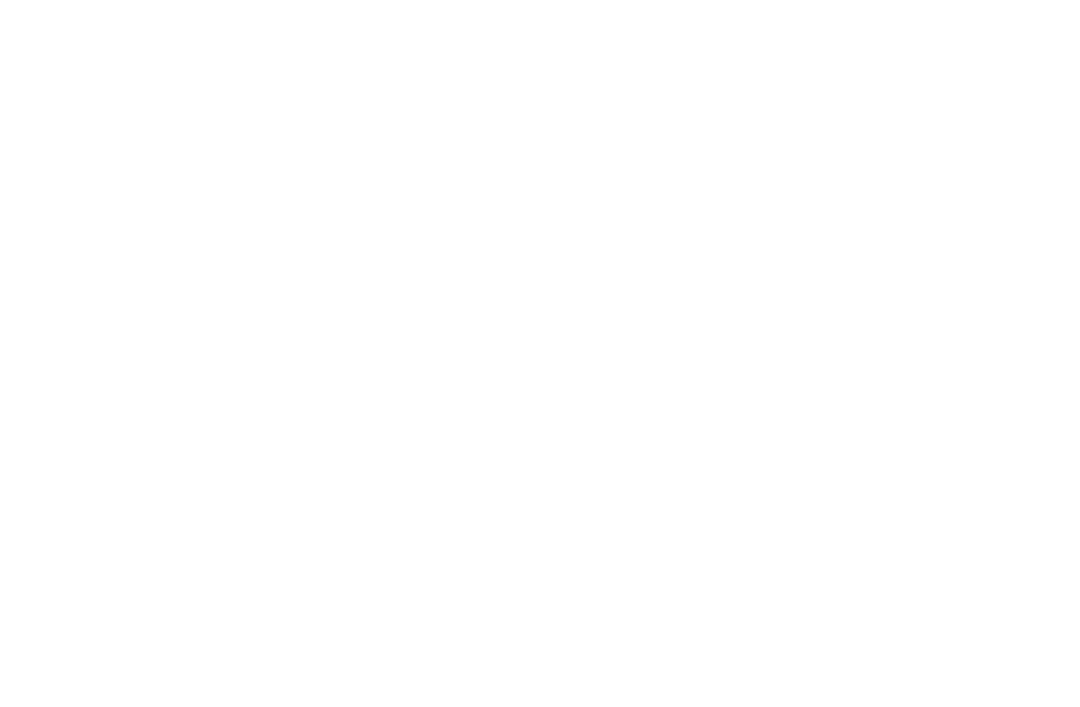 scroll, scrollTop: 0, scrollLeft: 0, axis: both 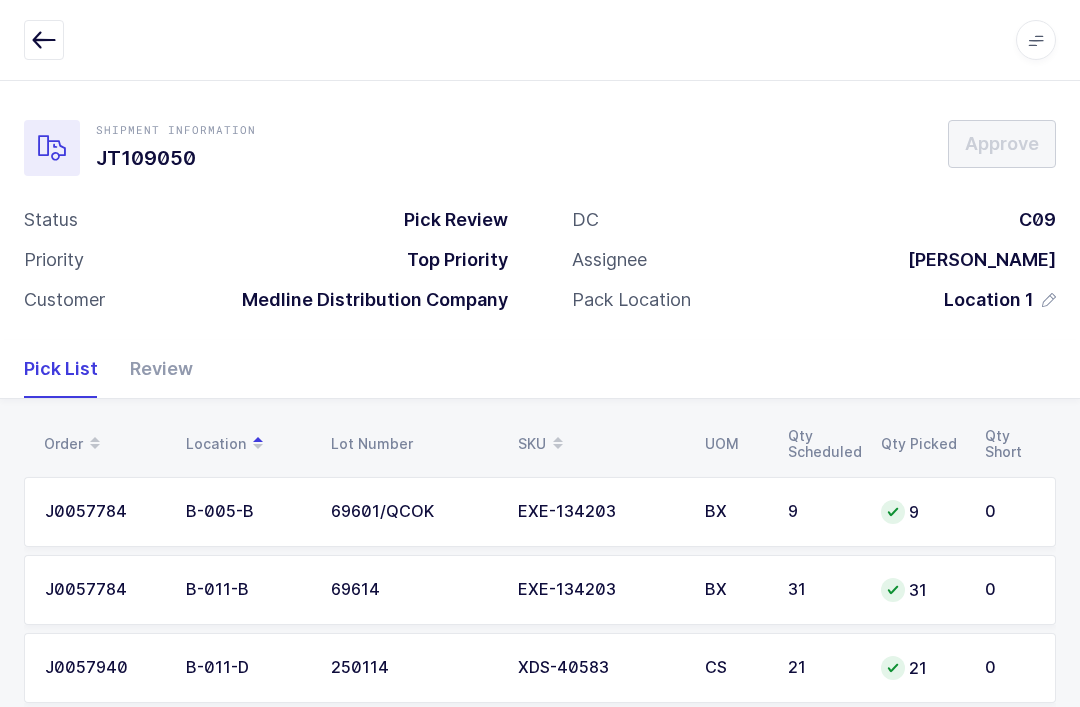 click on "Review" at bounding box center [153, 369] 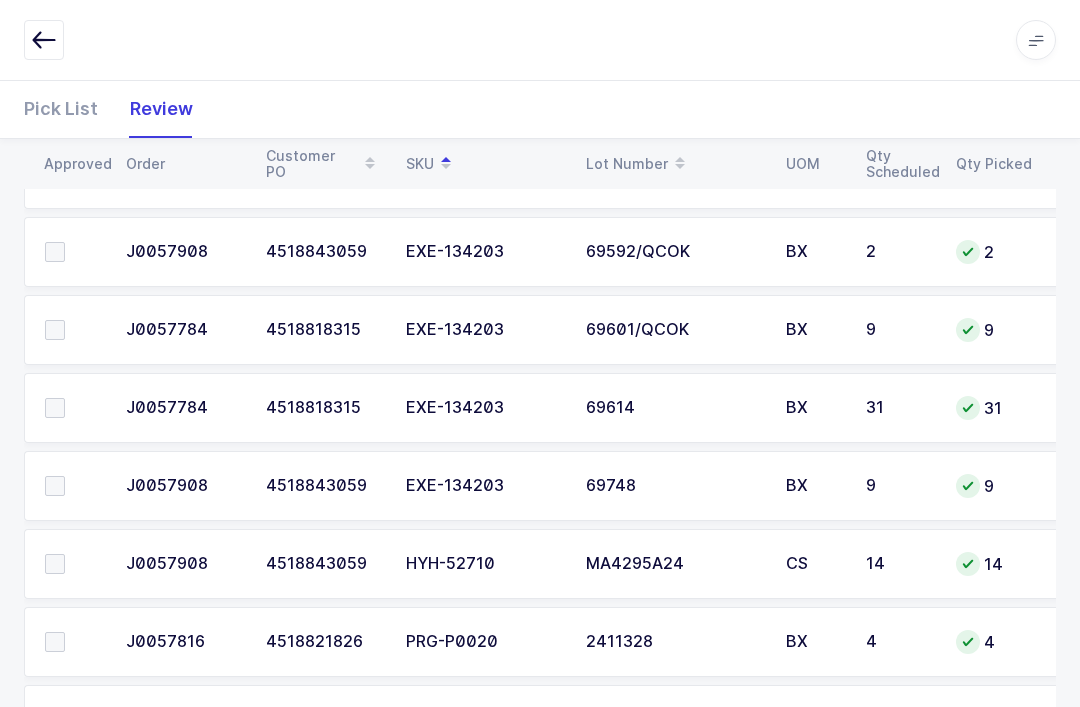 scroll, scrollTop: 7696, scrollLeft: 0, axis: vertical 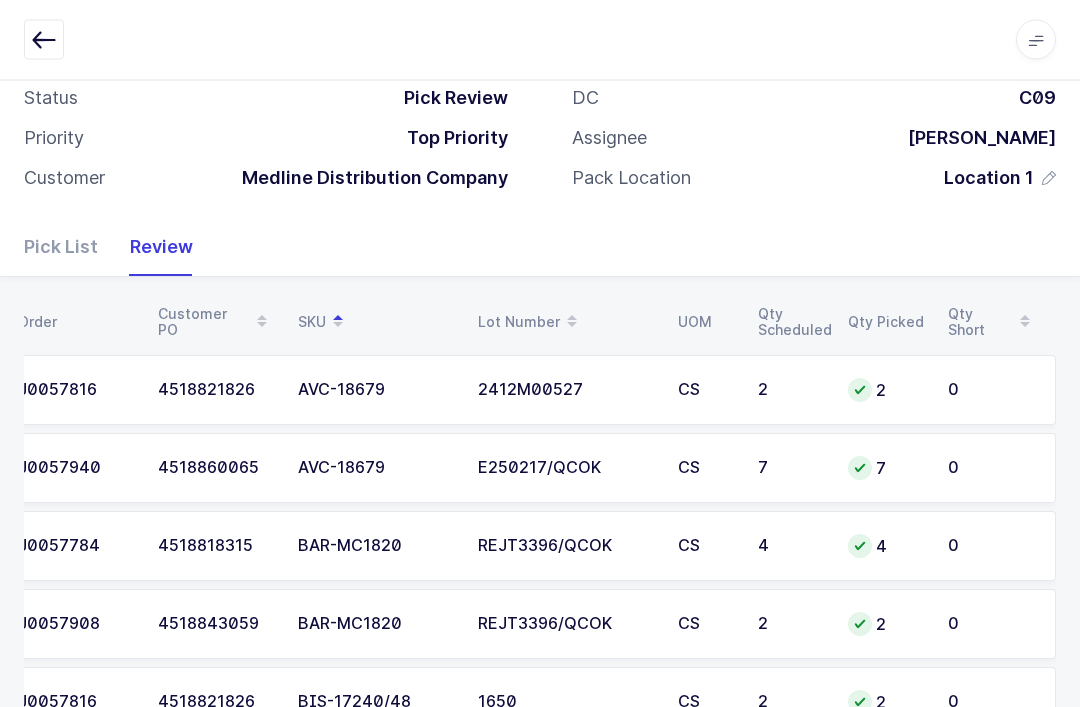 click at bounding box center (44, 40) 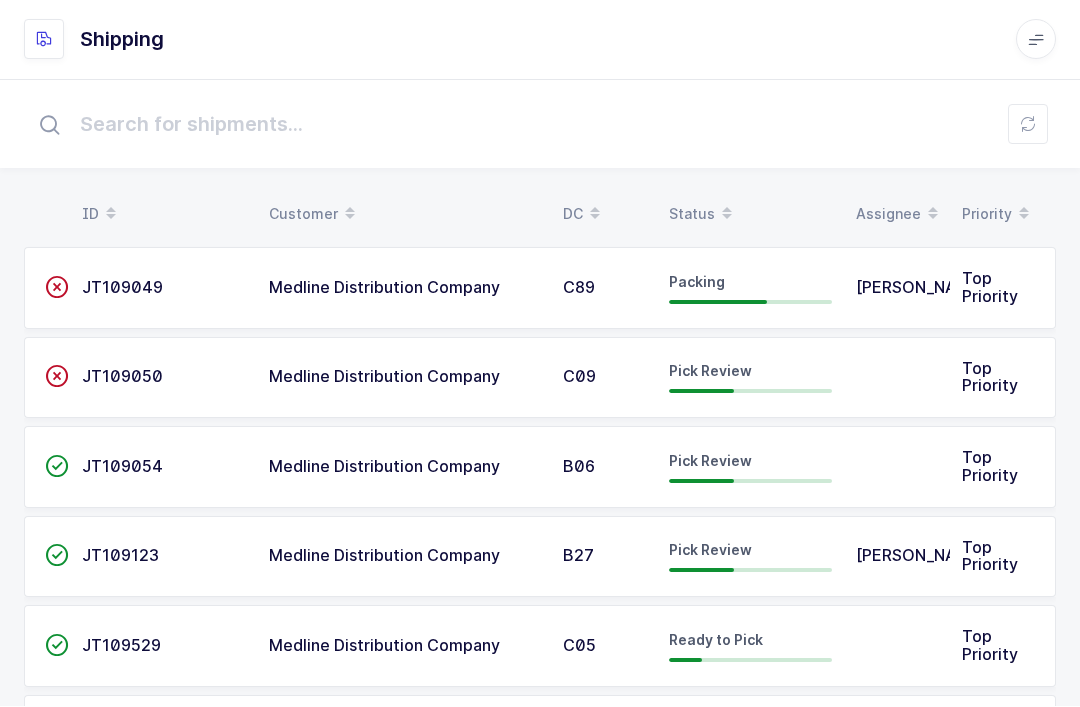 scroll, scrollTop: 1, scrollLeft: 0, axis: vertical 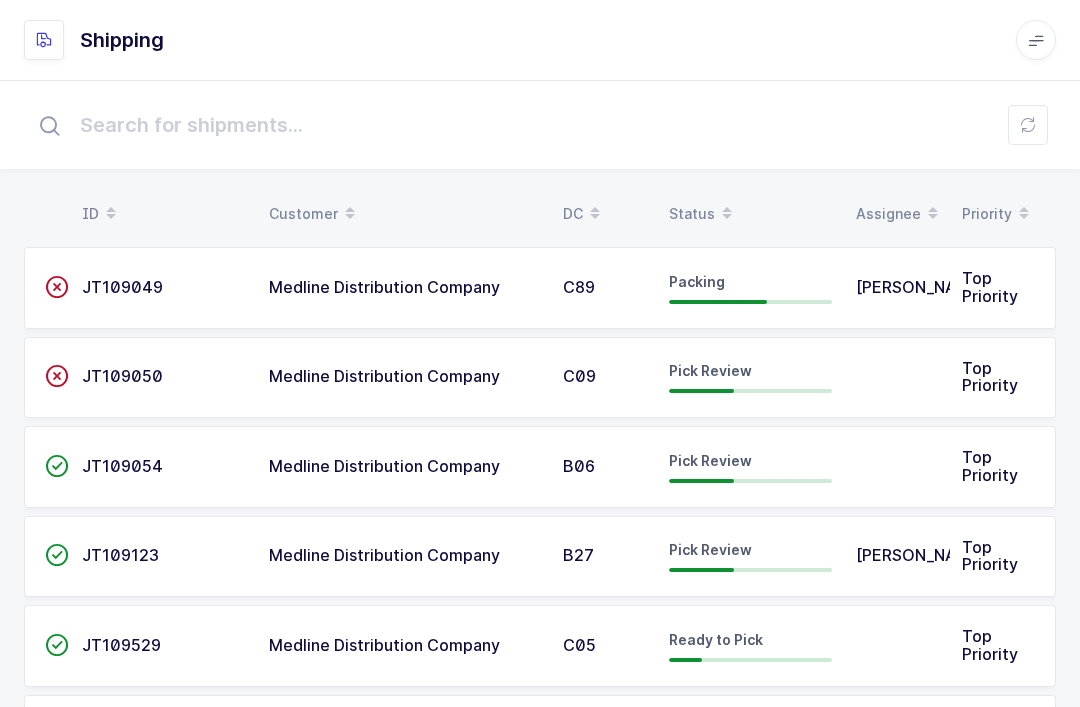 click at bounding box center (727, 207) 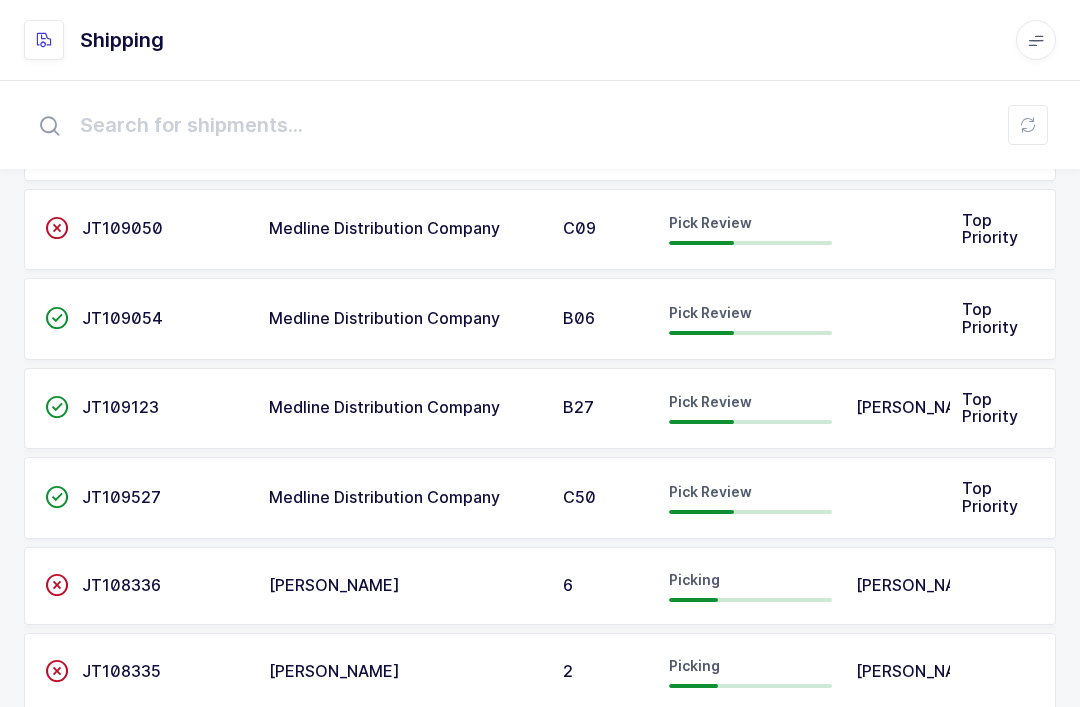 scroll, scrollTop: 267, scrollLeft: 0, axis: vertical 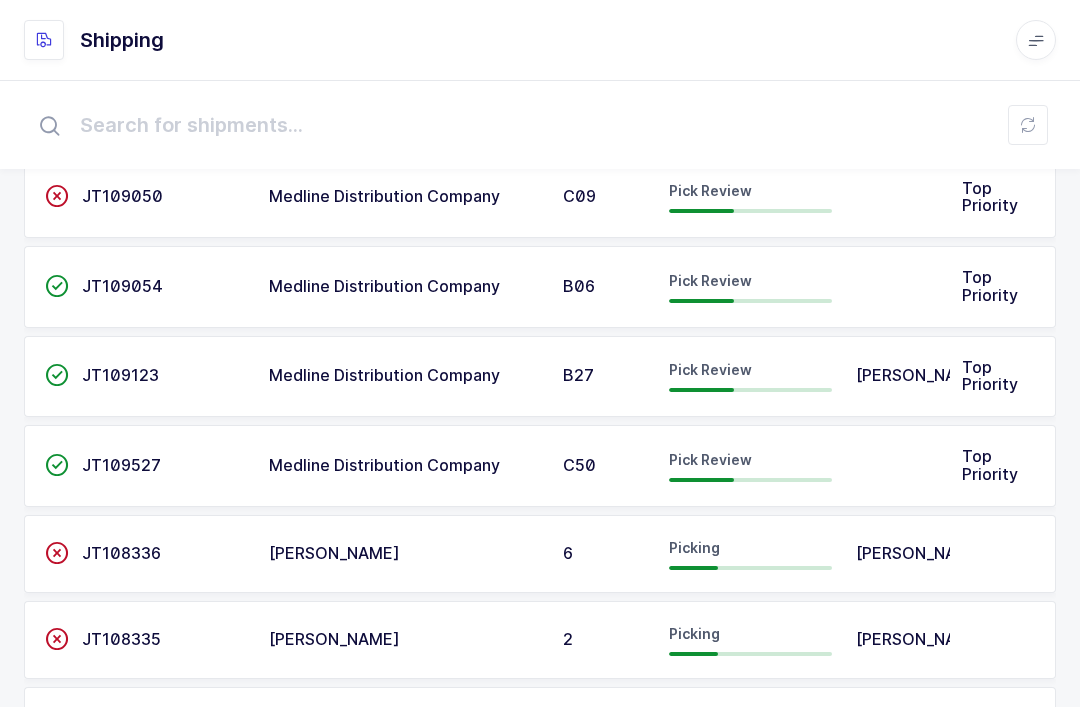 click at bounding box center [897, 466] 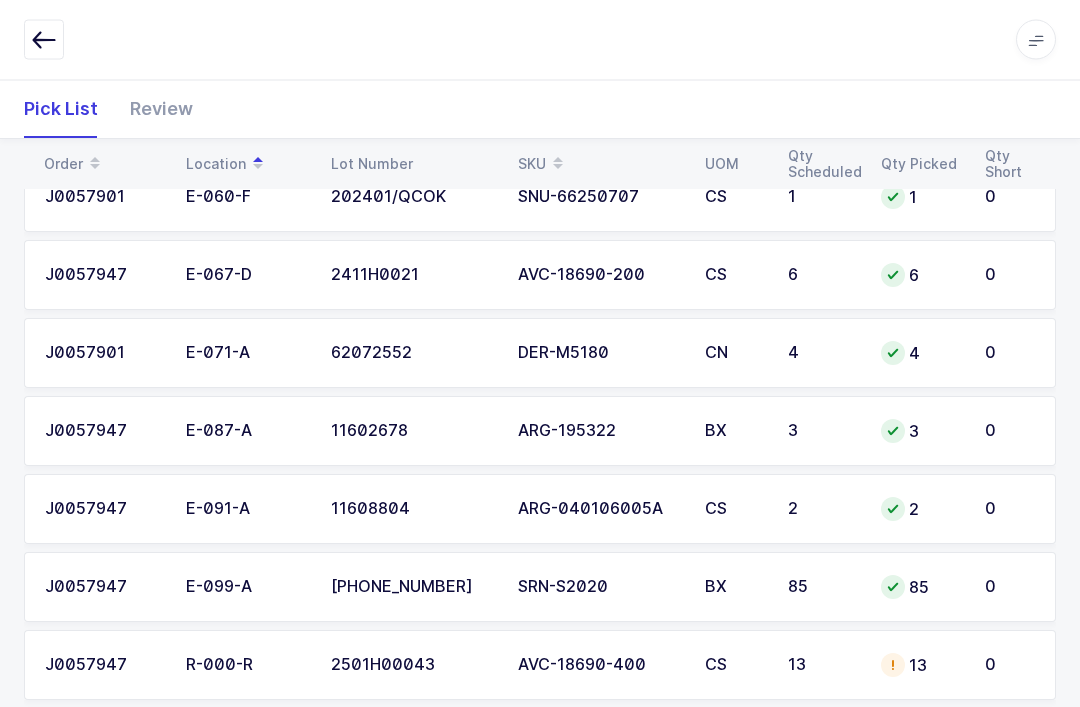 scroll, scrollTop: 832, scrollLeft: 0, axis: vertical 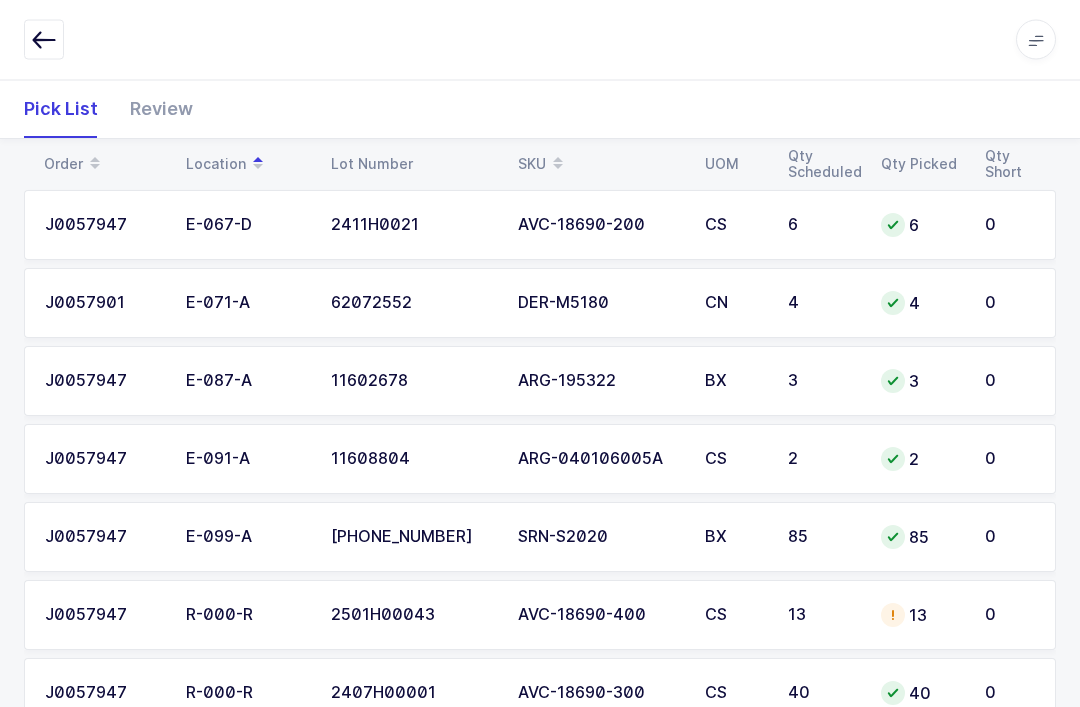 click at bounding box center (44, 40) 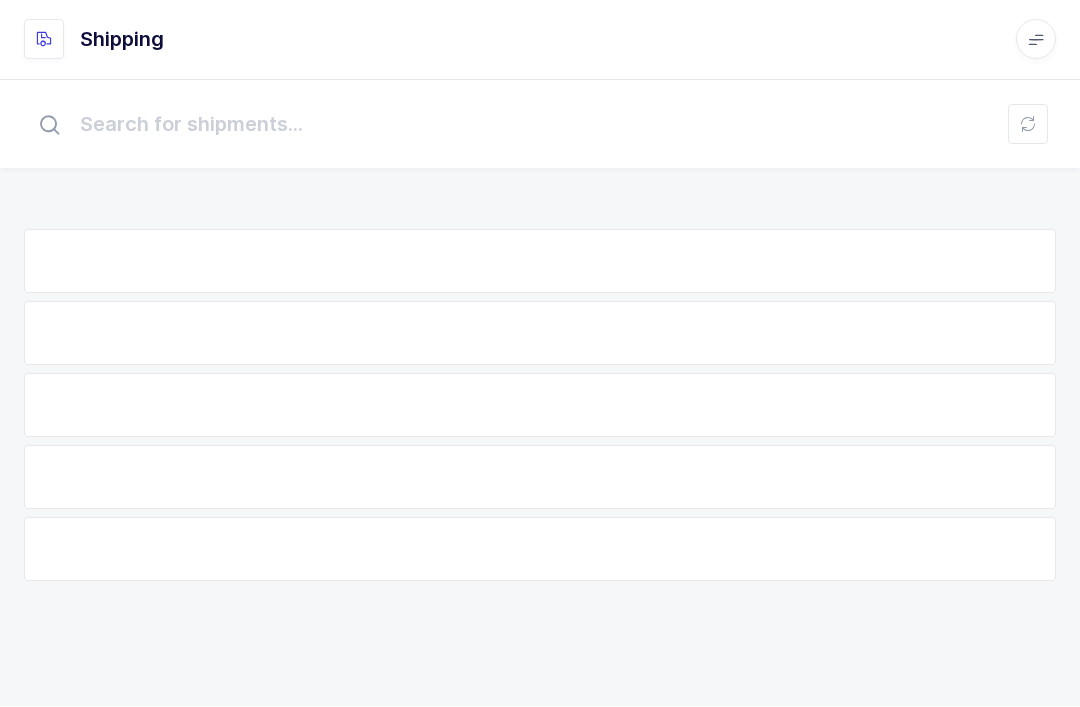 scroll, scrollTop: 1, scrollLeft: 0, axis: vertical 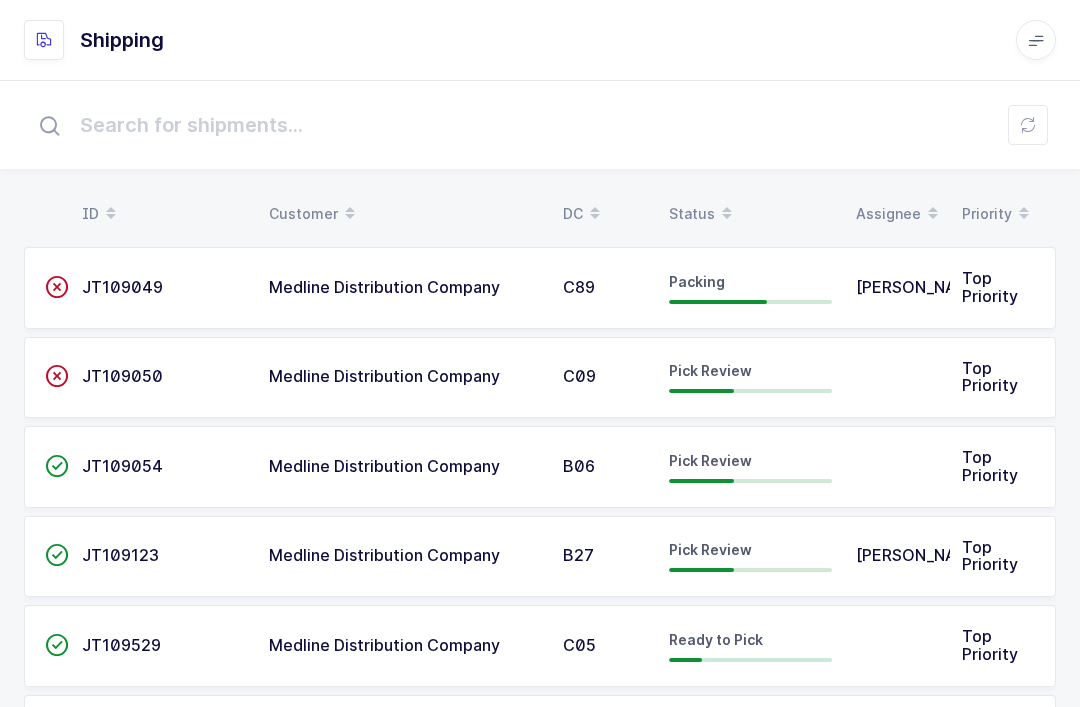click on "ID Customer DC Status Assignee Priority" at bounding box center (540, 214) 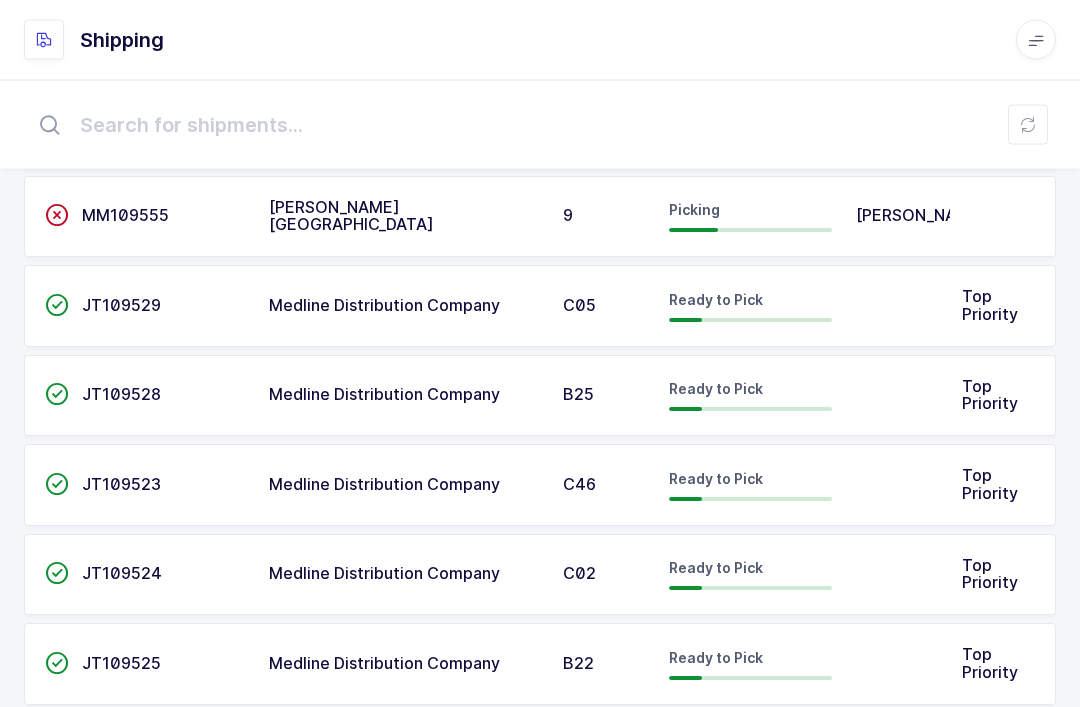scroll, scrollTop: 1394, scrollLeft: 0, axis: vertical 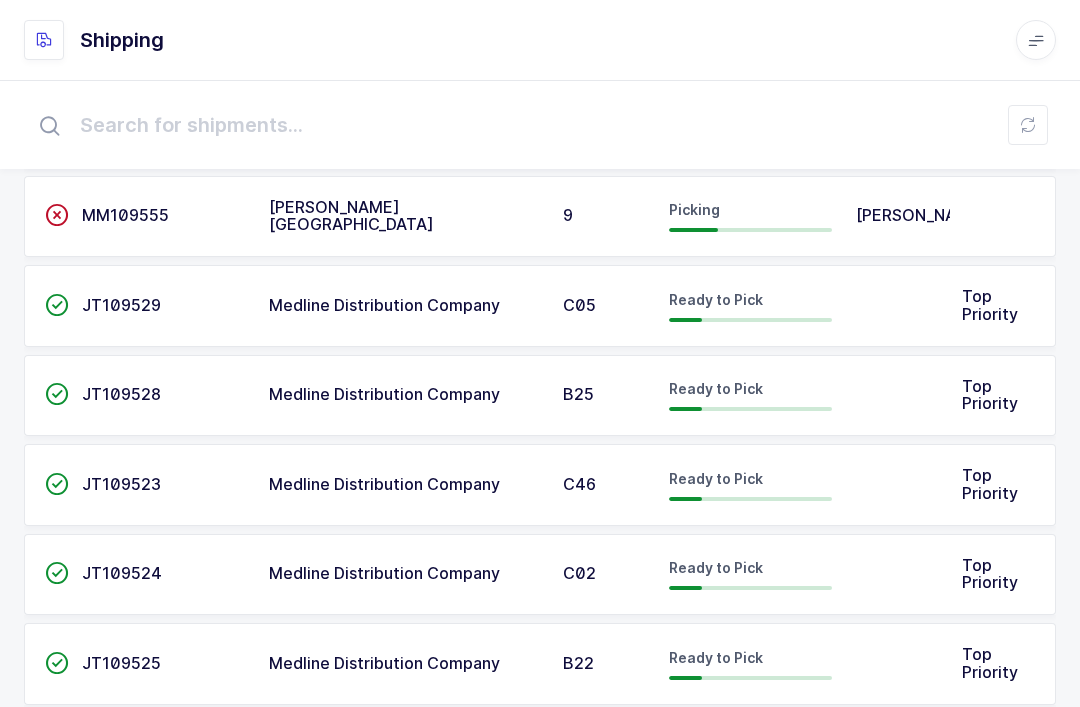 click at bounding box center [897, 575] 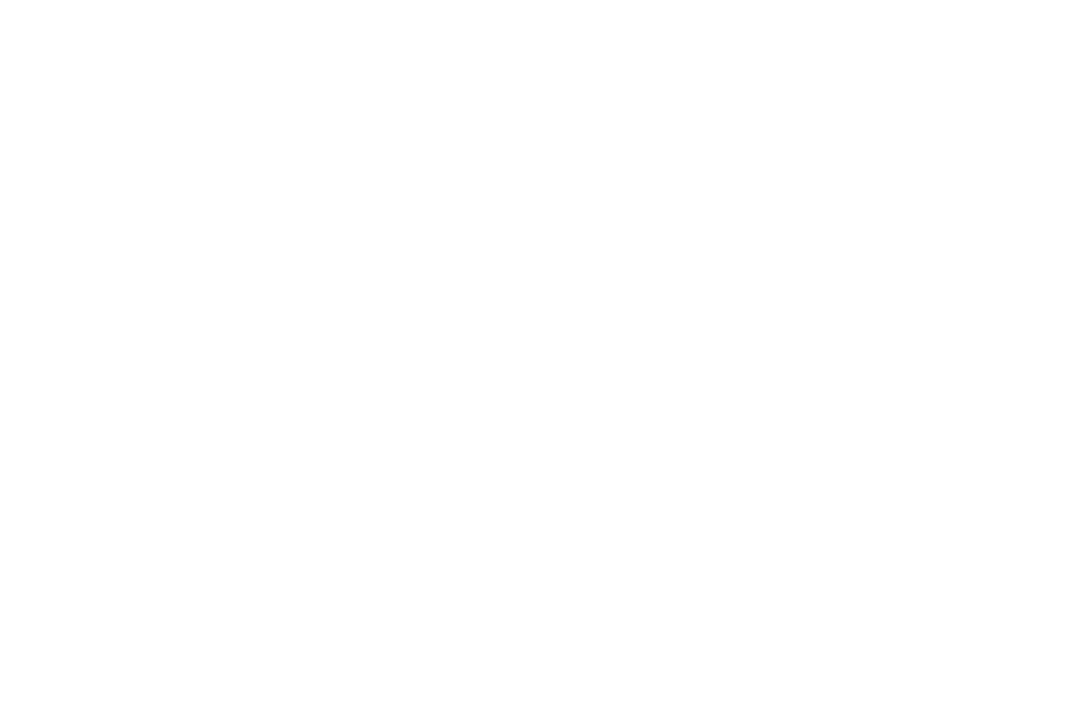 scroll, scrollTop: 0, scrollLeft: 0, axis: both 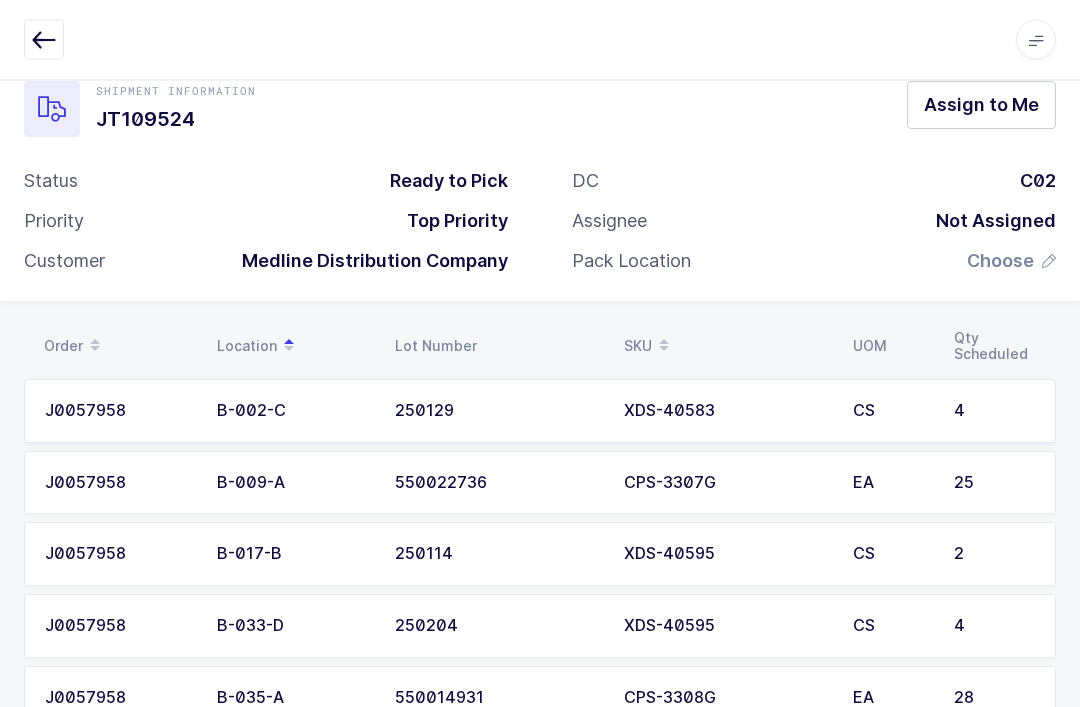 click at bounding box center [664, 347] 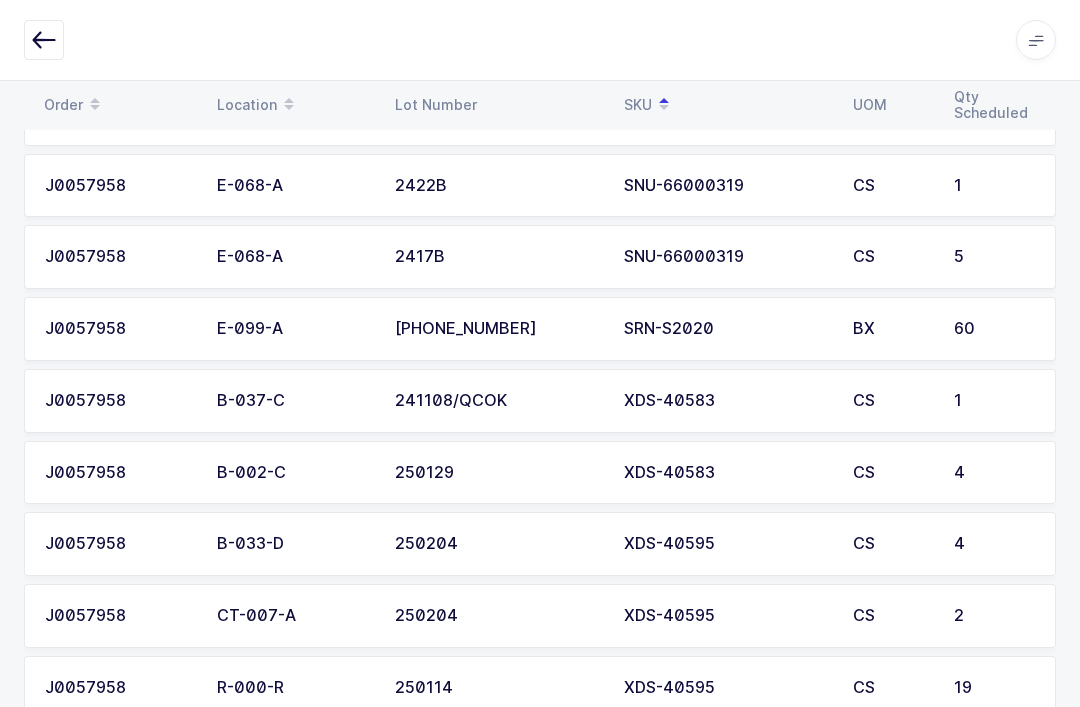 scroll, scrollTop: 1243, scrollLeft: 0, axis: vertical 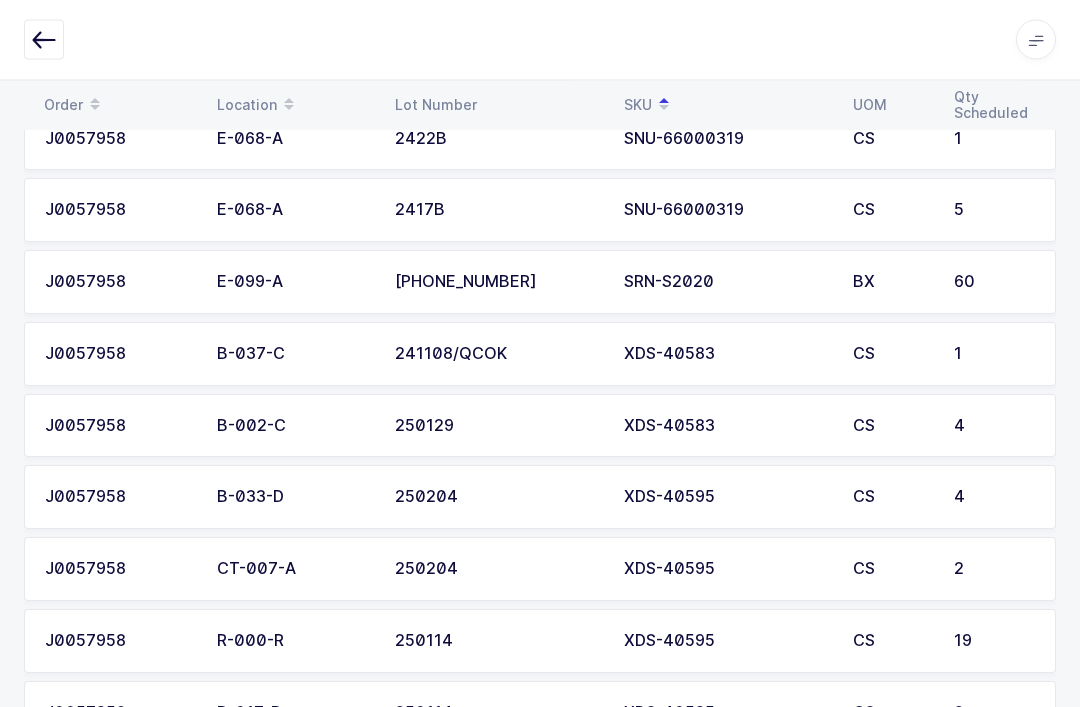 click at bounding box center [44, 40] 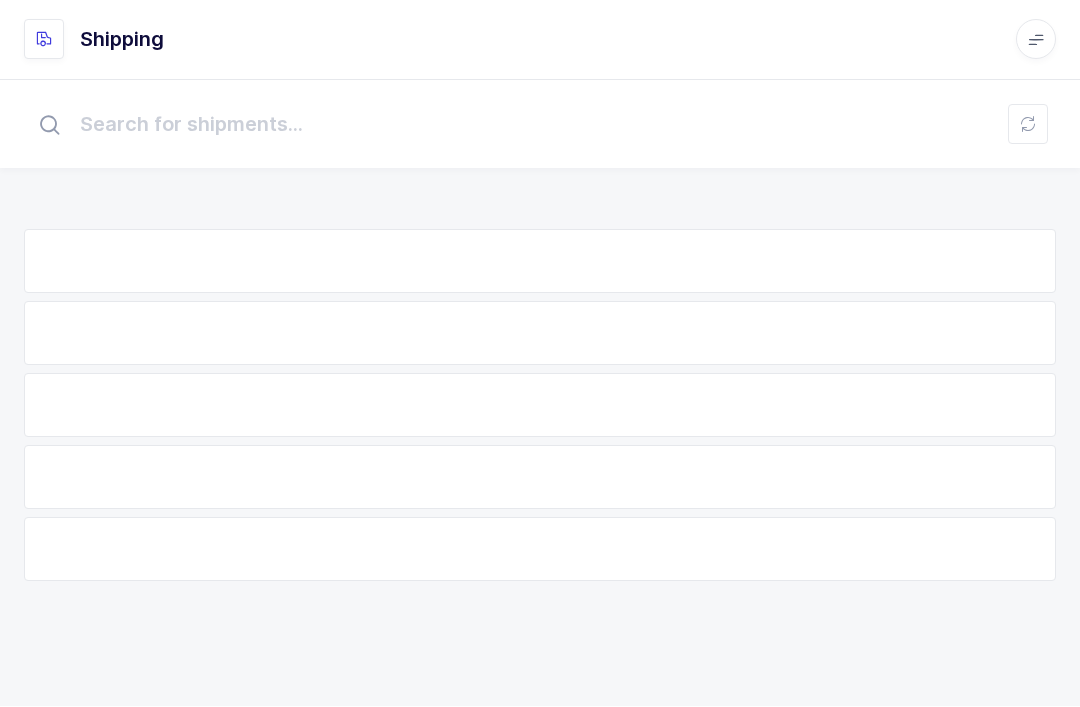 scroll, scrollTop: 1, scrollLeft: 0, axis: vertical 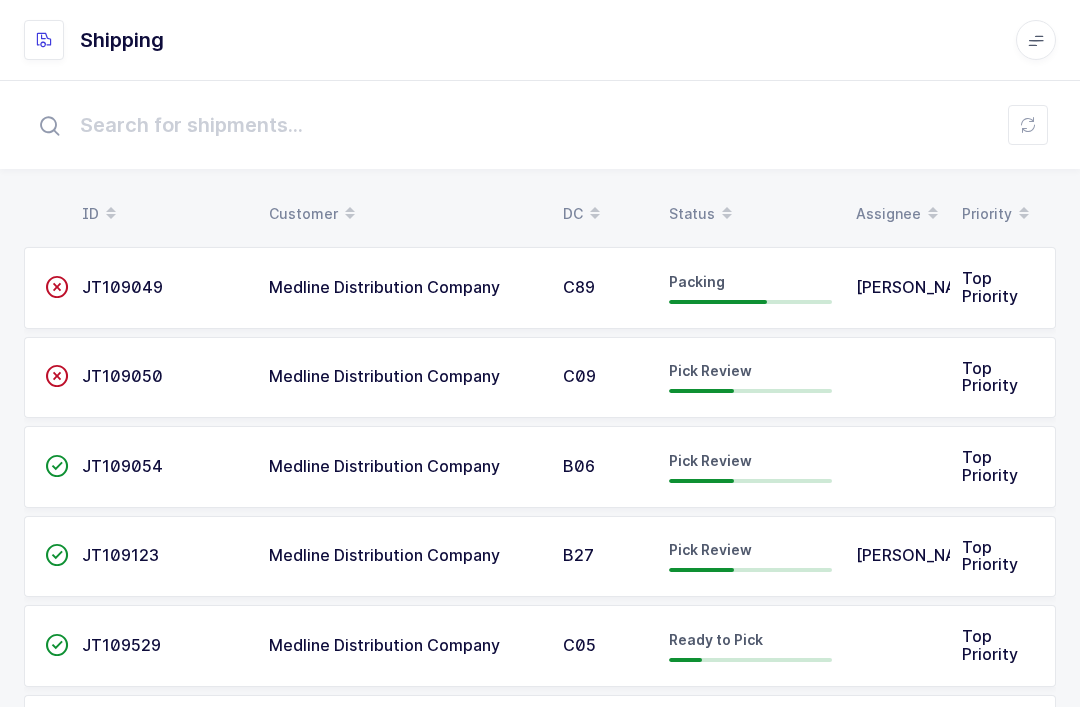 click on "Status" at bounding box center (750, 214) 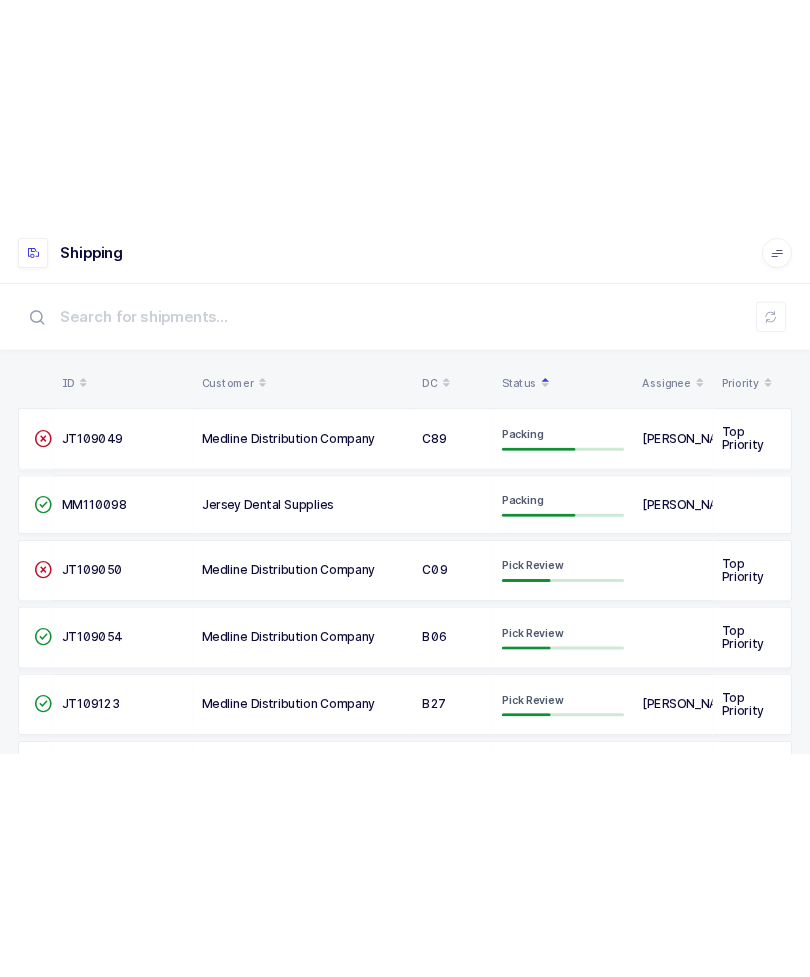 scroll, scrollTop: 0, scrollLeft: 0, axis: both 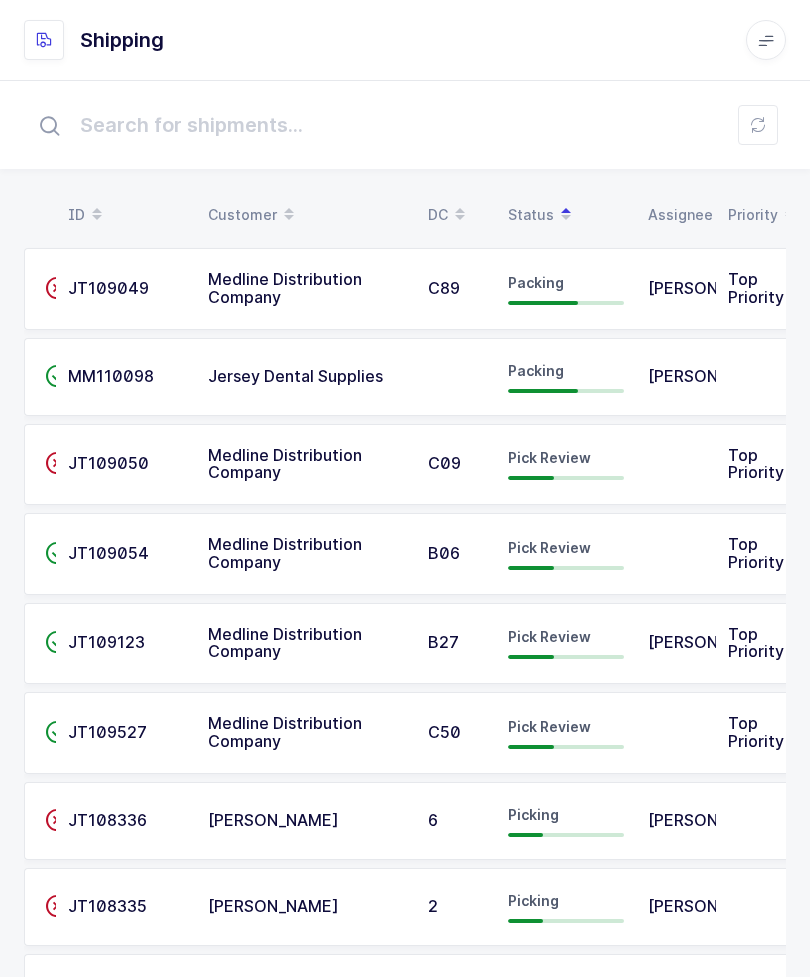 click on "Shipping        Apps
Core
Warehouse
Admin
Mission Control
Purchasing
Baltazar N.
Logout
Account
Baltazar Najarro
Baltazar Najarro
ID Customer DC Status Assignee Priority  JT109049 Medline Distribution Company C89 Packing   Samuel Mangual Top Priority  MM110098 Jersey Dental Supplies Packing   Jason Overton  JT109050 C09    B06" at bounding box center (405, 1293) 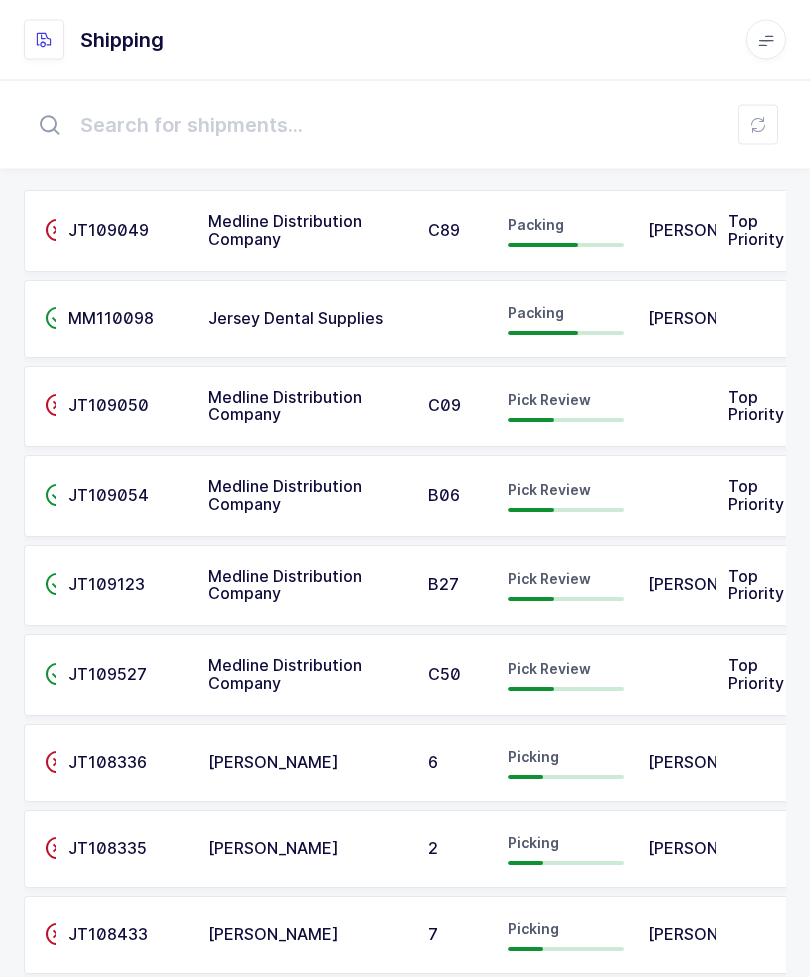scroll, scrollTop: 145, scrollLeft: 0, axis: vertical 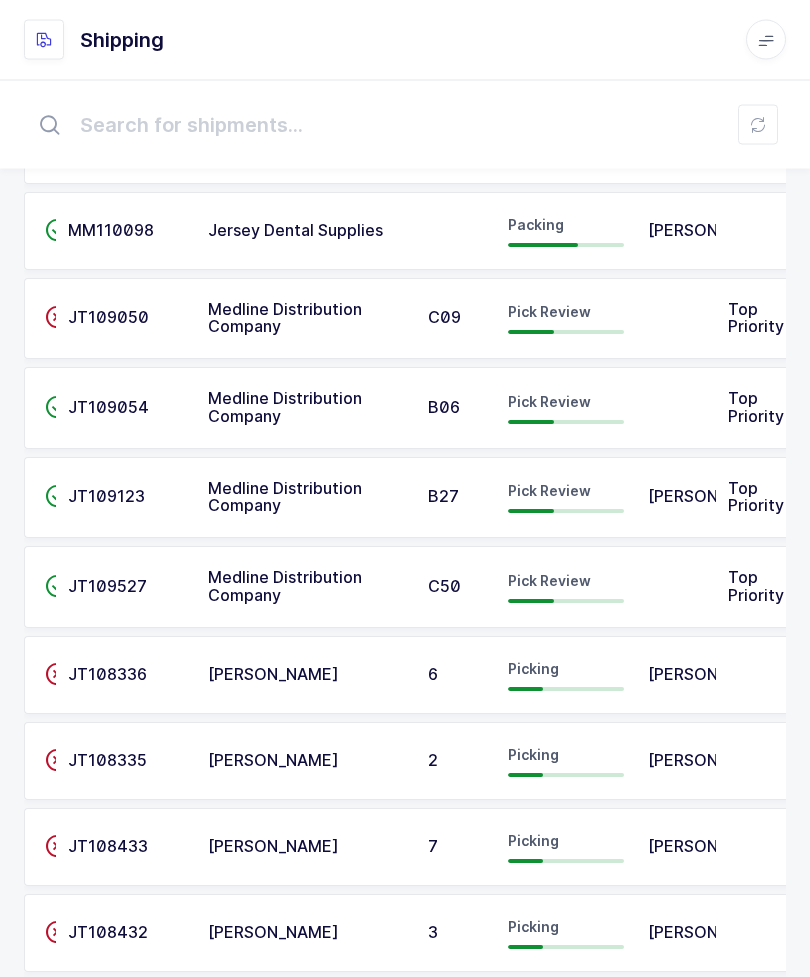 click on "Medline Distribution Company" at bounding box center [285, 587] 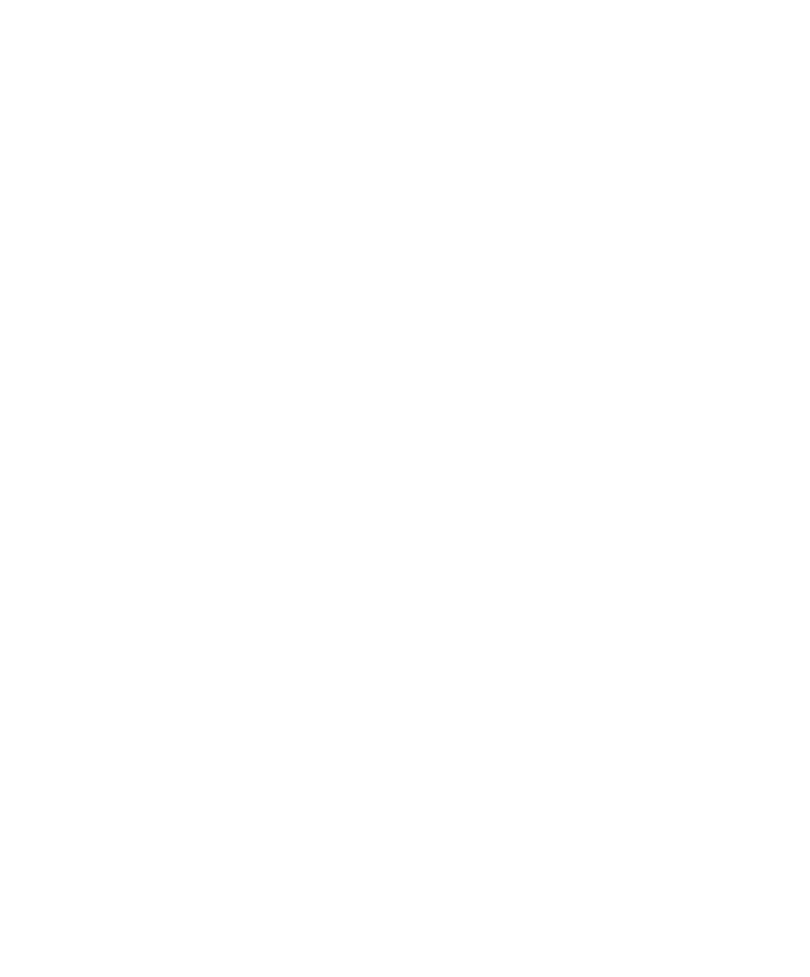 scroll, scrollTop: 0, scrollLeft: 0, axis: both 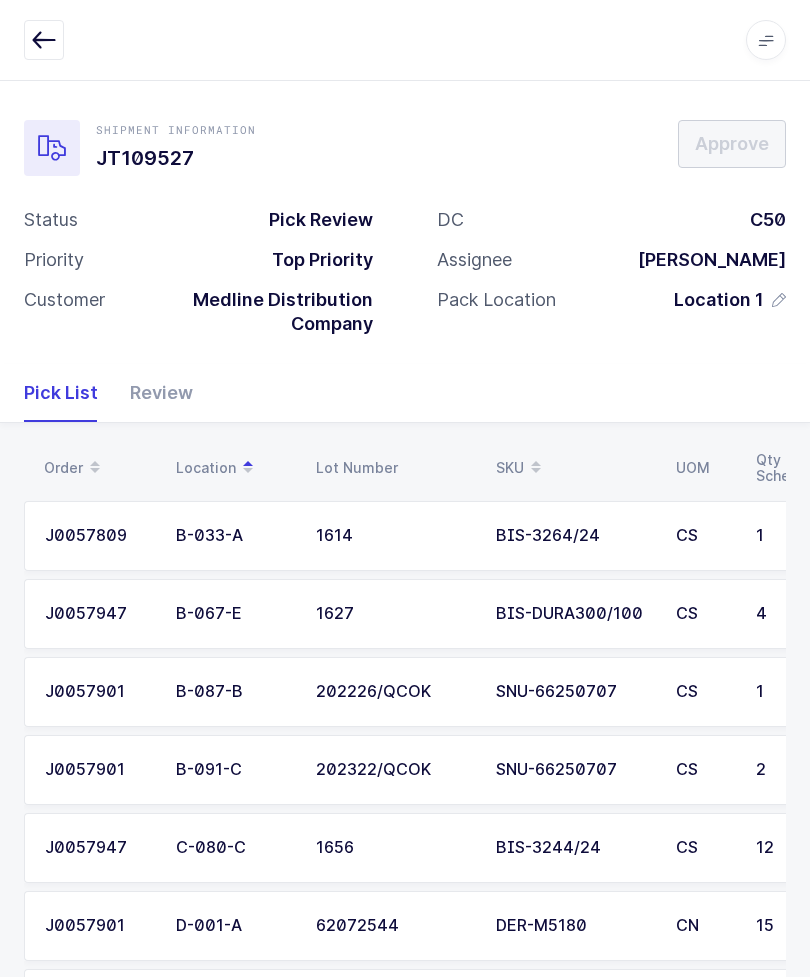 click on "SKU" at bounding box center (574, 468) 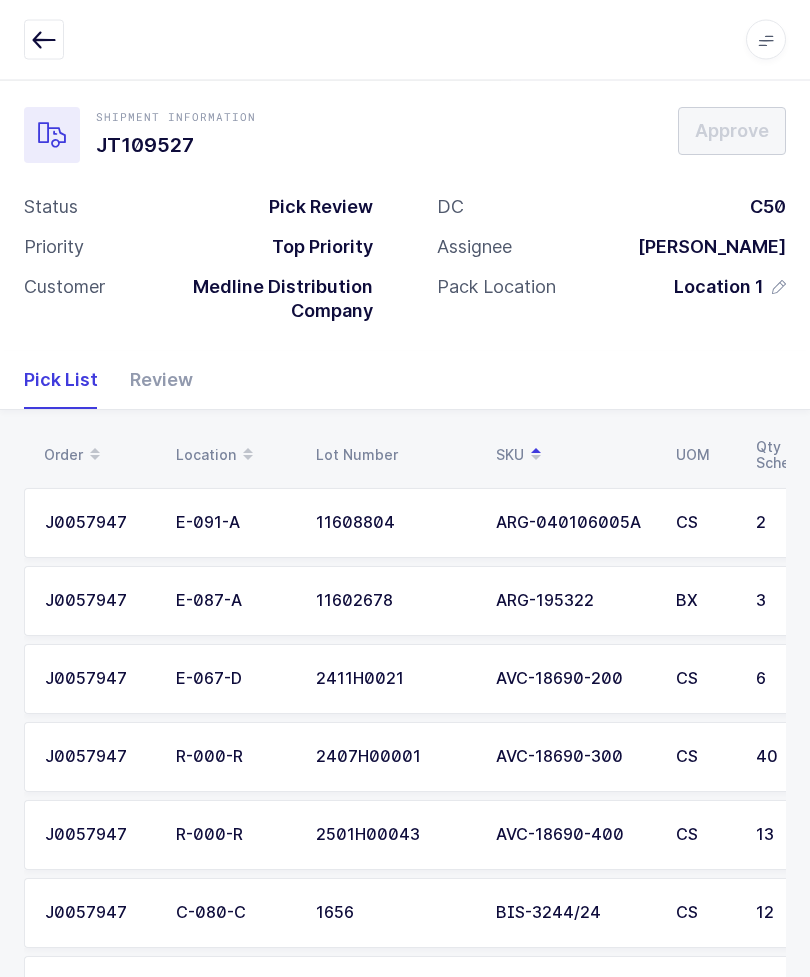 scroll, scrollTop: 0, scrollLeft: 0, axis: both 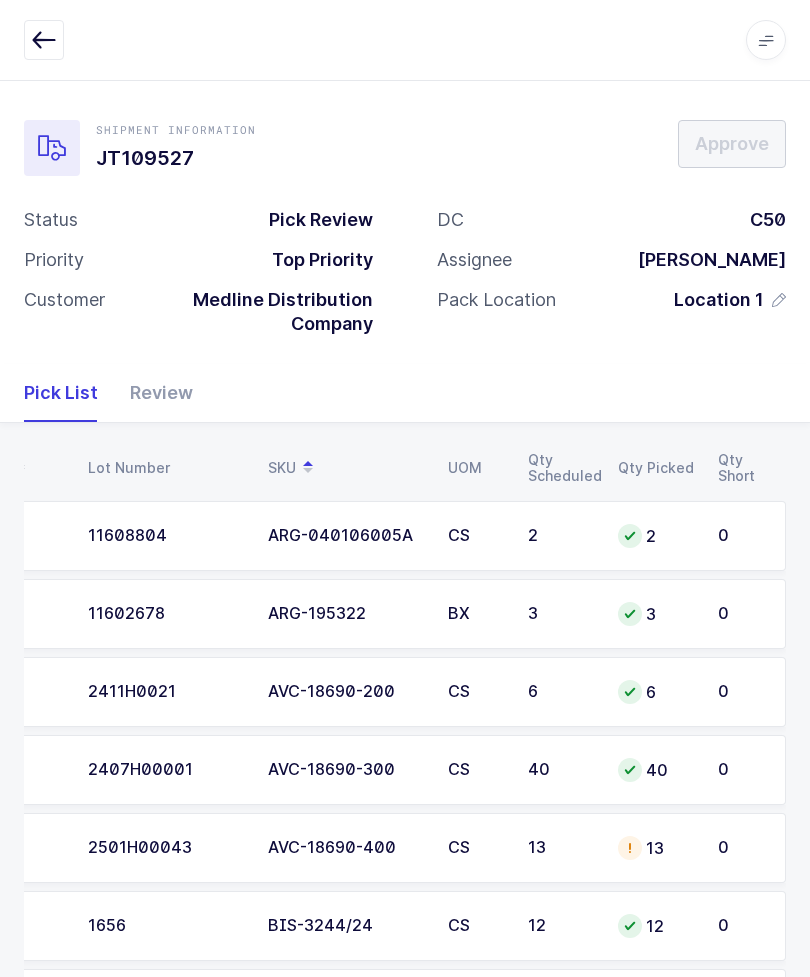 click at bounding box center (44, 40) 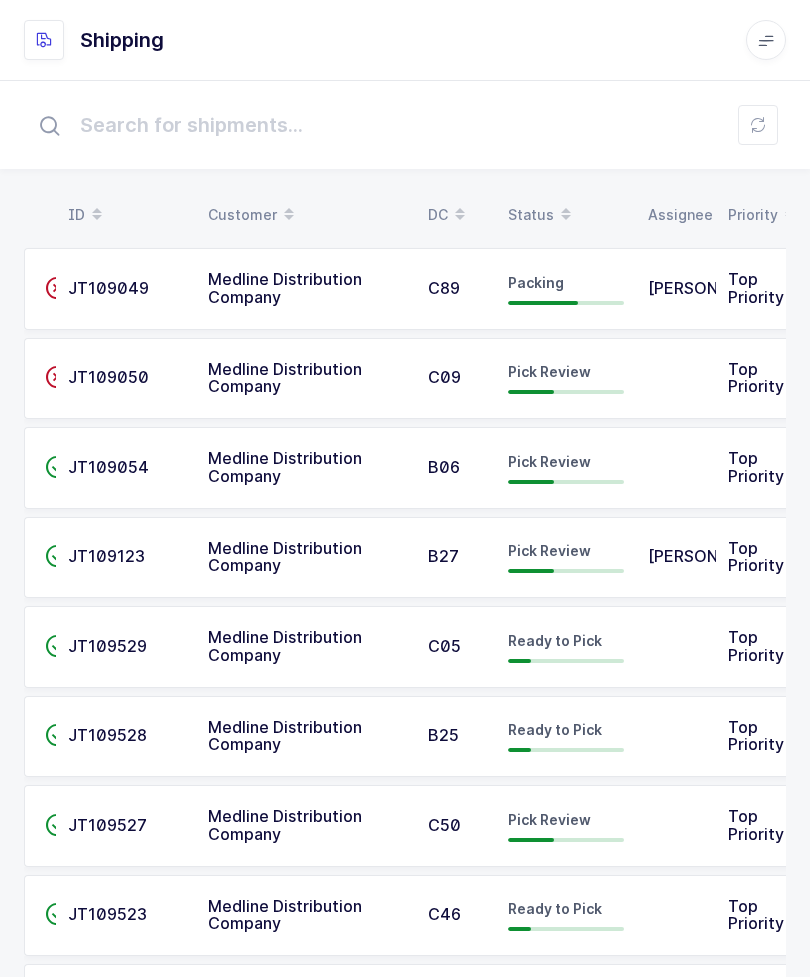 scroll, scrollTop: 0, scrollLeft: 108, axis: horizontal 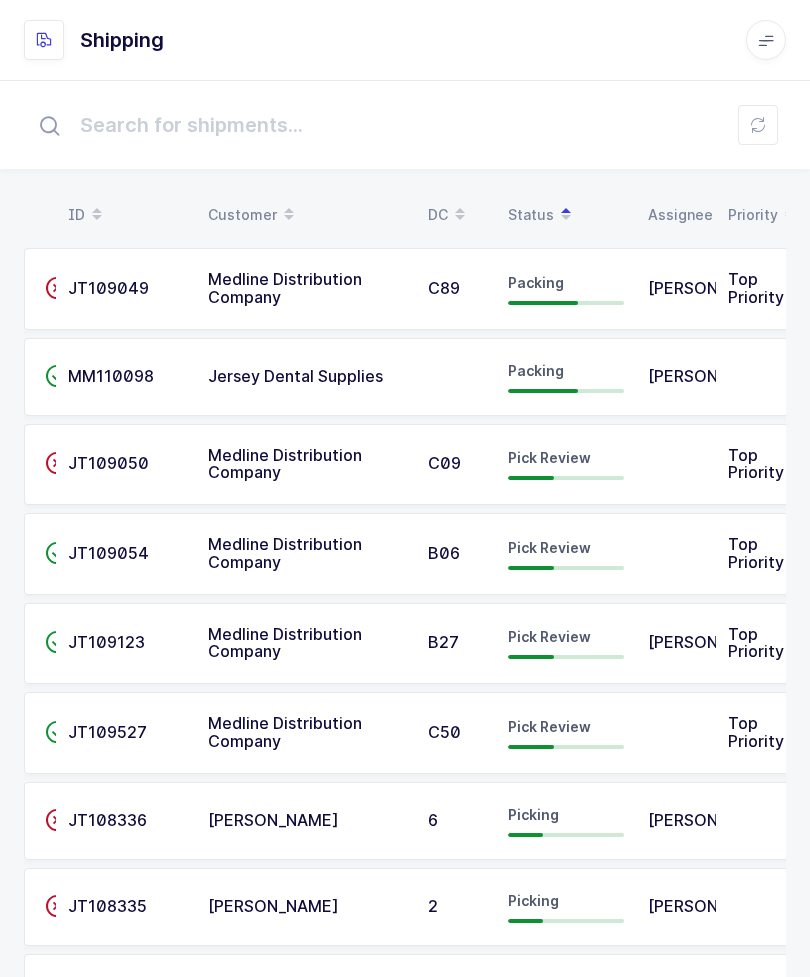 click at bounding box center [758, 125] 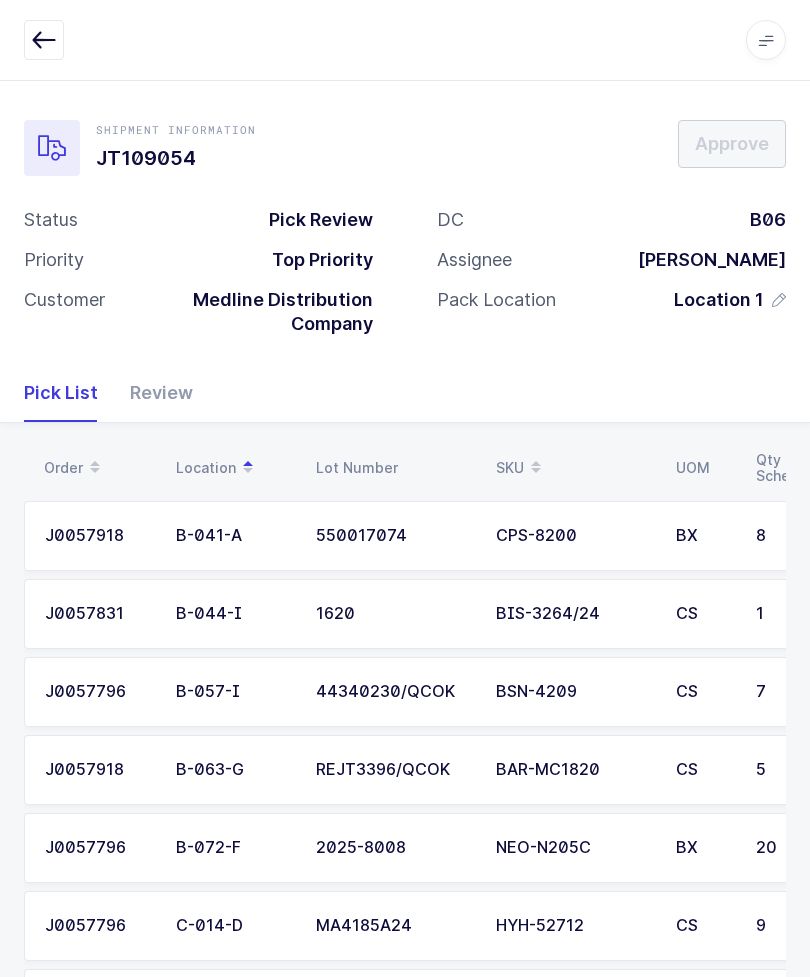 click on "SKU" at bounding box center (574, 468) 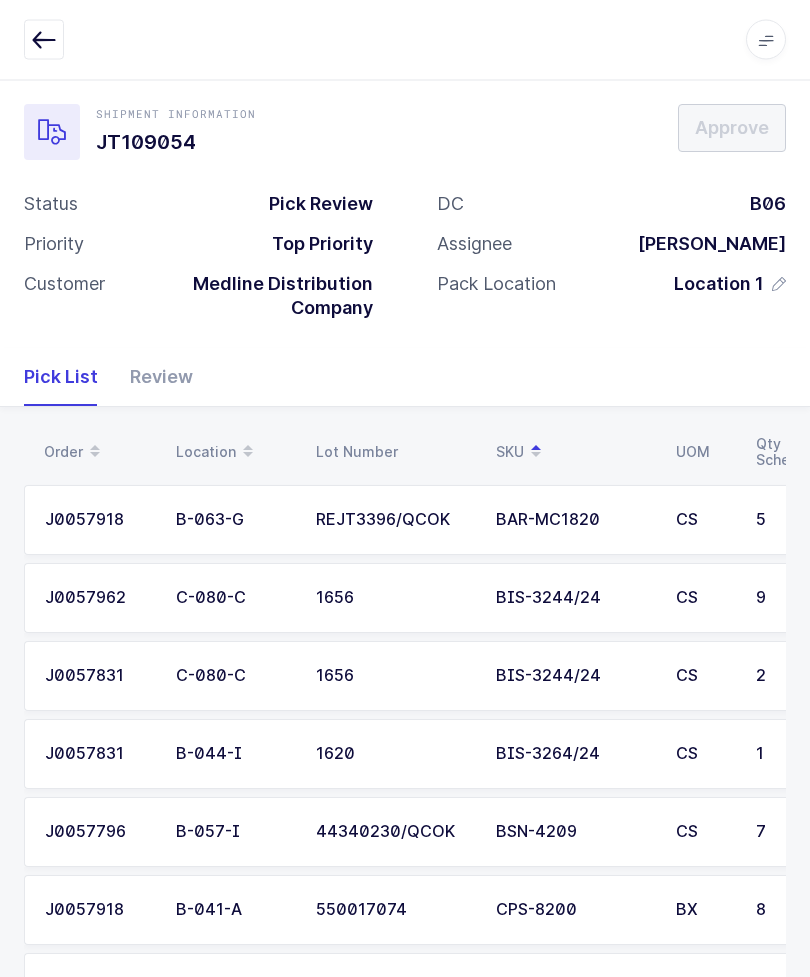 scroll, scrollTop: 0, scrollLeft: 0, axis: both 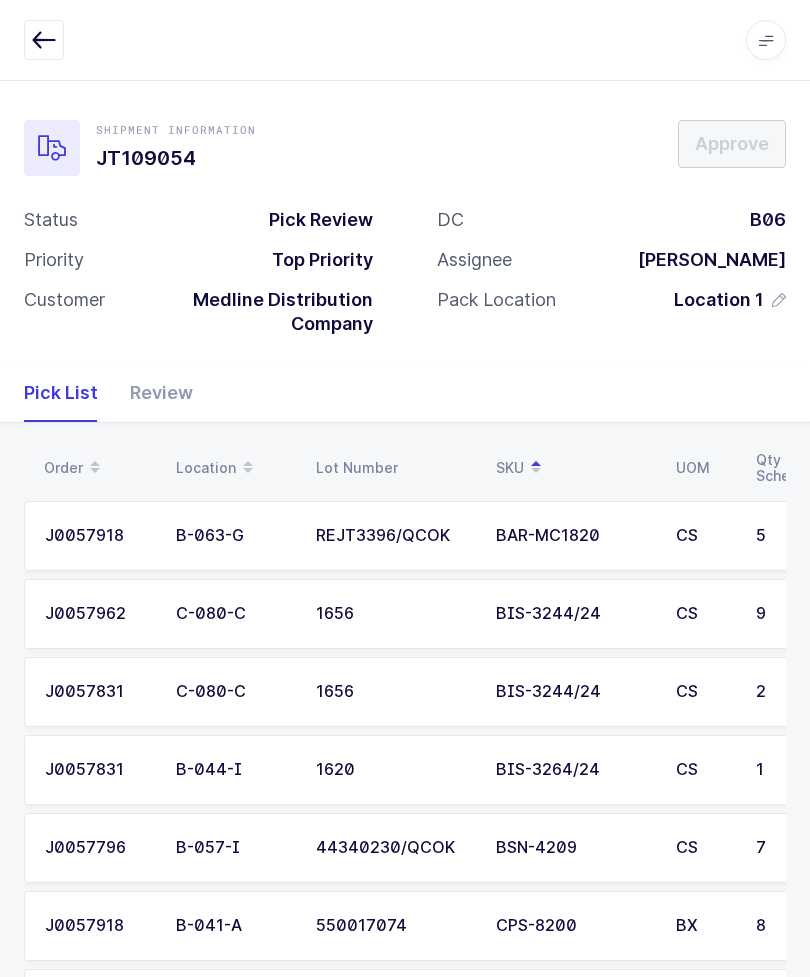click at bounding box center [44, 40] 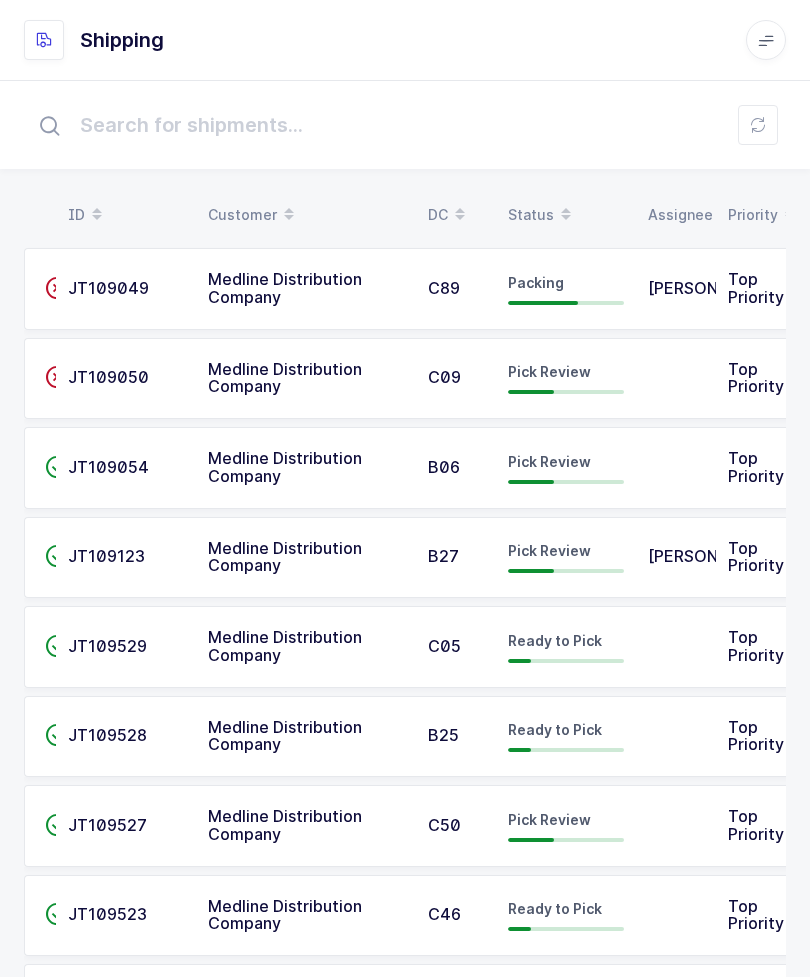 click on "Status" at bounding box center [566, 215] 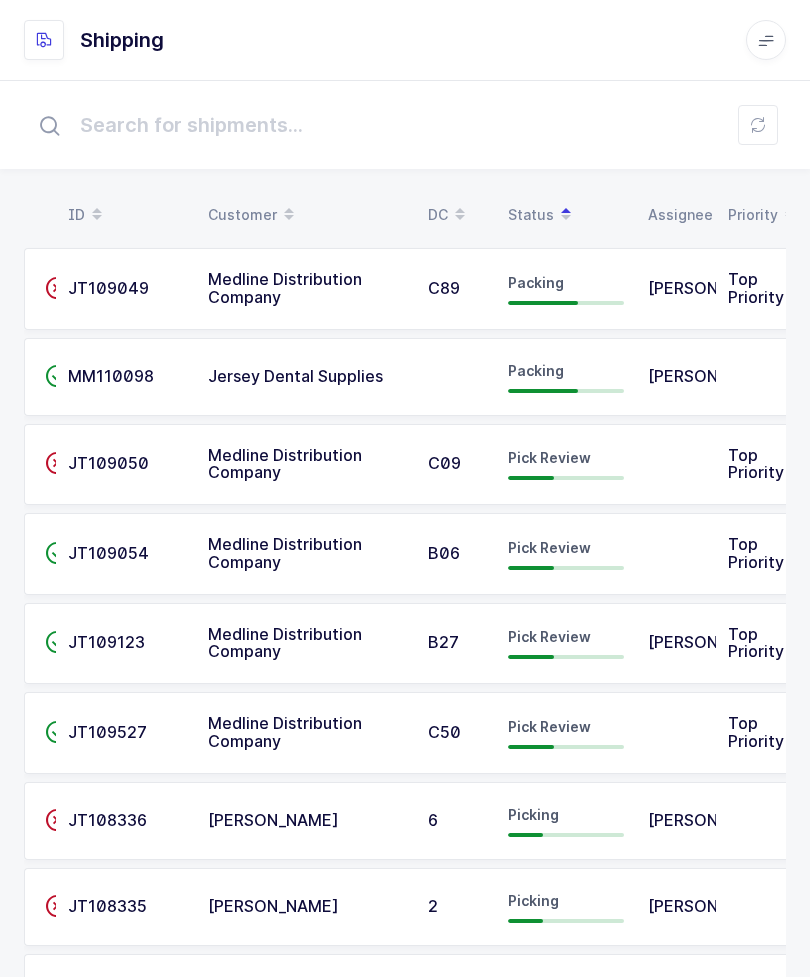 click on "Pick Review" at bounding box center (549, 726) 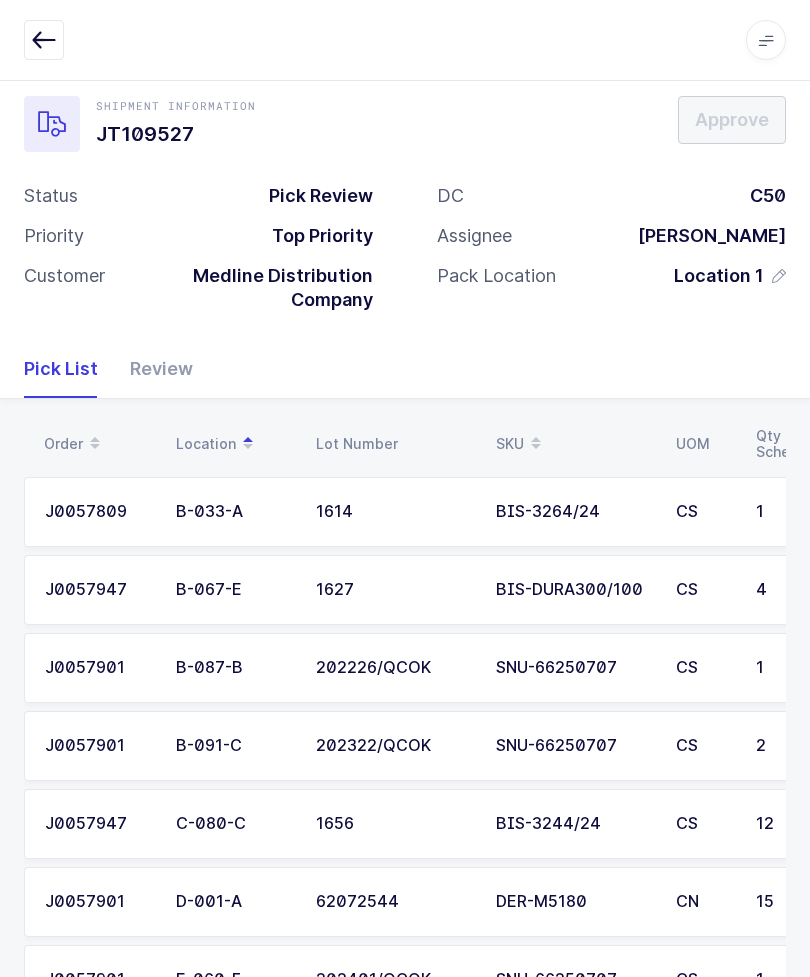 scroll, scrollTop: 0, scrollLeft: 0, axis: both 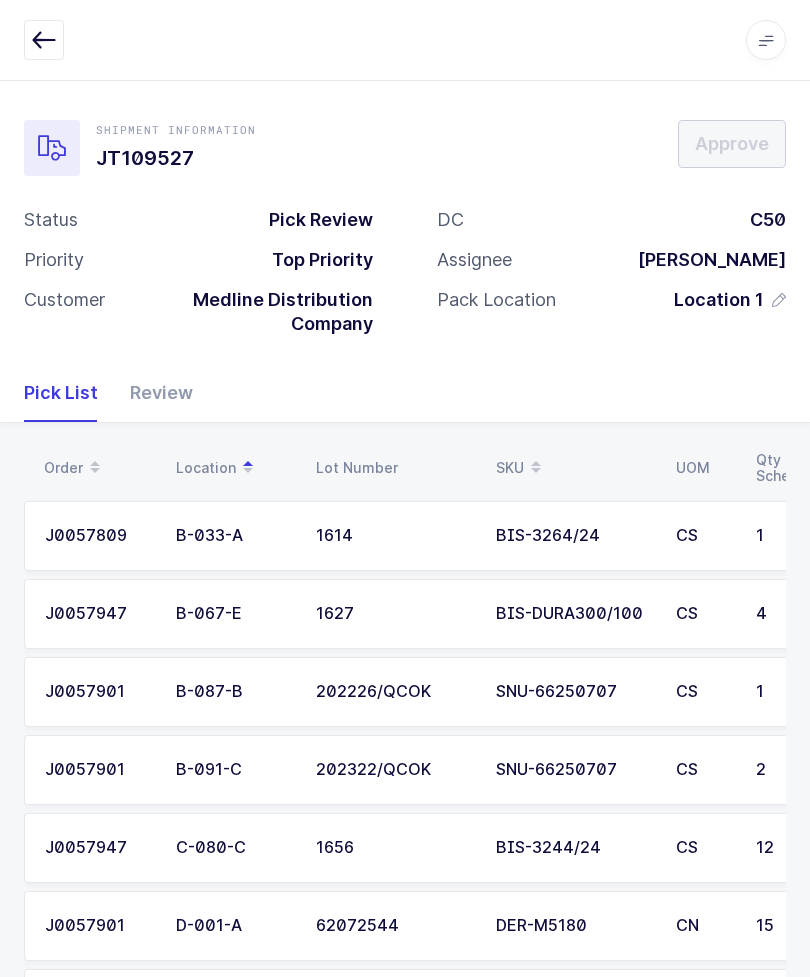 click on "Review" at bounding box center (153, 393) 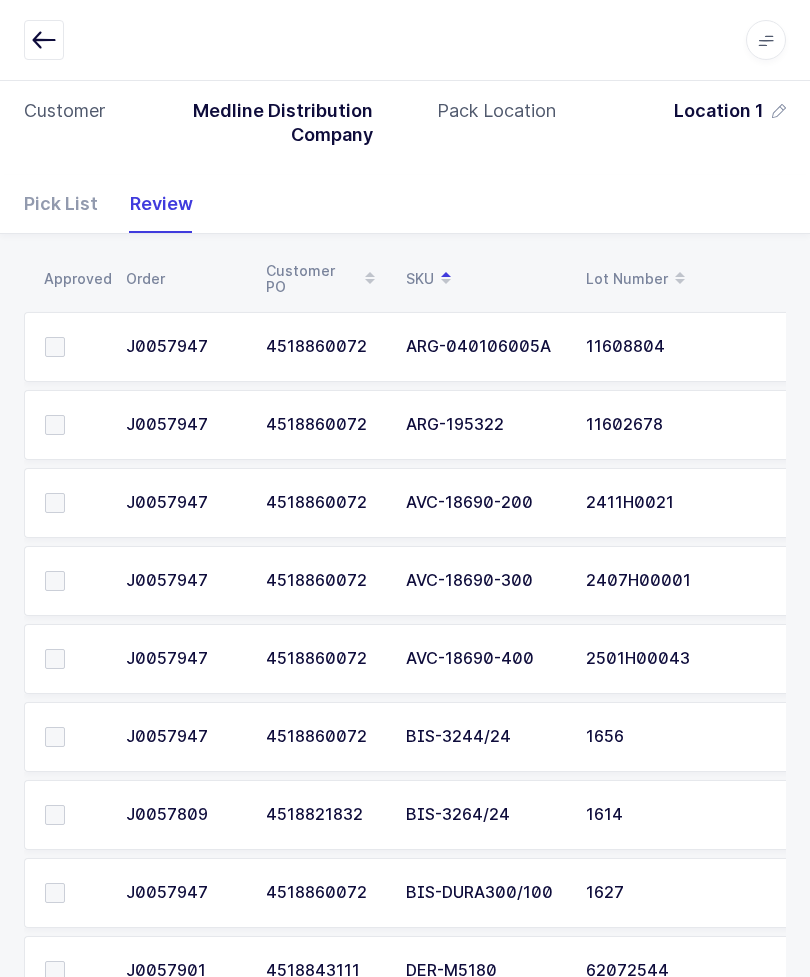 scroll, scrollTop: 585, scrollLeft: 0, axis: vertical 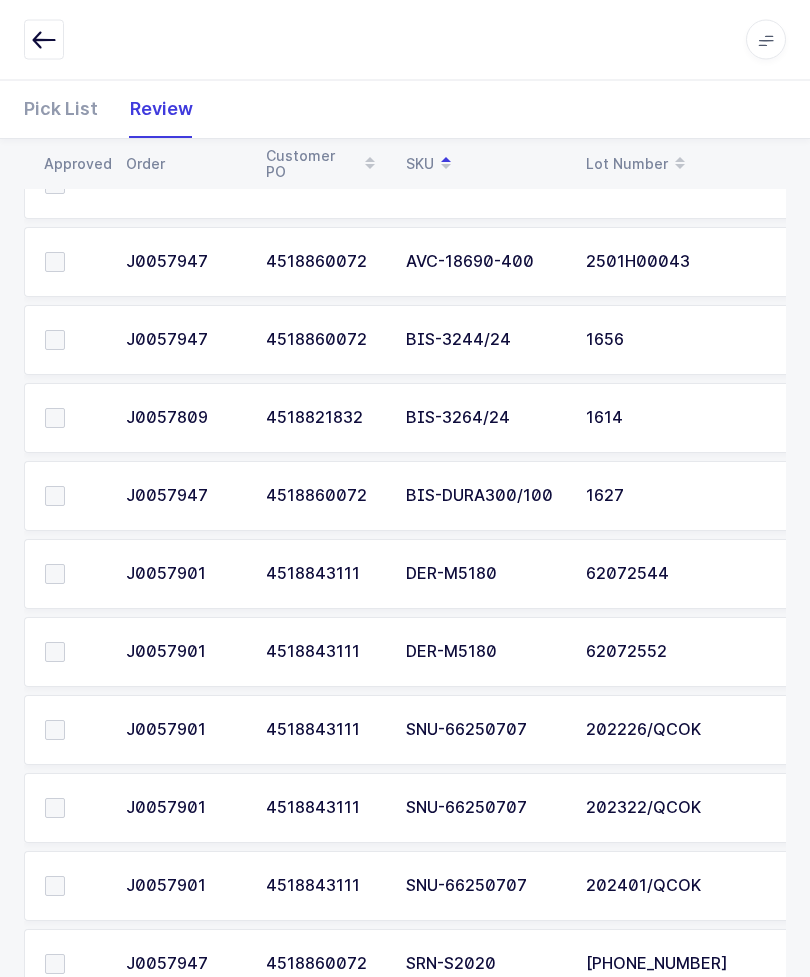 click at bounding box center [44, 40] 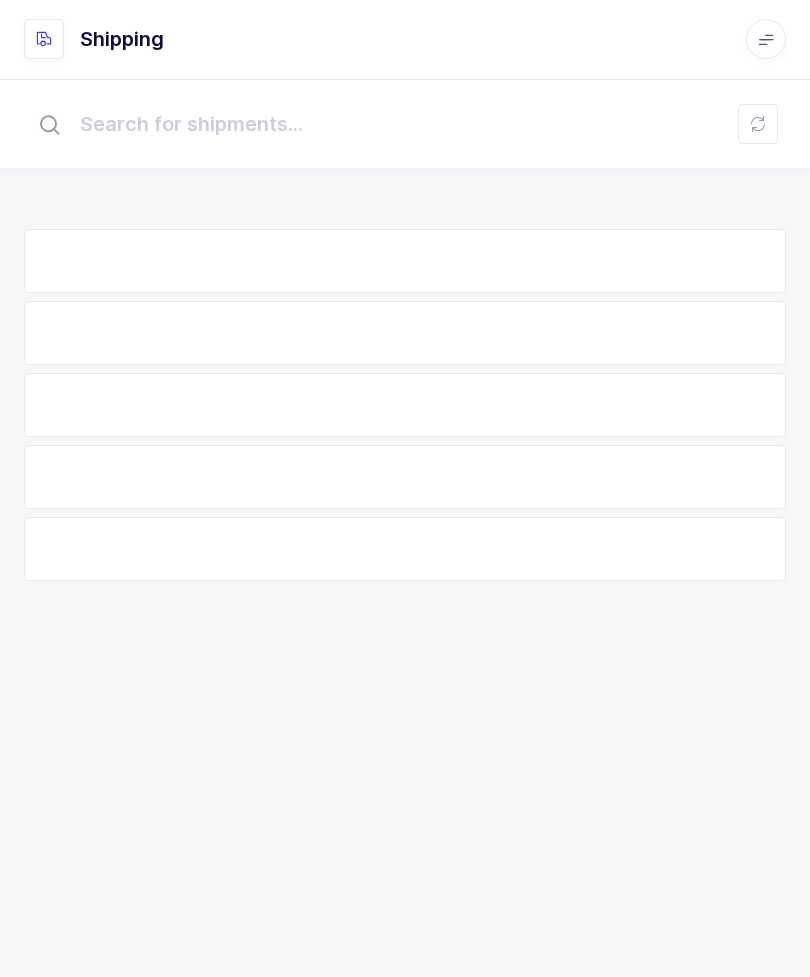 scroll, scrollTop: 1, scrollLeft: 0, axis: vertical 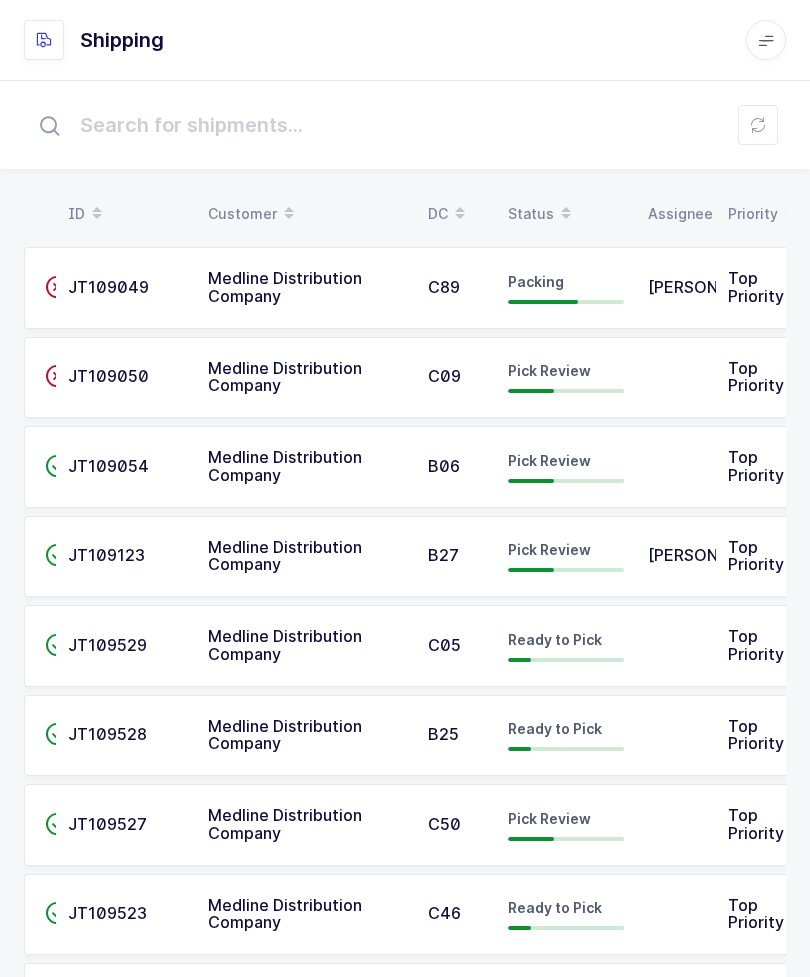 click on "Status" at bounding box center (566, 214) 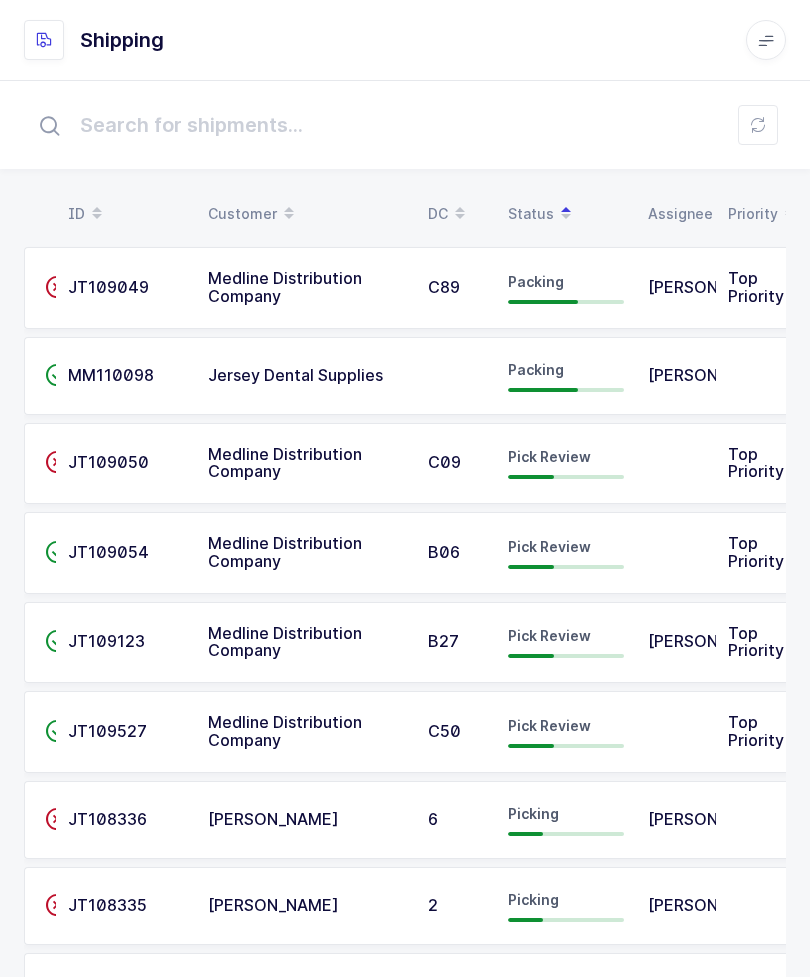 click on "ID Customer DC Status Assignee Priority  JT109049 Medline Distribution Company C89 Packing   Samuel Mangual Top Priority  MM110098 Jersey Dental Supplies Packing   Jason Overton  JT109050 Medline Distribution Company C09 Pick Review   Top Priority  JT109054 Medline Distribution Company B06 Pick Review   Top Priority  JT109123 Medline Distribution Company B27 Pick Review   Baltazar Najarro Top Priority  JT109527 Medline Distribution Company C50 Pick Review   Top Priority  JT108336 Henry Schein 6 Picking   Alex Rene  JT108335 Henry Schein 2 Picking   Alex Rene  JT108433 Henry Schein 7 Picking   Alex Rene  JT108432 Henry Schein 3 Picking   Alex Rene  JT109142 Henry Schein 9 Picking   Alex Rene  MM109549 Henry Schein USA 3 Picking   Jason Overton  MM109550 Henry Schein USA 2 Picking   Jason Overton  MM109551 Henry Schein USA 7 Picking   Jason Overton  MM109554 Henry Schein USA 6 Picking   Jason Overton  MM109555 Henry Schein USA 9 Picking    C05" at bounding box center [405, 1332] 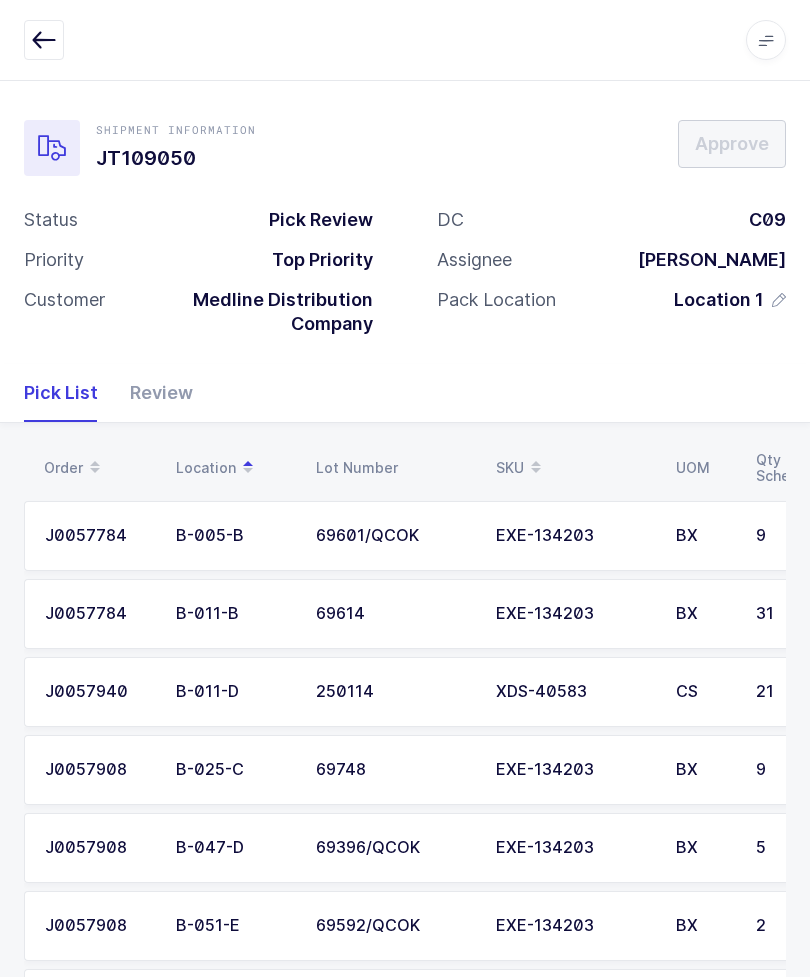 click on "Review" at bounding box center [153, 393] 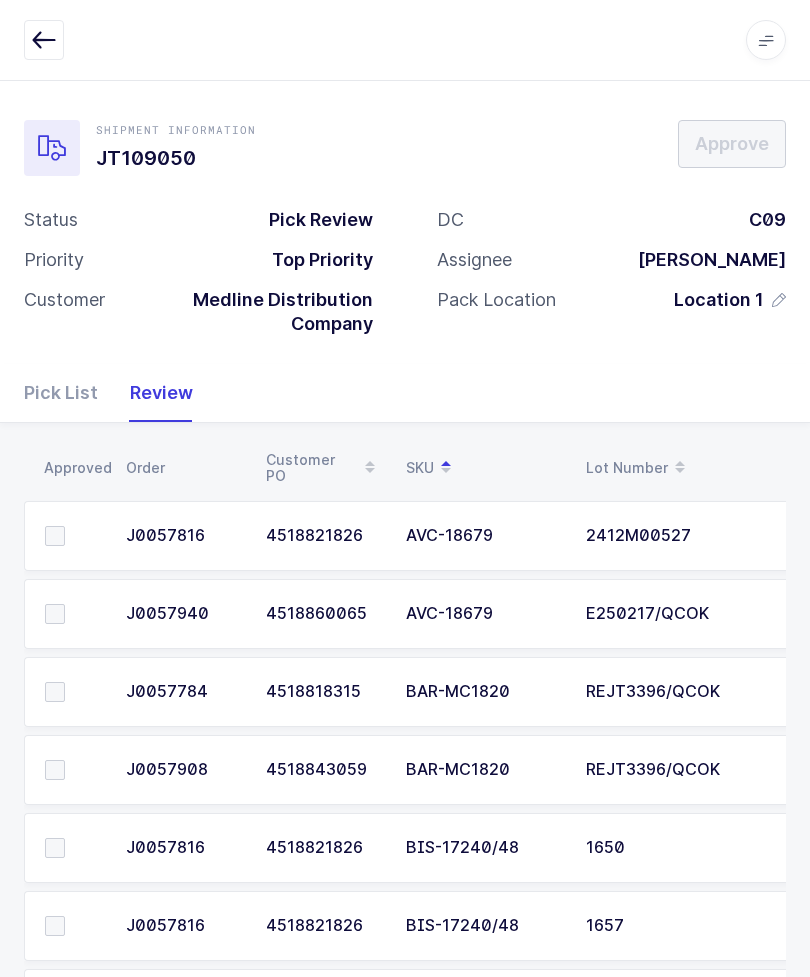 scroll, scrollTop: 0, scrollLeft: 32, axis: horizontal 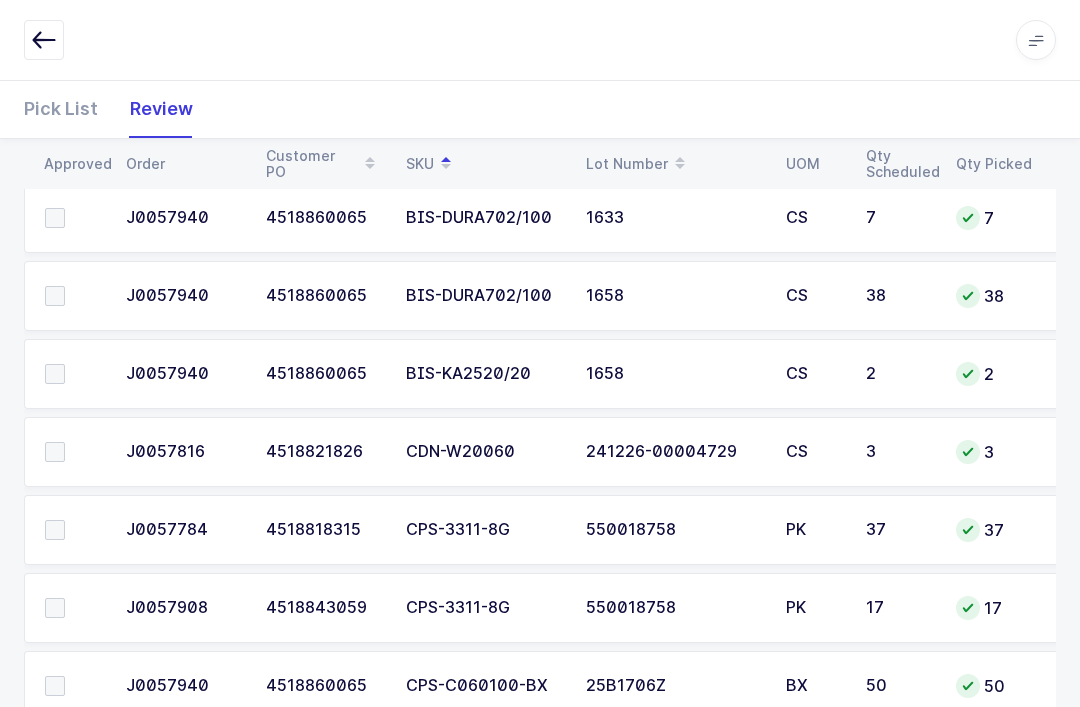 click at bounding box center (55, 374) 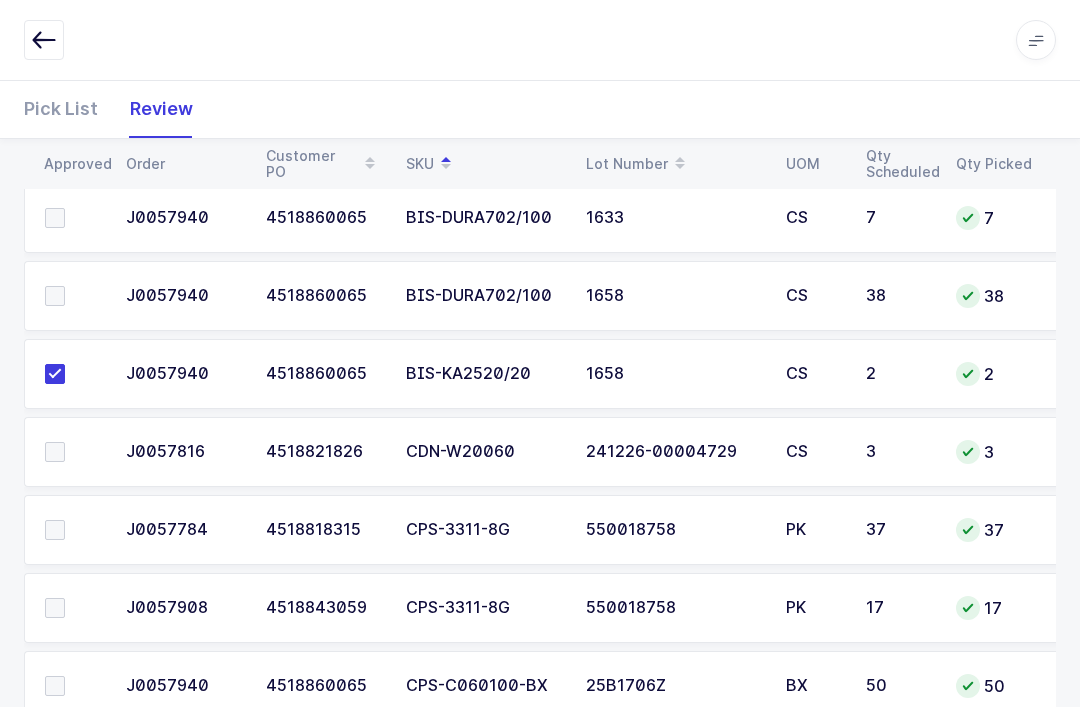 scroll, scrollTop: 0, scrollLeft: 133, axis: horizontal 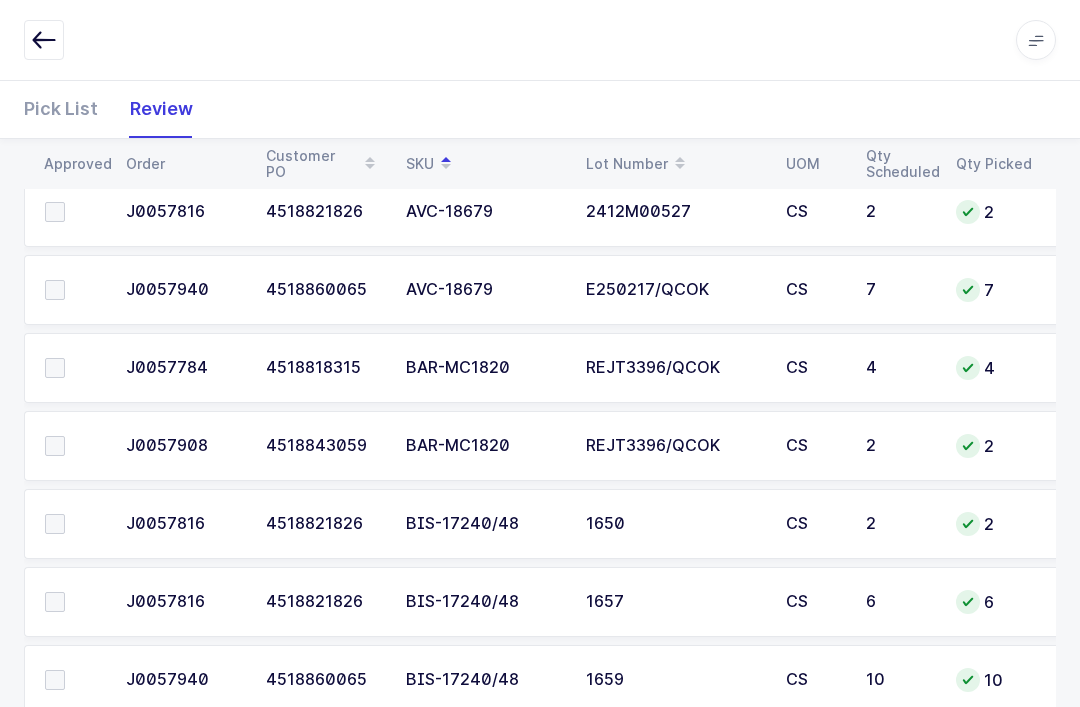 click at bounding box center (69, 368) 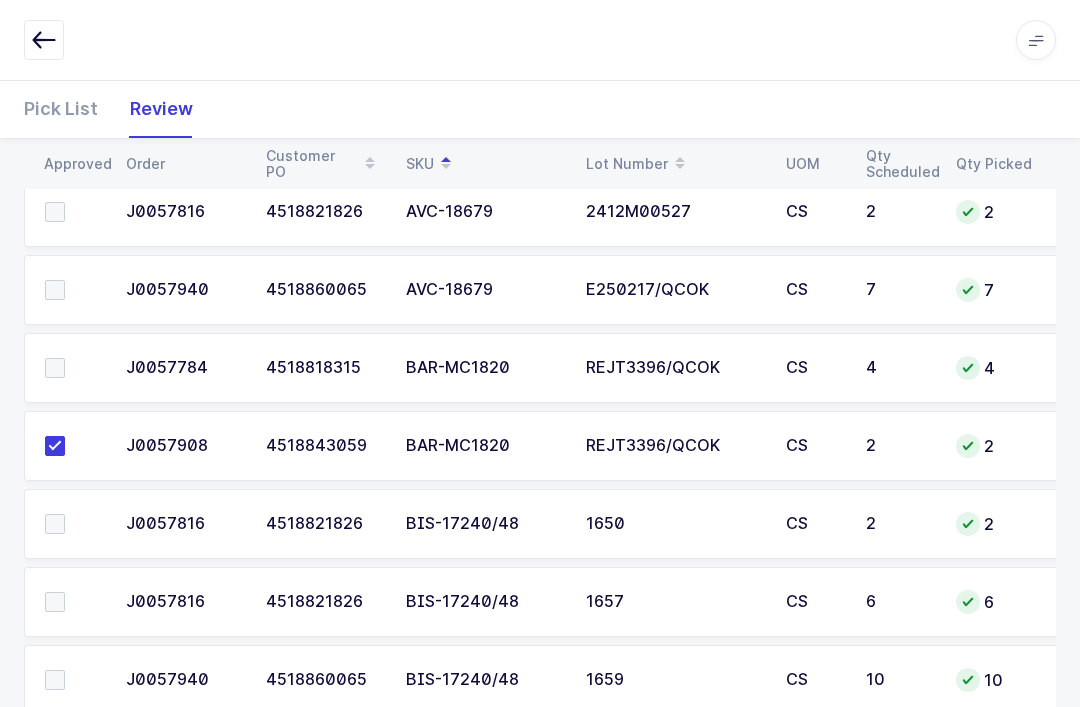 click at bounding box center [73, 446] 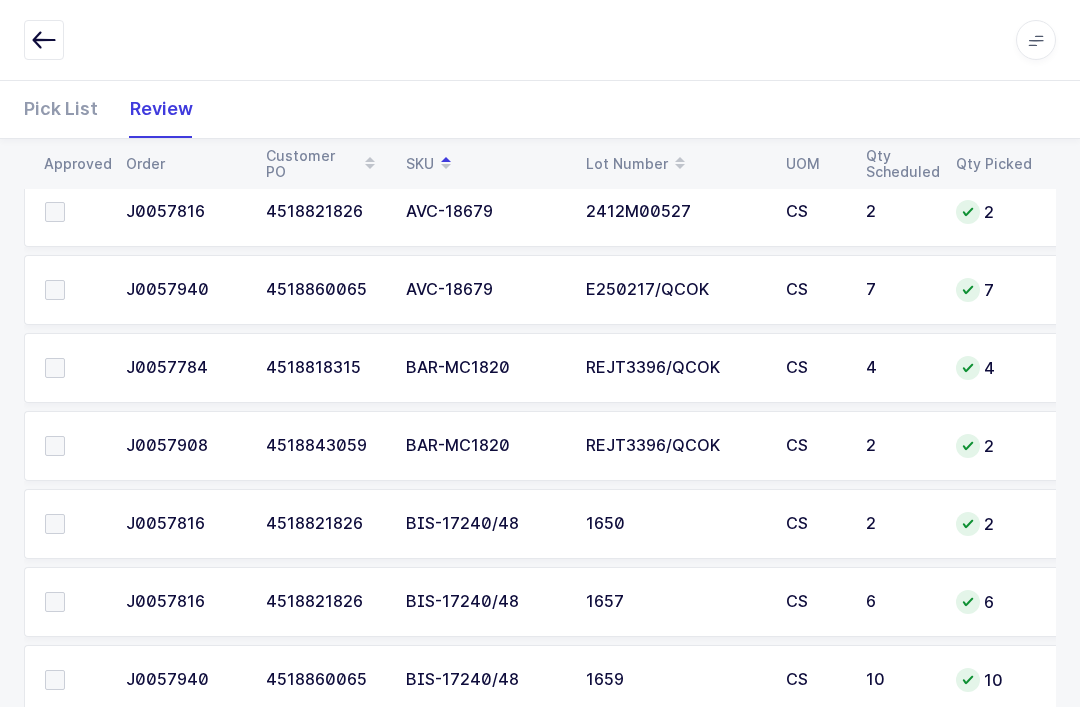 click at bounding box center [73, 368] 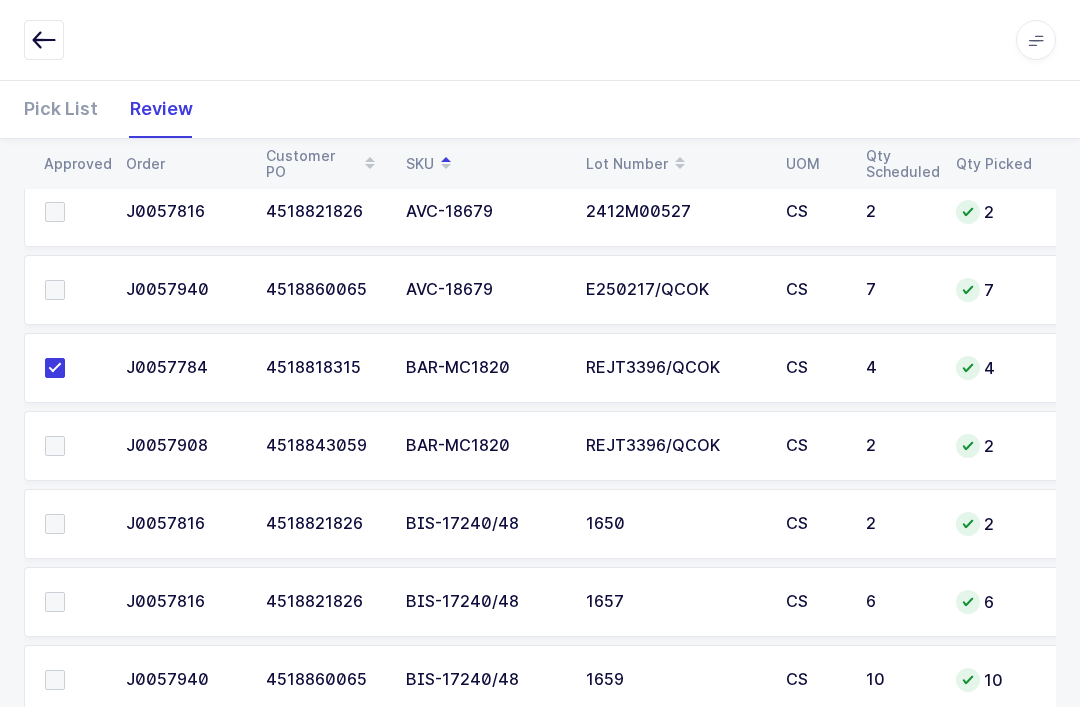 click at bounding box center (69, 446) 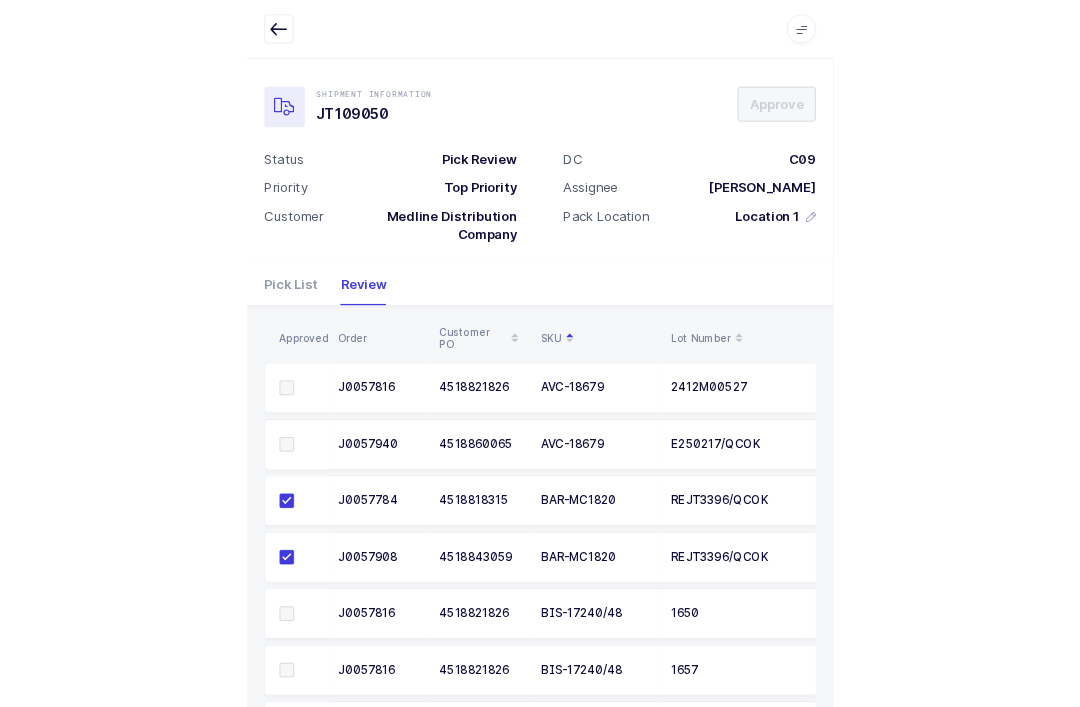 scroll, scrollTop: 300, scrollLeft: 0, axis: vertical 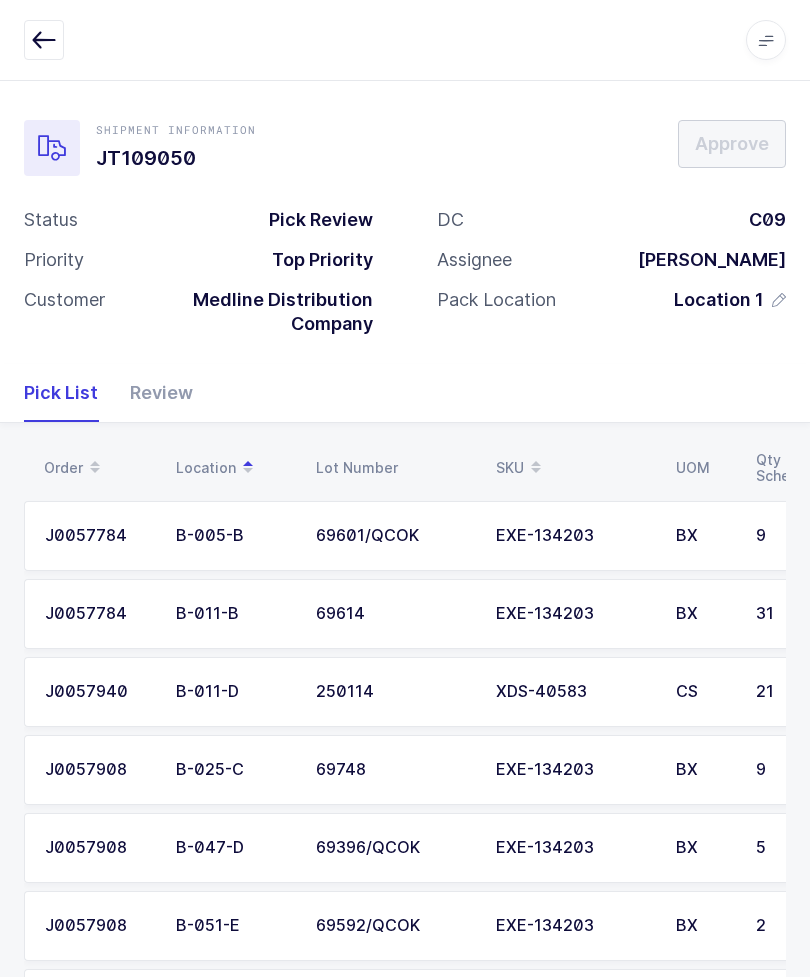 click on "Shipment Information
JT109050
Approve" at bounding box center (405, 148) 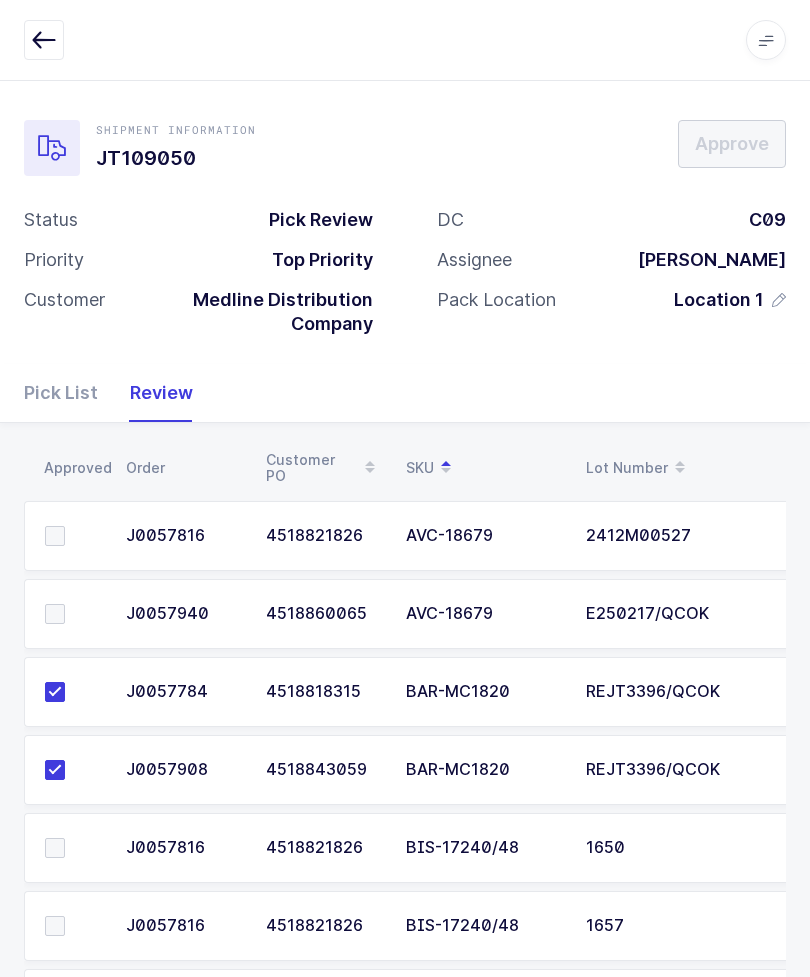 scroll, scrollTop: 0, scrollLeft: 251, axis: horizontal 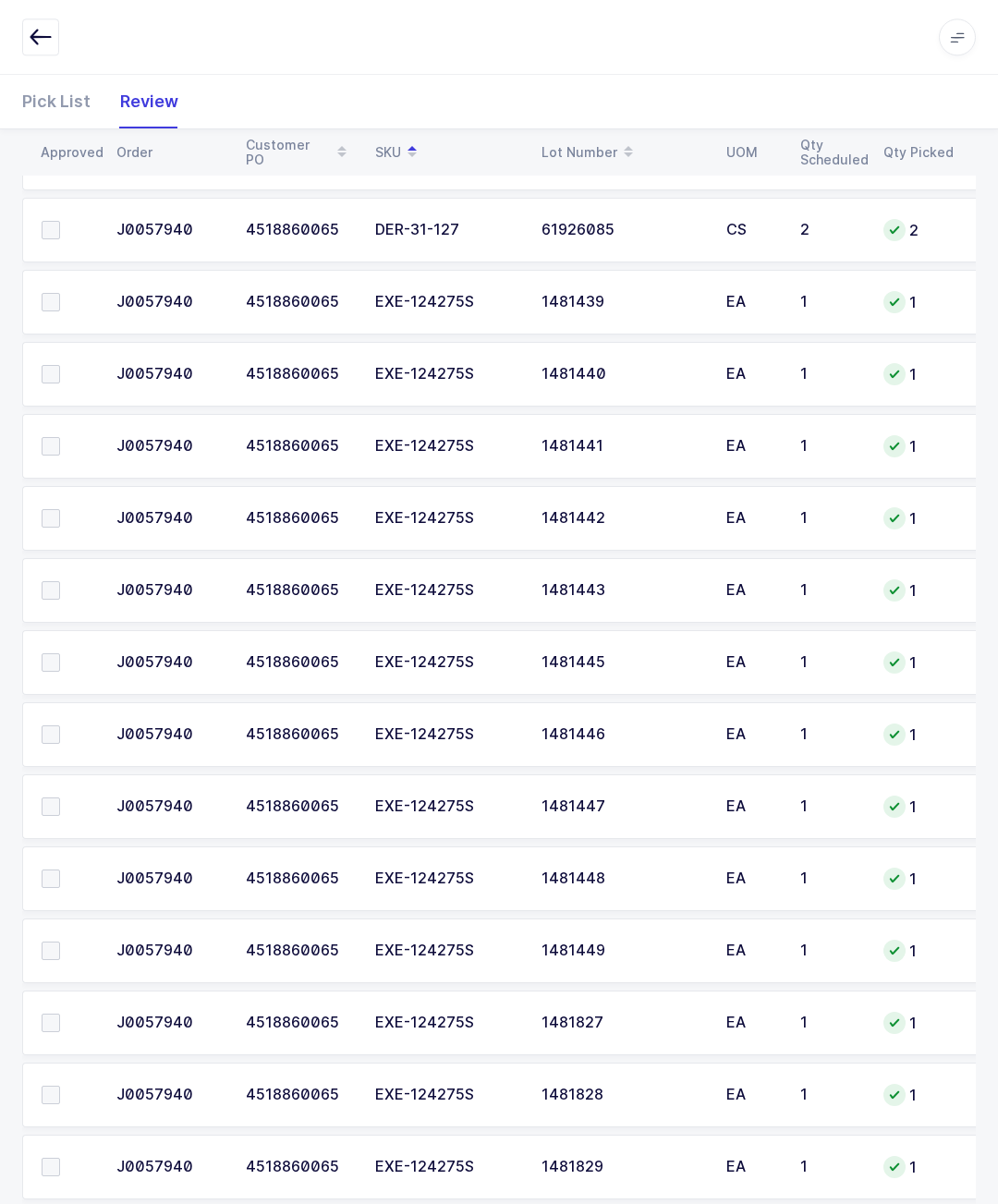 click at bounding box center [51, 302] 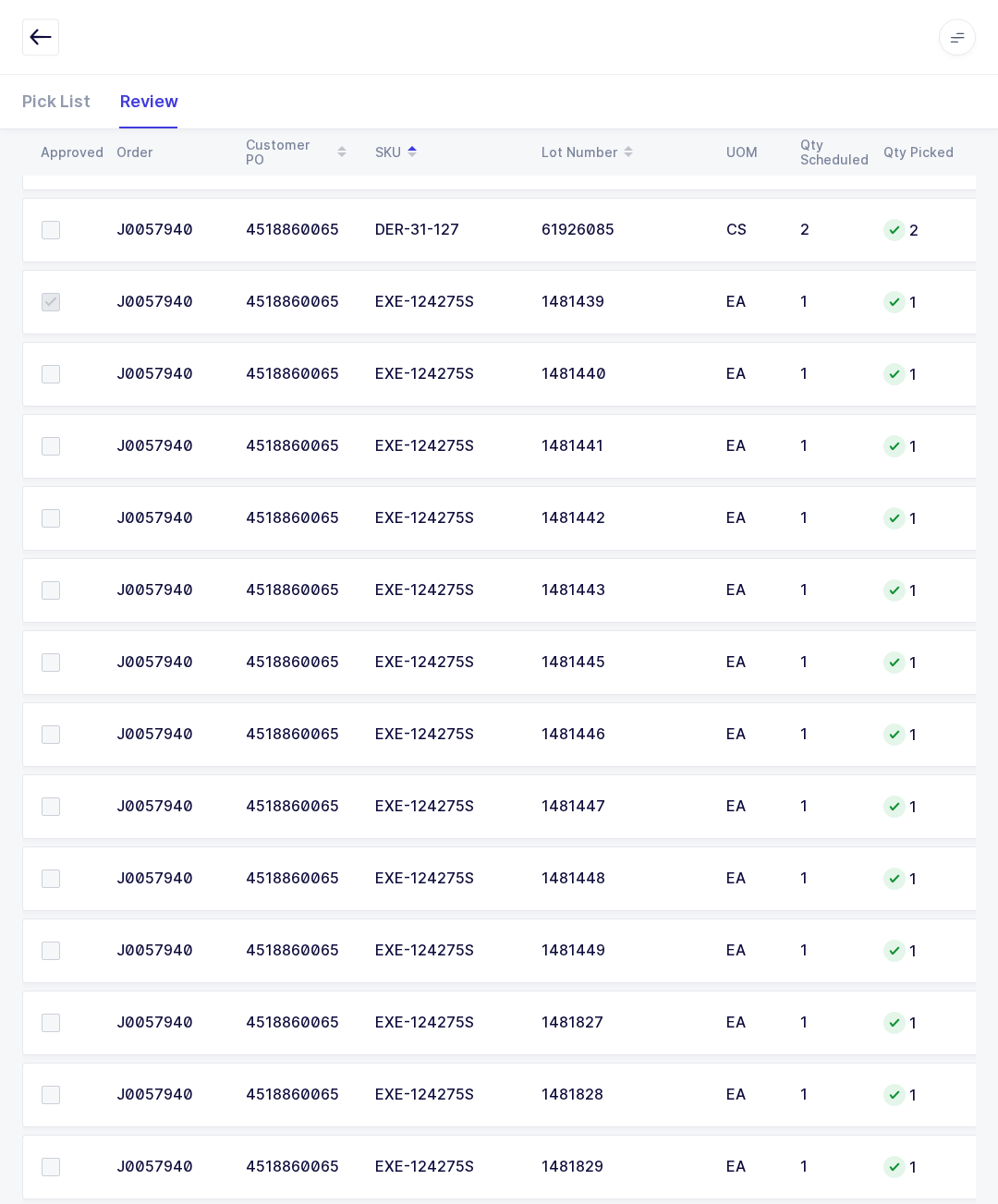 click at bounding box center [67, 374] 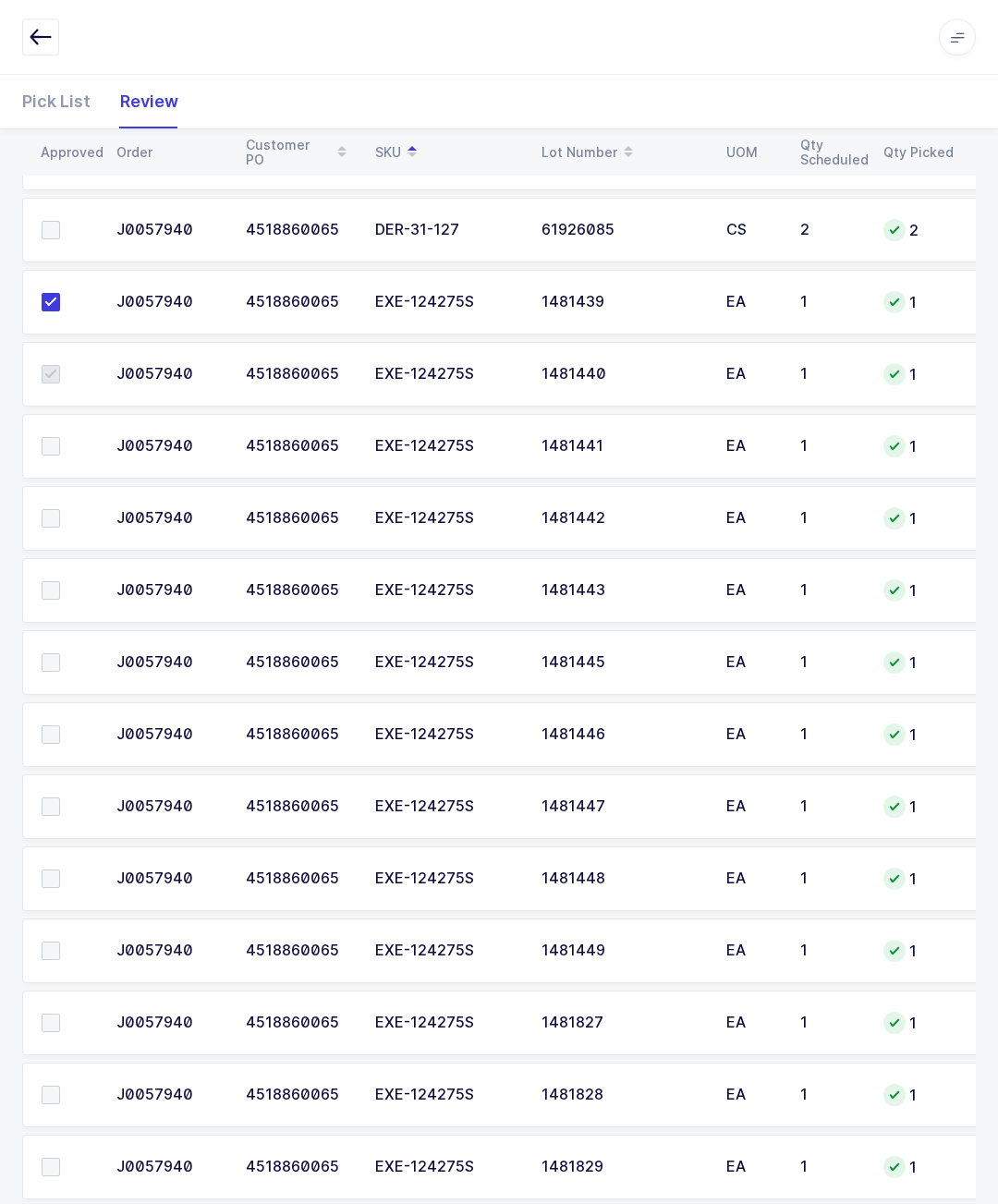 scroll, scrollTop: 2333, scrollLeft: 0, axis: vertical 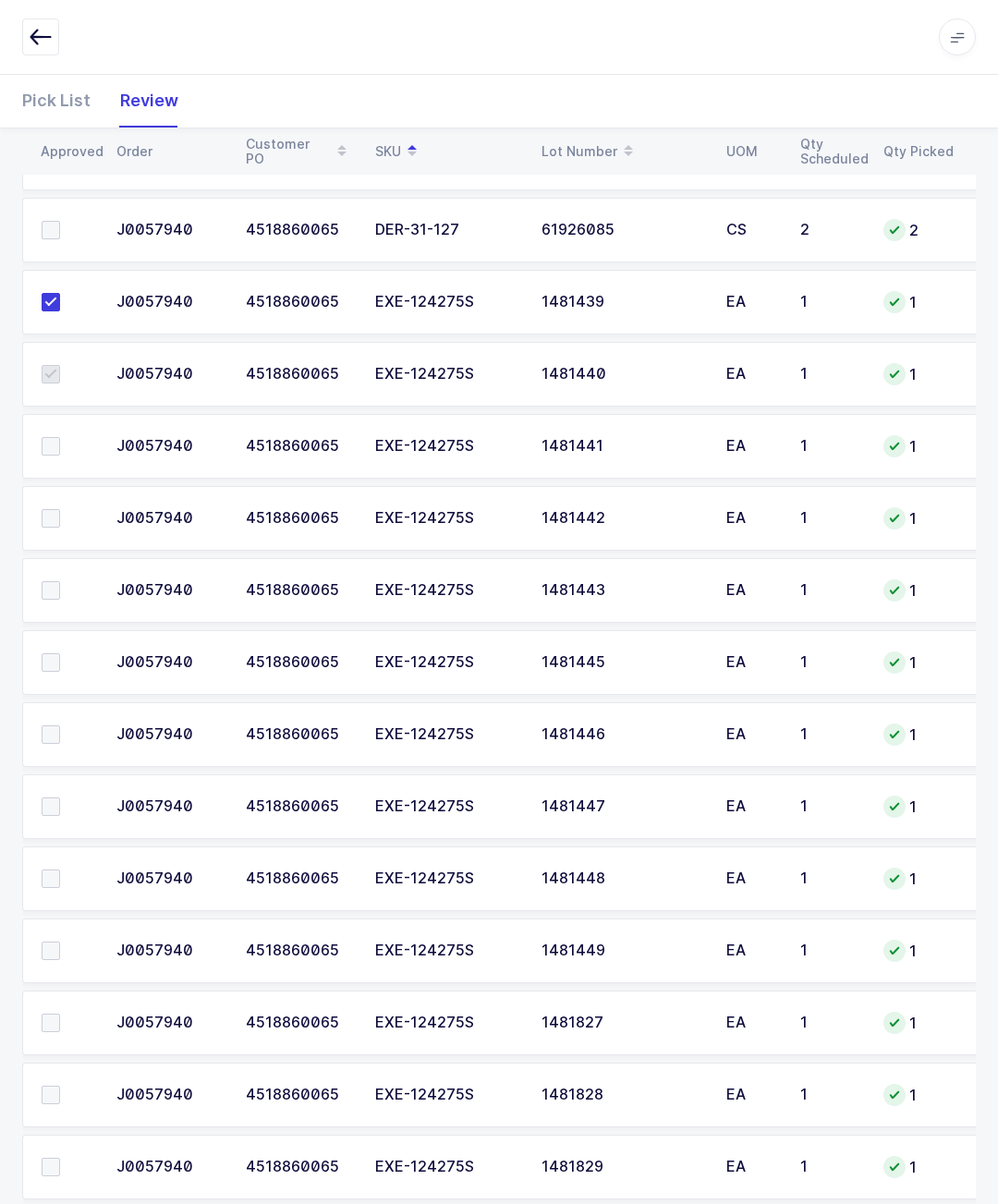 click at bounding box center [64, 446] 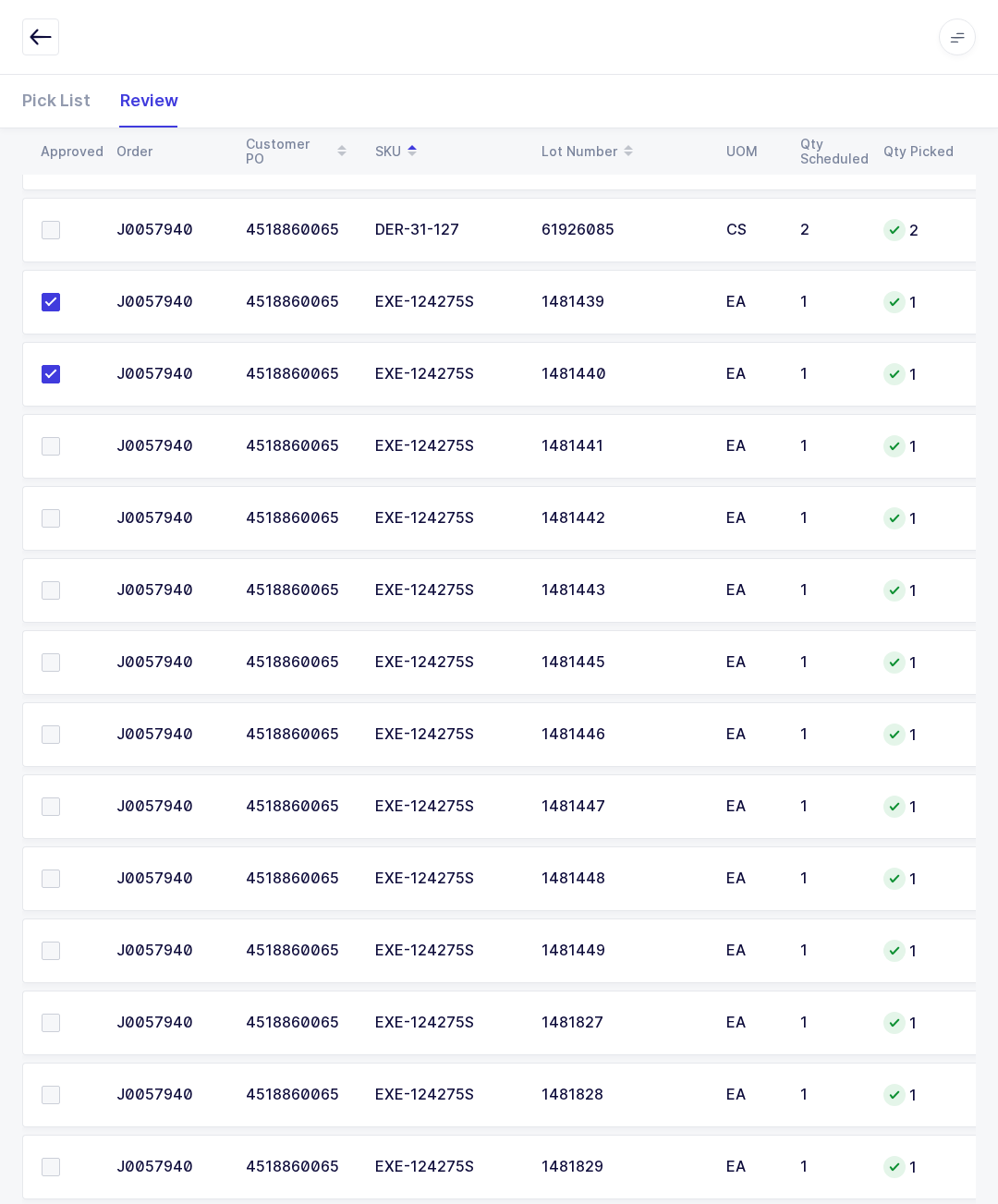 click at bounding box center [51, 518] 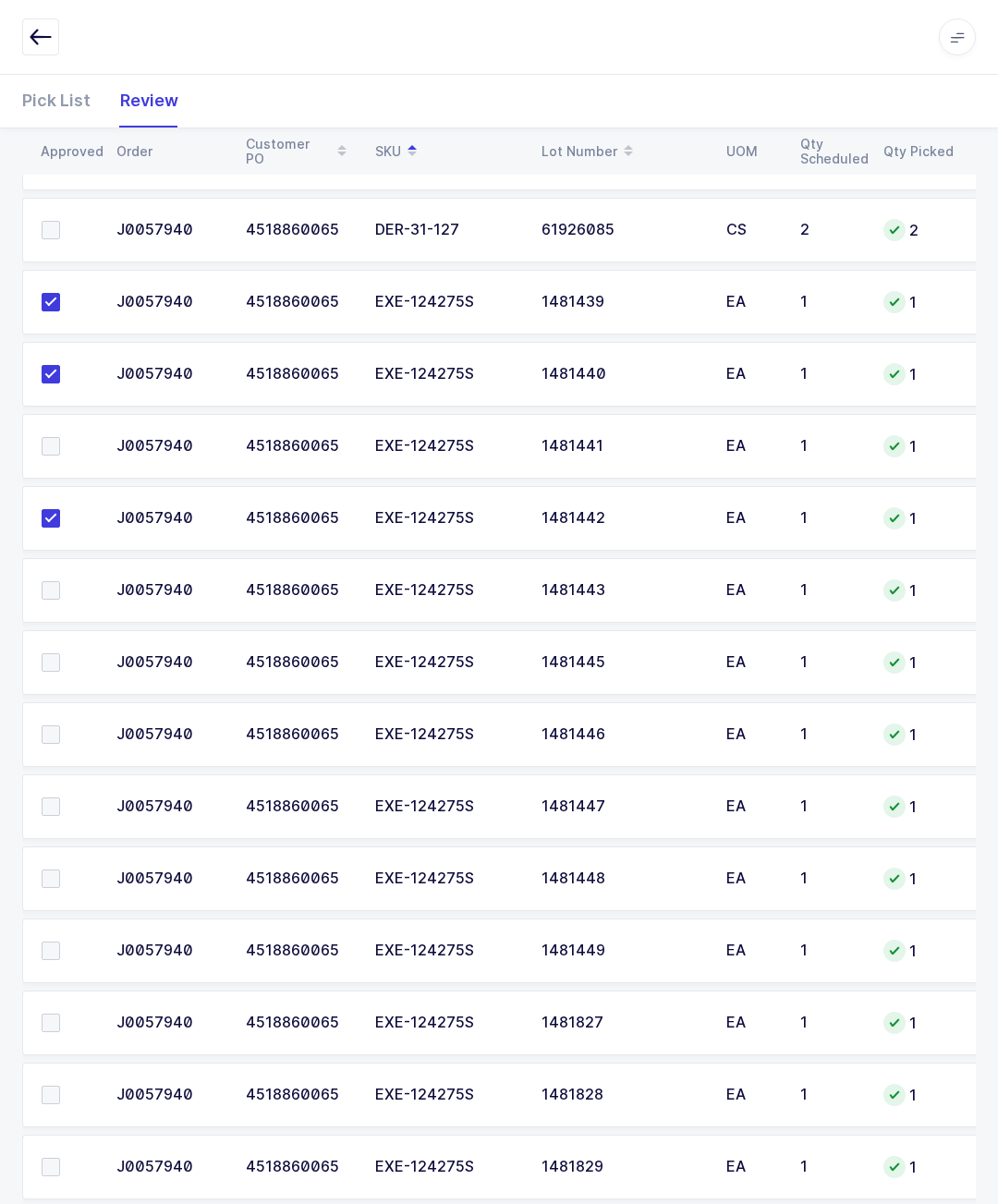 click at bounding box center [51, 446] 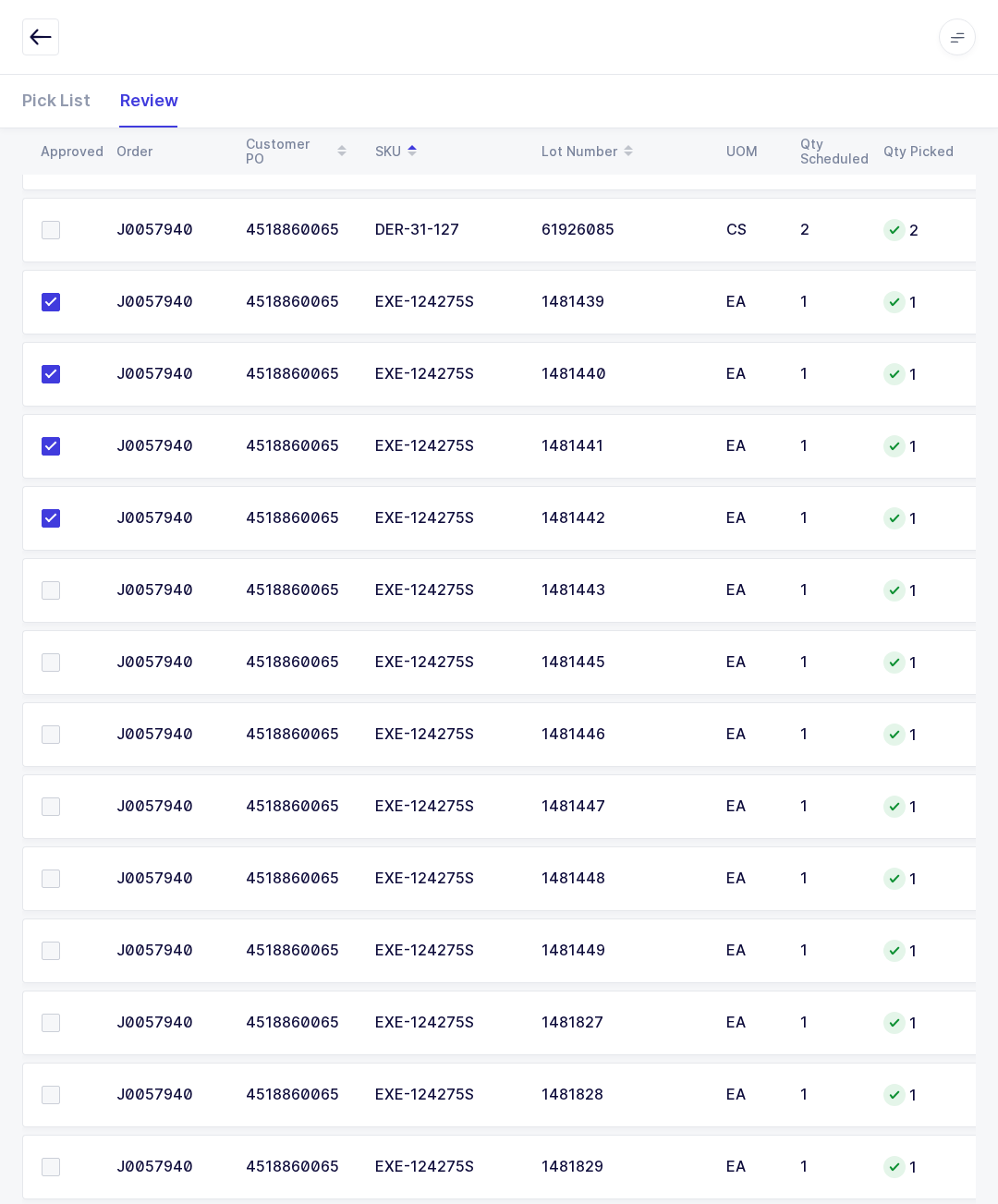 click at bounding box center (51, 590) 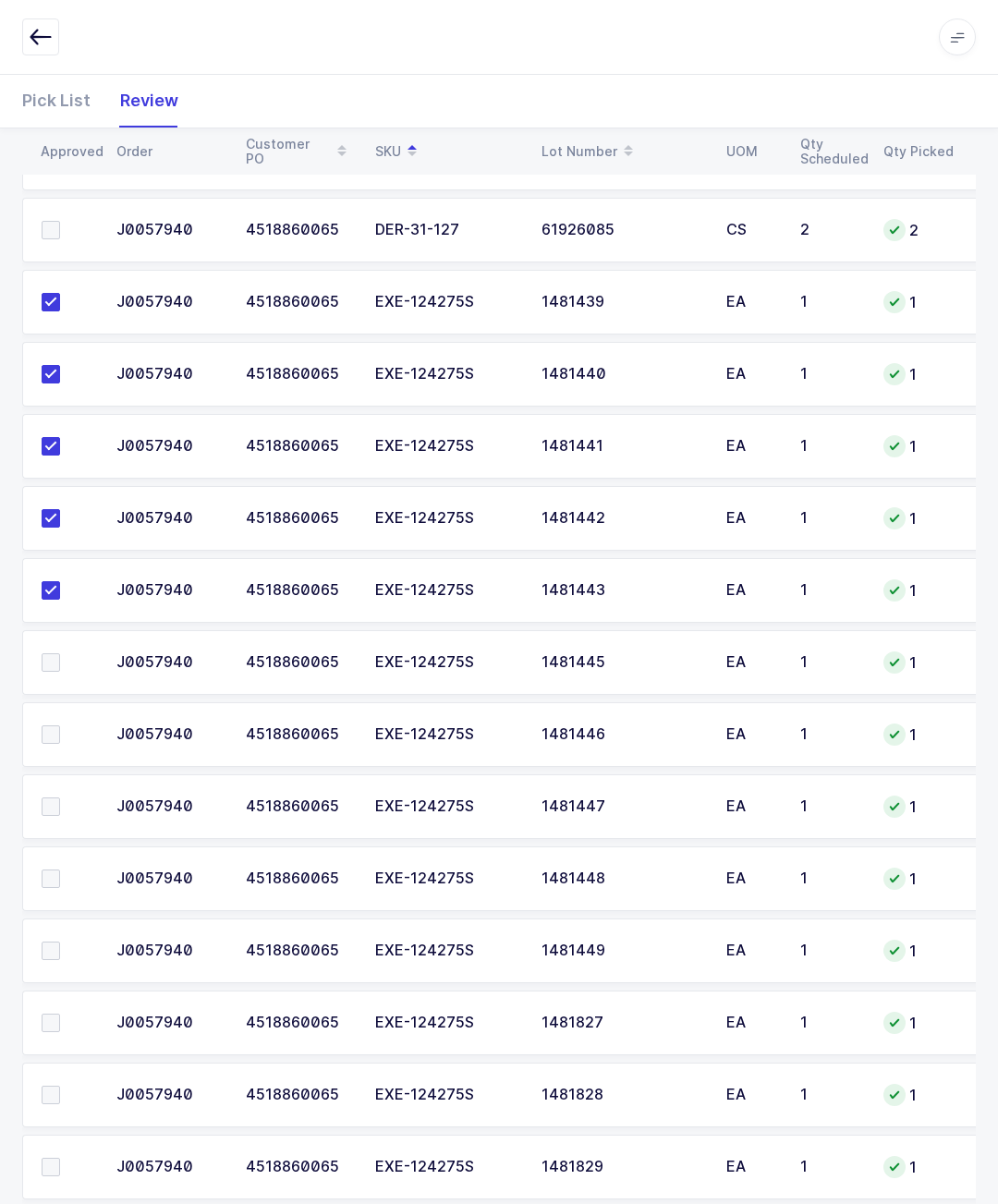 click at bounding box center [67, 663] 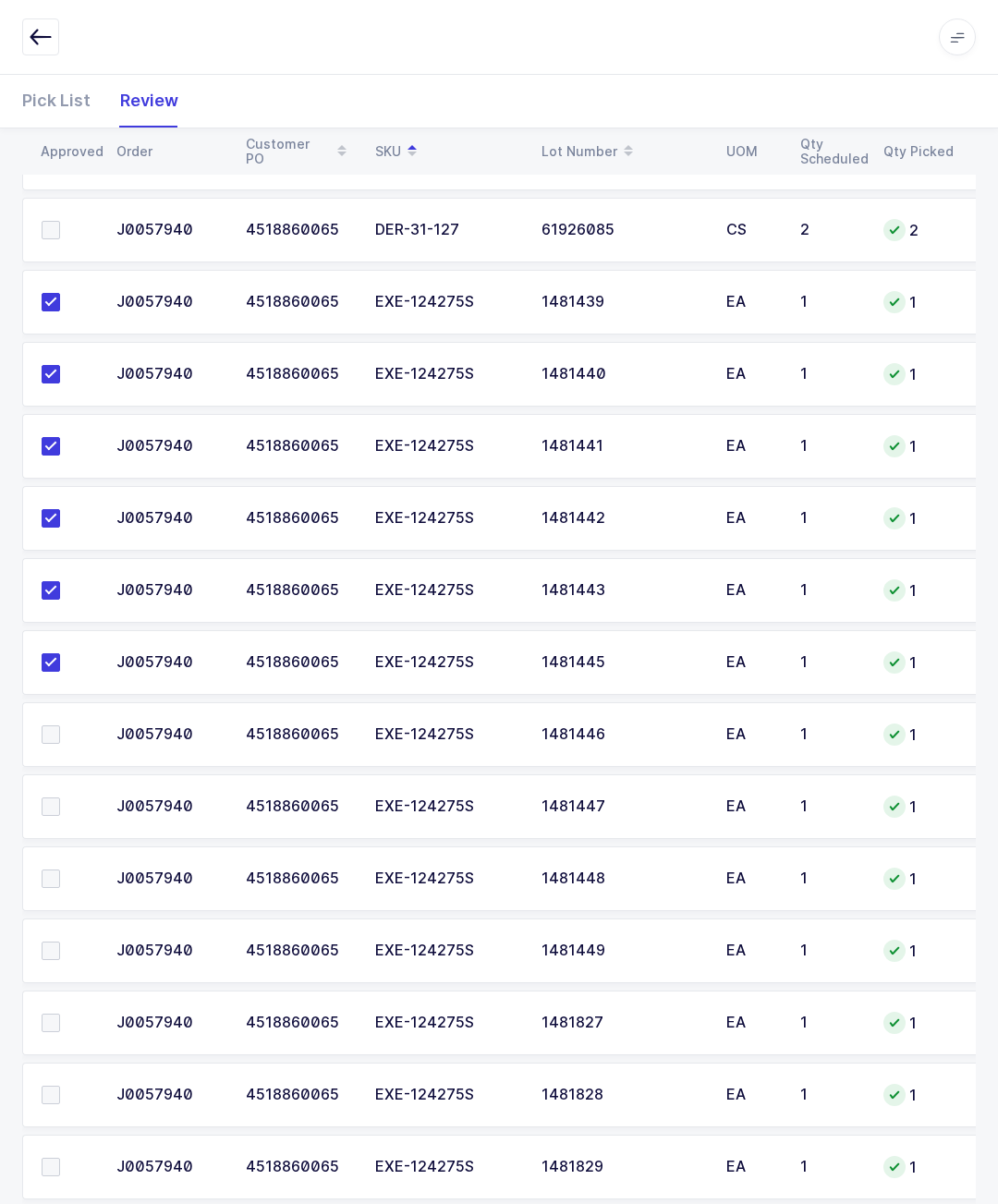 click at bounding box center (67, 735) 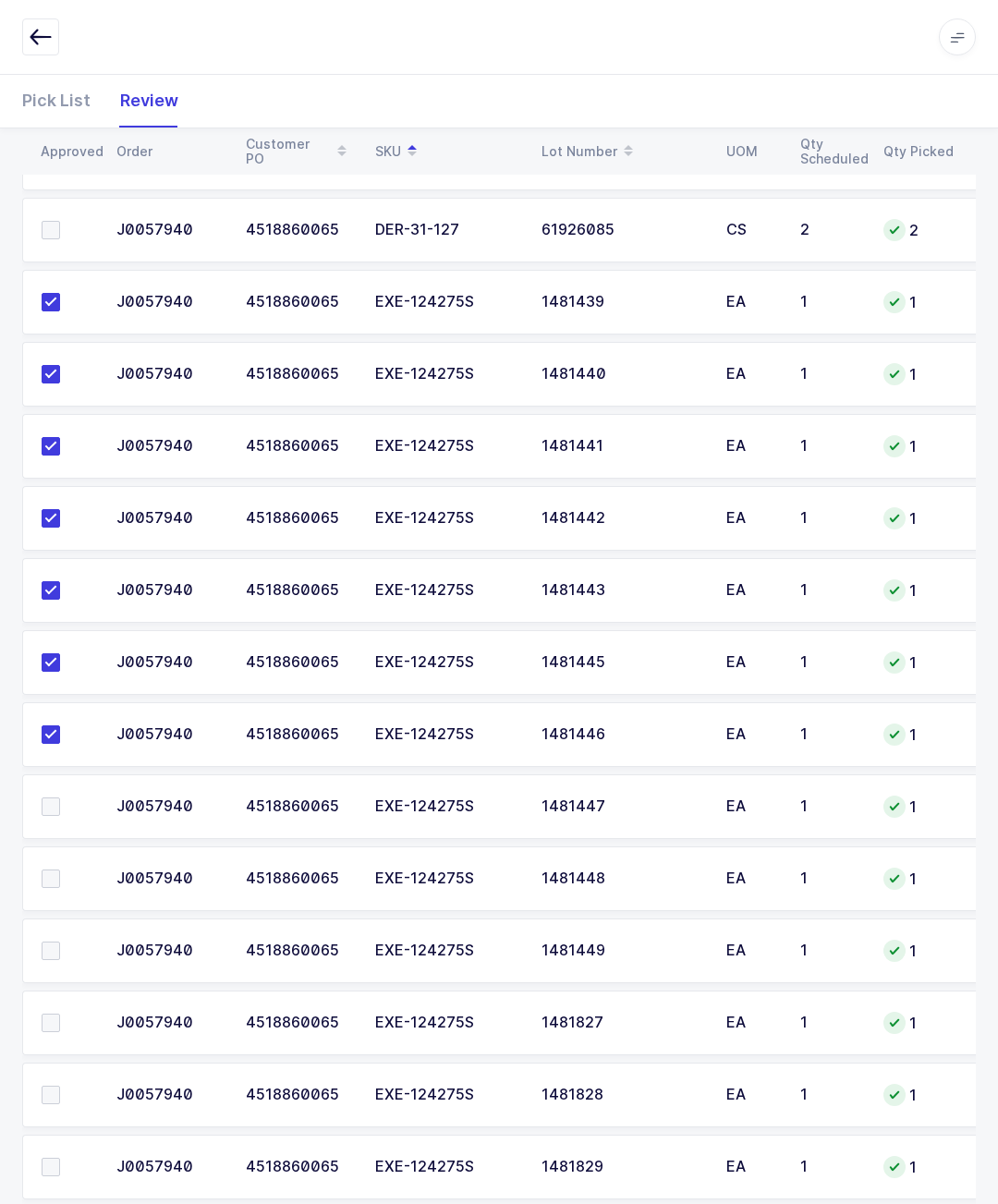 click at bounding box center [67, 807] 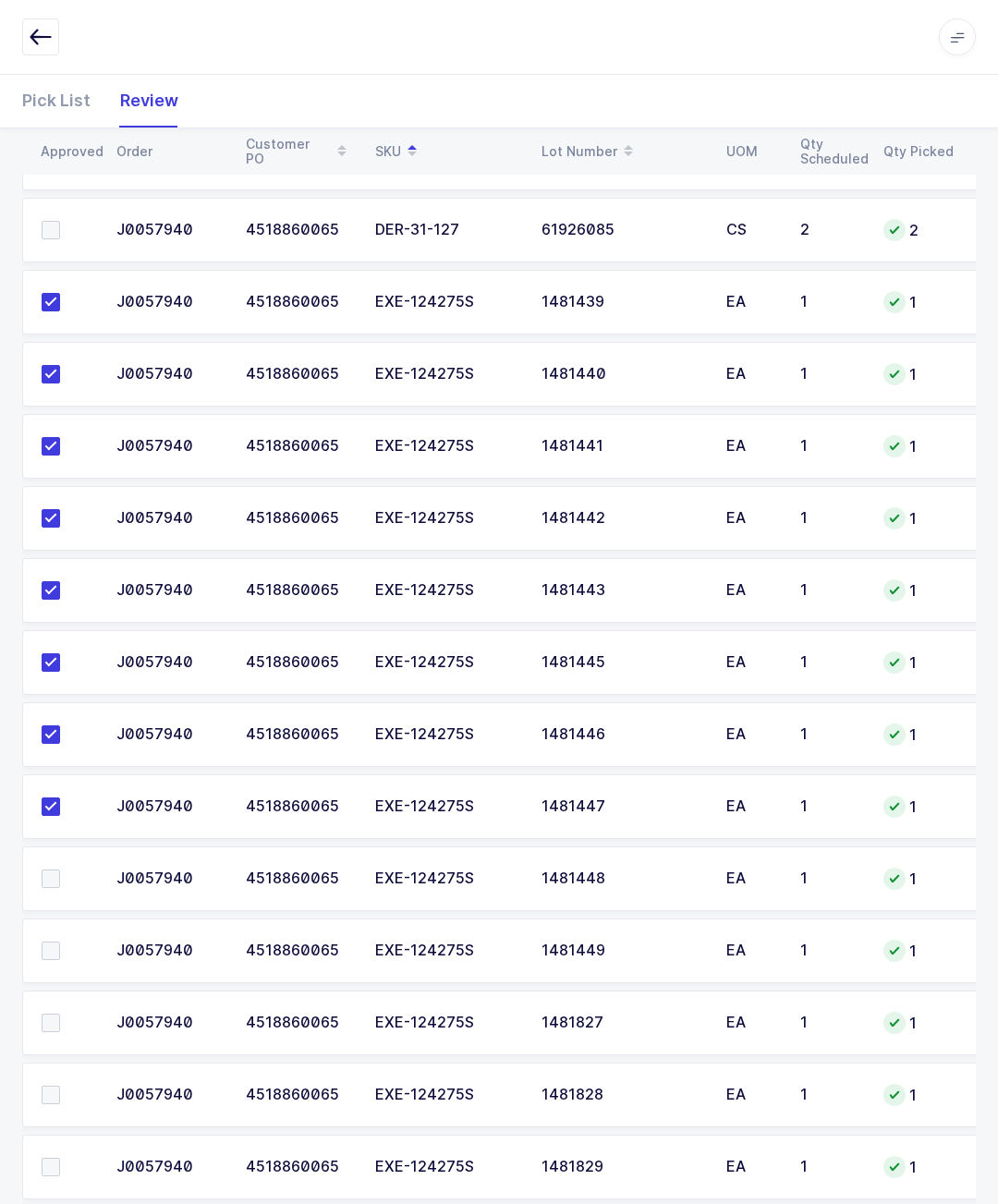 click at bounding box center (67, 879) 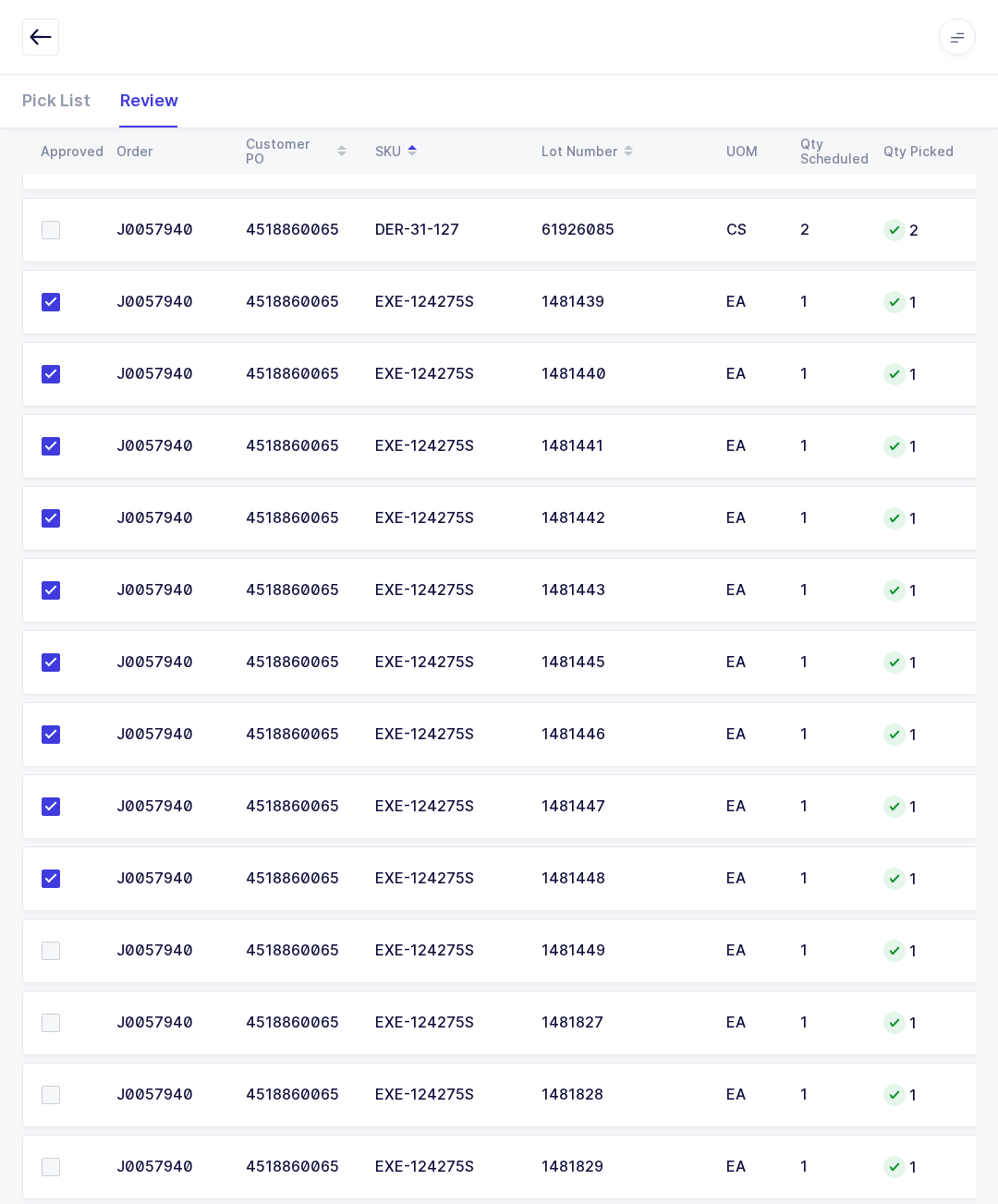 click at bounding box center (67, 951) 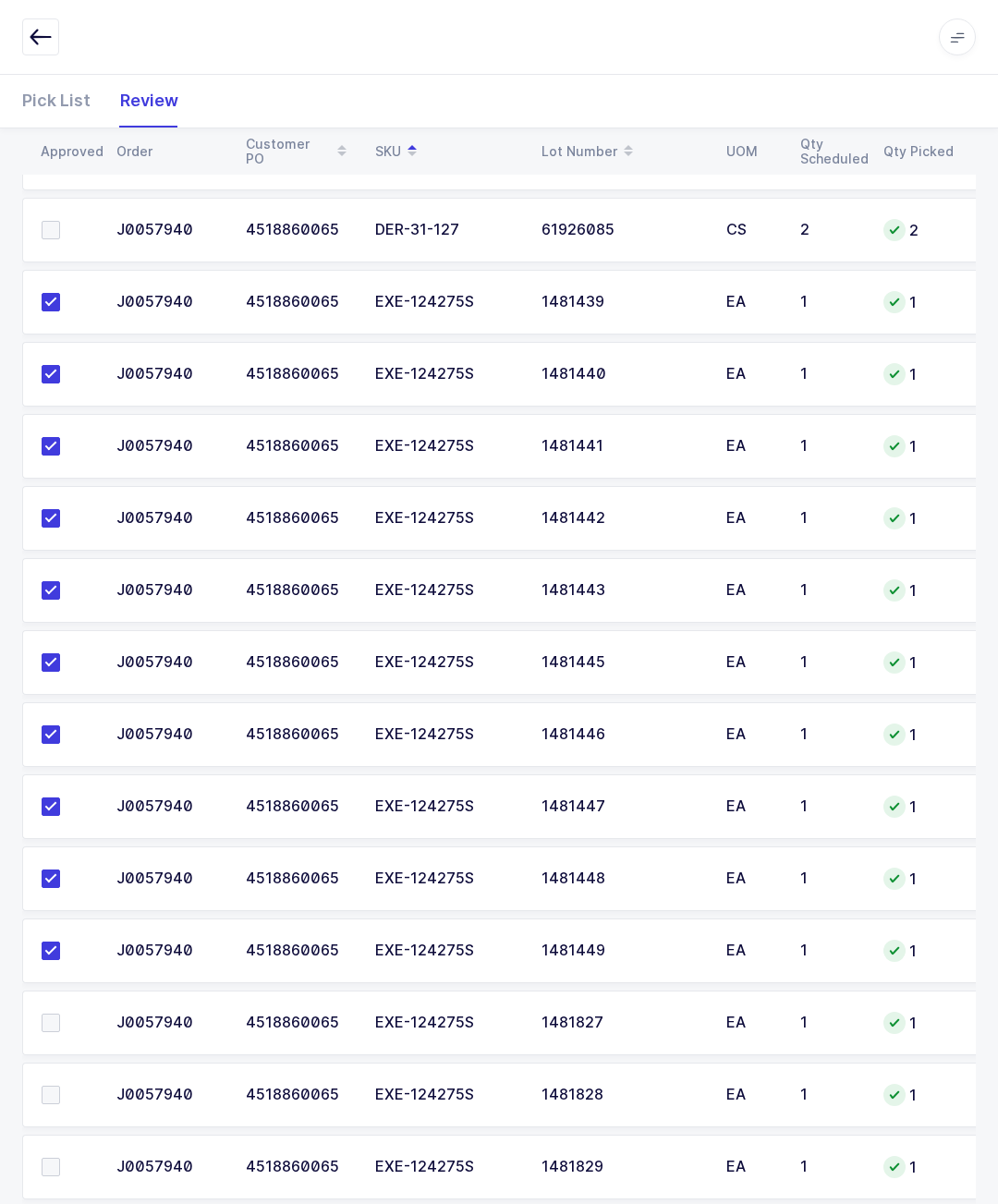 click at bounding box center [67, 1023] 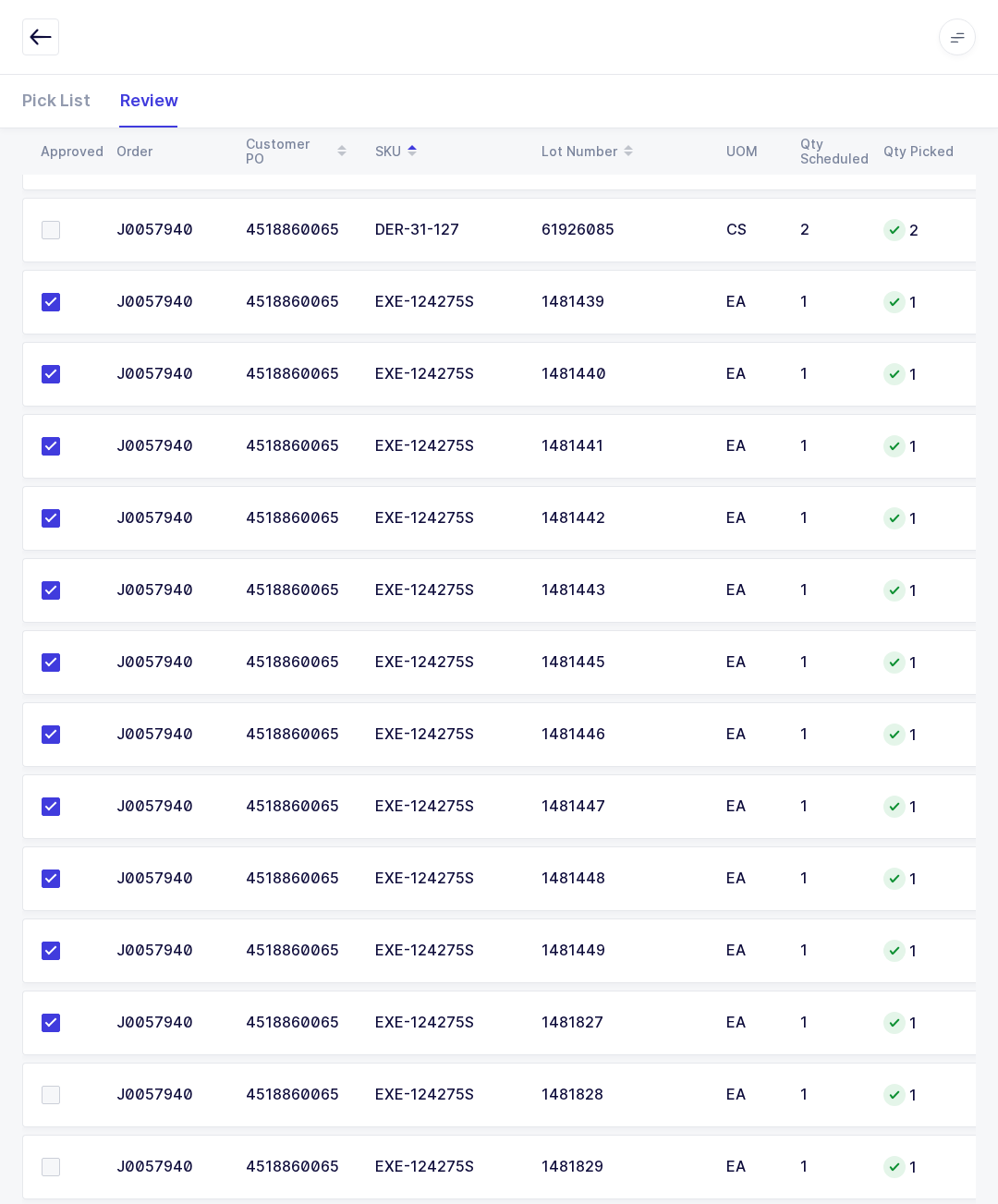 click at bounding box center (67, 1095) 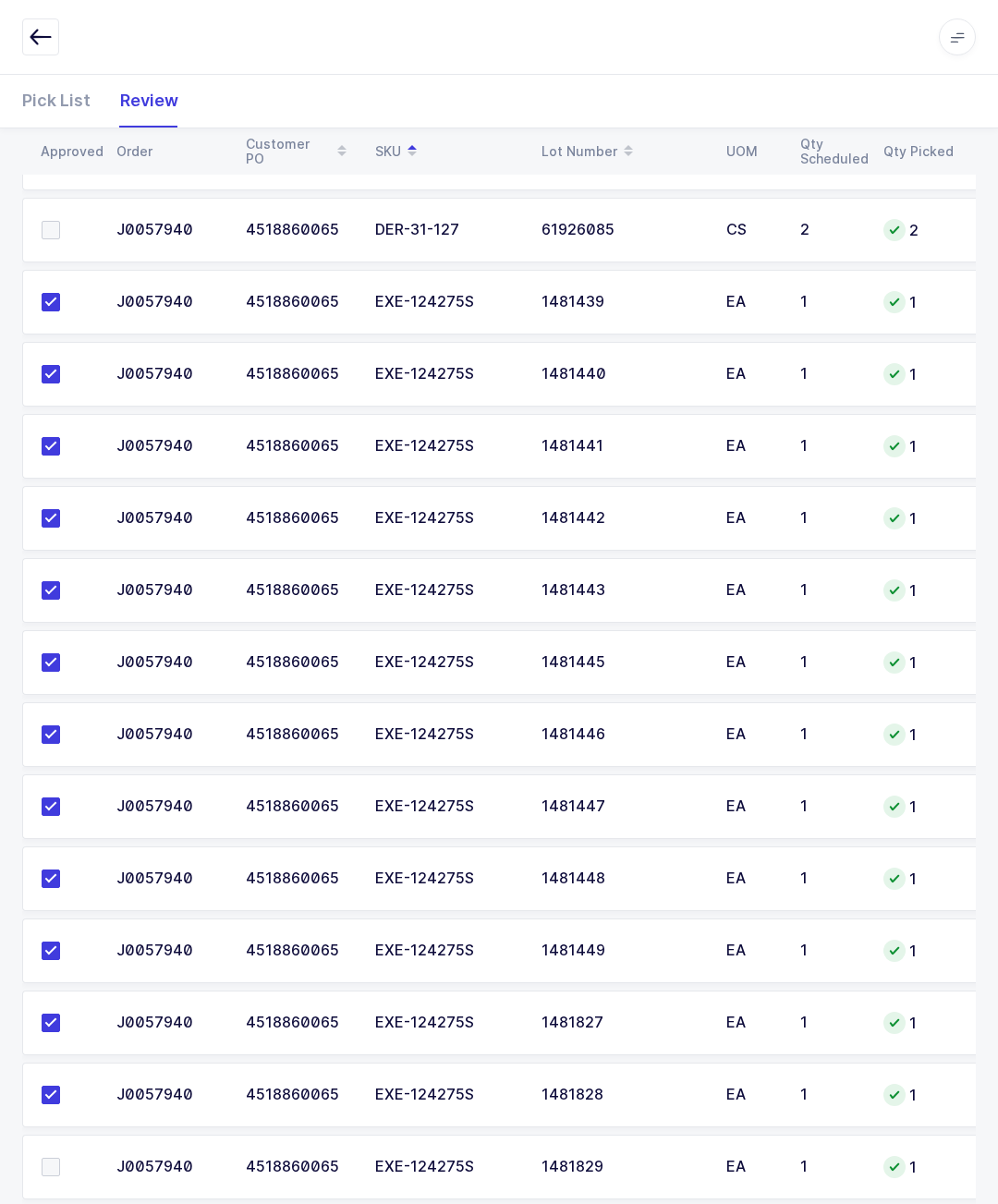 click at bounding box center (64, 1167) 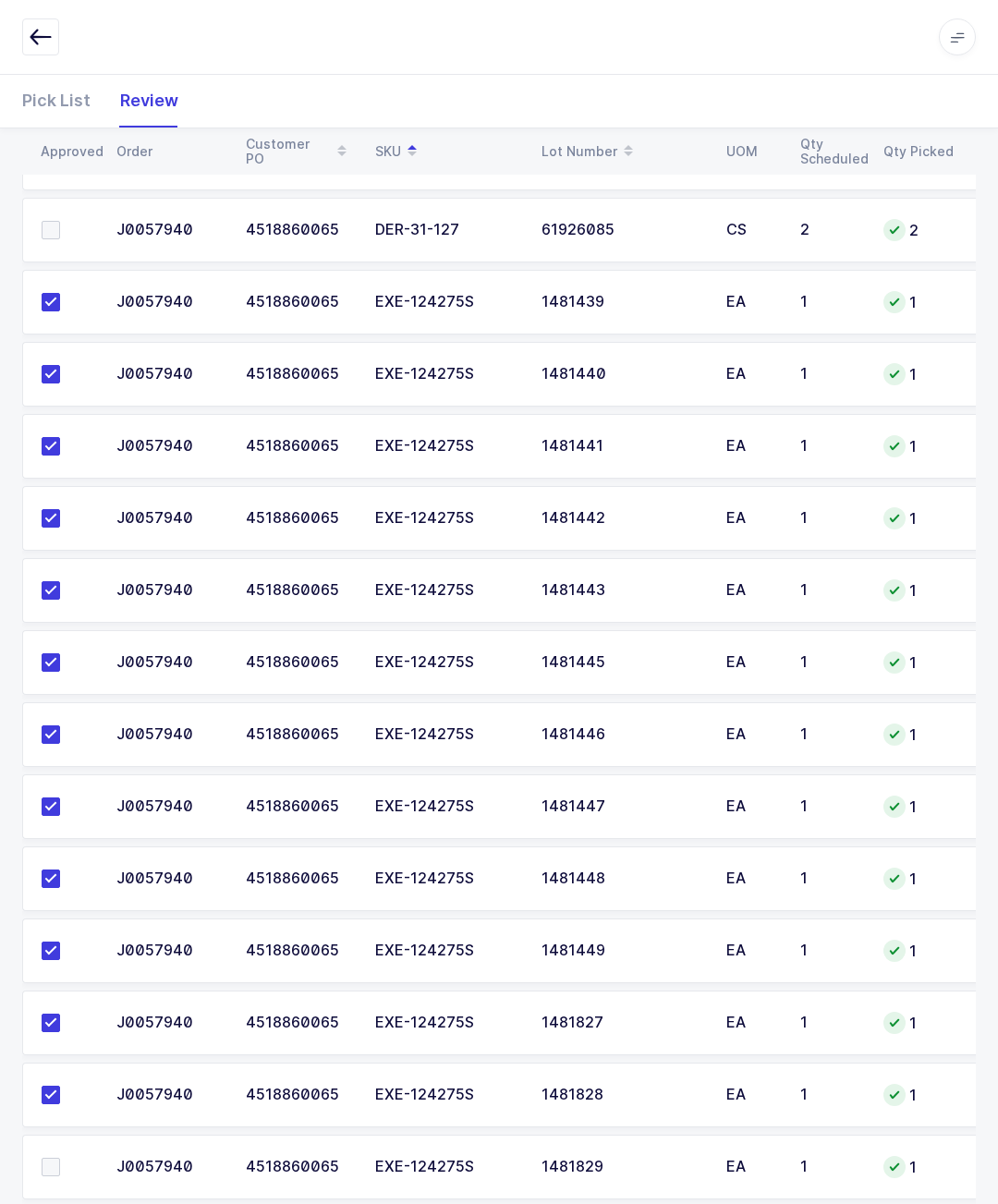 click at bounding box center [51, 1167] 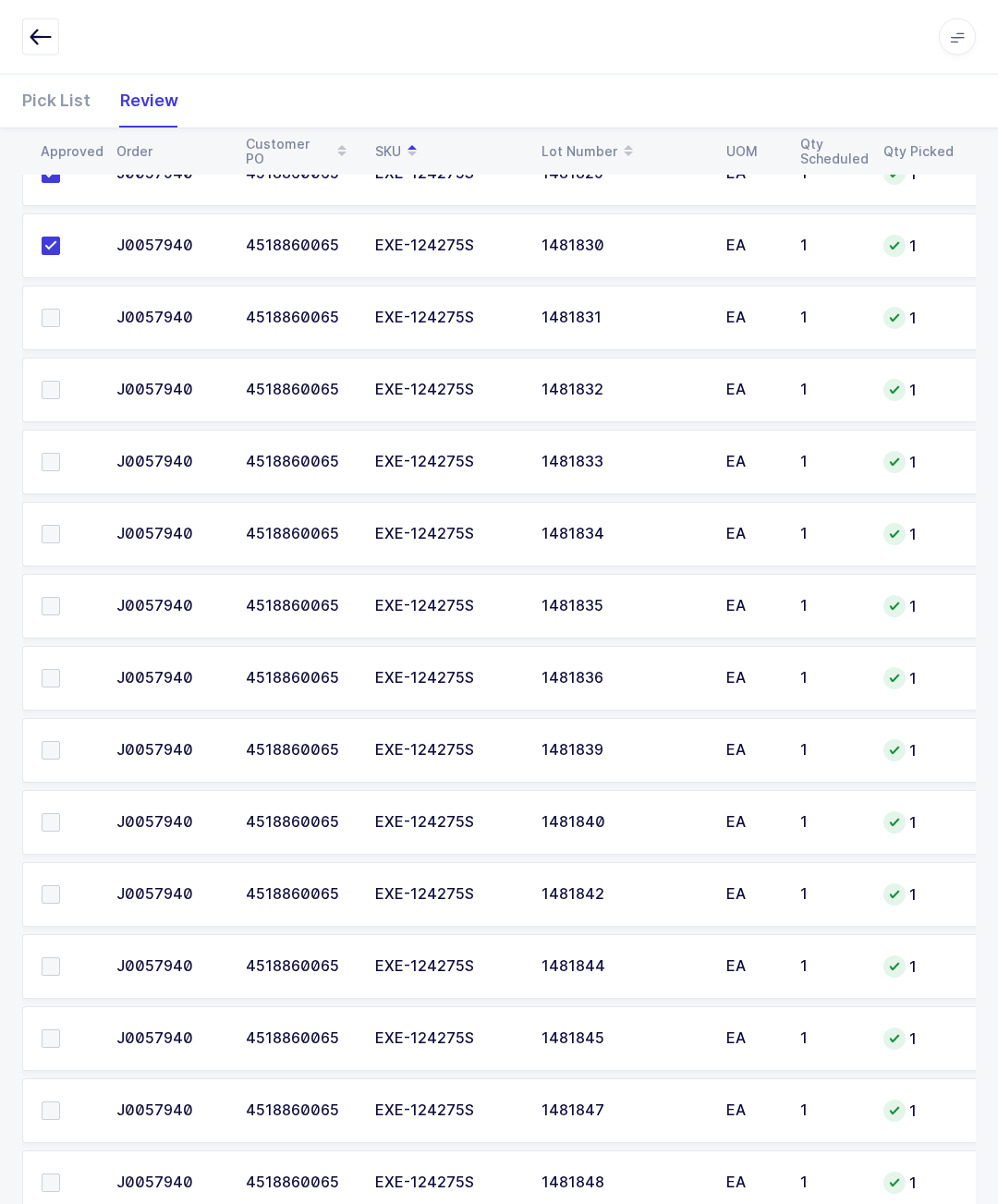 scroll, scrollTop: 3319, scrollLeft: 0, axis: vertical 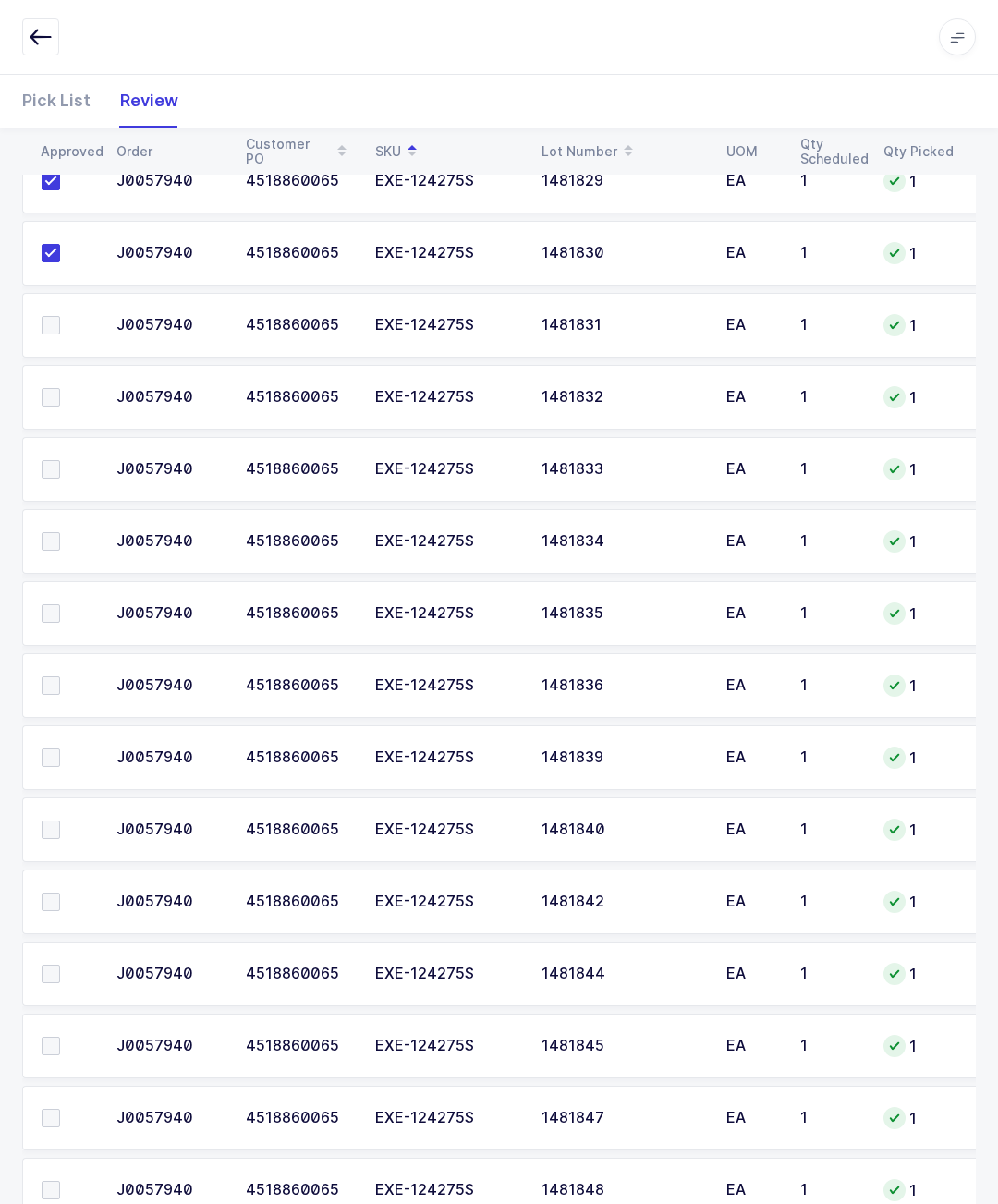 click at bounding box center (67, 325) 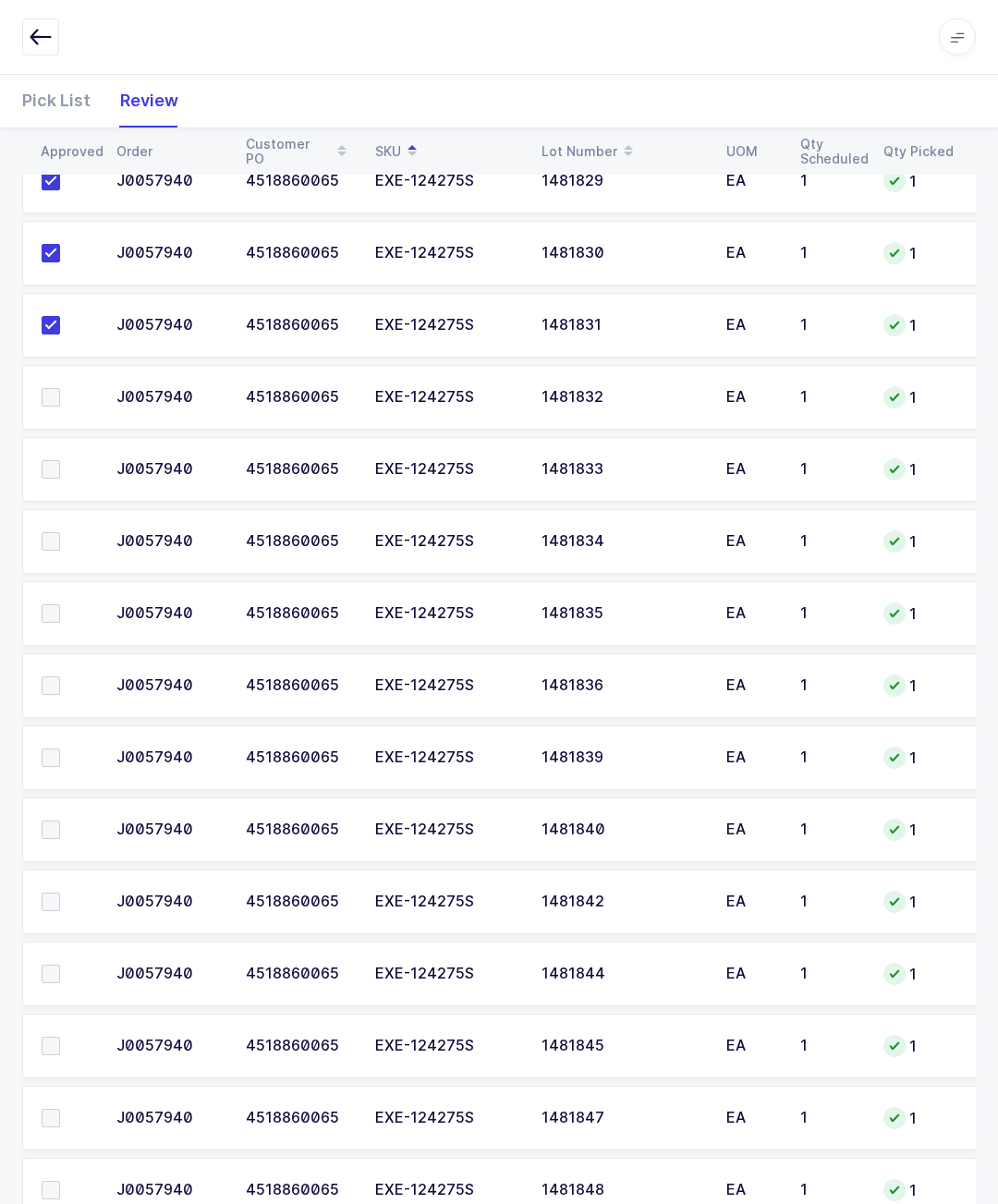 click at bounding box center [64, 397] 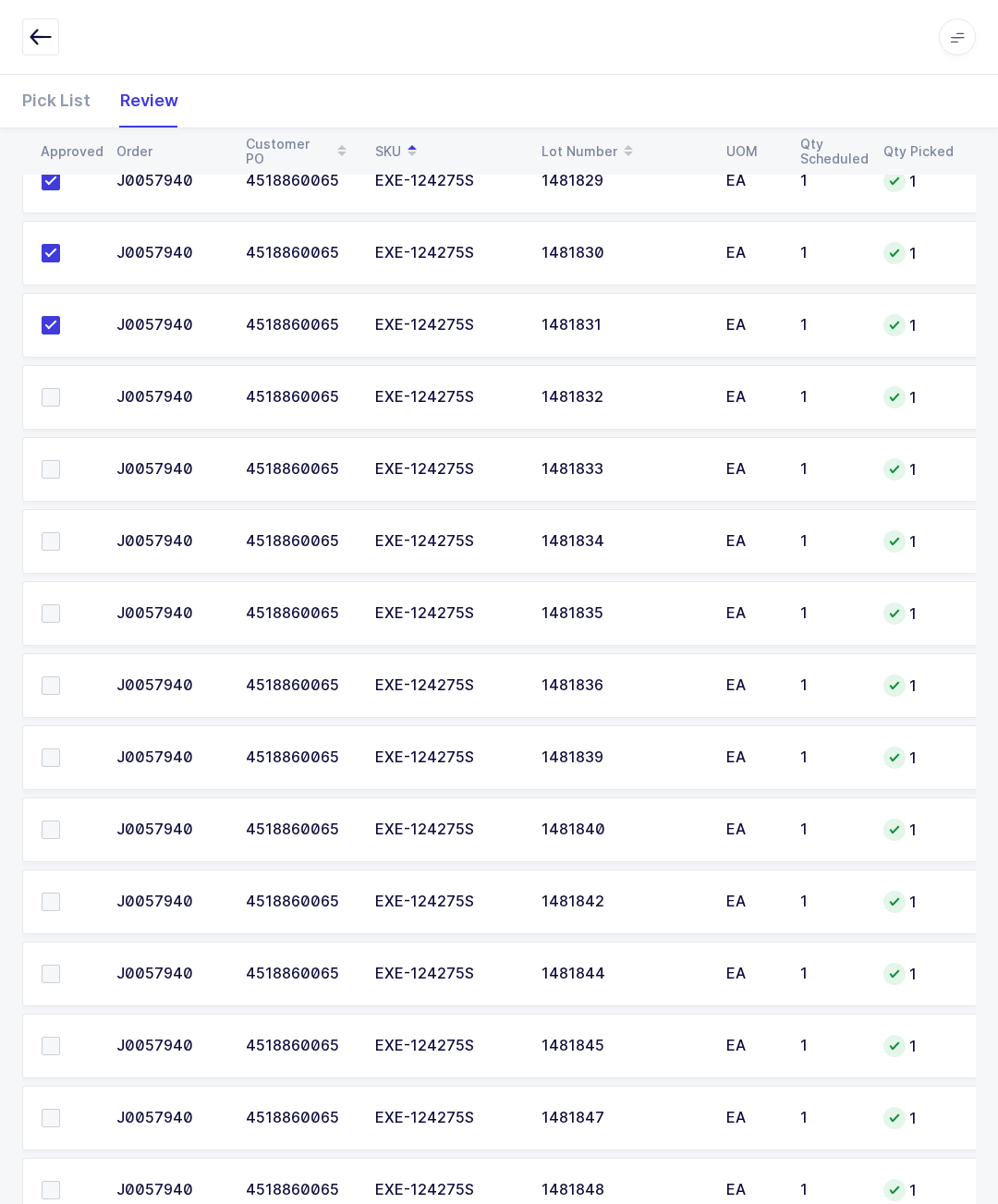 click at bounding box center [51, 397] 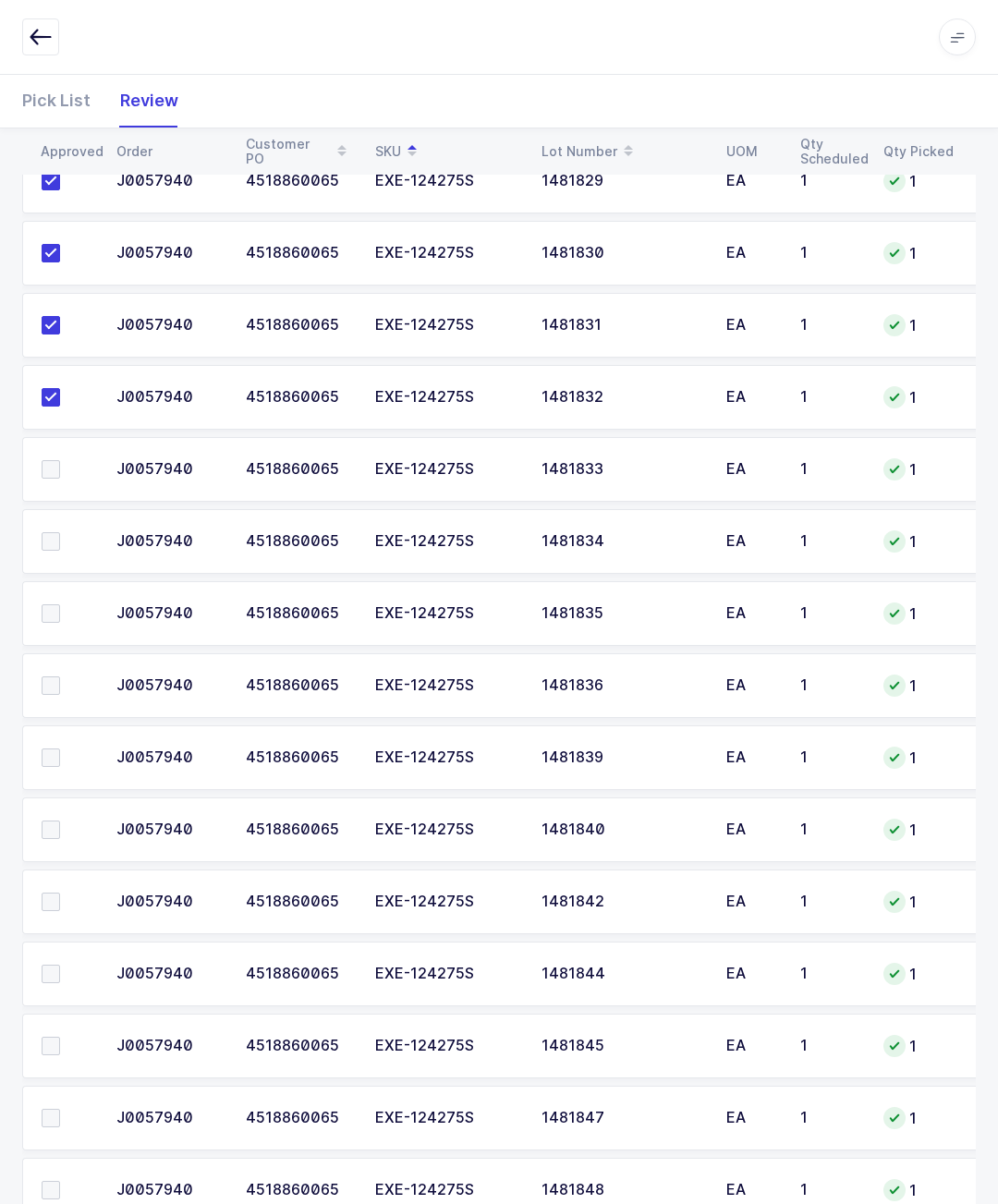 click at bounding box center (67, 469) 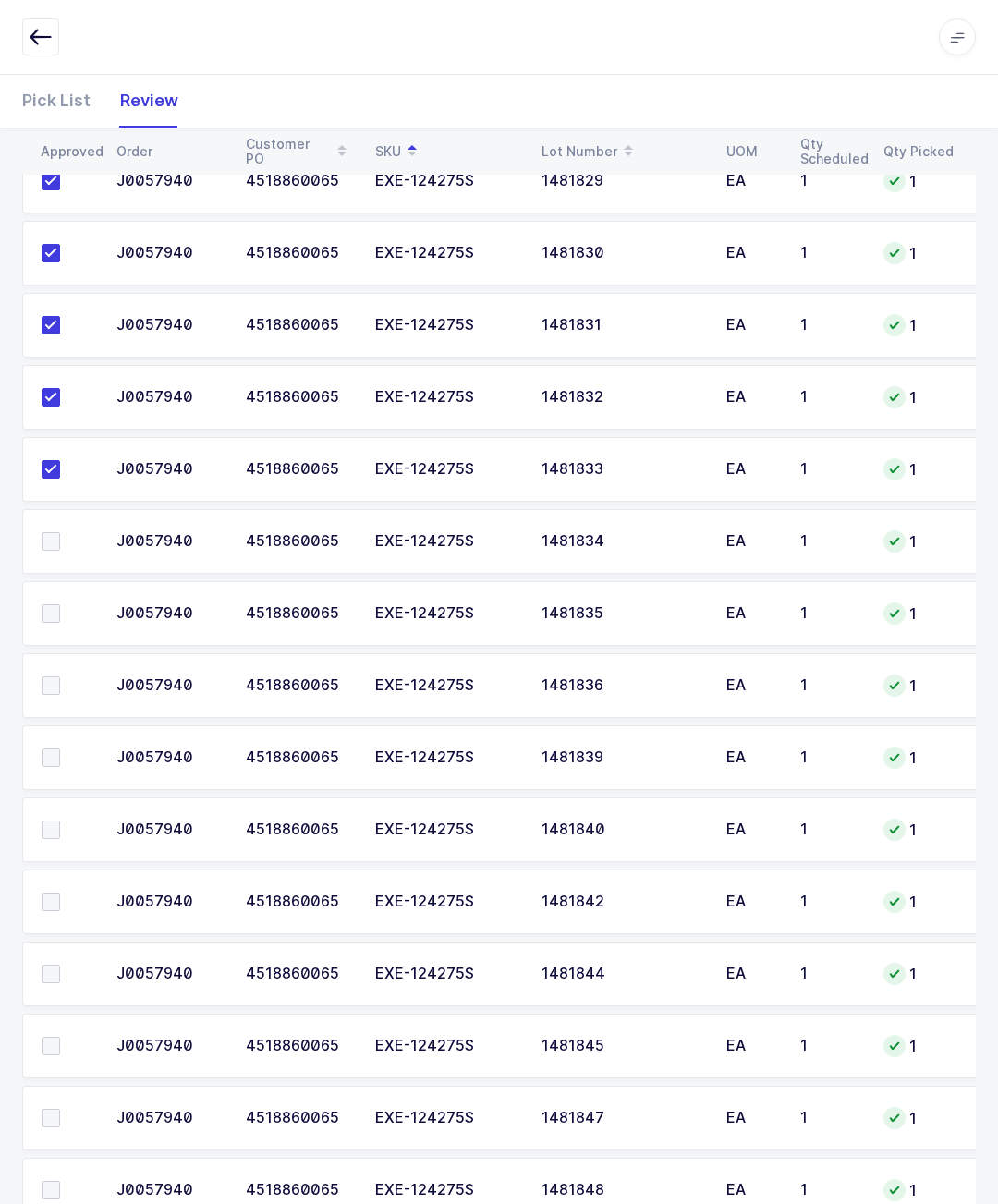 click at bounding box center (67, 541) 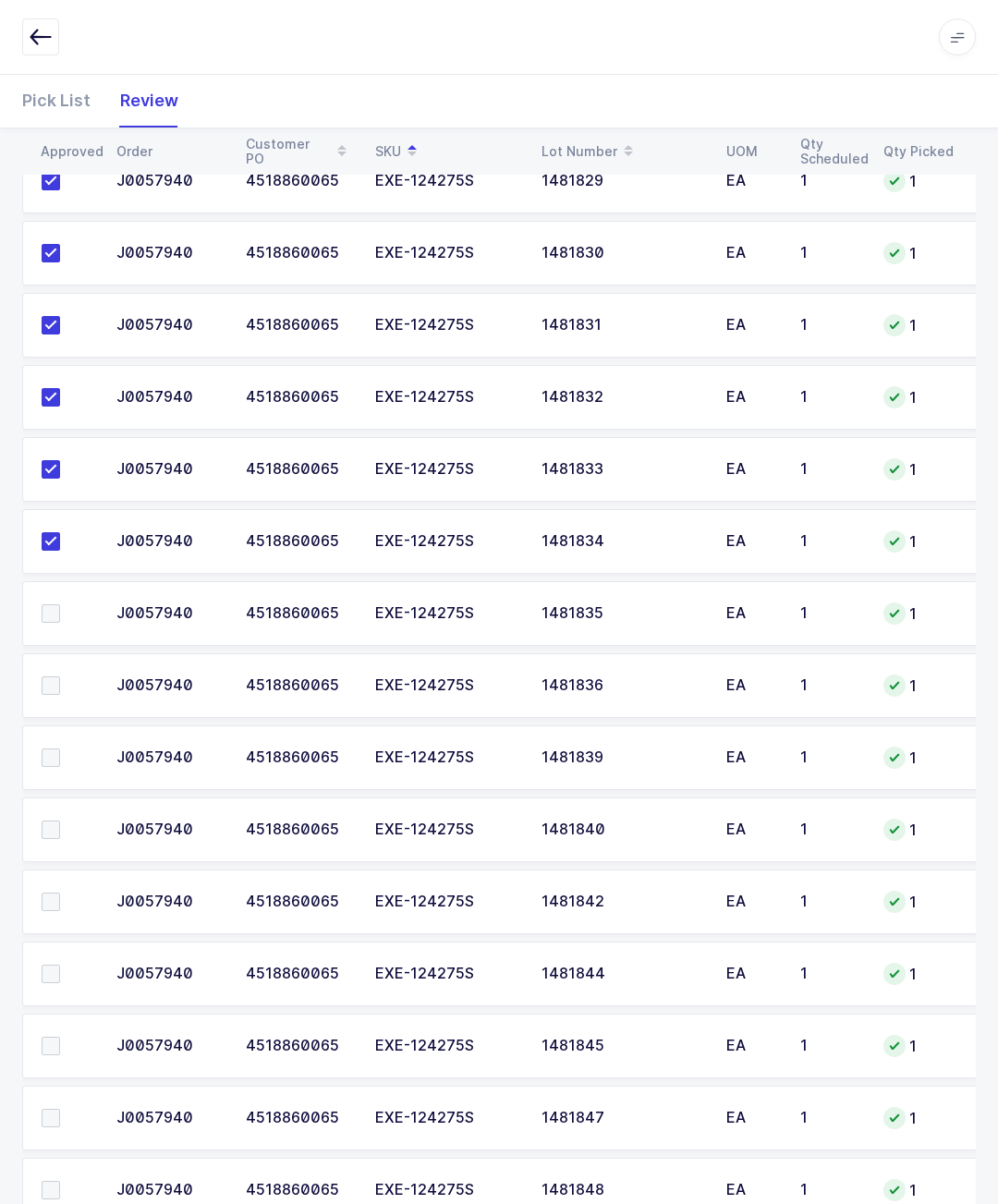 click at bounding box center (67, 614) 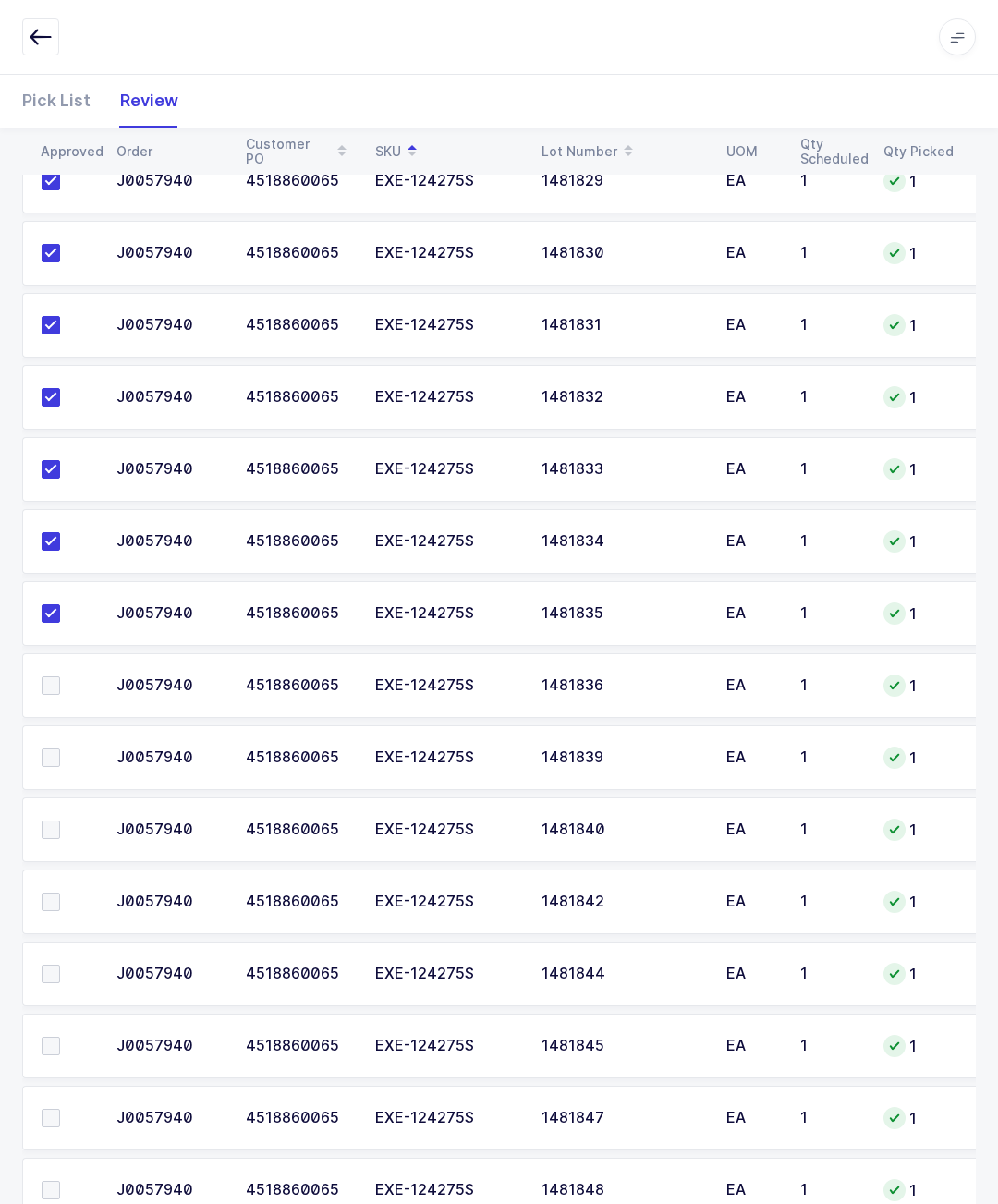 click at bounding box center (67, 686) 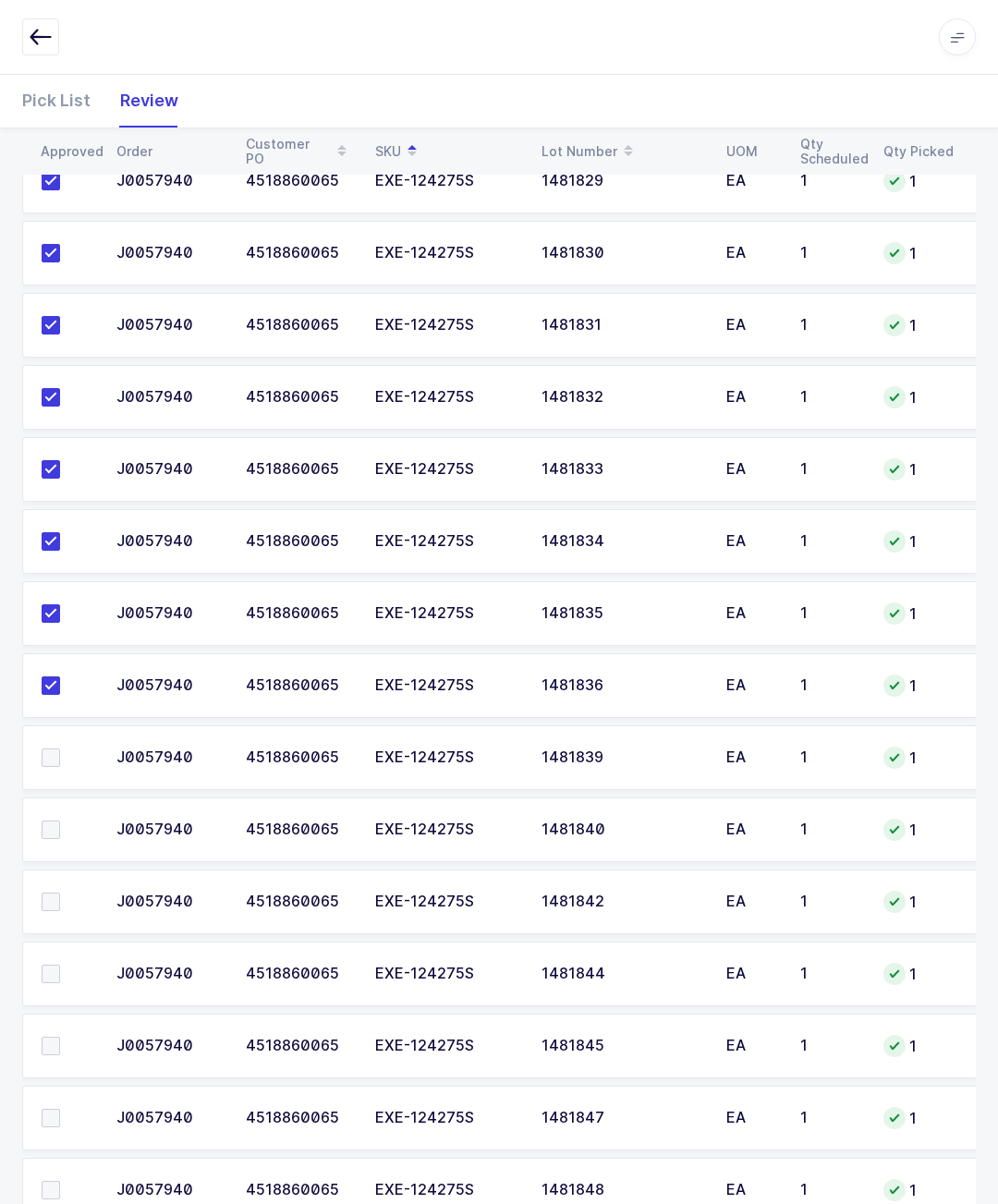 click at bounding box center [67, 758] 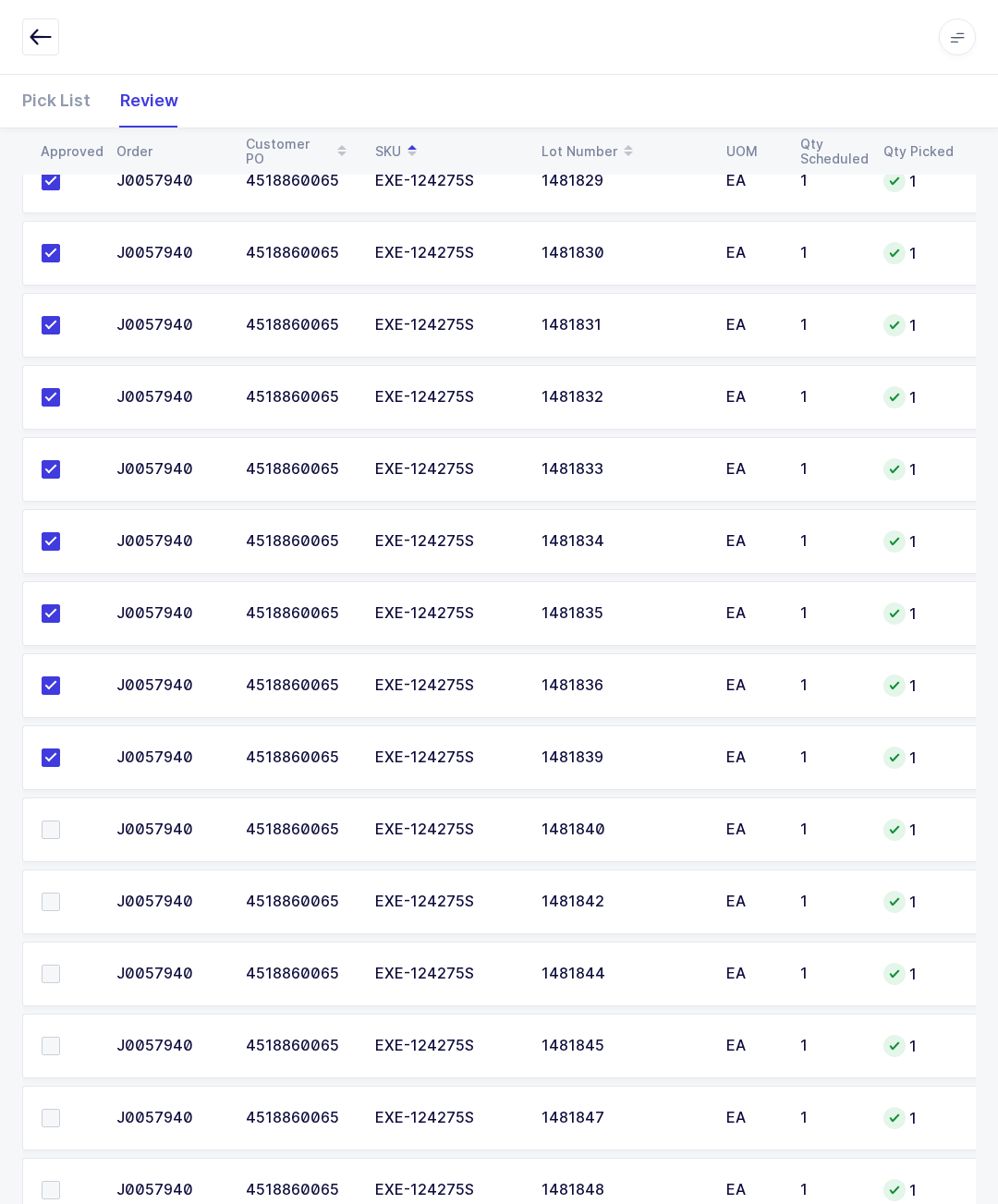 click at bounding box center (67, 830) 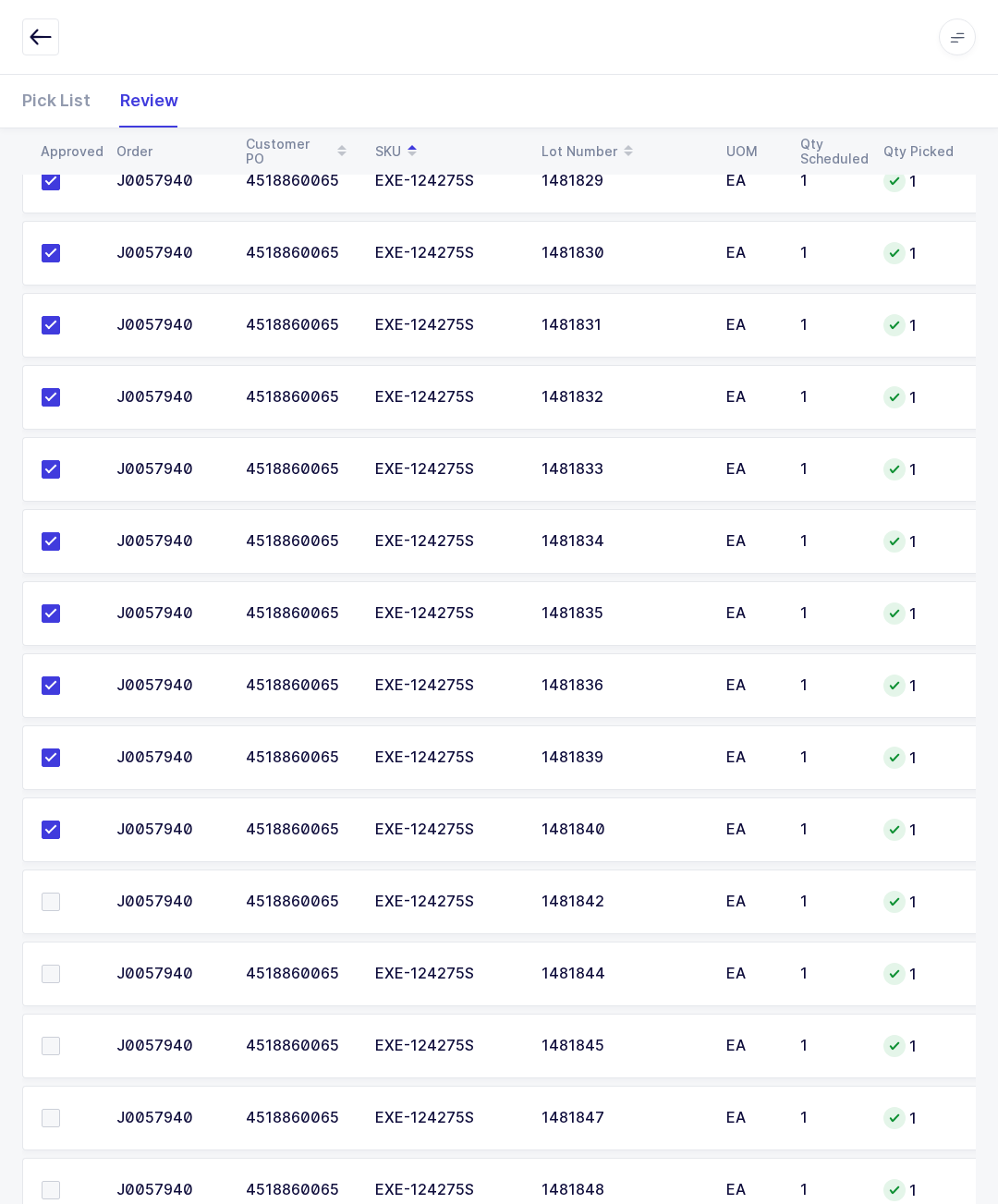 click at bounding box center (67, 902) 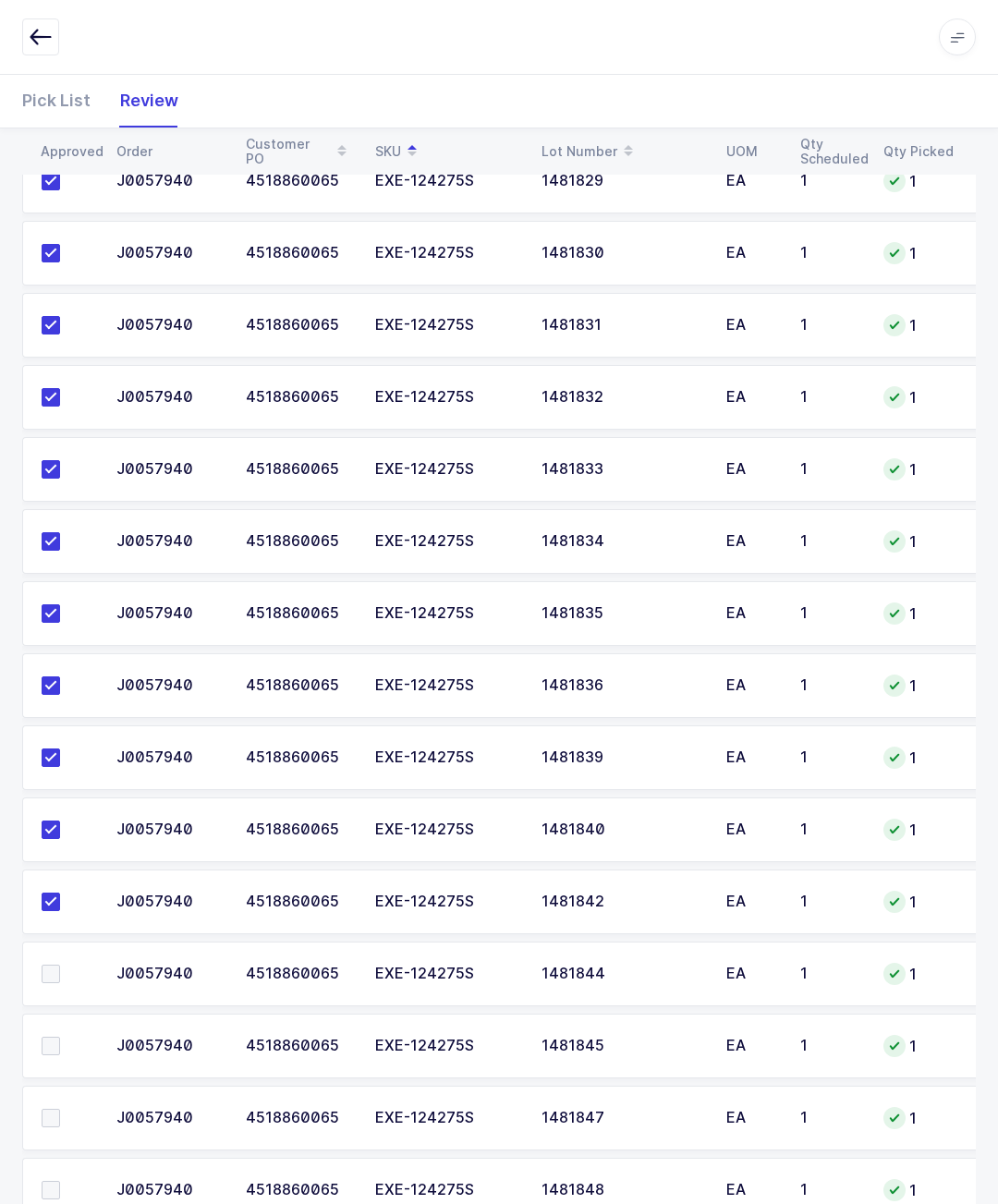 click at bounding box center (67, 974) 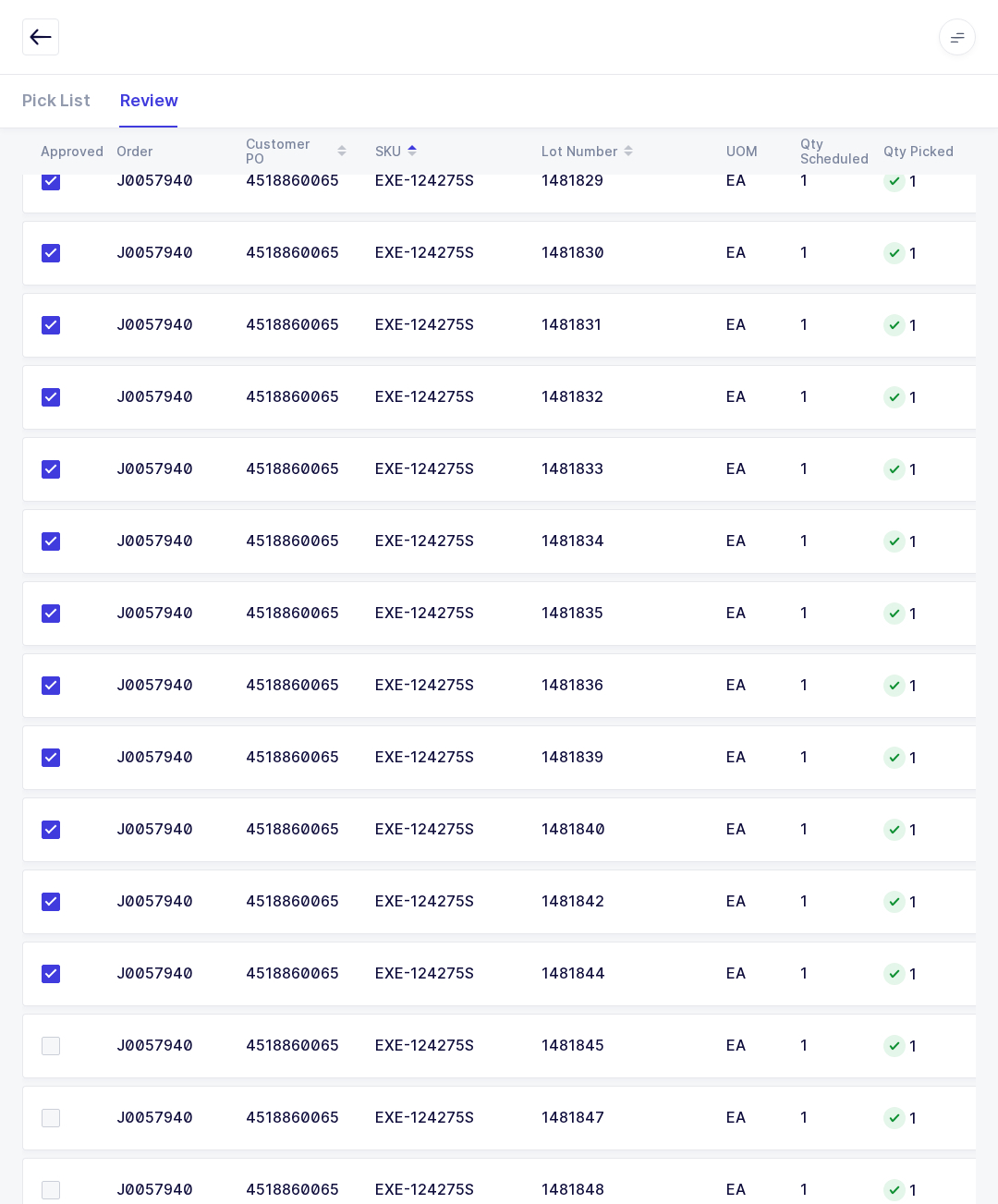 click at bounding box center [67, 1046] 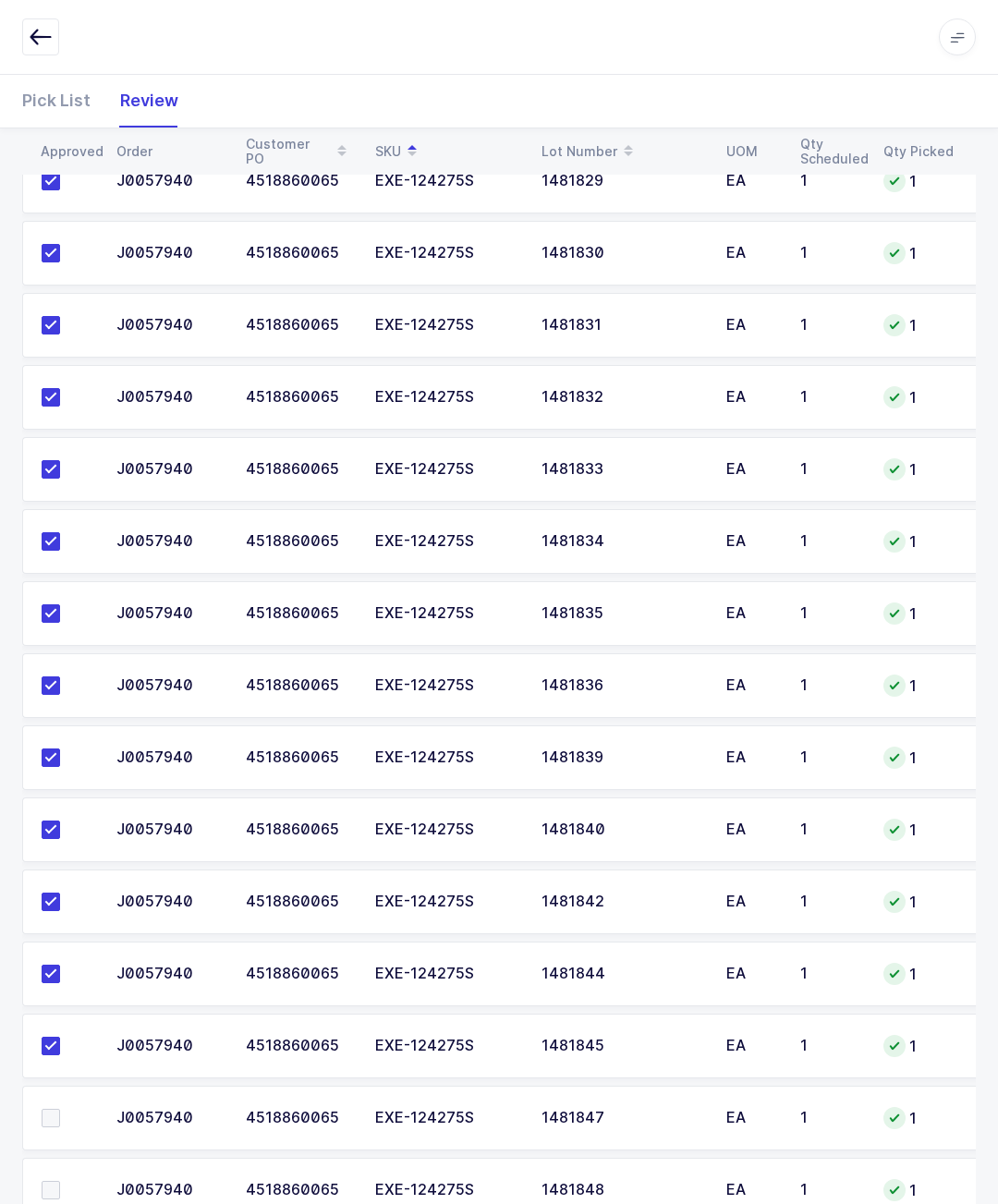 click at bounding box center (64, 1118) 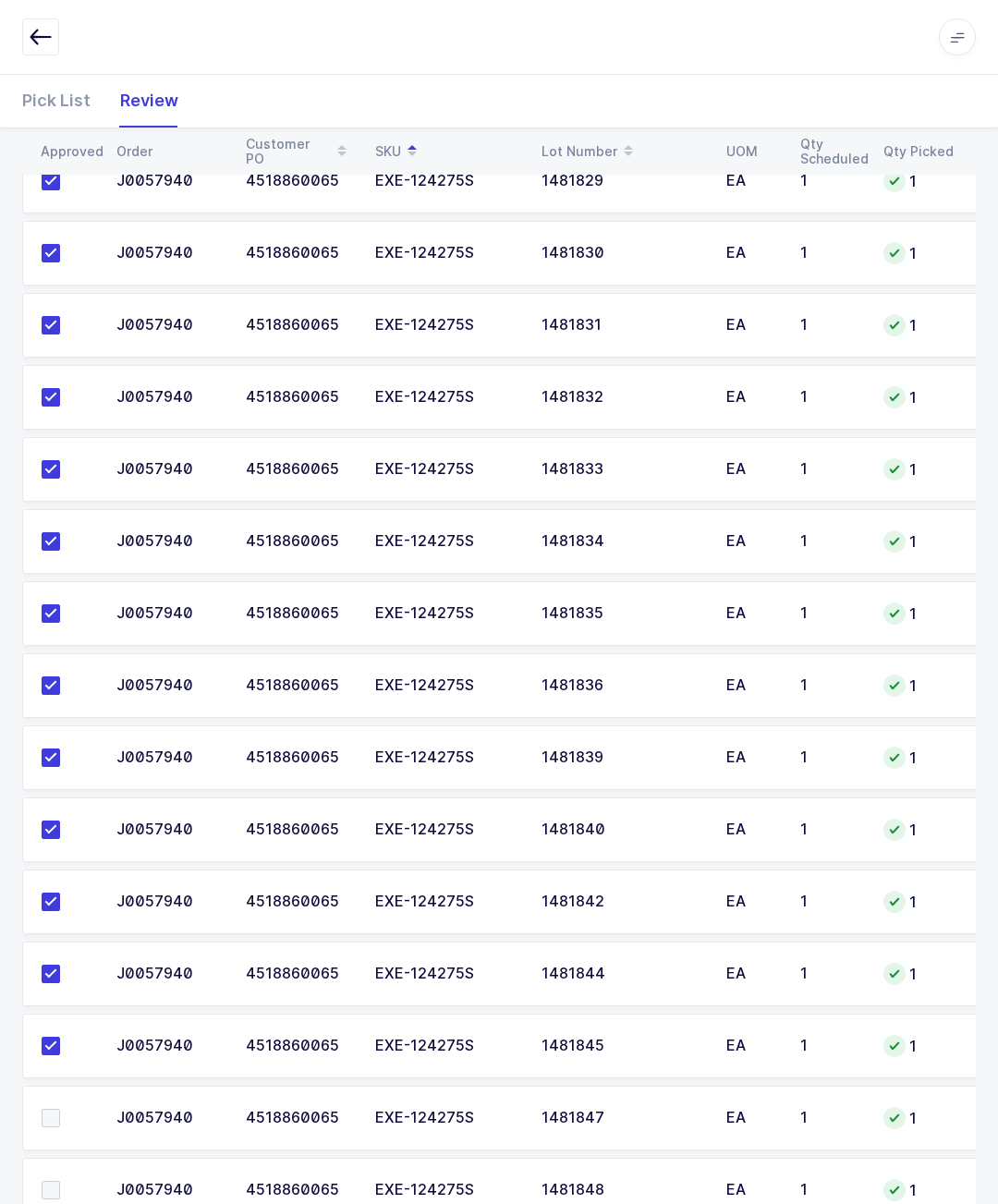 click at bounding box center (67, 1190) 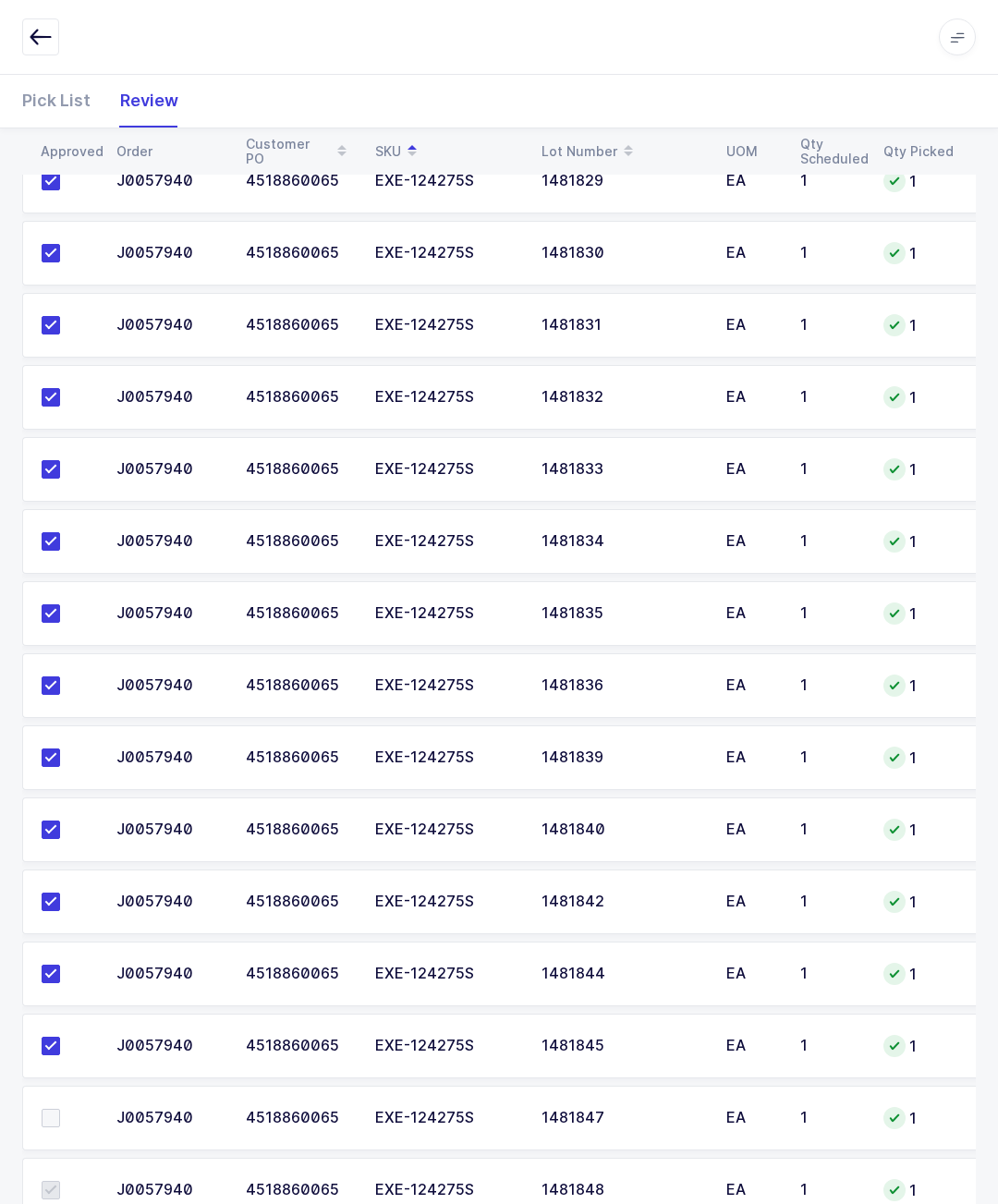 click at bounding box center [67, 1118] 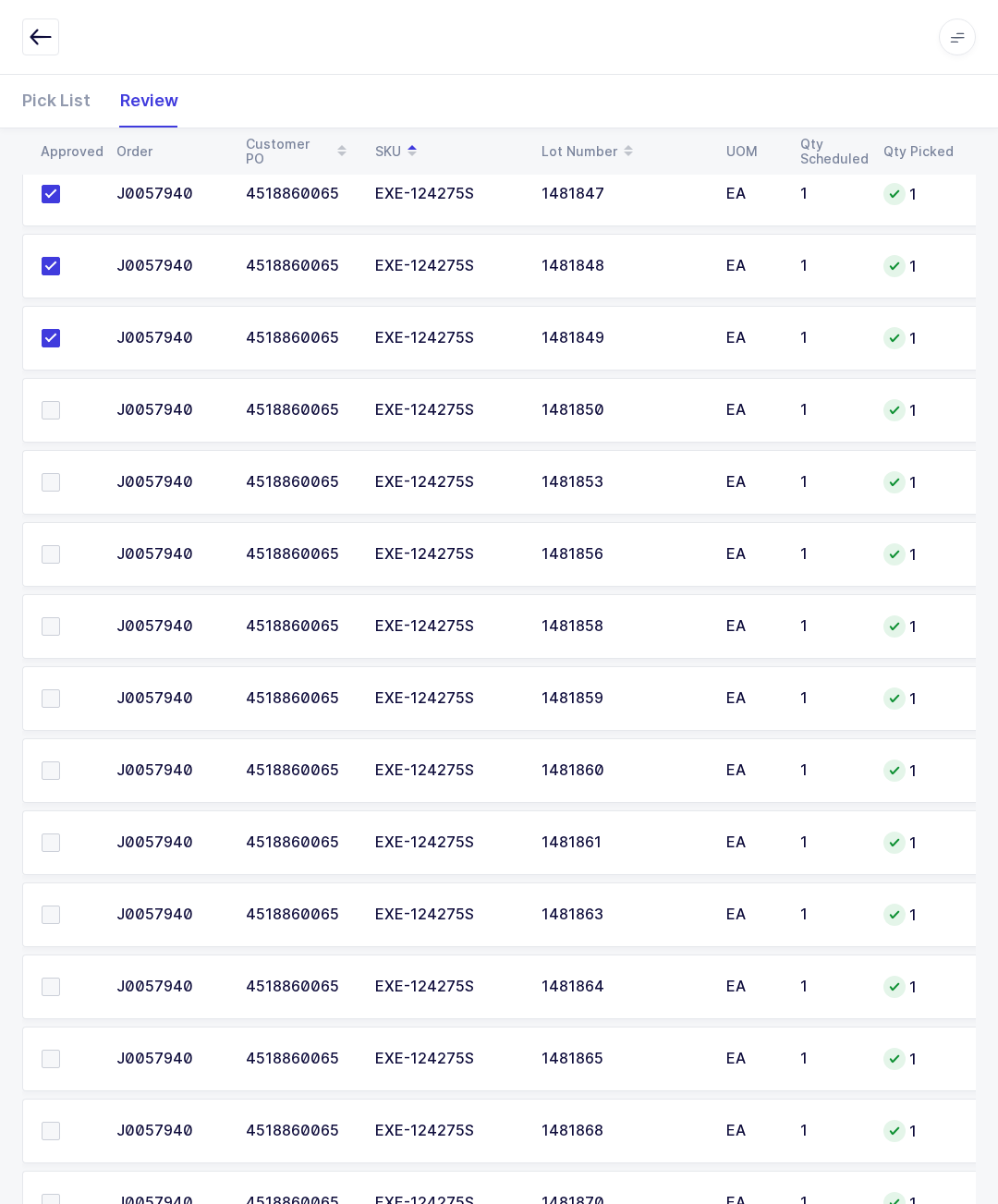 scroll, scrollTop: 4256, scrollLeft: 0, axis: vertical 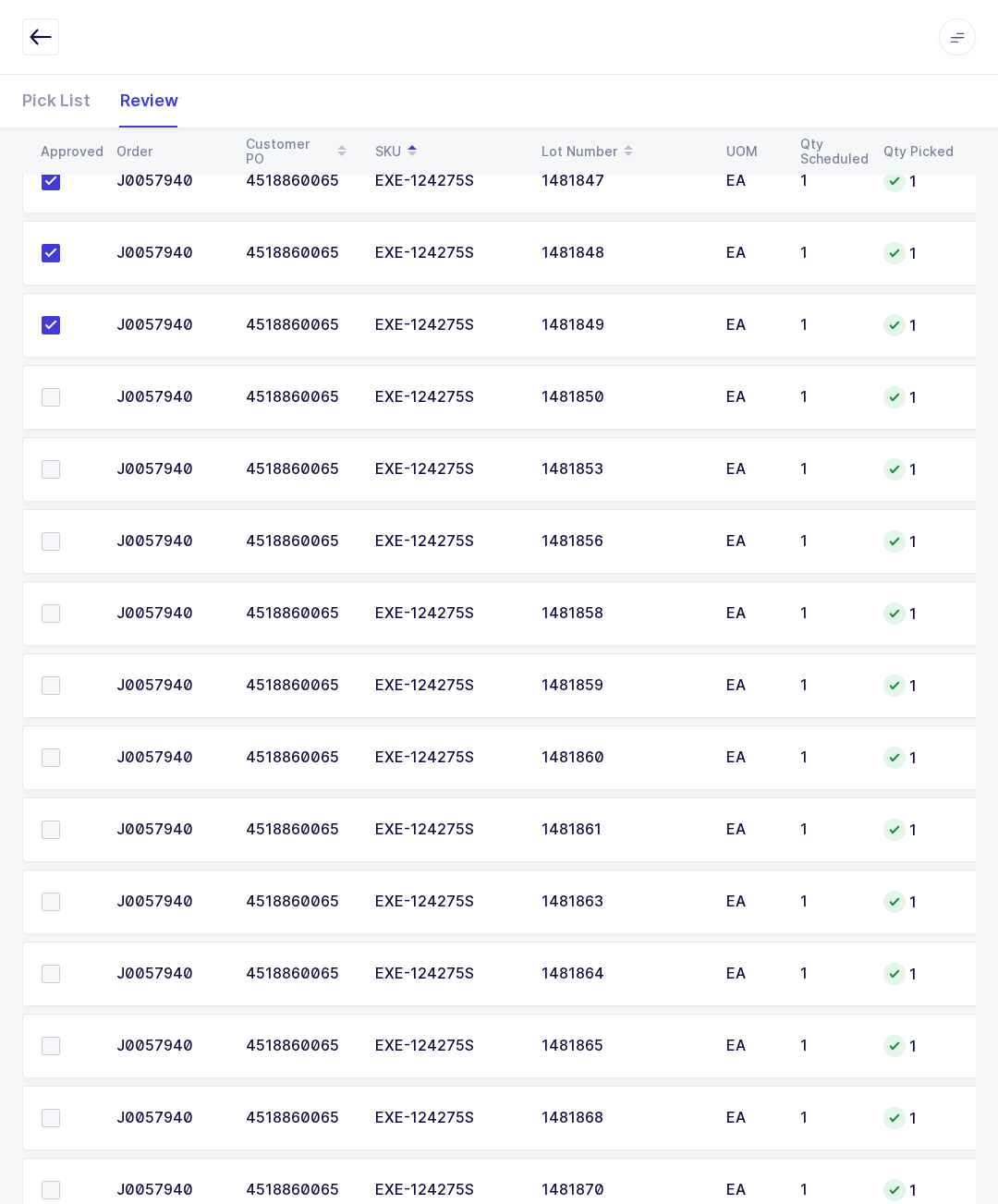click at bounding box center (64, 397) 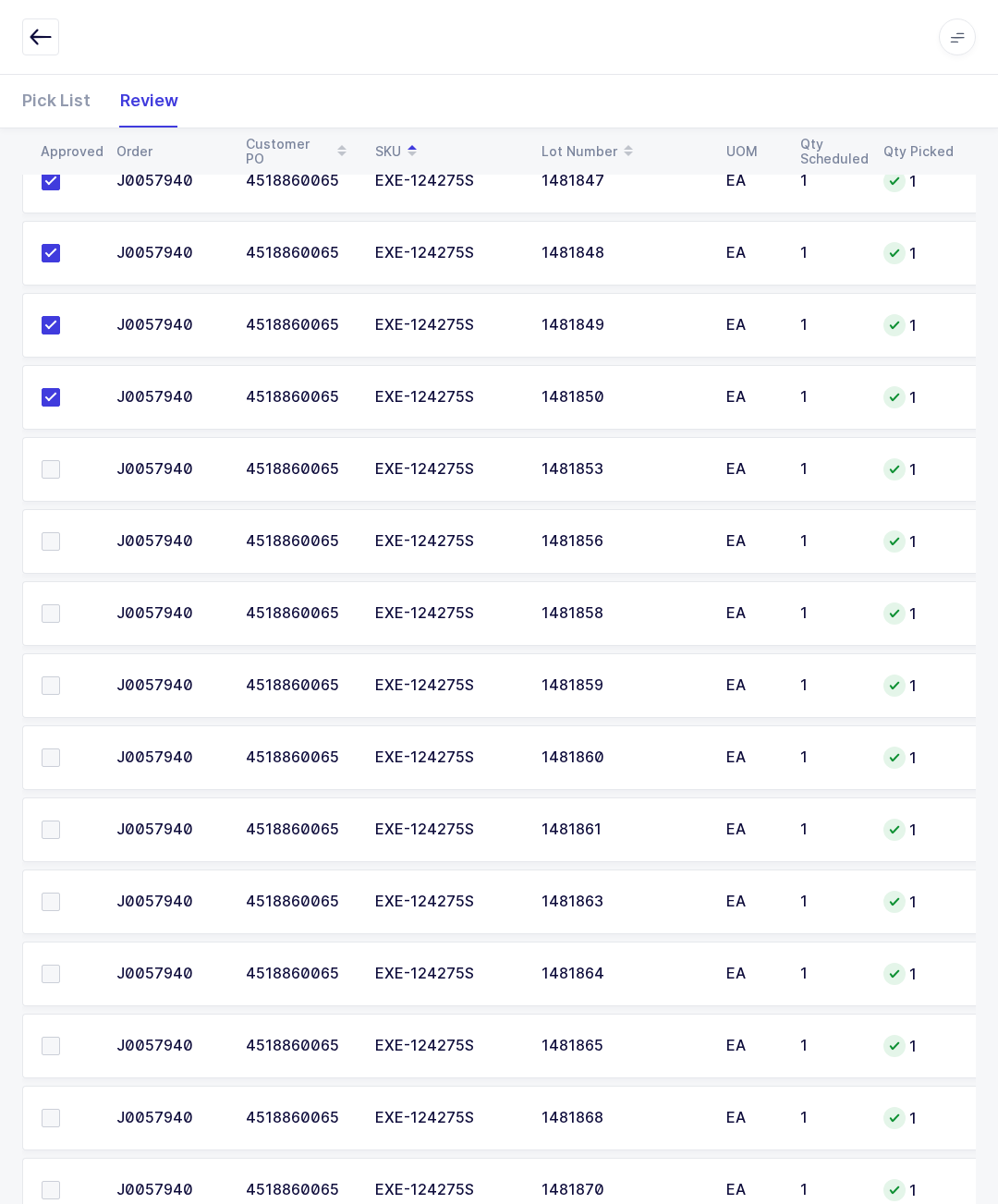 click at bounding box center (67, 469) 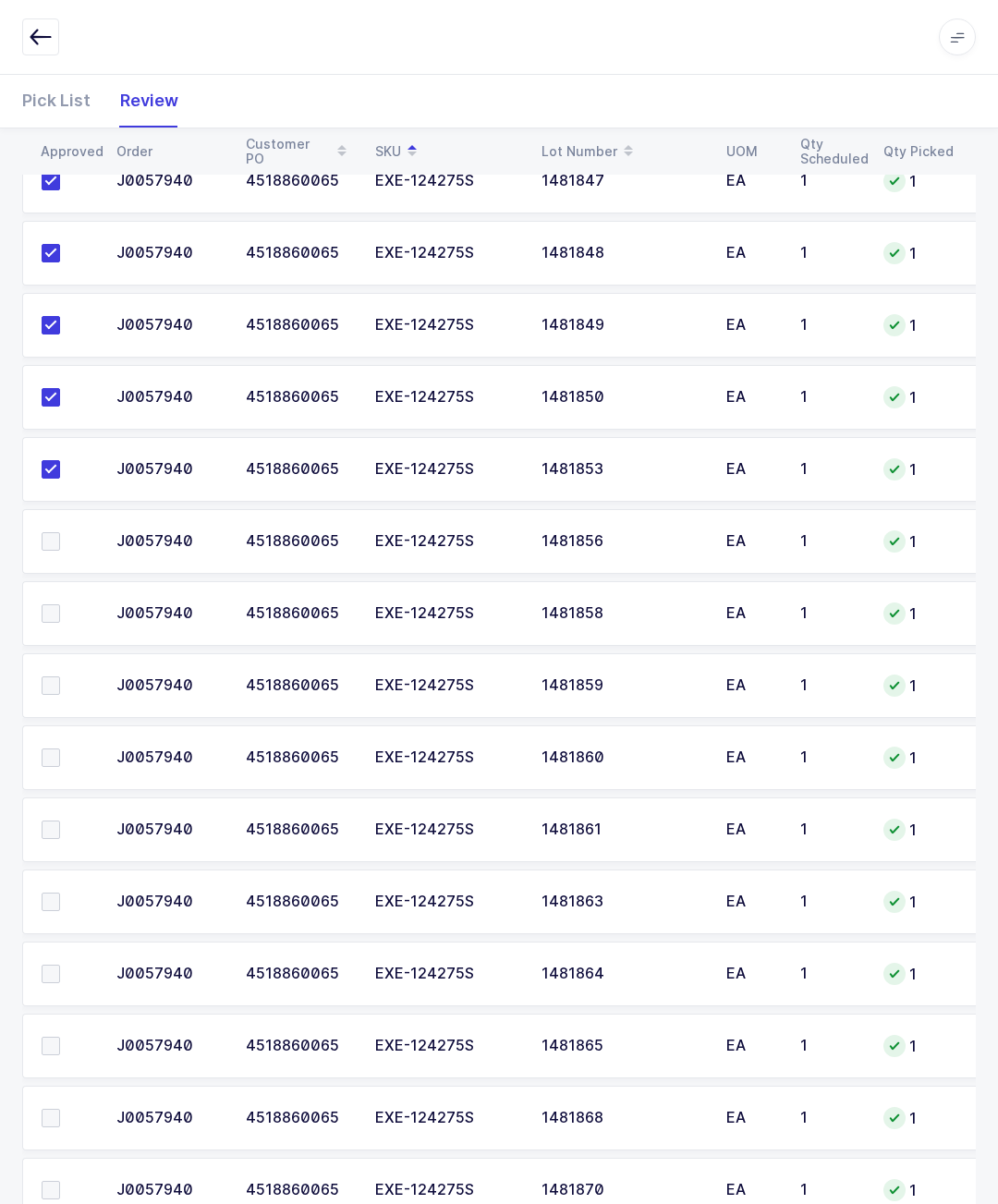 click at bounding box center [67, 541] 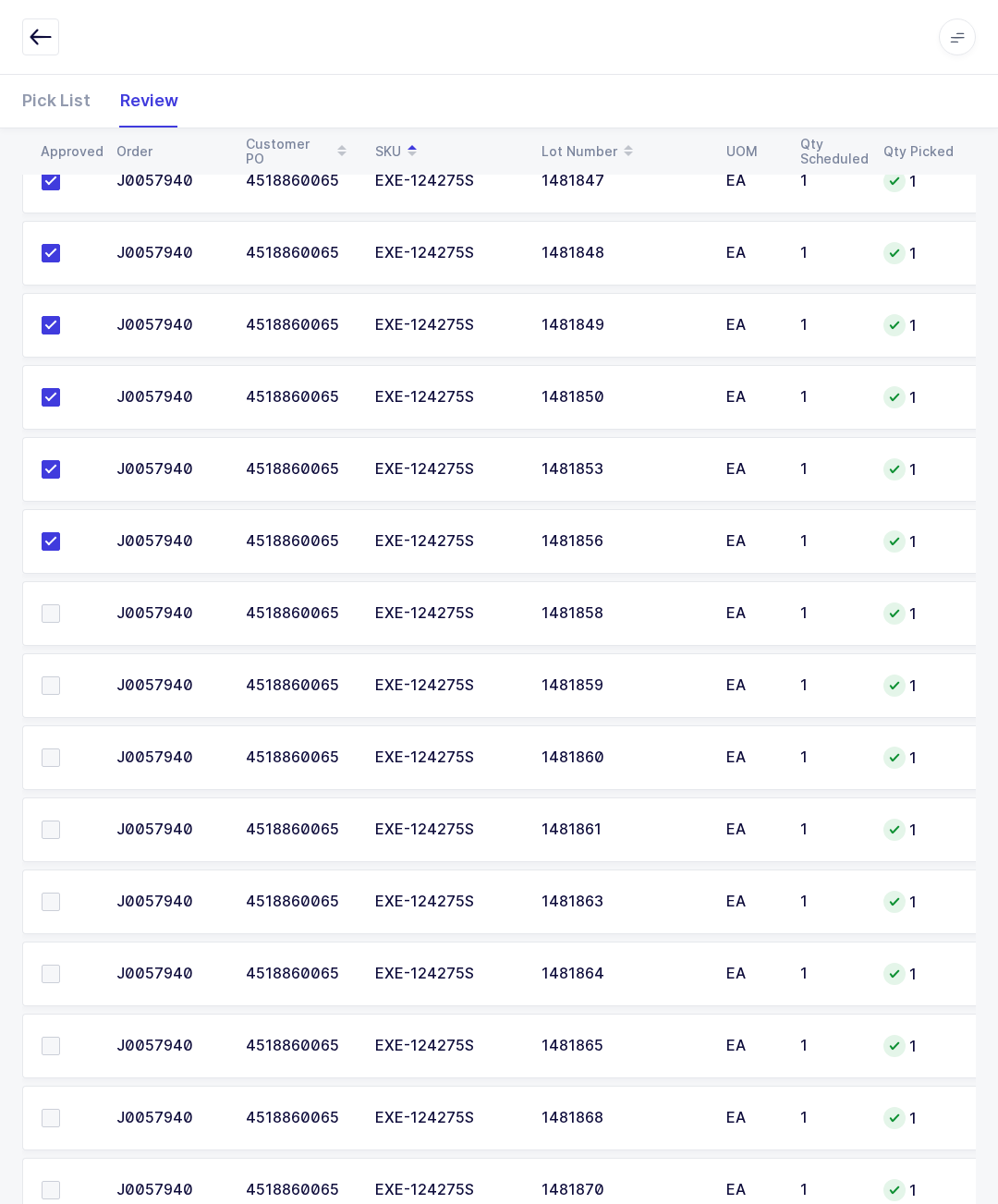 click at bounding box center [67, 614] 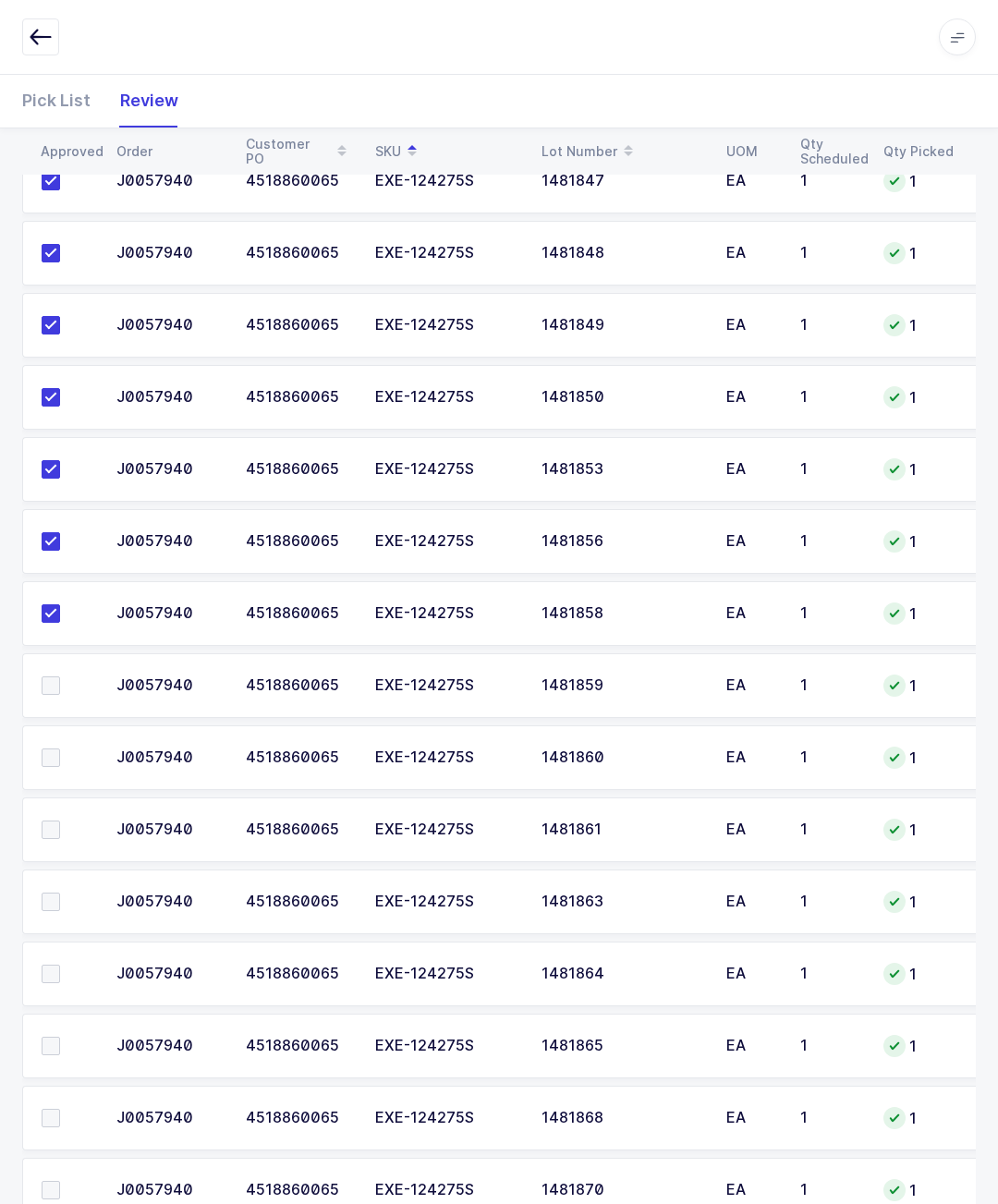 click at bounding box center (51, 686) 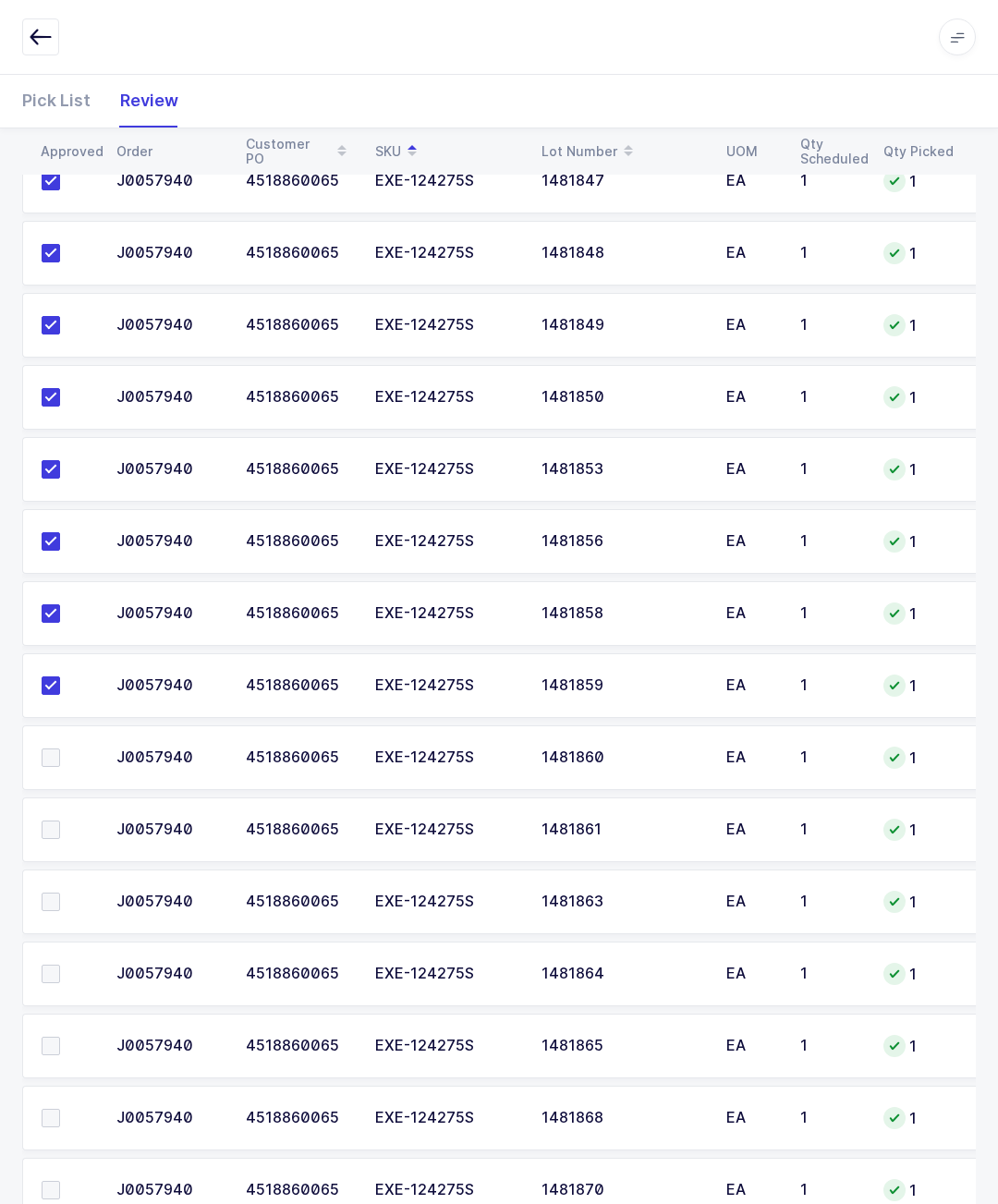 click at bounding box center [67, 758] 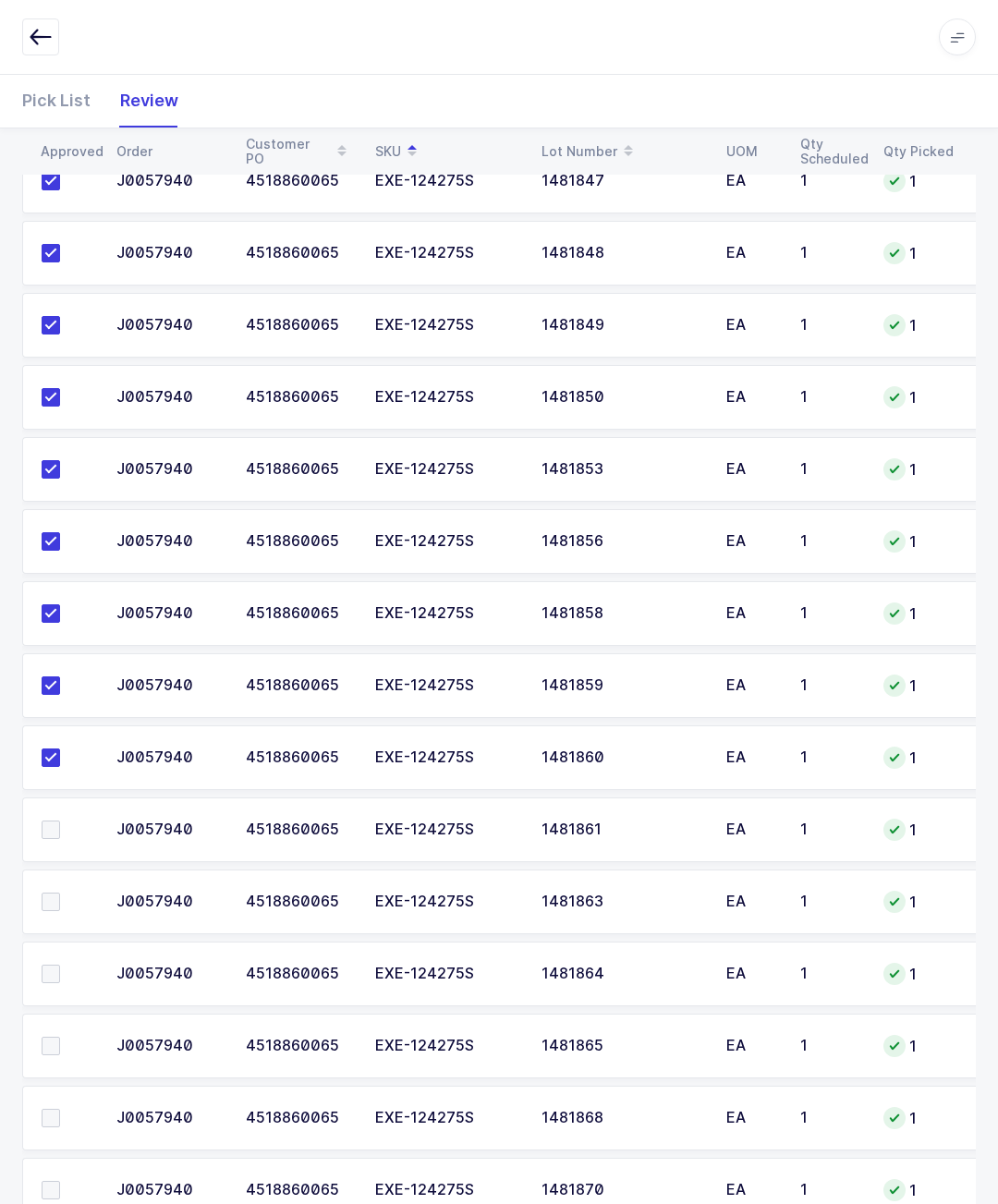 click at bounding box center (67, 830) 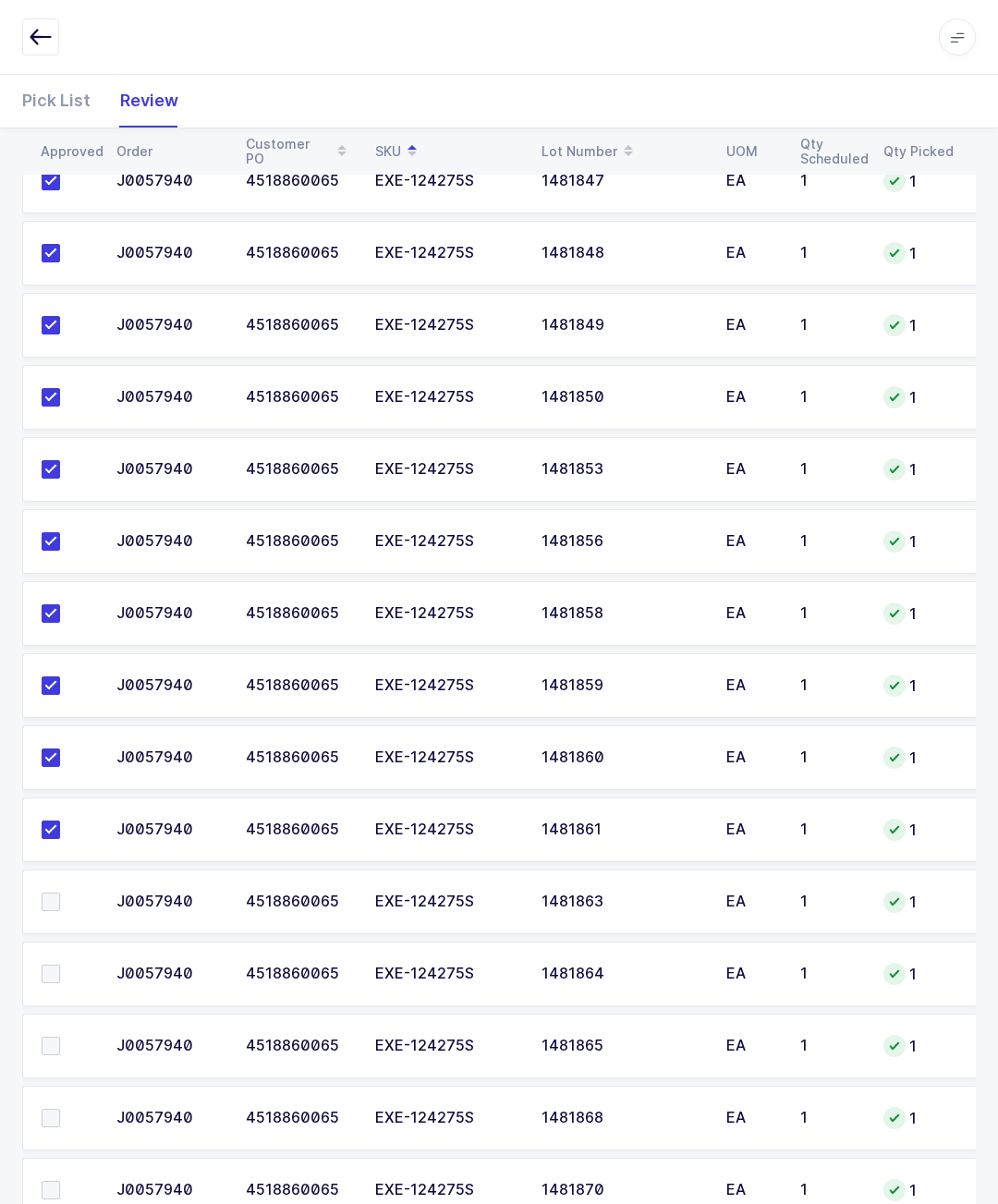 click at bounding box center [67, 902] 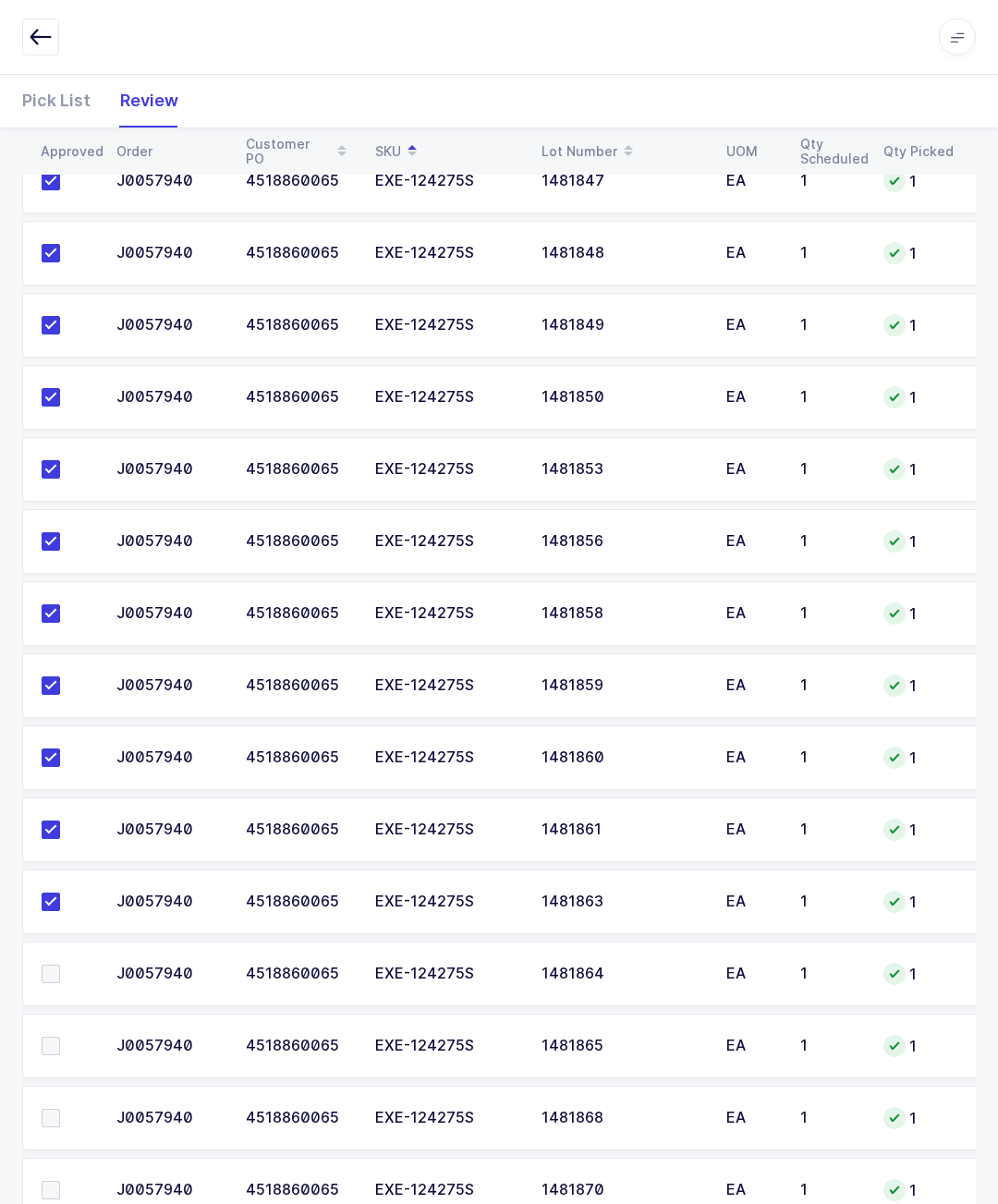 click at bounding box center [67, 974] 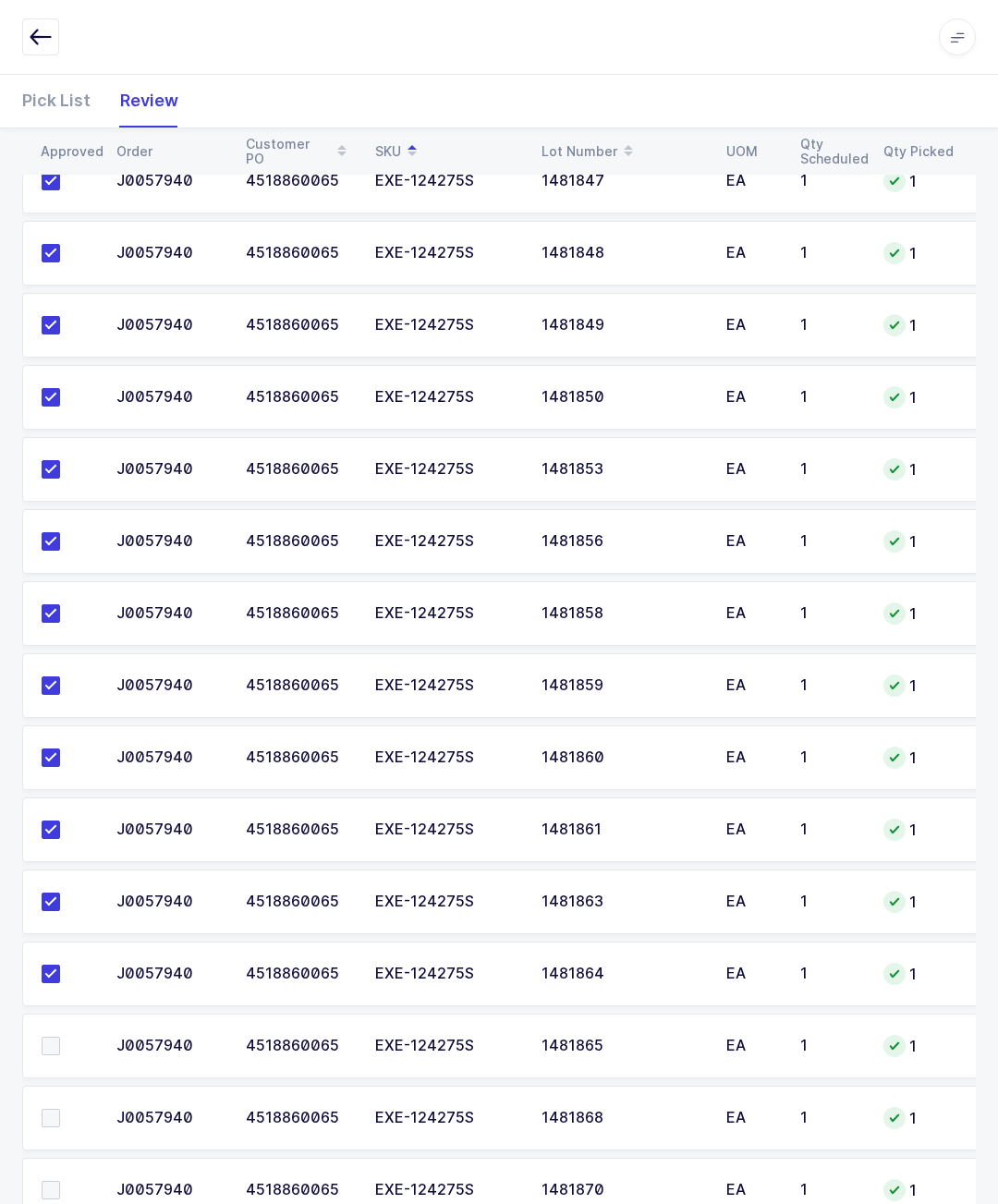 click at bounding box center [67, 1046] 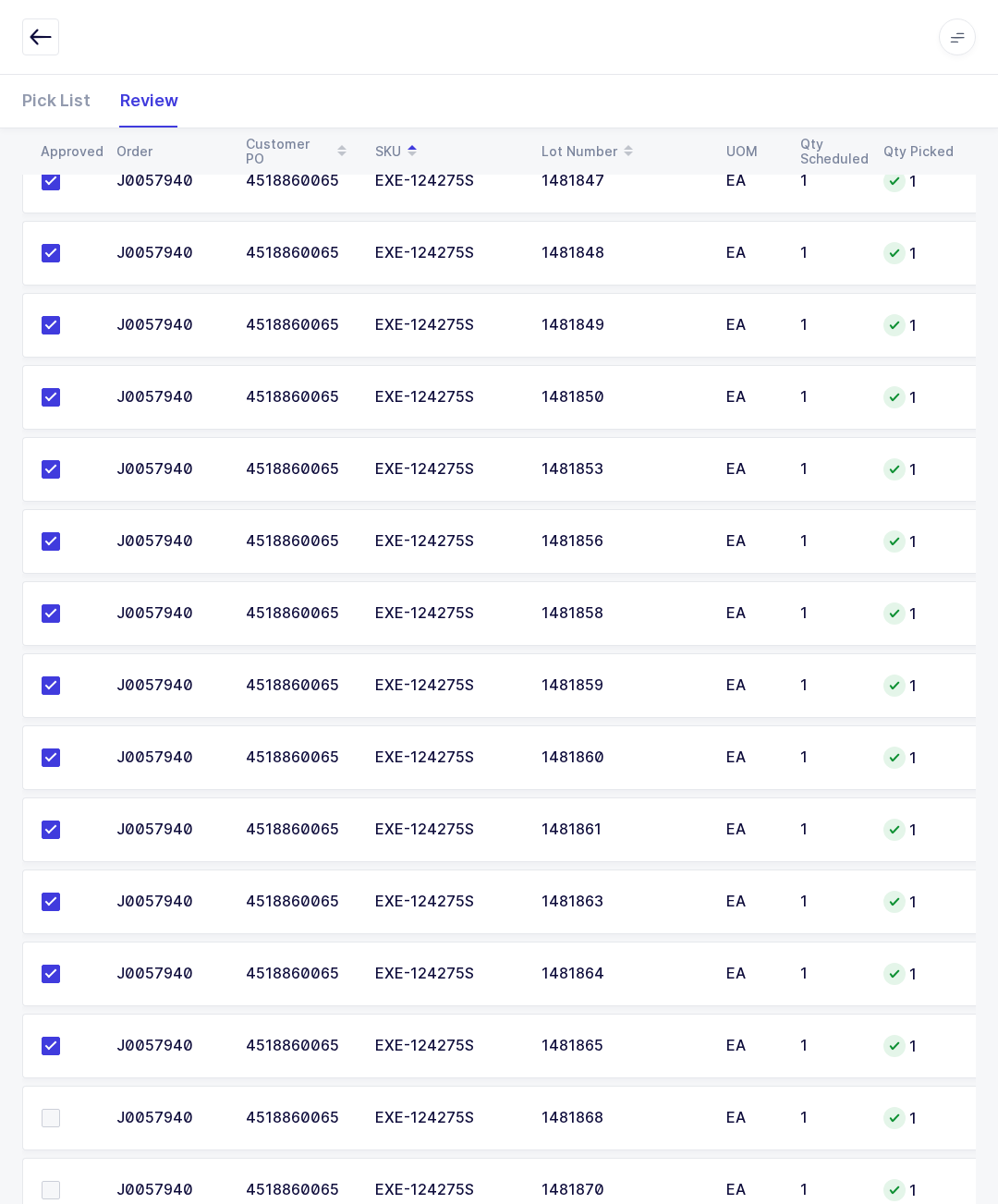 click at bounding box center [51, 1118] 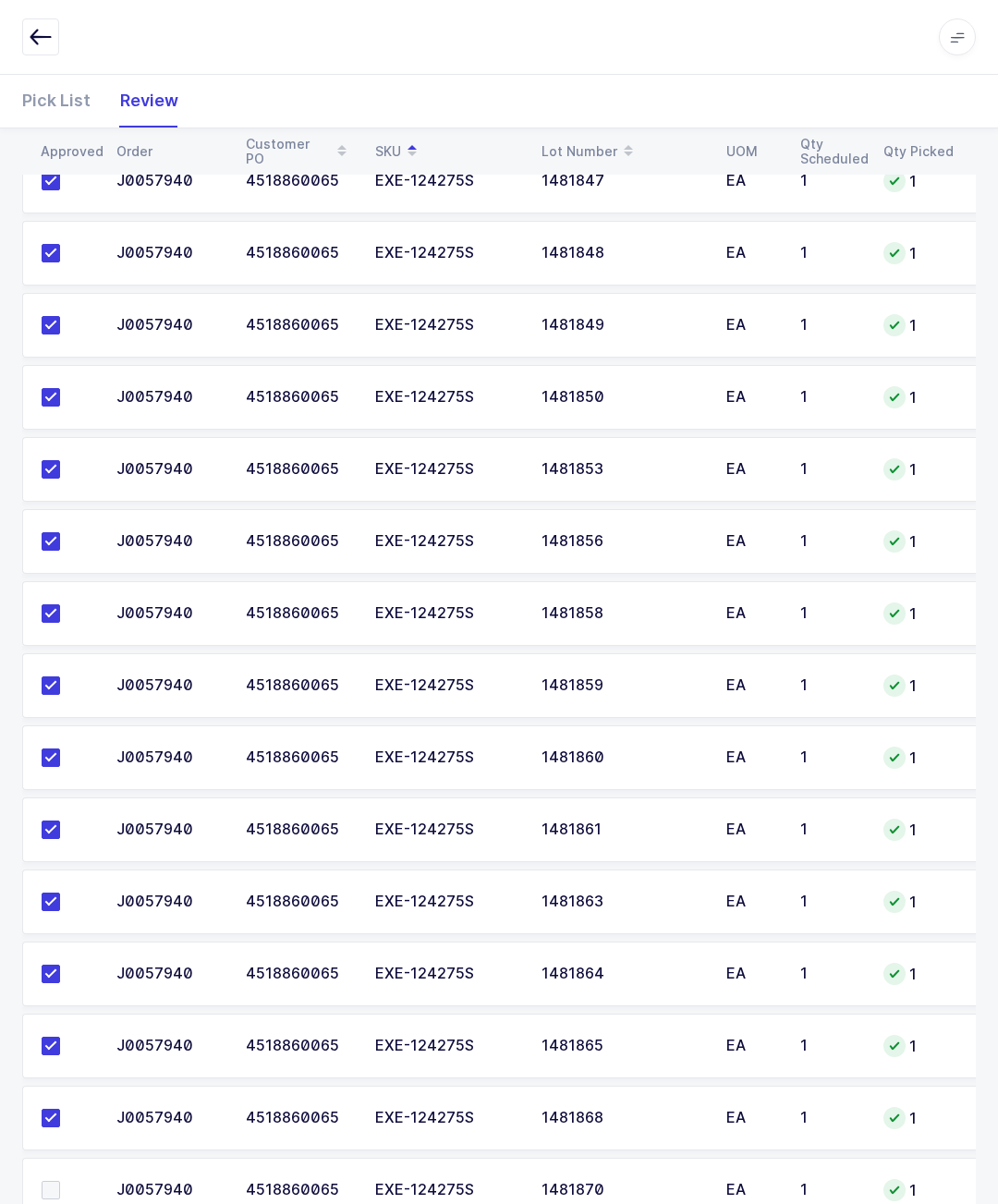 click at bounding box center [67, 1190] 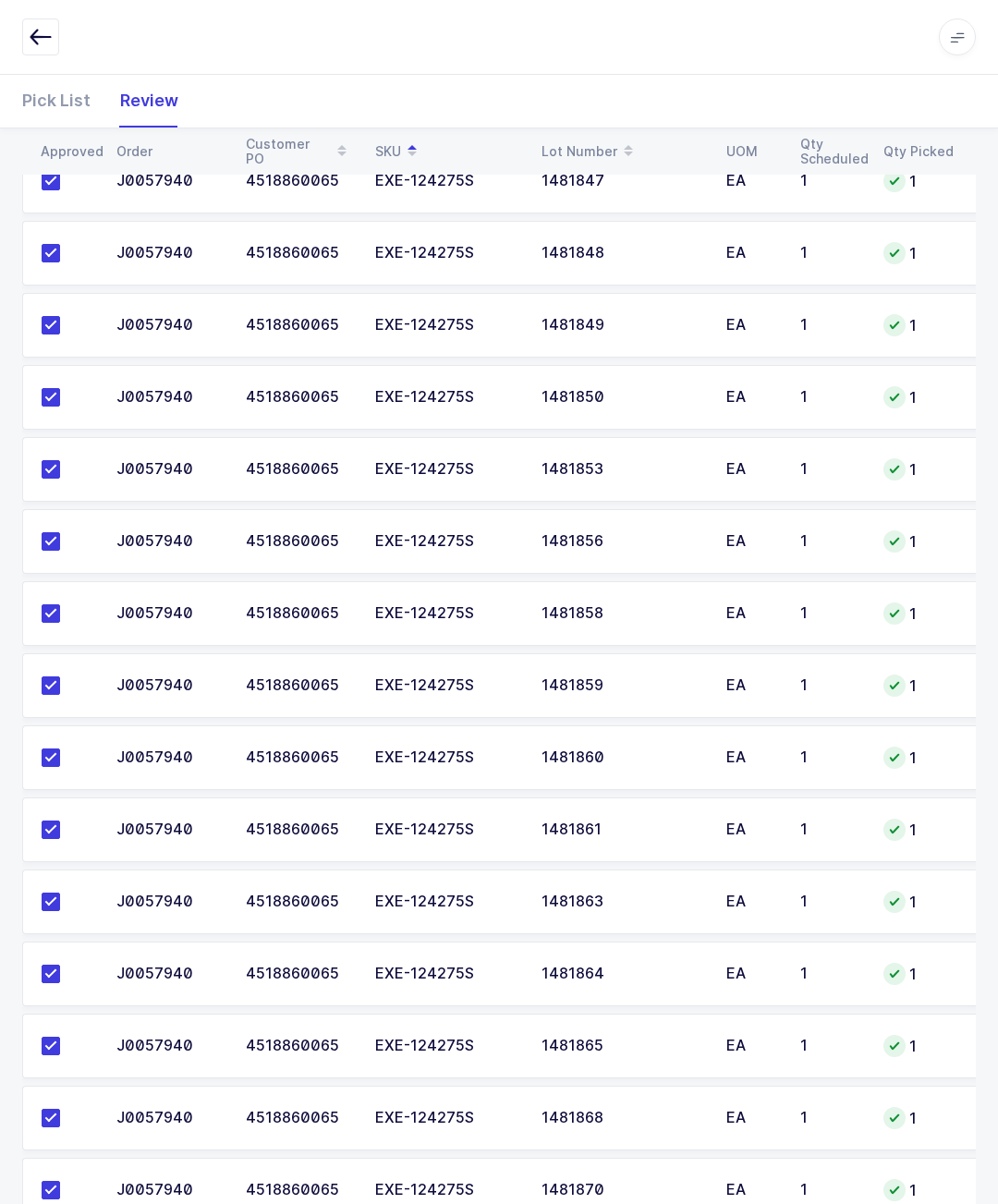 click at bounding box center (51, 1262) 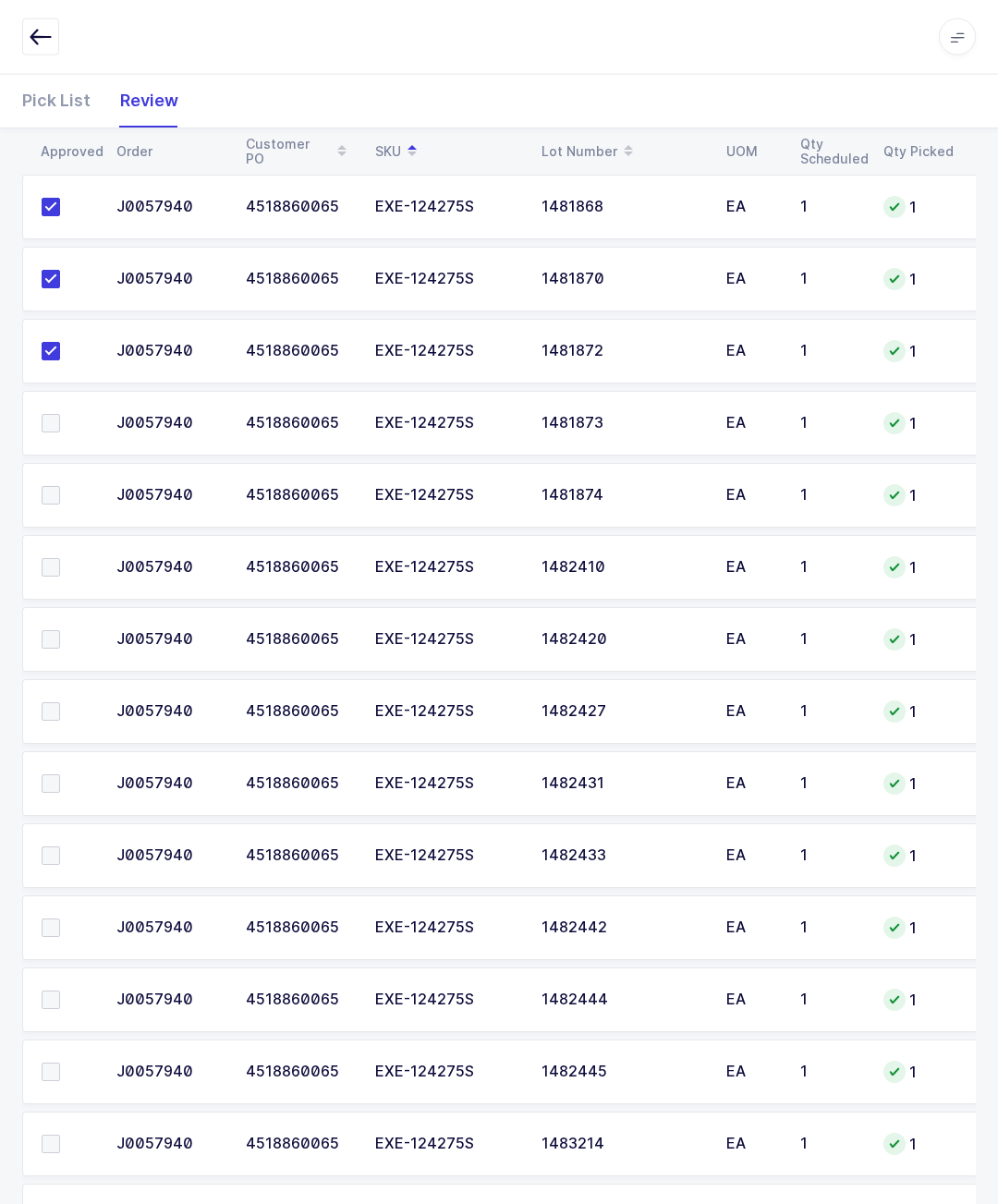 scroll, scrollTop: 5182, scrollLeft: 0, axis: vertical 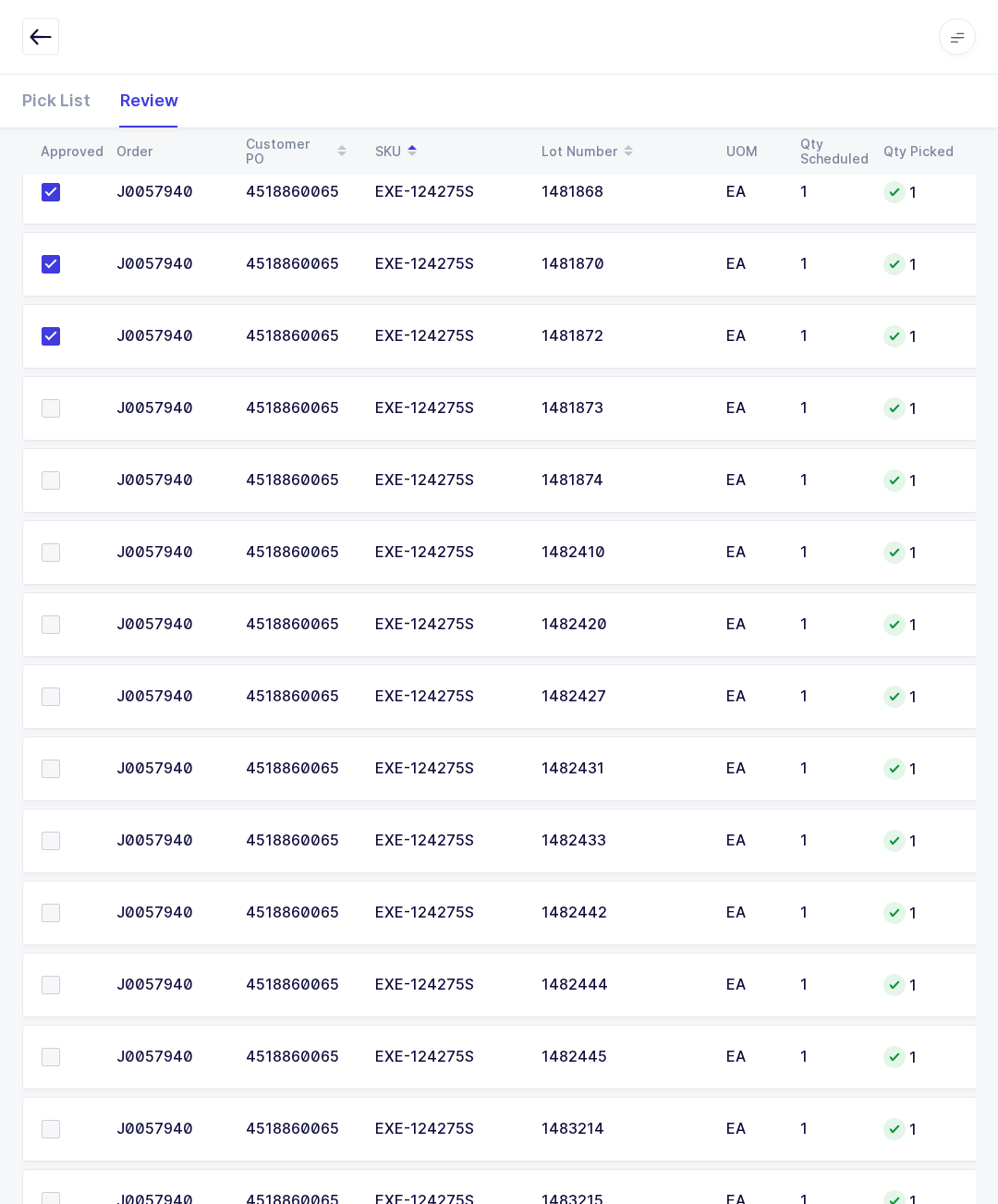 click at bounding box center [51, 408] 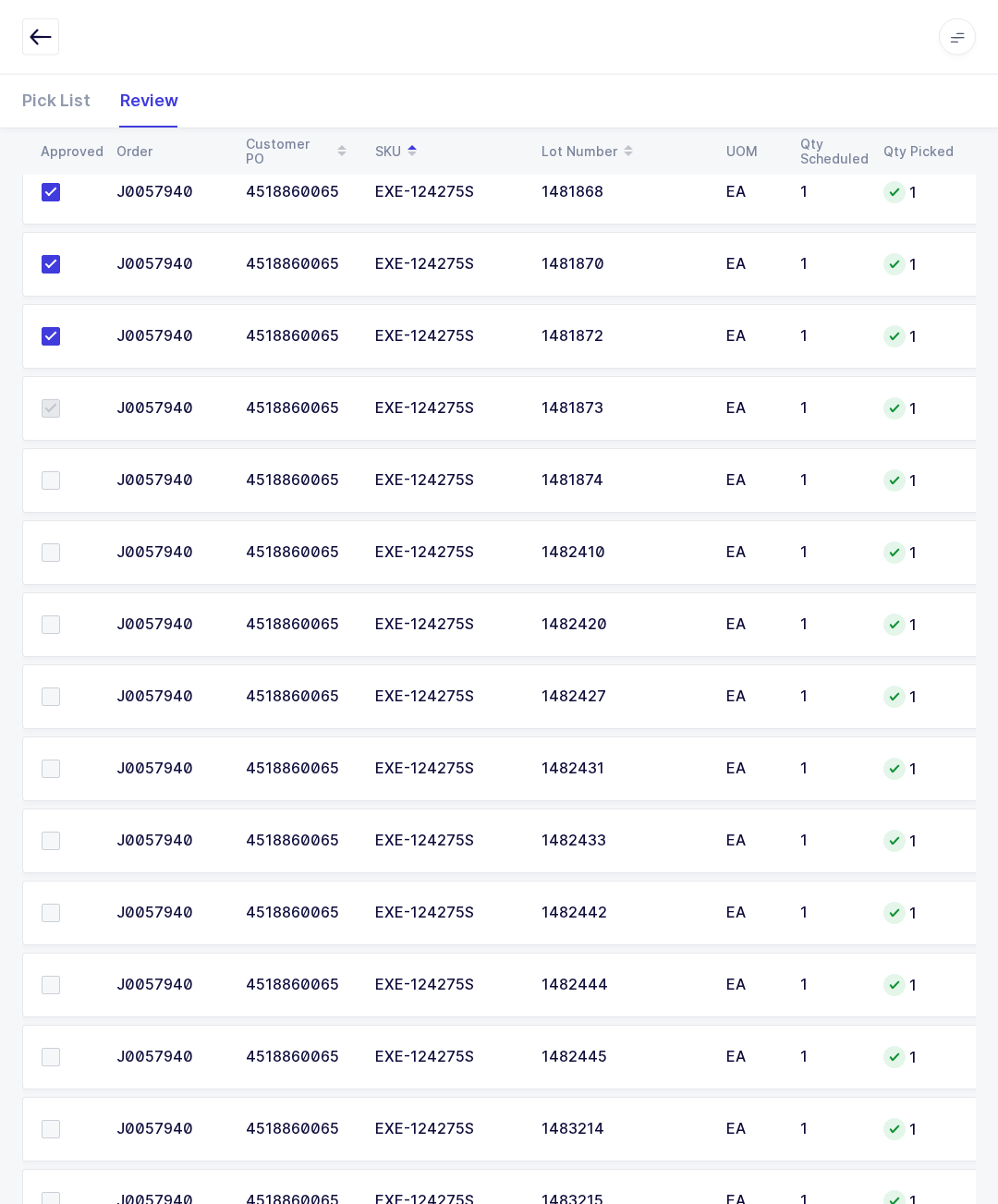 scroll, scrollTop: 5182, scrollLeft: 0, axis: vertical 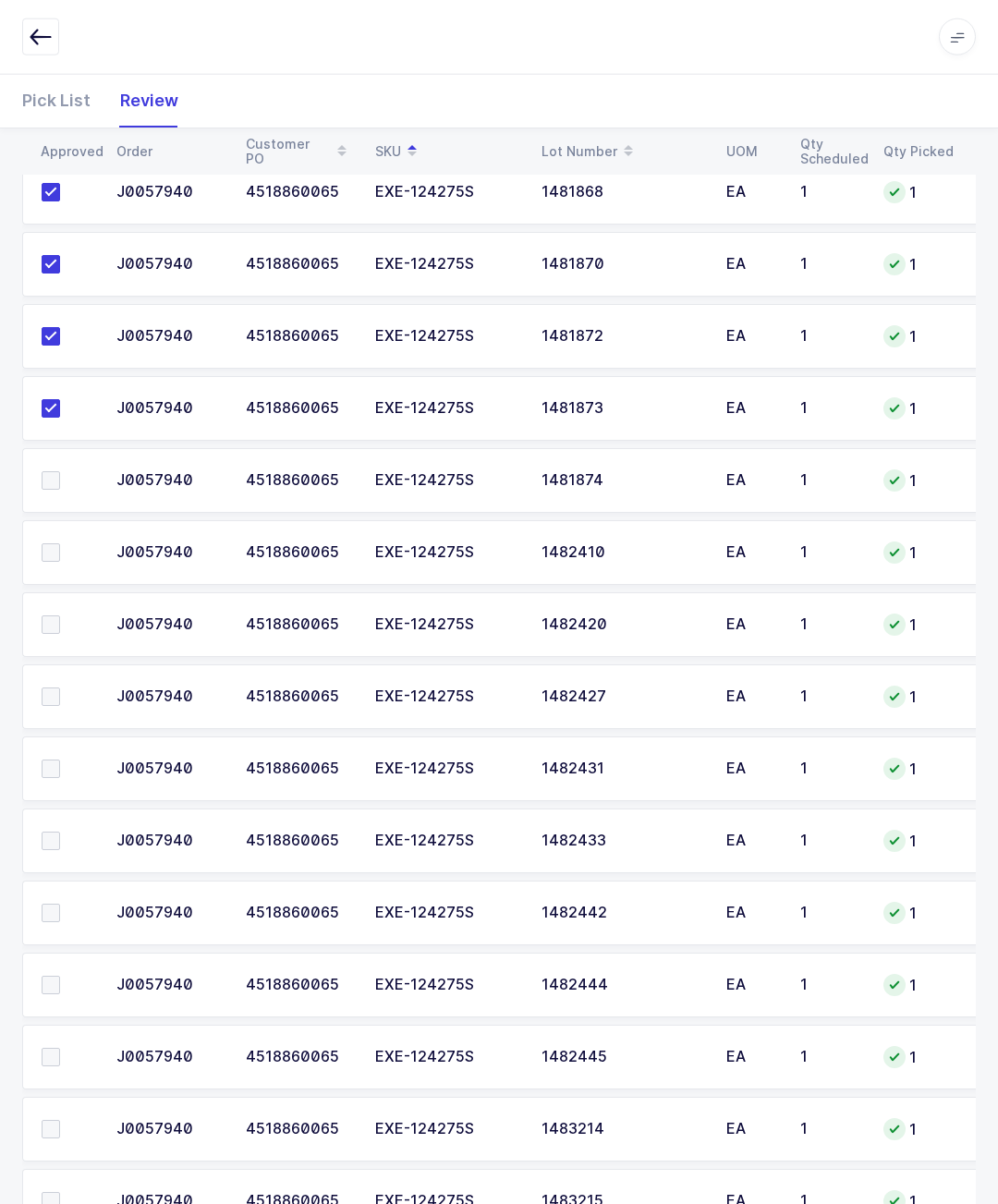 click at bounding box center [51, 480] 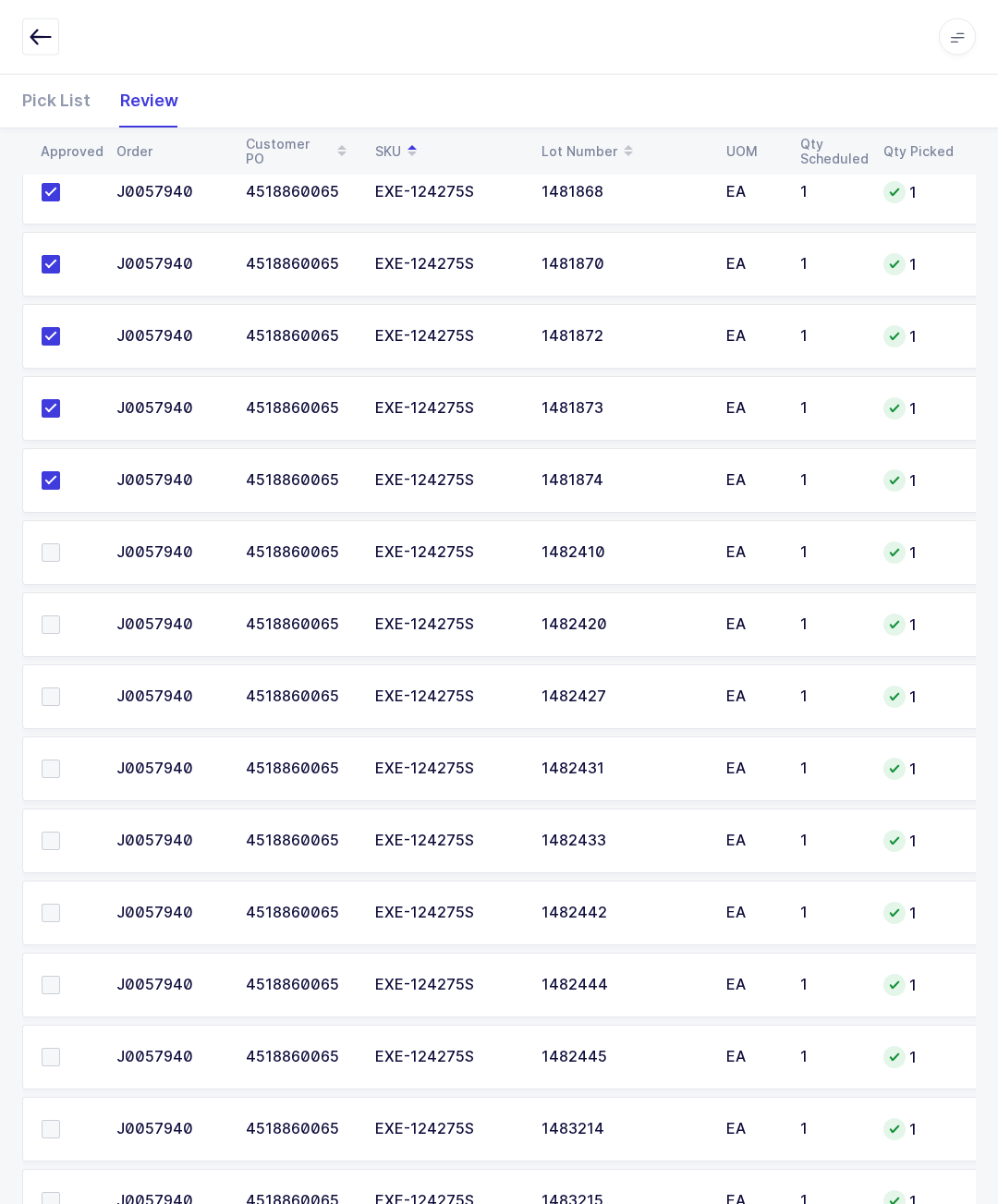 click at bounding box center [67, 553] 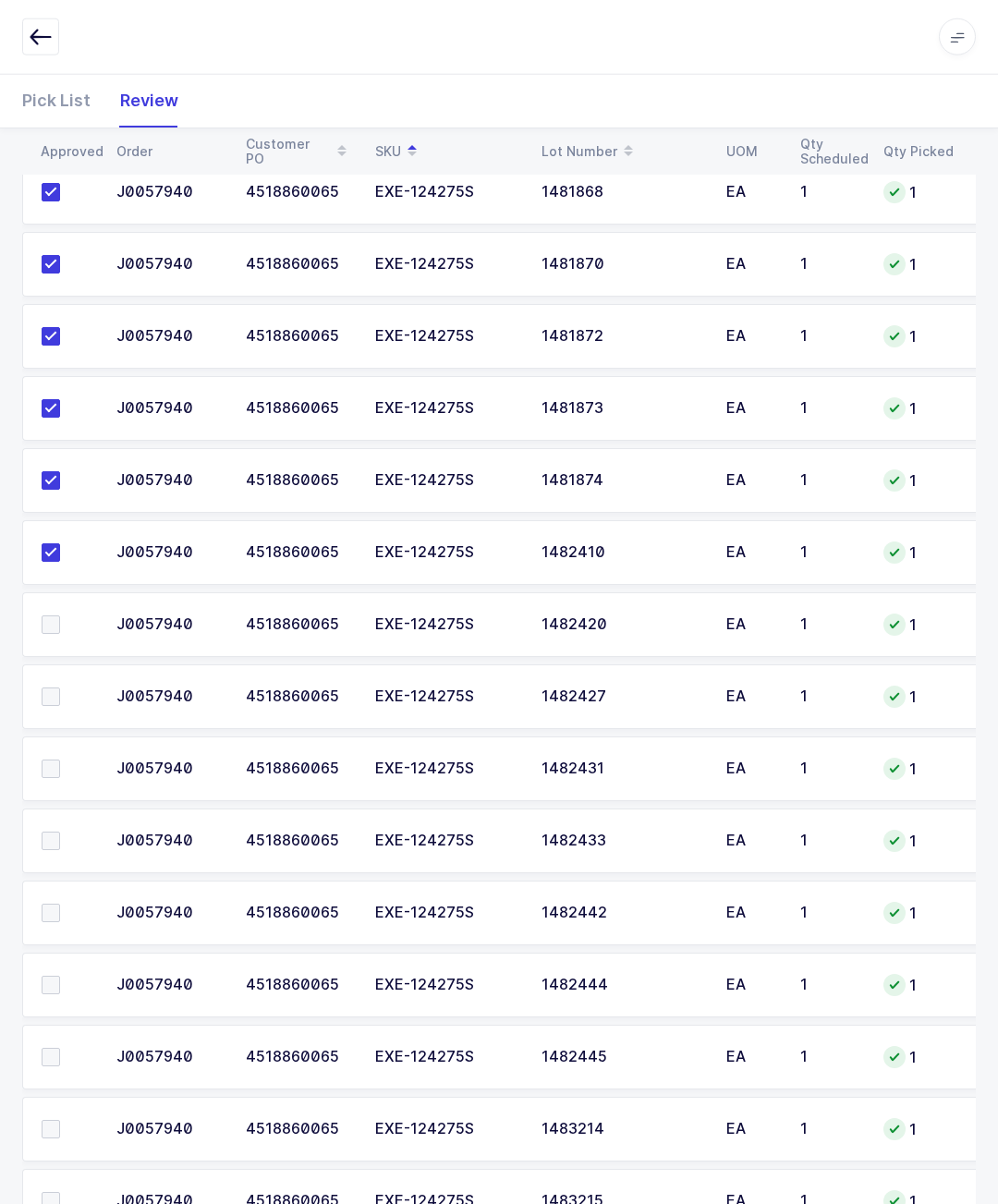 click at bounding box center [67, 625] 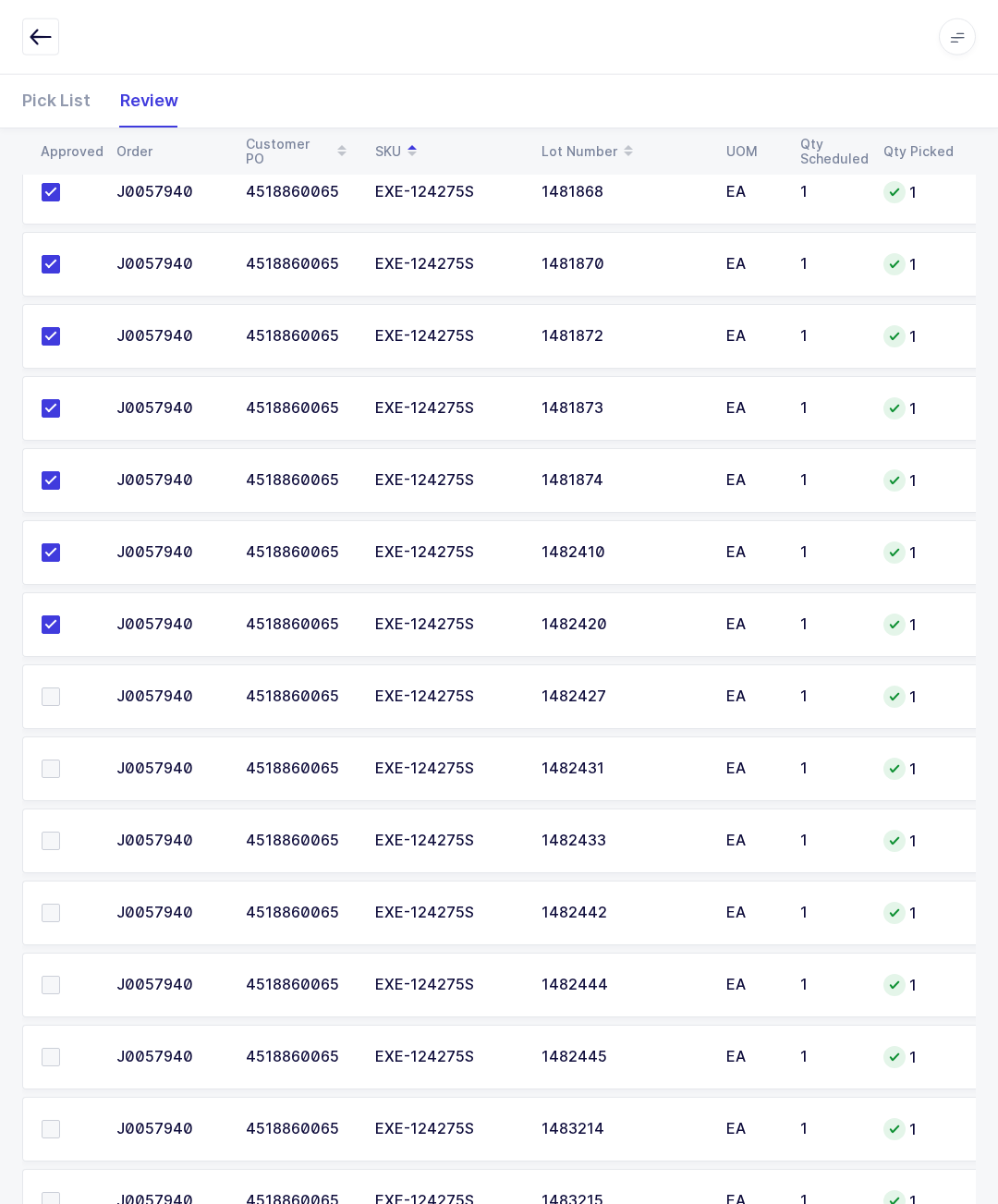 click at bounding box center [67, 697] 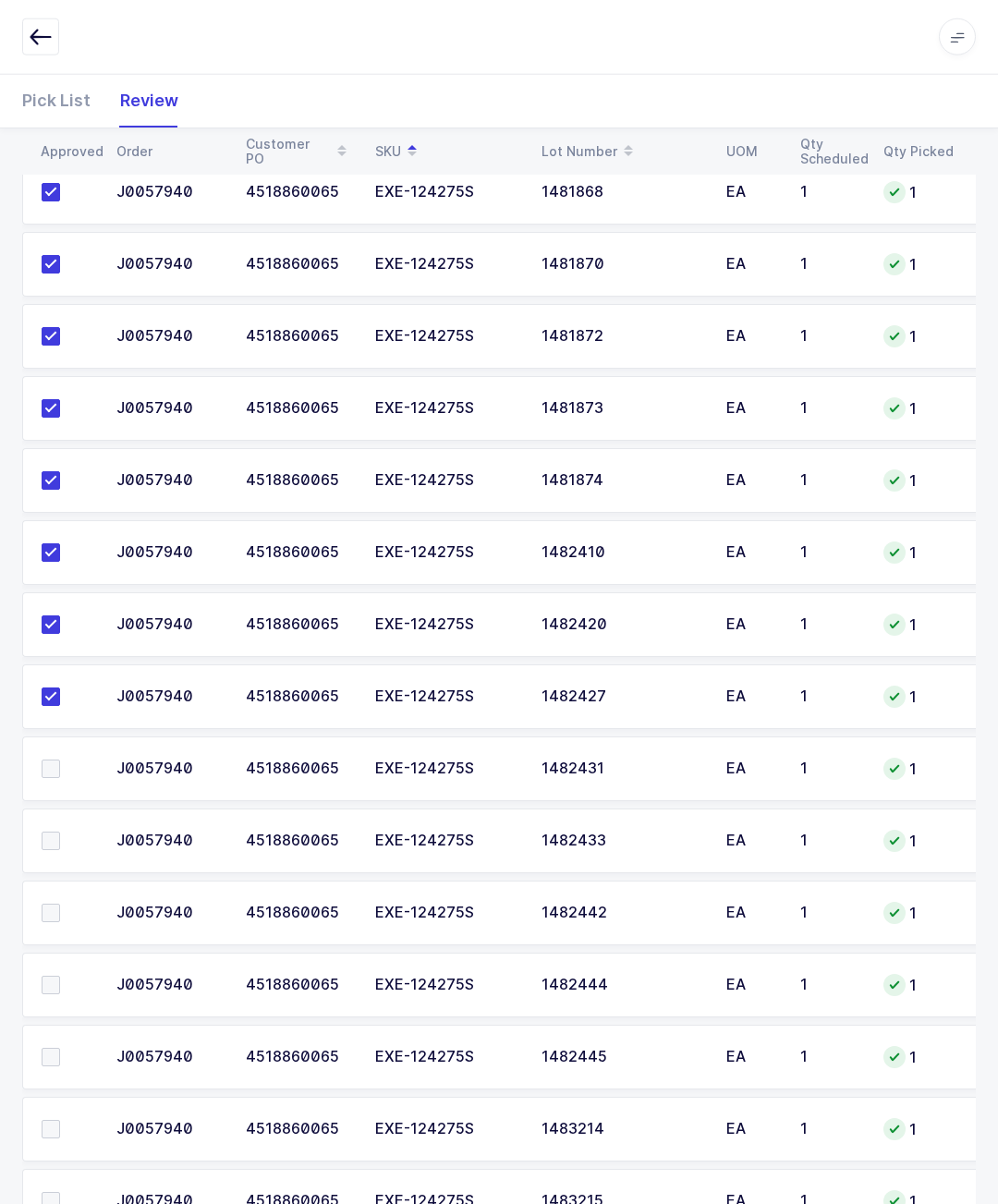click at bounding box center (67, 769) 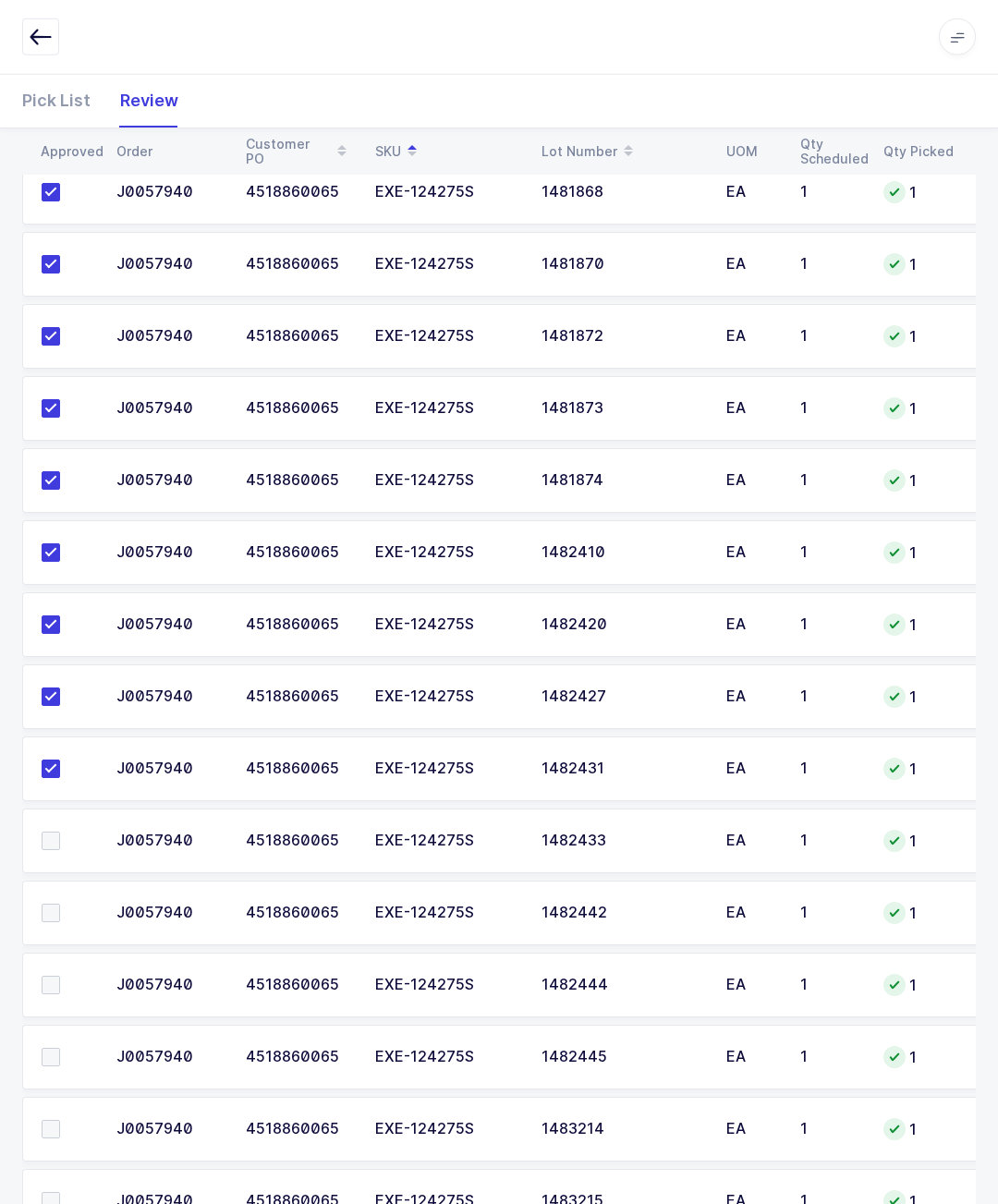 click at bounding box center [67, 841] 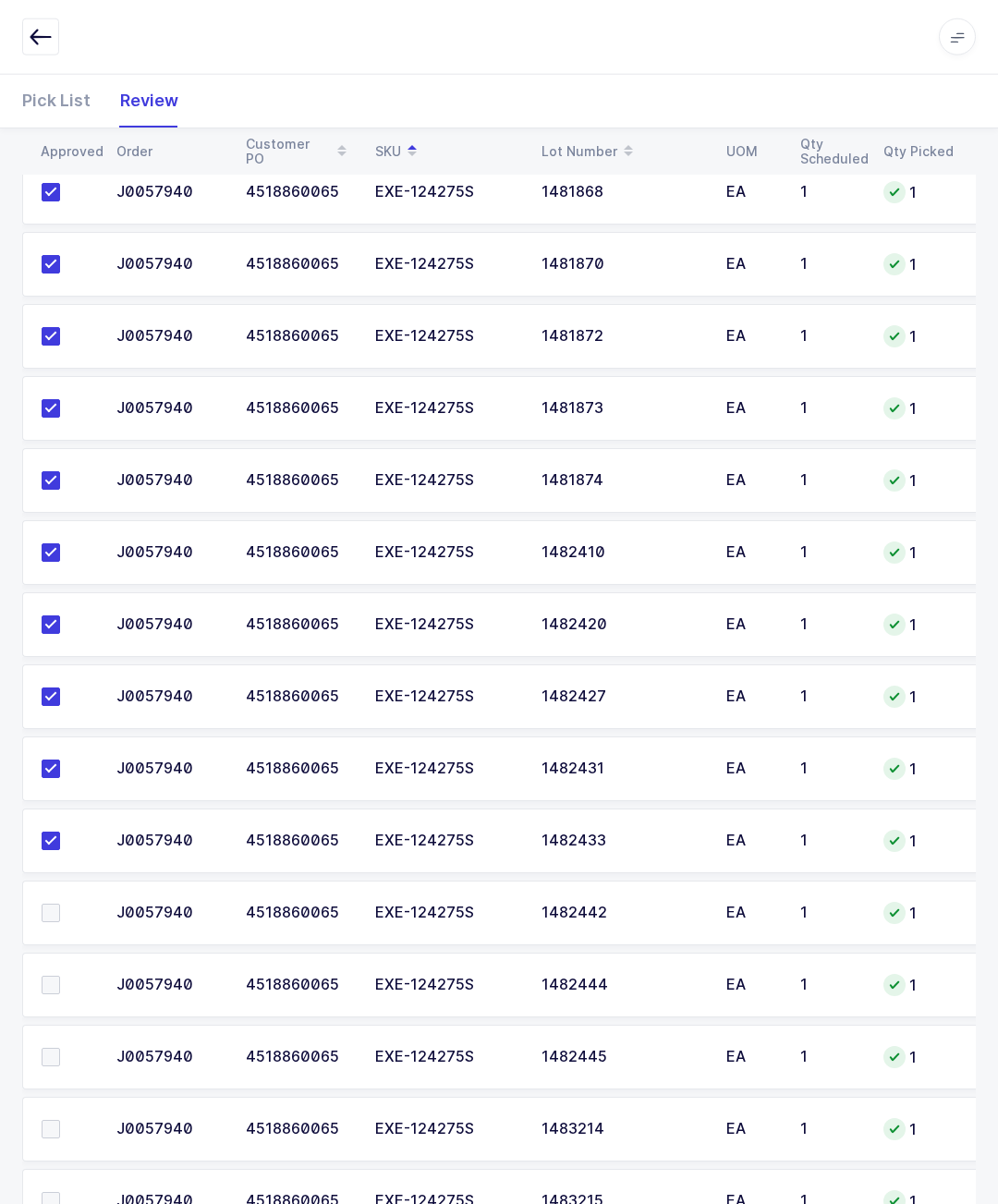 click at bounding box center [64, 913] 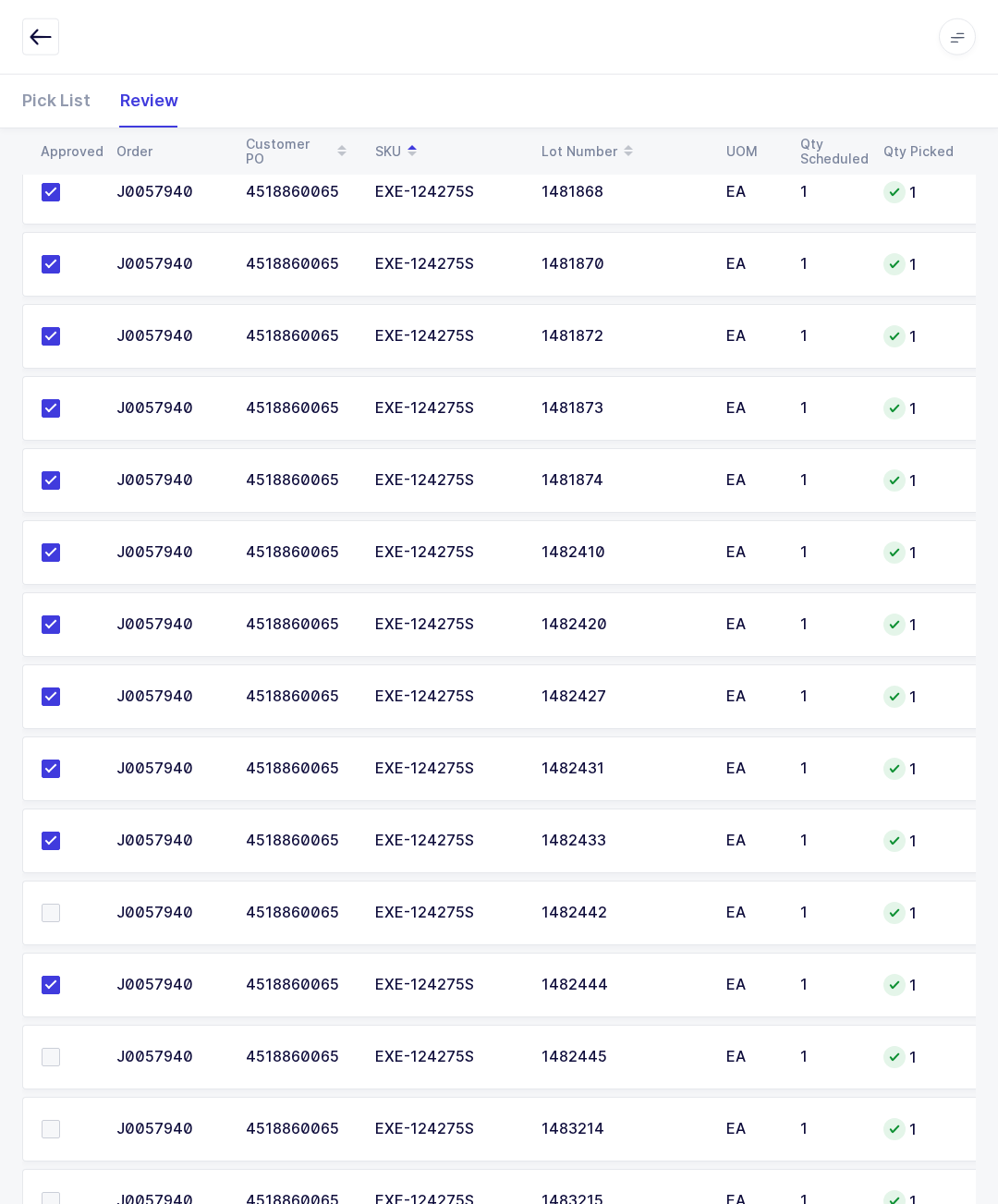 click at bounding box center (67, 913) 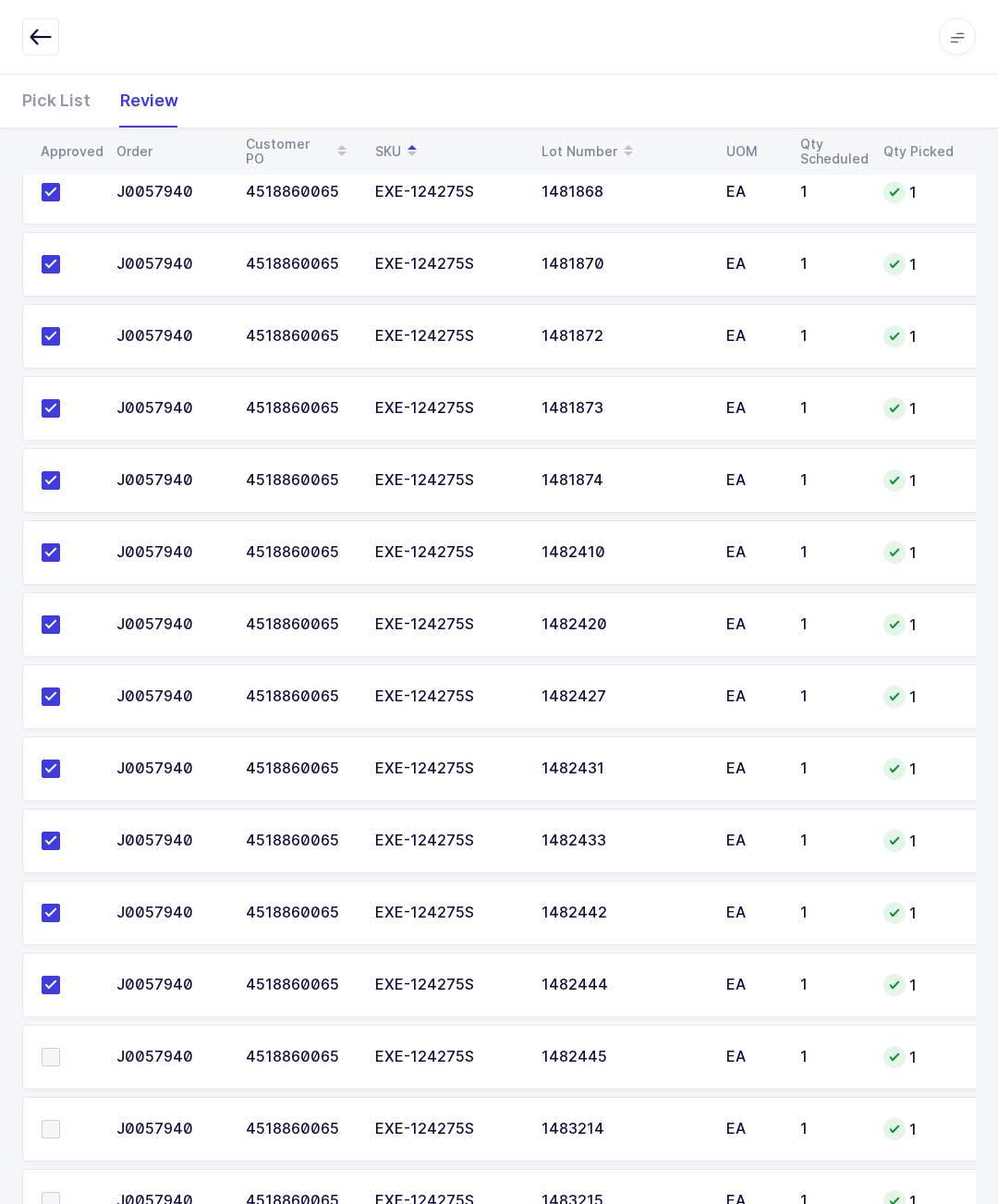 click at bounding box center [51, 1057] 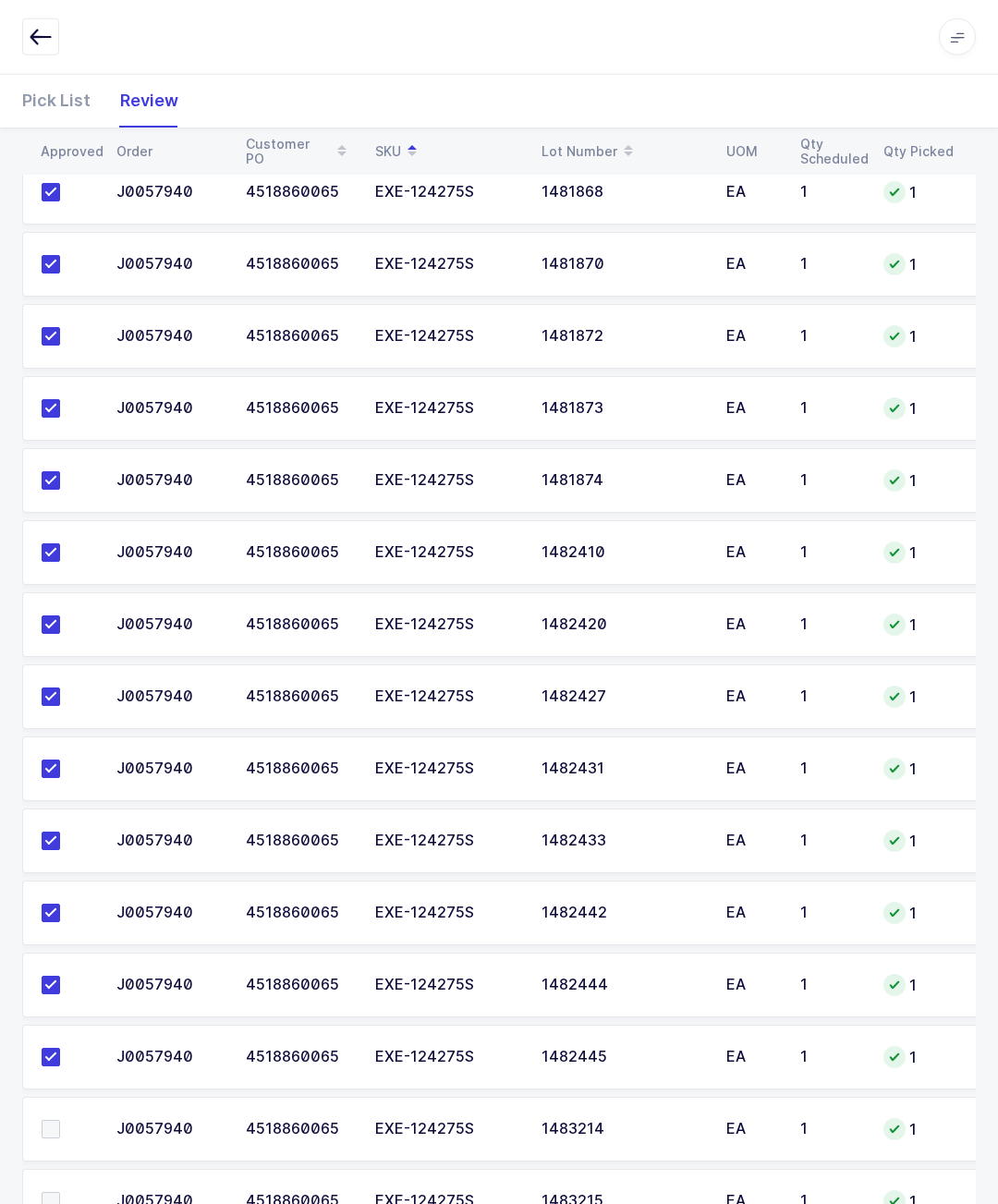 click at bounding box center (67, 1129) 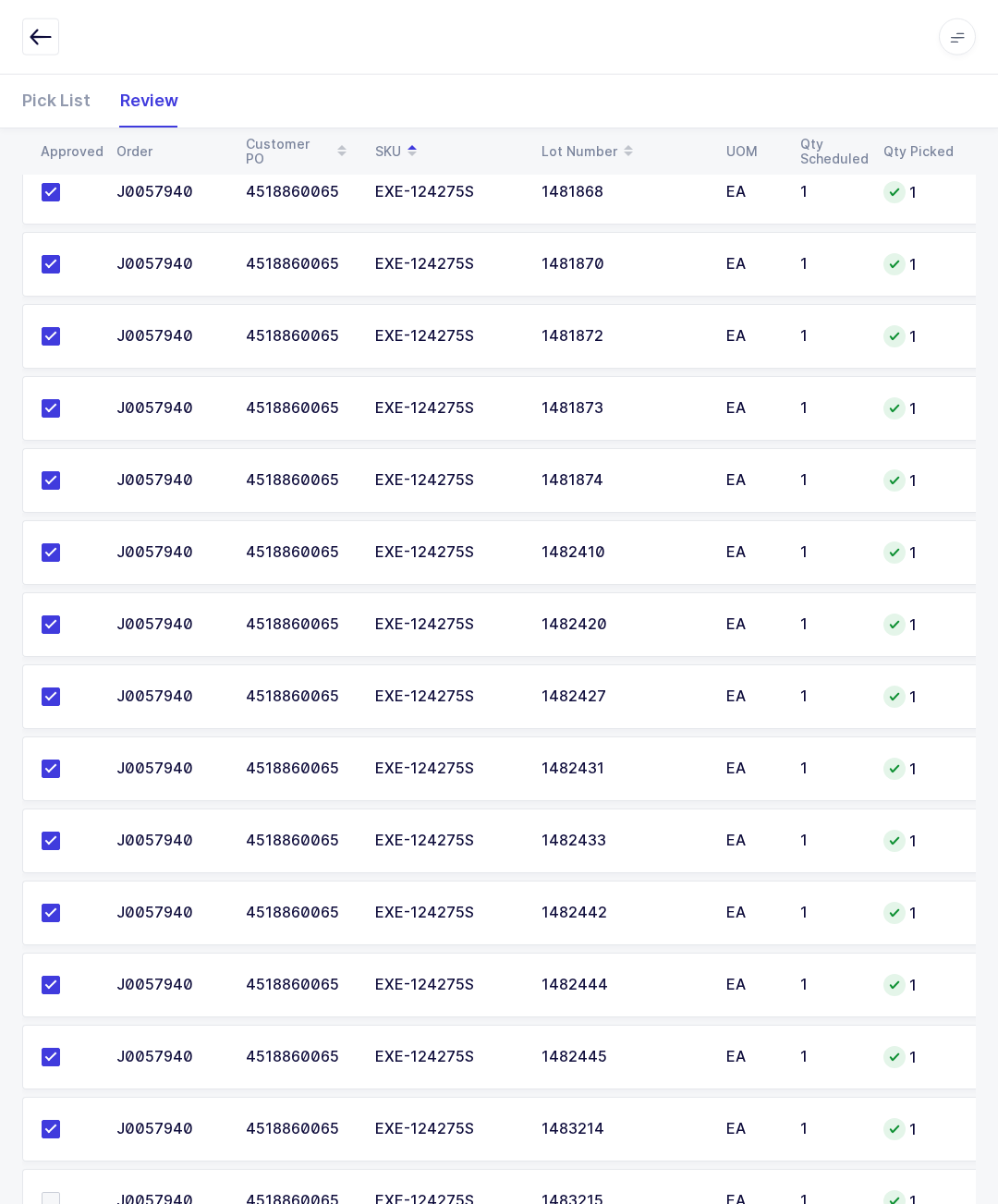 click at bounding box center [64, 1201] 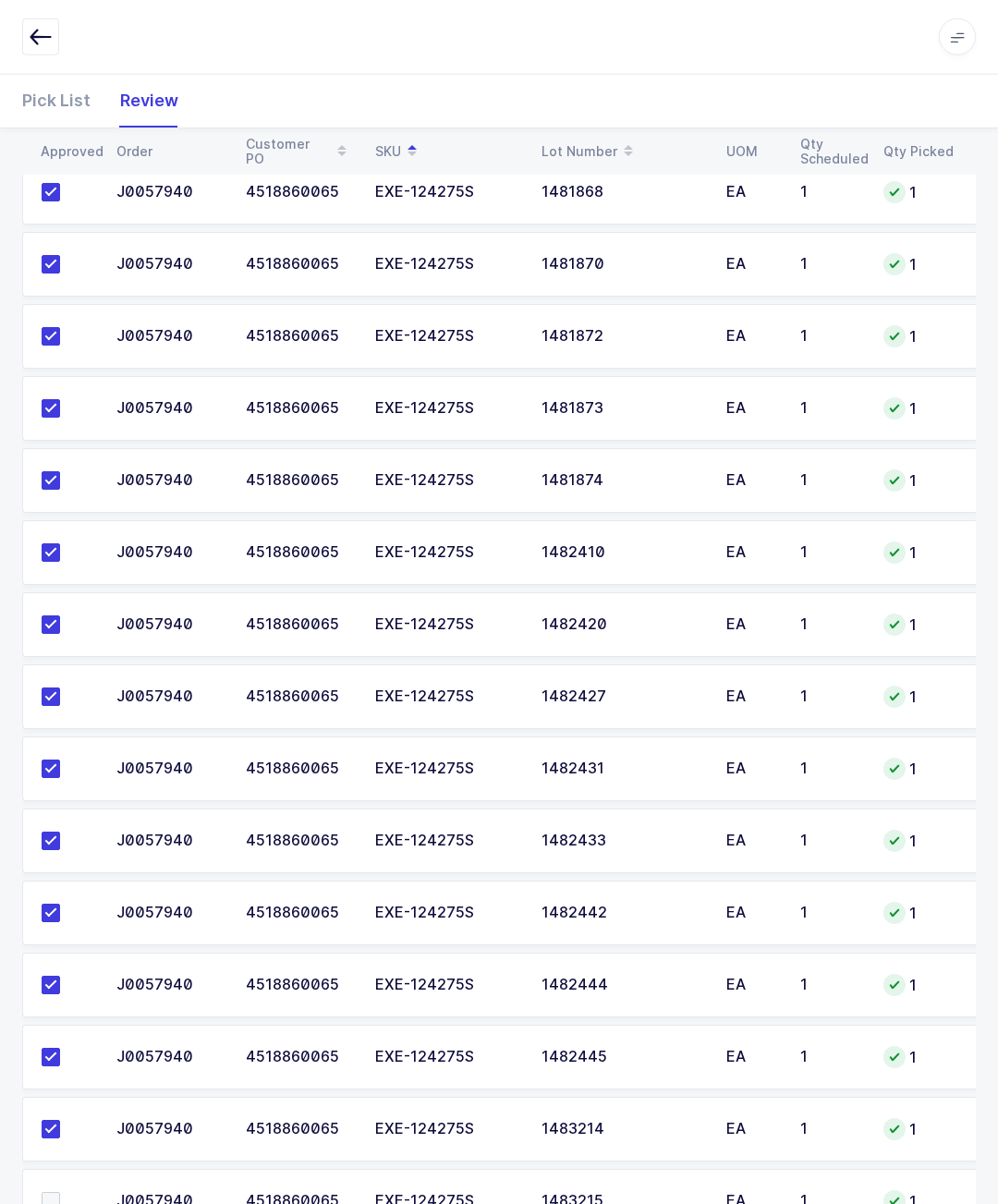 click at bounding box center [67, 1201] 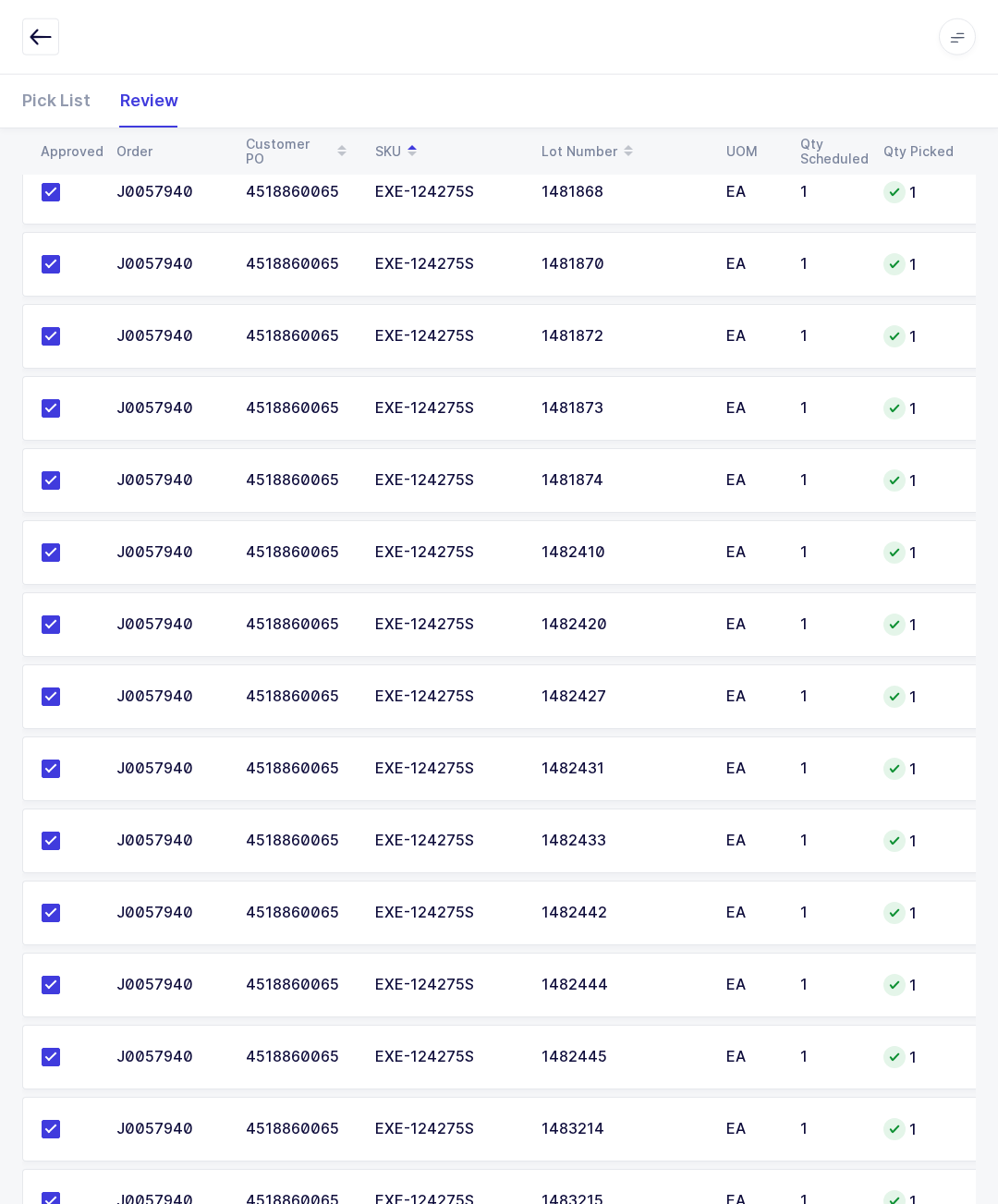 click at bounding box center (67, 1273) 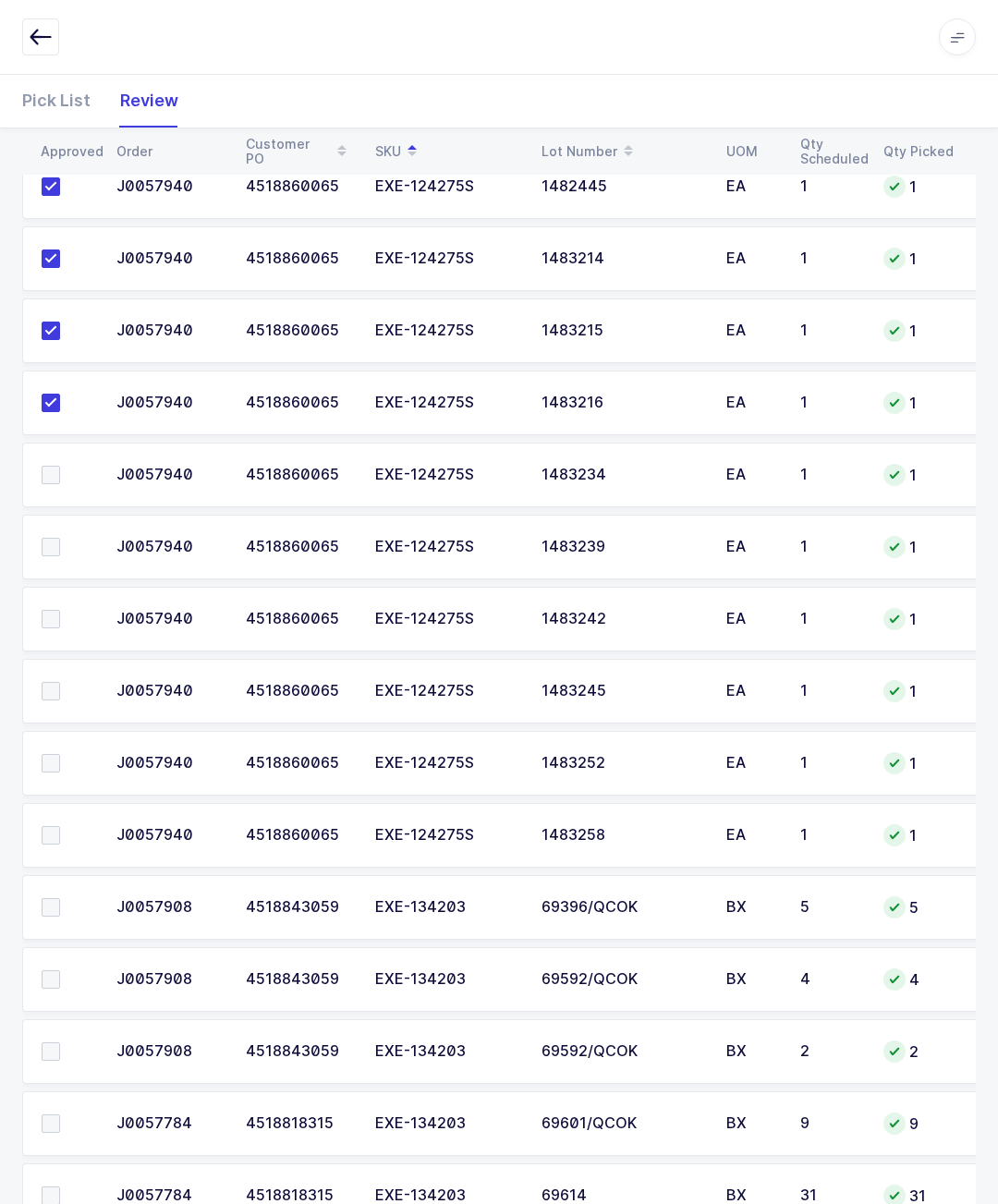 scroll, scrollTop: 6068, scrollLeft: 0, axis: vertical 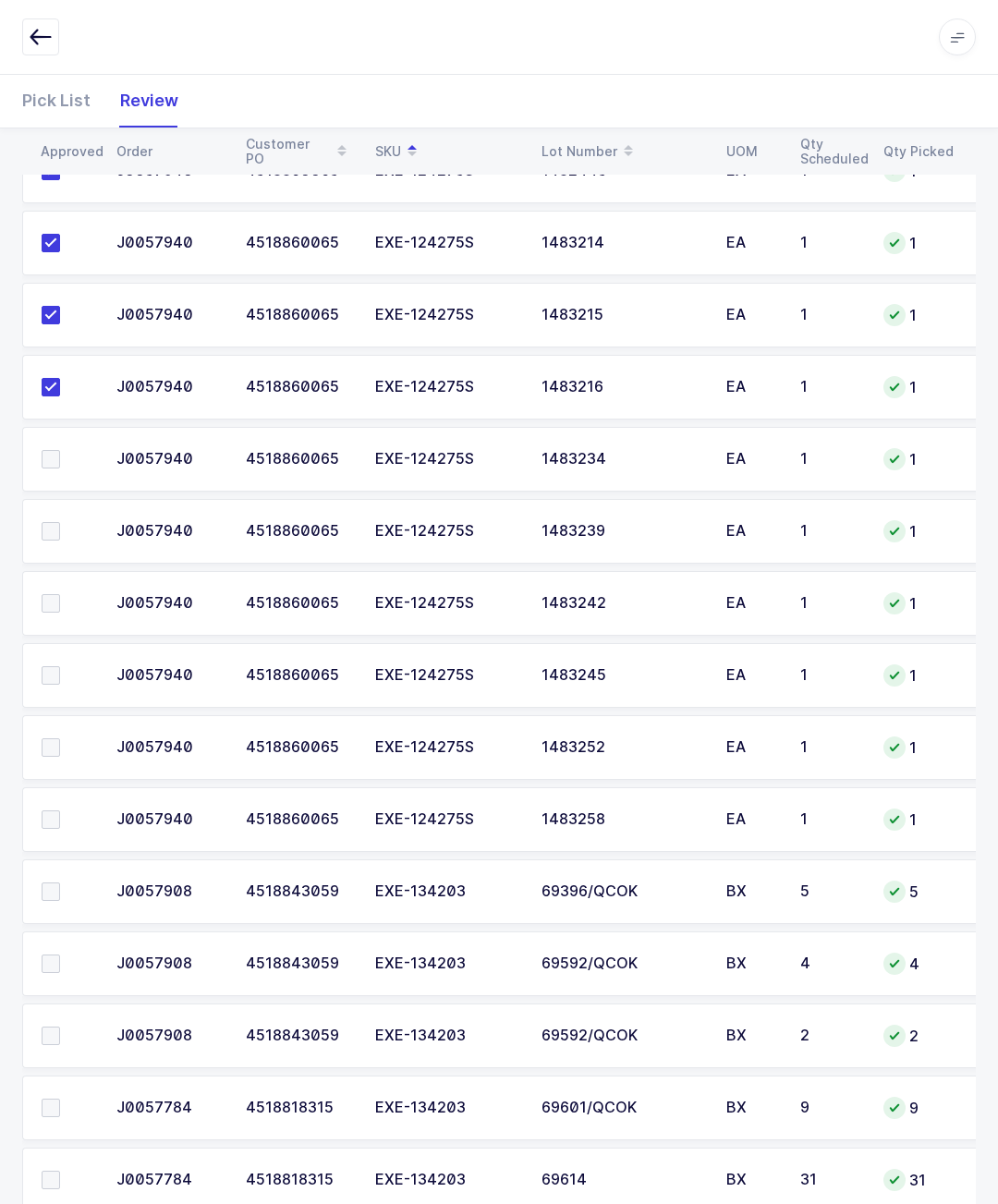 click at bounding box center [51, 820] 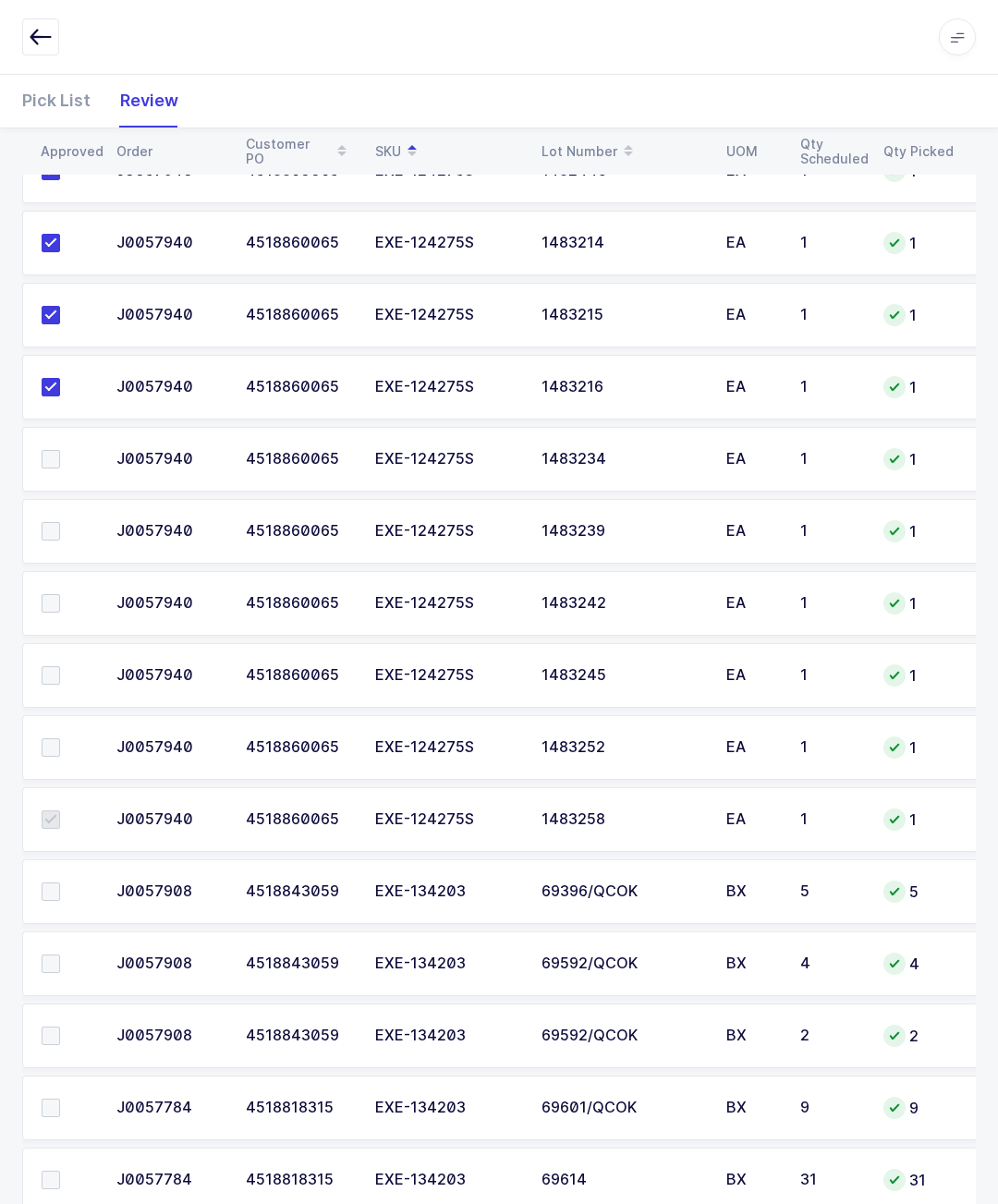 click at bounding box center [67, 748] 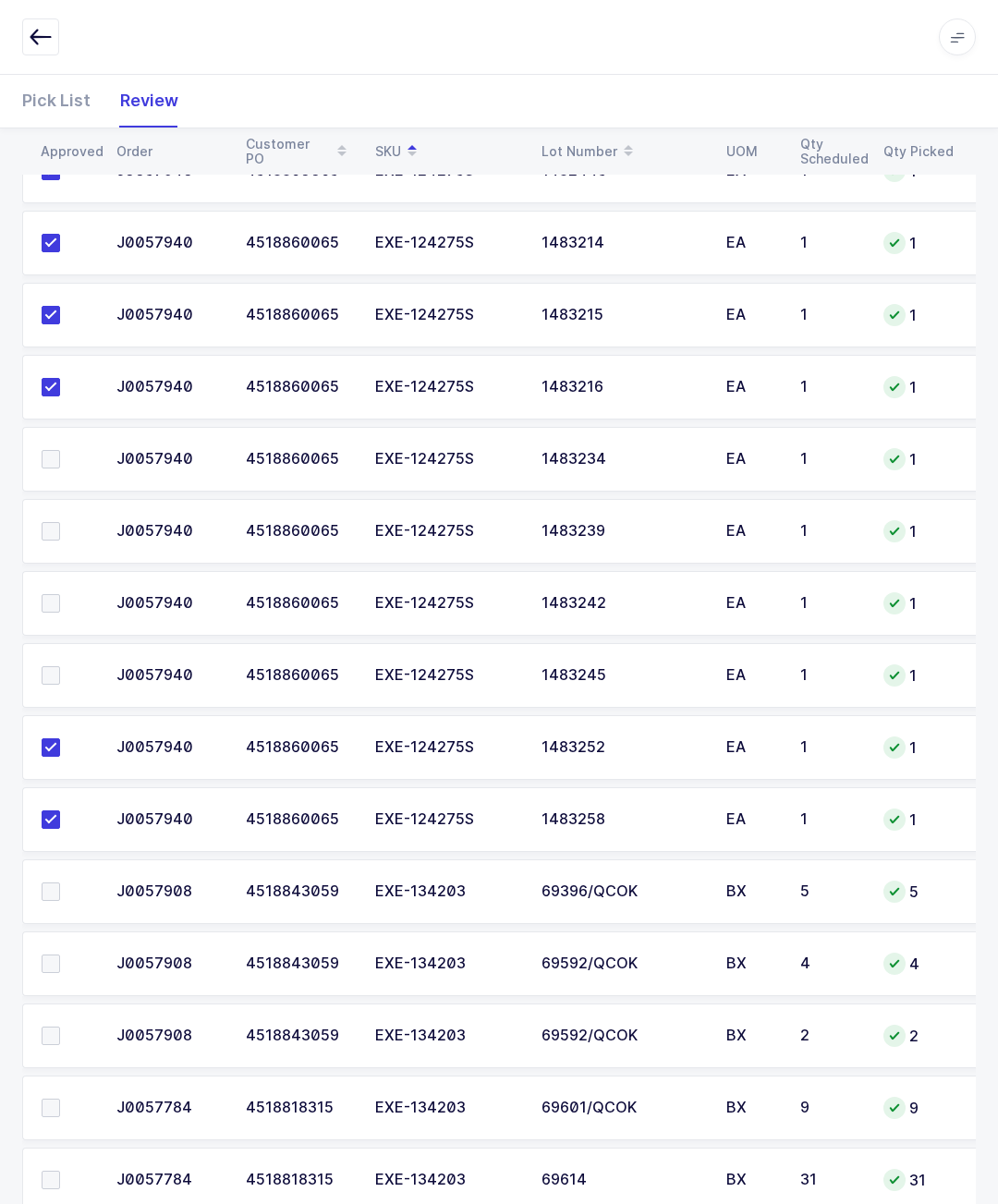 click at bounding box center [67, 675] 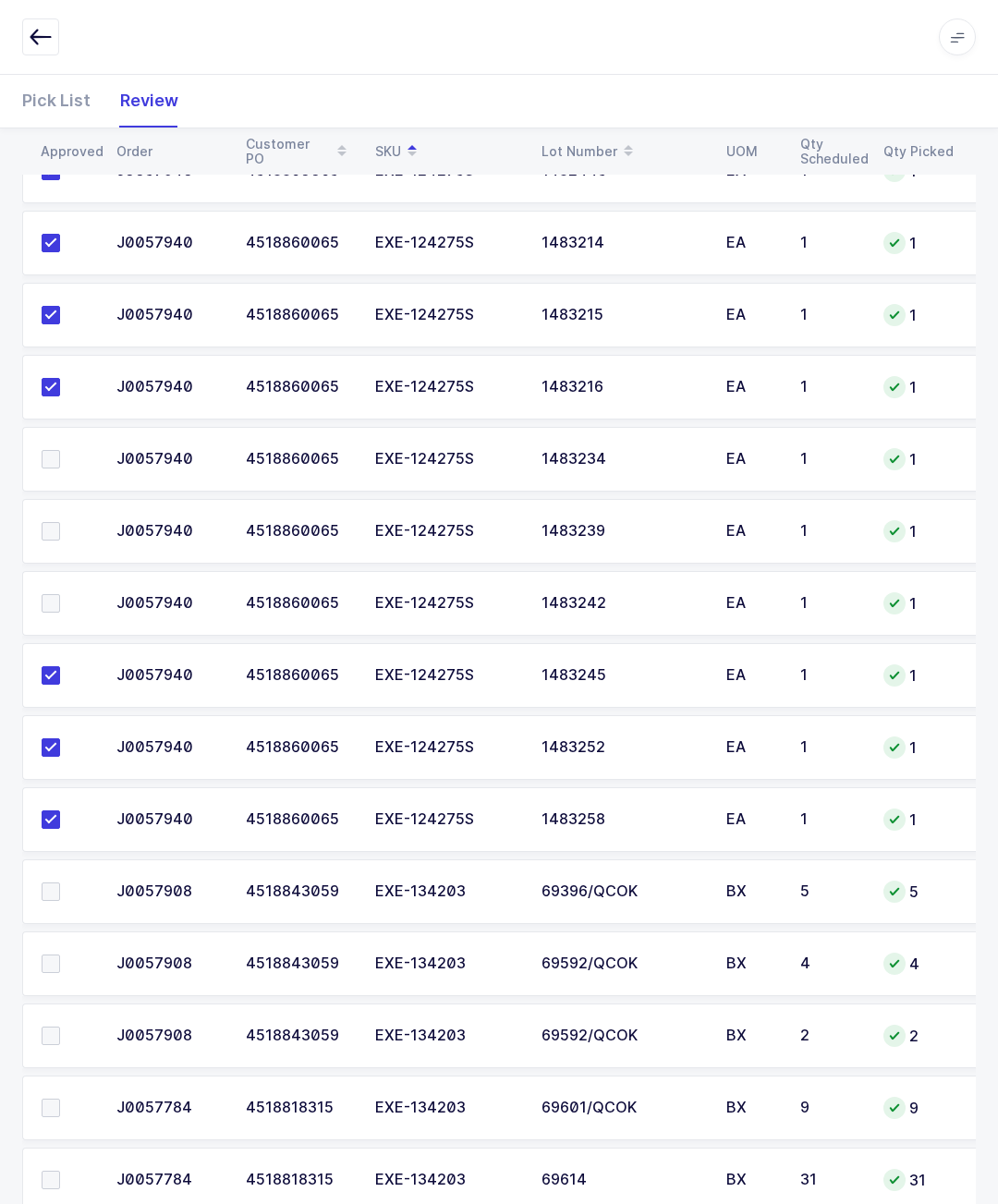 click at bounding box center (67, 603) 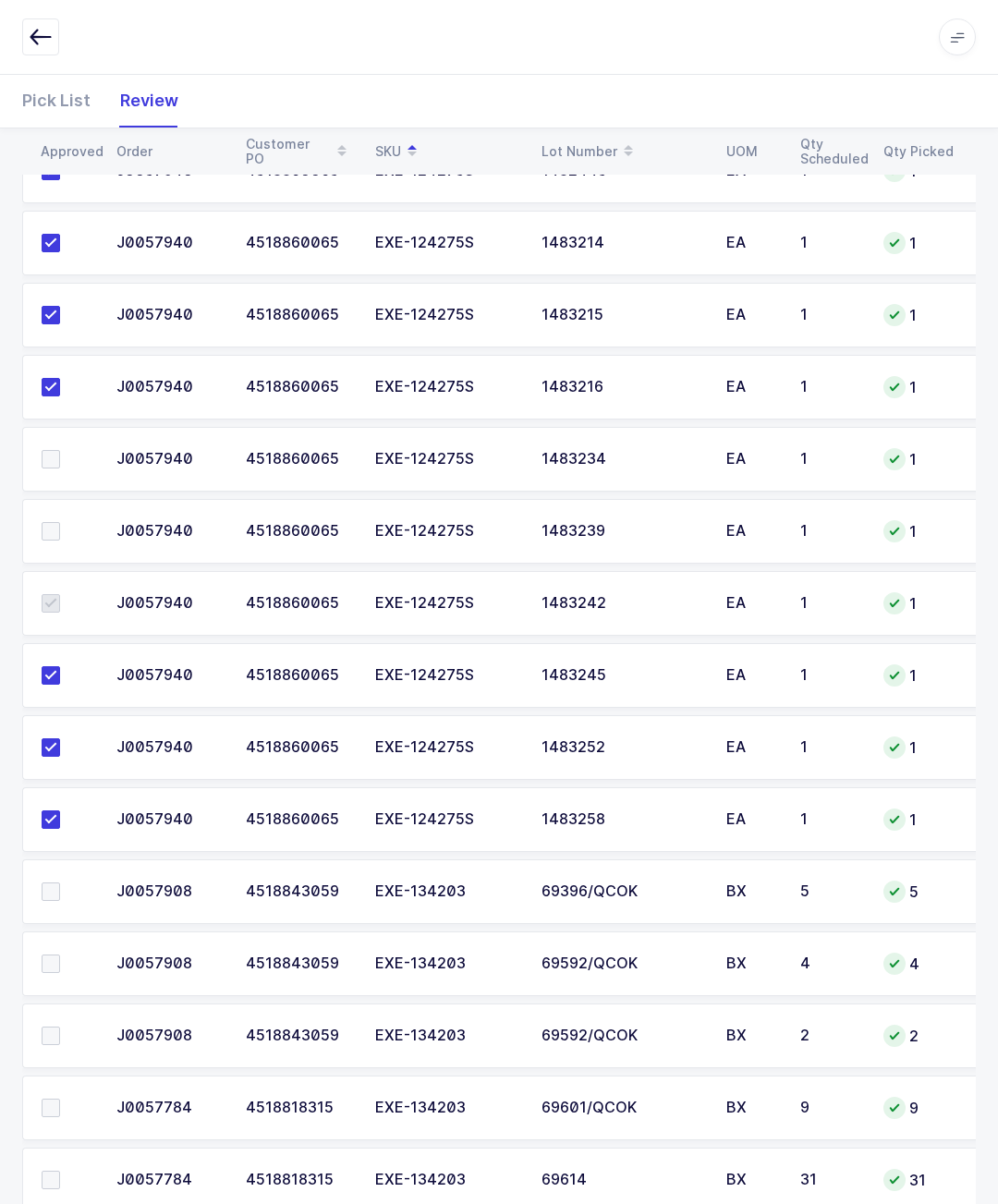click at bounding box center (64, 531) 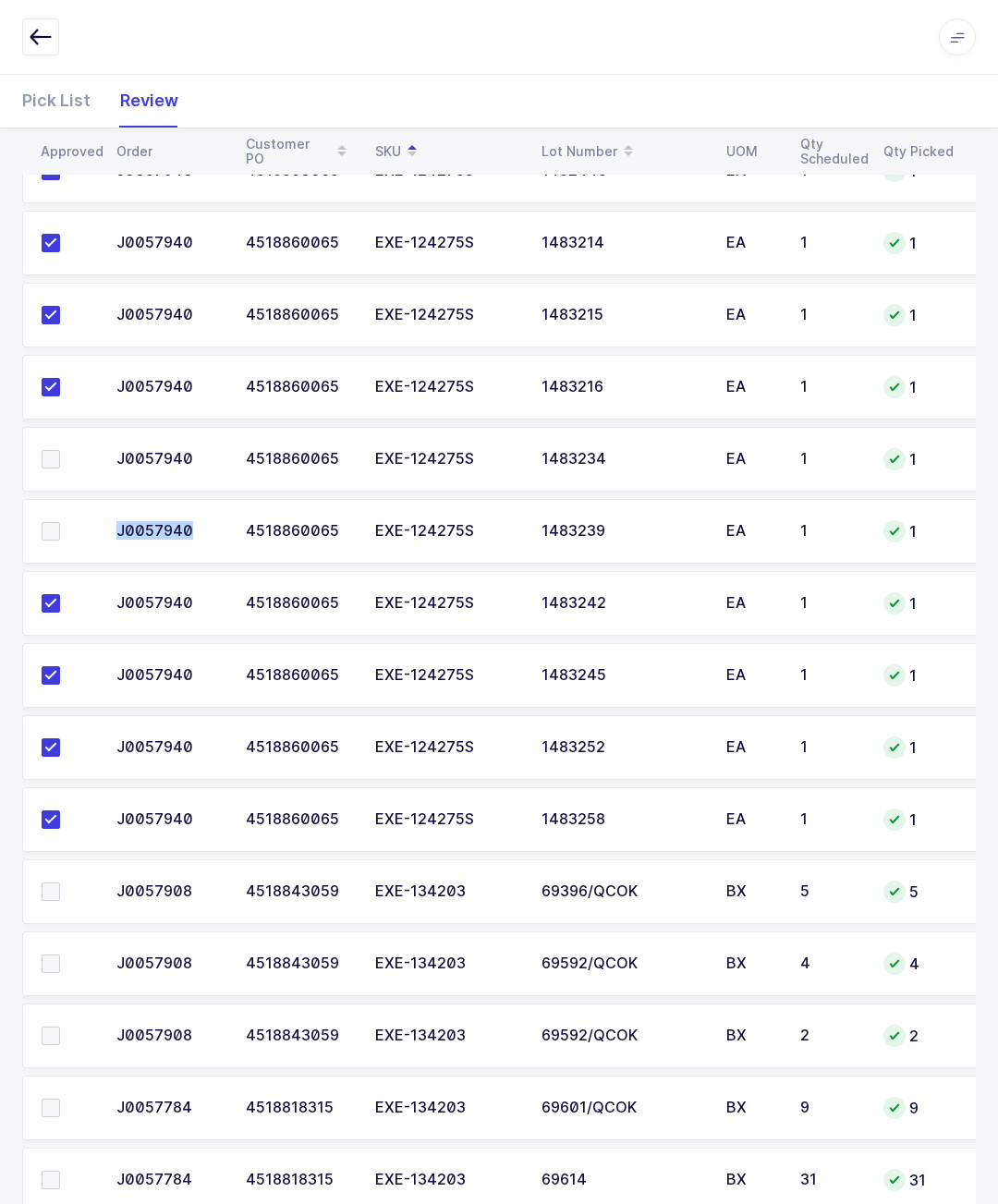 click at bounding box center [67, 459] 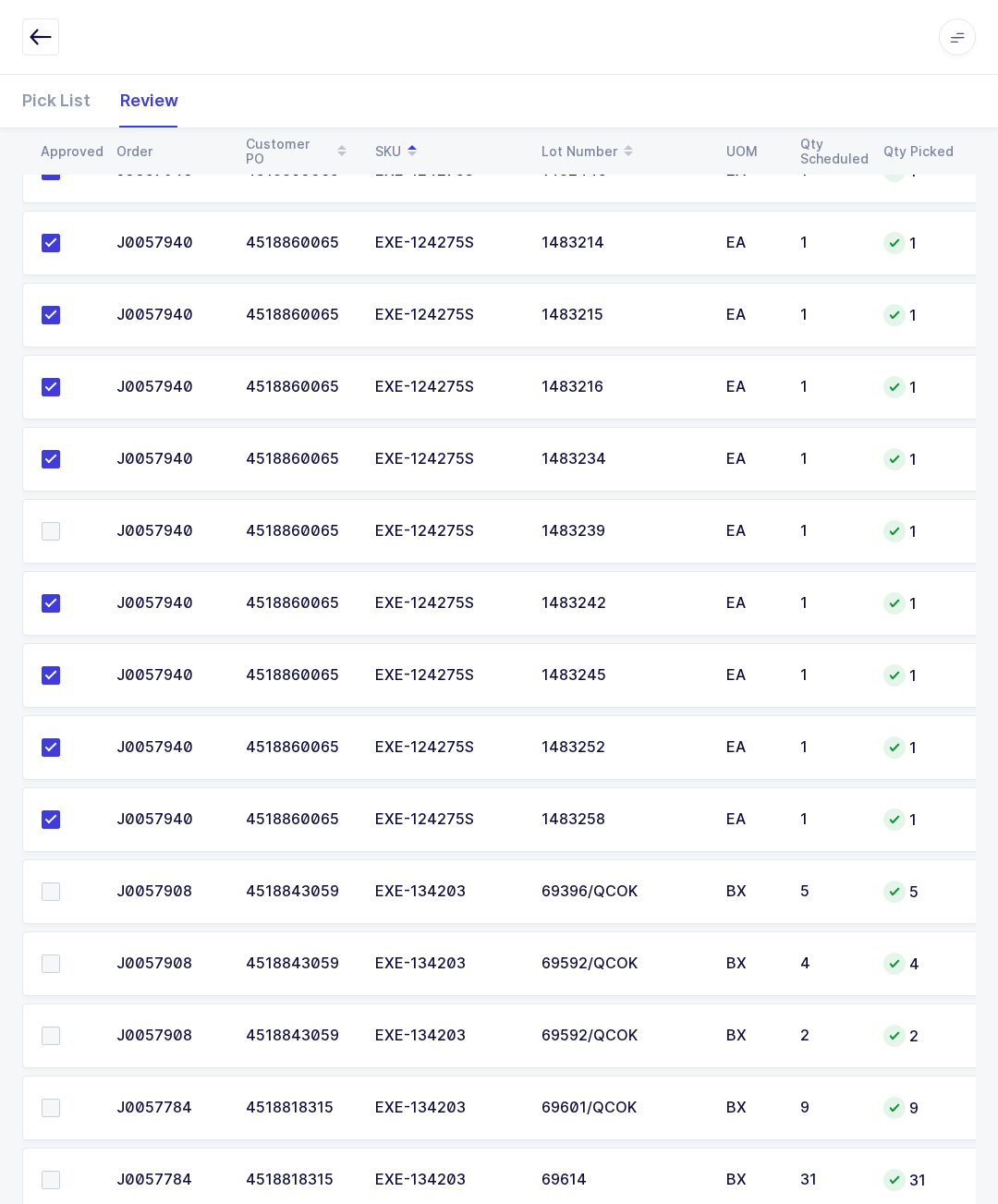 click at bounding box center (64, 531) 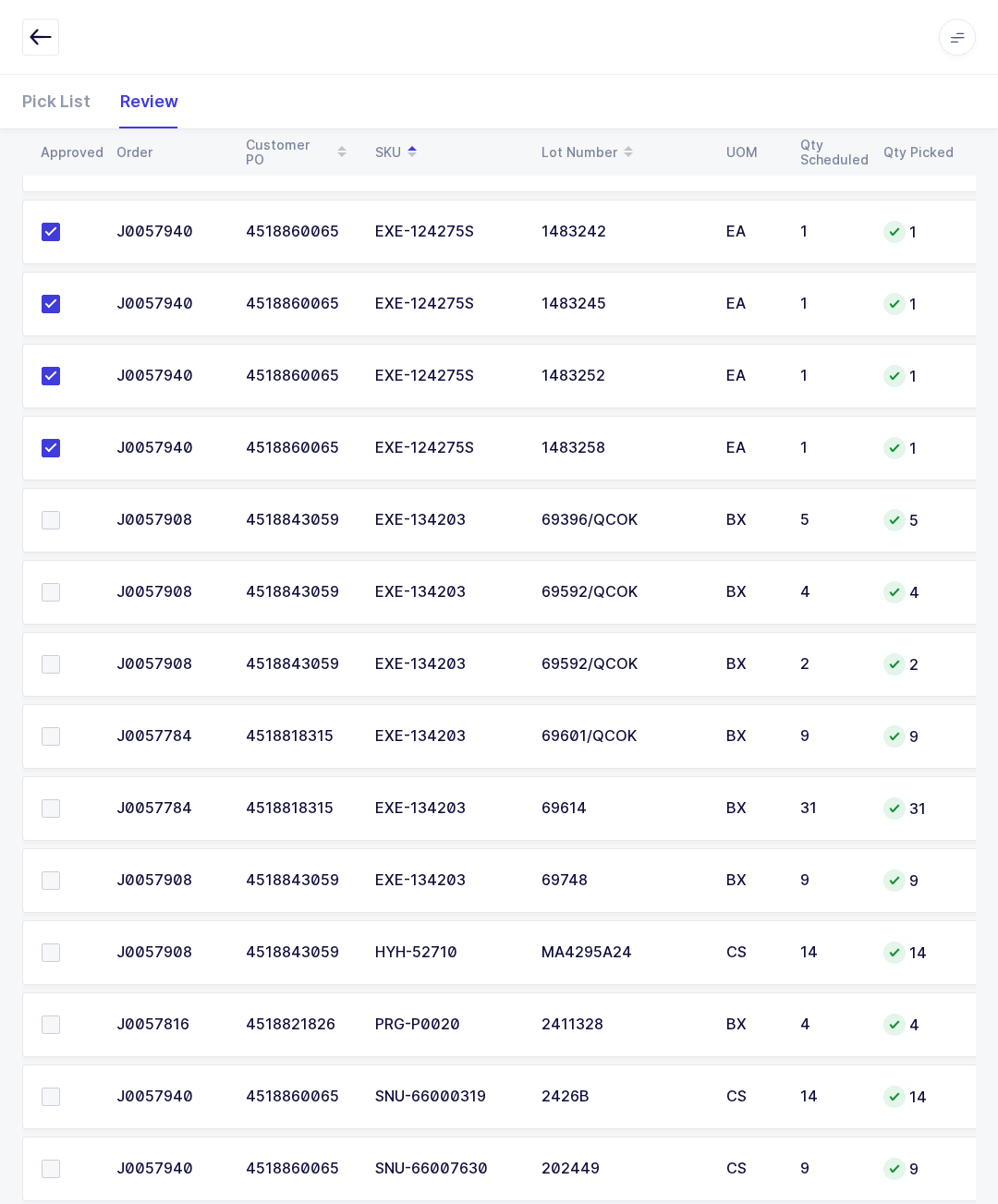 scroll, scrollTop: 6443, scrollLeft: 0, axis: vertical 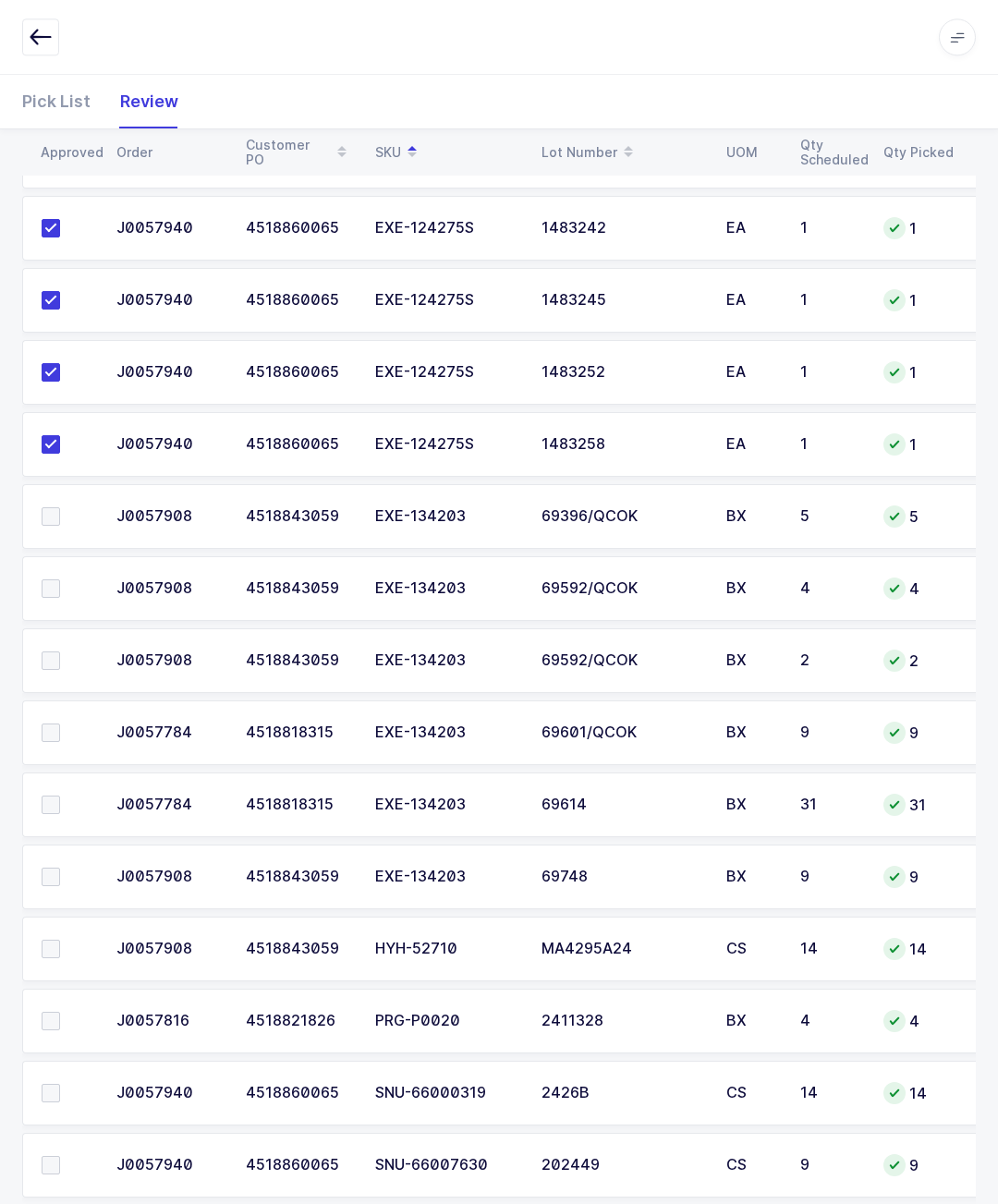 click at bounding box center [67, 589] 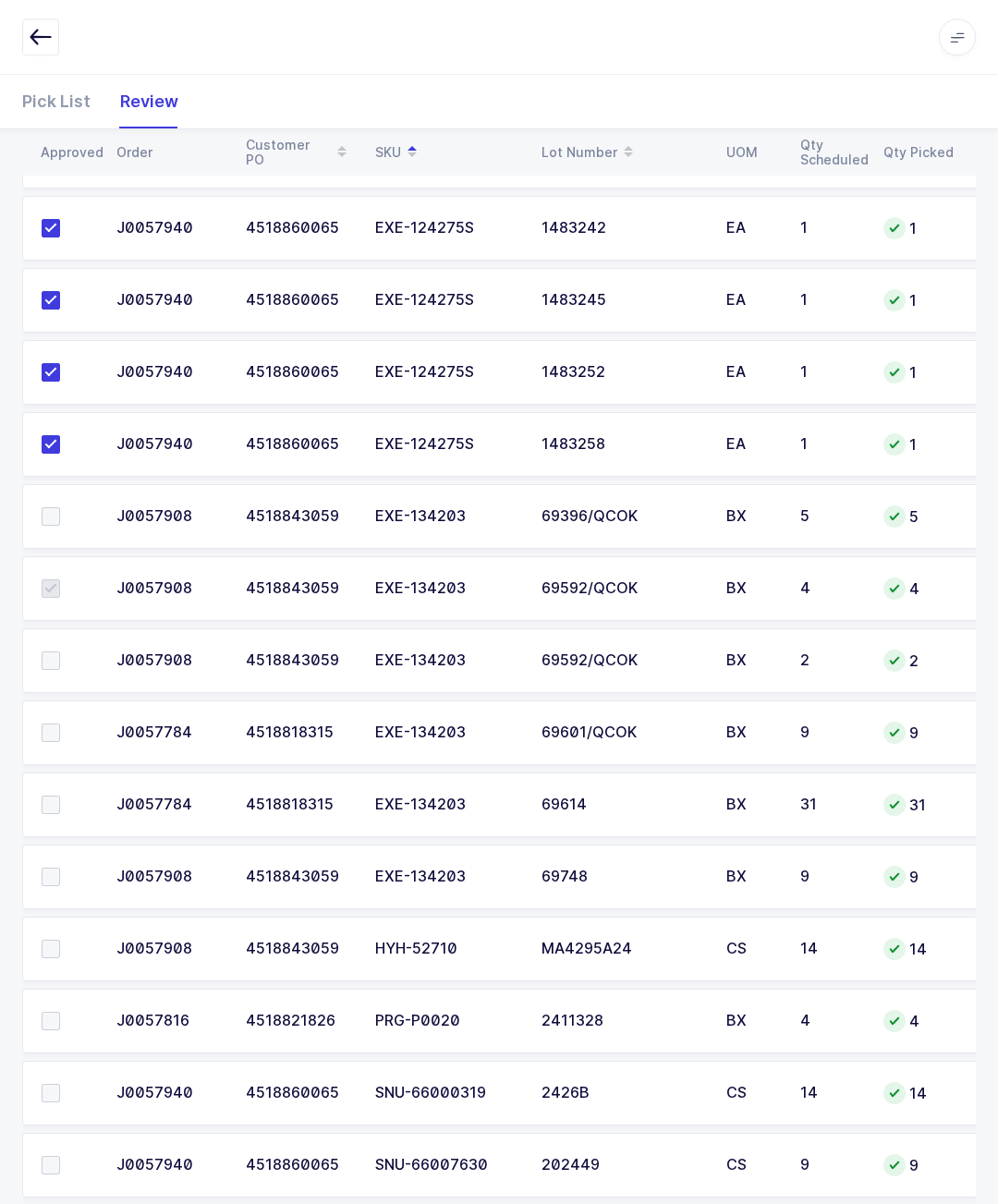 scroll, scrollTop: 6443, scrollLeft: 0, axis: vertical 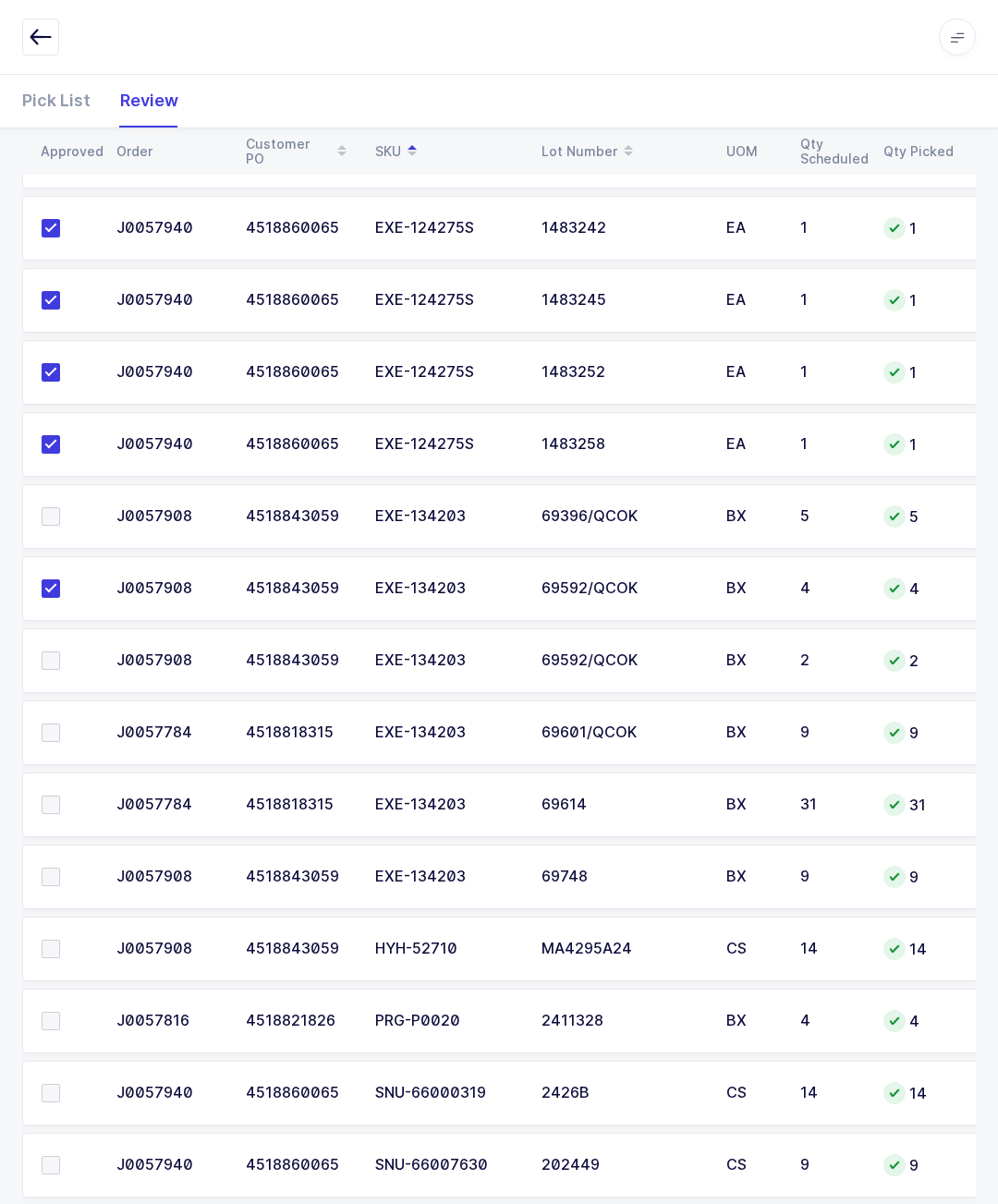 click at bounding box center [51, 589] 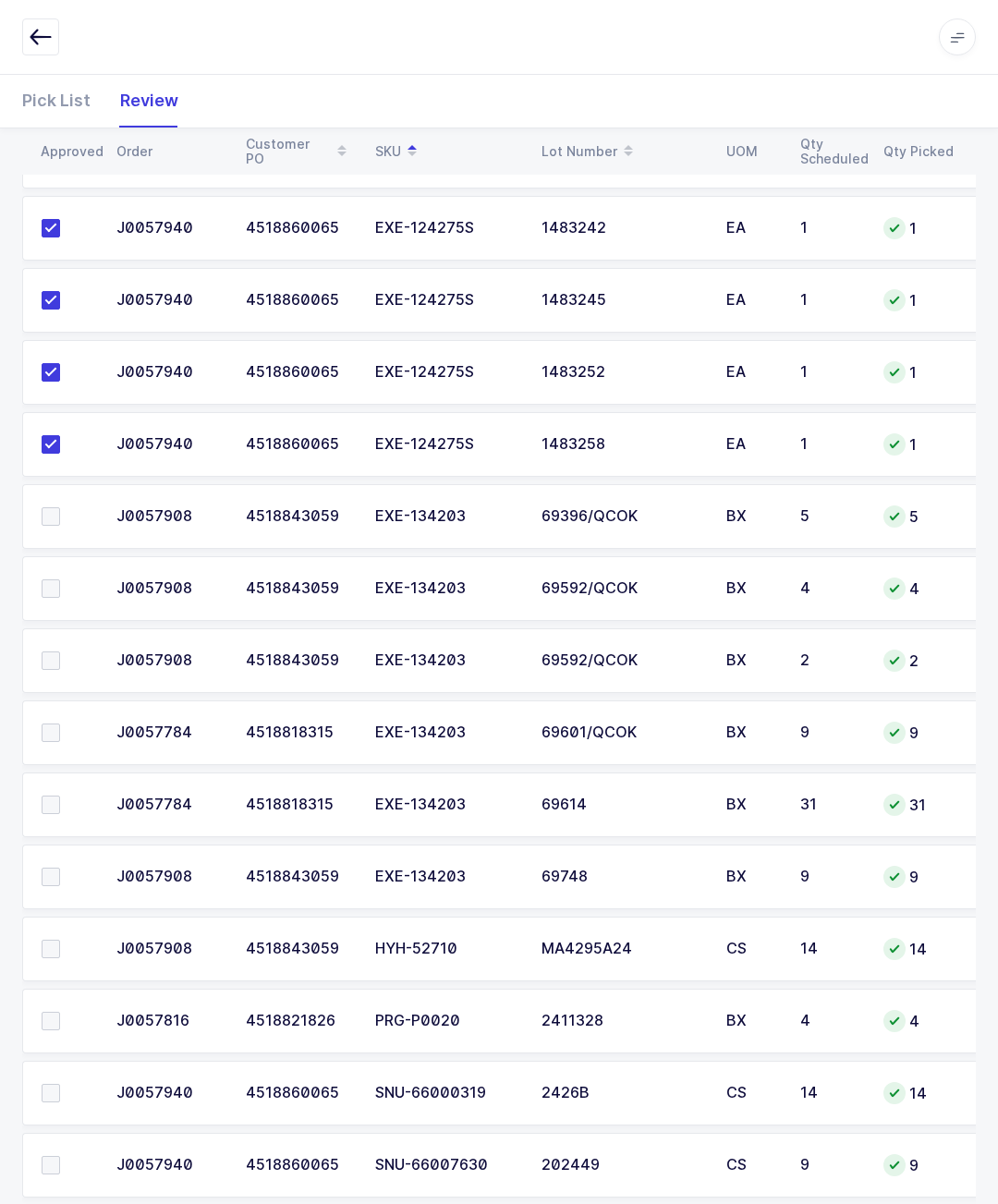 click at bounding box center [51, 589] 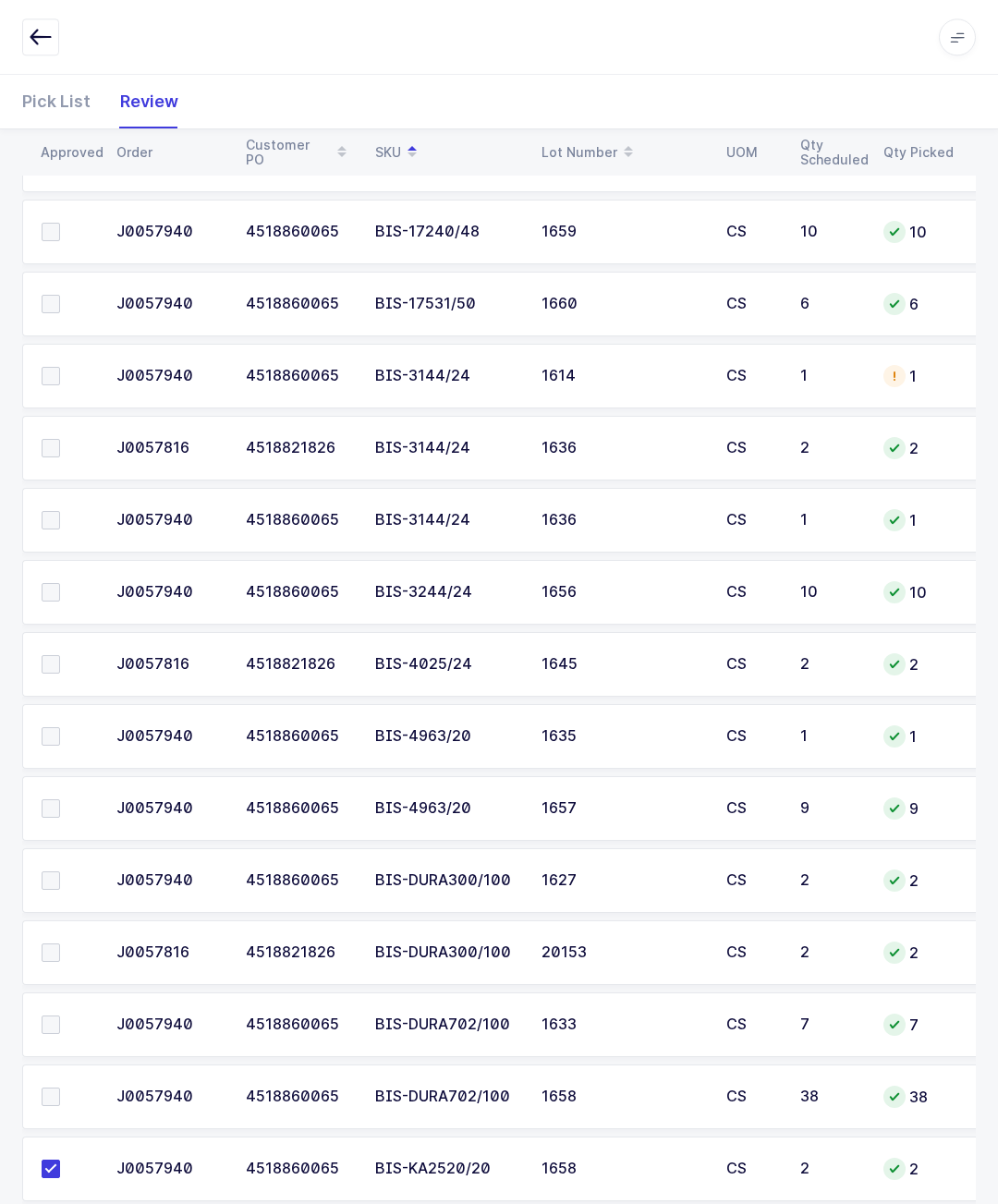 scroll, scrollTop: 726, scrollLeft: 0, axis: vertical 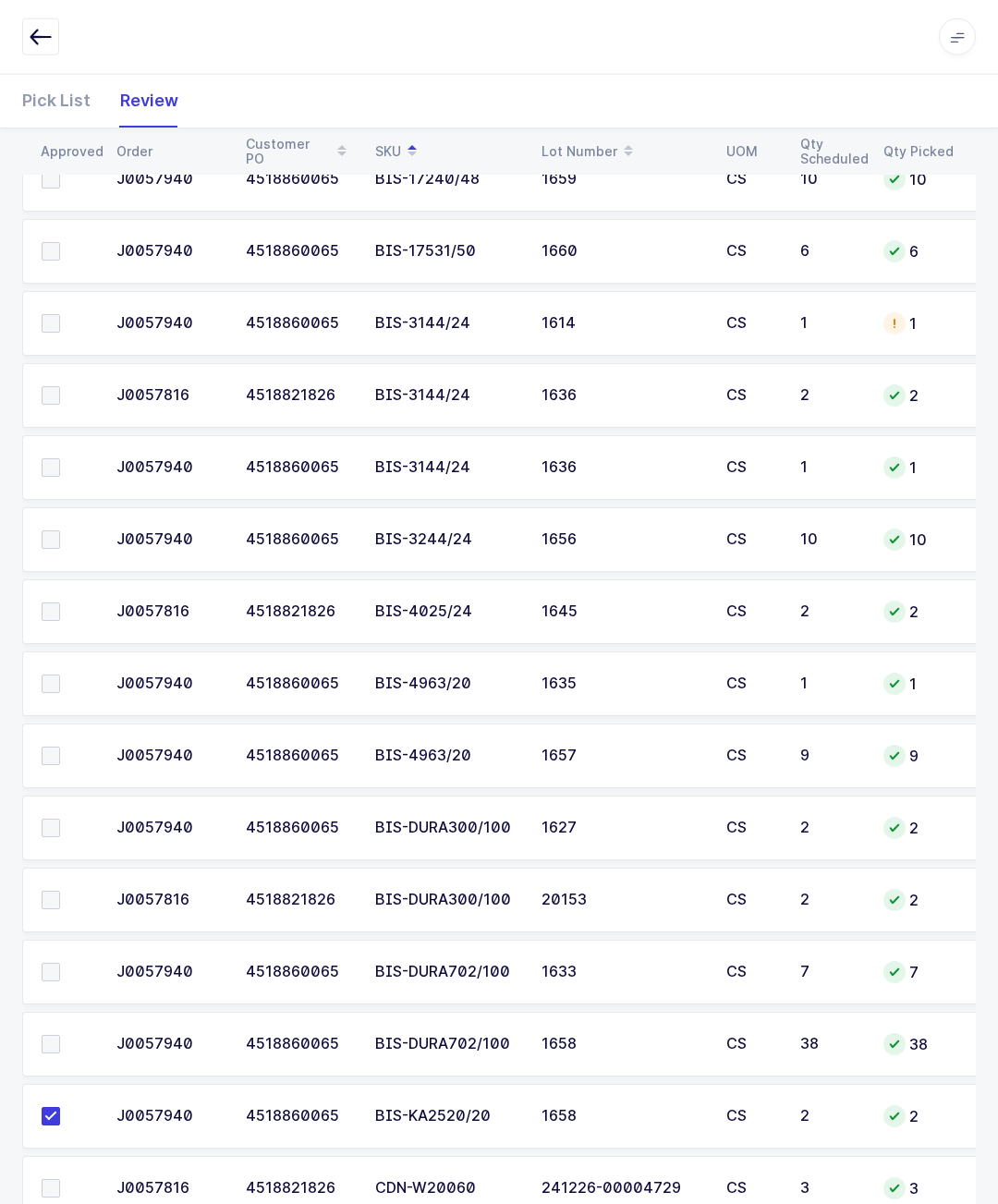 click at bounding box center (67, 828) 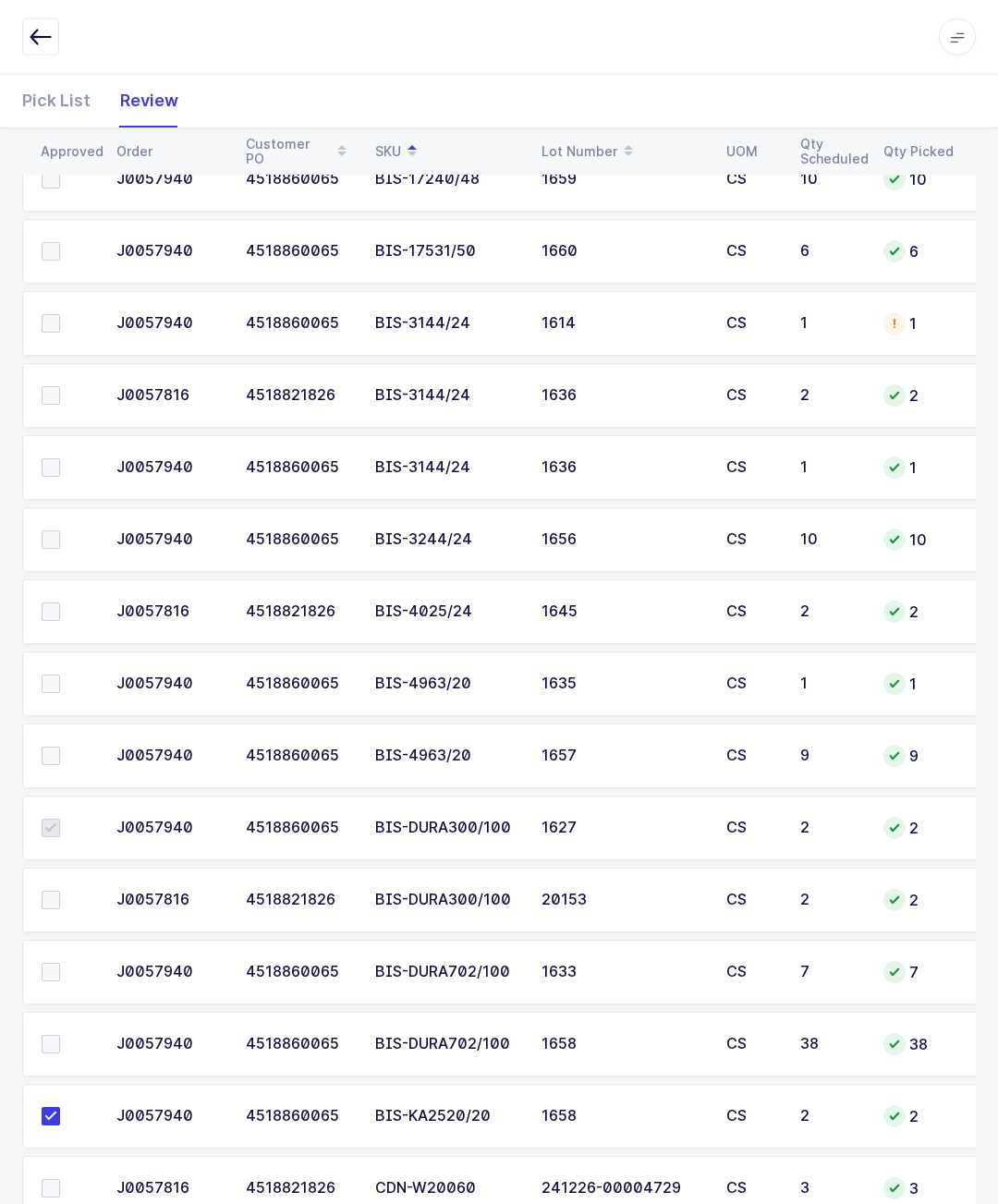 scroll, scrollTop: 726, scrollLeft: 0, axis: vertical 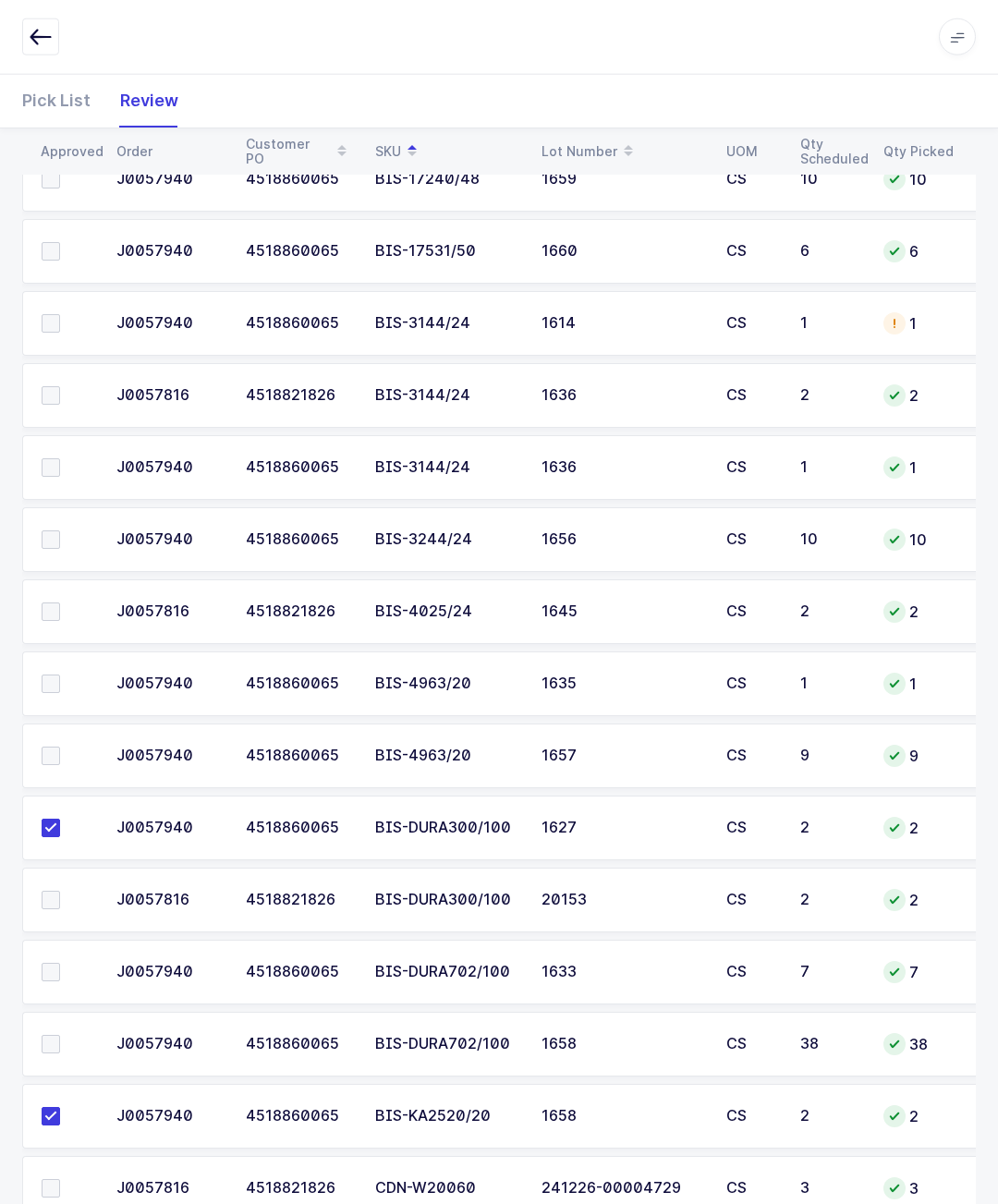 click at bounding box center (67, 900) 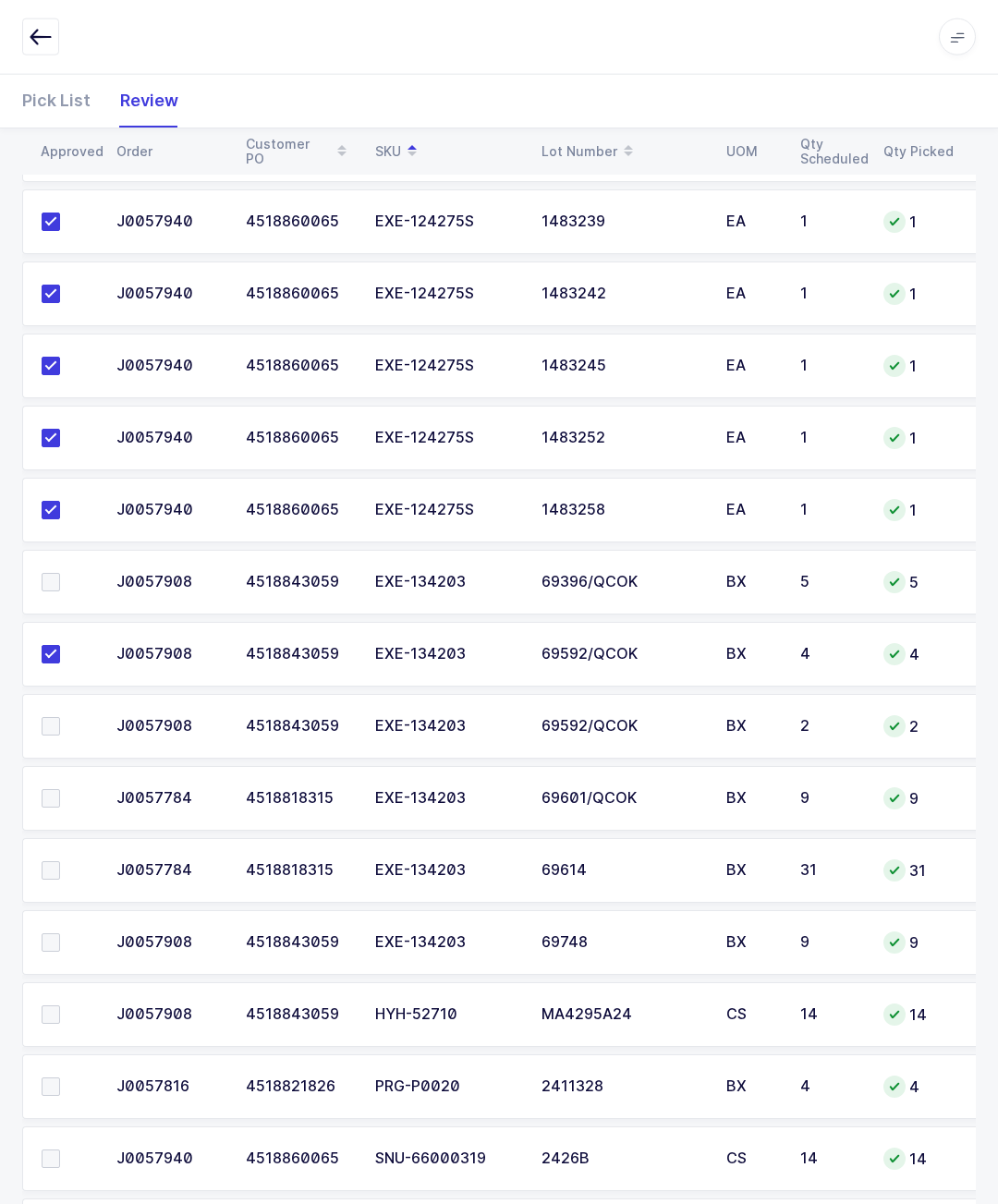scroll, scrollTop: 6426, scrollLeft: 0, axis: vertical 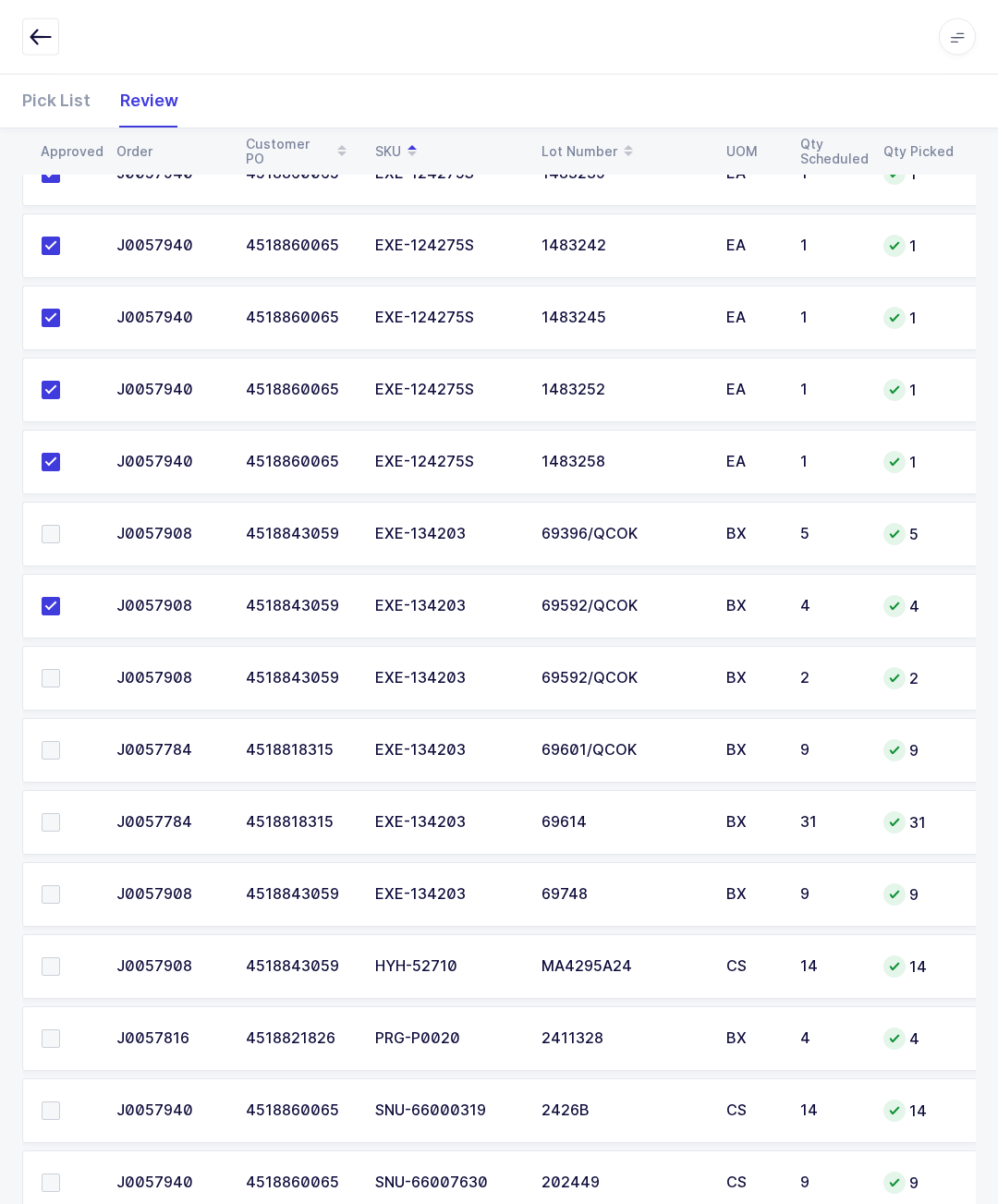 click at bounding box center (67, 822) 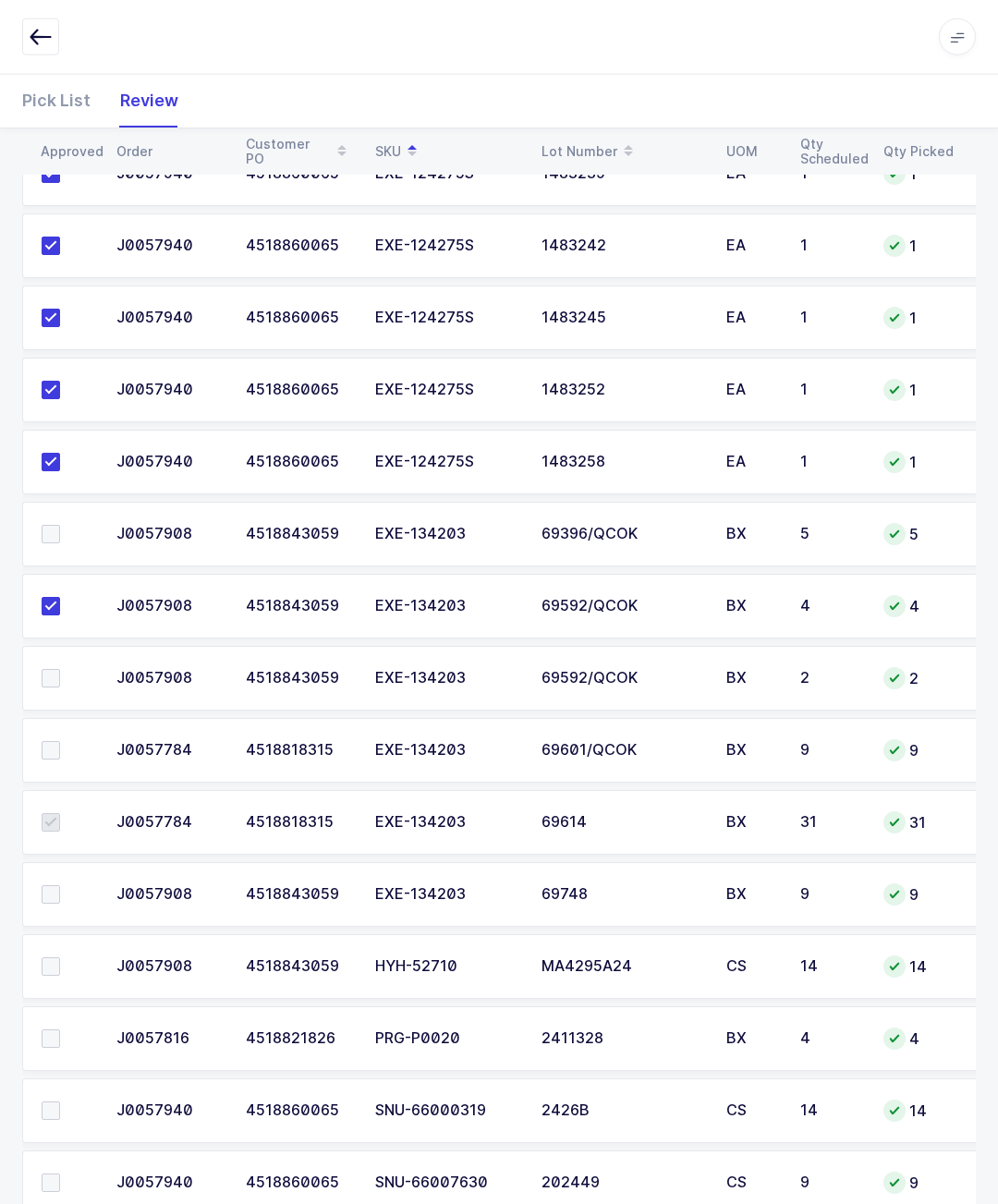 scroll, scrollTop: 6426, scrollLeft: 0, axis: vertical 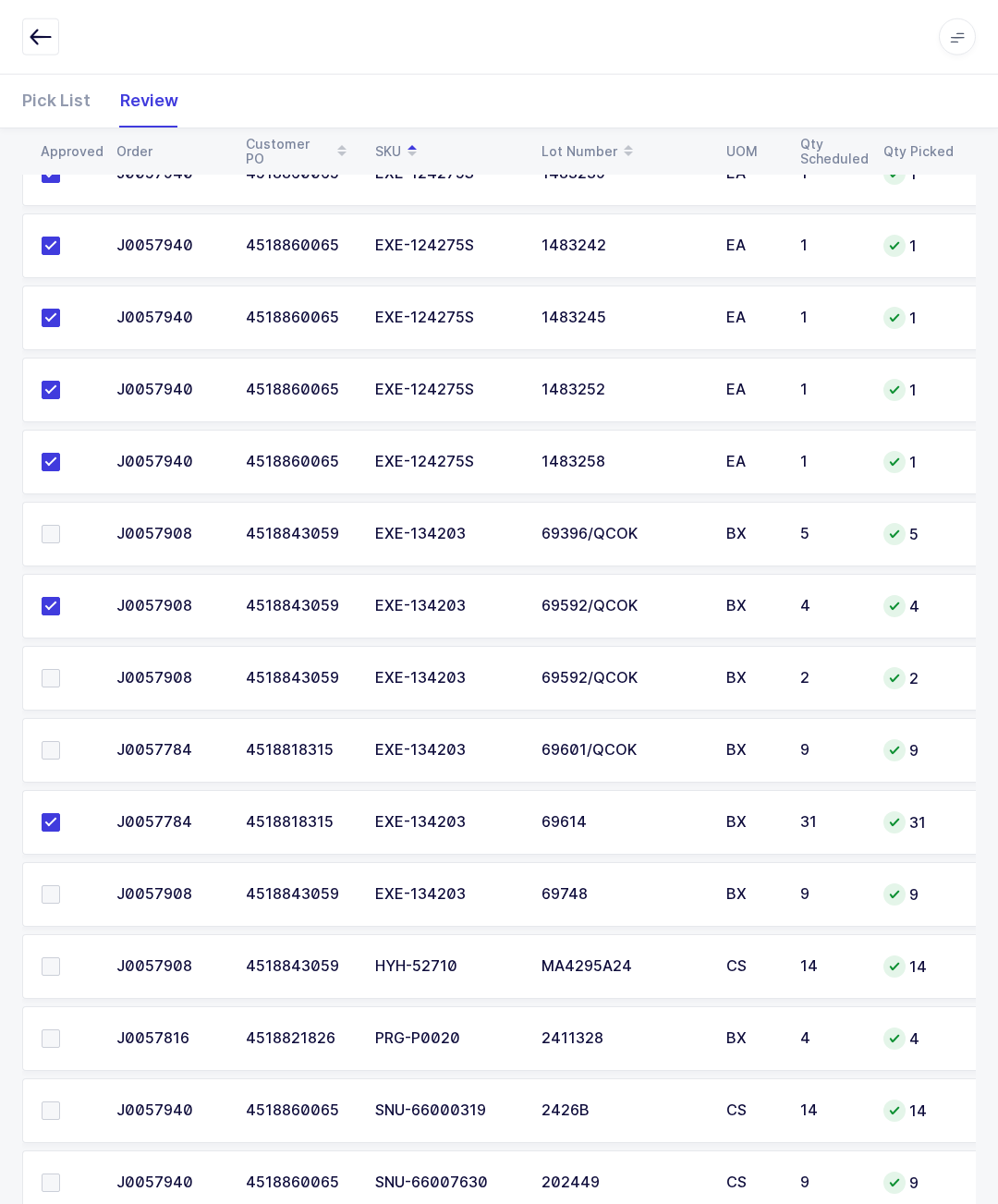 click at bounding box center [51, 678] 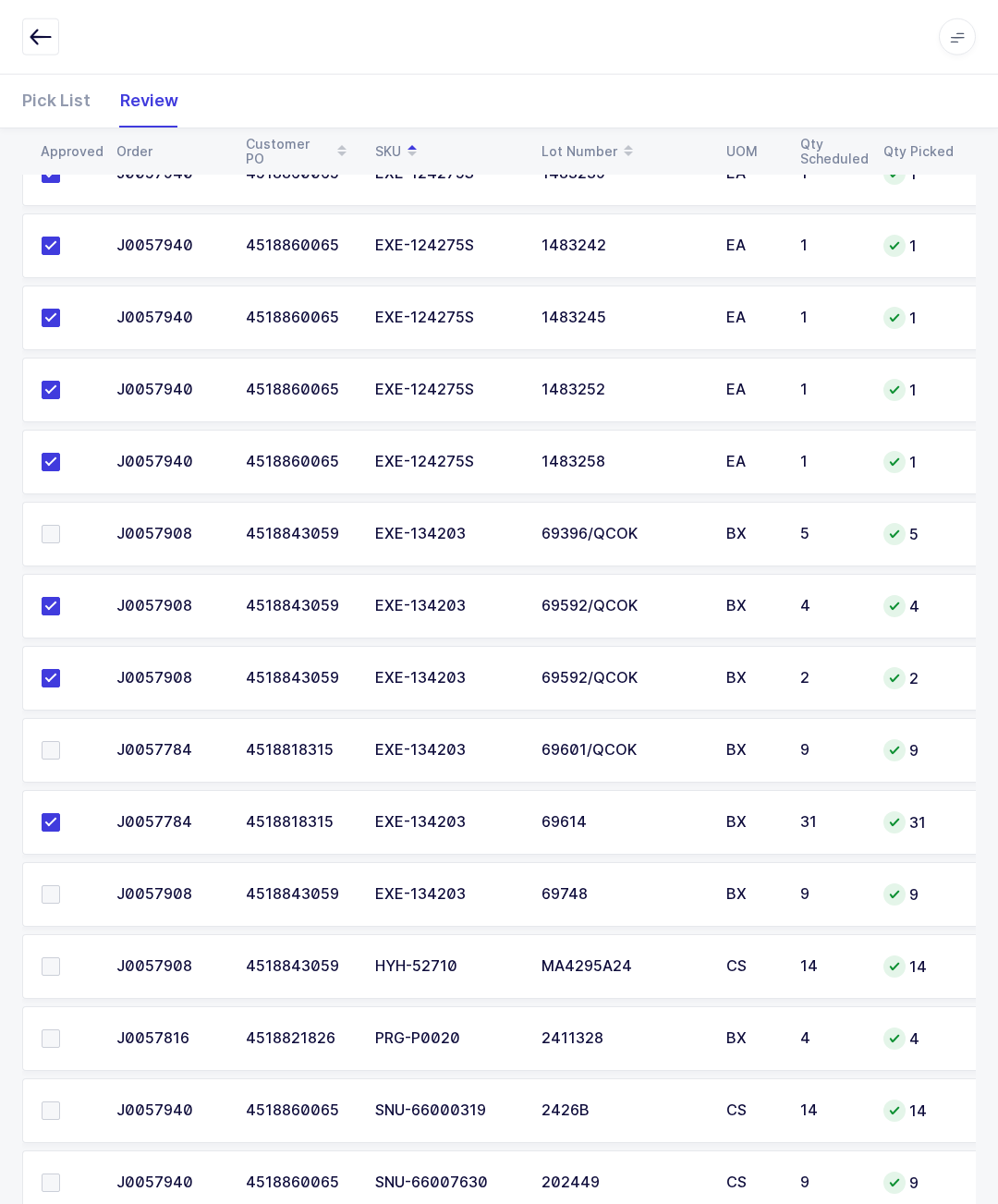 scroll, scrollTop: 0, scrollLeft: 161, axis: horizontal 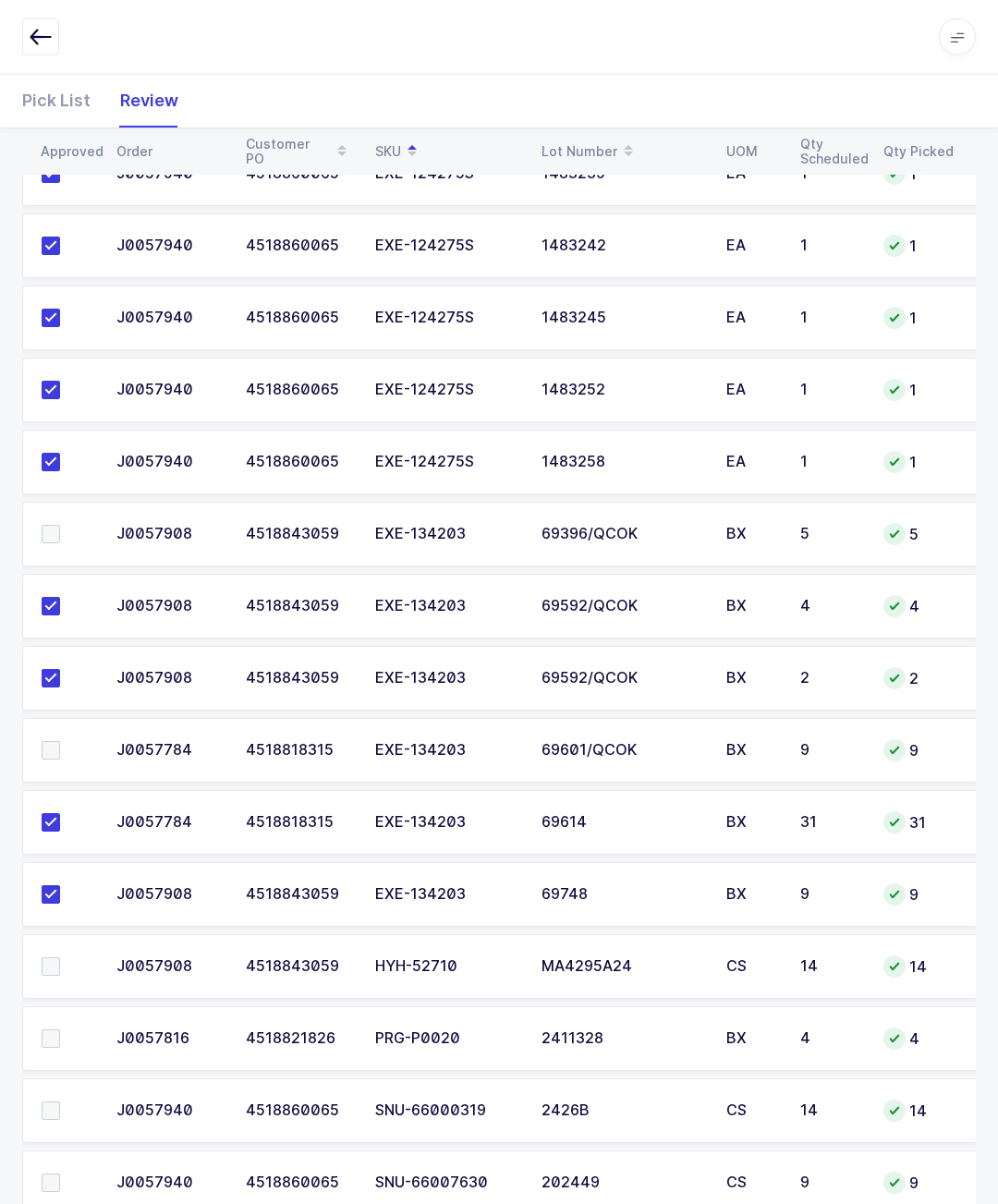 click at bounding box center (64, 534) 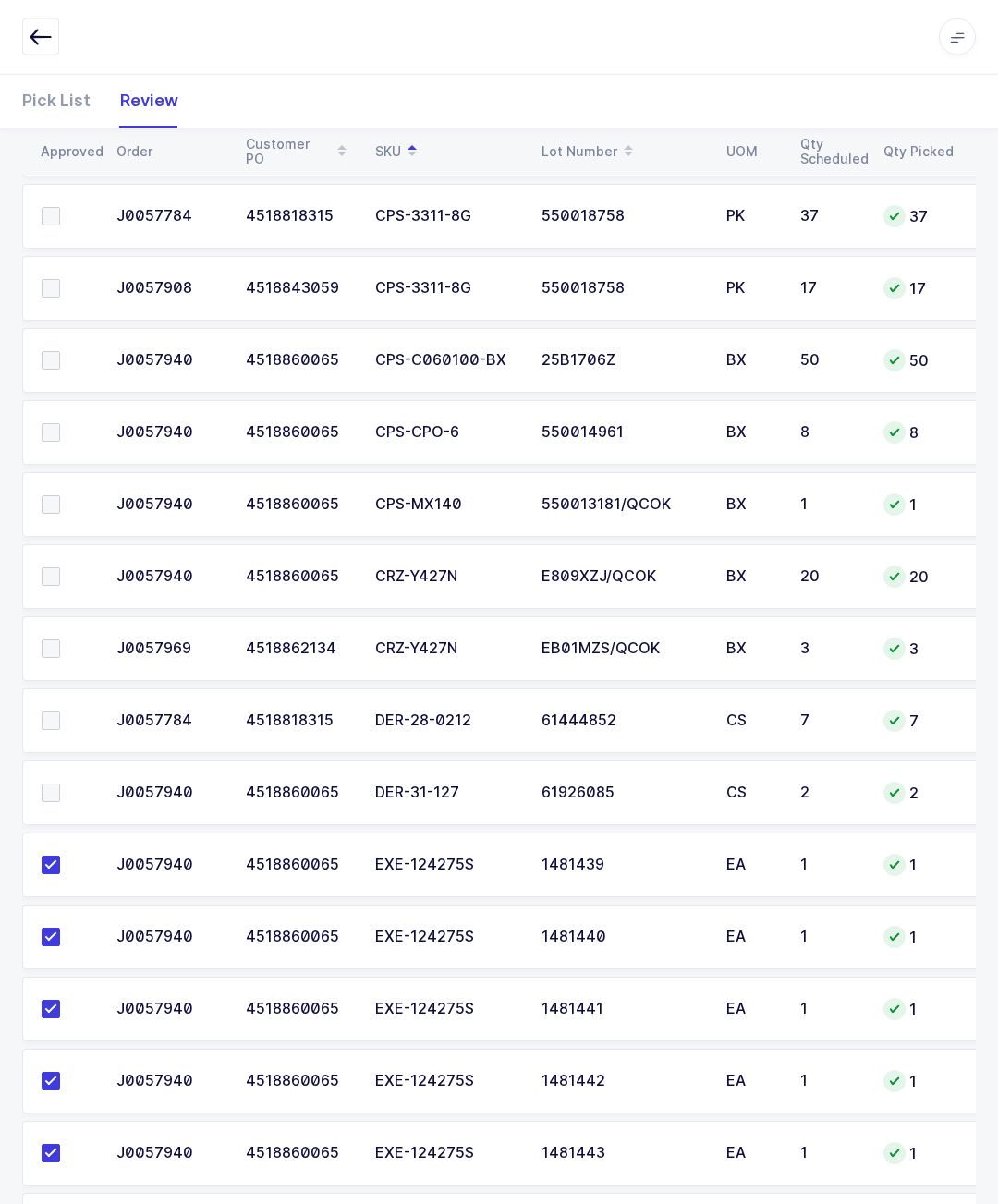 scroll, scrollTop: 1740, scrollLeft: 0, axis: vertical 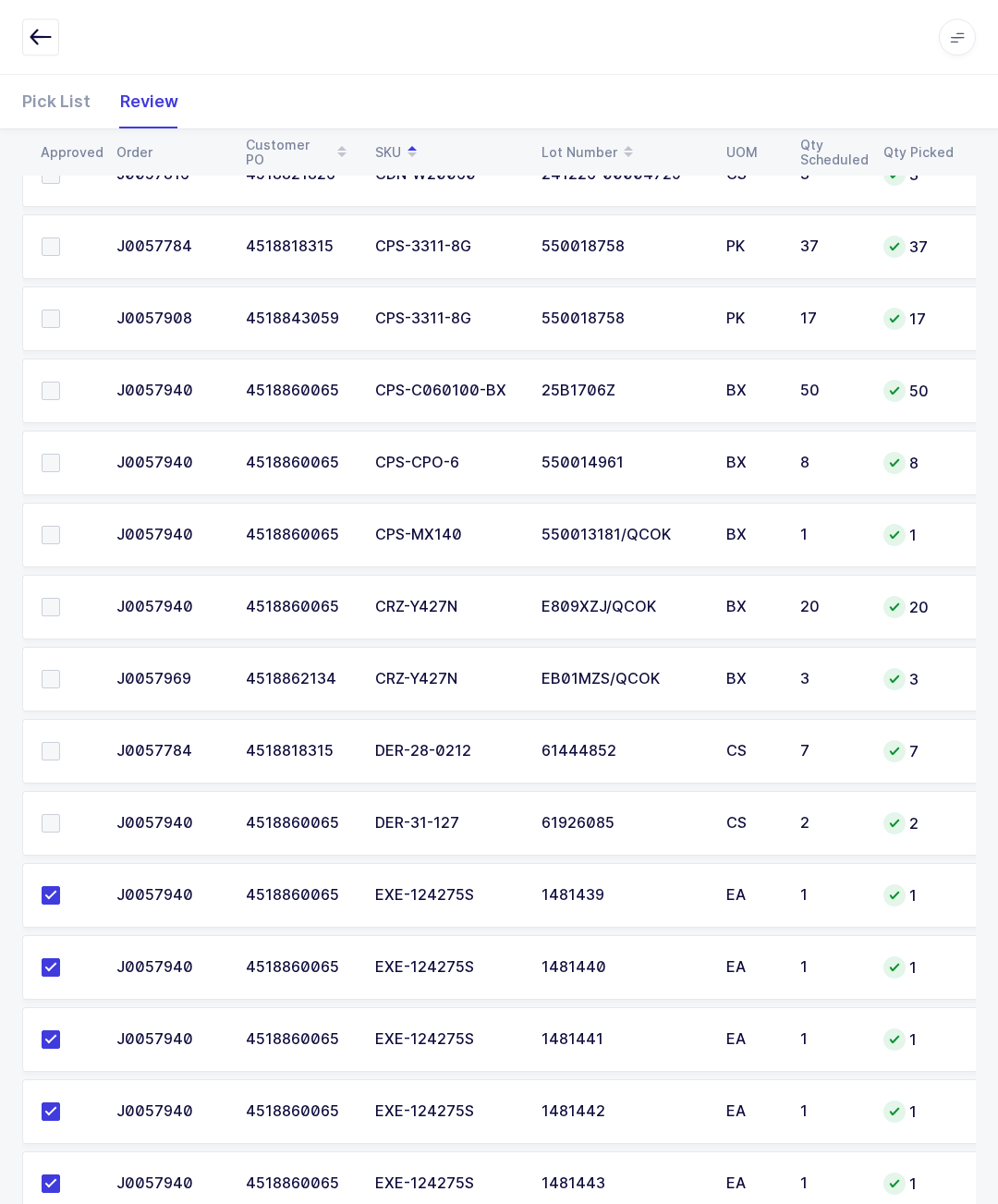 click at bounding box center [51, 535] 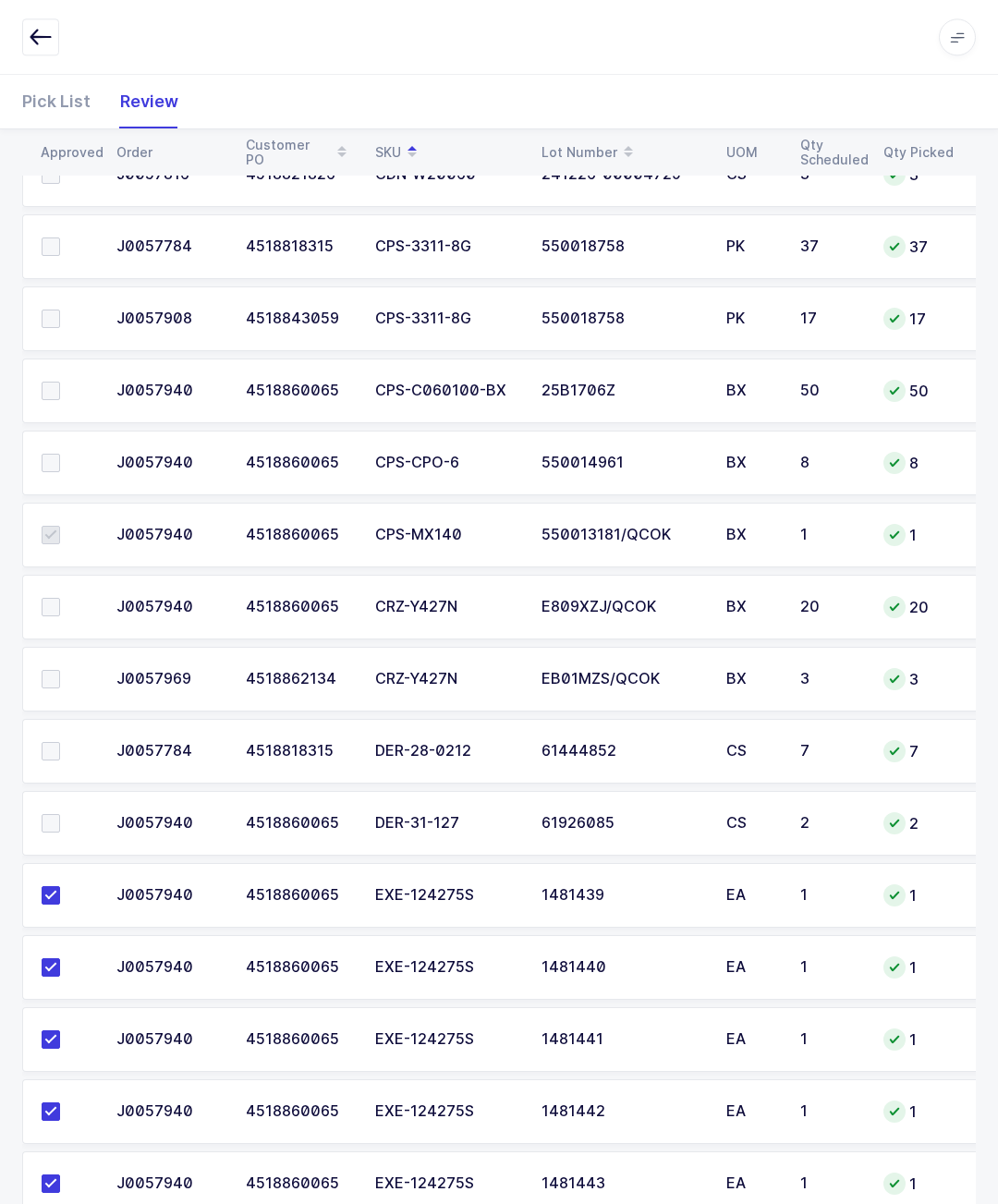 scroll, scrollTop: 1740, scrollLeft: 0, axis: vertical 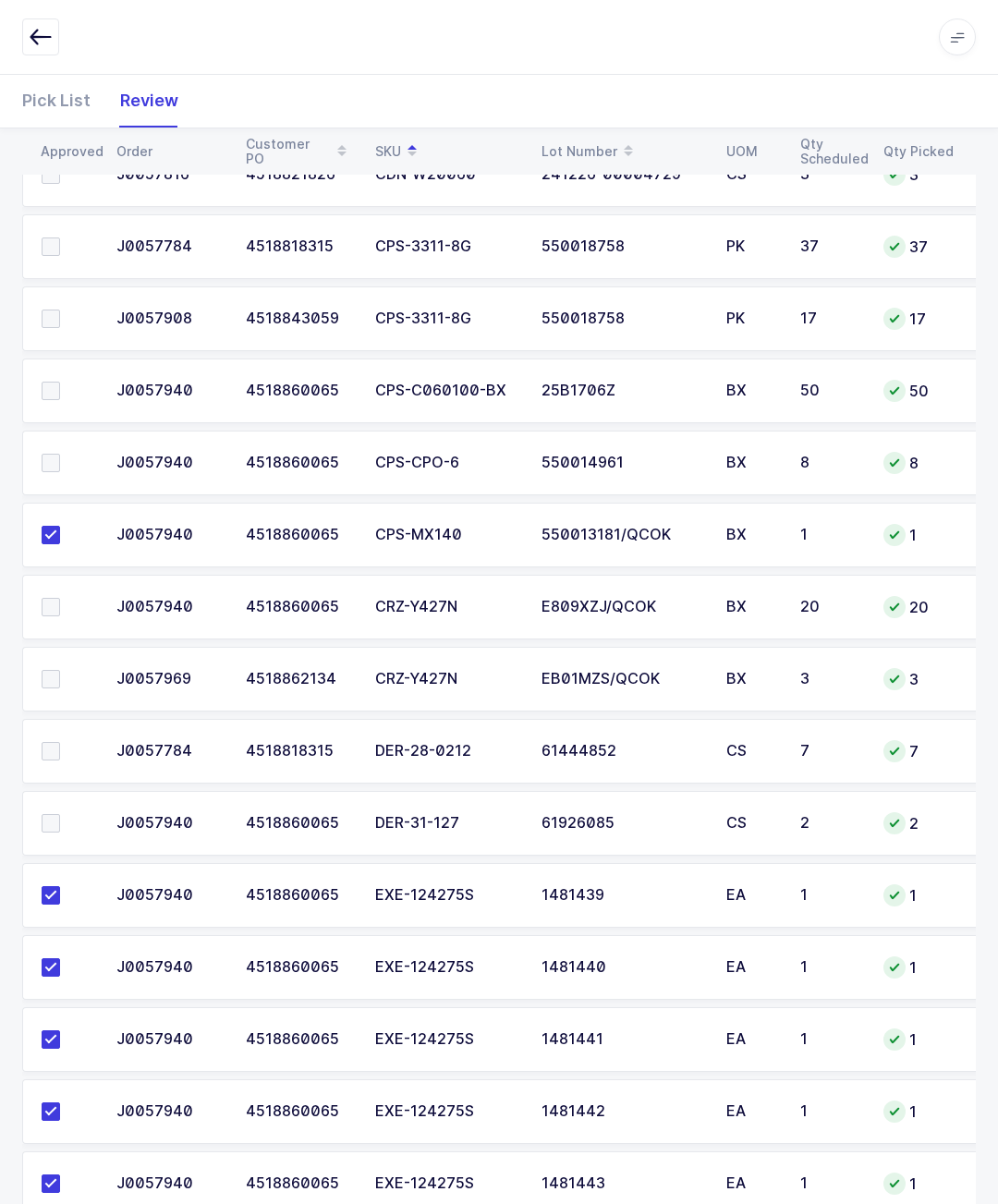 click on "Pick List" at bounding box center [64, 101] 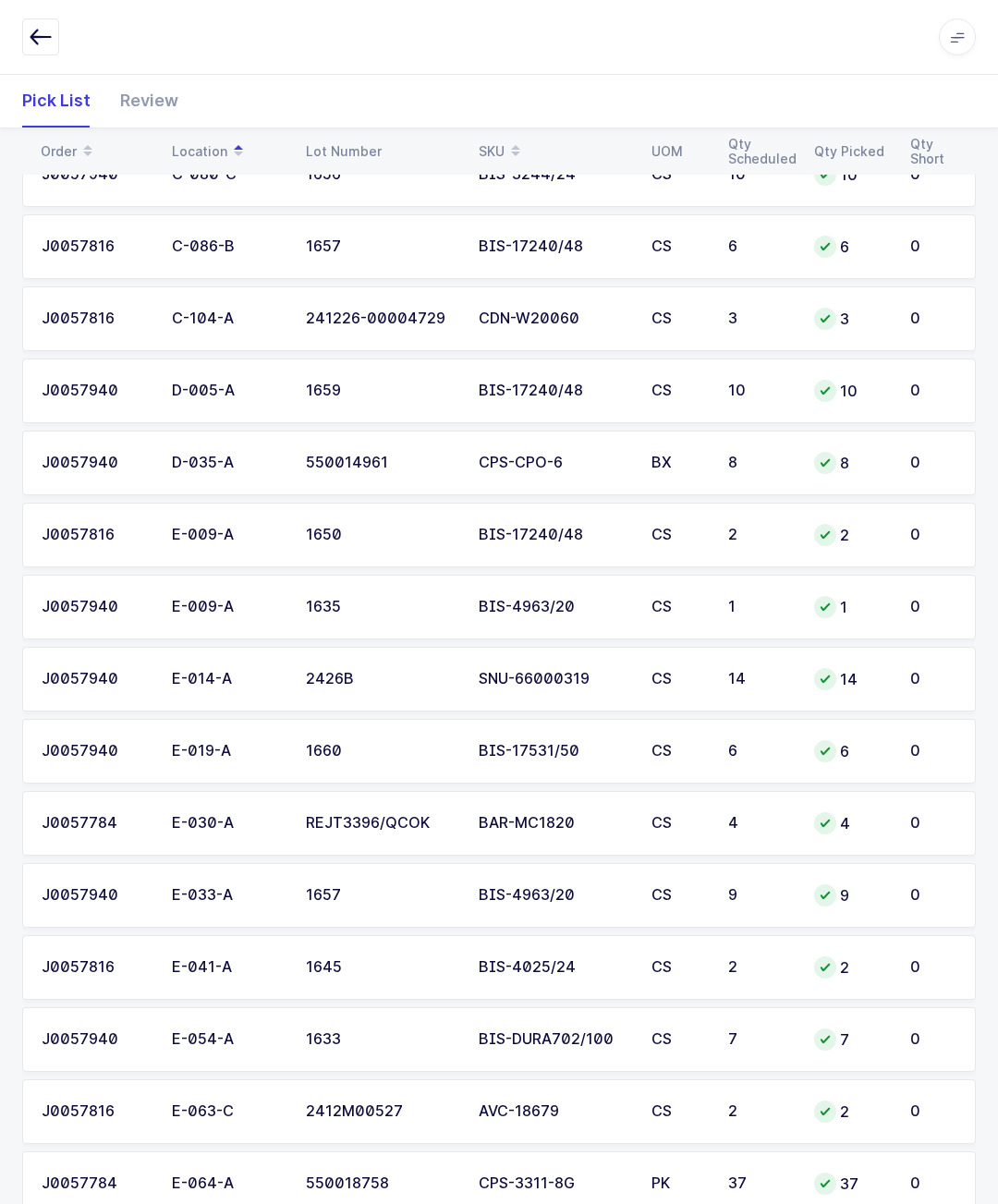 click at bounding box center (516, 145) 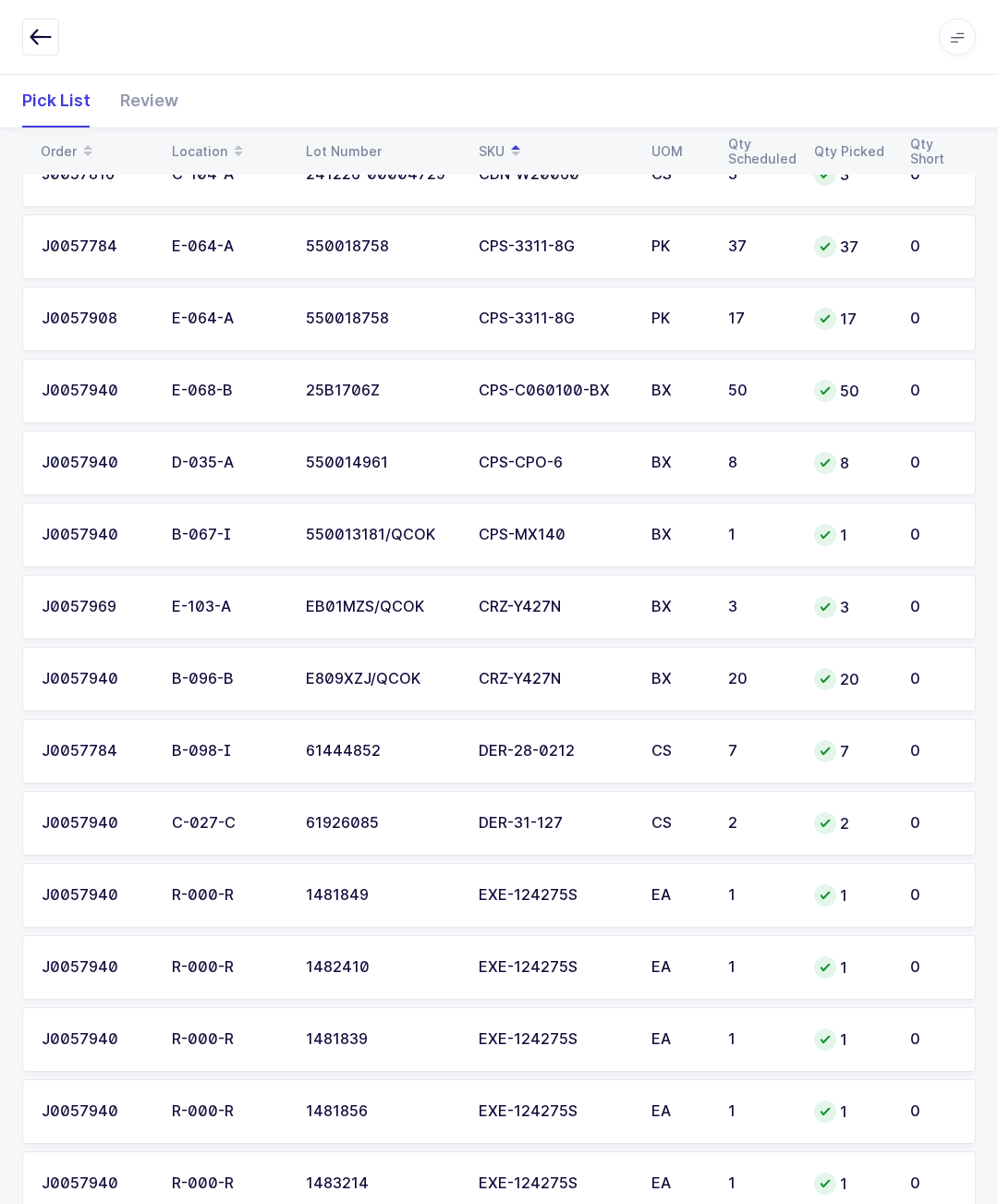 click on "8" at bounding box center [760, 463] 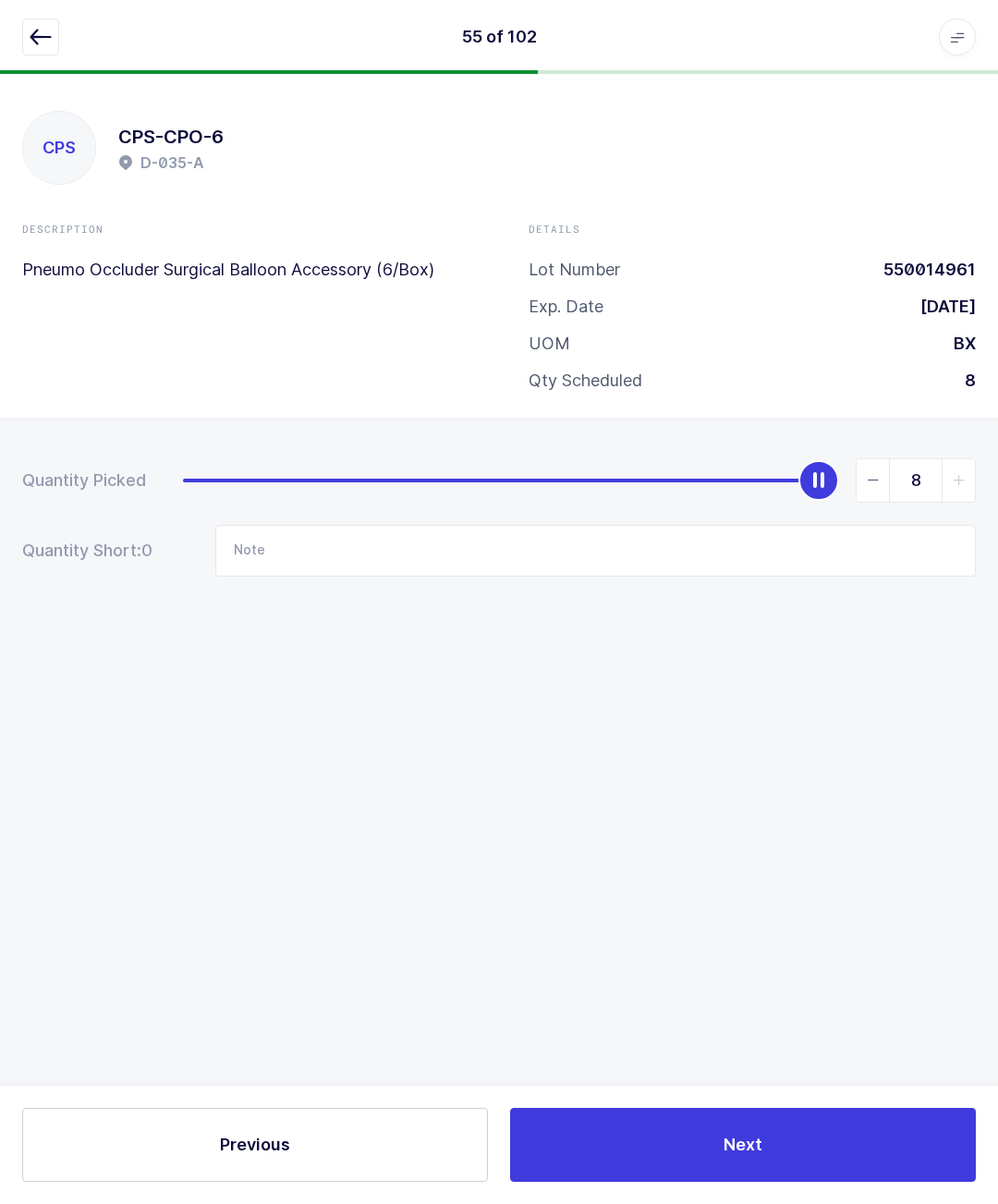 scroll, scrollTop: 81, scrollLeft: 0, axis: vertical 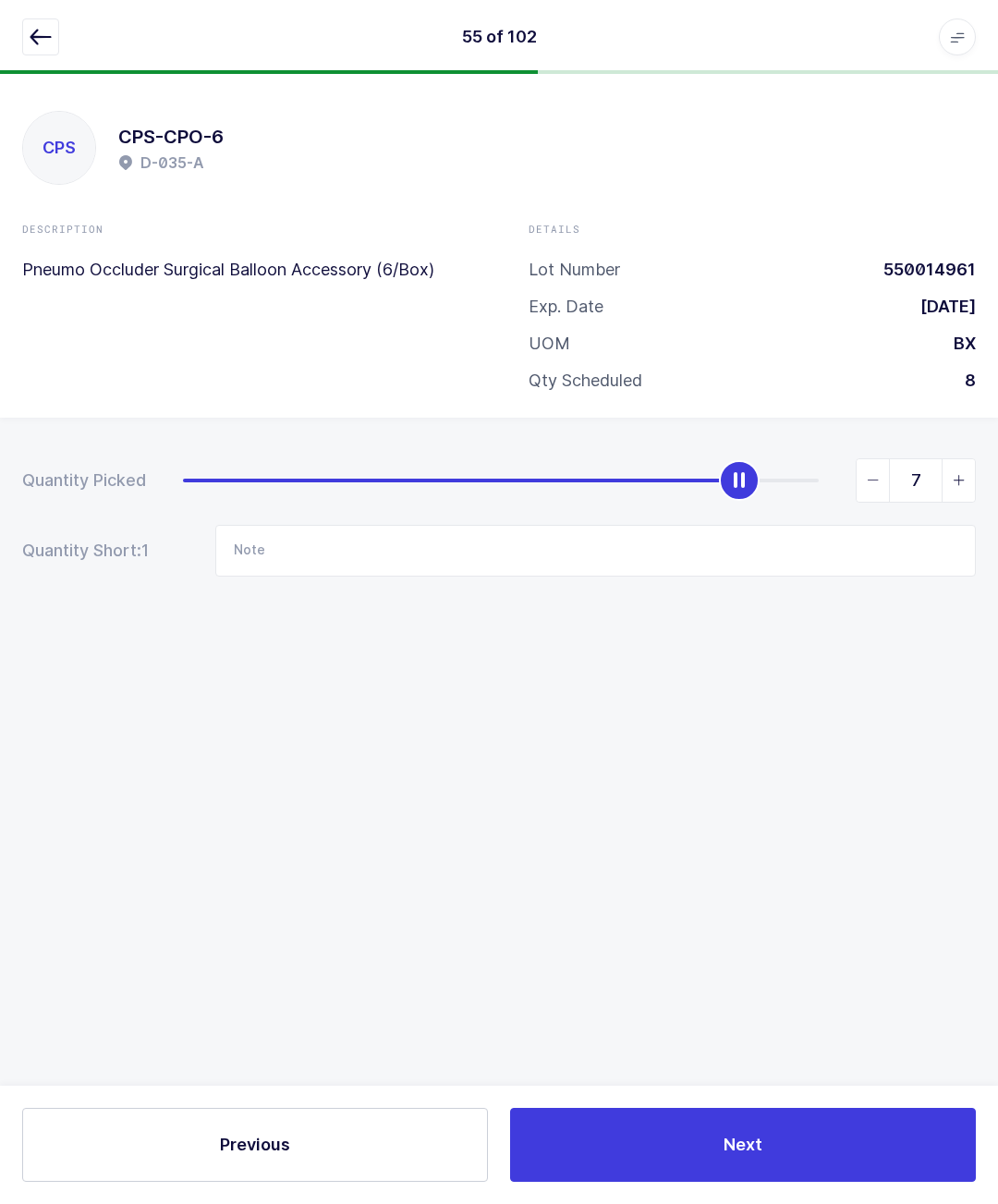 click at bounding box center [873, 480] 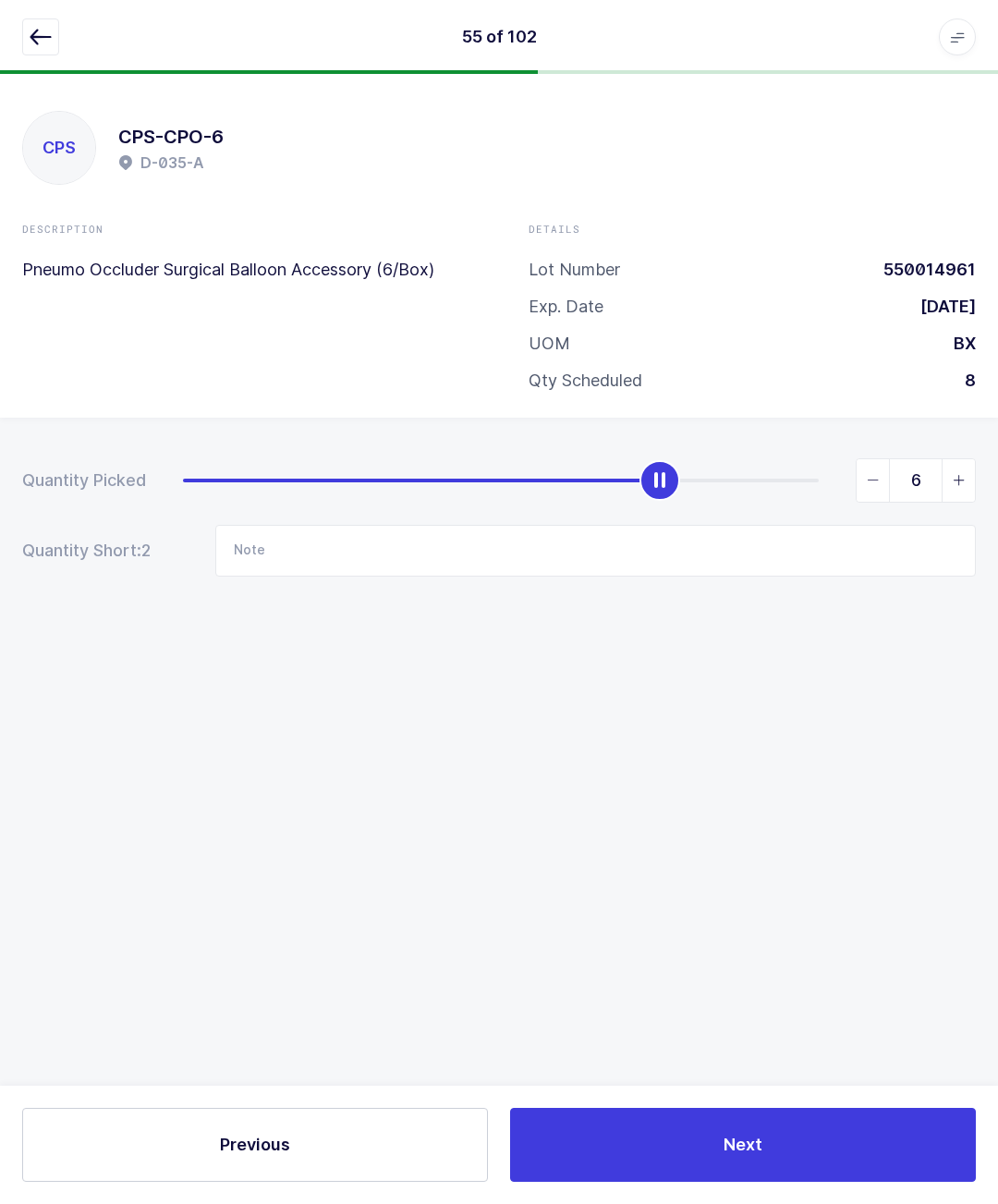 click at bounding box center [41, 37] 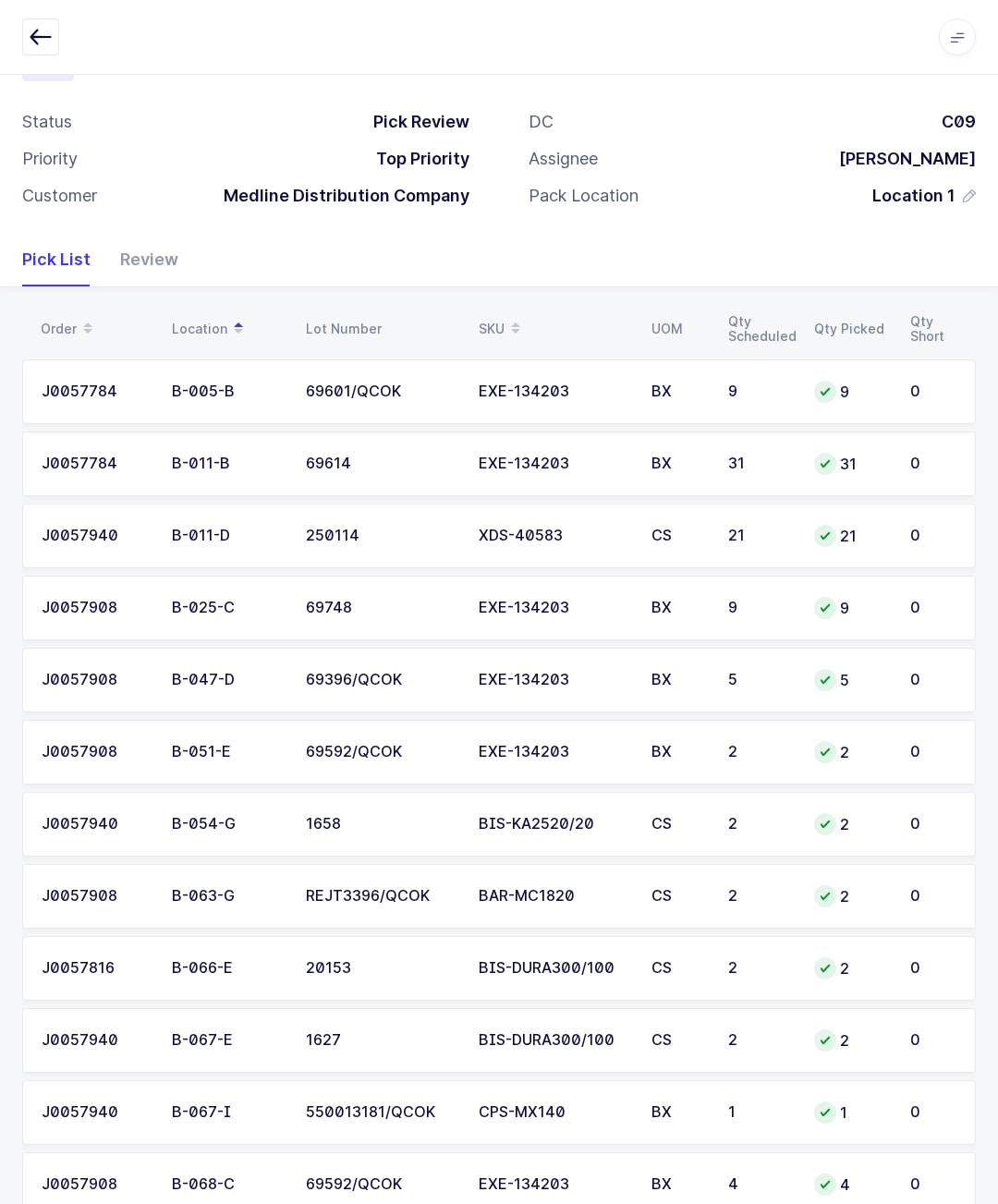 click on "Review" at bounding box center (141, 260) 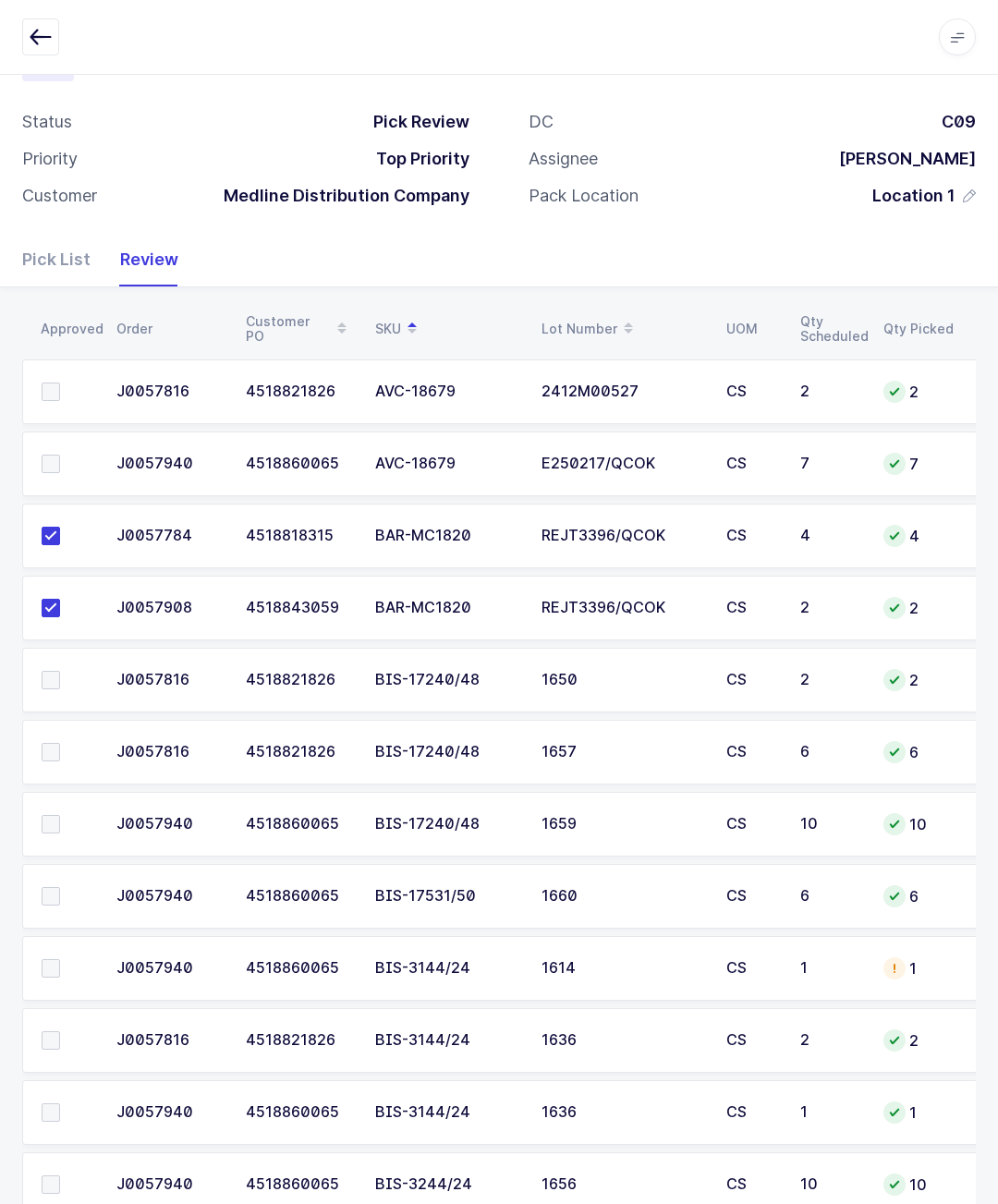 click at bounding box center (41, 37) 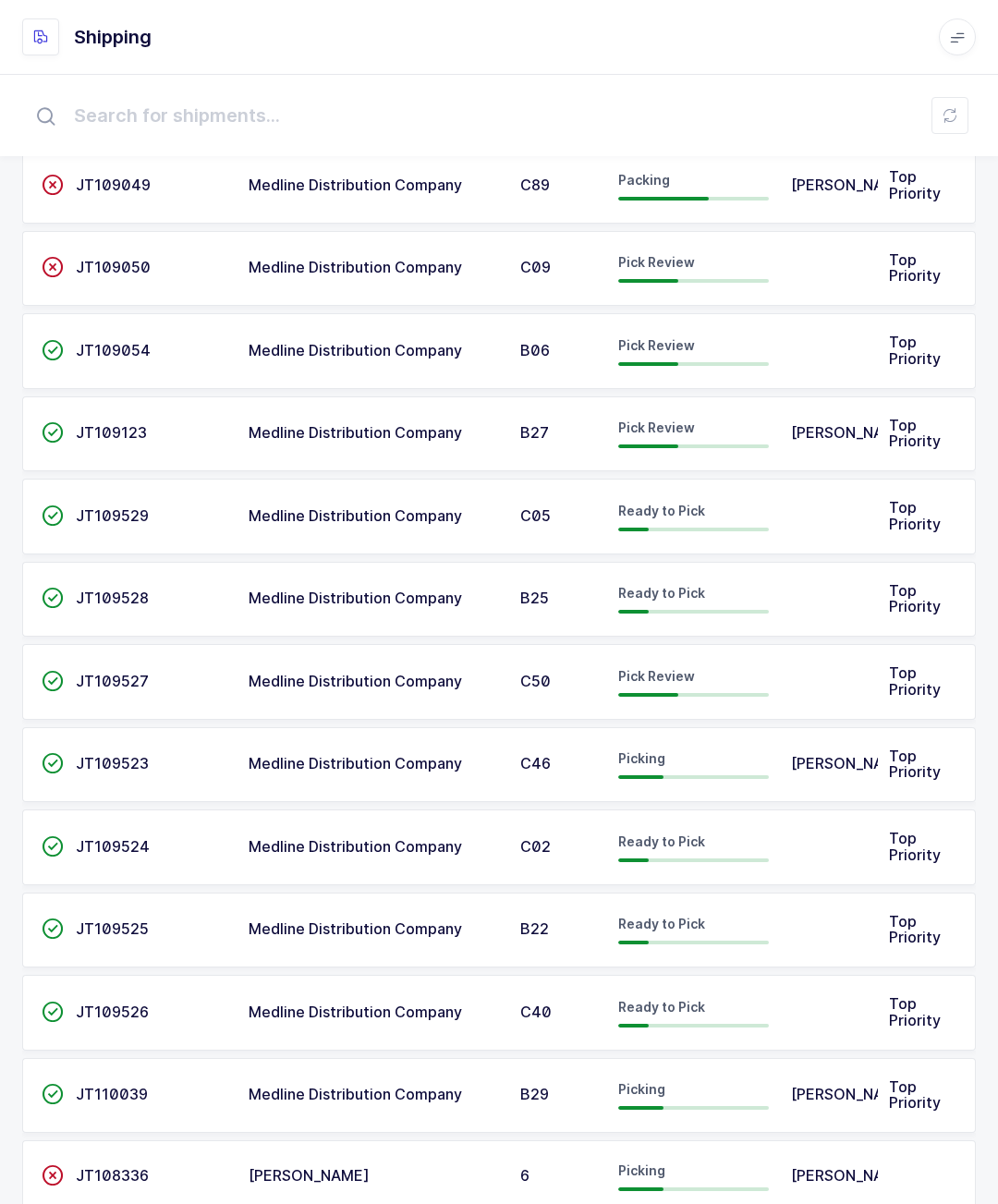 click on "Pick Review" at bounding box center [693, 269] 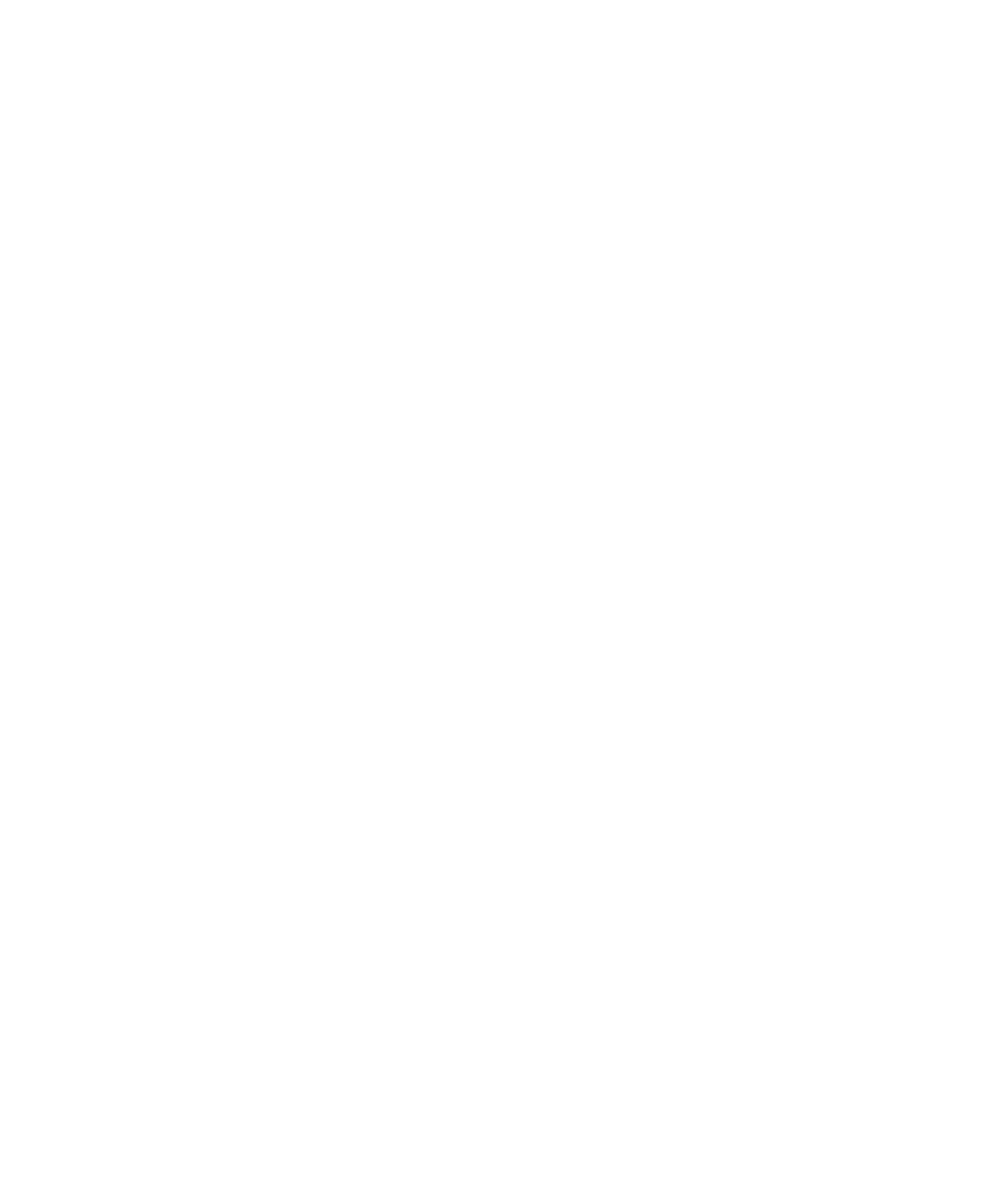 scroll, scrollTop: 0, scrollLeft: 0, axis: both 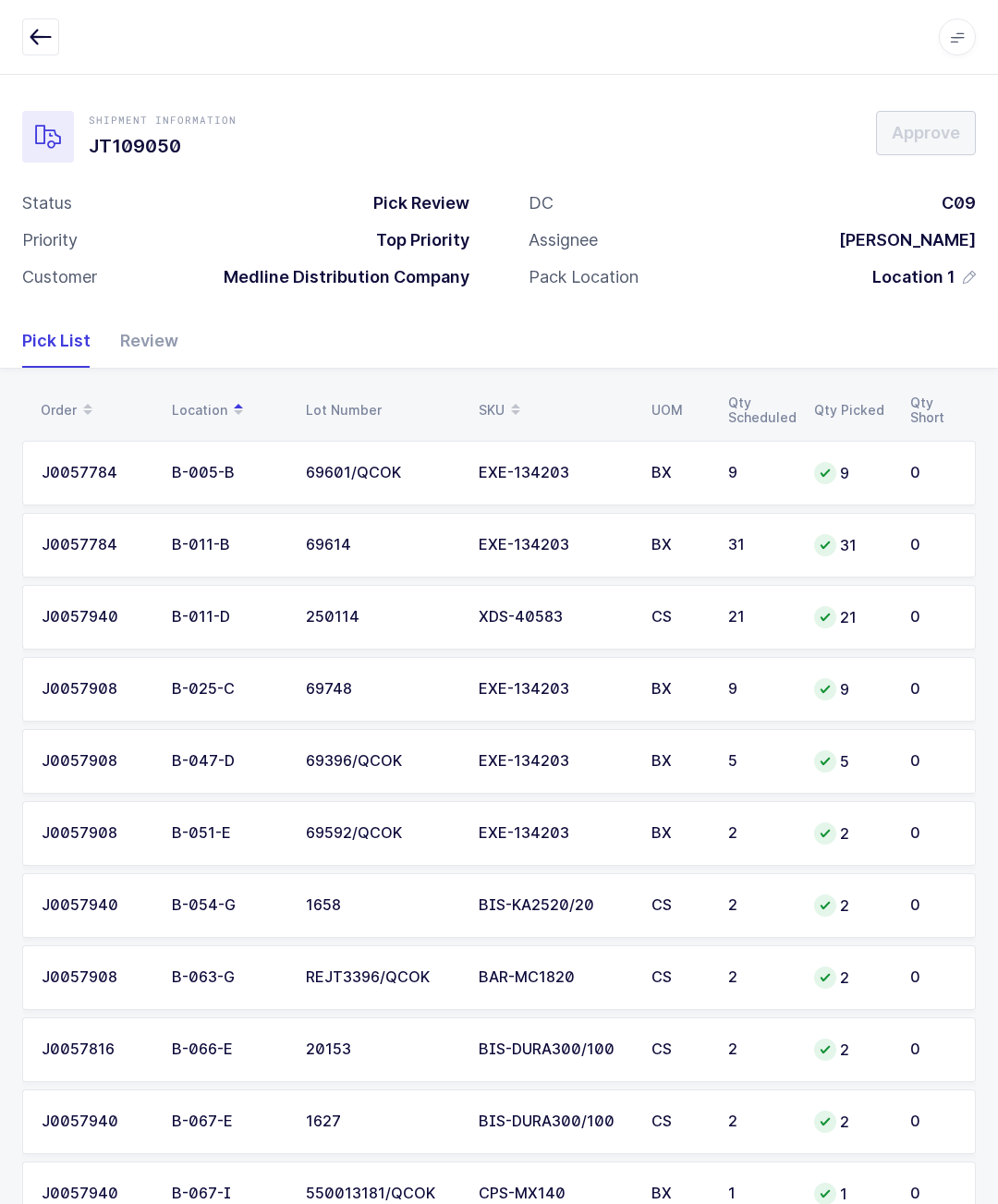 click on "Review" at bounding box center (141, 341) 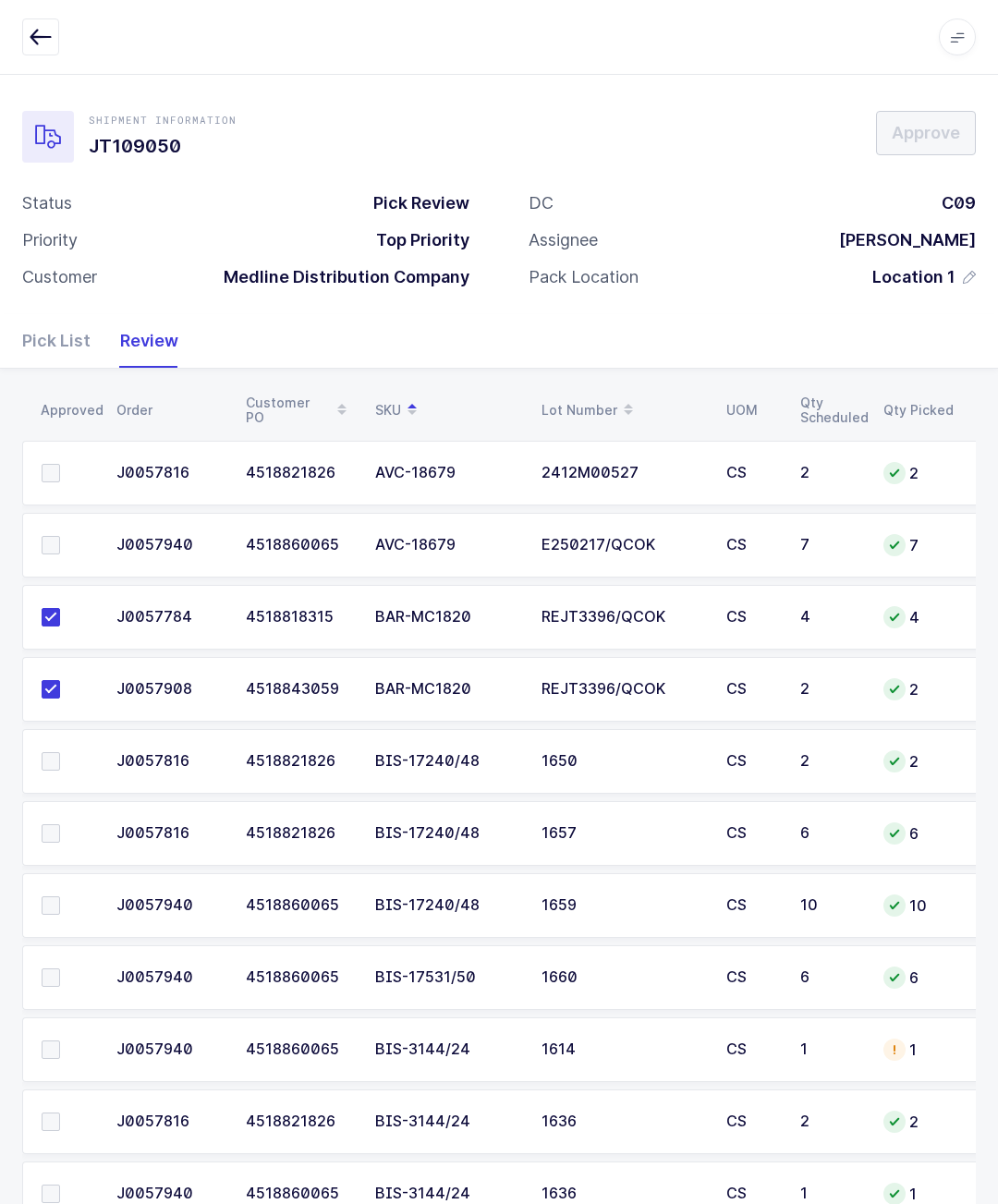 click at bounding box center [67, 473] 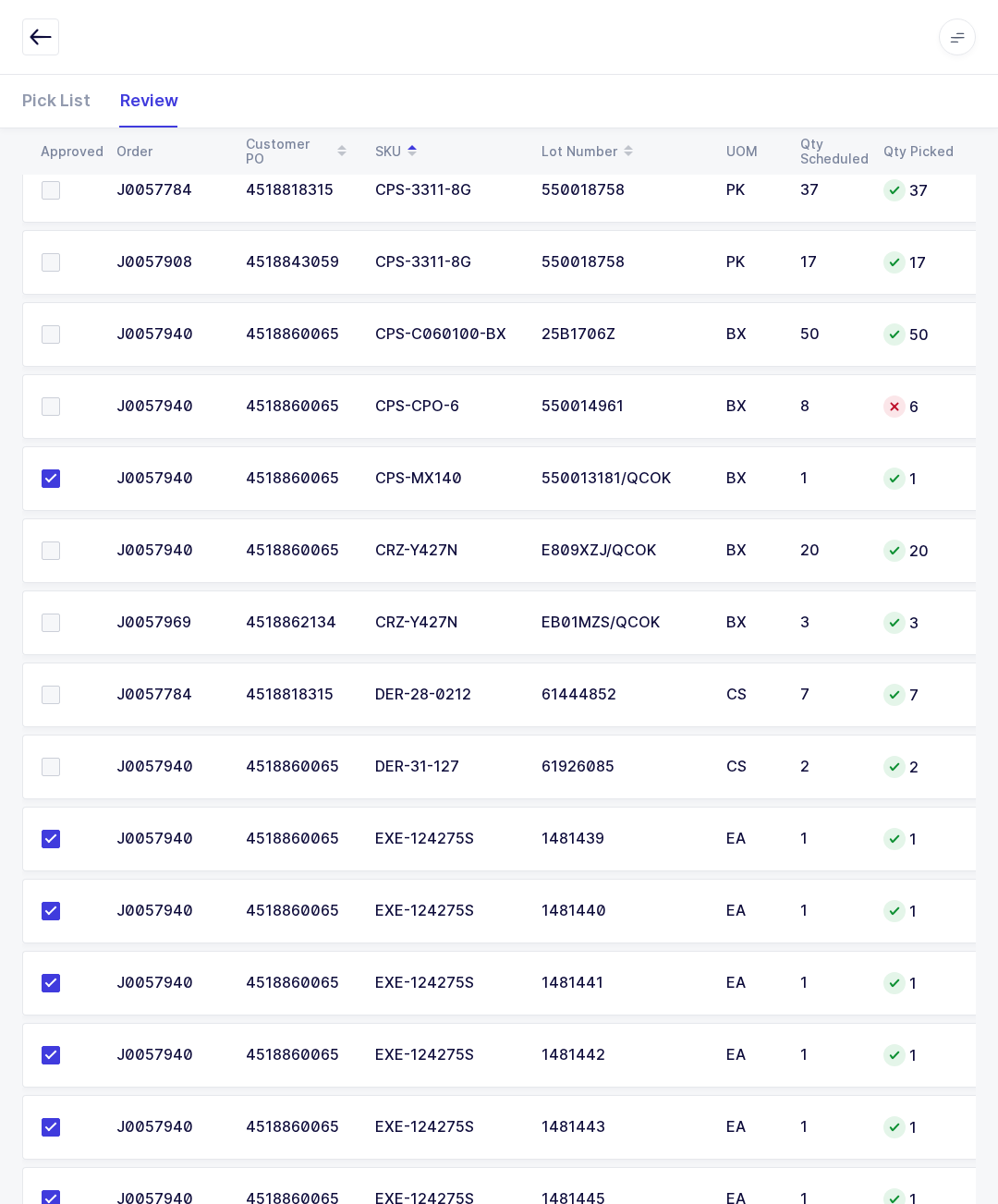 scroll, scrollTop: 1794, scrollLeft: 0, axis: vertical 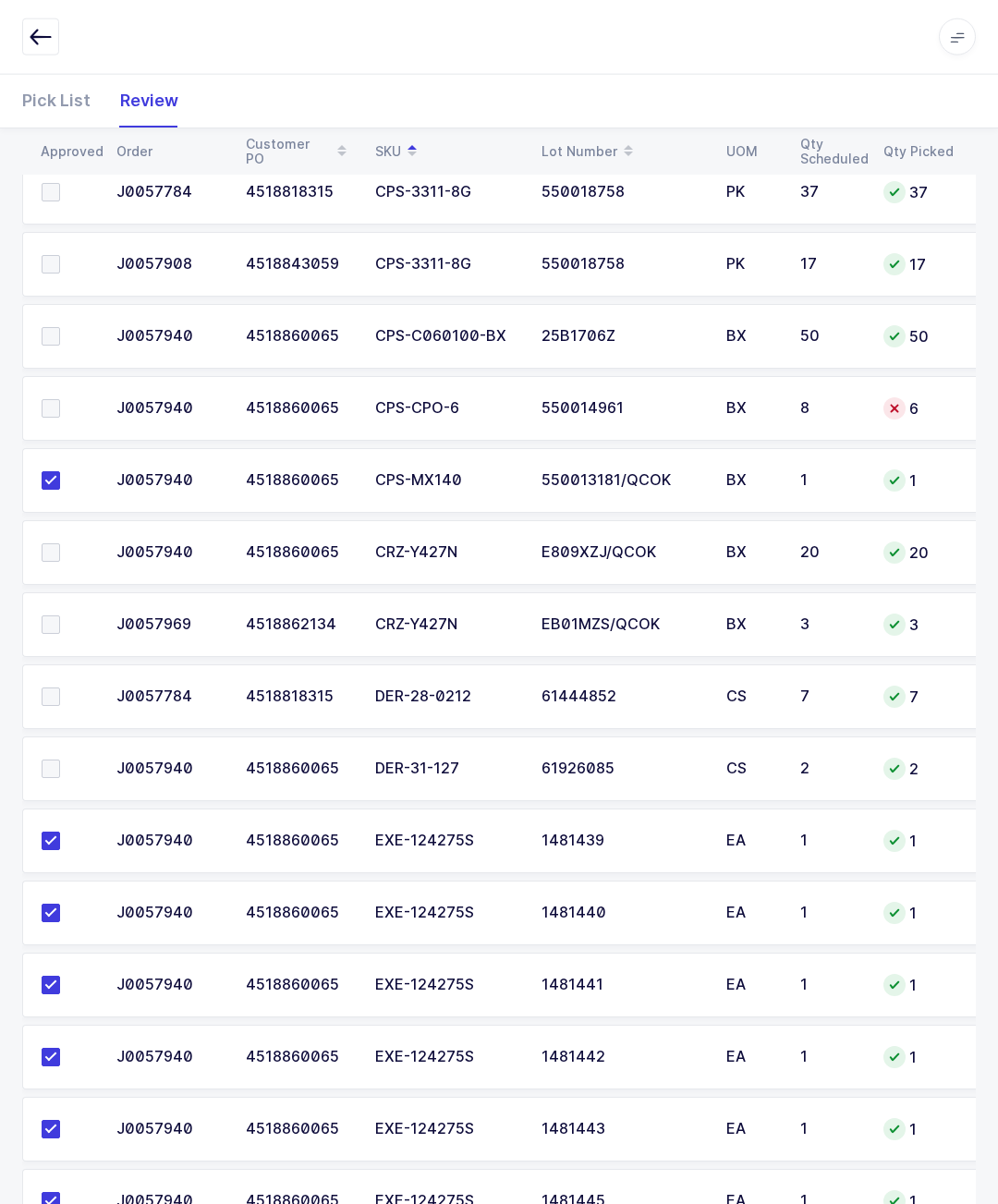 click at bounding box center (67, 336) 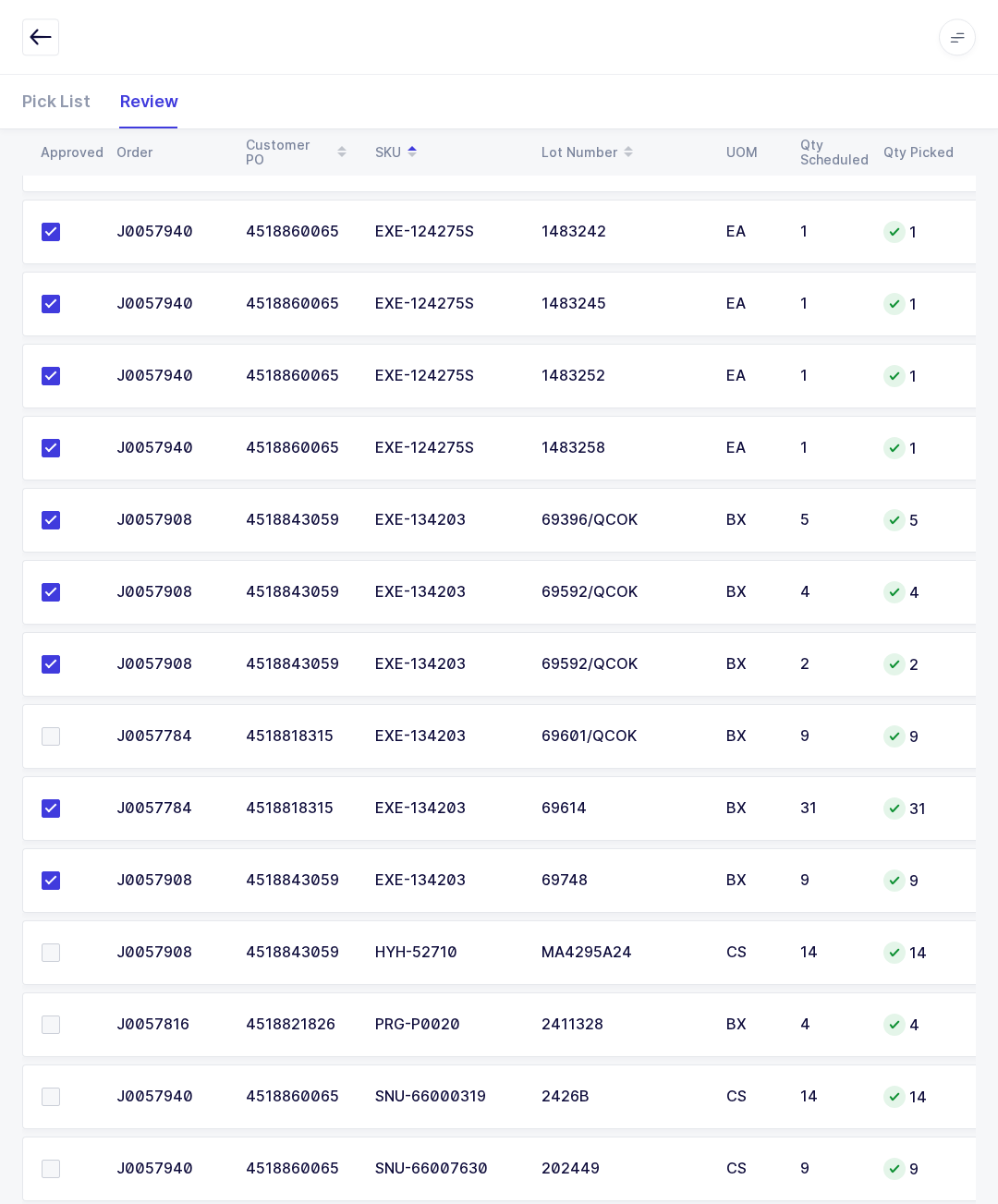 scroll, scrollTop: 6542, scrollLeft: 0, axis: vertical 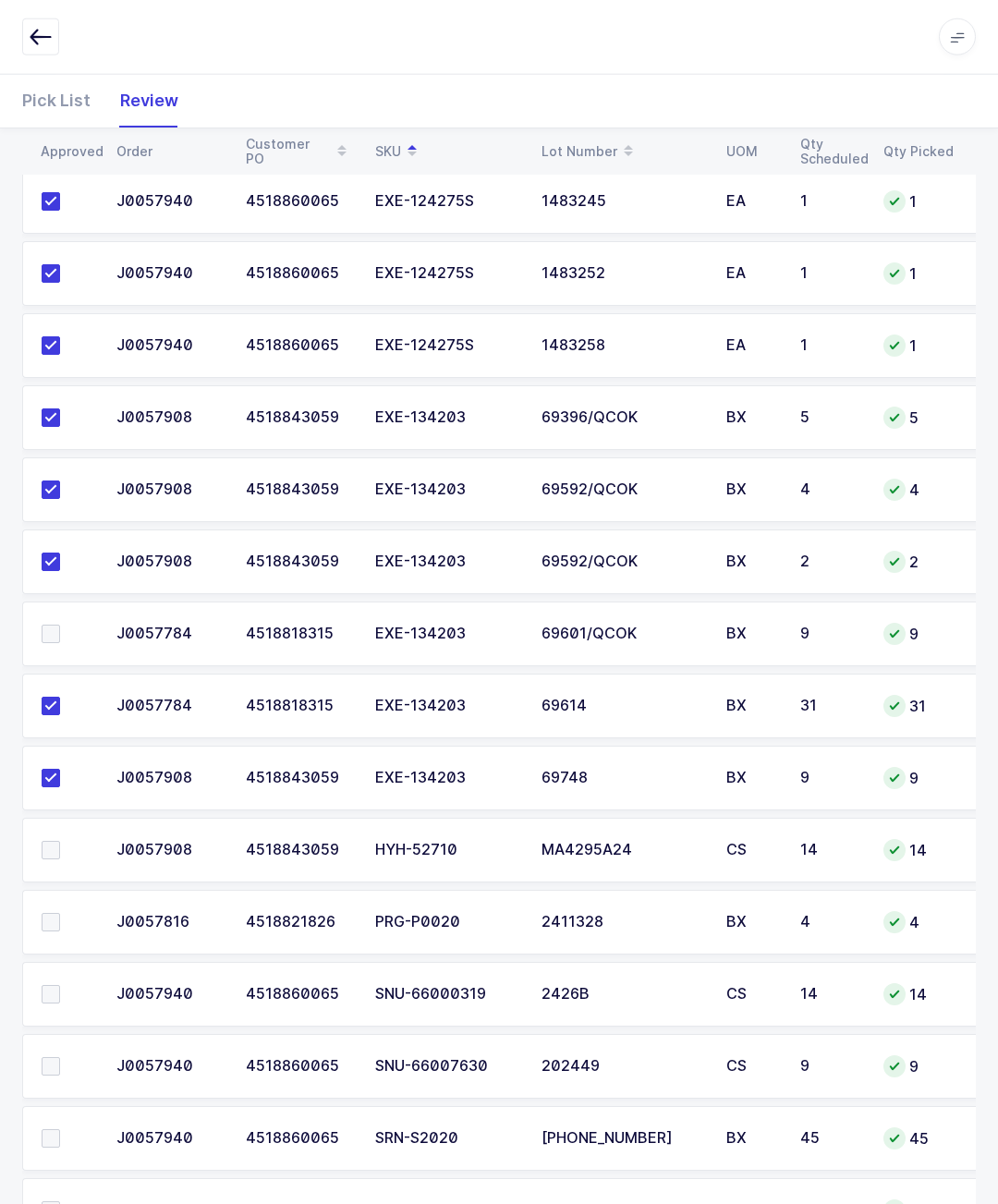 click on "Pick List" at bounding box center [64, 101] 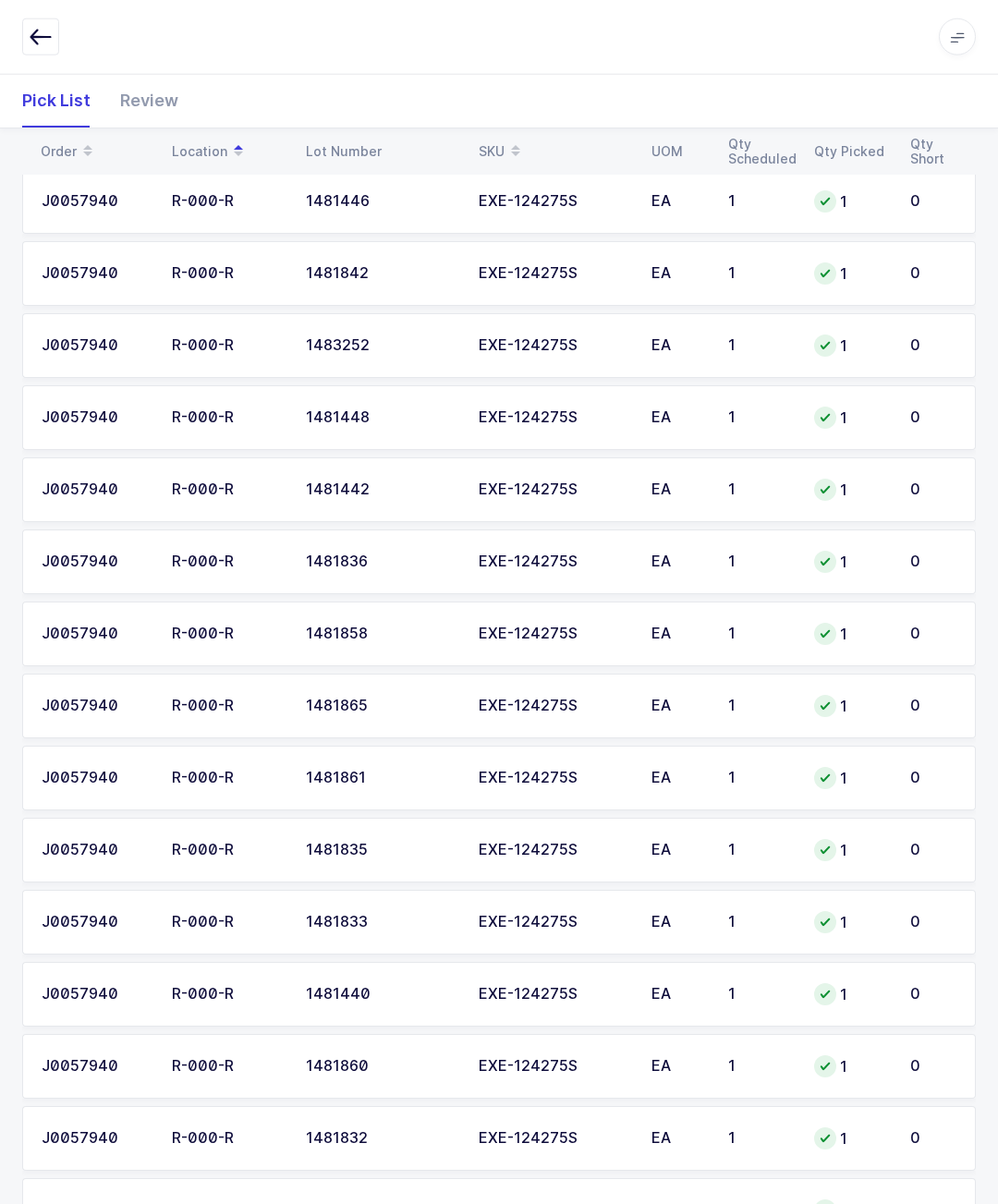 click at bounding box center (516, 152) 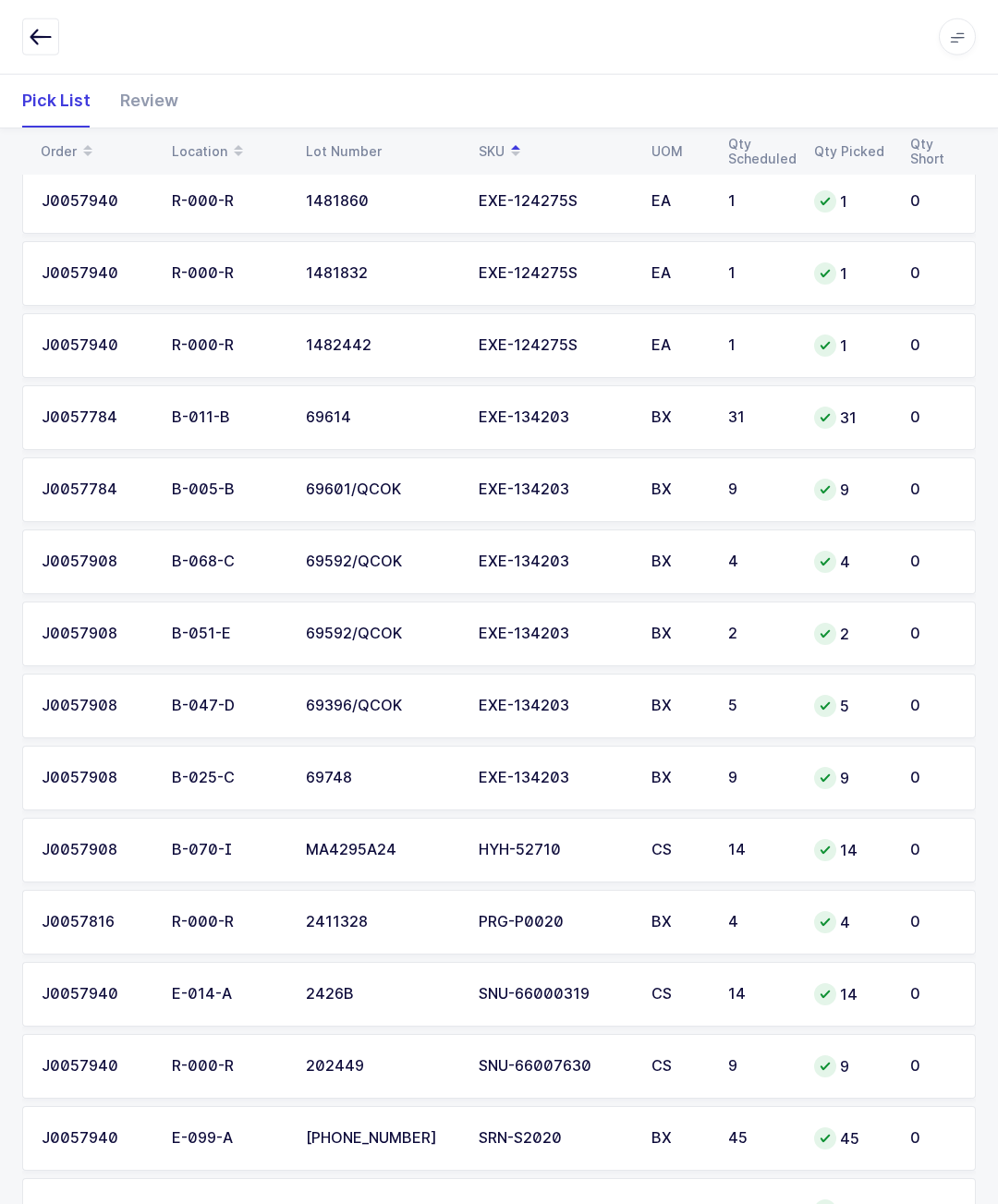 click on "202449" at bounding box center [381, 1066] 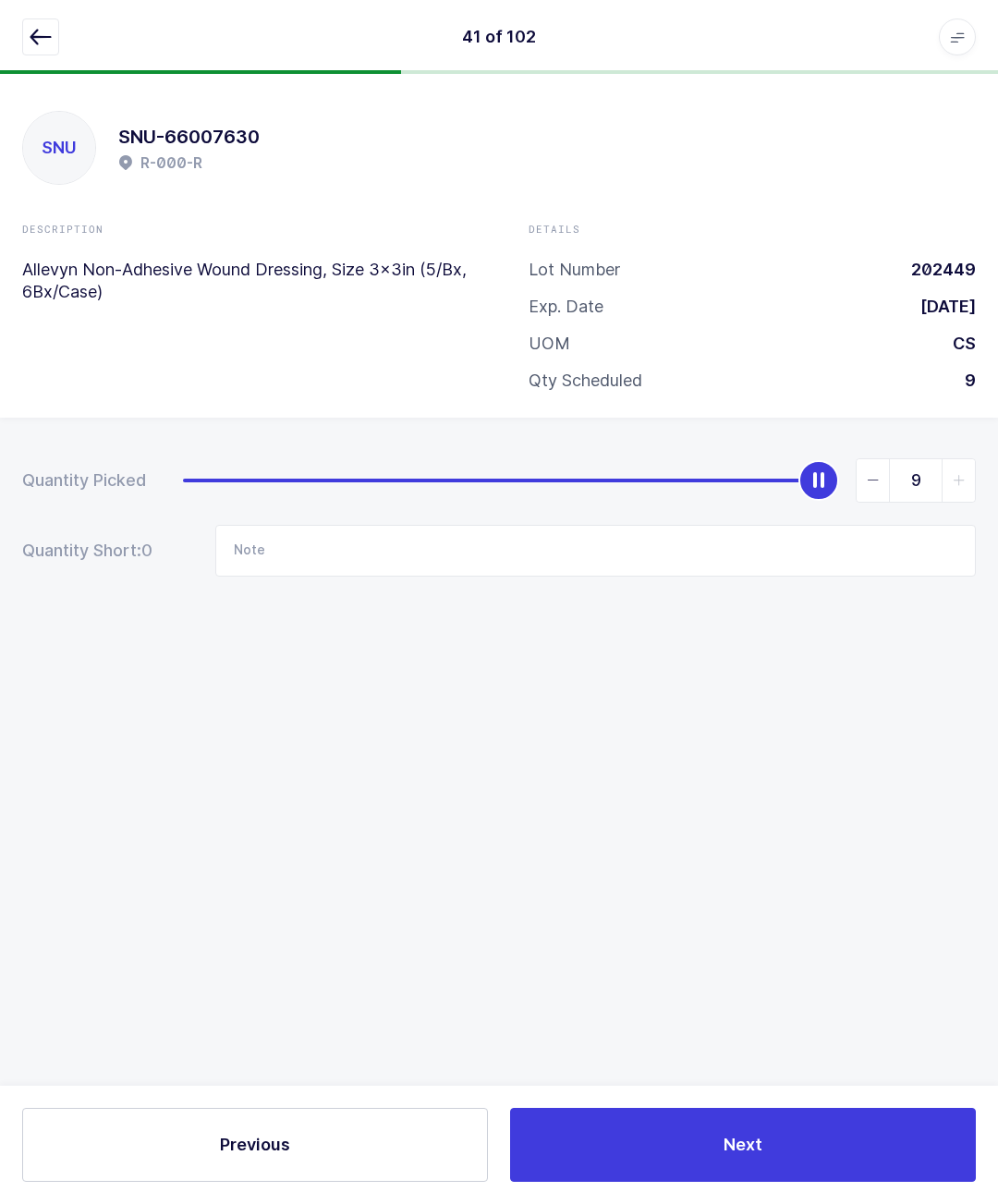 scroll, scrollTop: 80, scrollLeft: 0, axis: vertical 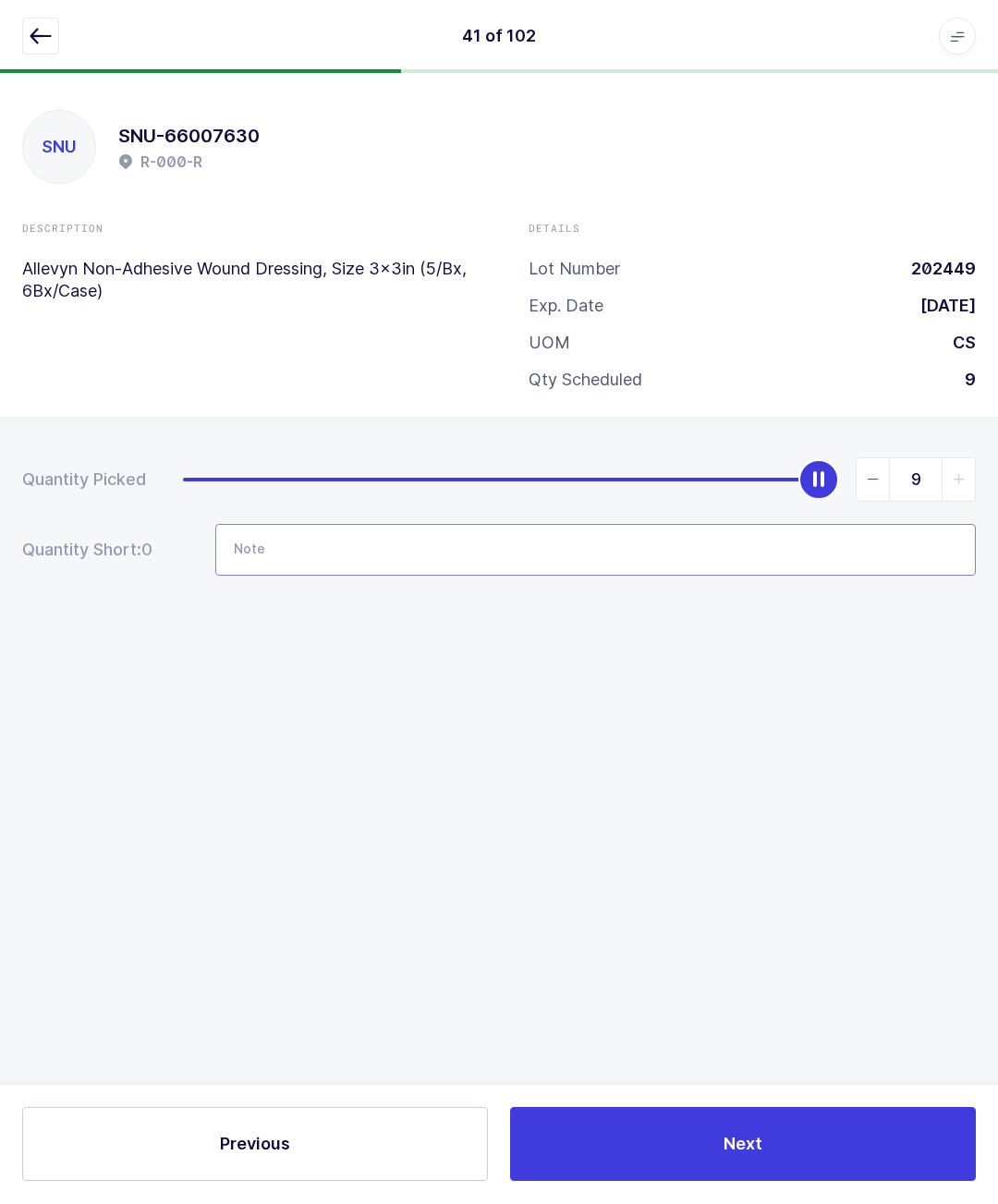 click at bounding box center (595, 551) 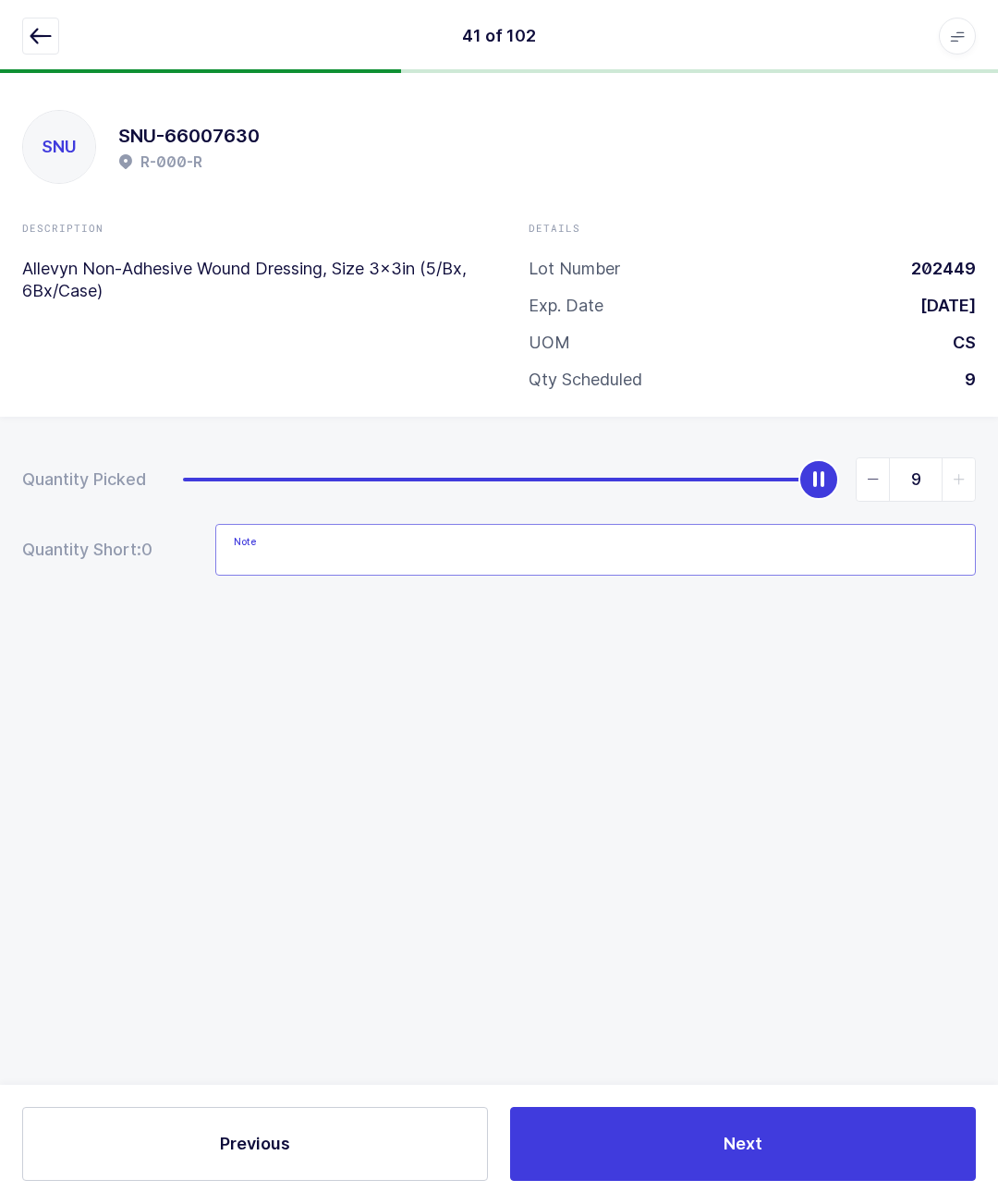 scroll, scrollTop: 80, scrollLeft: 0, axis: vertical 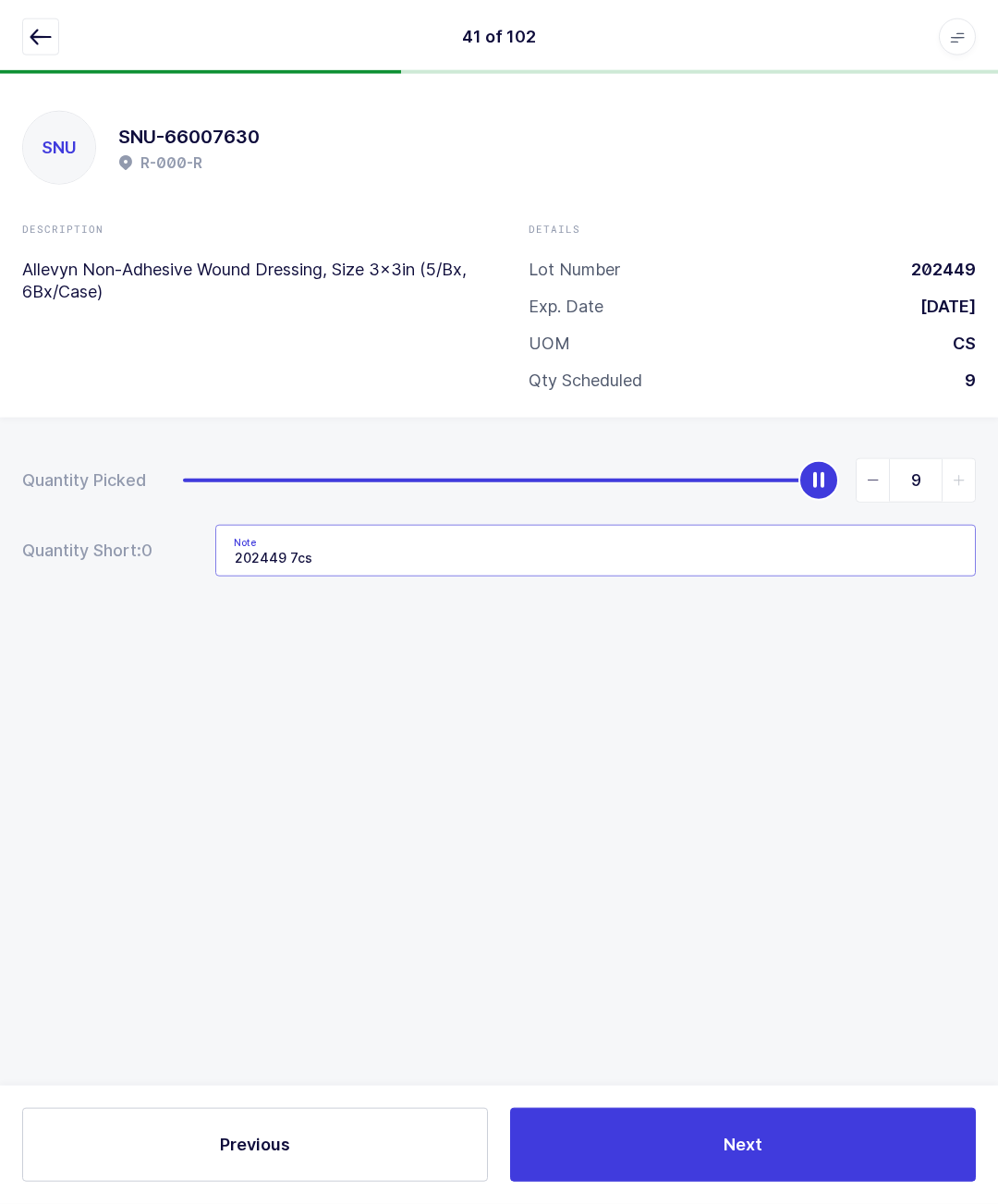click on "202449 7cs" at bounding box center (595, 551) 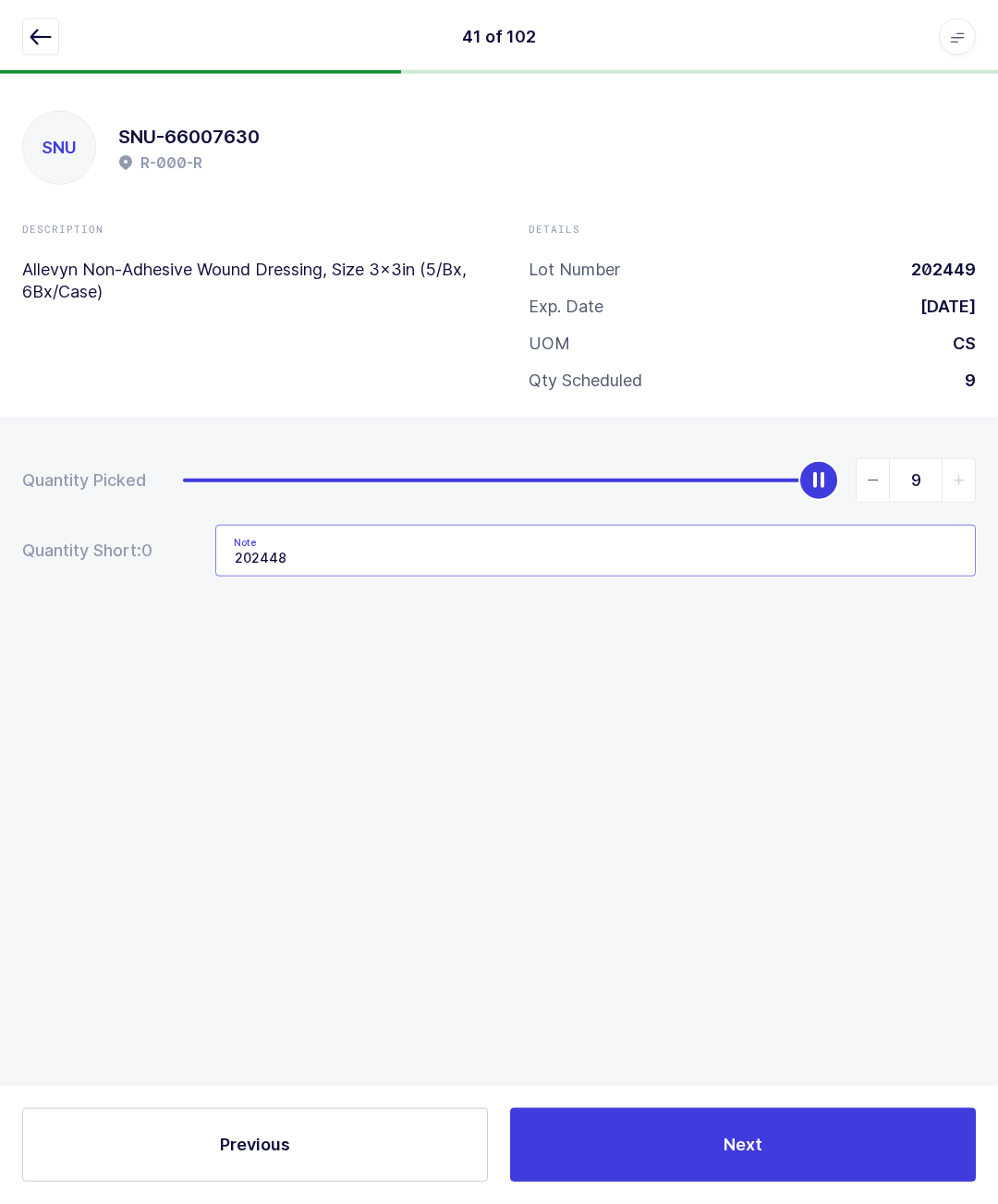 click on "202448" at bounding box center (595, 551) 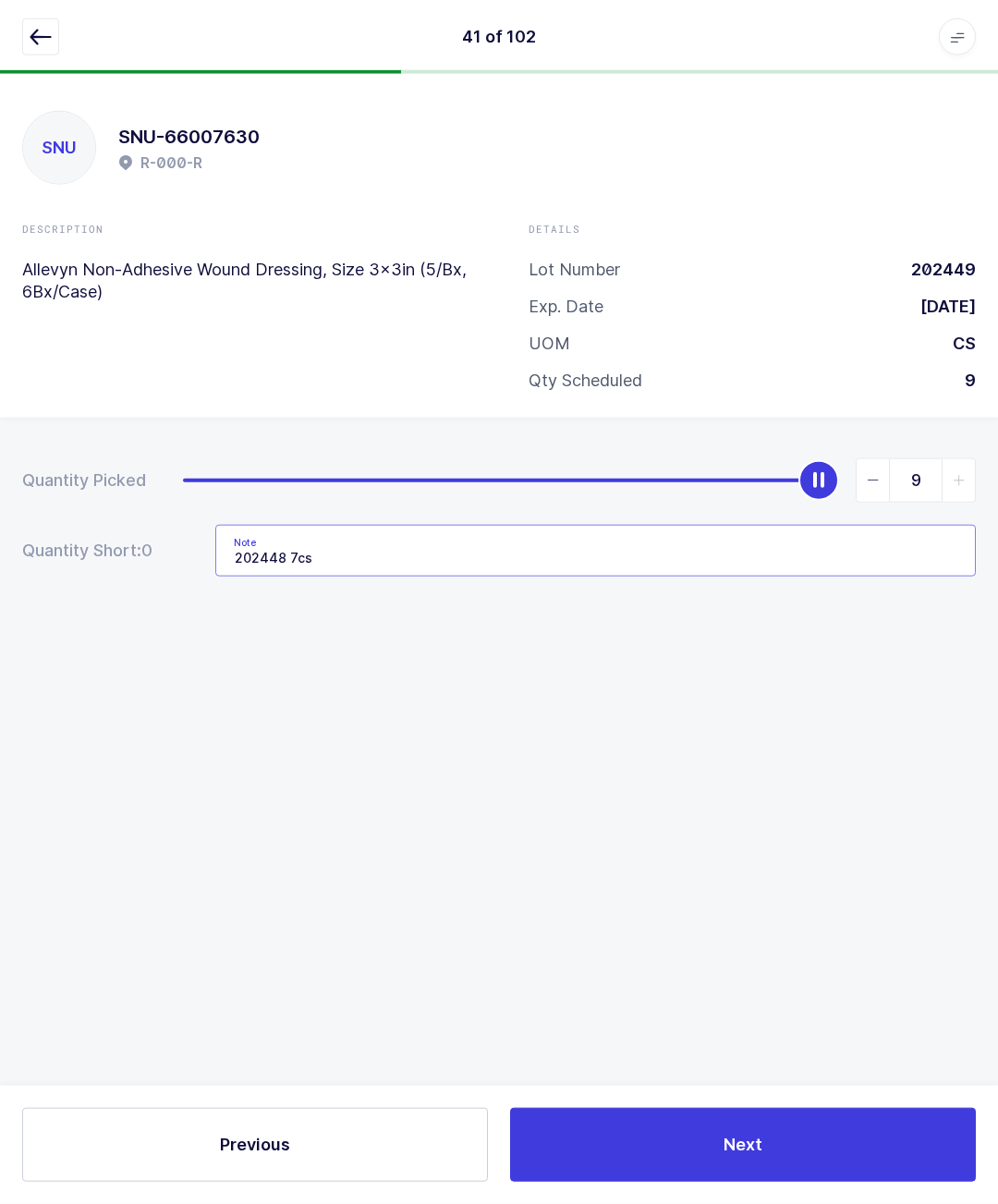 type on "202448 7cs" 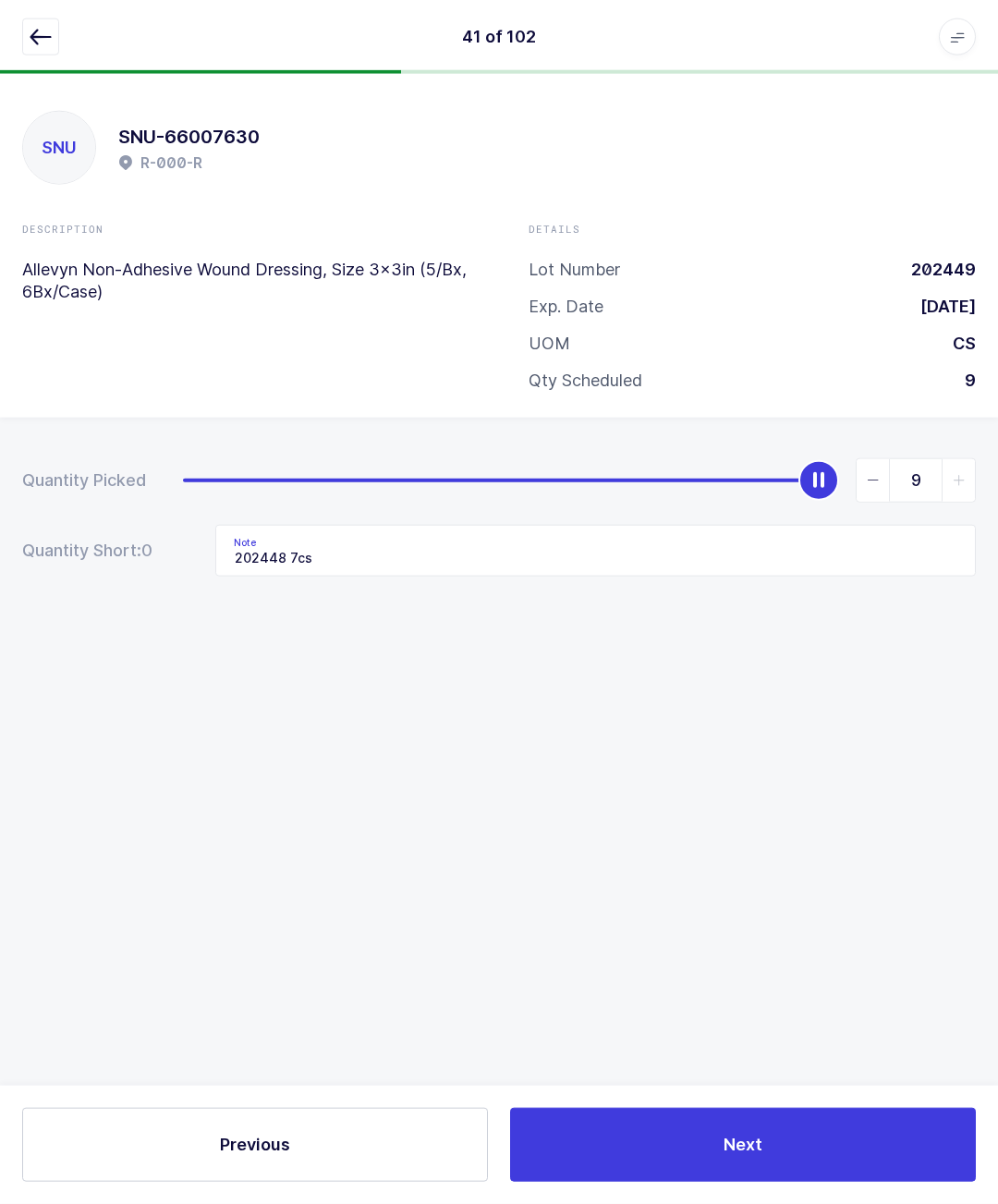 click at bounding box center [41, 37] 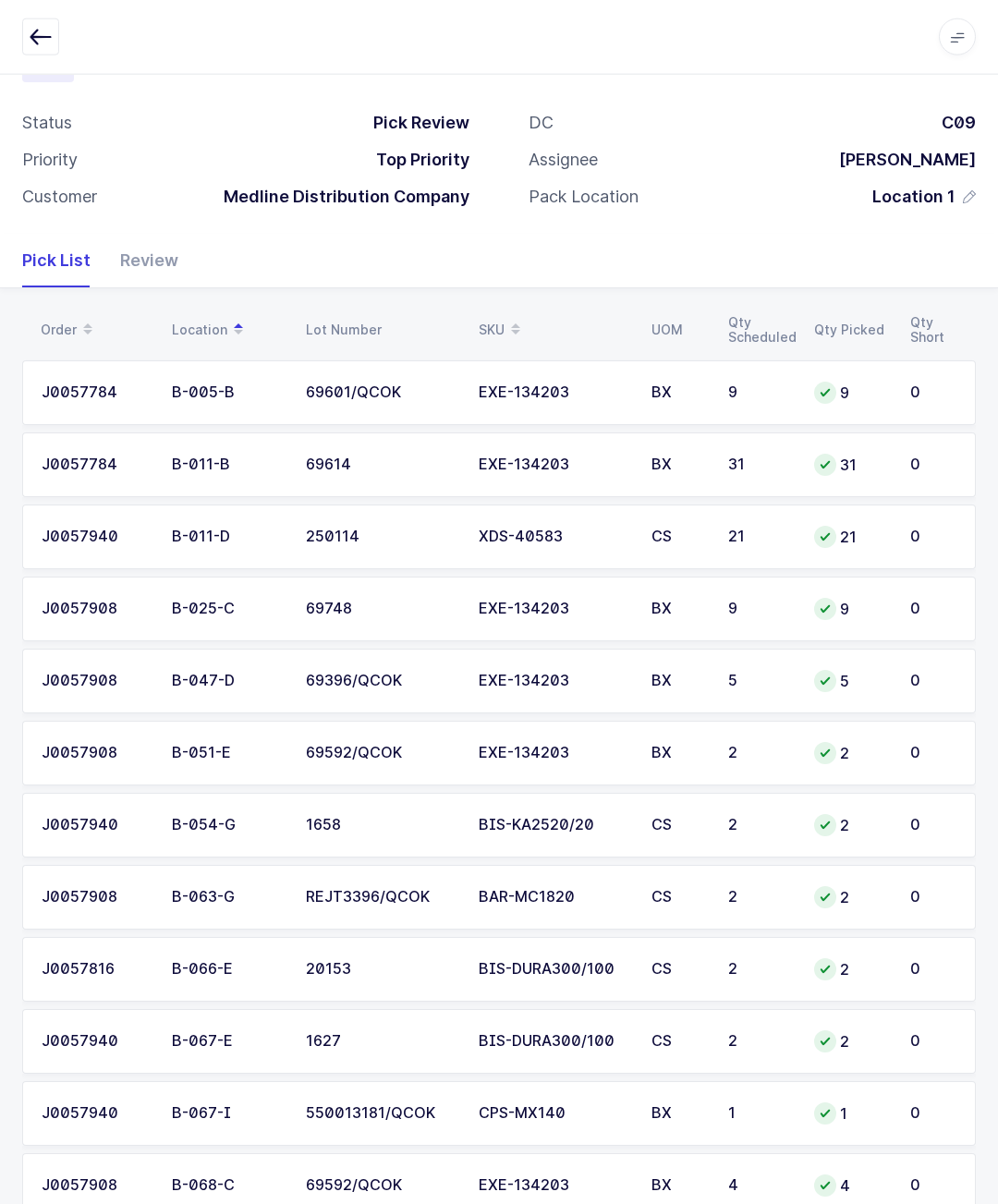 scroll, scrollTop: 81, scrollLeft: 0, axis: vertical 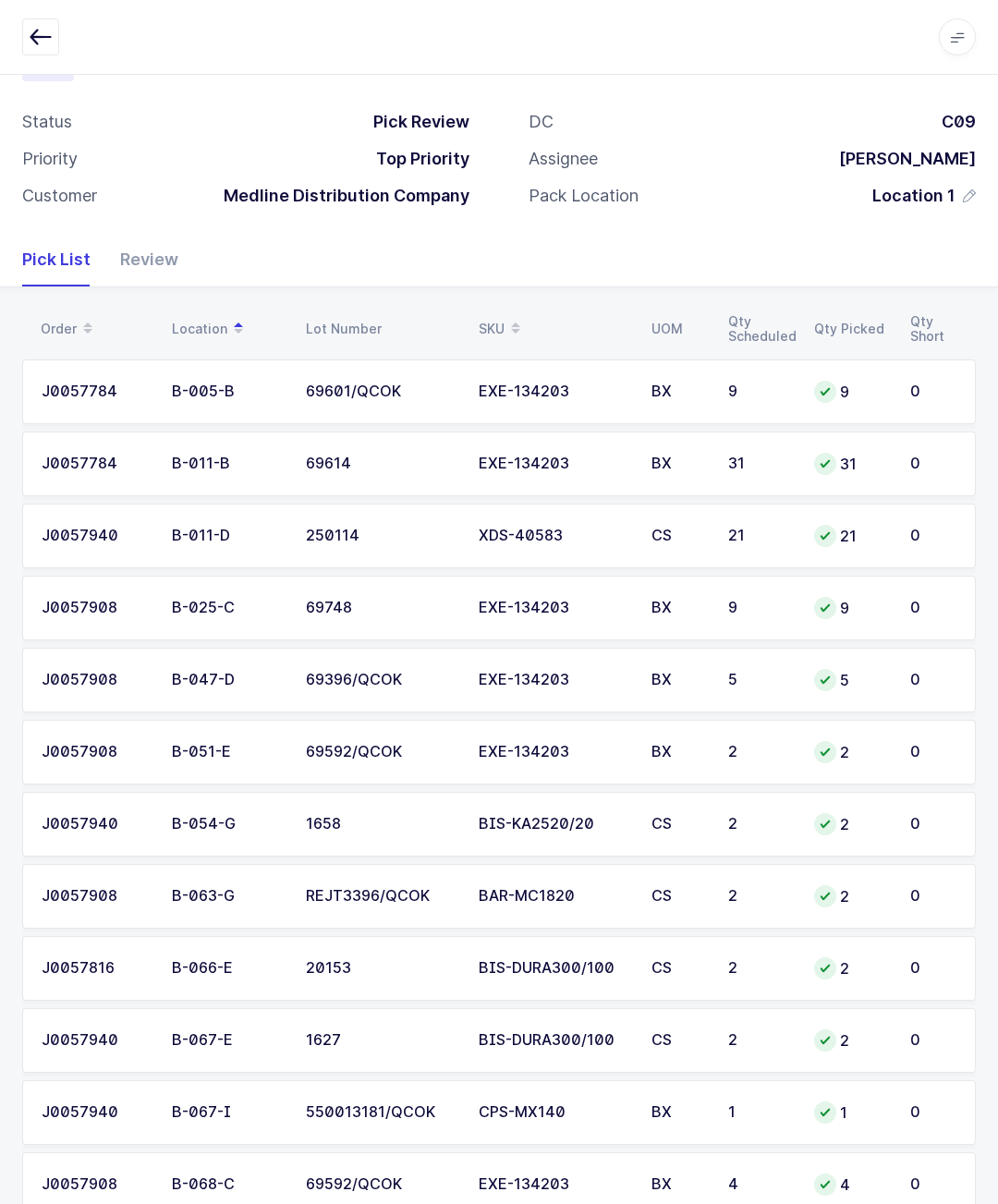 click on "Review" at bounding box center (141, 260) 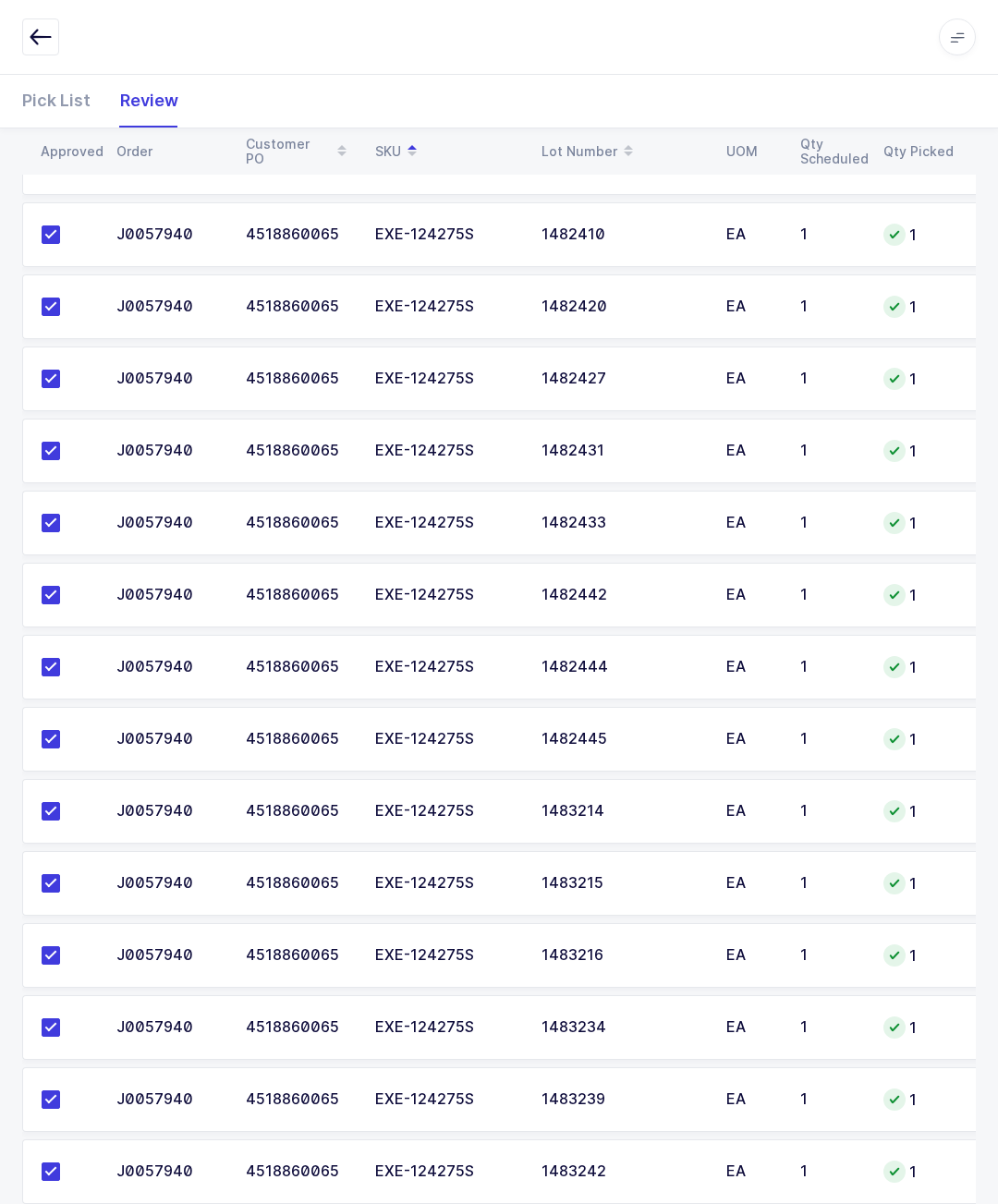 scroll, scrollTop: 6542, scrollLeft: 0, axis: vertical 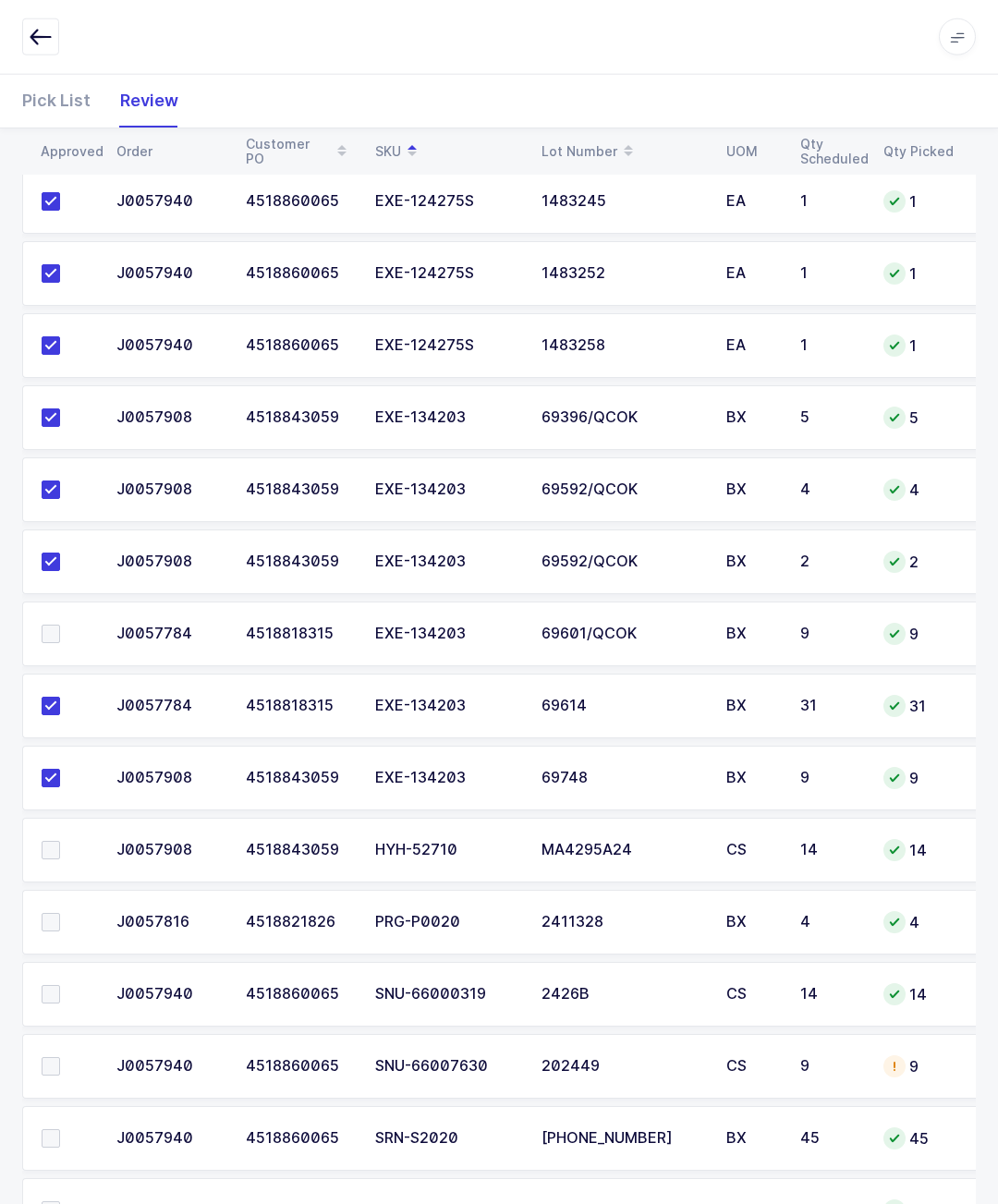 click at bounding box center (67, 1066) 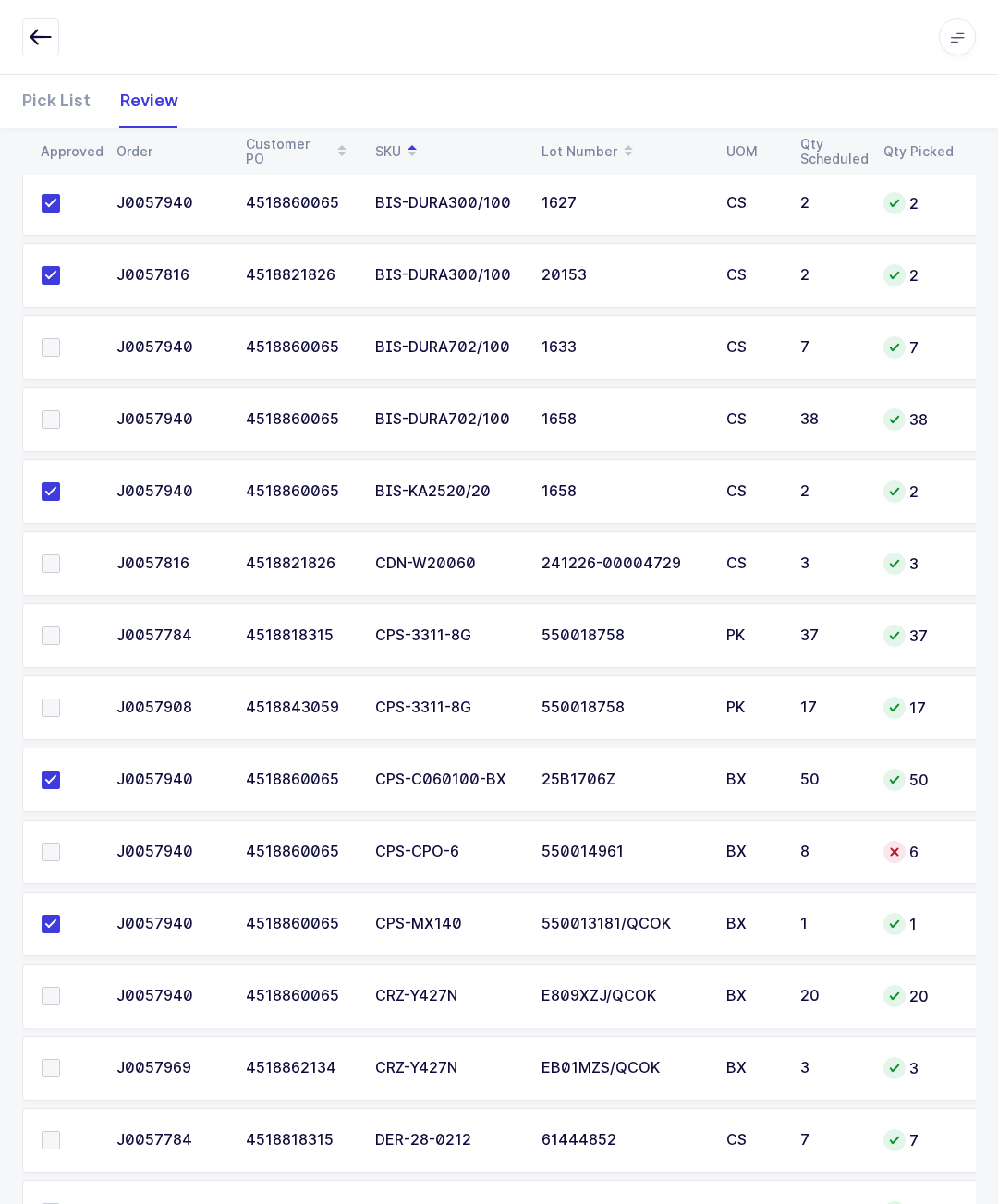 scroll, scrollTop: 1357, scrollLeft: 0, axis: vertical 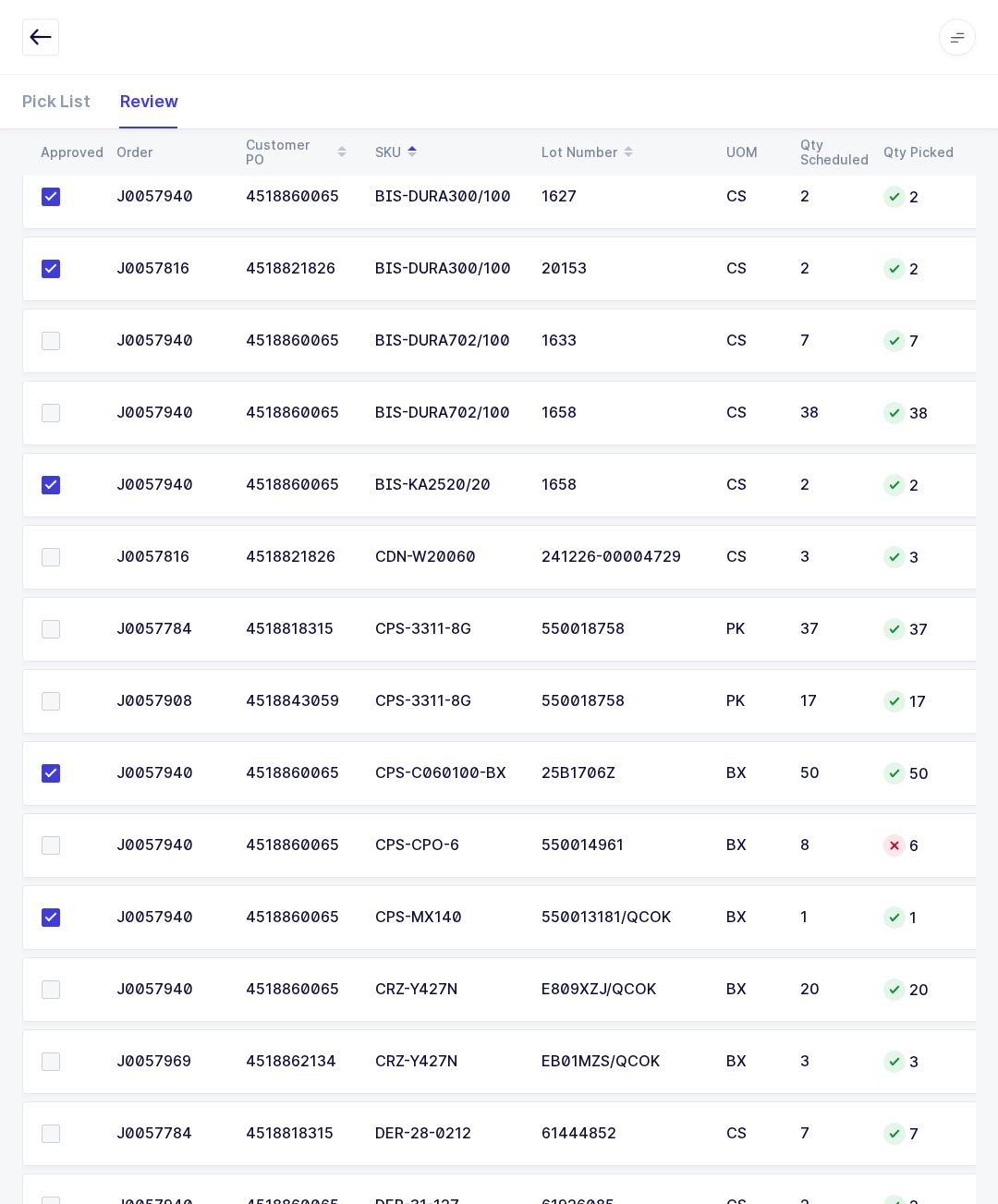 click at bounding box center [51, 1062] 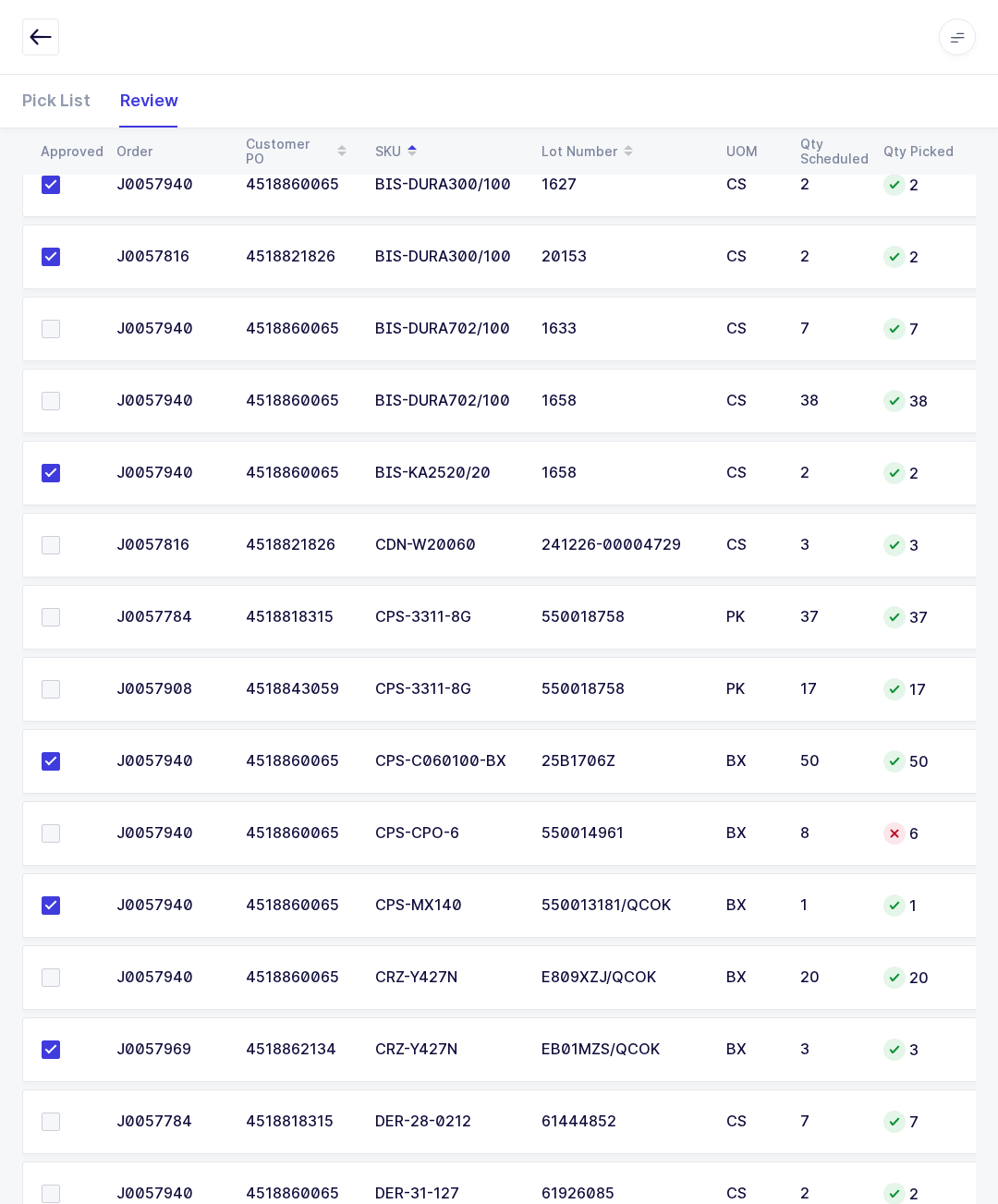 scroll, scrollTop: 1371, scrollLeft: 0, axis: vertical 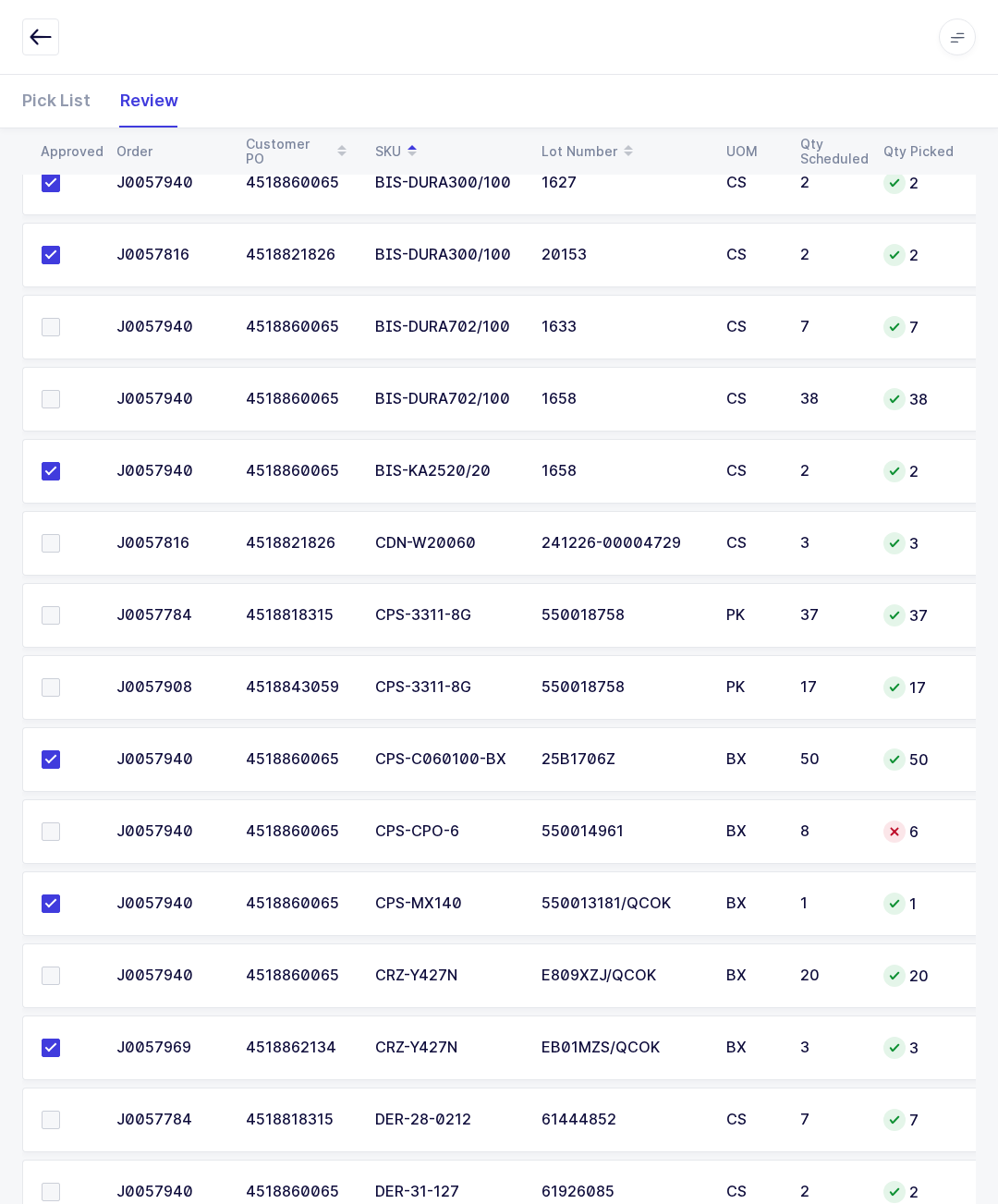 click at bounding box center [628, 152] 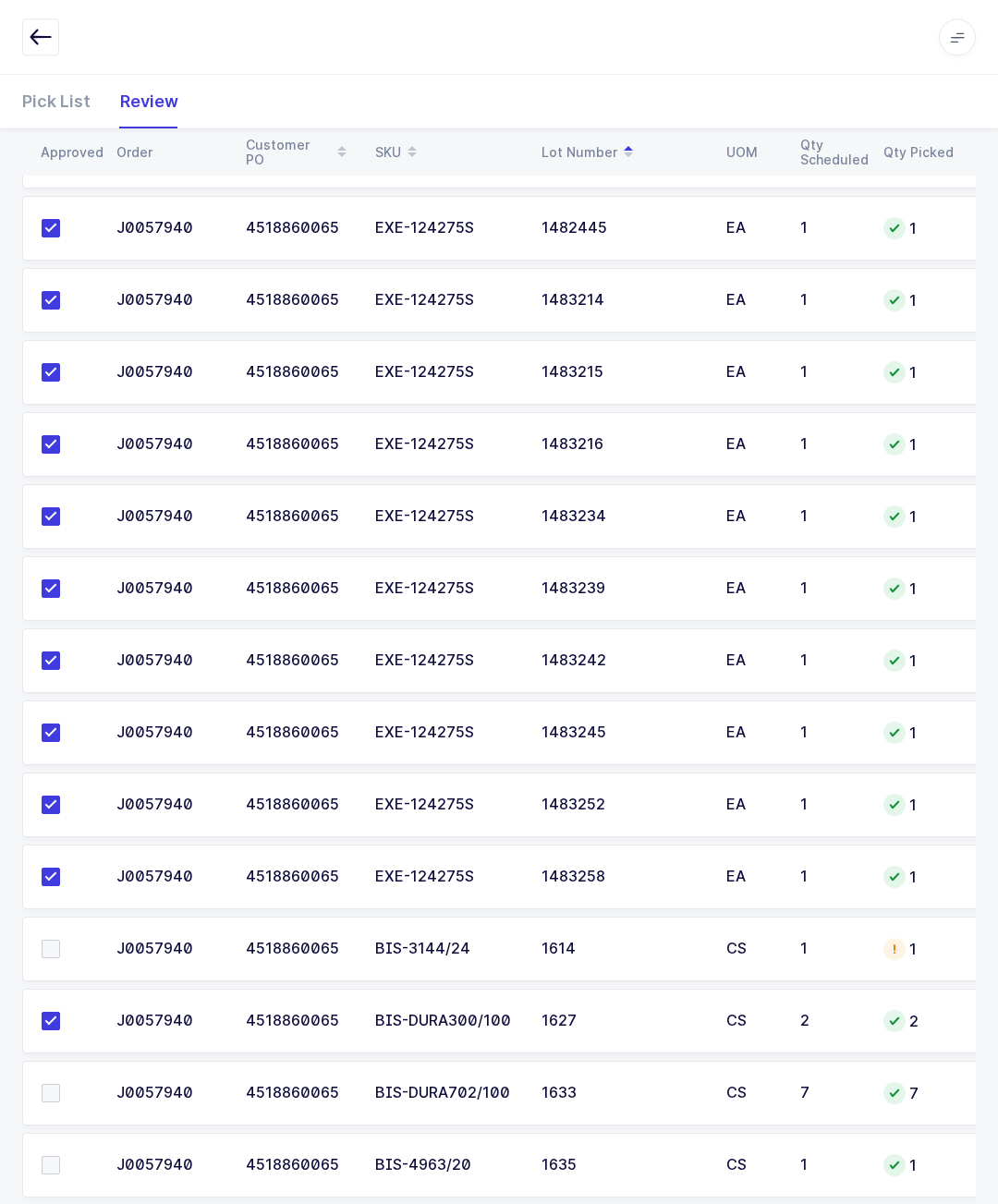 scroll, scrollTop: 3601, scrollLeft: 0, axis: vertical 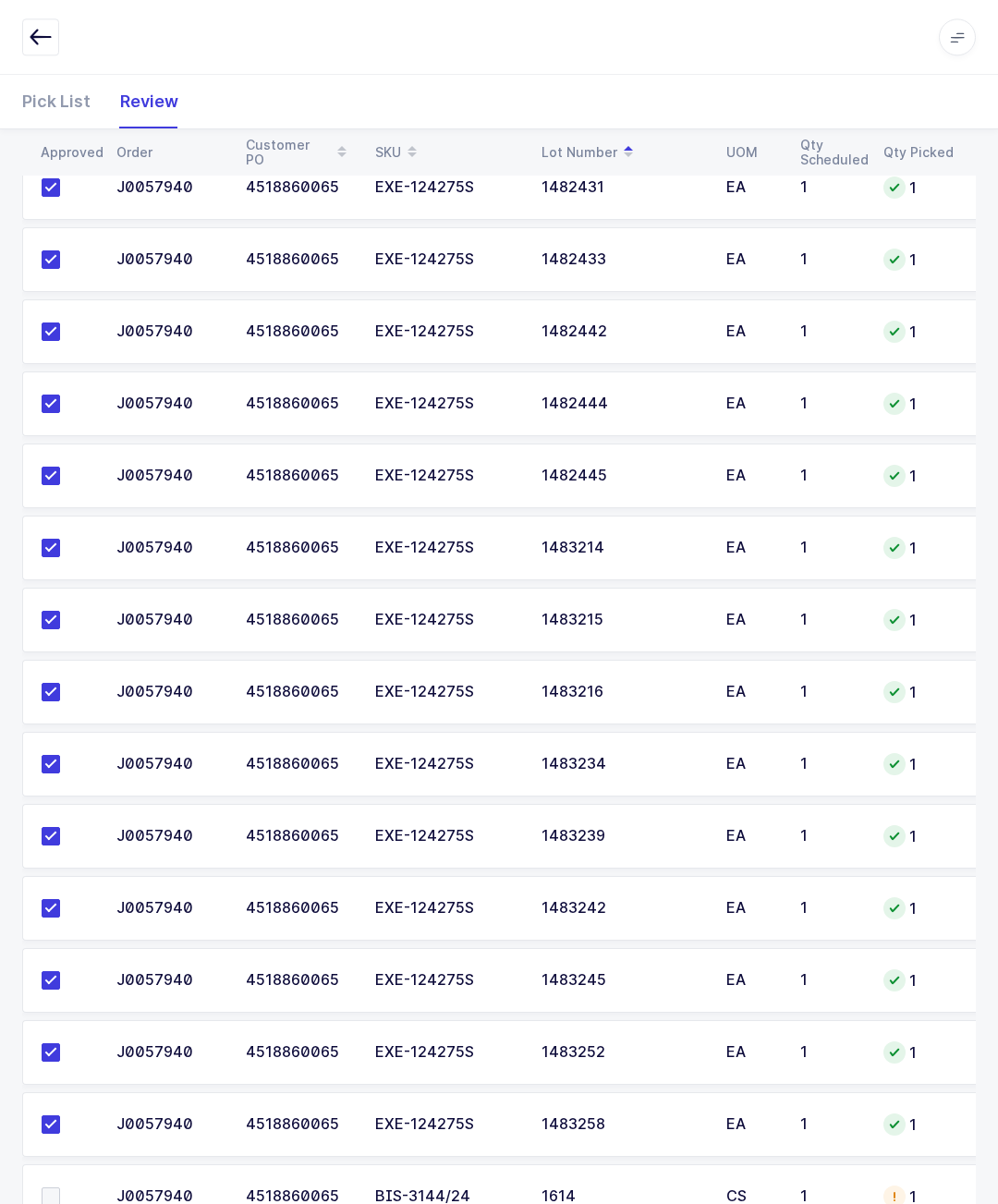 click at bounding box center (412, 152) 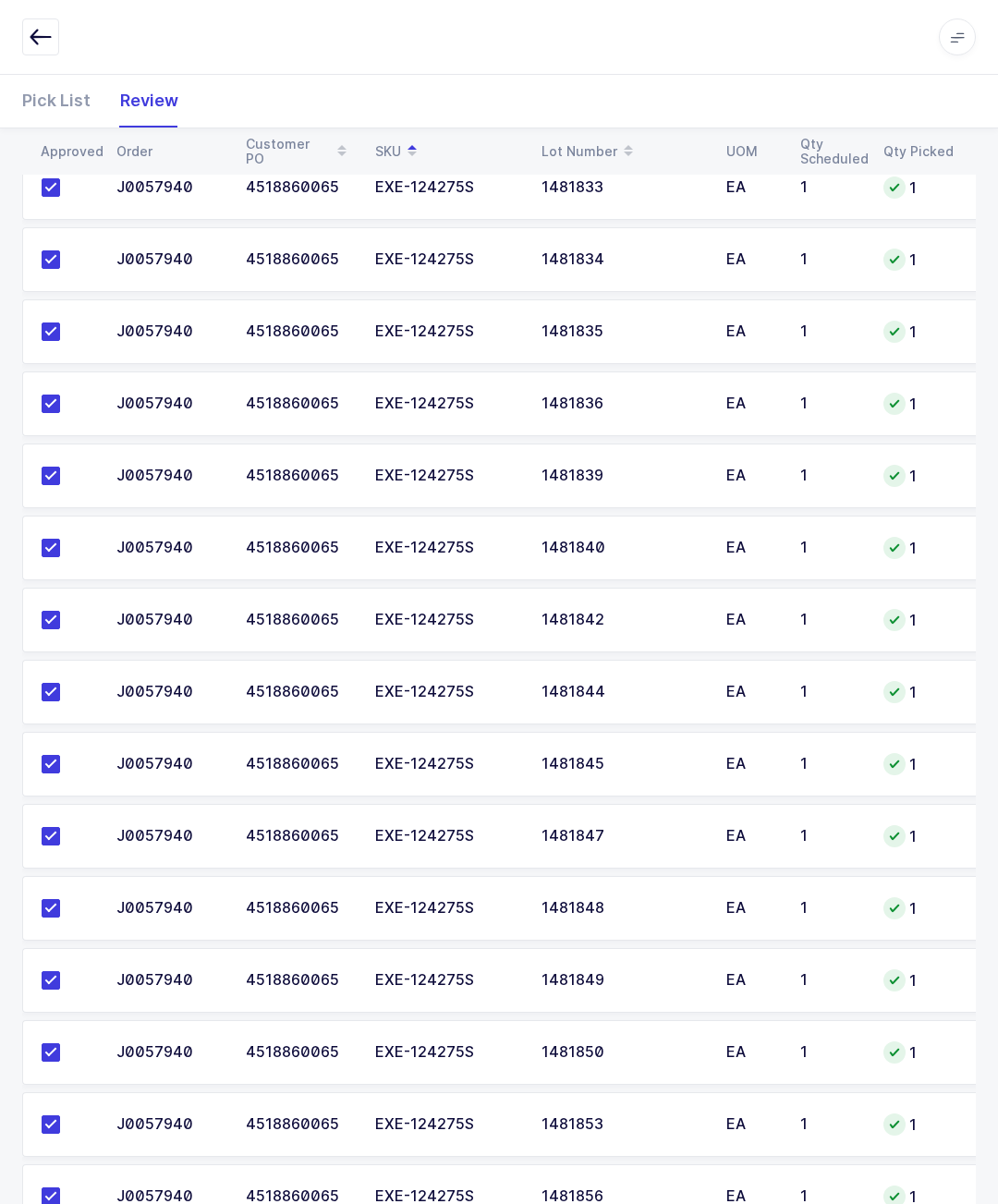 scroll, scrollTop: 0, scrollLeft: 104, axis: horizontal 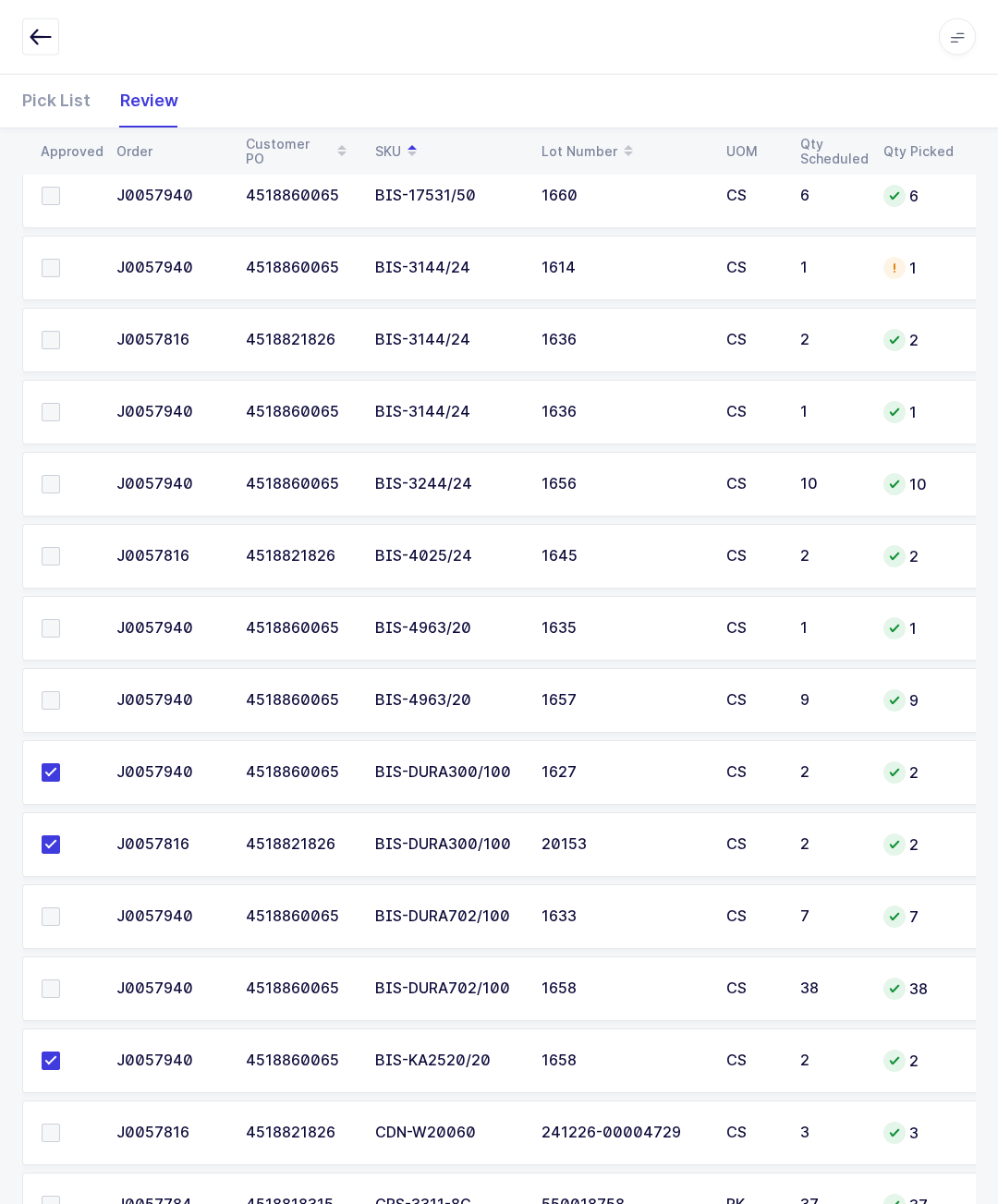 click on "Pick List" at bounding box center [64, 101] 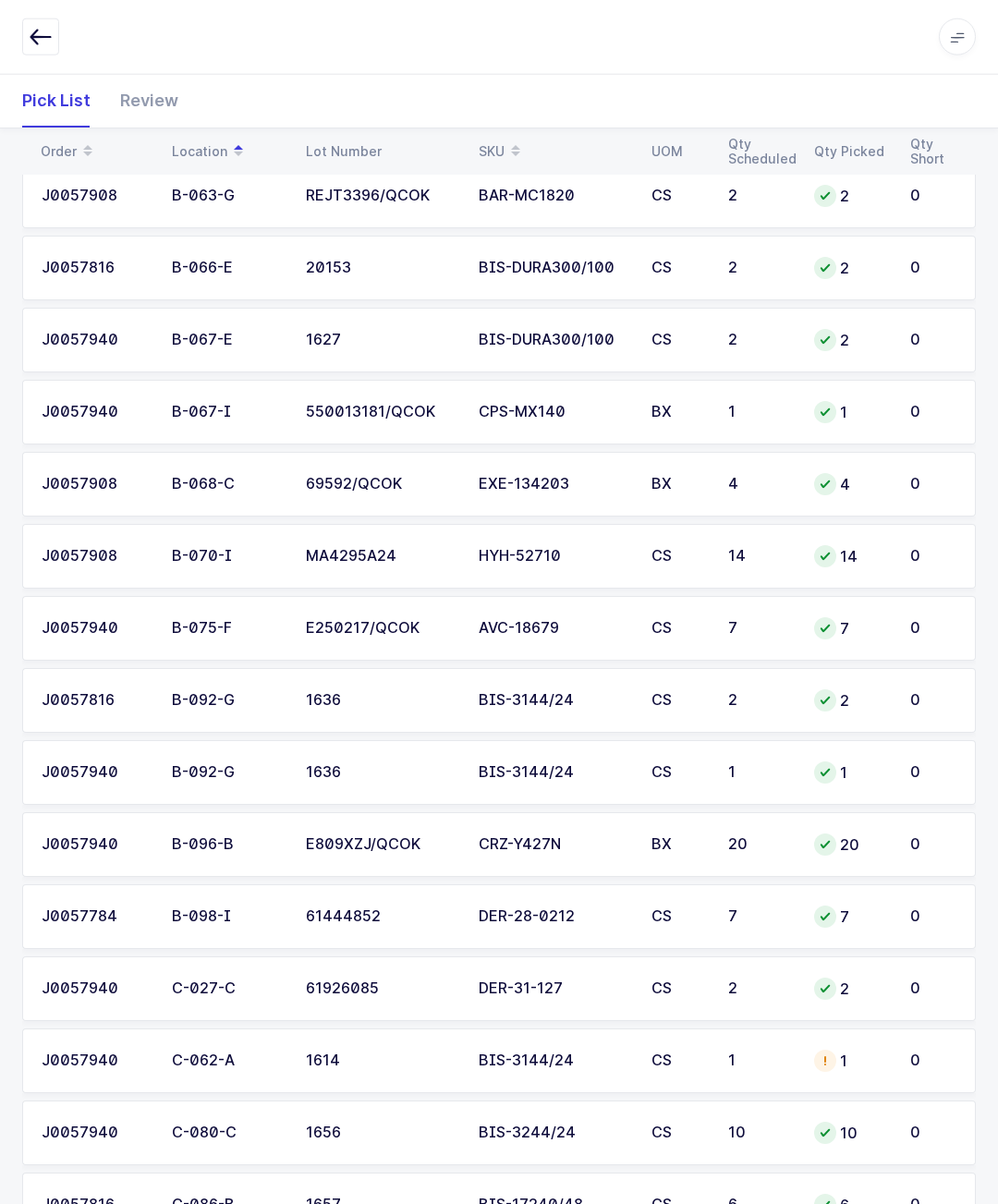 click on "Pick List" at bounding box center [64, 101] 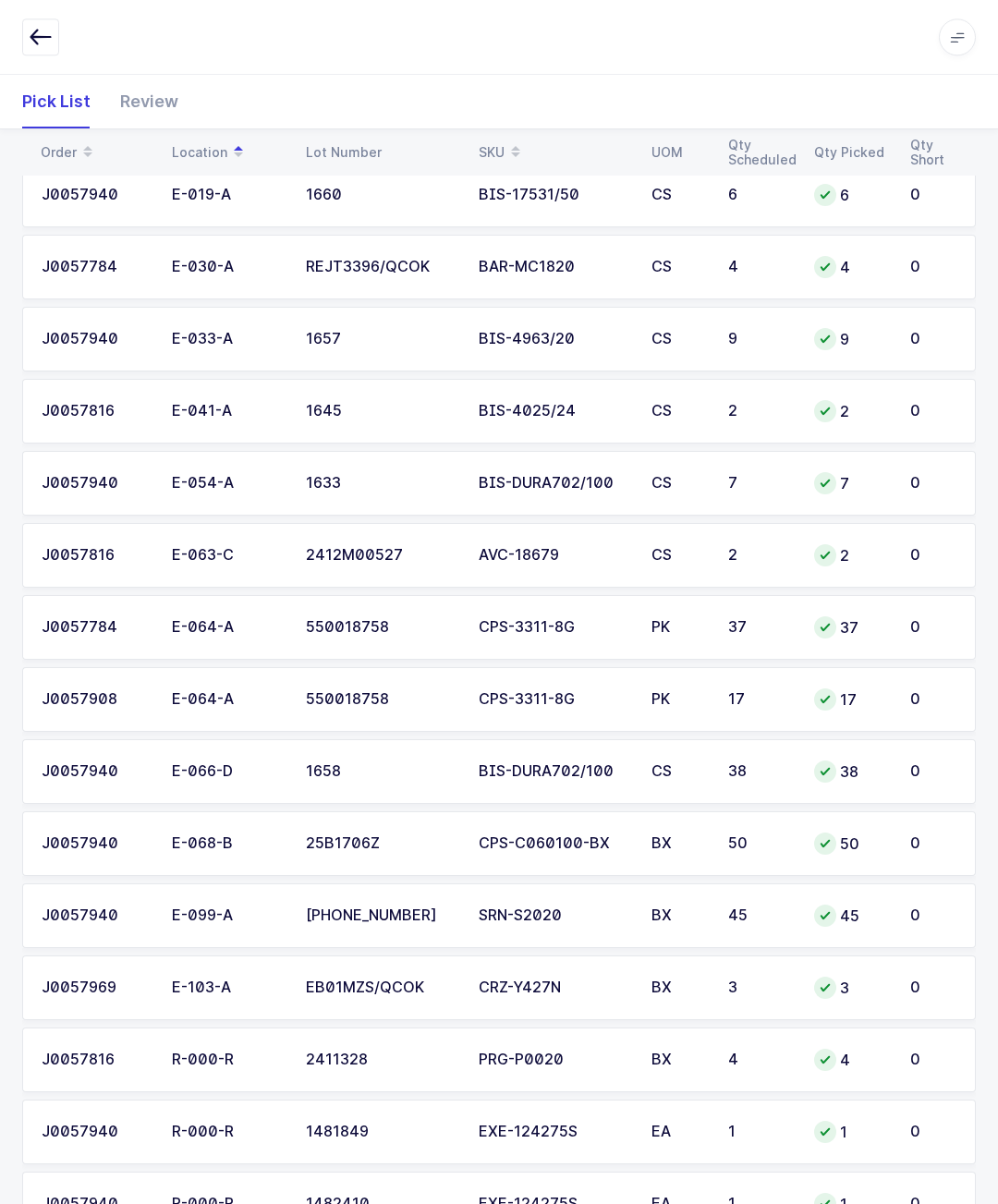 scroll, scrollTop: 2268, scrollLeft: 0, axis: vertical 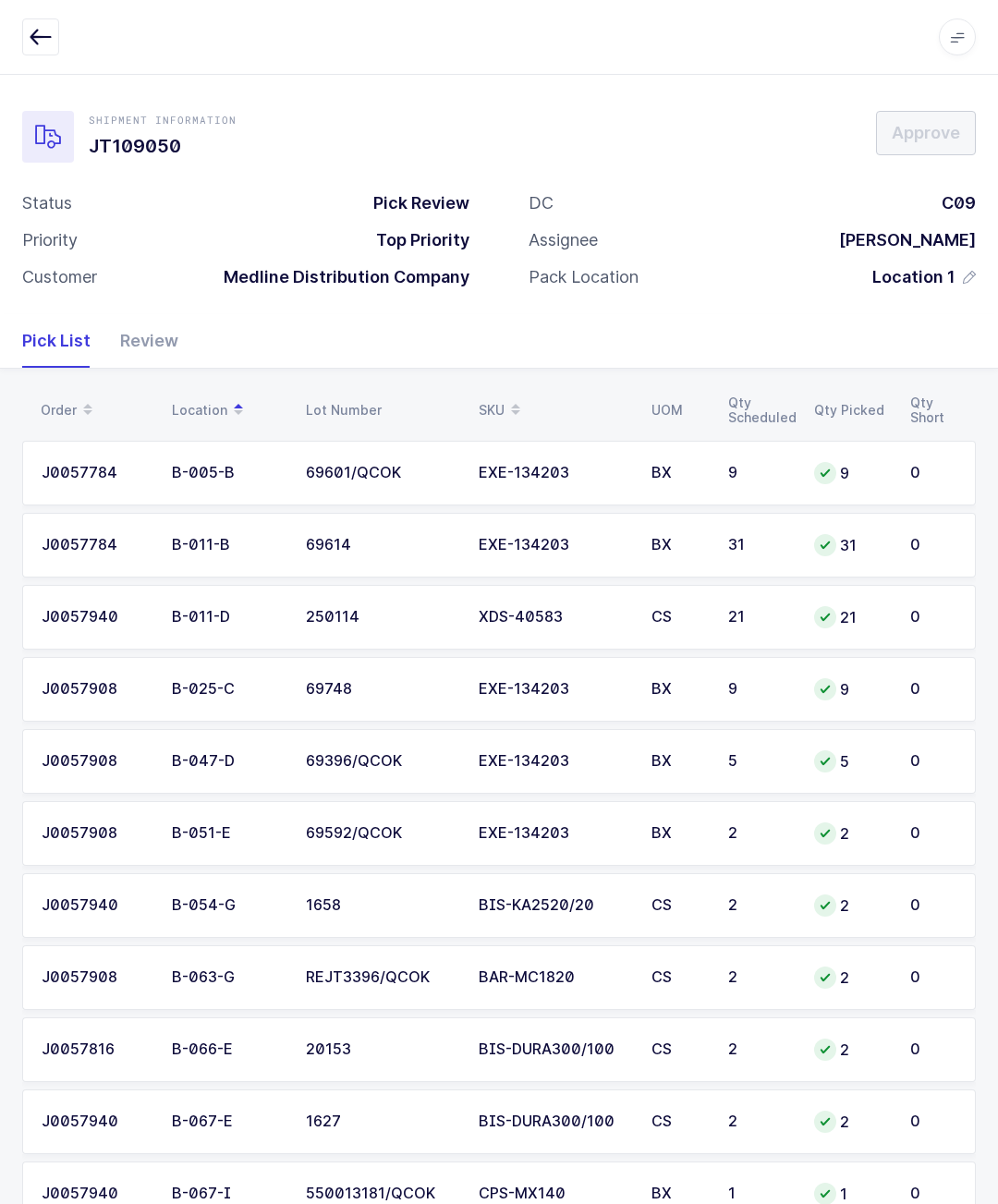 click on "Order Location Lot Number SKU UOM Qty Scheduled Qty Picked Qty Short" at bounding box center (499, 410) 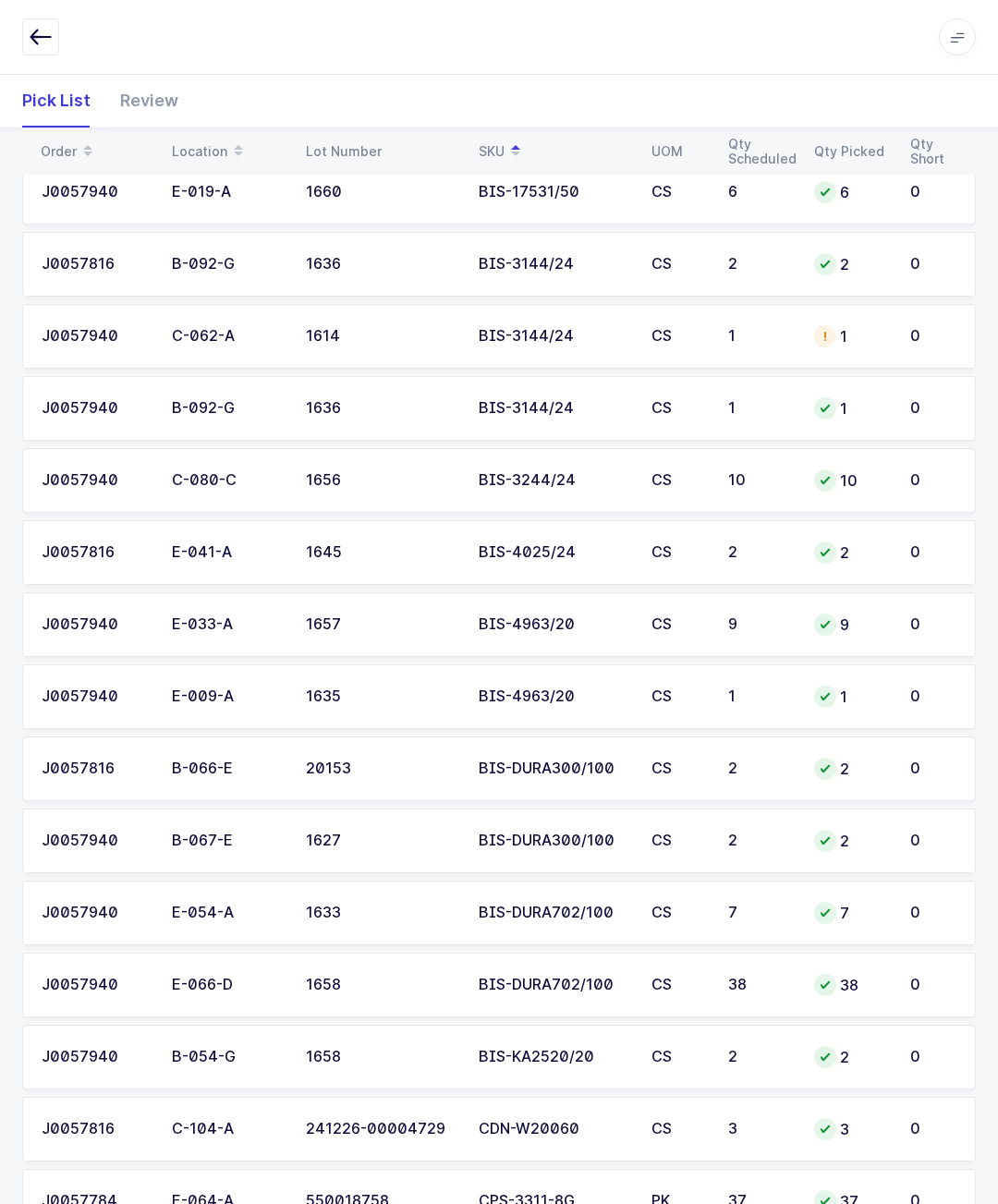 scroll, scrollTop: 789, scrollLeft: 0, axis: vertical 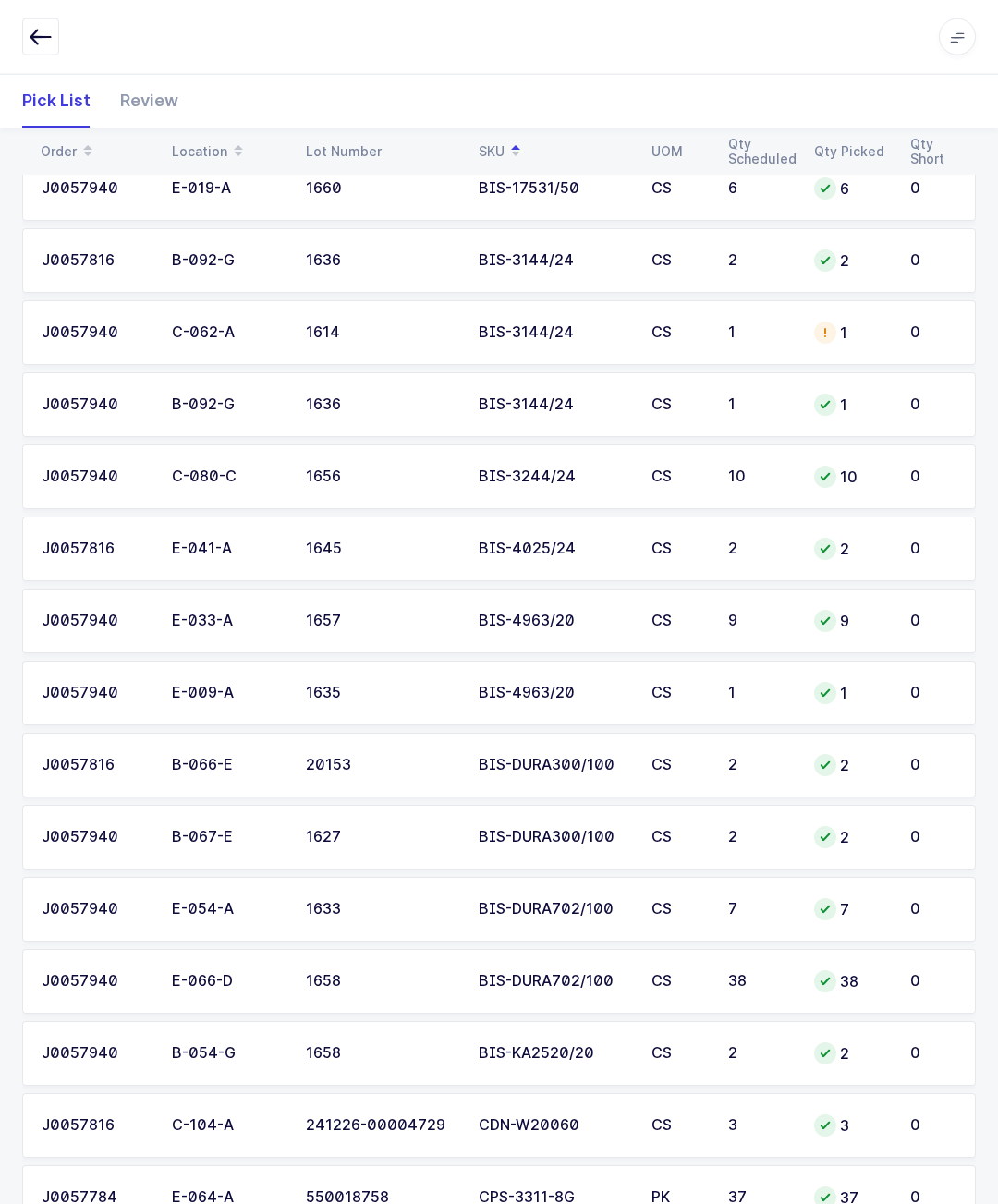 click on "Order Location Lot Number SKU UOM Qty Scheduled Qty Picked Qty Short J0057816 E-063-C 2412M00527 AVC-18679 CS 2
2
0
J0057940 B-075-F E250217/QCOK AVC-18679 CS 7
7
0
J0057784 E-030-A REJT3396/QCOK BAR-MC1820 CS 4
4
0
J0057908 B-063-G REJT3396/QCOK BAR-MC1820 CS 2
2
0
J0057816 C-086-B 1657 BIS-17240/48 CS 6
6
0
J0057816 E-009-A 1650 BIS-17240/48 CS 2
2
0
J0057940 D-005-A 1659 BIS-17240/48 CS 10
10
0
J0057940 E-019-A 1660 BIS-17531/50 CS 6
6
0
J0057816 B-092-G 1636 BIS-3144/24 CS 2
2
0
J0057940 C-062-A 1614 BIS-3144/24 CS 1
1
0
J0057940 B-092-G 1636 BIS-3144/24 CS 1" at bounding box center (499, 3310) 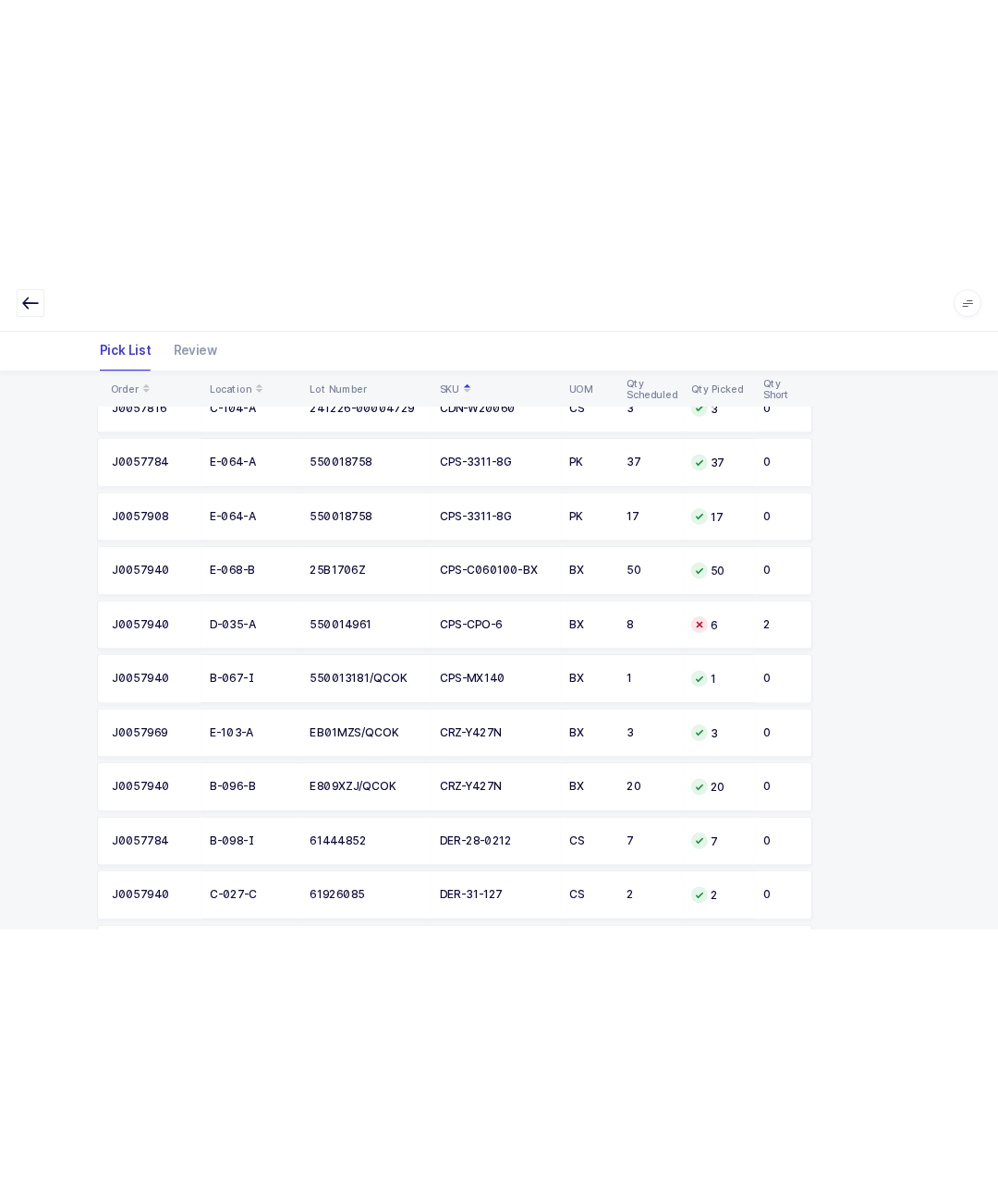 scroll, scrollTop: 1572, scrollLeft: 0, axis: vertical 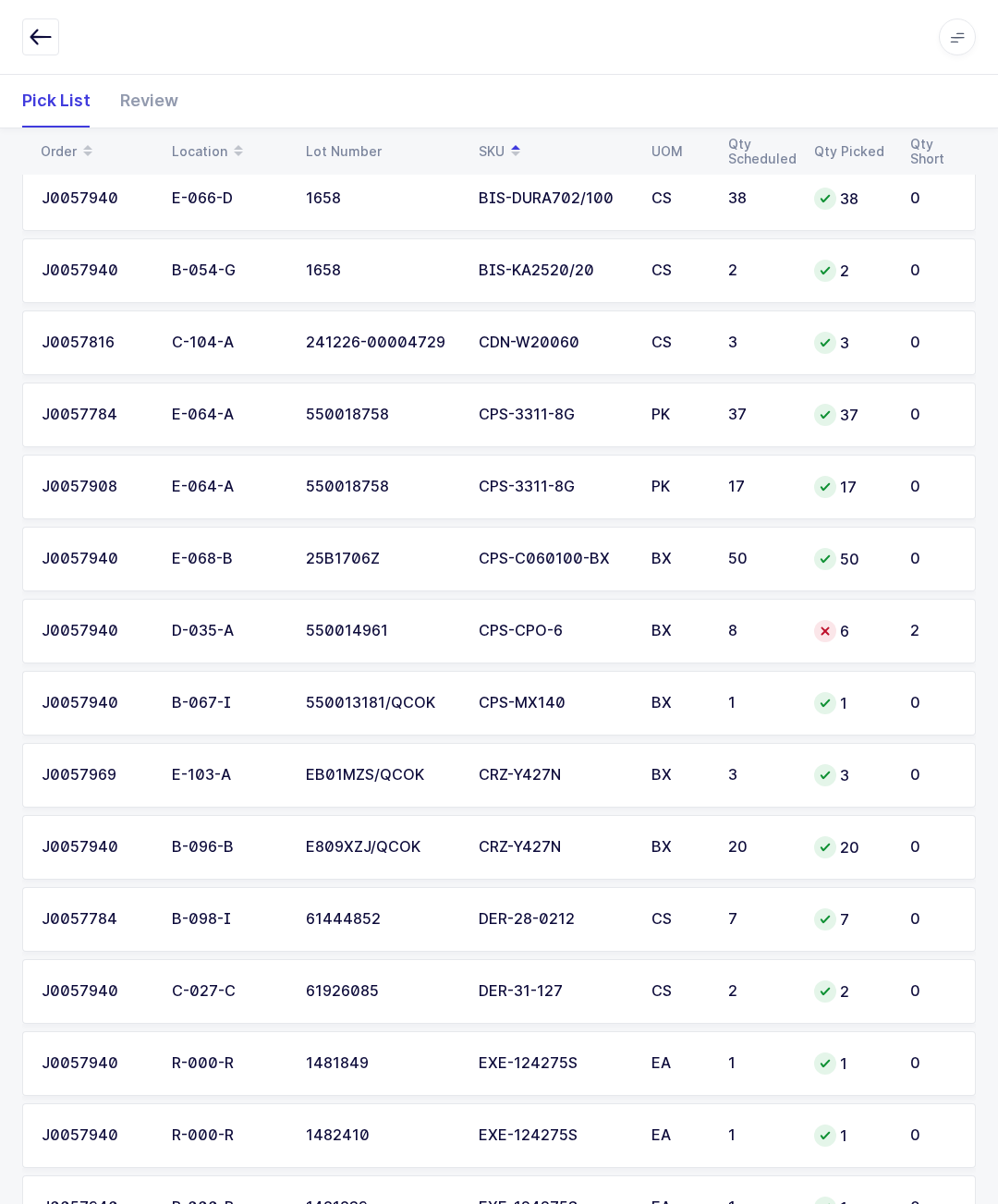click on "Review" at bounding box center (141, 101) 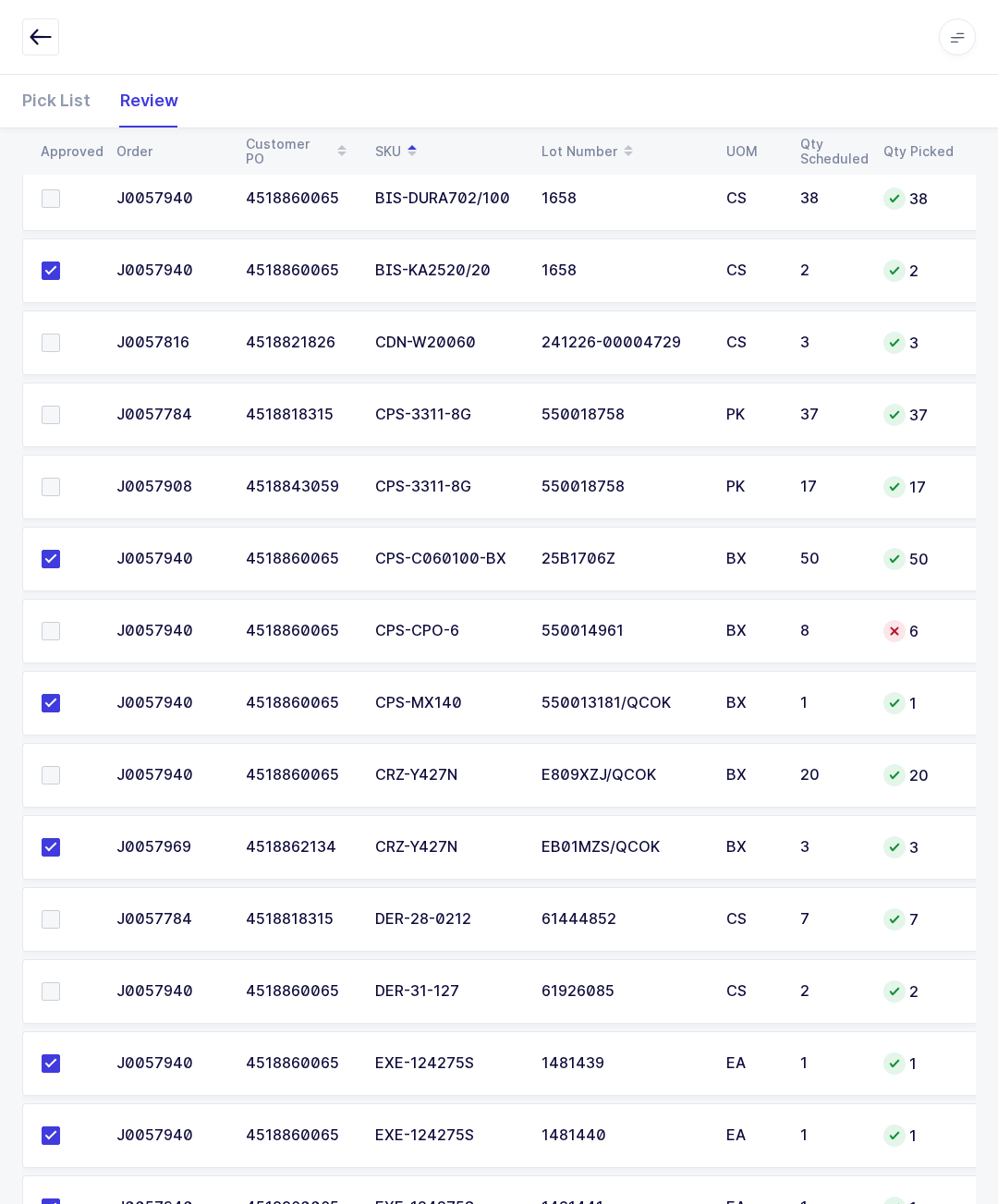 scroll, scrollTop: 0, scrollLeft: 55, axis: horizontal 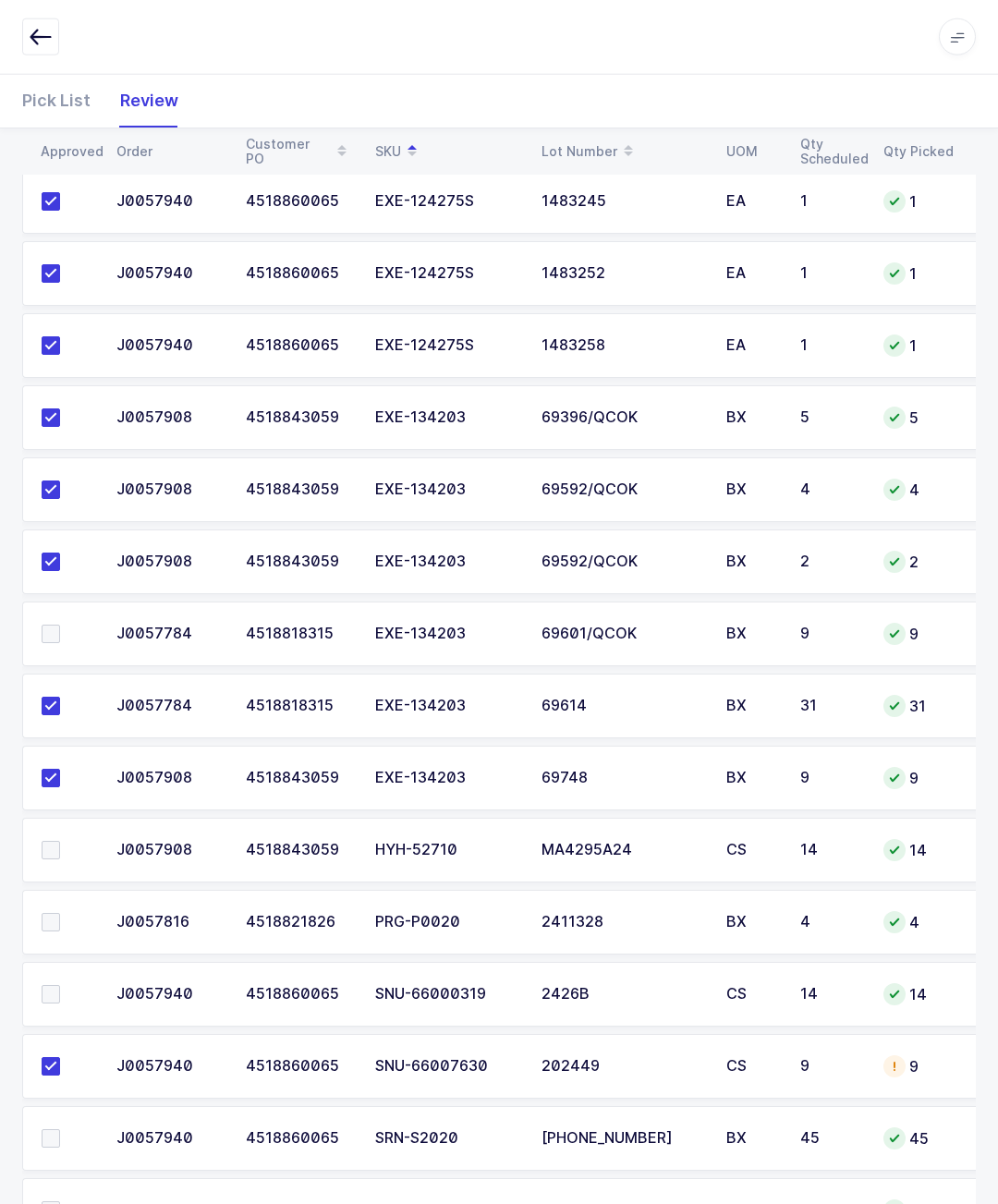 click at bounding box center [67, 1210] 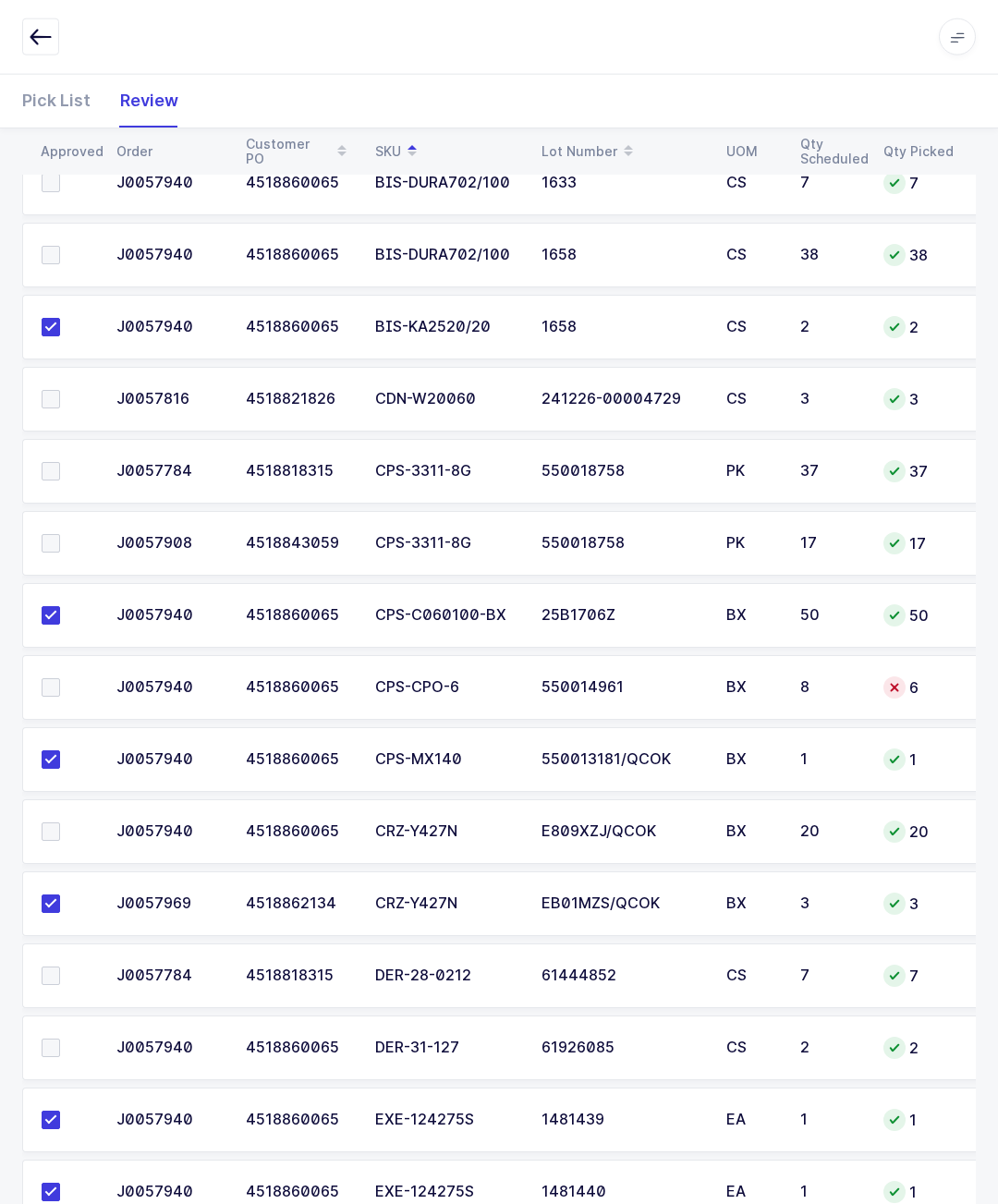 scroll, scrollTop: 1563, scrollLeft: 0, axis: vertical 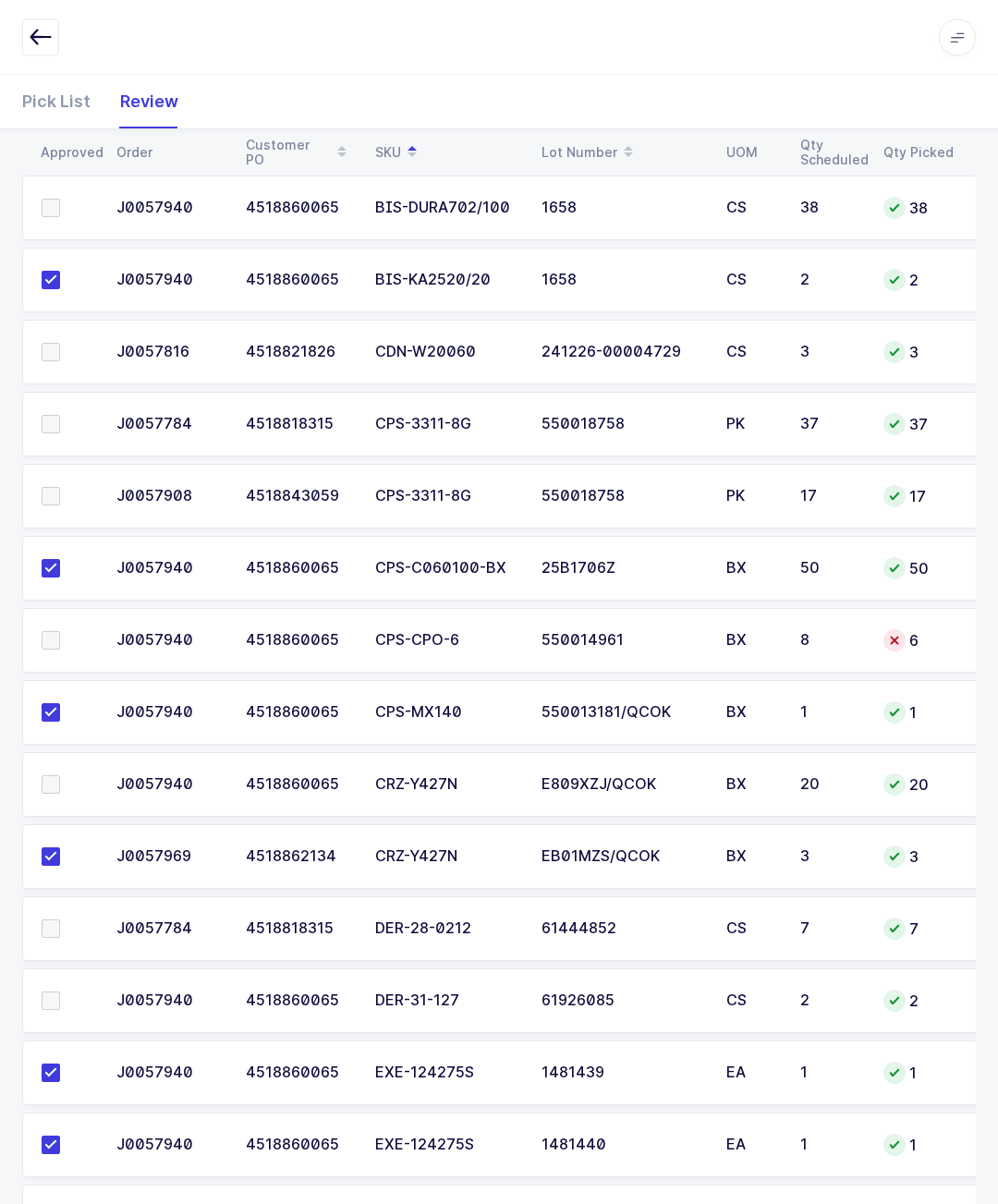 click on "Pick List" at bounding box center (64, 101) 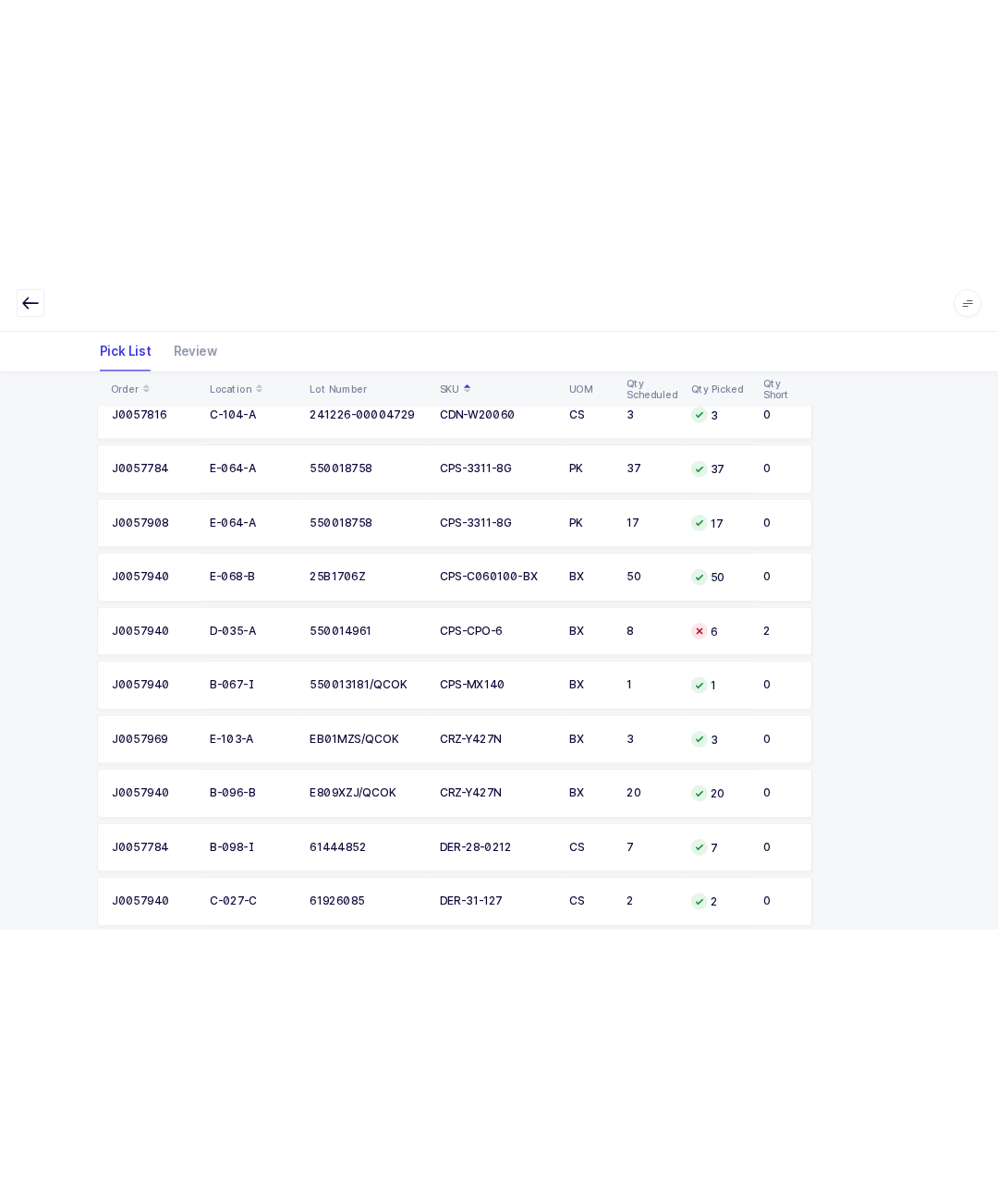scroll, scrollTop: 1563, scrollLeft: 0, axis: vertical 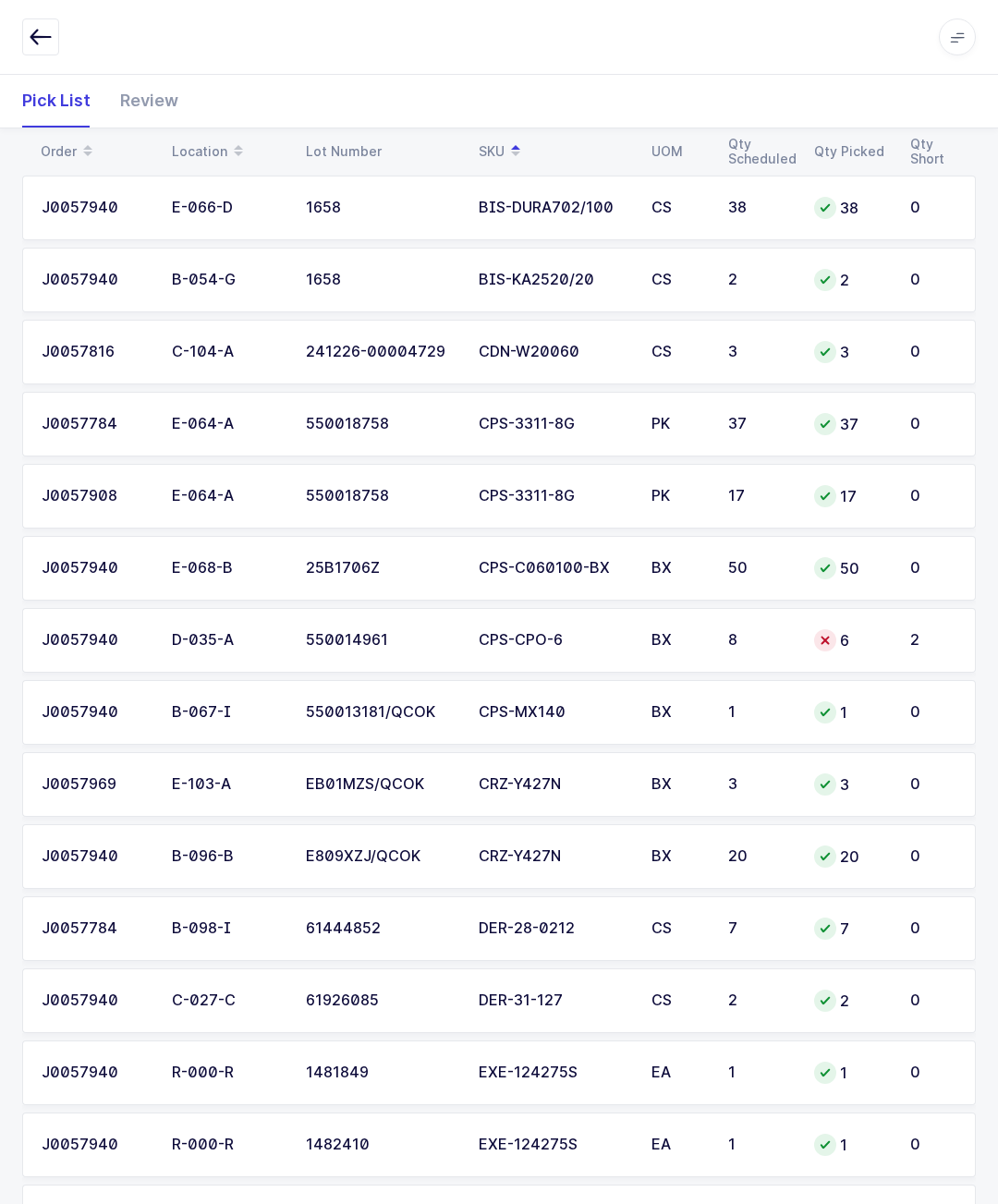click on "8" at bounding box center [760, 640] 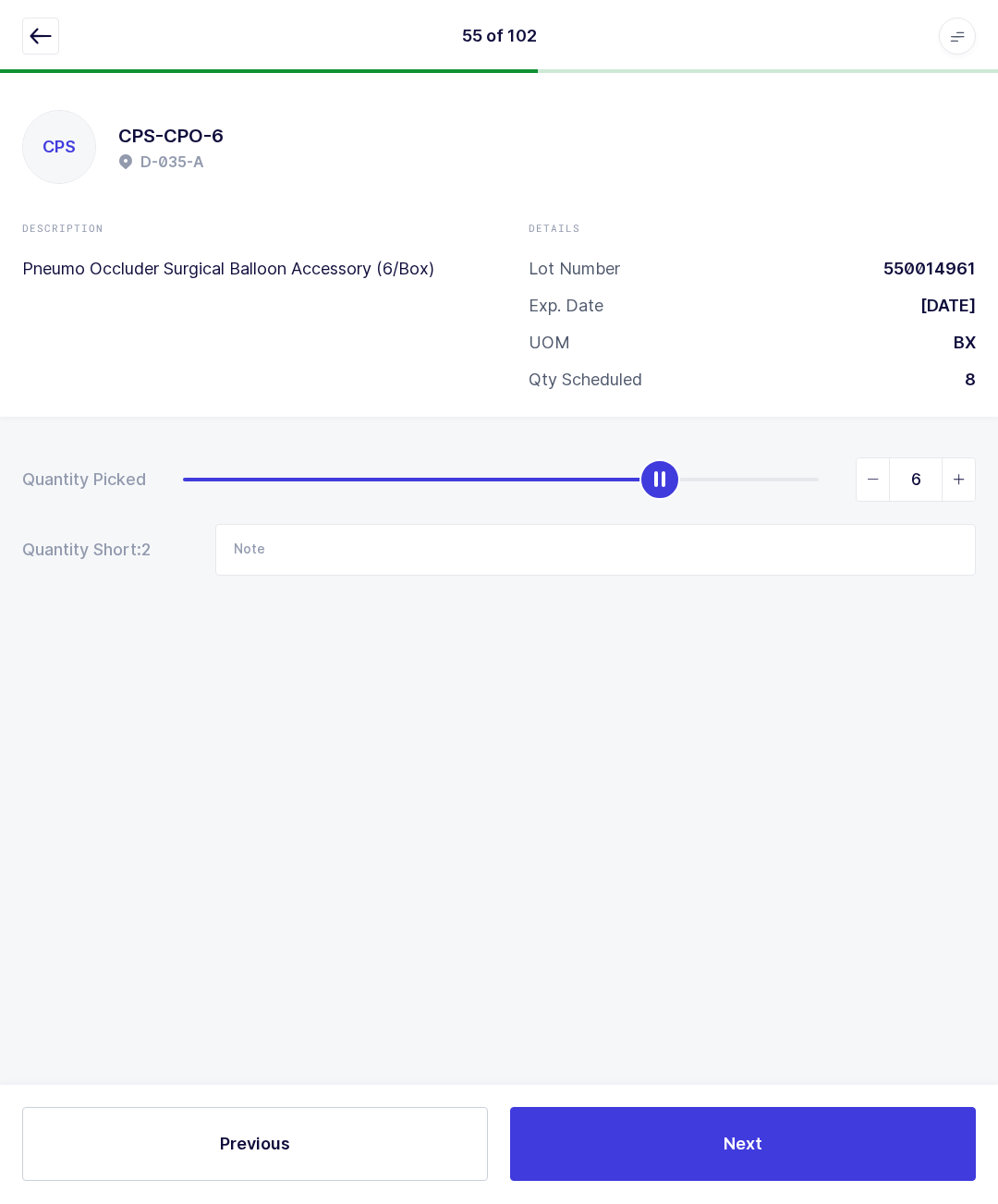click at bounding box center [959, 480] 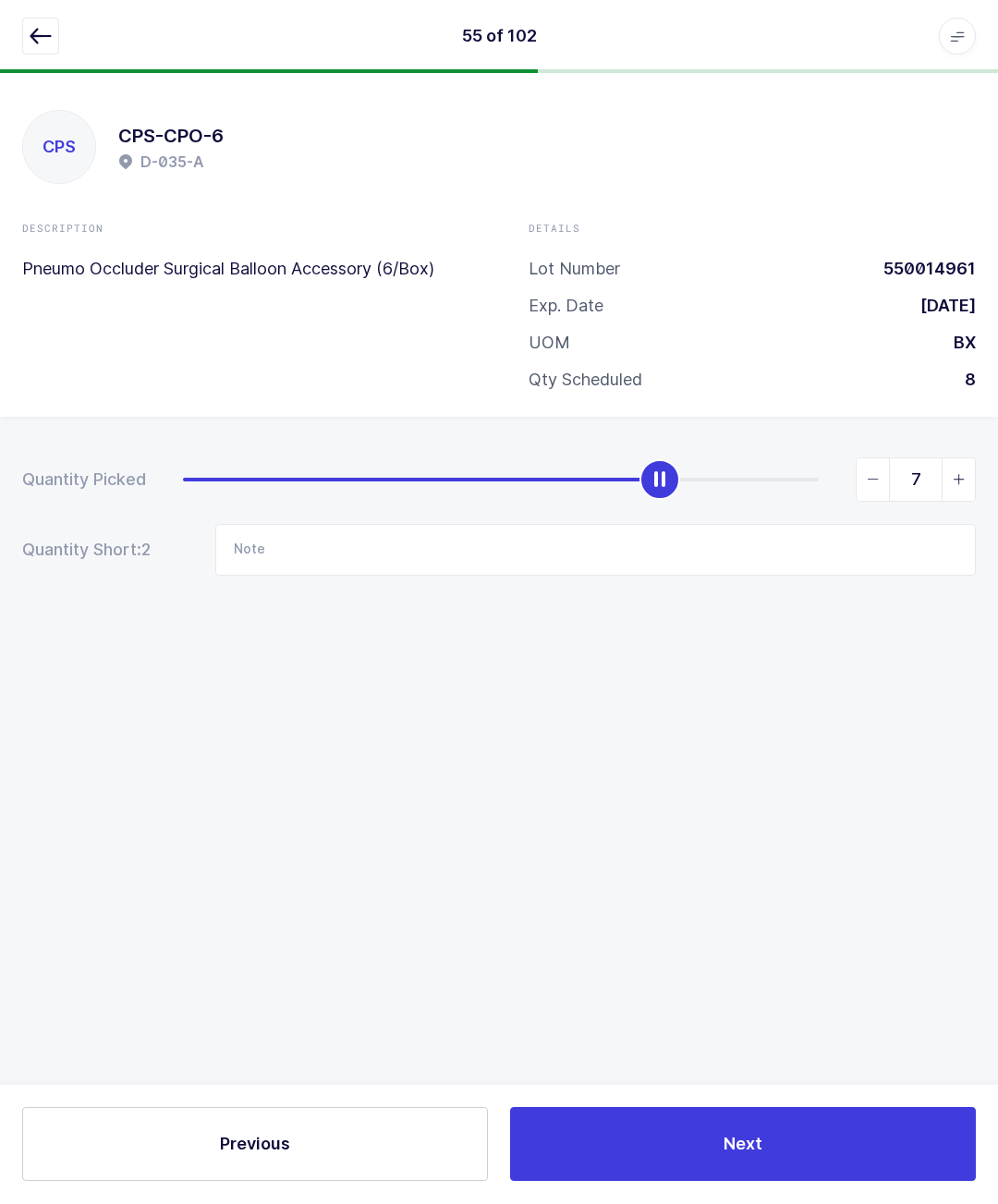scroll, scrollTop: 81, scrollLeft: 0, axis: vertical 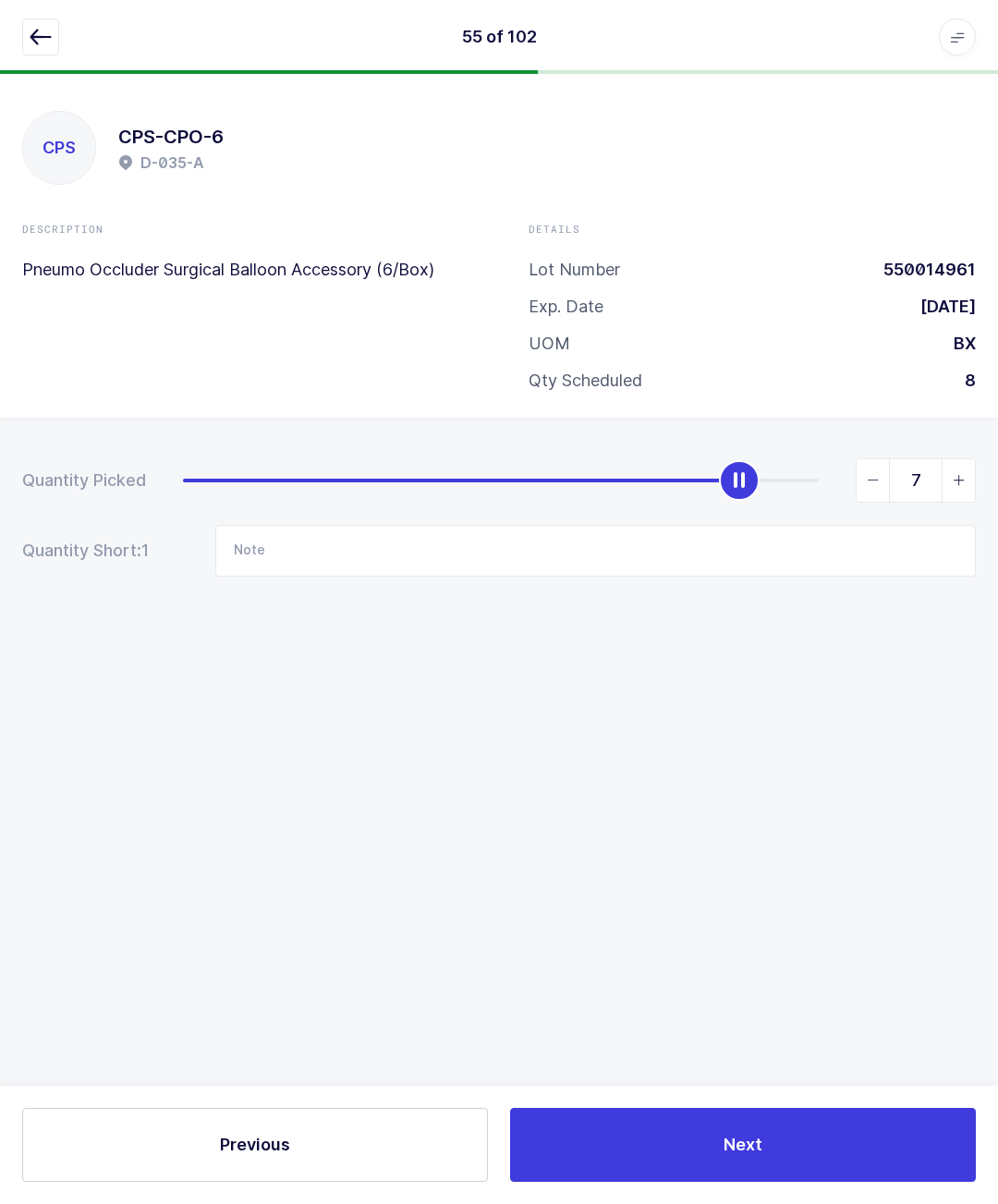 click at bounding box center (958, 480) 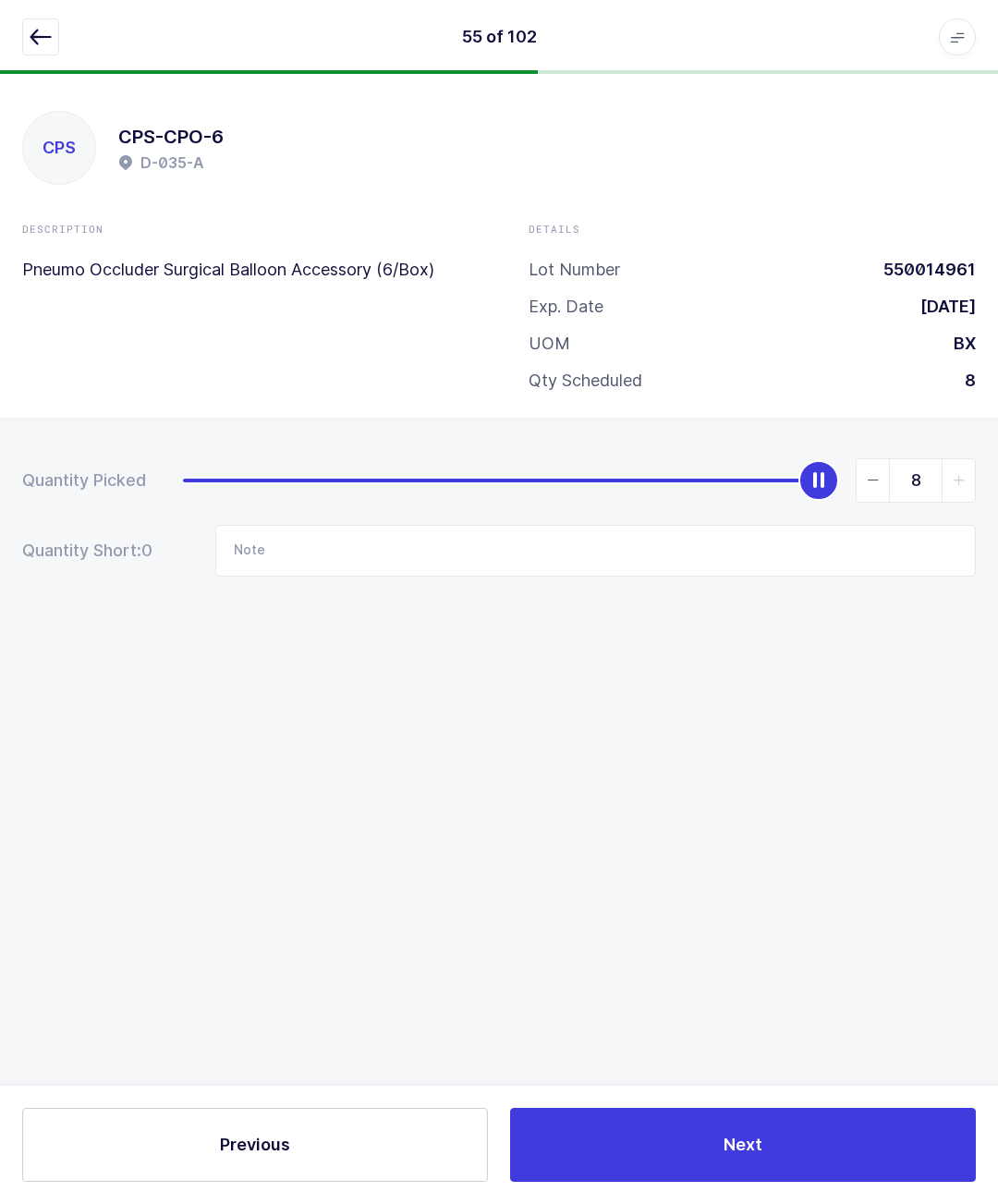 click at bounding box center [41, 37] 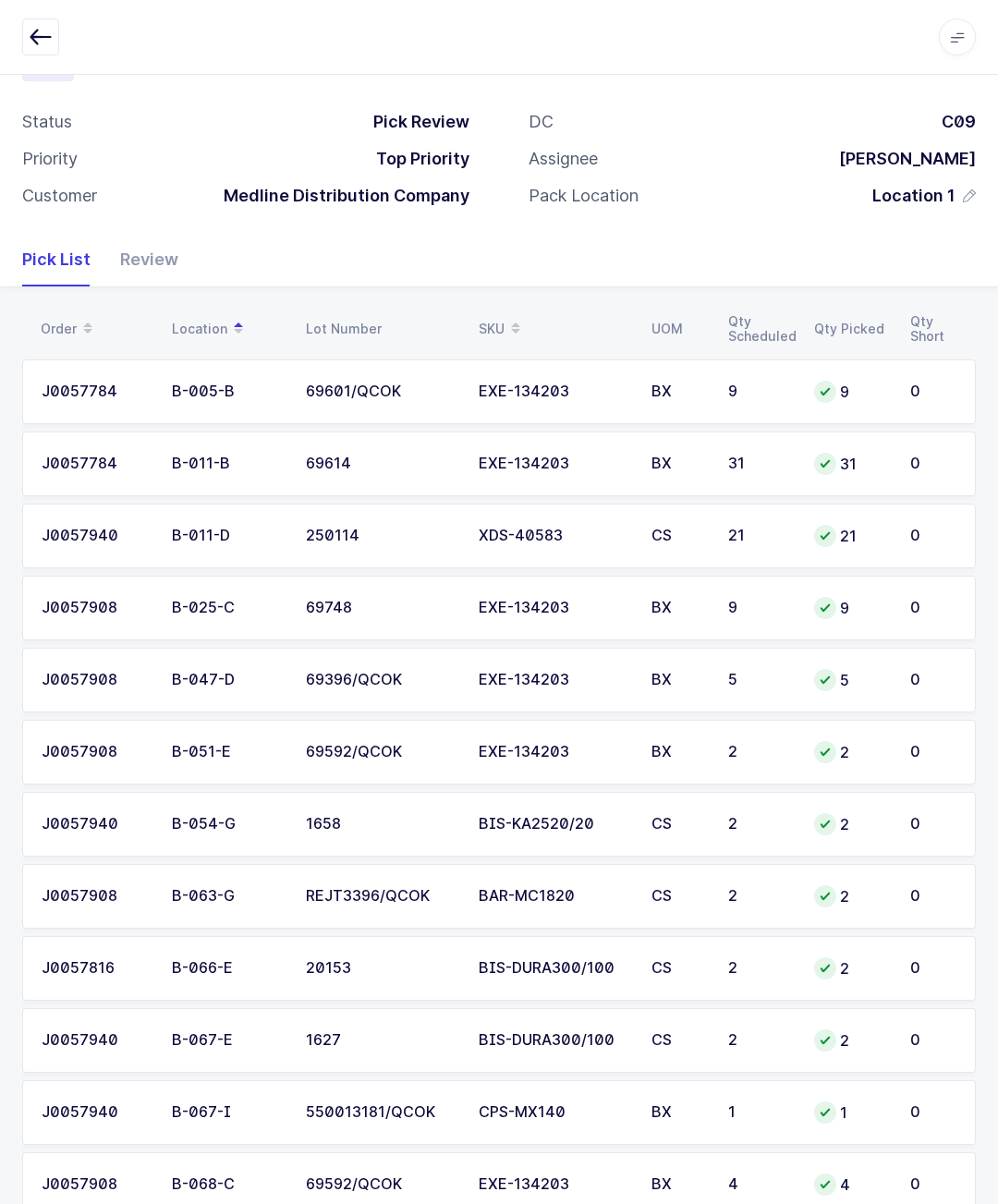 click on "Order Location Lot Number SKU UOM Qty Scheduled Qty Picked Qty Short" at bounding box center [499, 329] 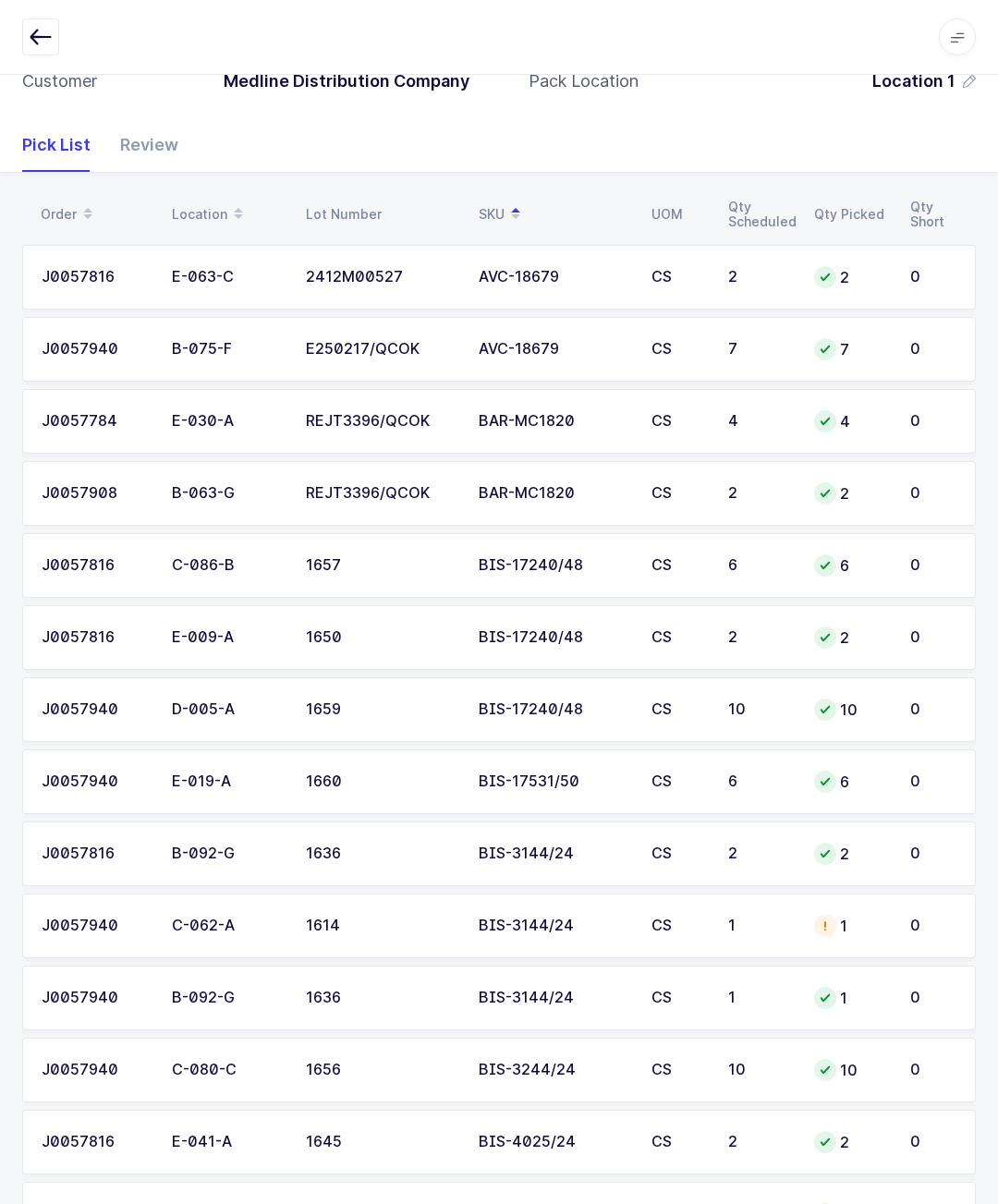 scroll, scrollTop: 0, scrollLeft: 0, axis: both 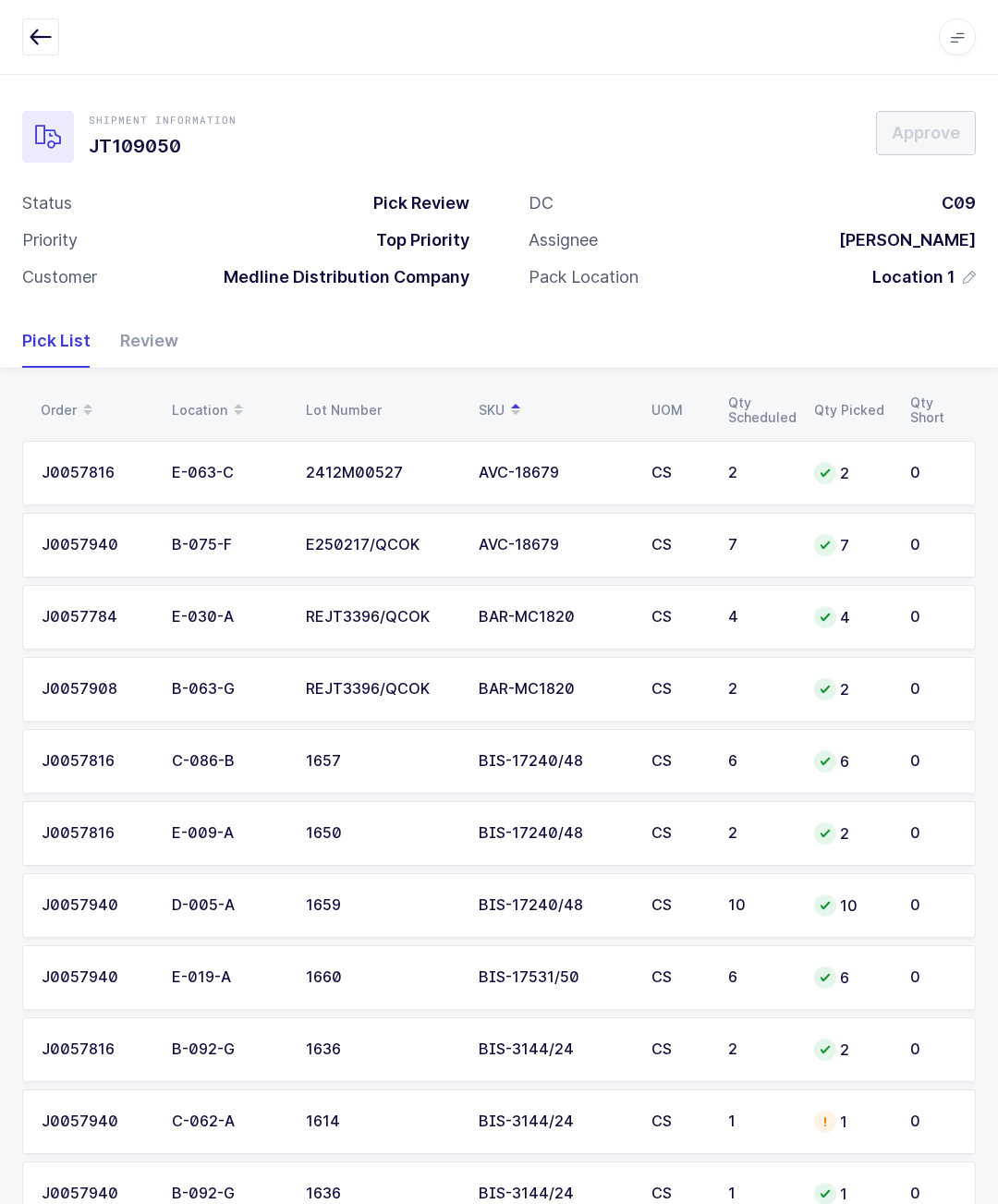 click on "Review" at bounding box center [141, 341] 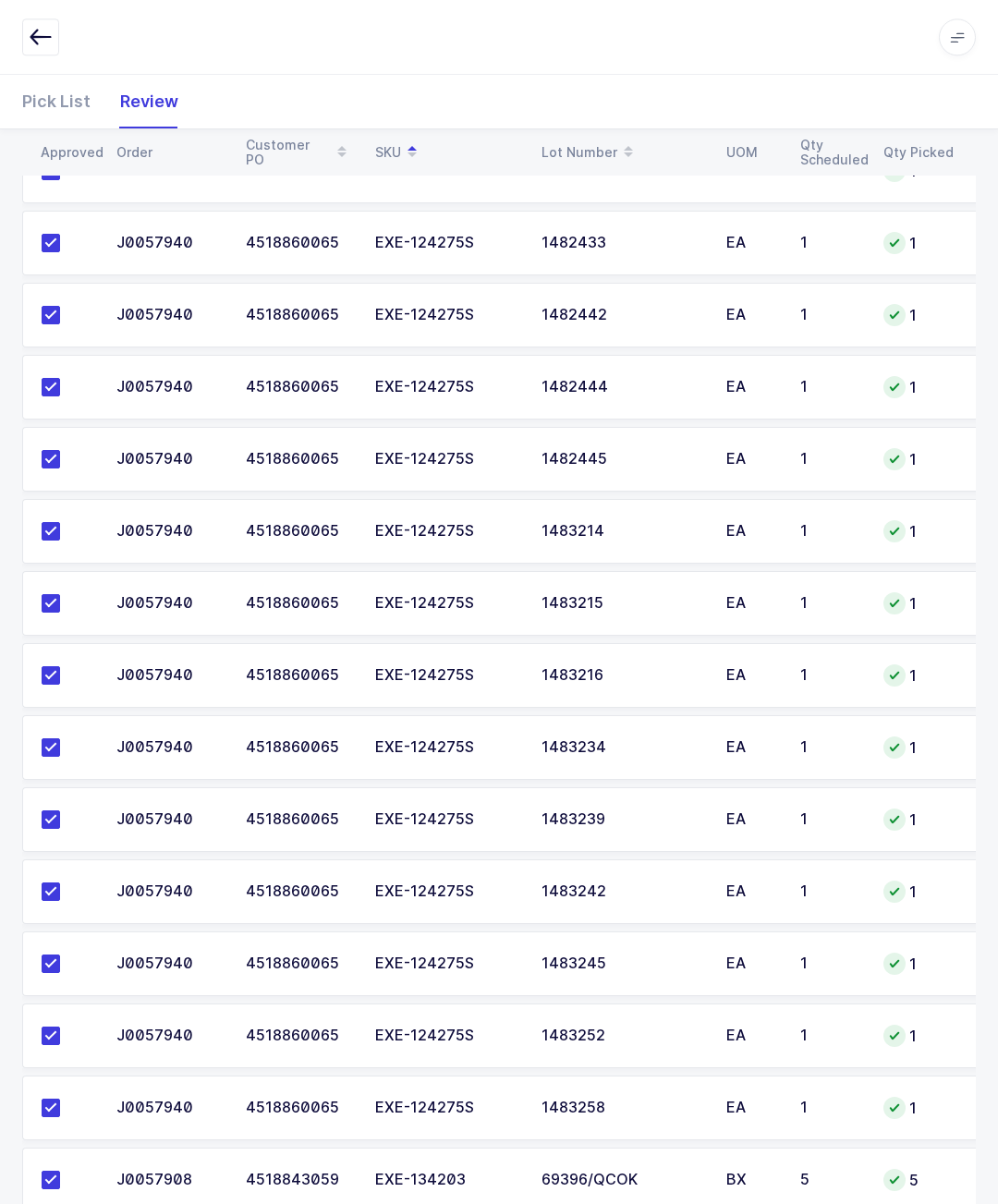 scroll, scrollTop: 6542, scrollLeft: 0, axis: vertical 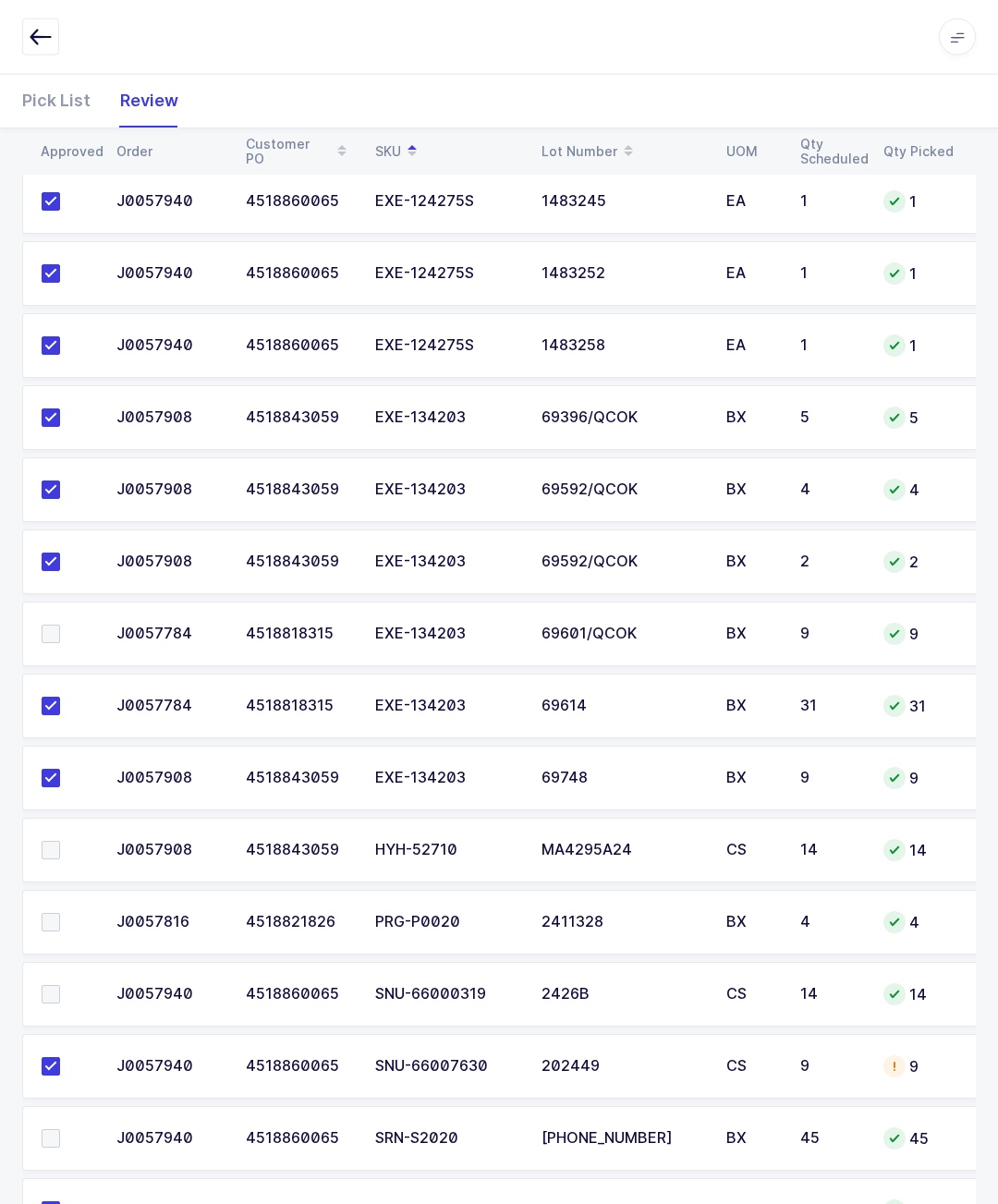 click on "Pick List" at bounding box center (64, 101) 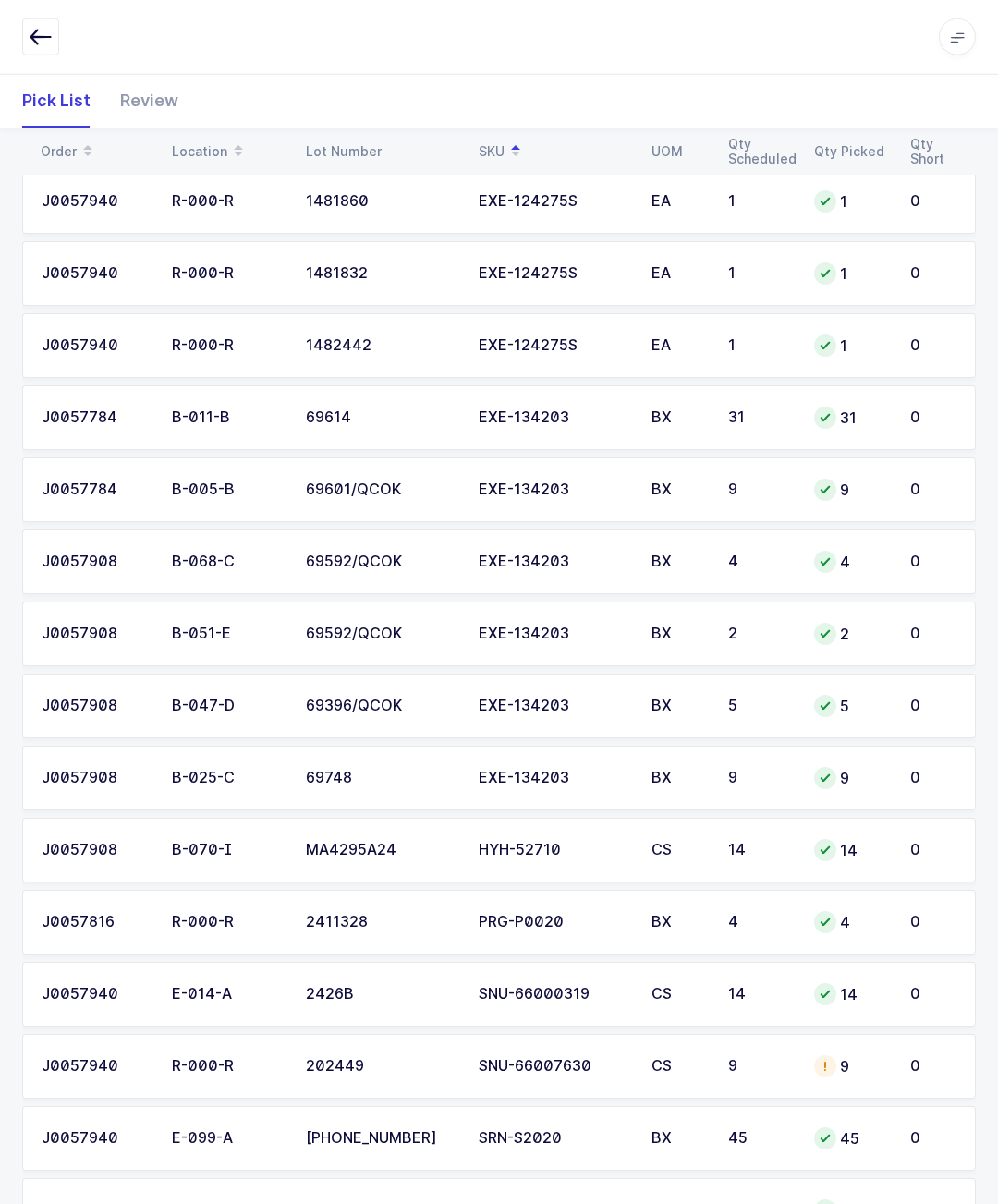 click on "9" at bounding box center (760, 1066) 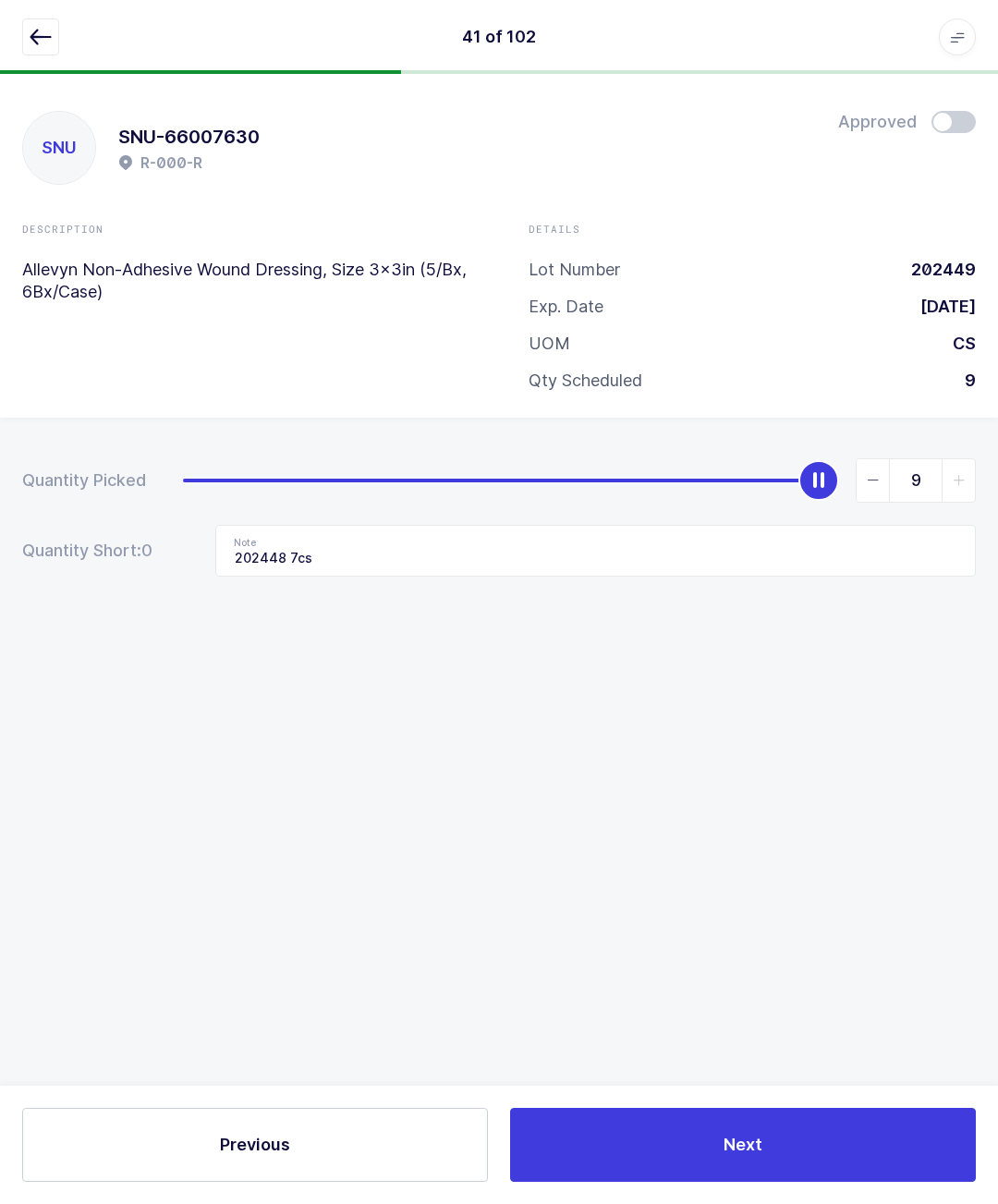 scroll, scrollTop: 80, scrollLeft: 0, axis: vertical 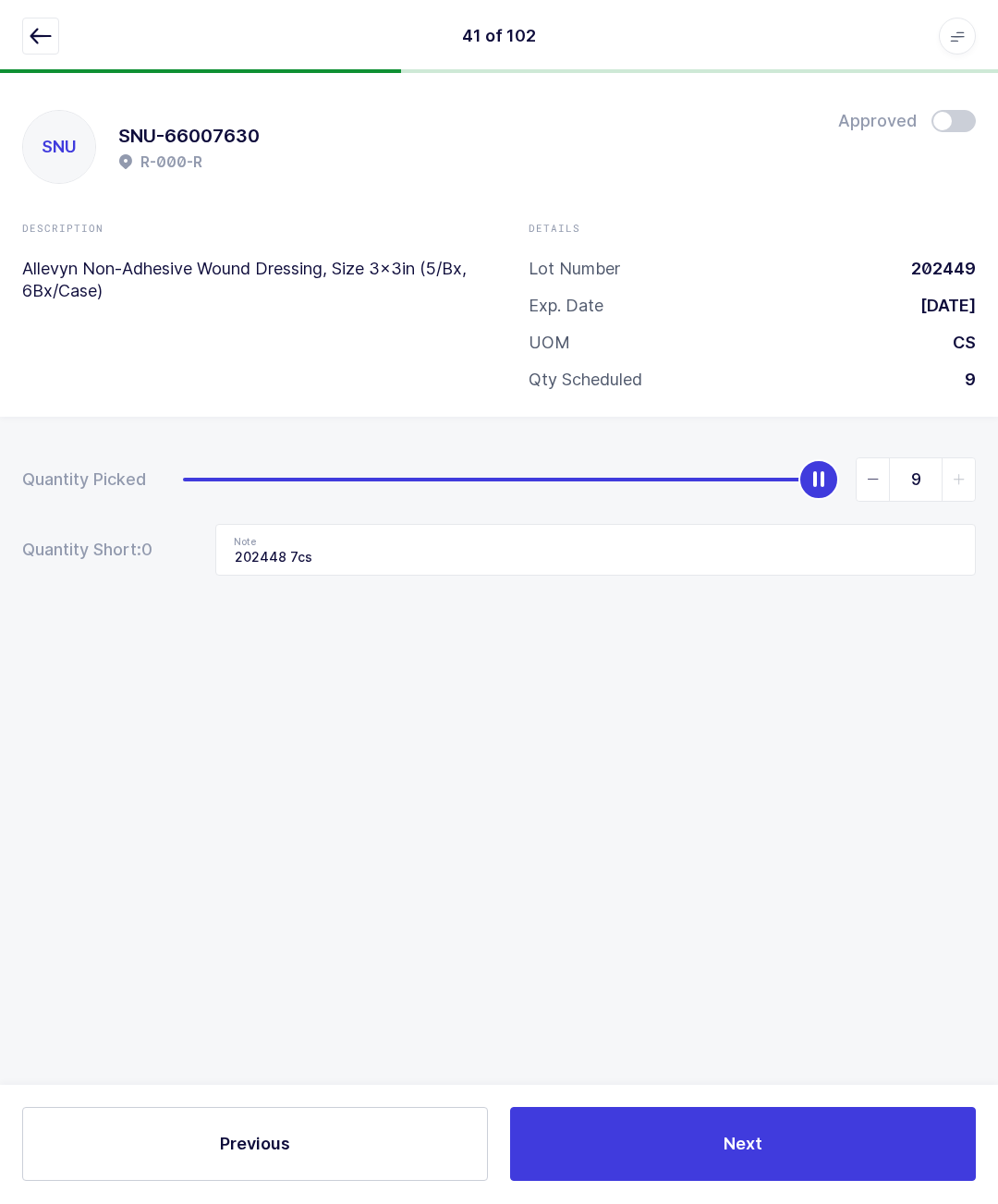 click on "Quantity Picked   9   Quantity Short:  0   Note 202448 7cs" at bounding box center (499, 582) 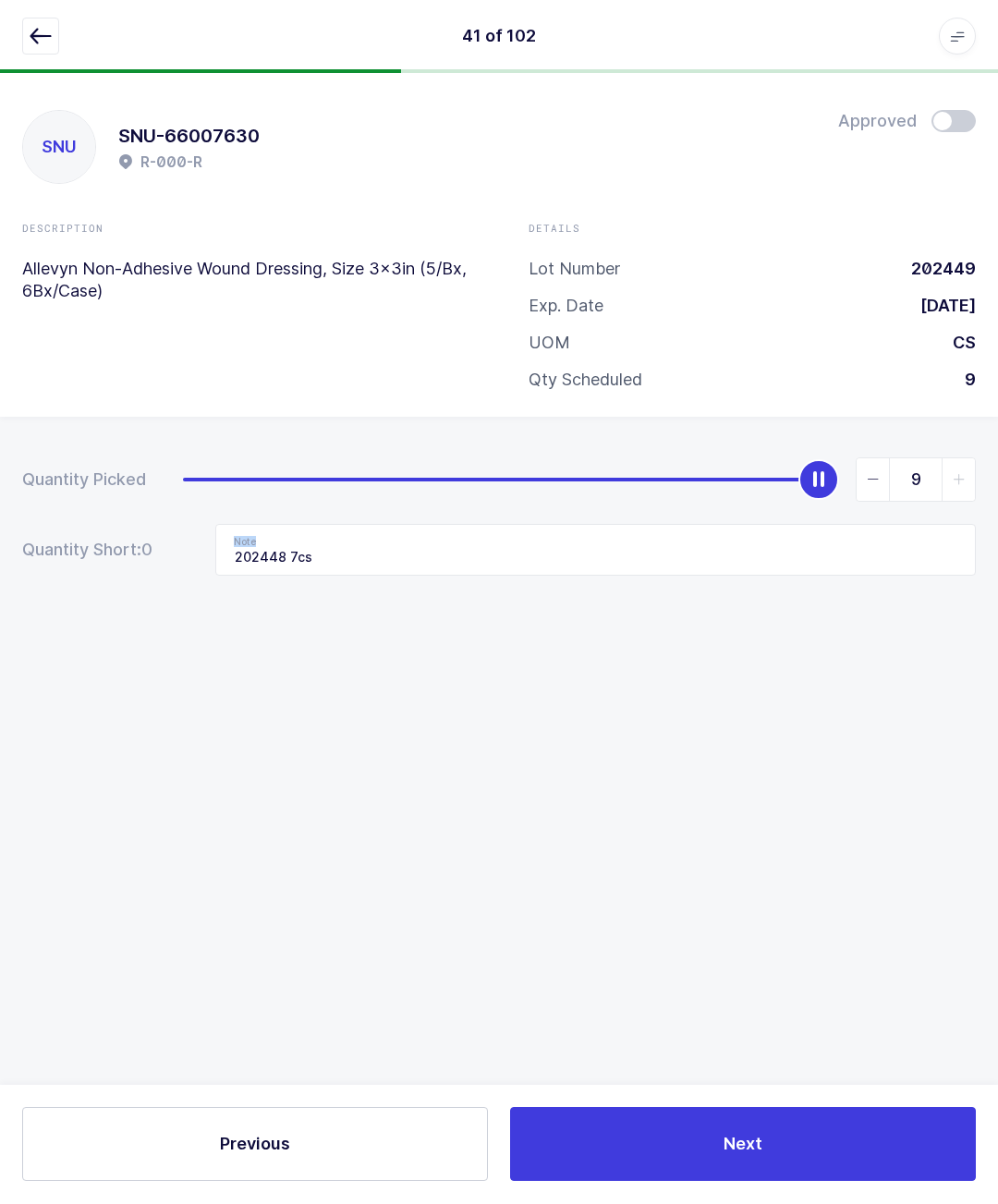 click on "Quantity Picked   9   Quantity Short:  0   Note 202448 7cs" at bounding box center (499, 582) 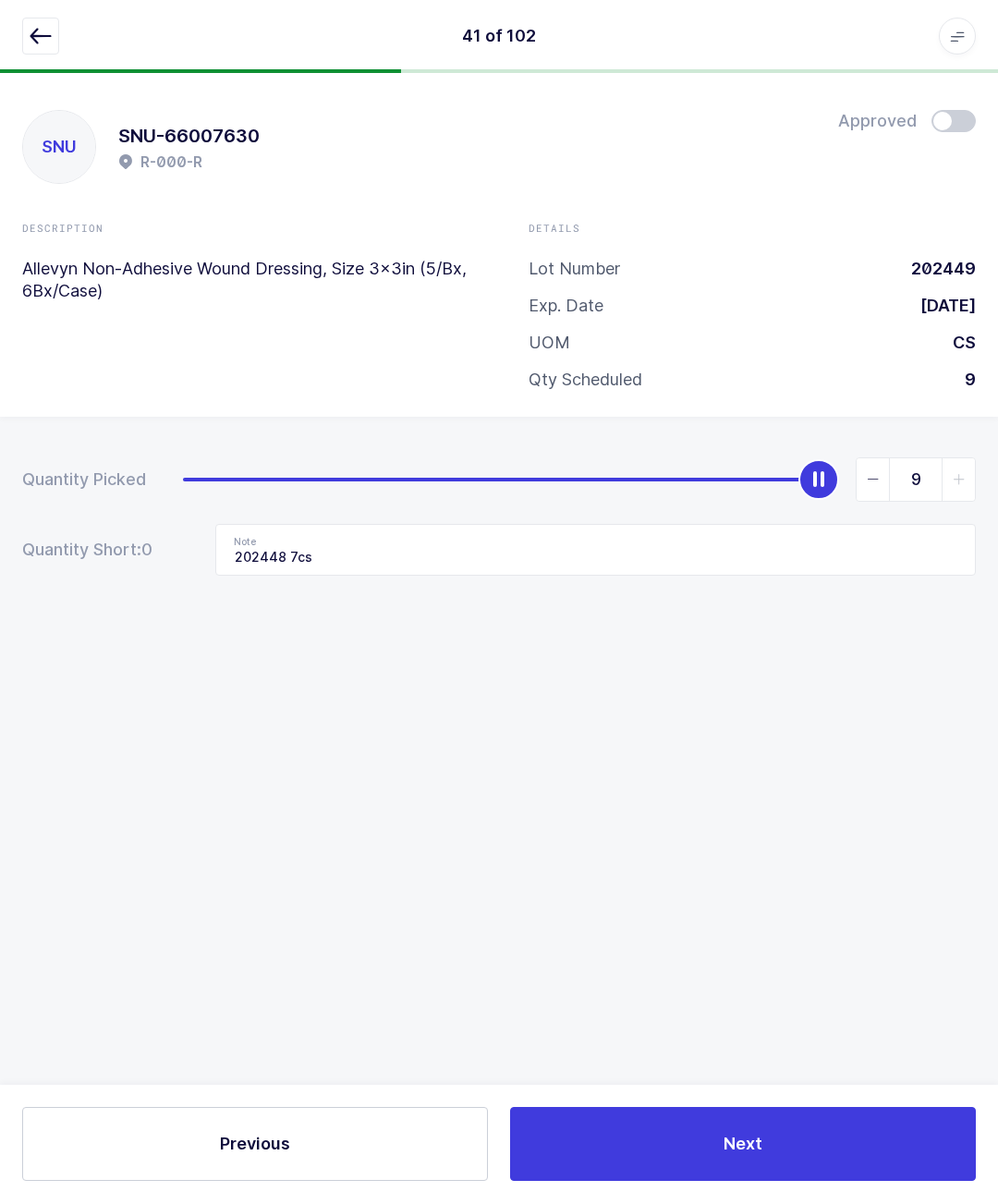 click on "Quantity Picked   9   Quantity Short:  0   Note 202448 7cs" at bounding box center (499, 582) 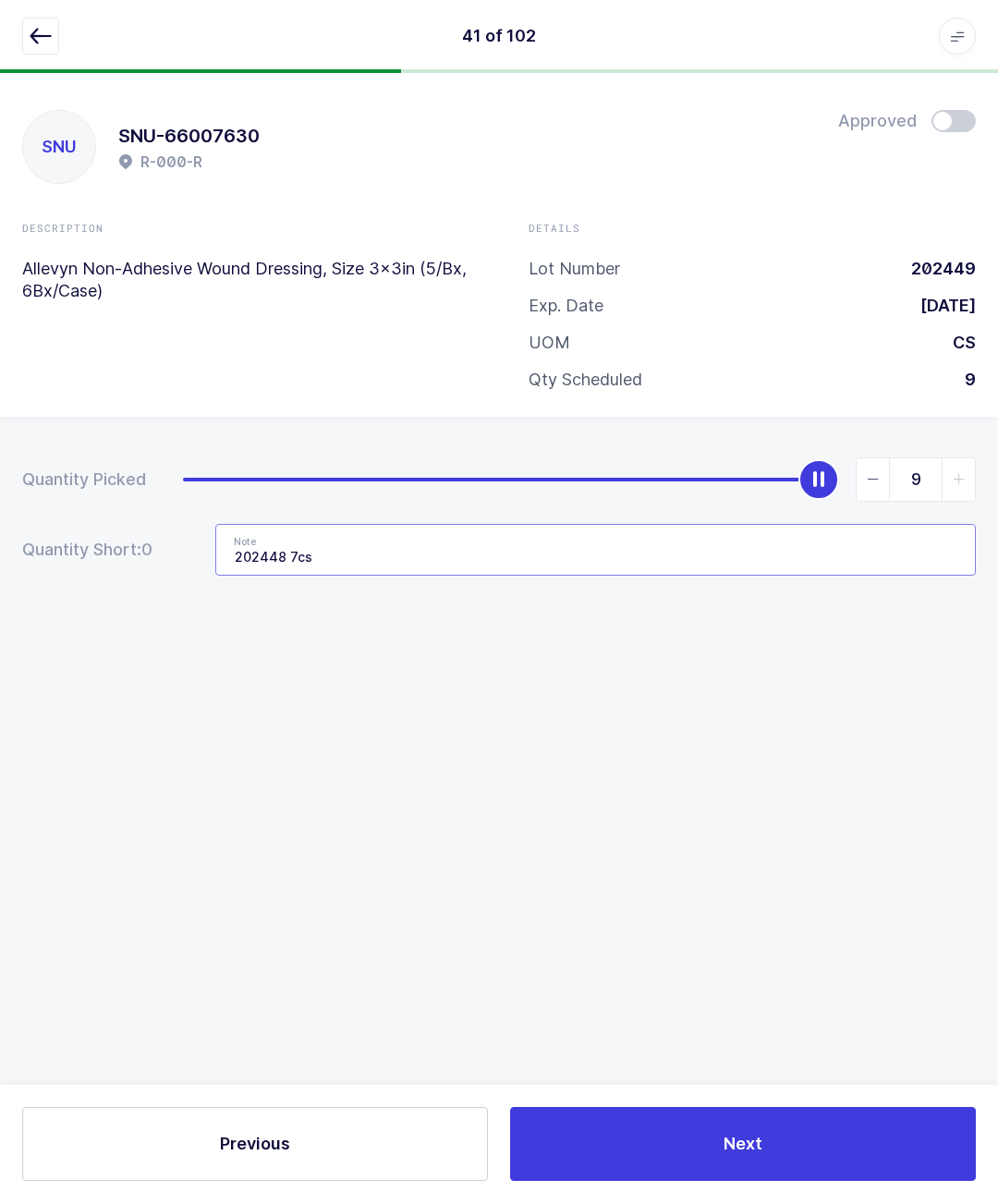 click on "202448 7cs" at bounding box center (595, 551) 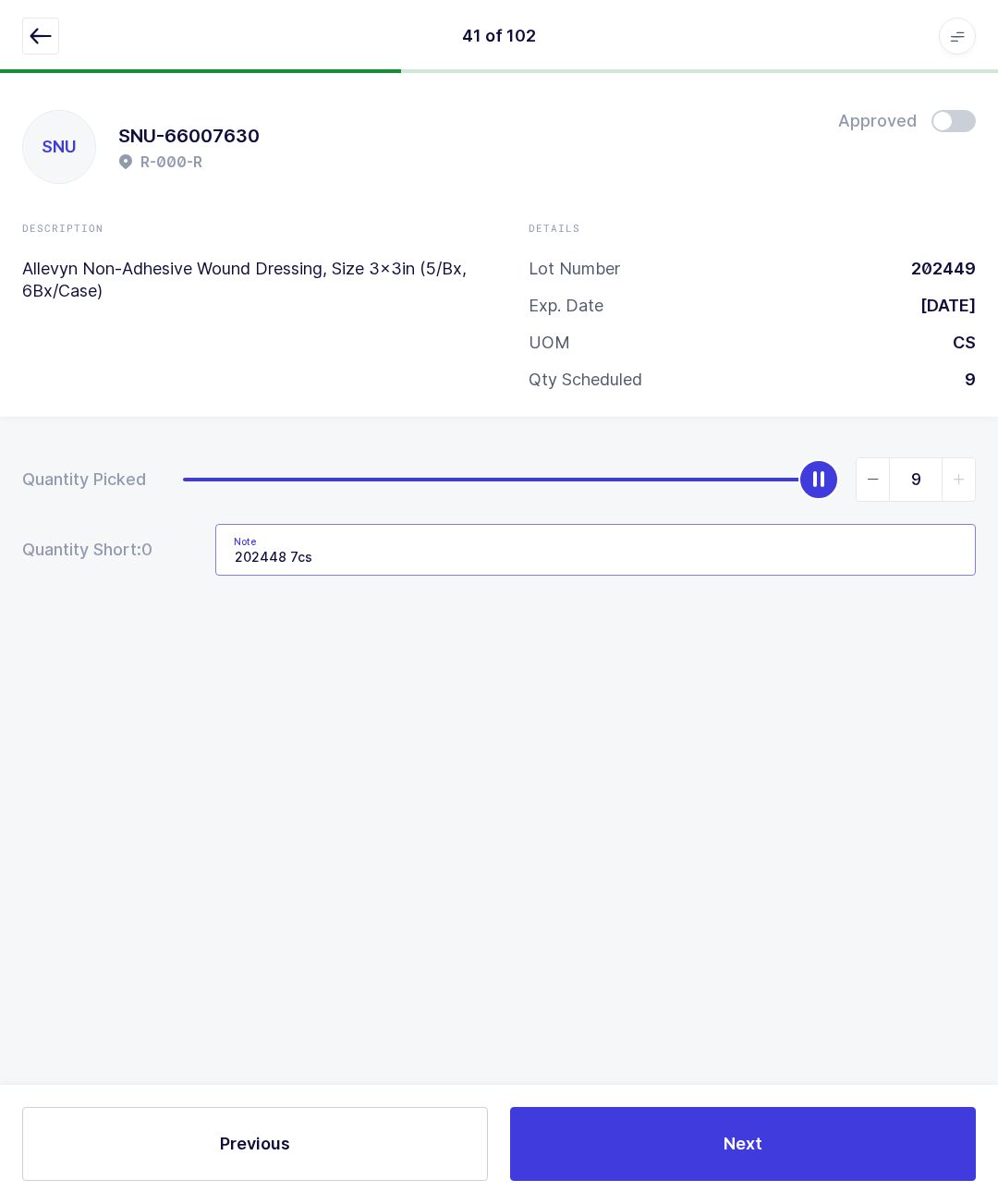 scroll, scrollTop: 80, scrollLeft: 0, axis: vertical 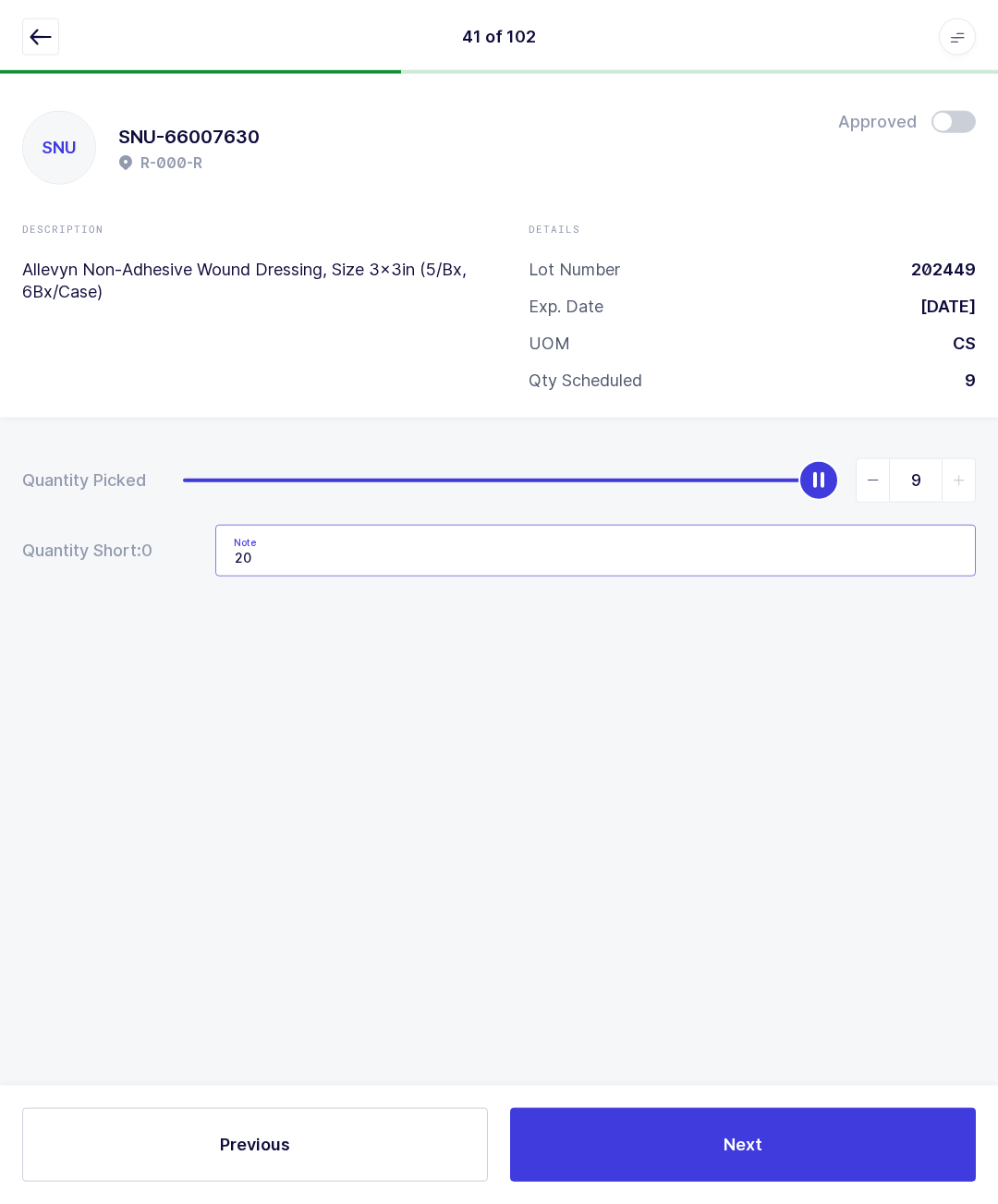 type on "2" 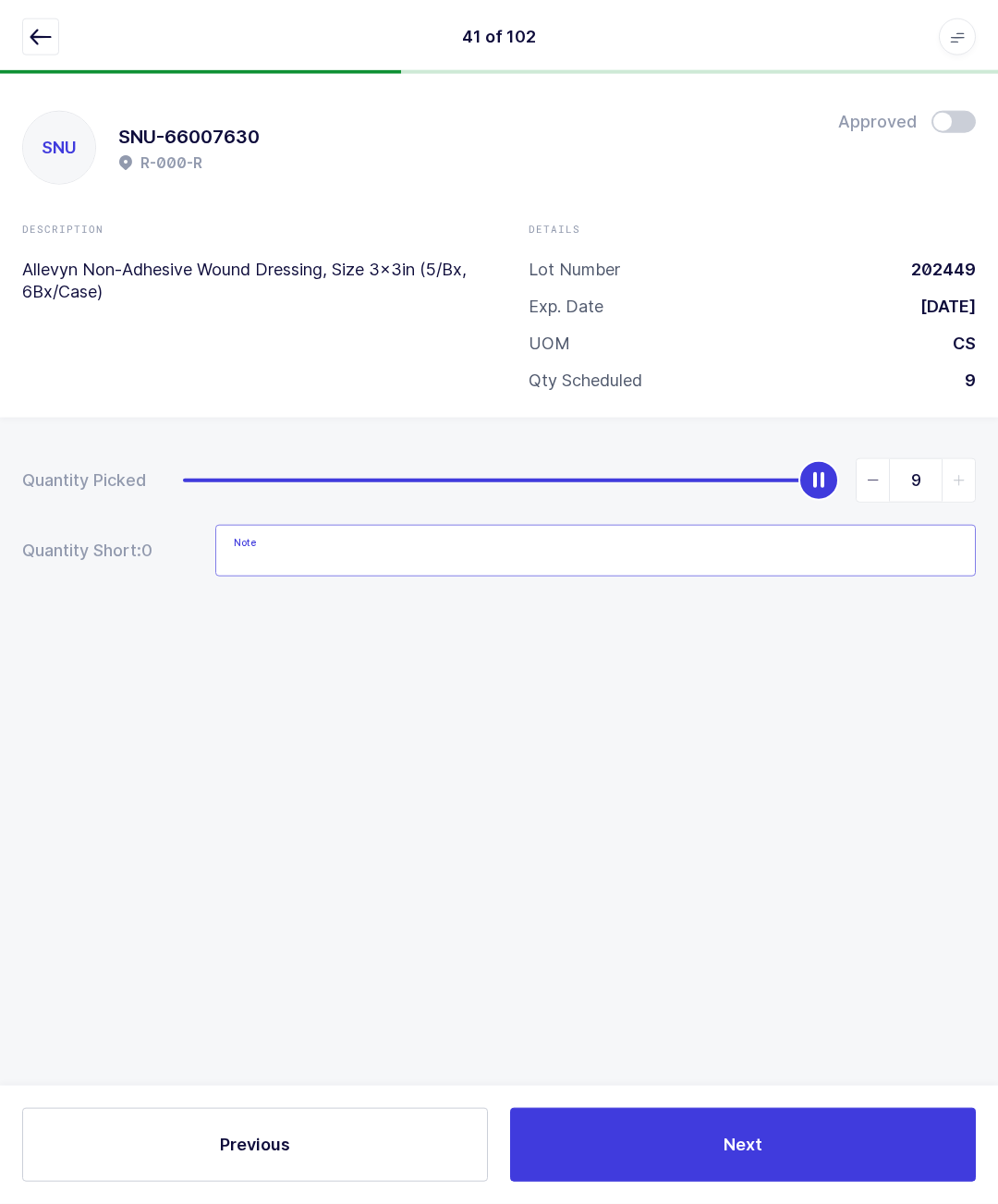 type 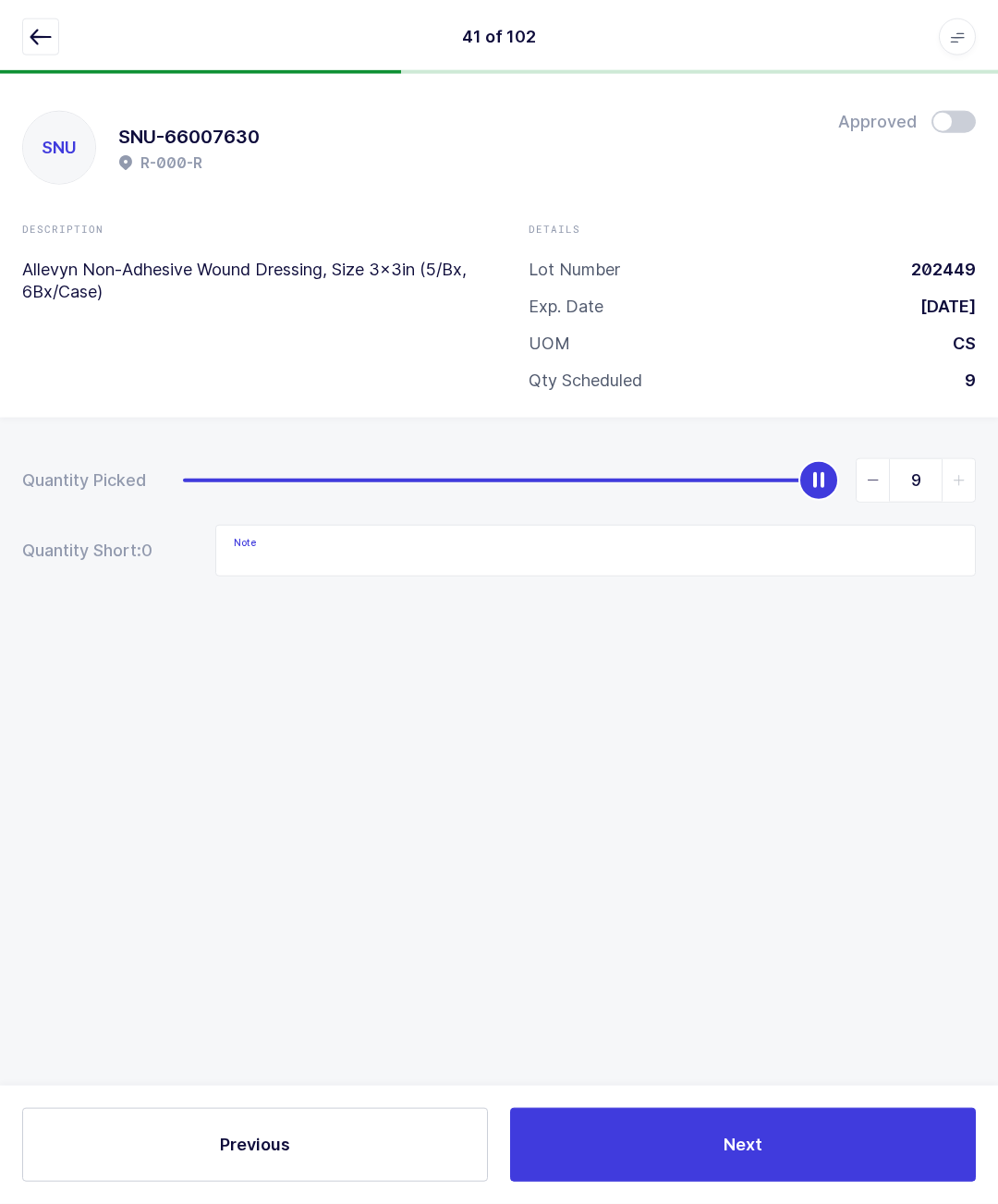 click at bounding box center [41, 37] 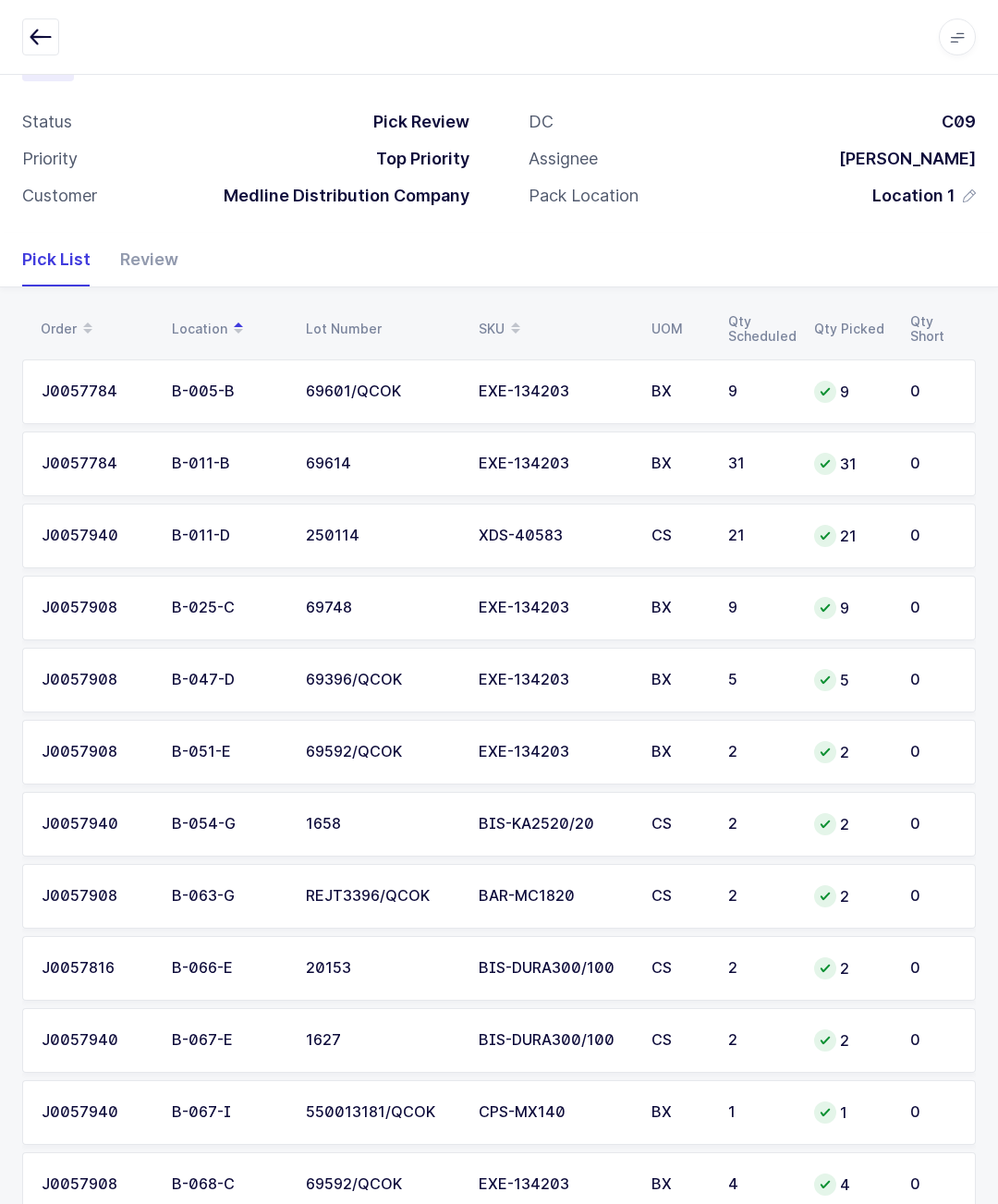 click on "Review" at bounding box center (141, 260) 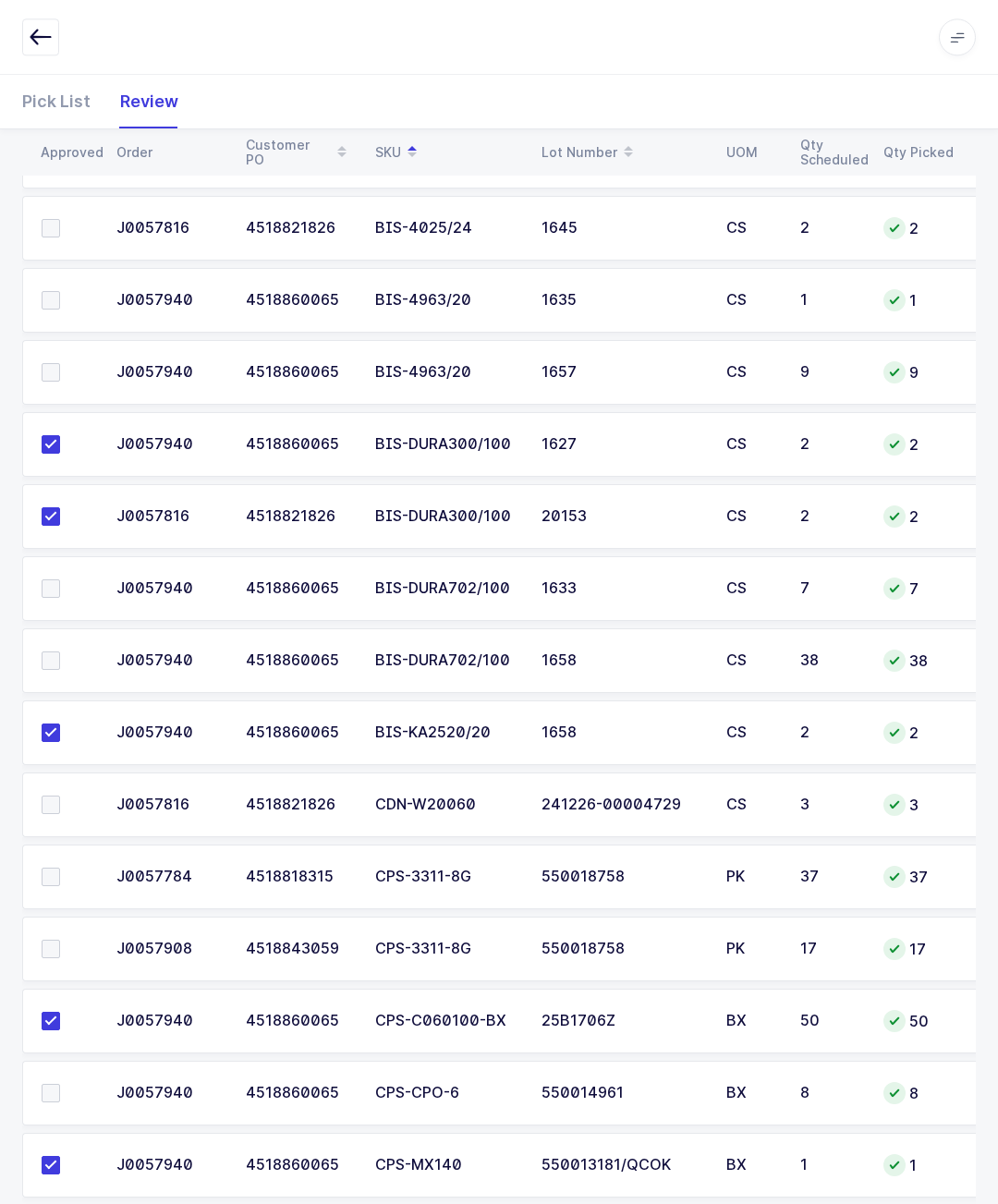 scroll, scrollTop: 1116, scrollLeft: 0, axis: vertical 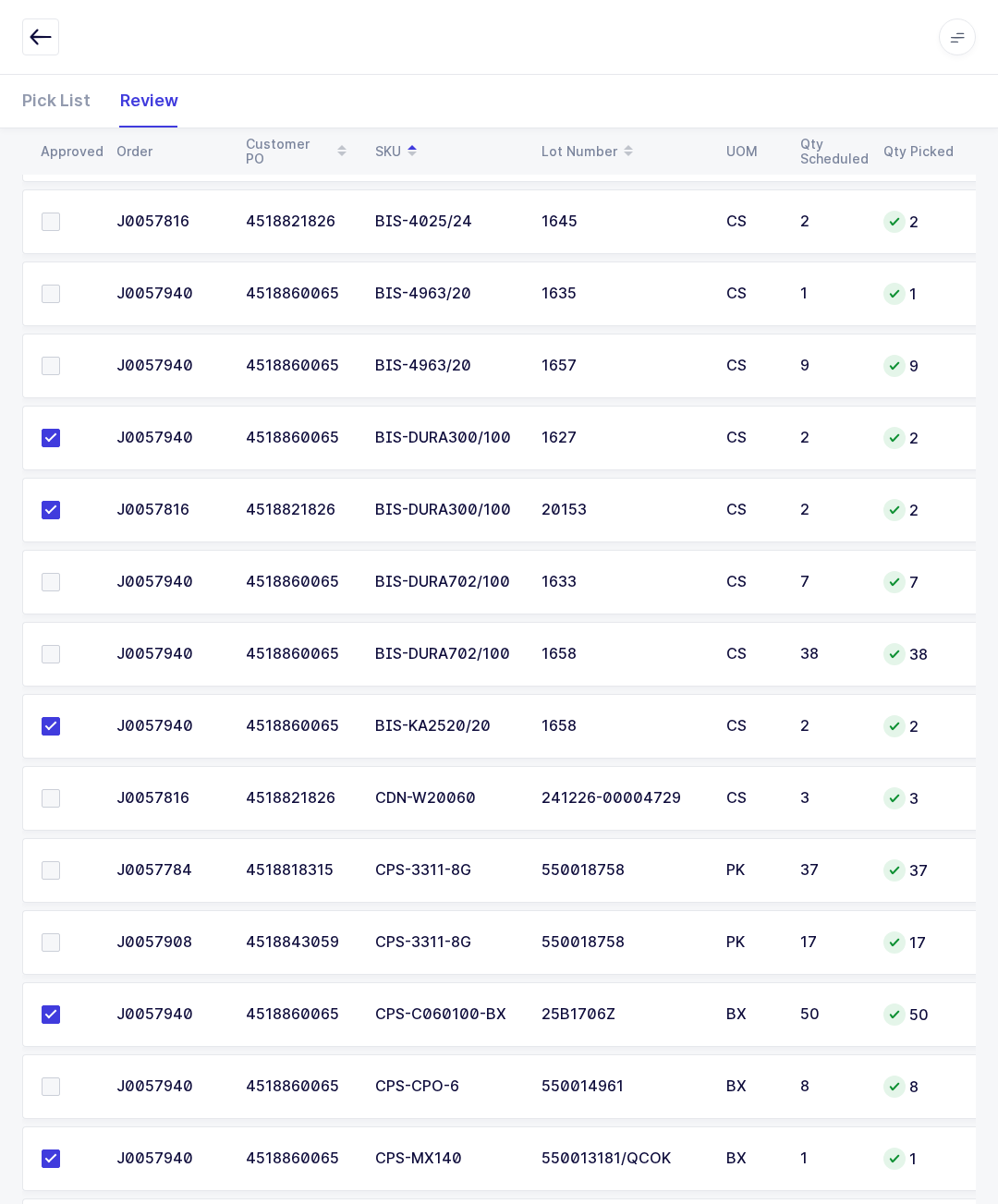 click at bounding box center [64, 654] 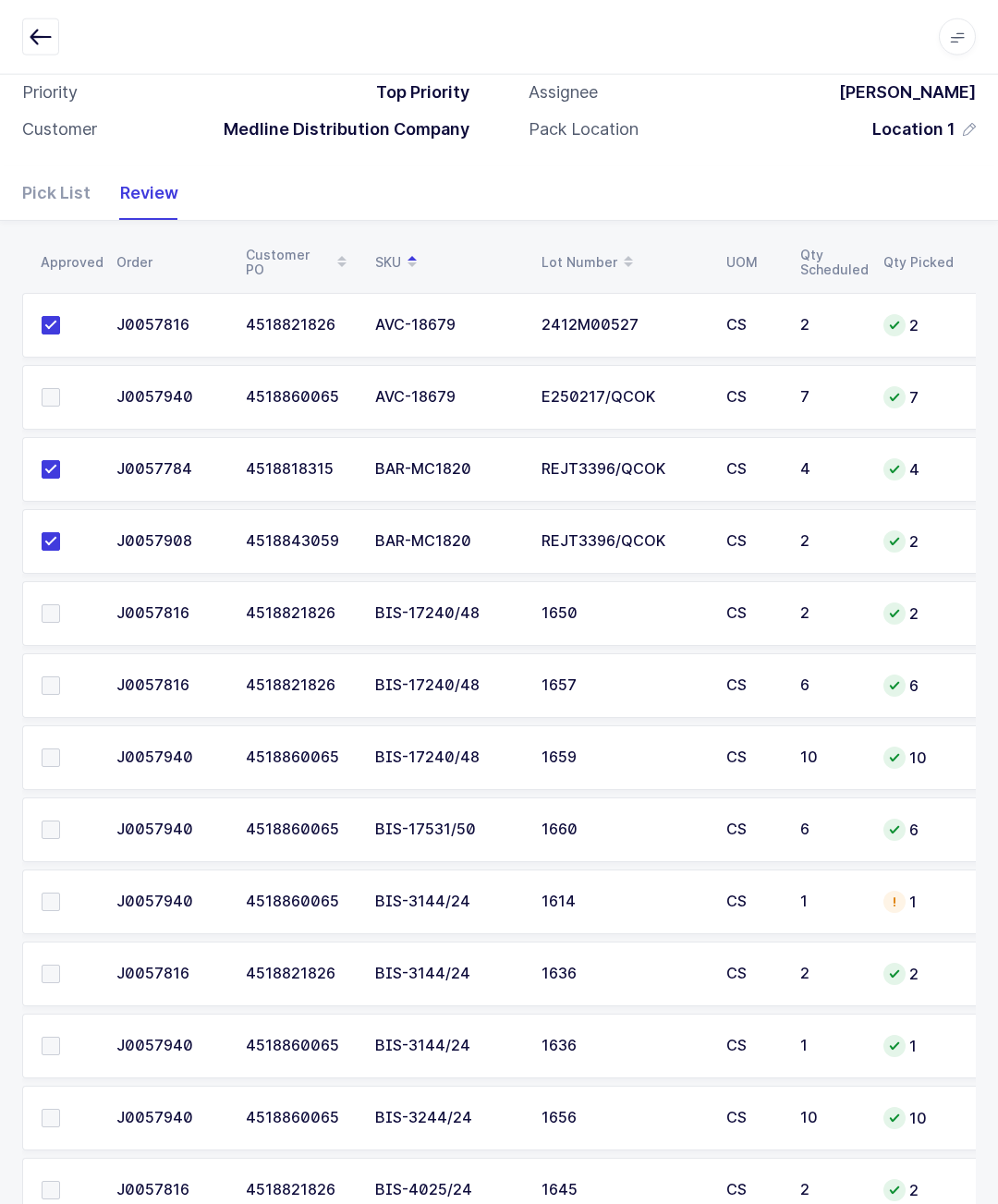 scroll, scrollTop: 0, scrollLeft: 0, axis: both 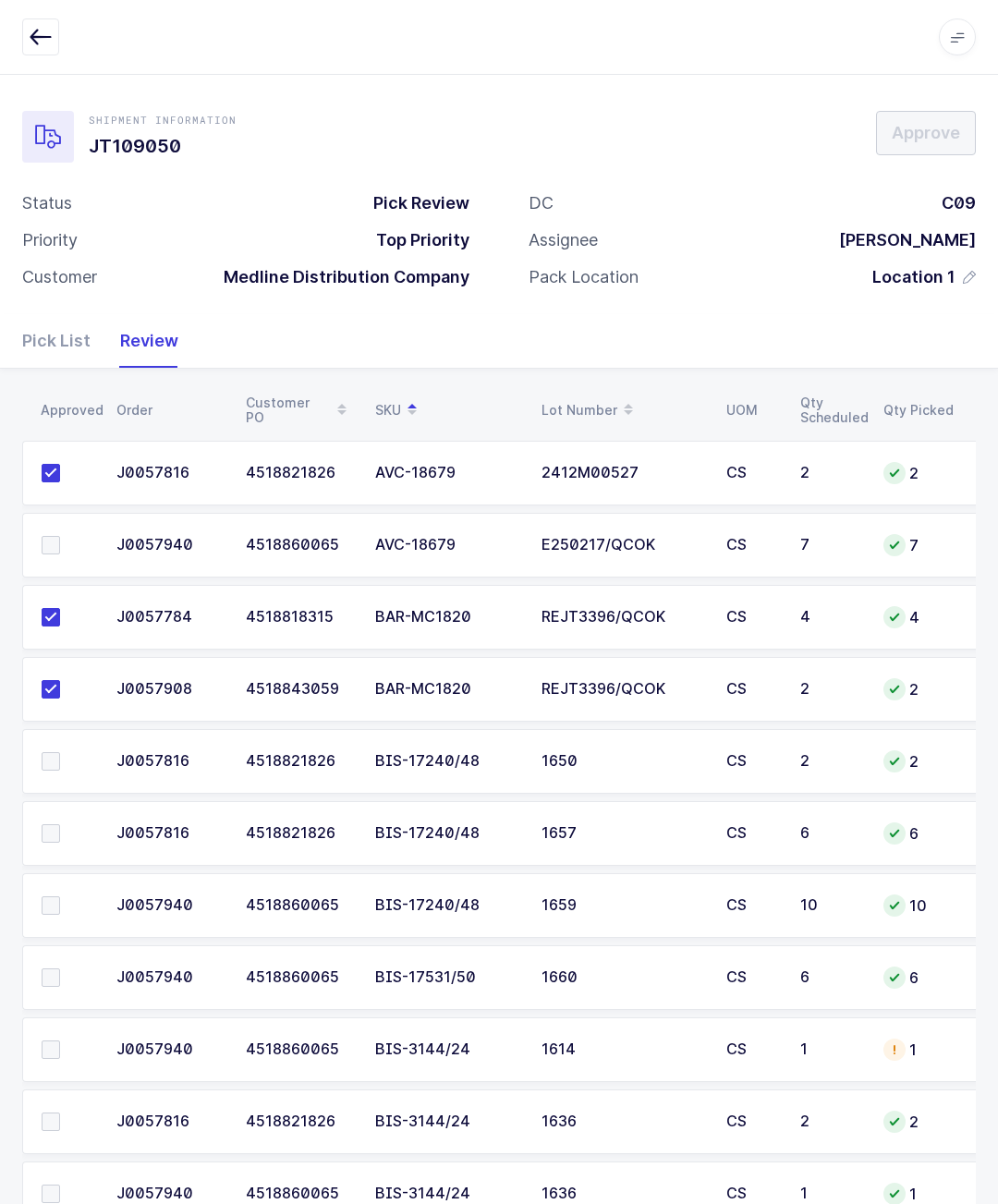 click on "6" at bounding box center [831, 978] 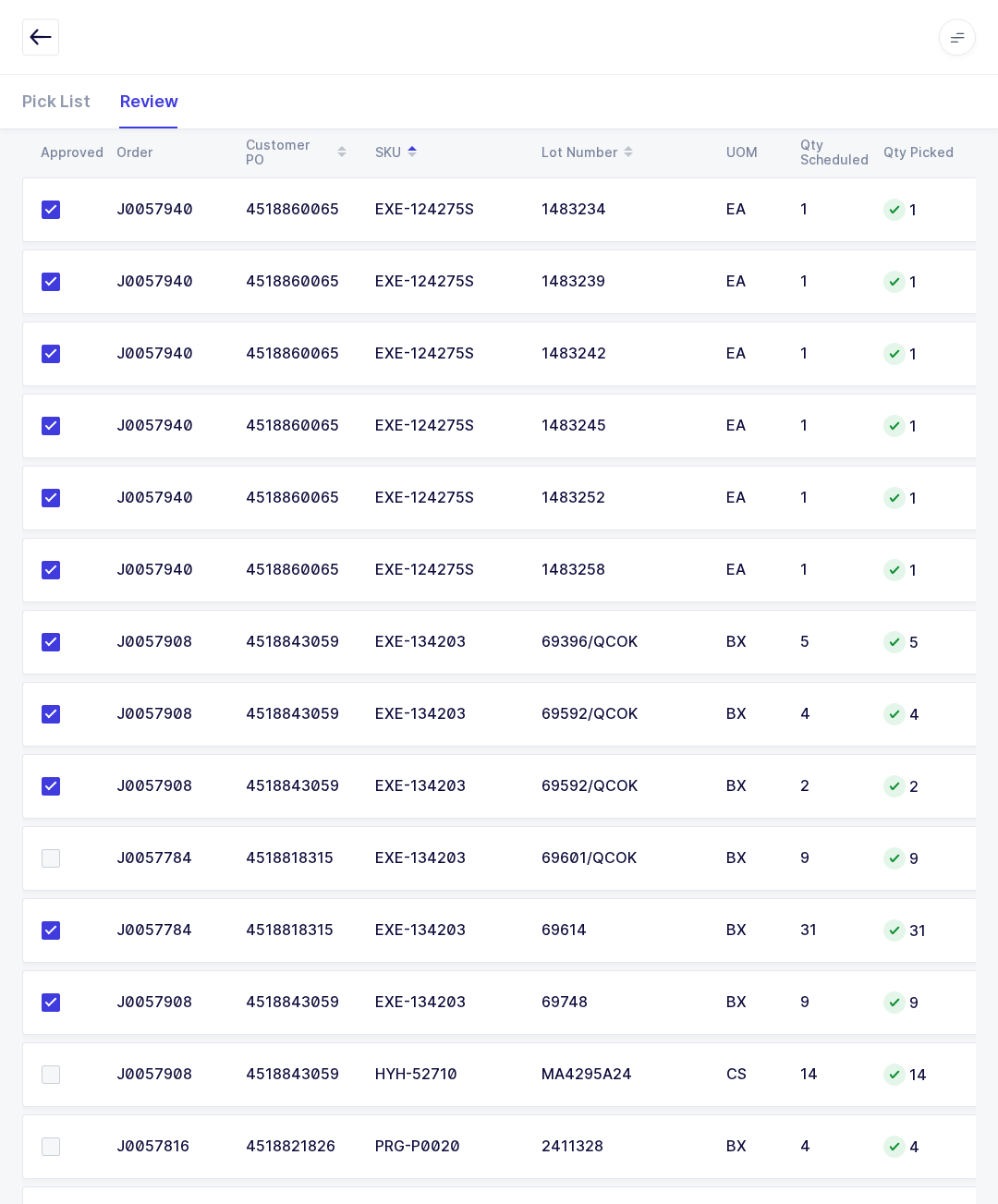 scroll, scrollTop: 6542, scrollLeft: 0, axis: vertical 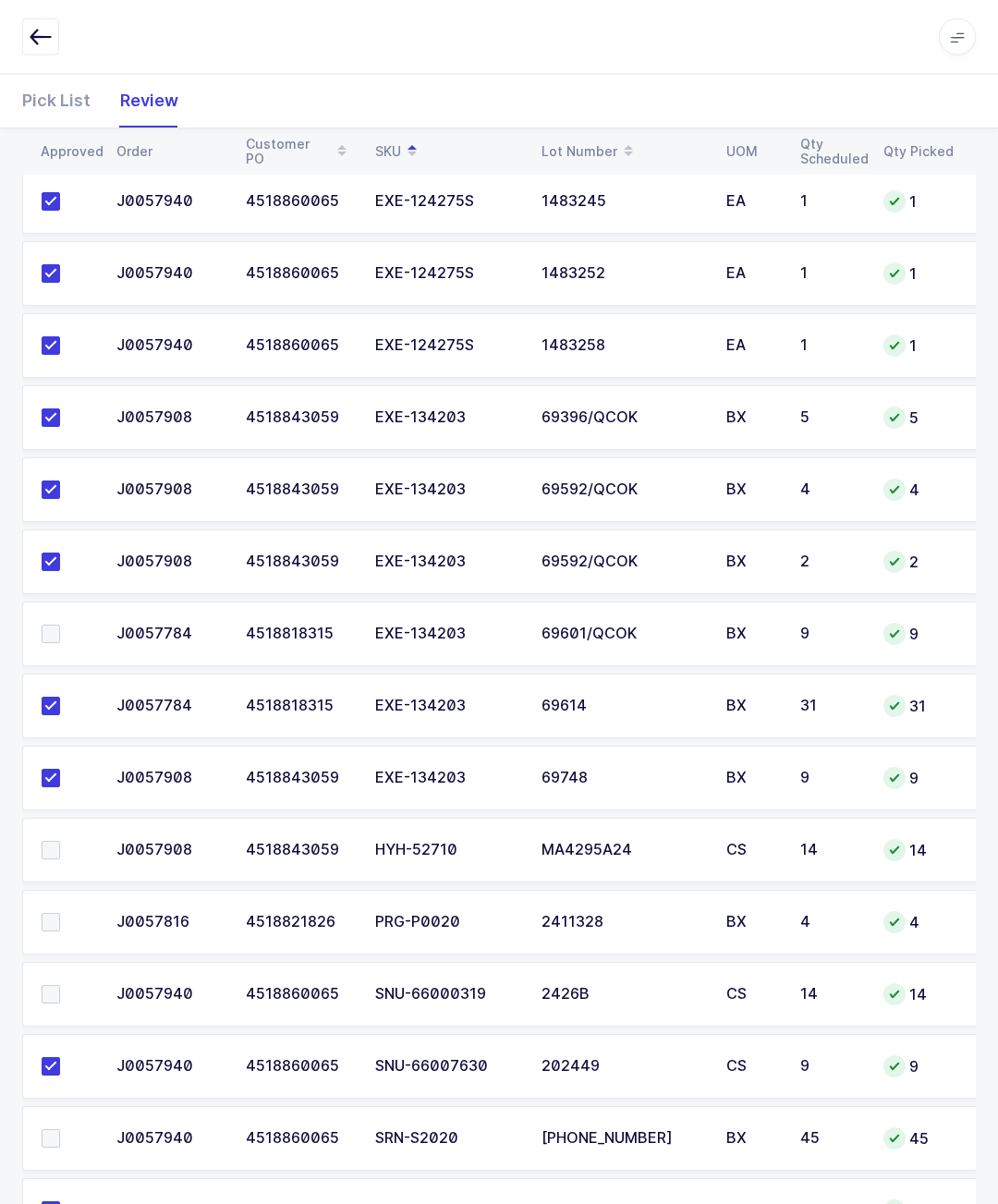 click at bounding box center [67, 922] 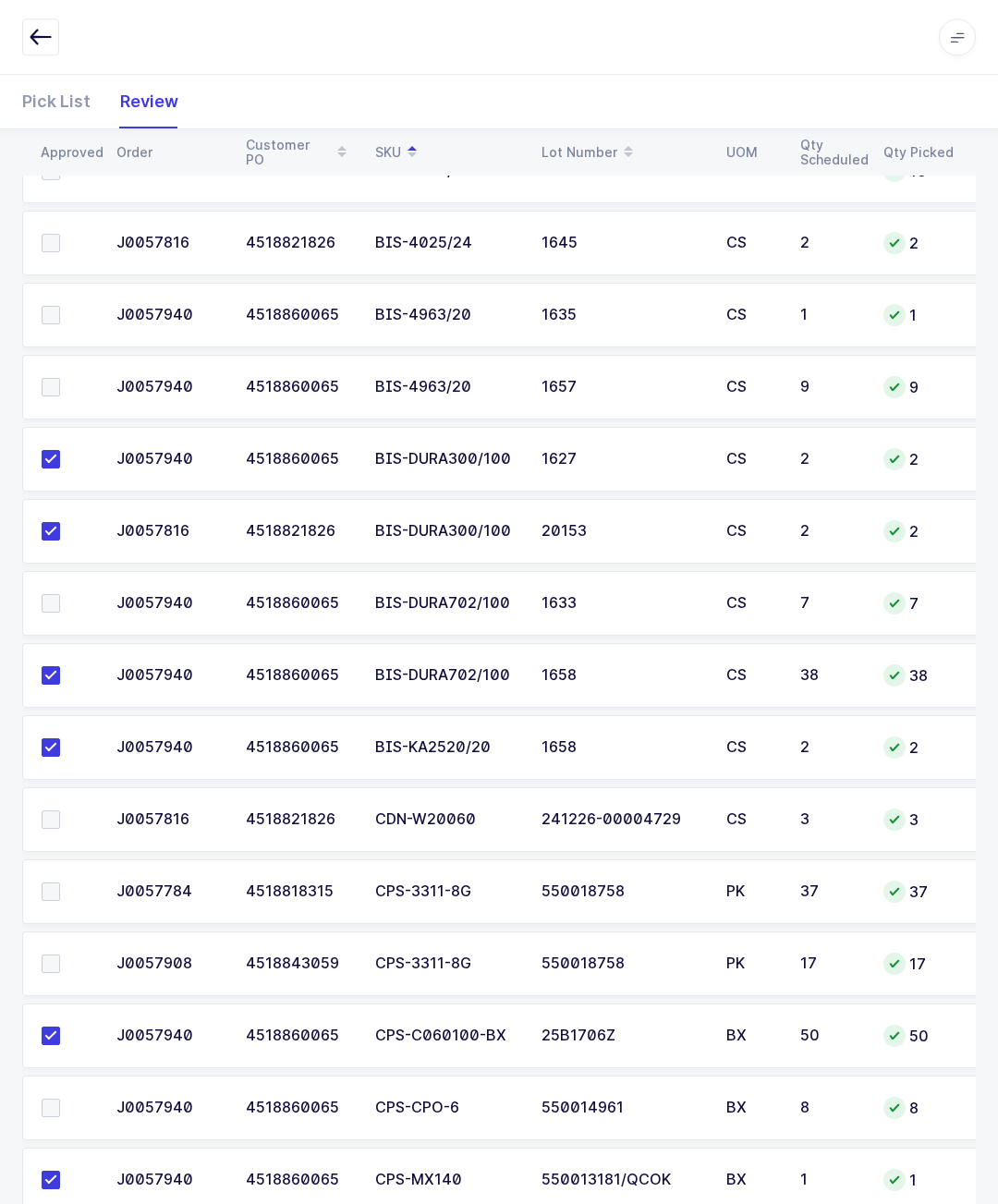 scroll, scrollTop: 1124, scrollLeft: 0, axis: vertical 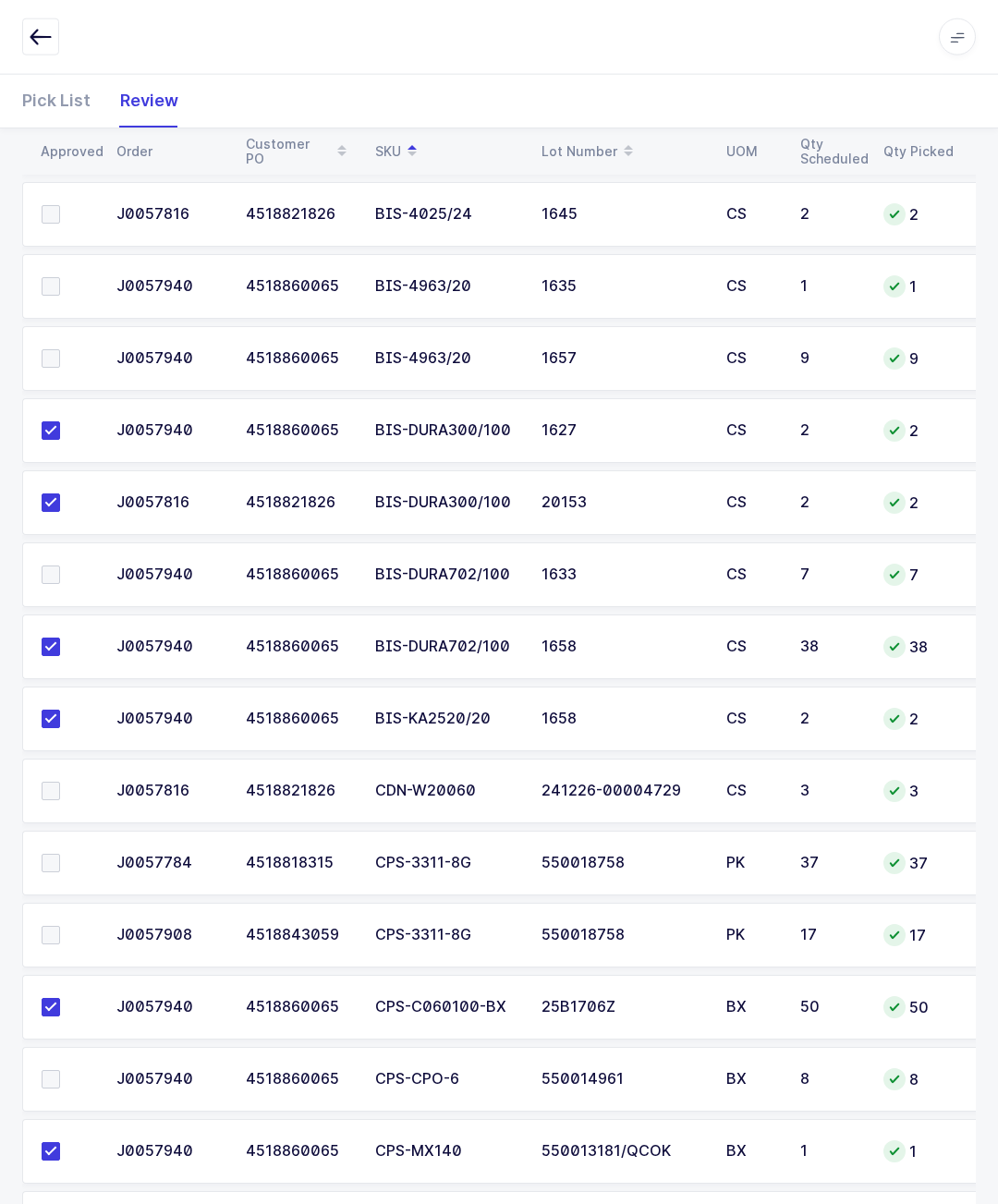 click at bounding box center [67, 935] 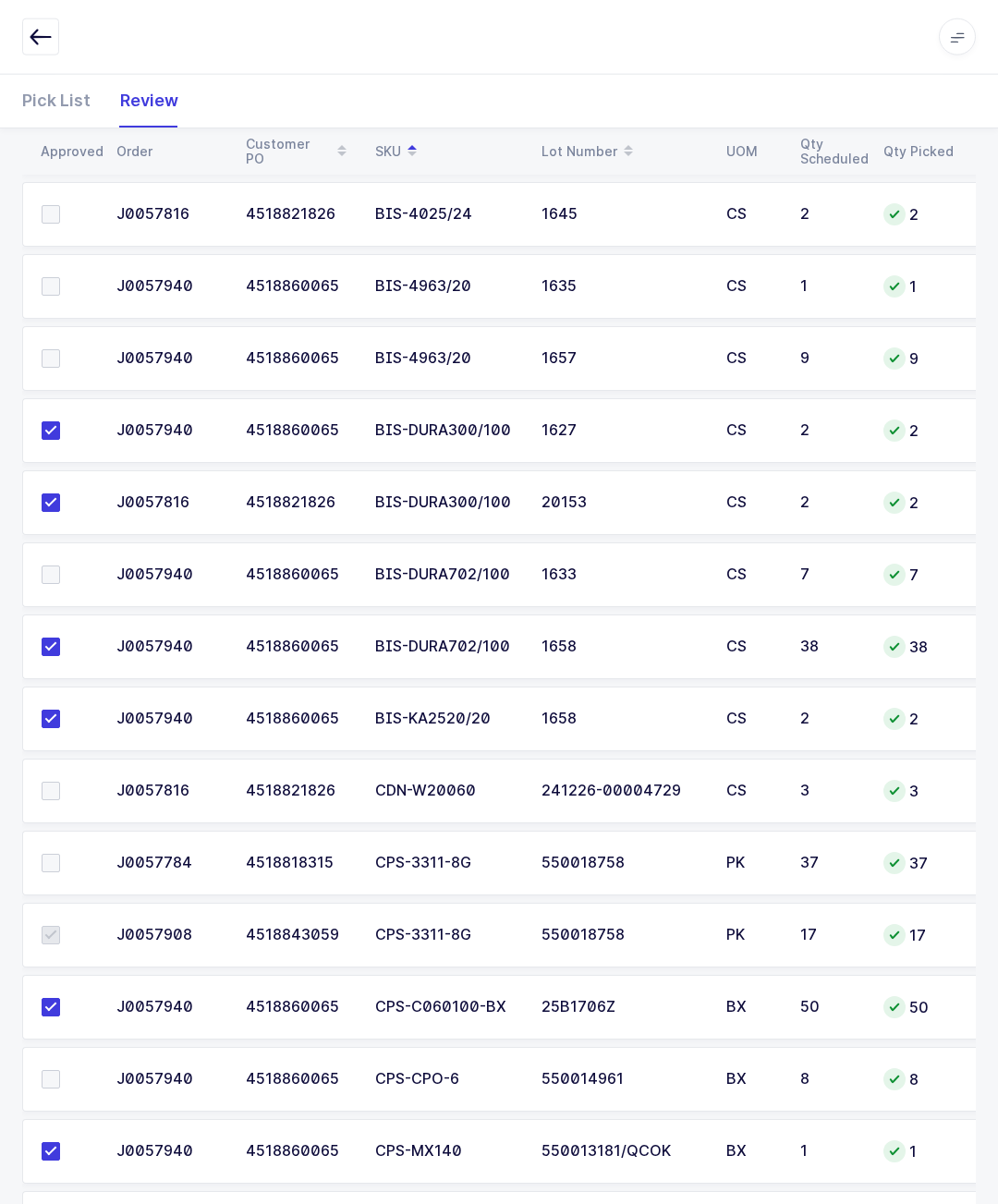 scroll, scrollTop: 1124, scrollLeft: 0, axis: vertical 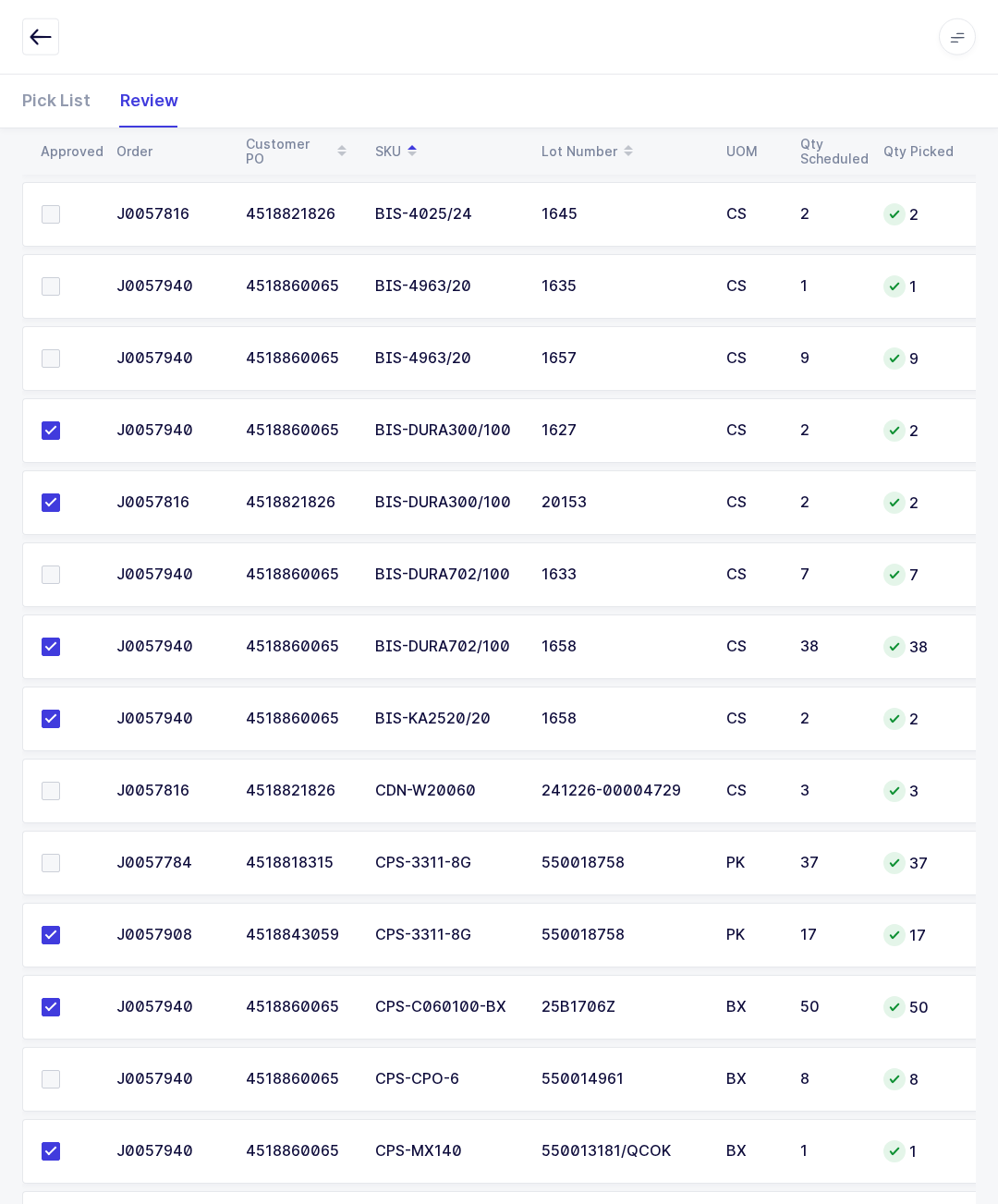 click at bounding box center [51, 863] 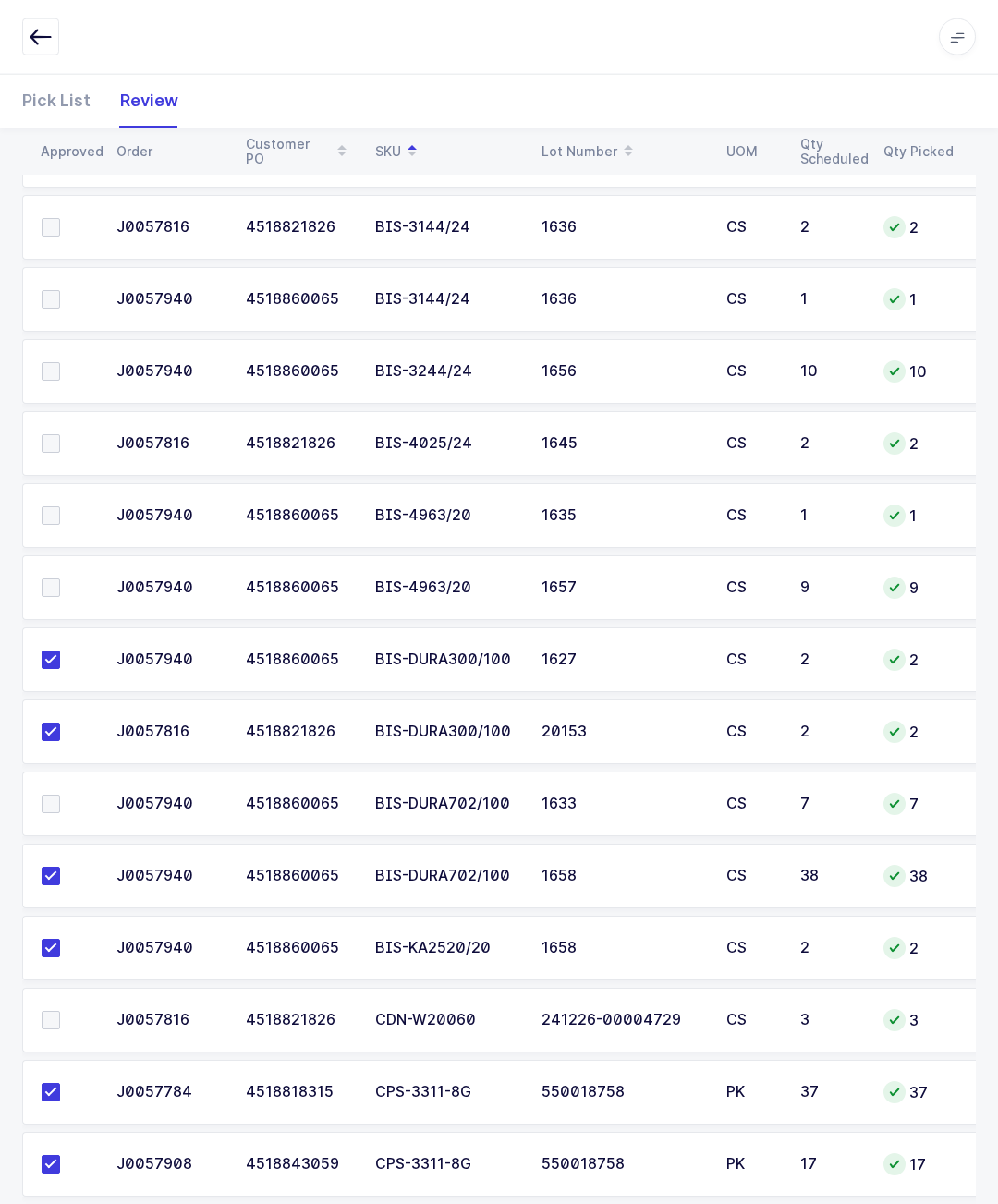 scroll, scrollTop: 894, scrollLeft: 0, axis: vertical 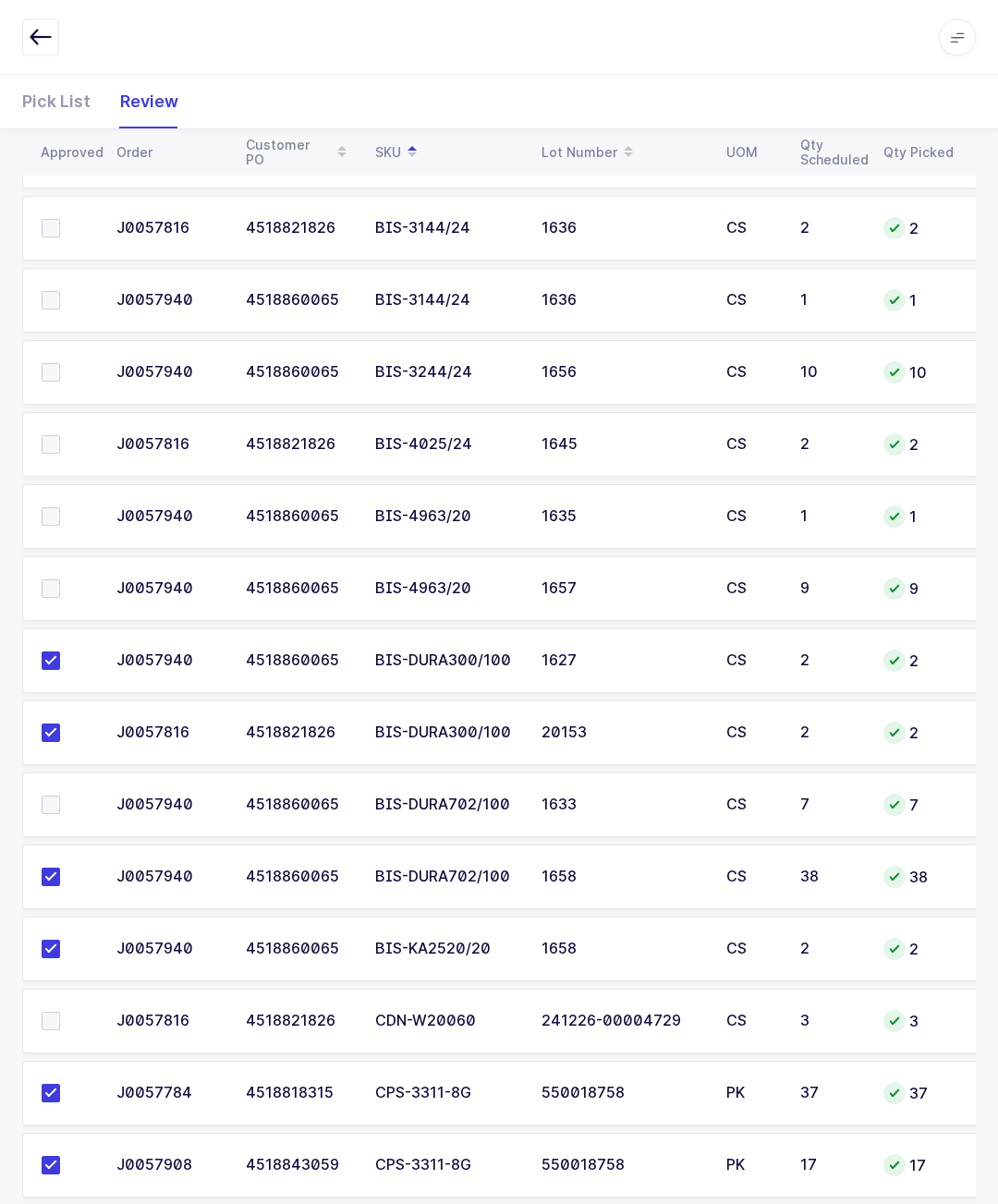 click at bounding box center (51, 444) 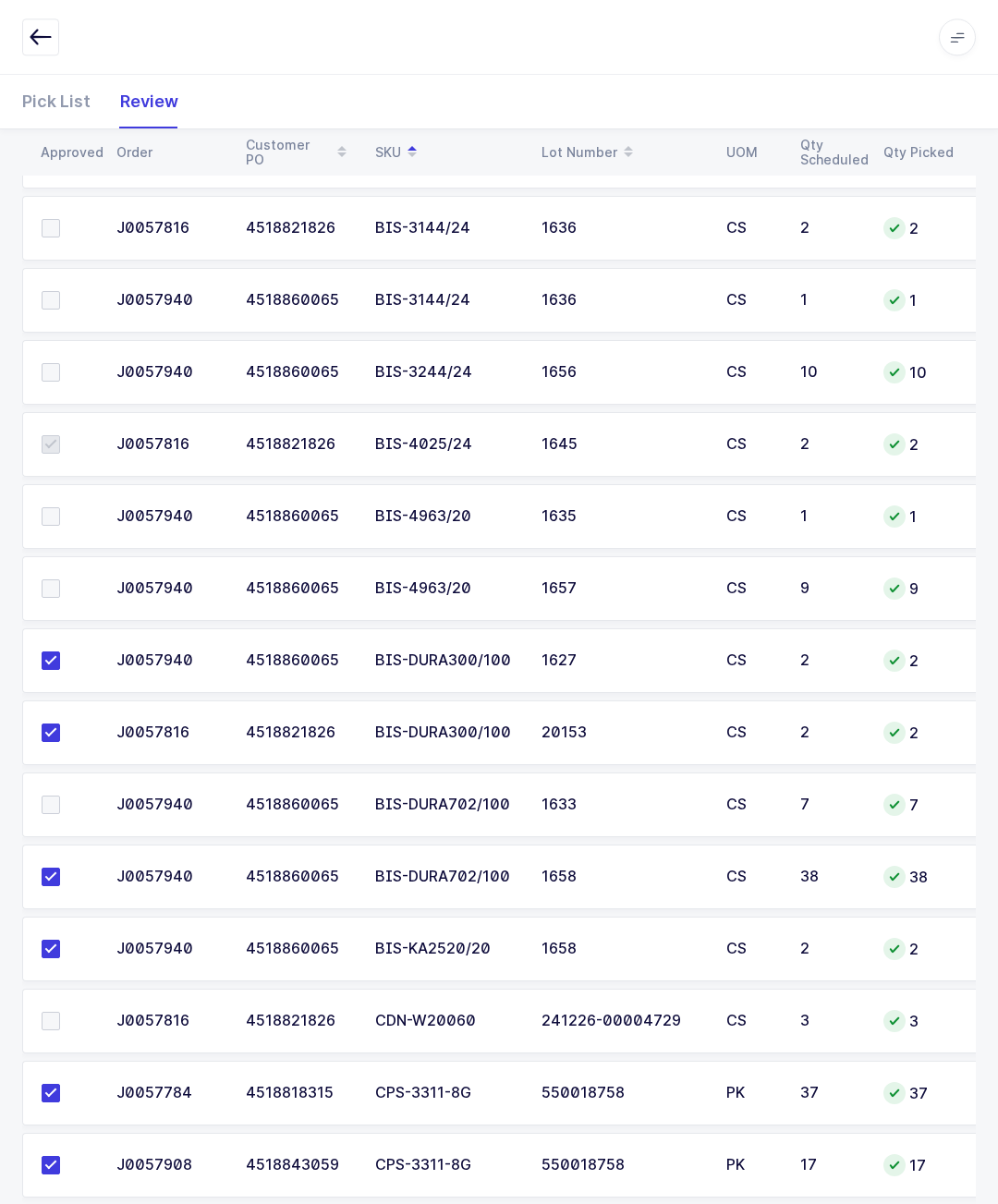 scroll, scrollTop: 894, scrollLeft: 0, axis: vertical 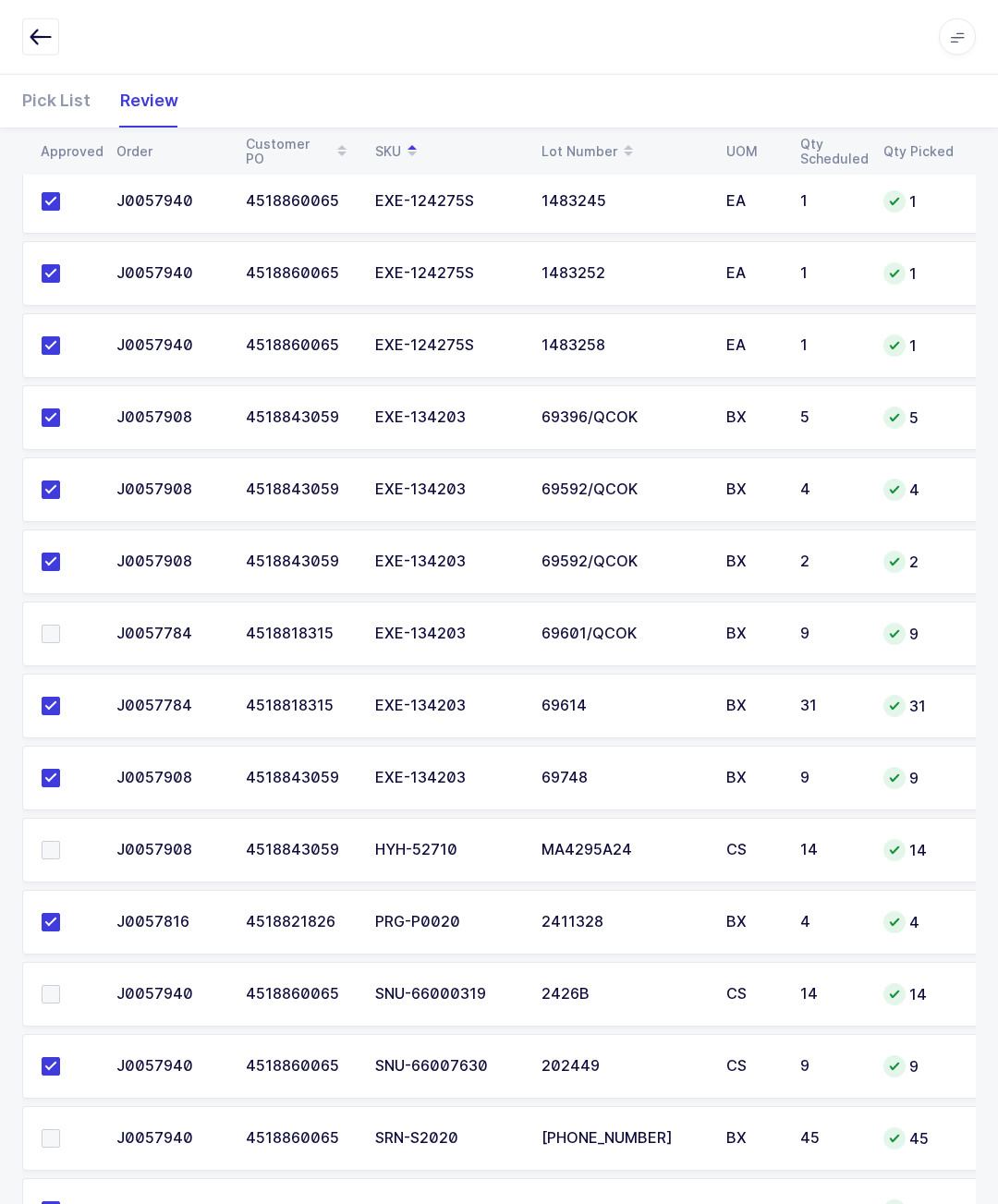 click at bounding box center [67, 1138] 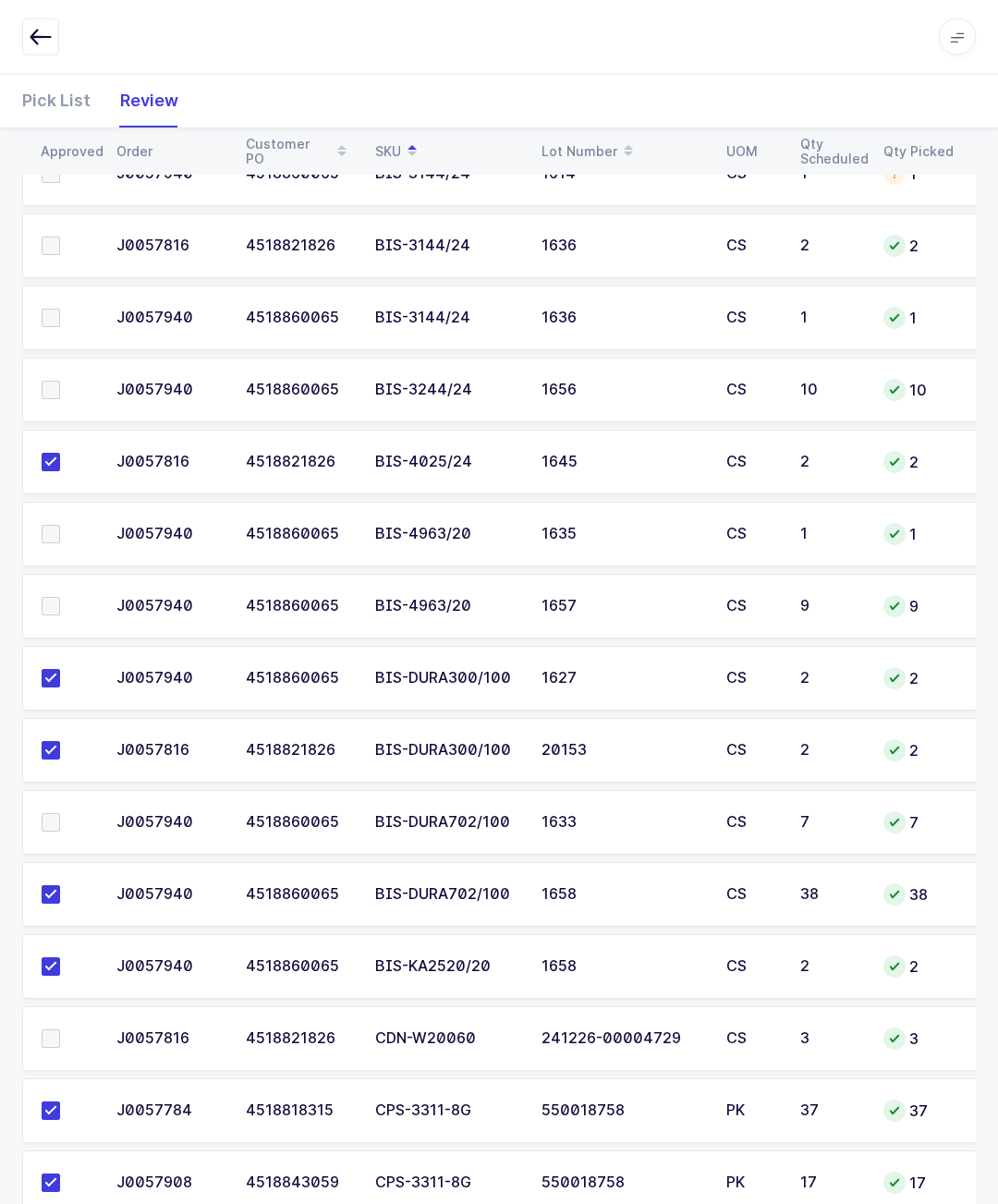 scroll, scrollTop: 937, scrollLeft: 0, axis: vertical 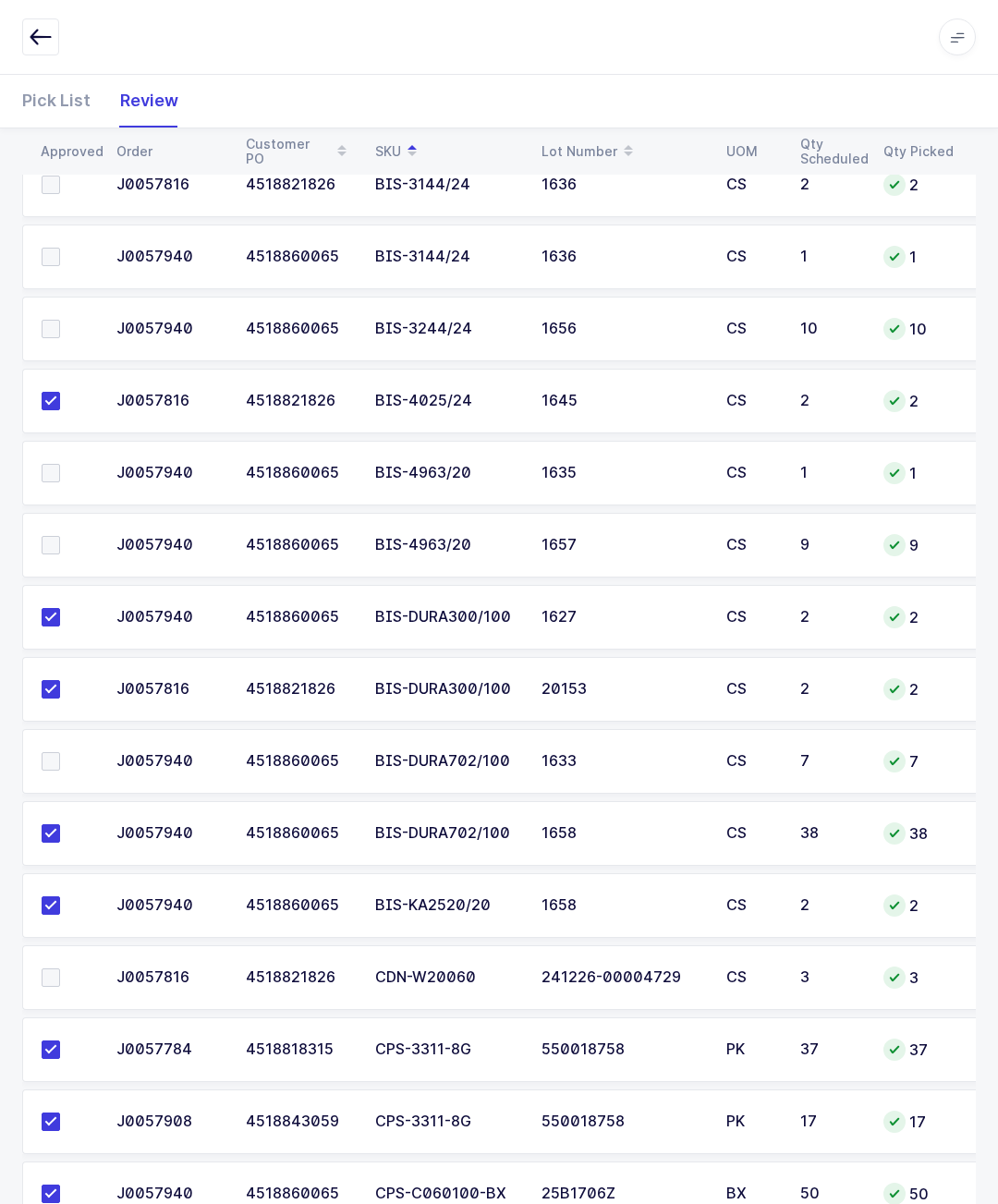 click at bounding box center (67, 545) 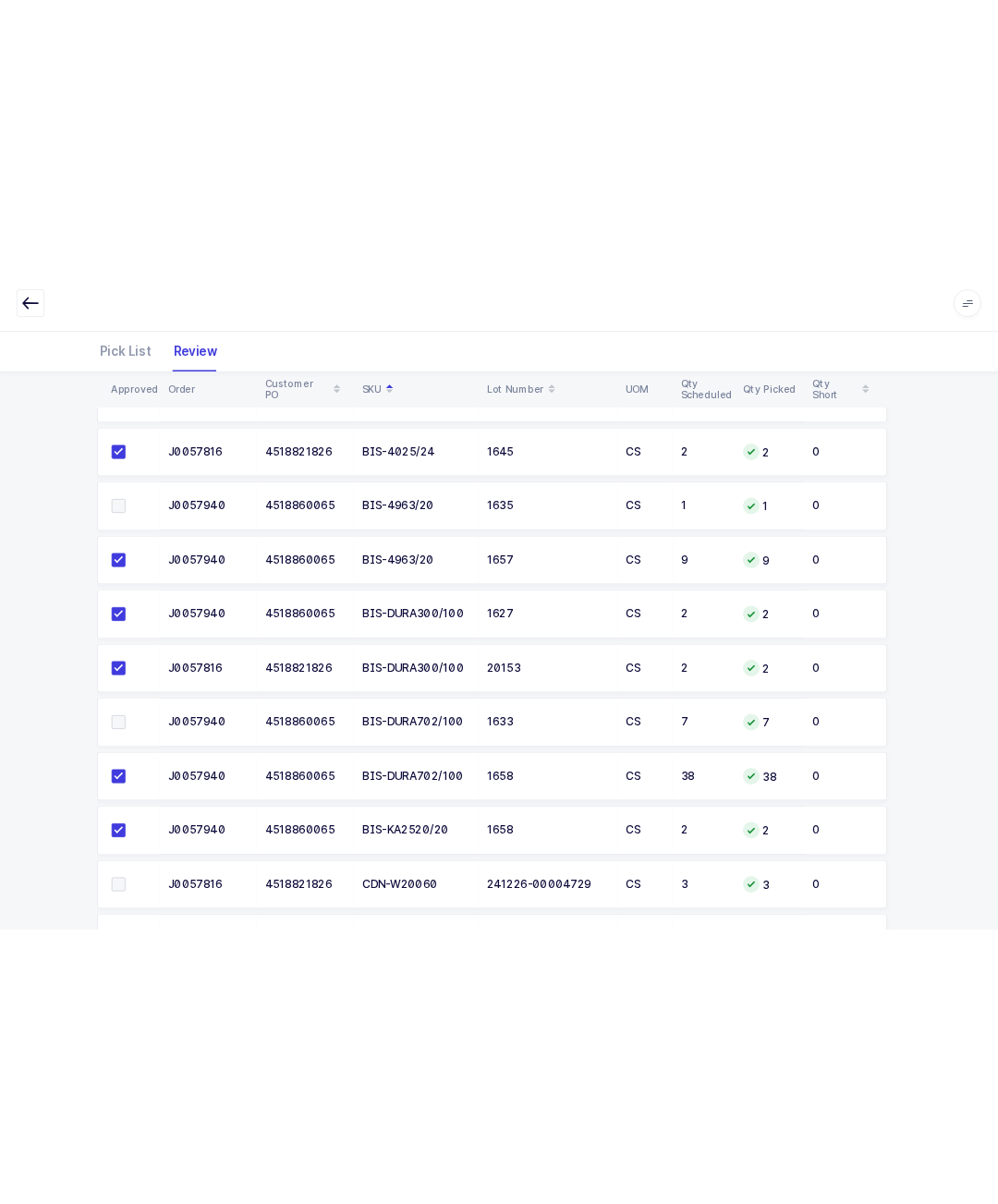 scroll, scrollTop: 937, scrollLeft: 0, axis: vertical 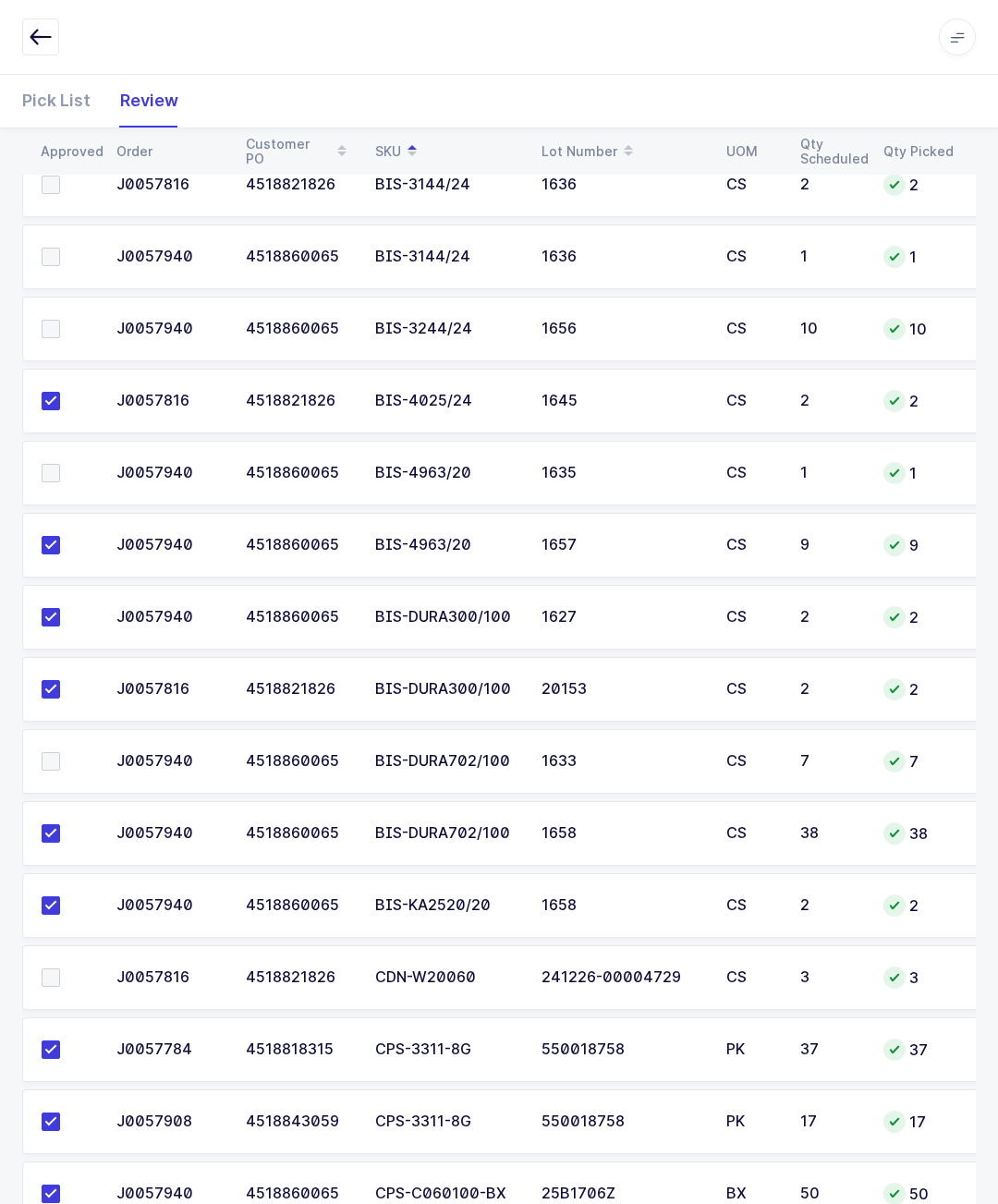 click at bounding box center (64, 761) 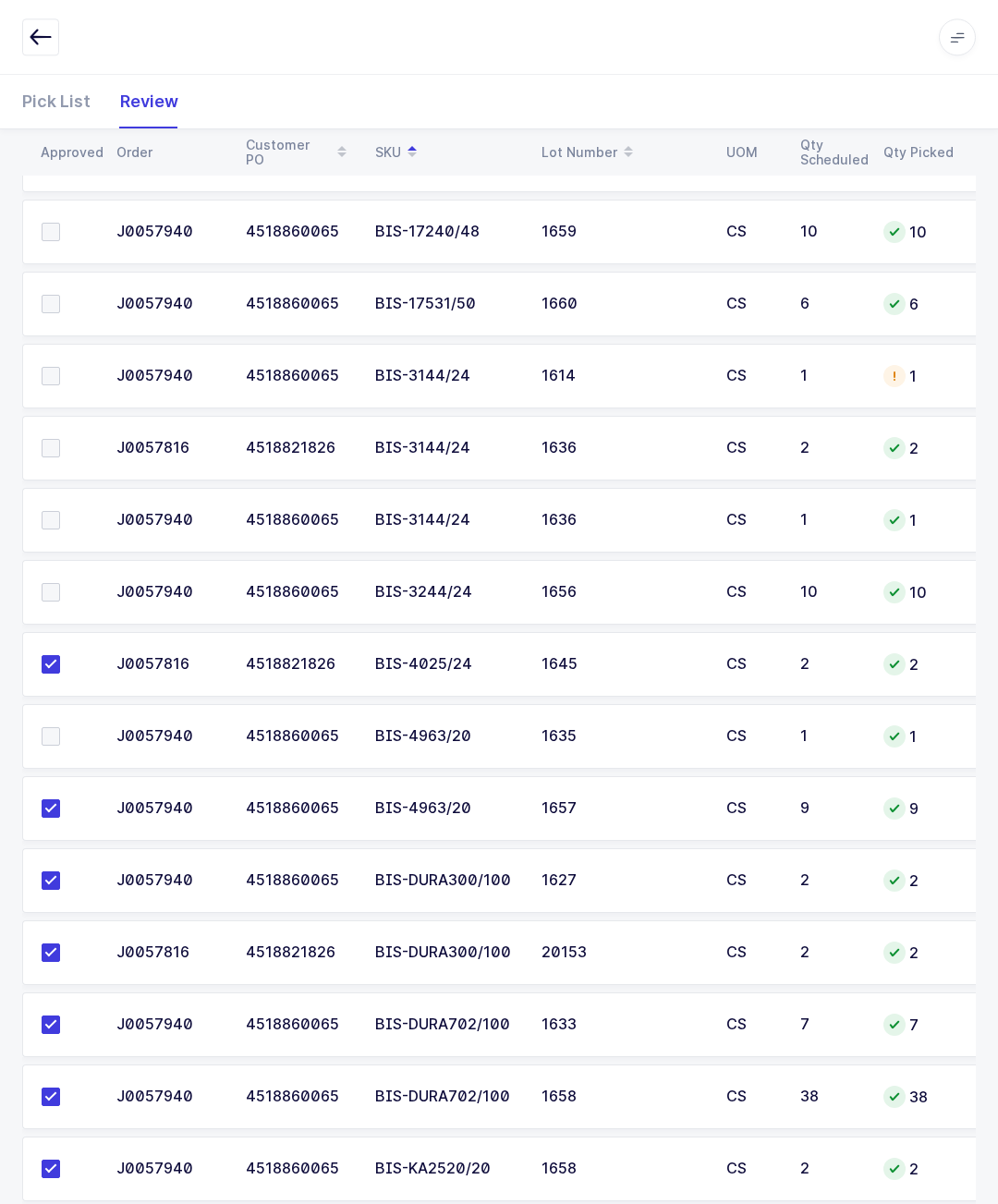 scroll, scrollTop: 562, scrollLeft: 0, axis: vertical 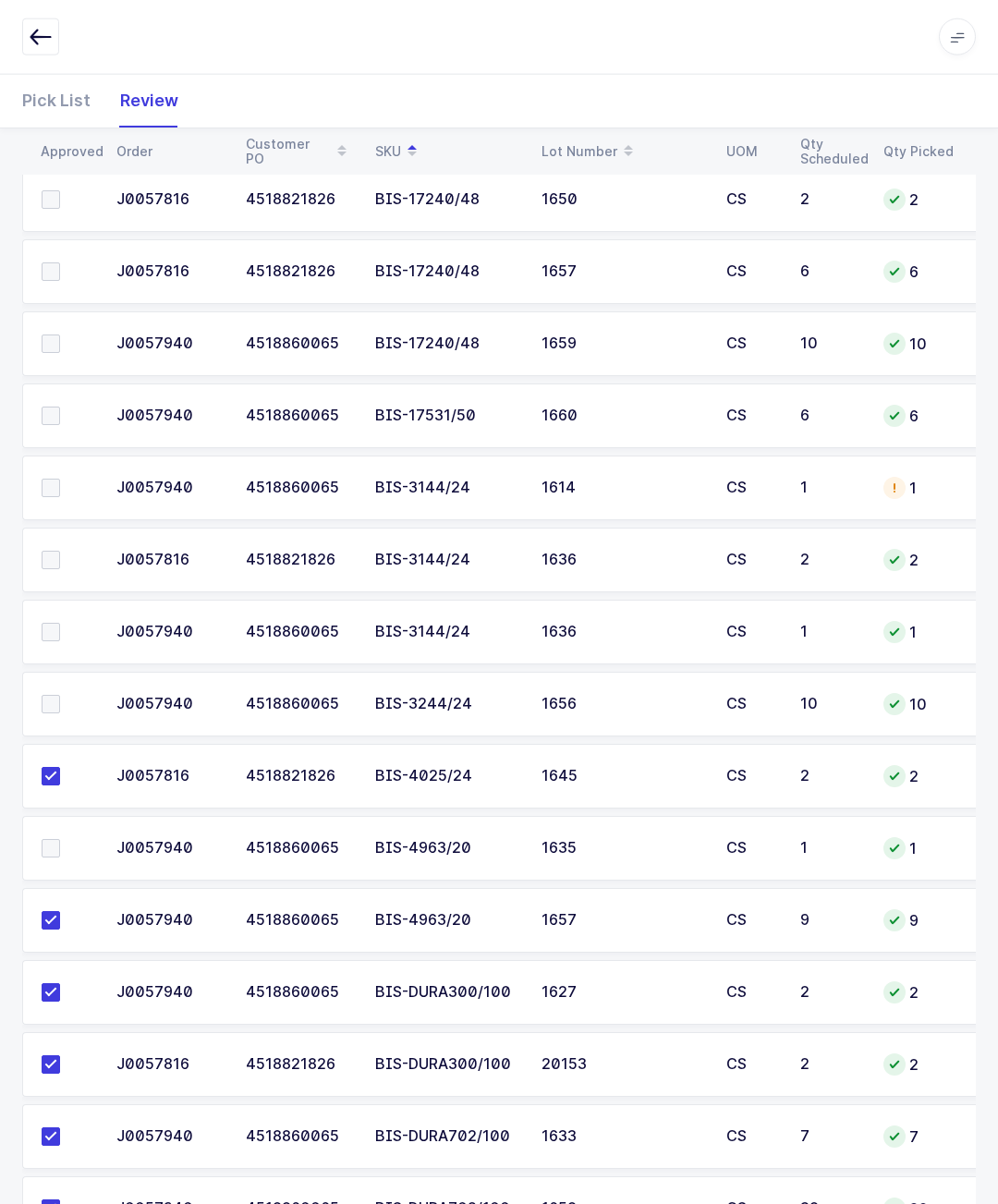 click at bounding box center [67, 416] 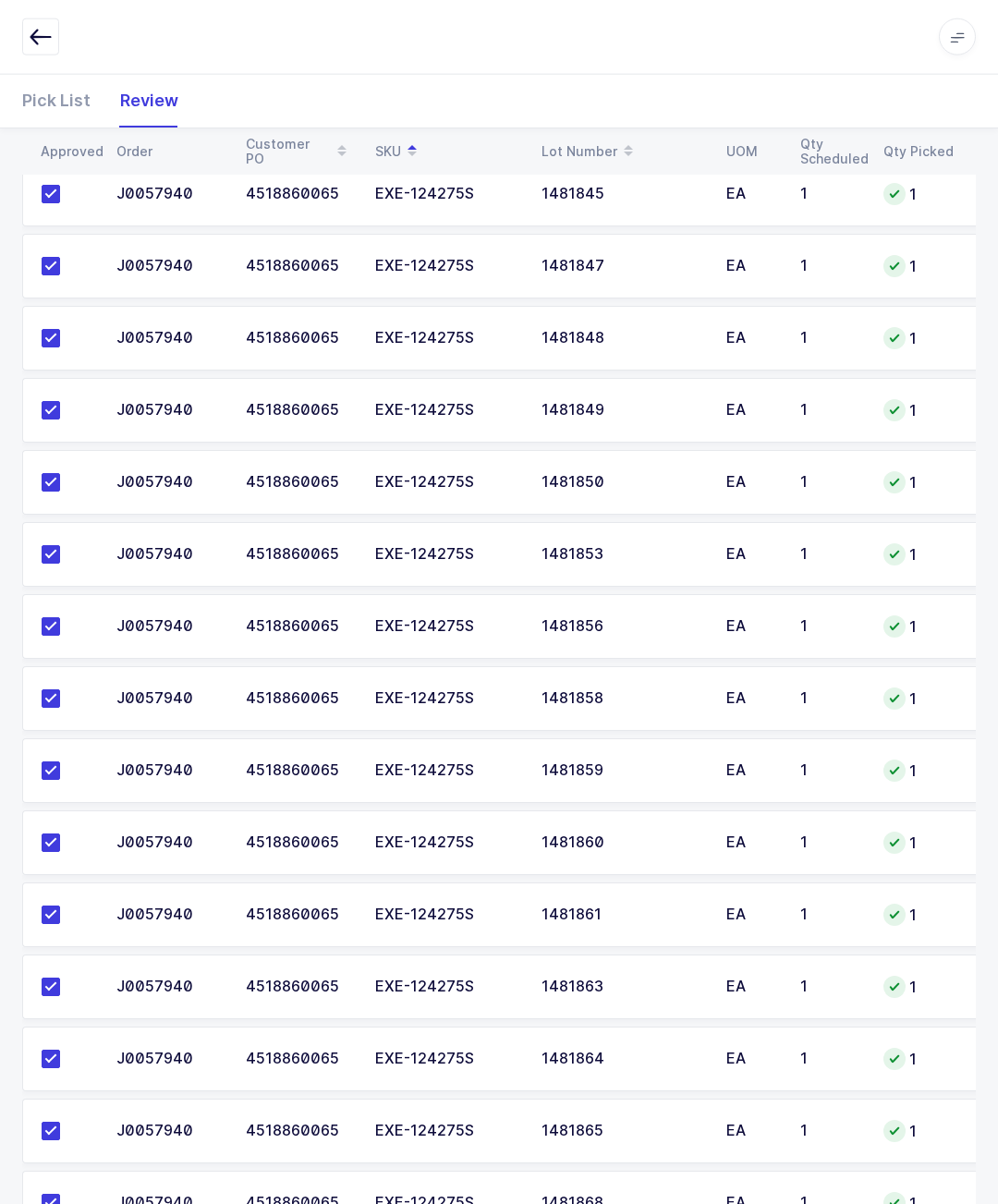 scroll, scrollTop: 4174, scrollLeft: 0, axis: vertical 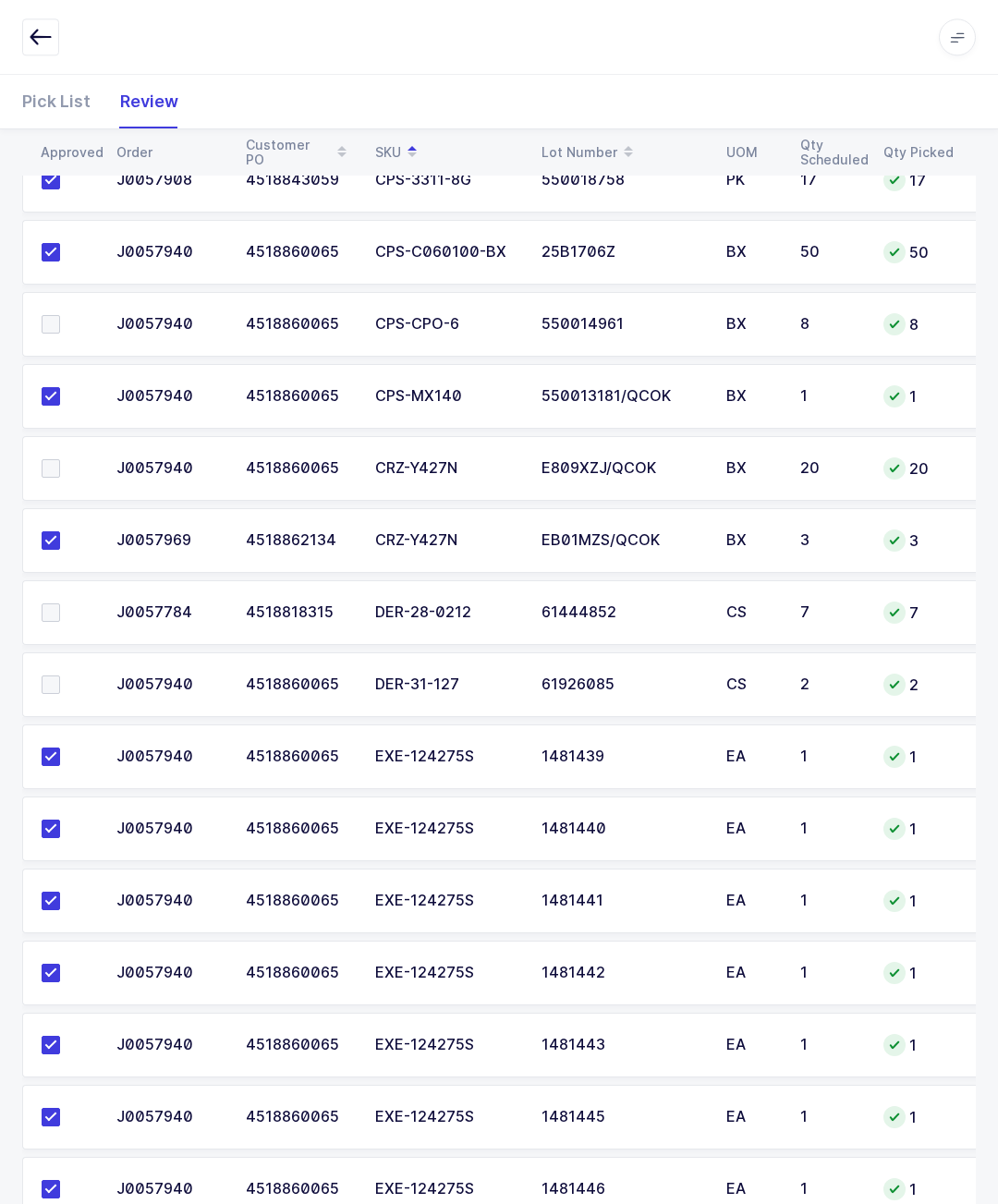 click at bounding box center (67, 613) 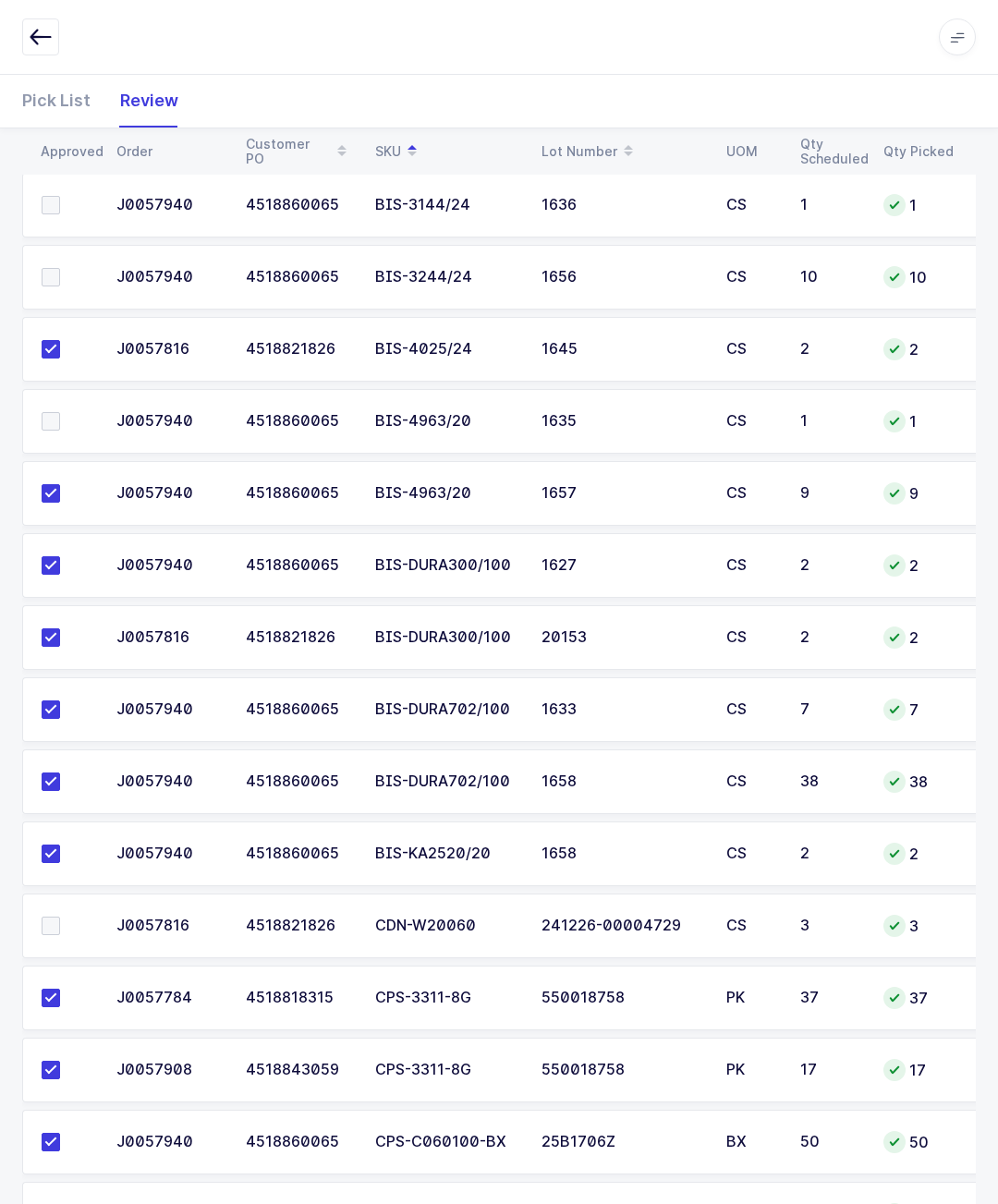 scroll, scrollTop: 713, scrollLeft: 0, axis: vertical 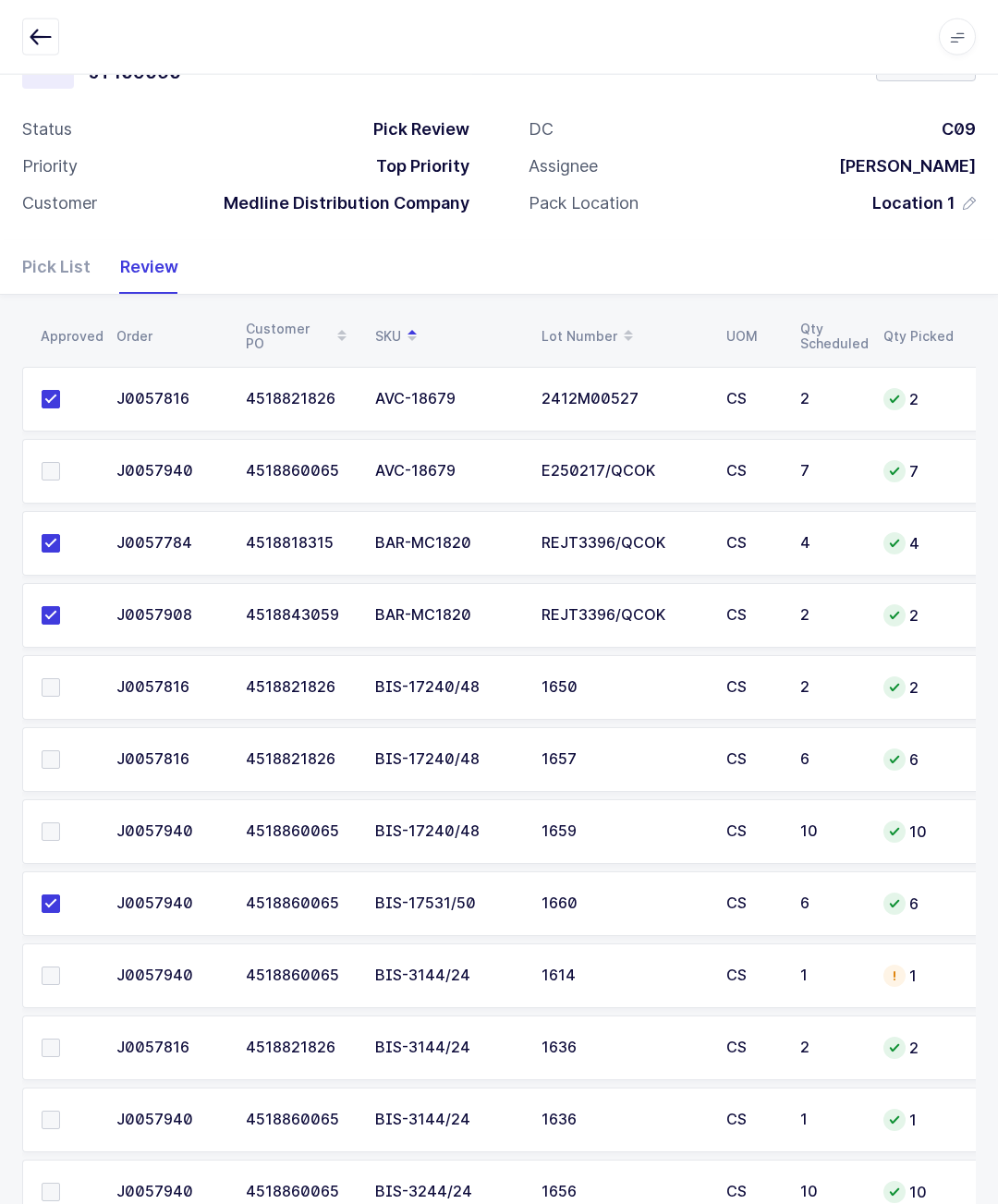 click at bounding box center (64, 471) 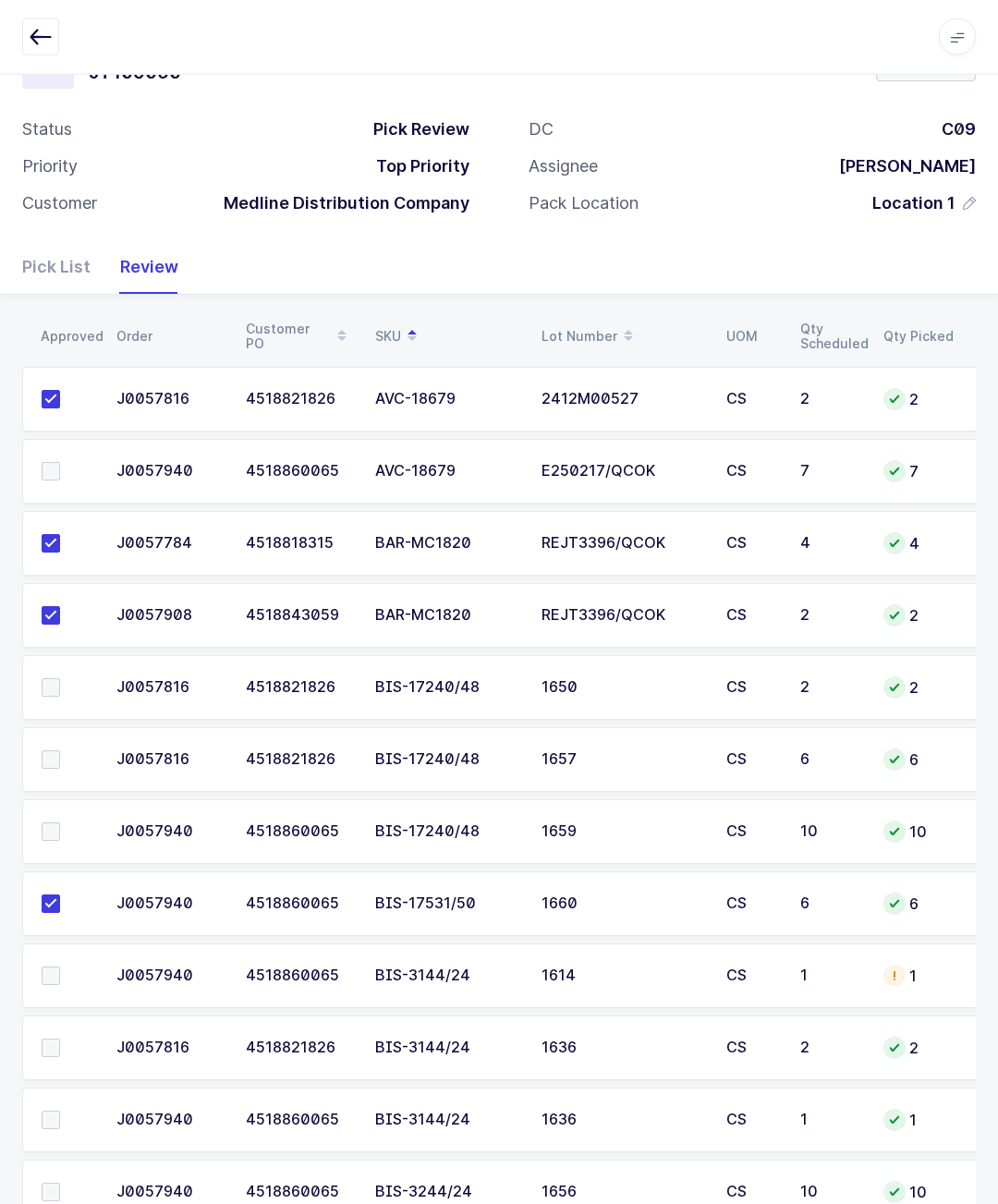 click at bounding box center [64, 471] 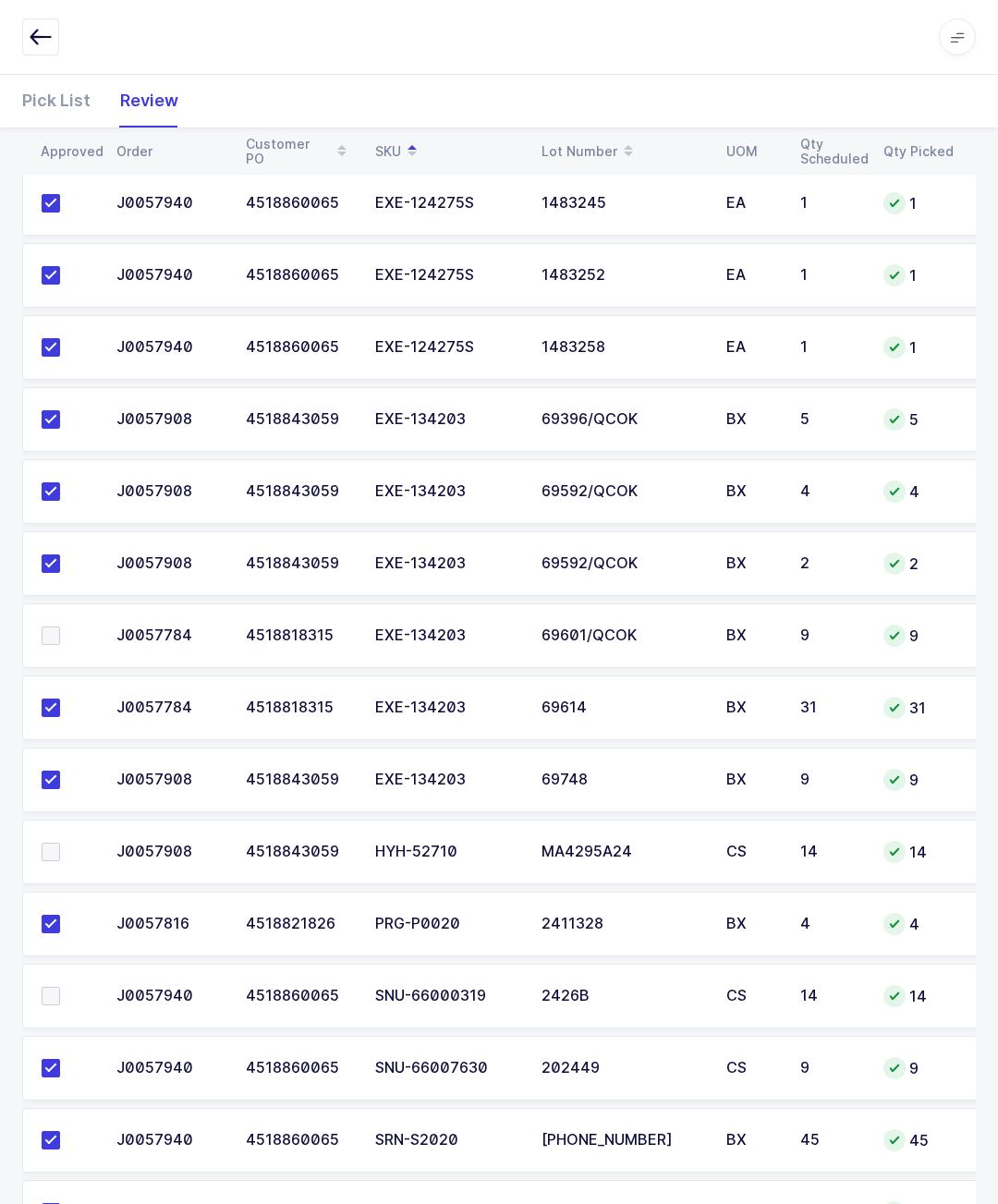 scroll, scrollTop: 6542, scrollLeft: 0, axis: vertical 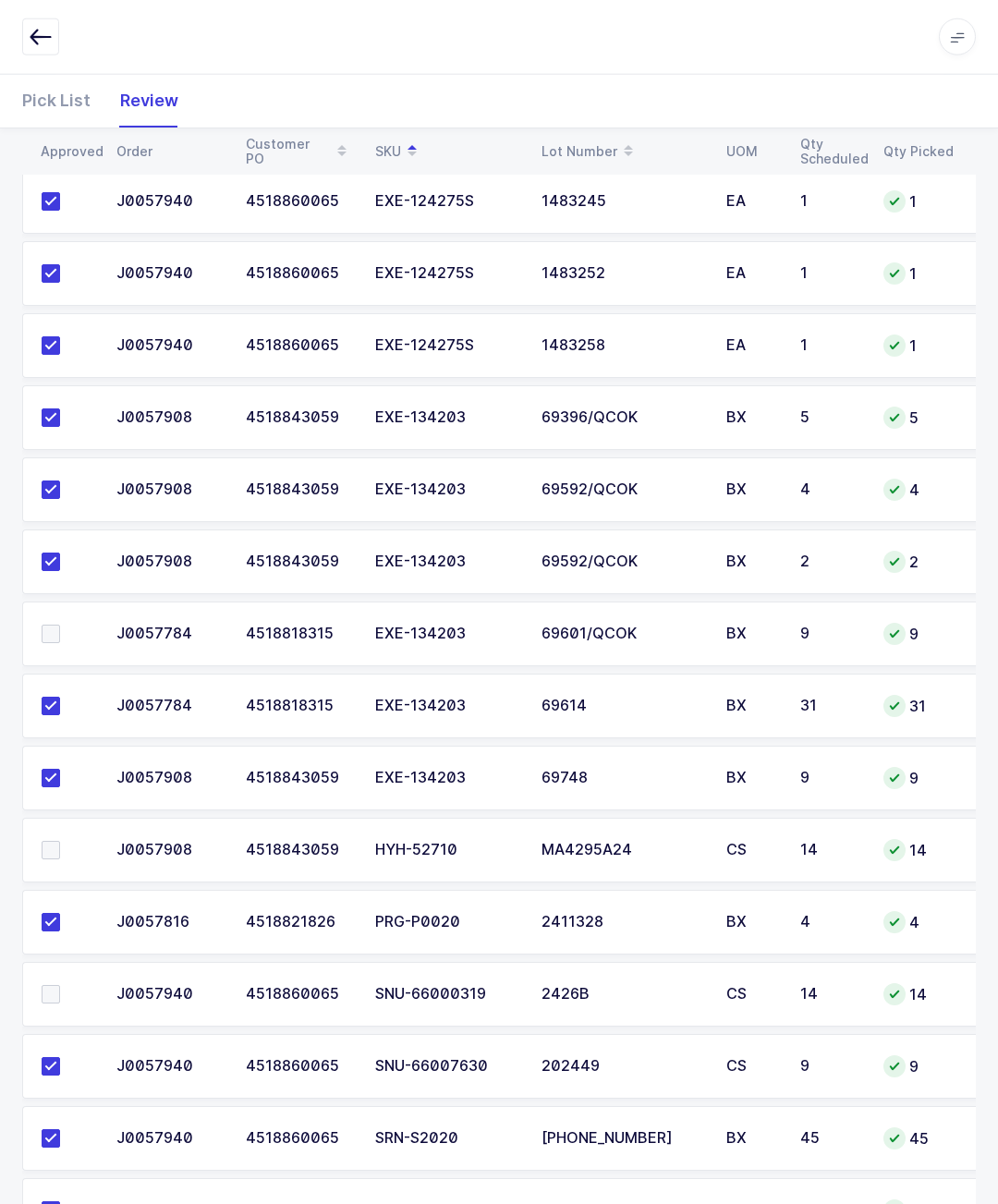 click at bounding box center [67, 850] 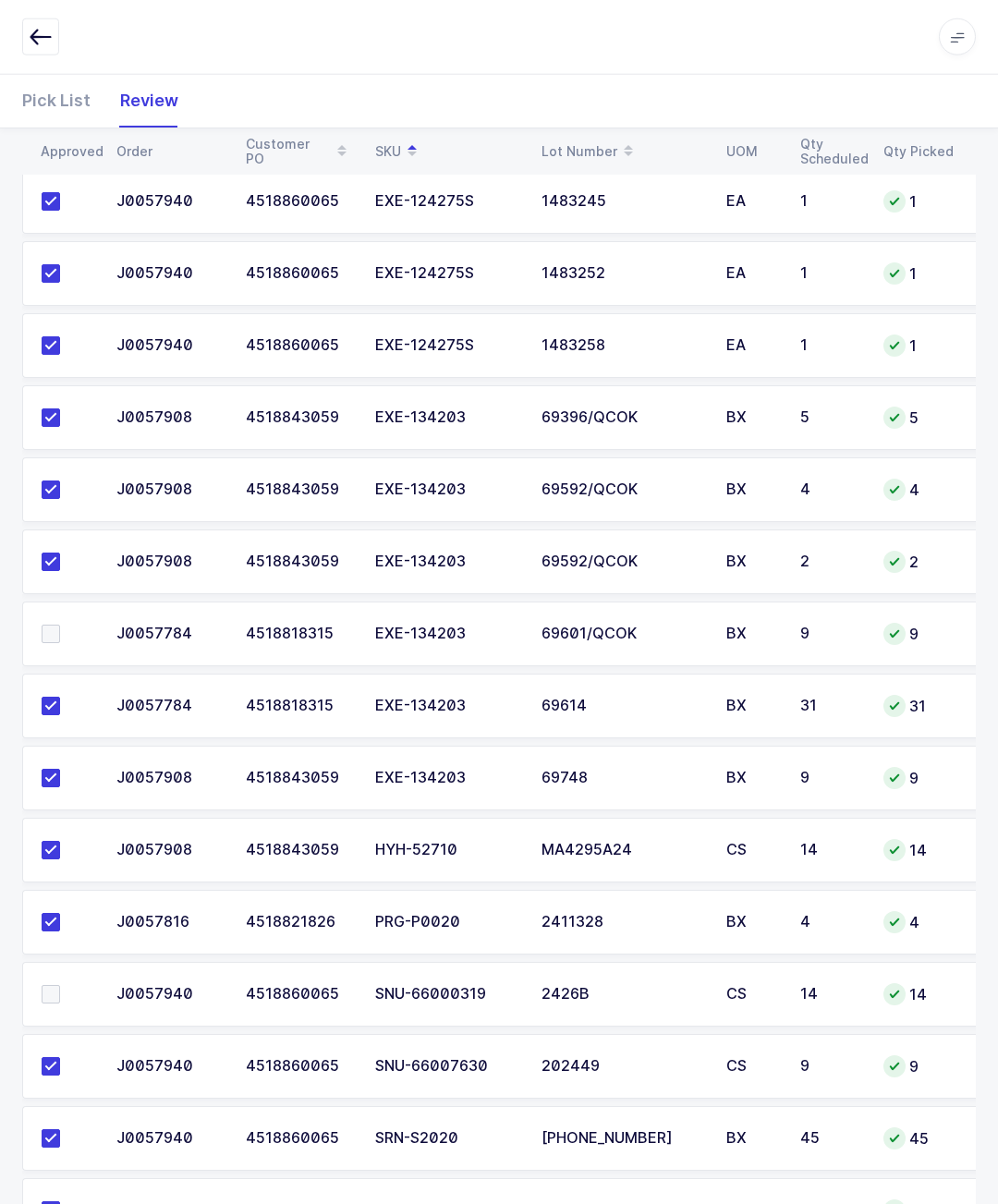 scroll, scrollTop: 0, scrollLeft: 30, axis: horizontal 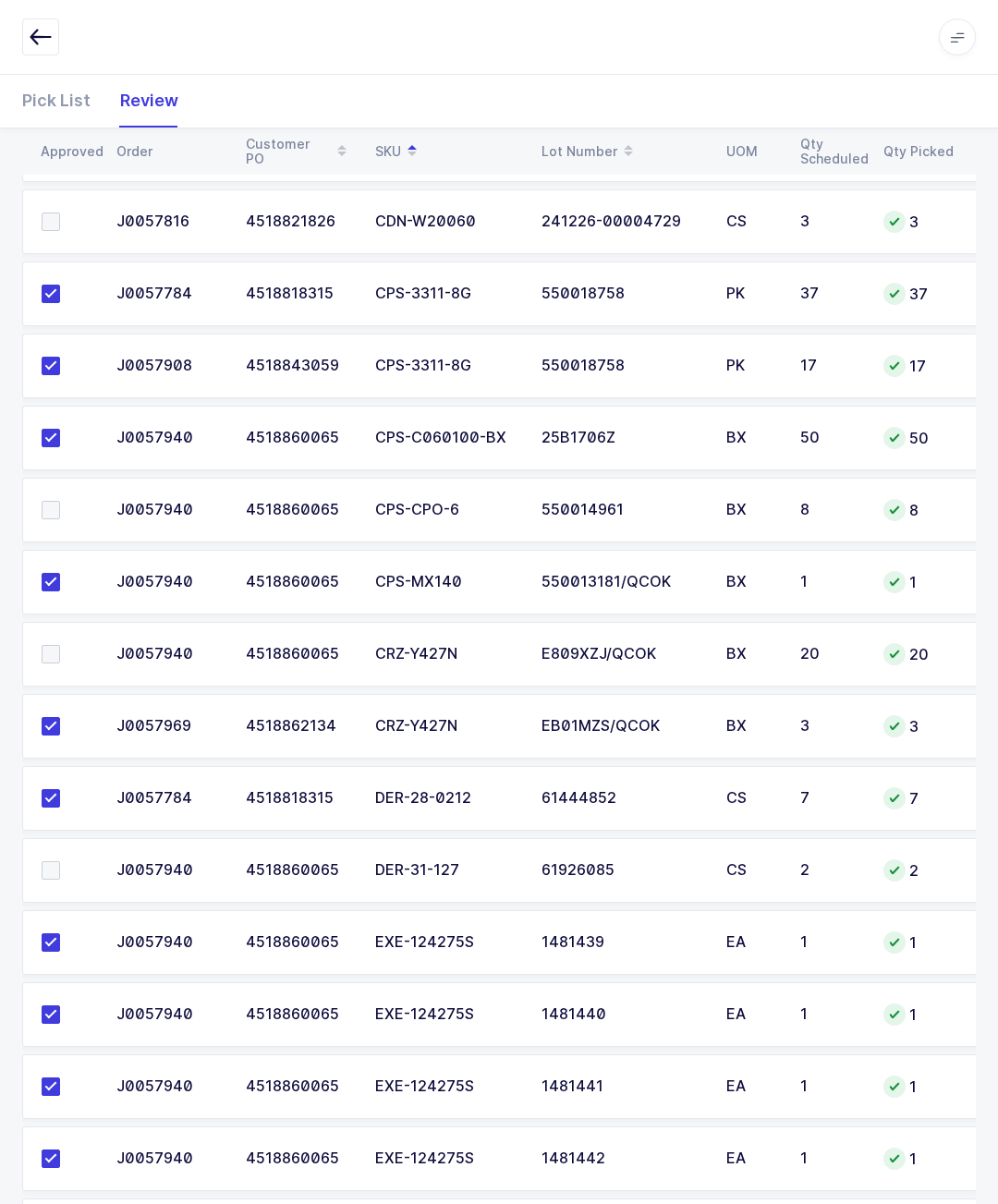 click on "Pick List" at bounding box center (64, 101) 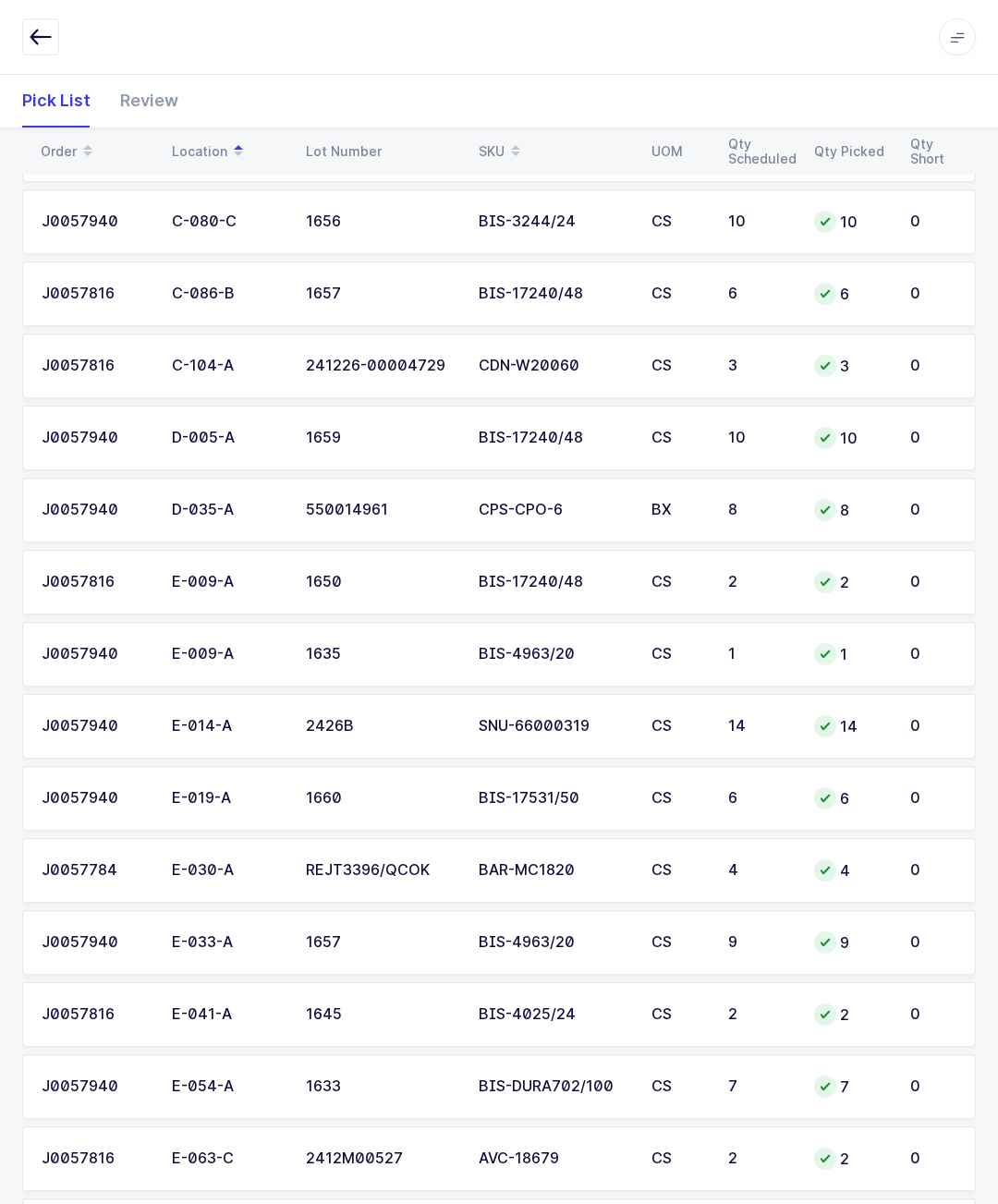 click on "Pick List Review" at bounding box center (499, 101) 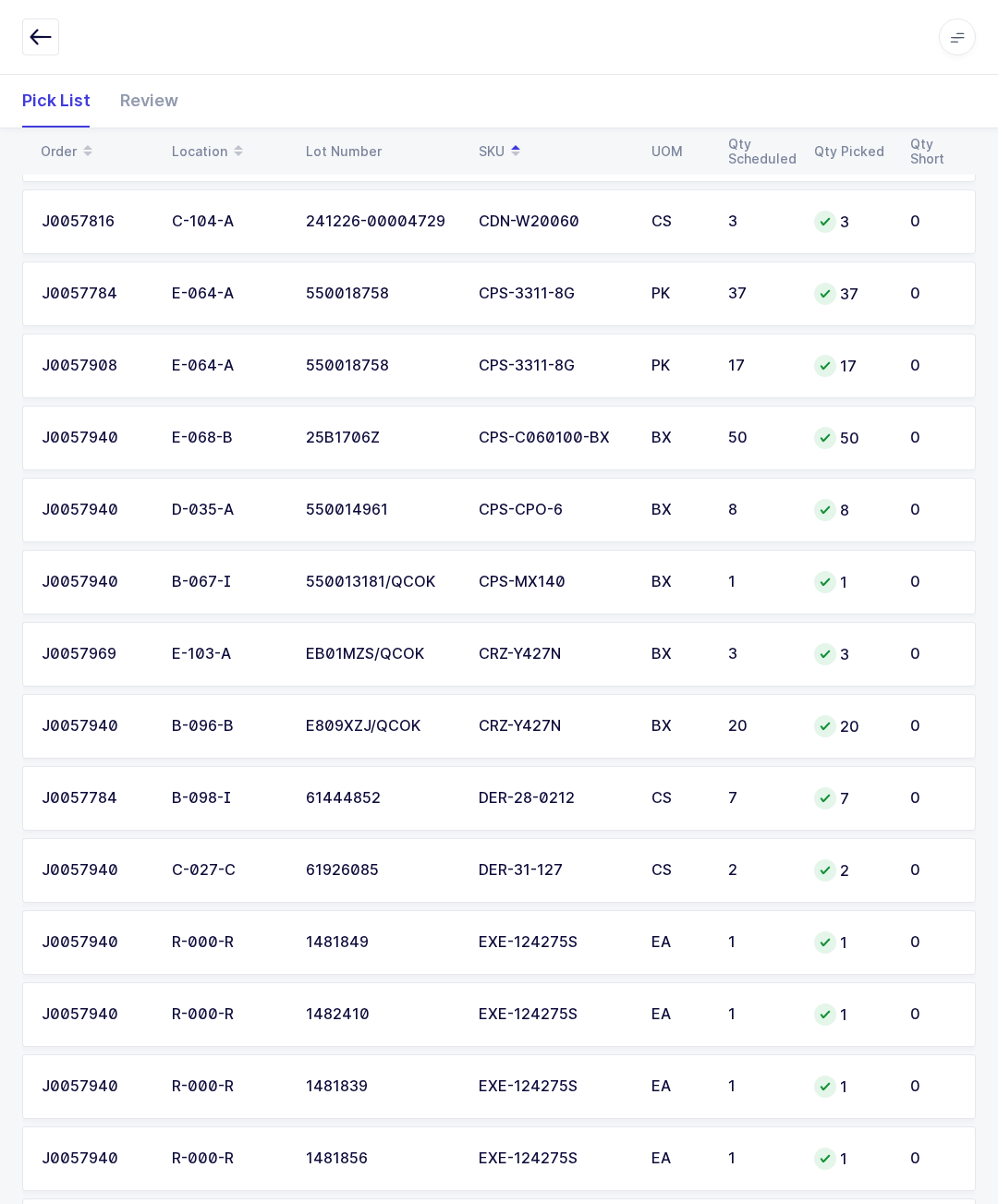 click on "Review" at bounding box center (141, 101) 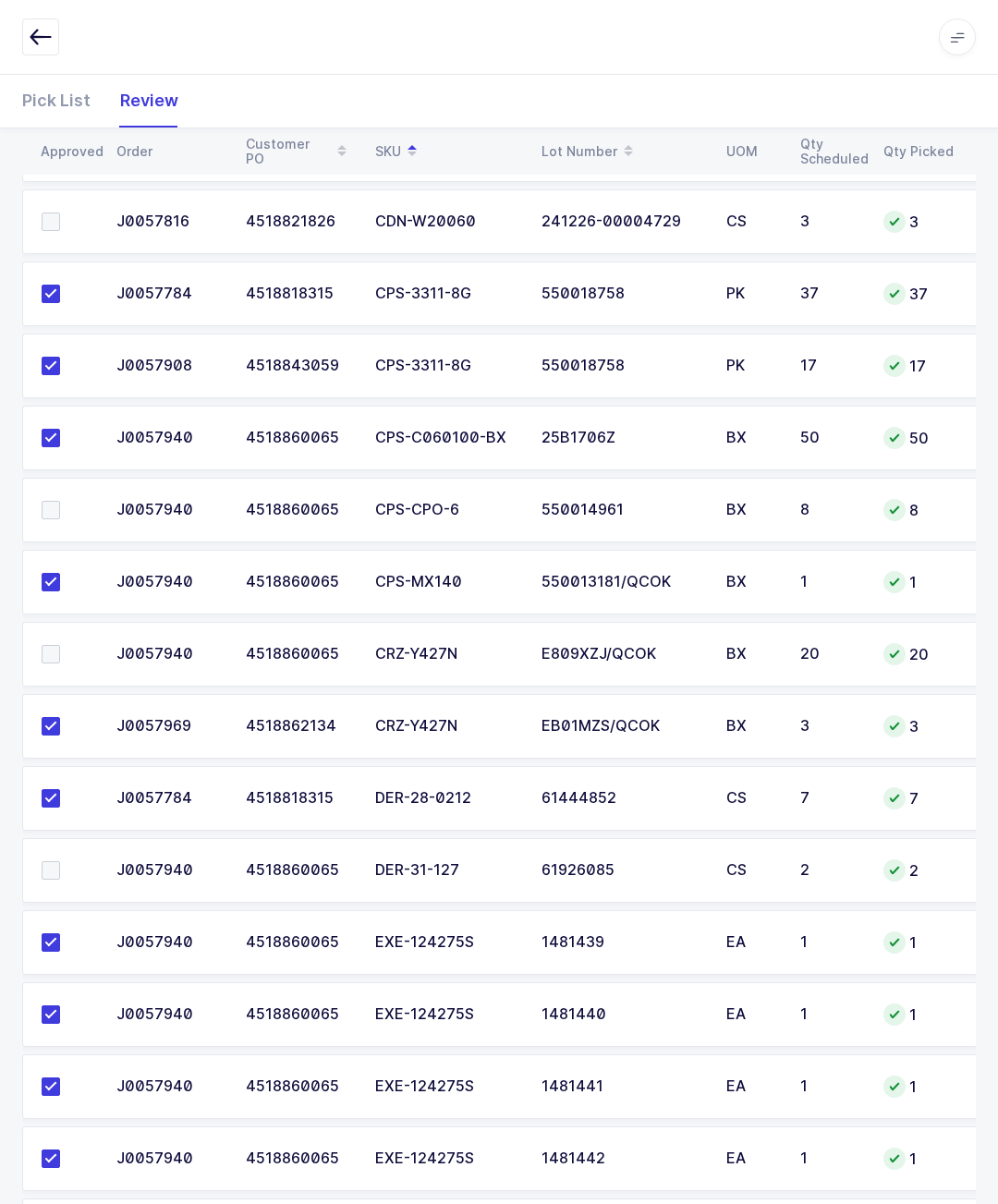click at bounding box center [51, 654] 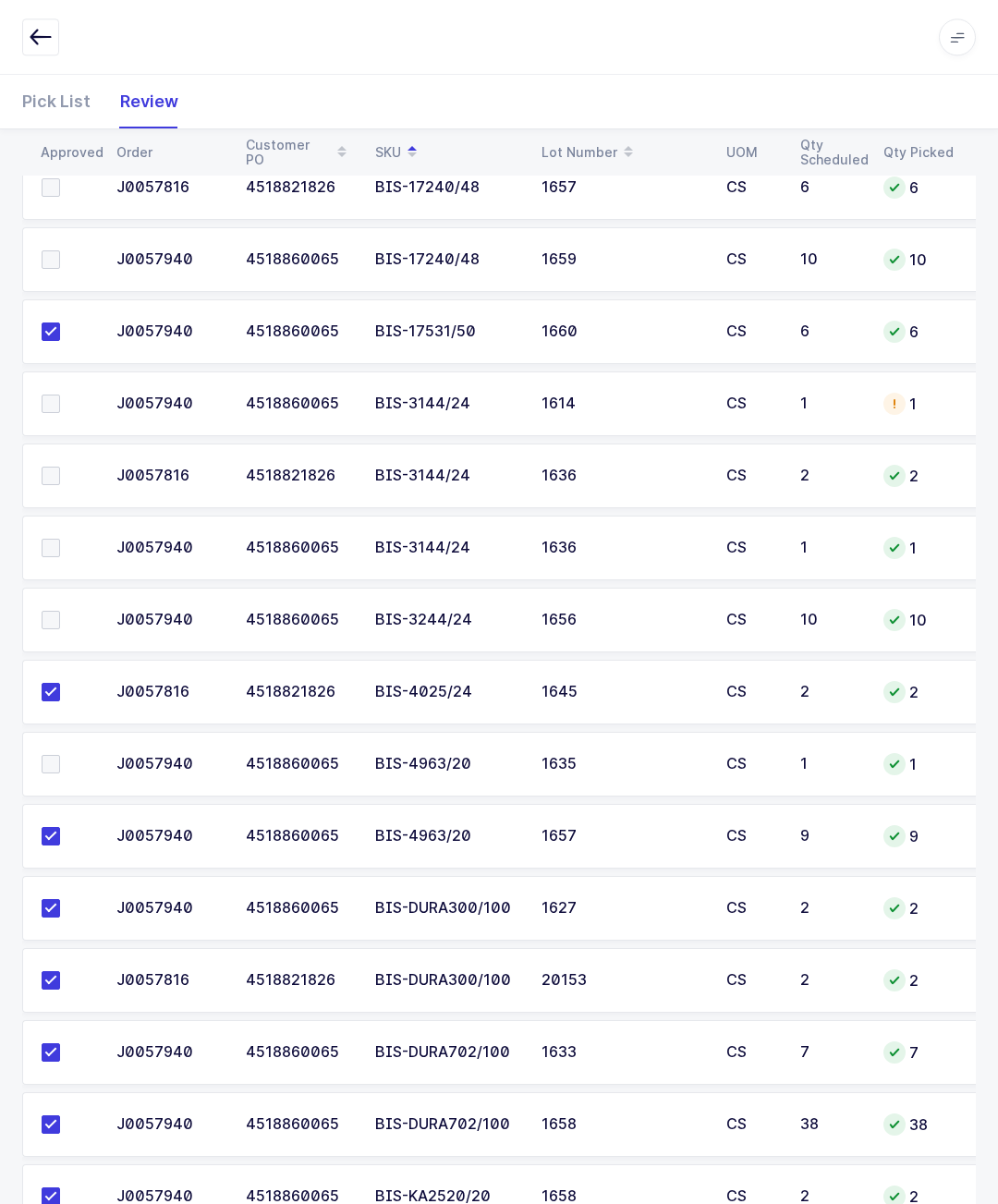scroll, scrollTop: 645, scrollLeft: 0, axis: vertical 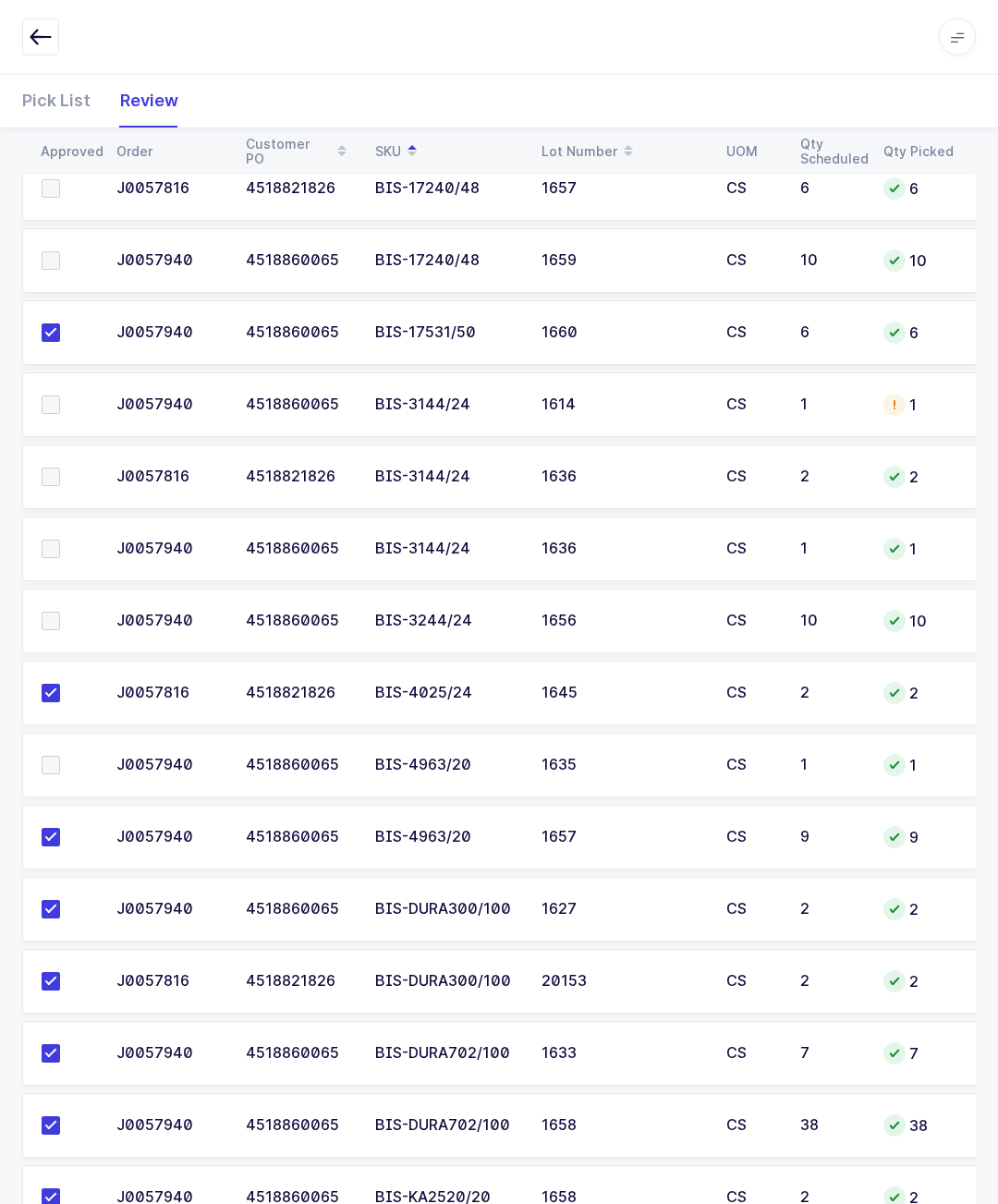 click at bounding box center (67, 477) 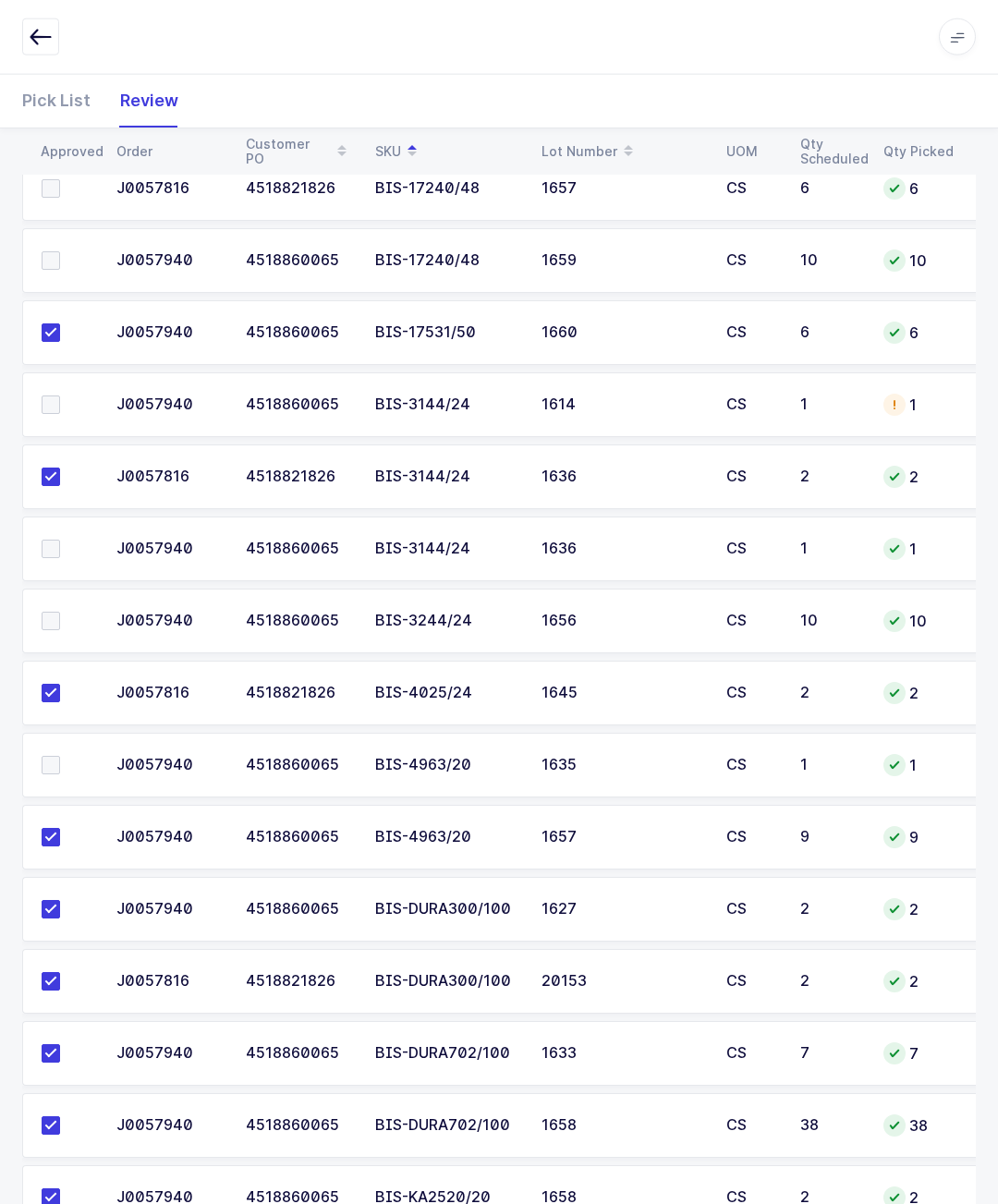 scroll, scrollTop: 646, scrollLeft: 0, axis: vertical 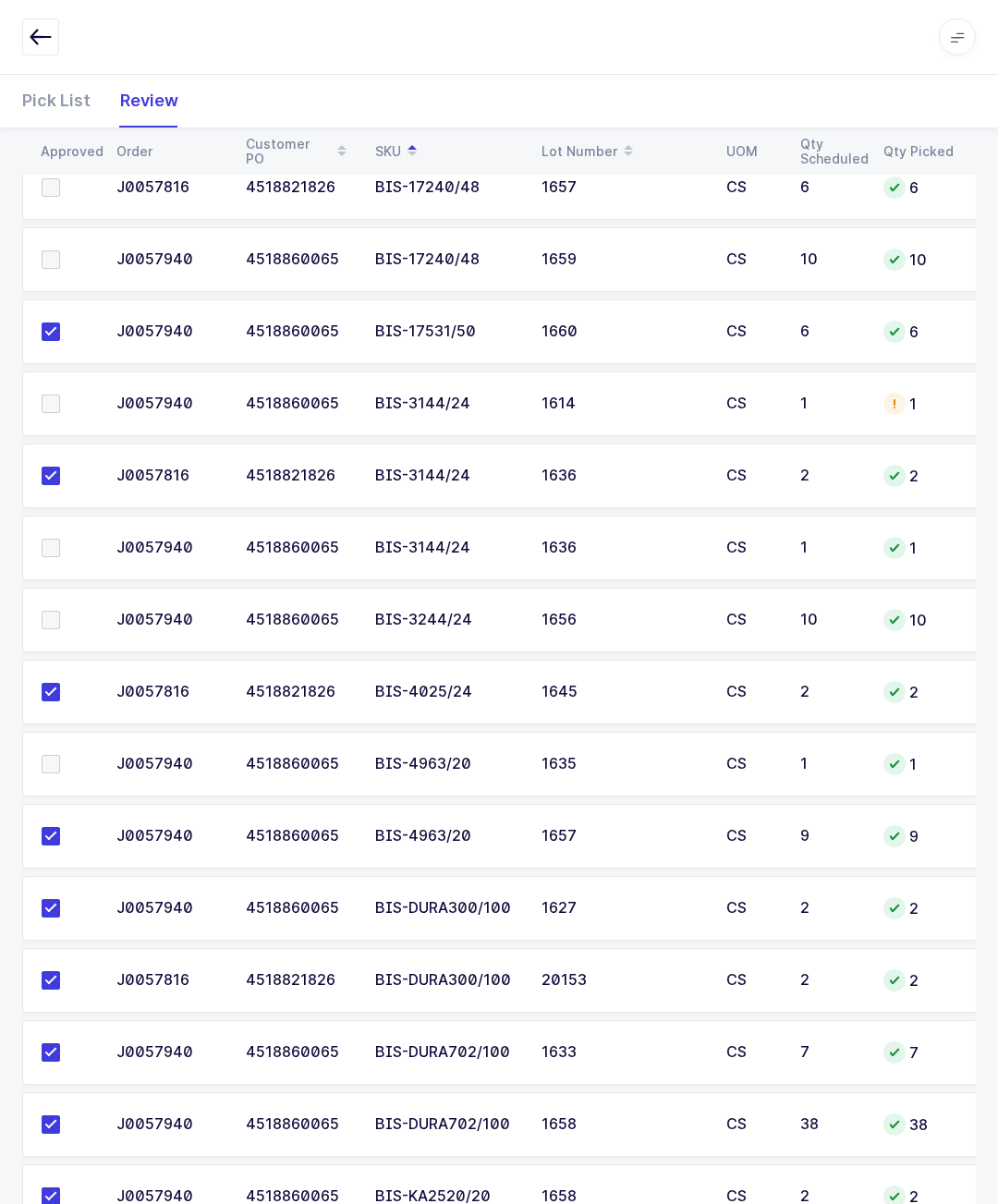 click at bounding box center (51, 548) 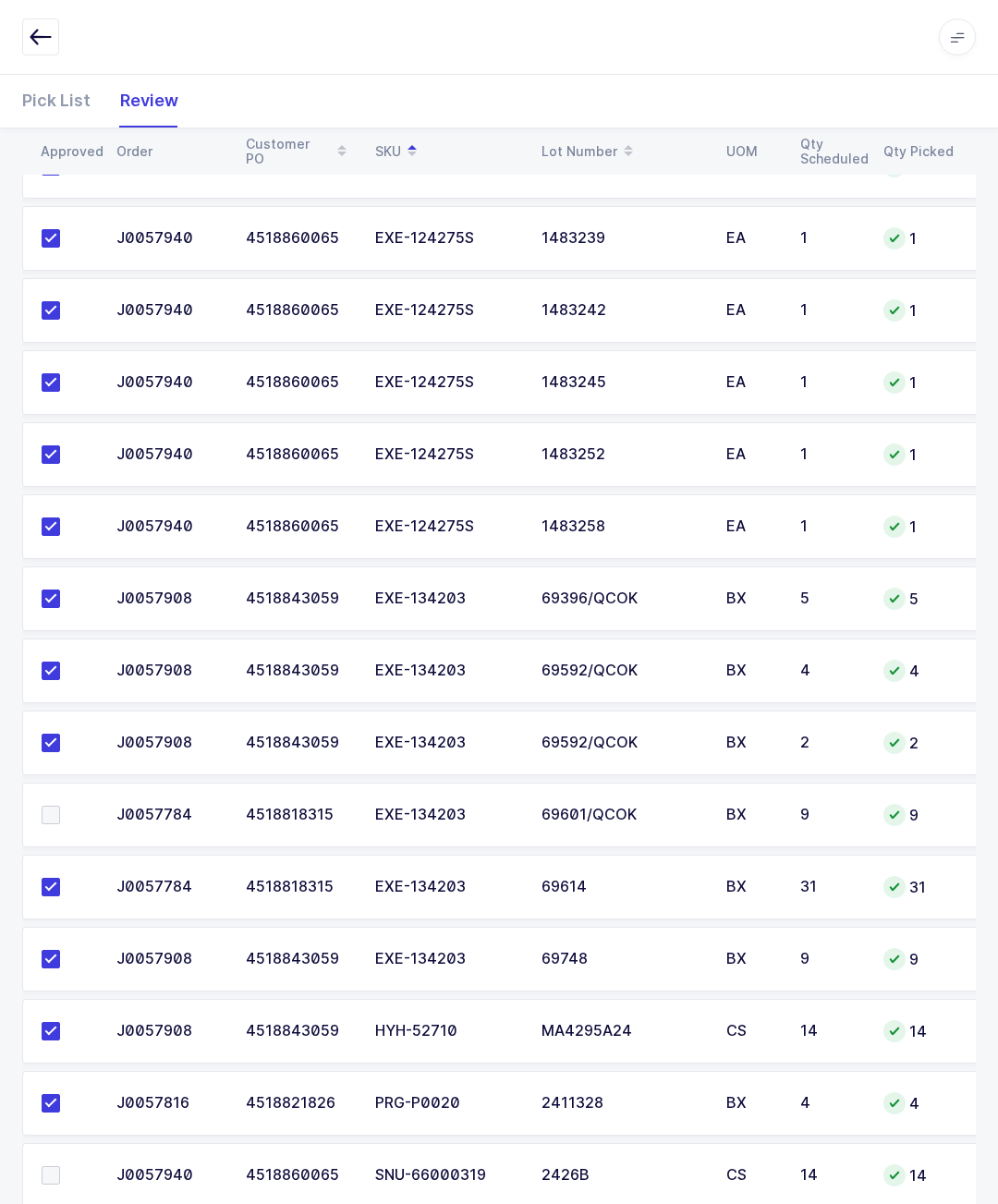 scroll, scrollTop: 6542, scrollLeft: 0, axis: vertical 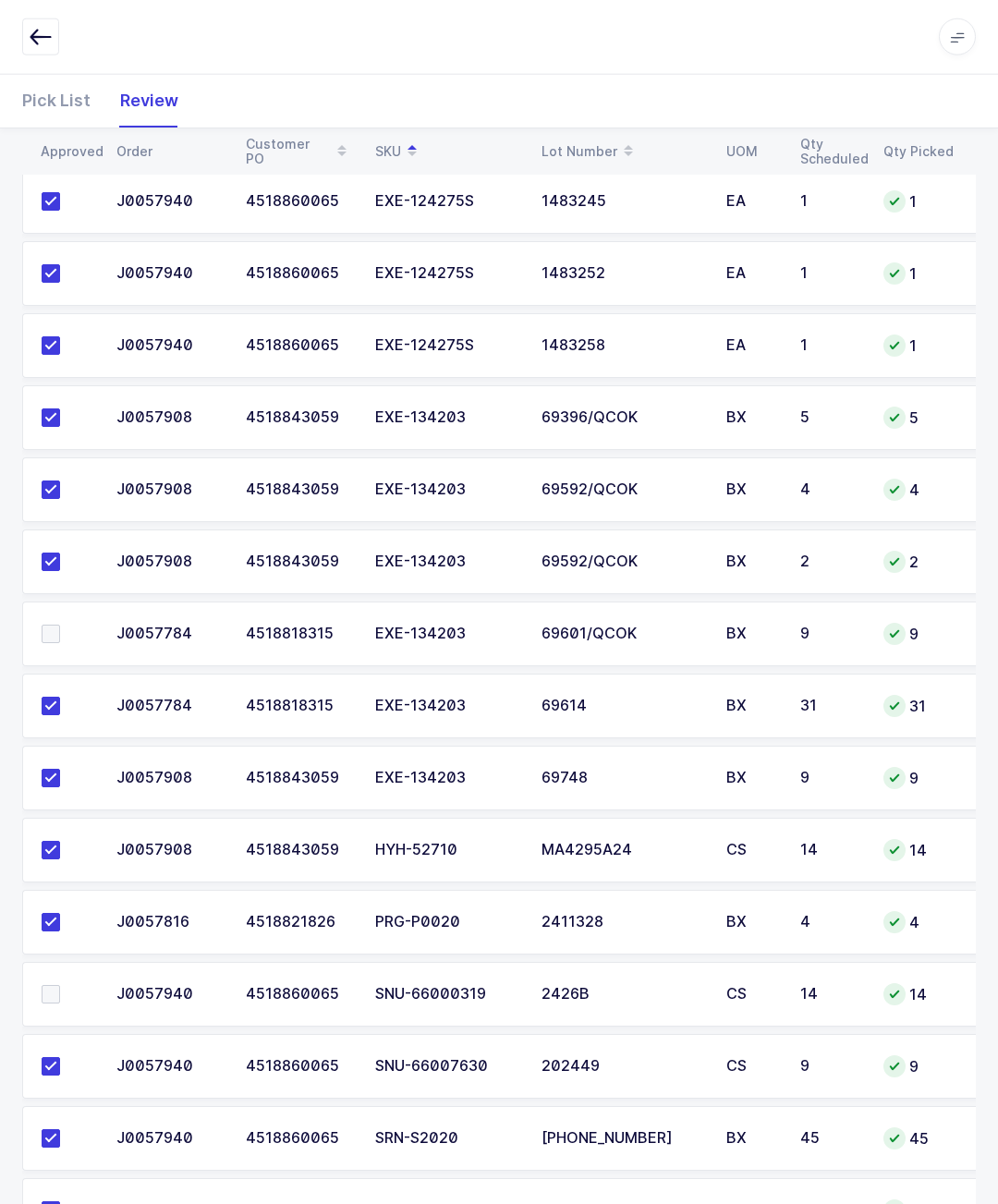 click at bounding box center [51, 994] 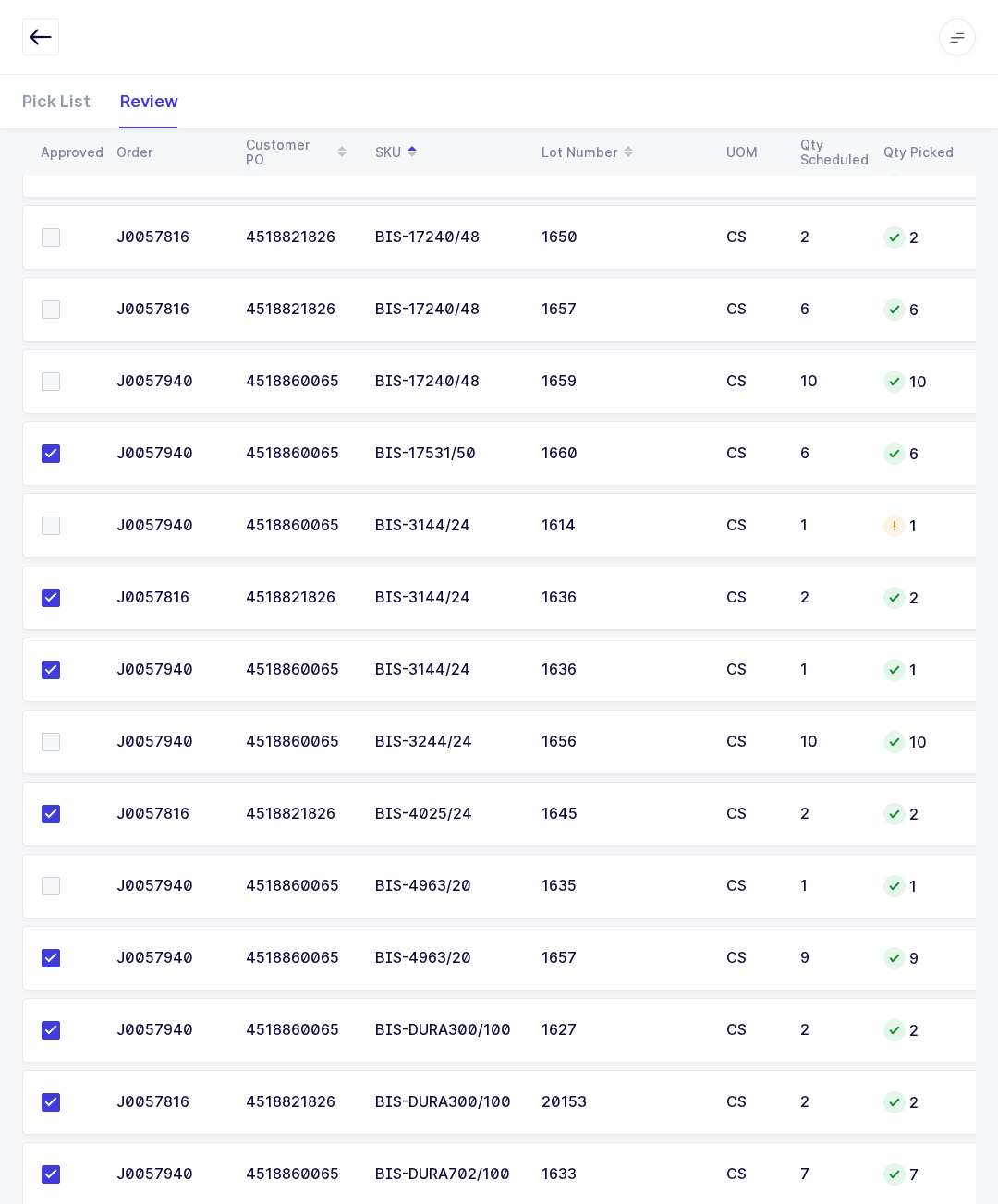 scroll, scrollTop: 432, scrollLeft: 0, axis: vertical 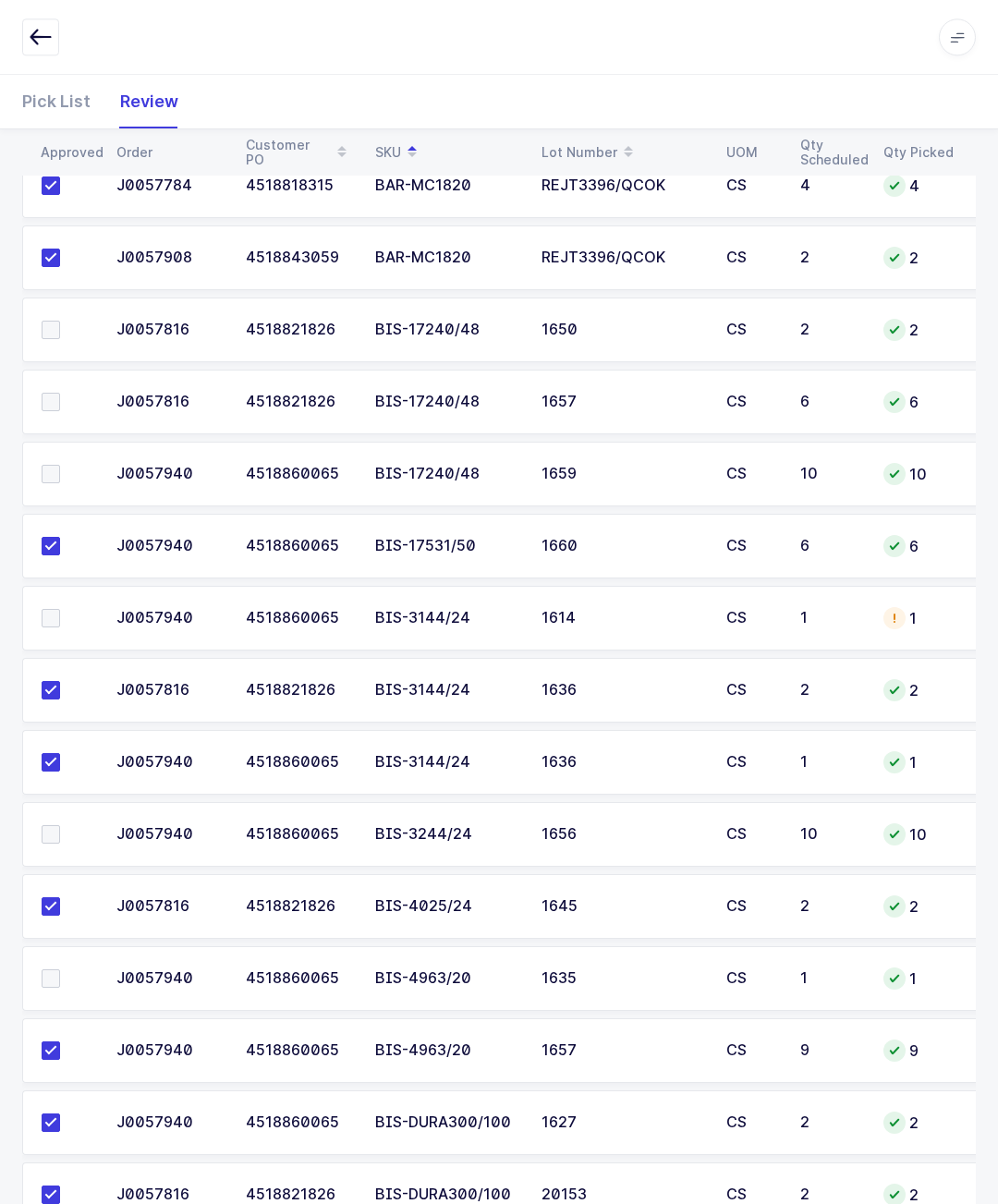 click at bounding box center [67, 330] 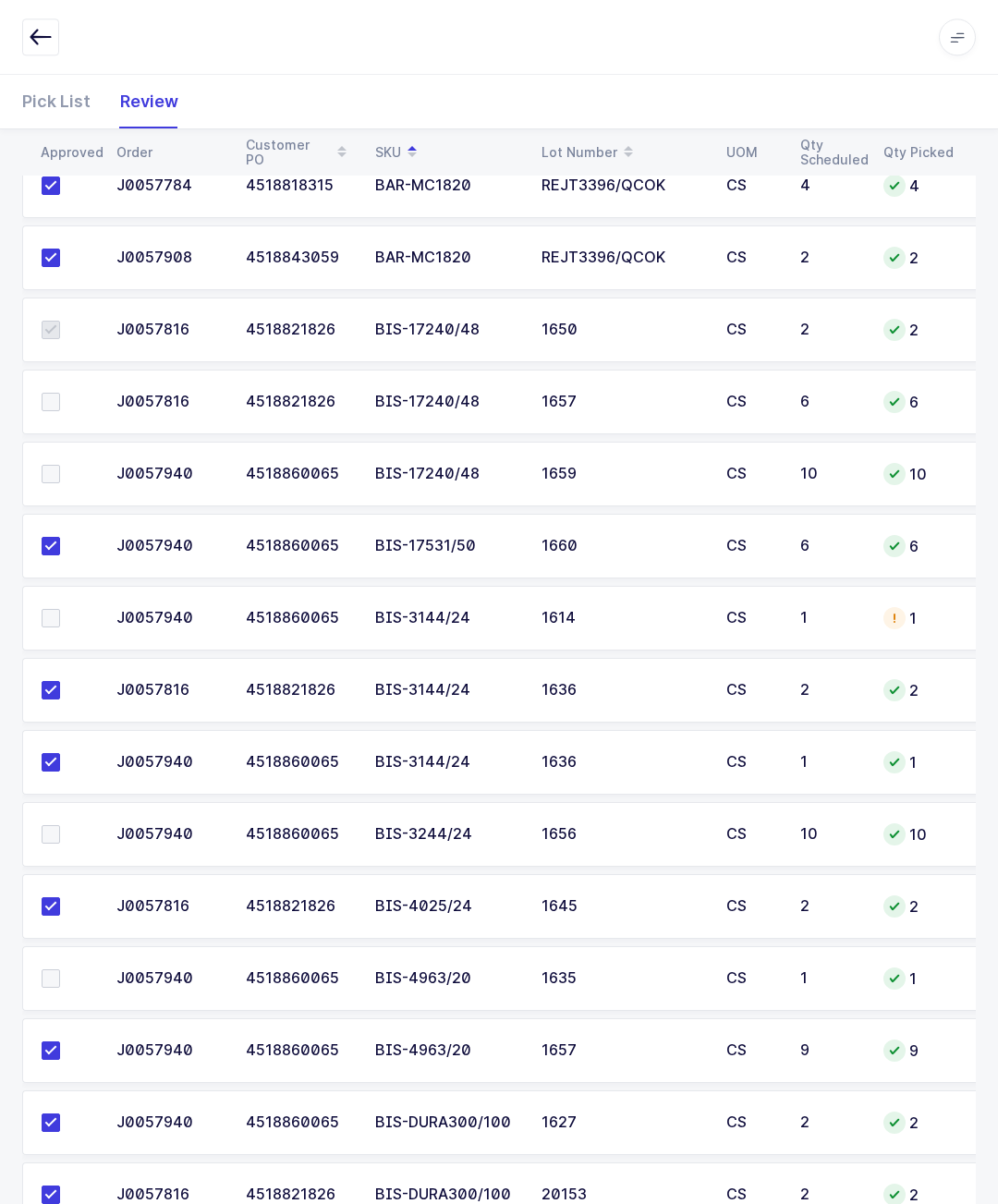 scroll, scrollTop: 432, scrollLeft: 0, axis: vertical 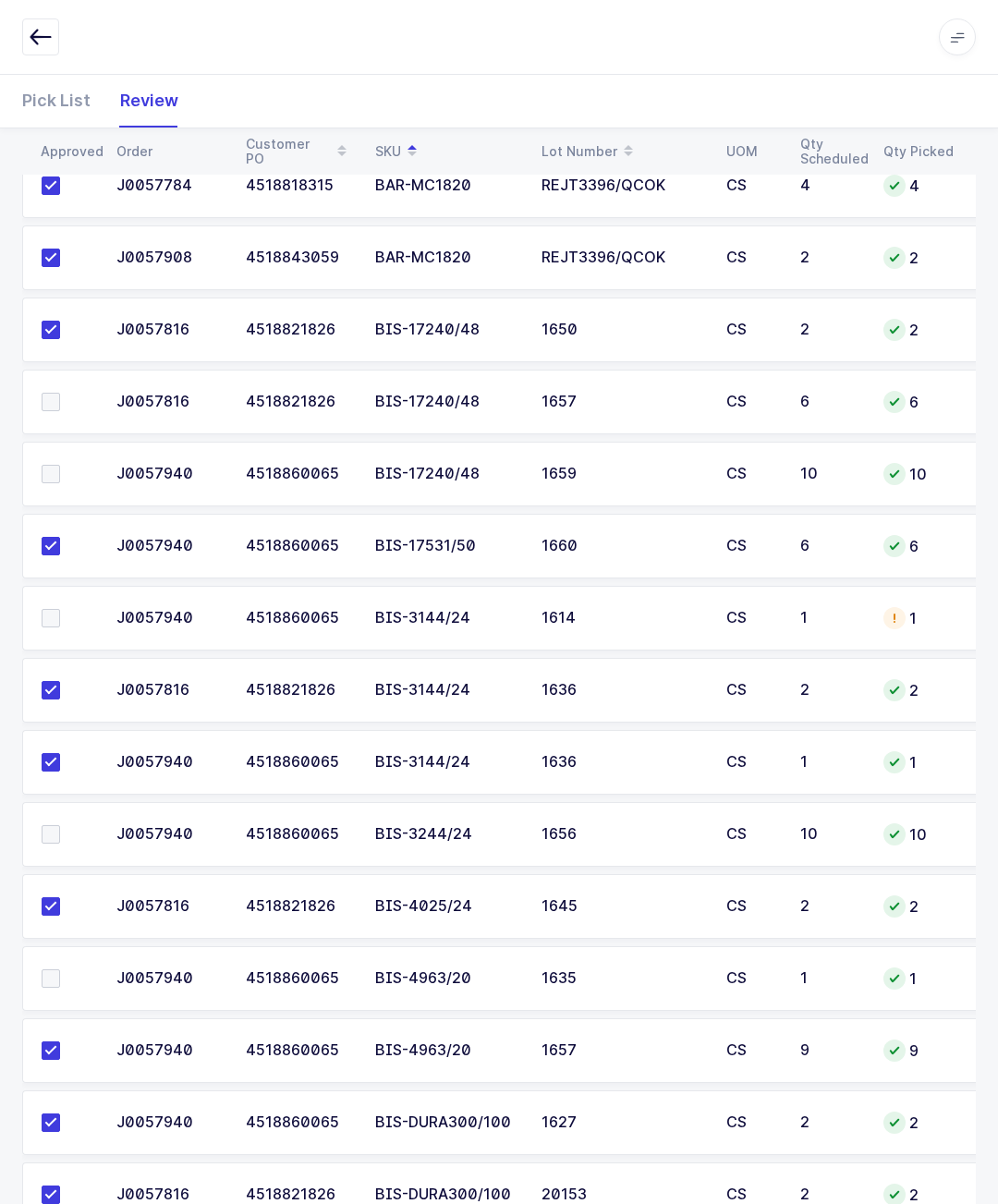 click at bounding box center [51, 979] 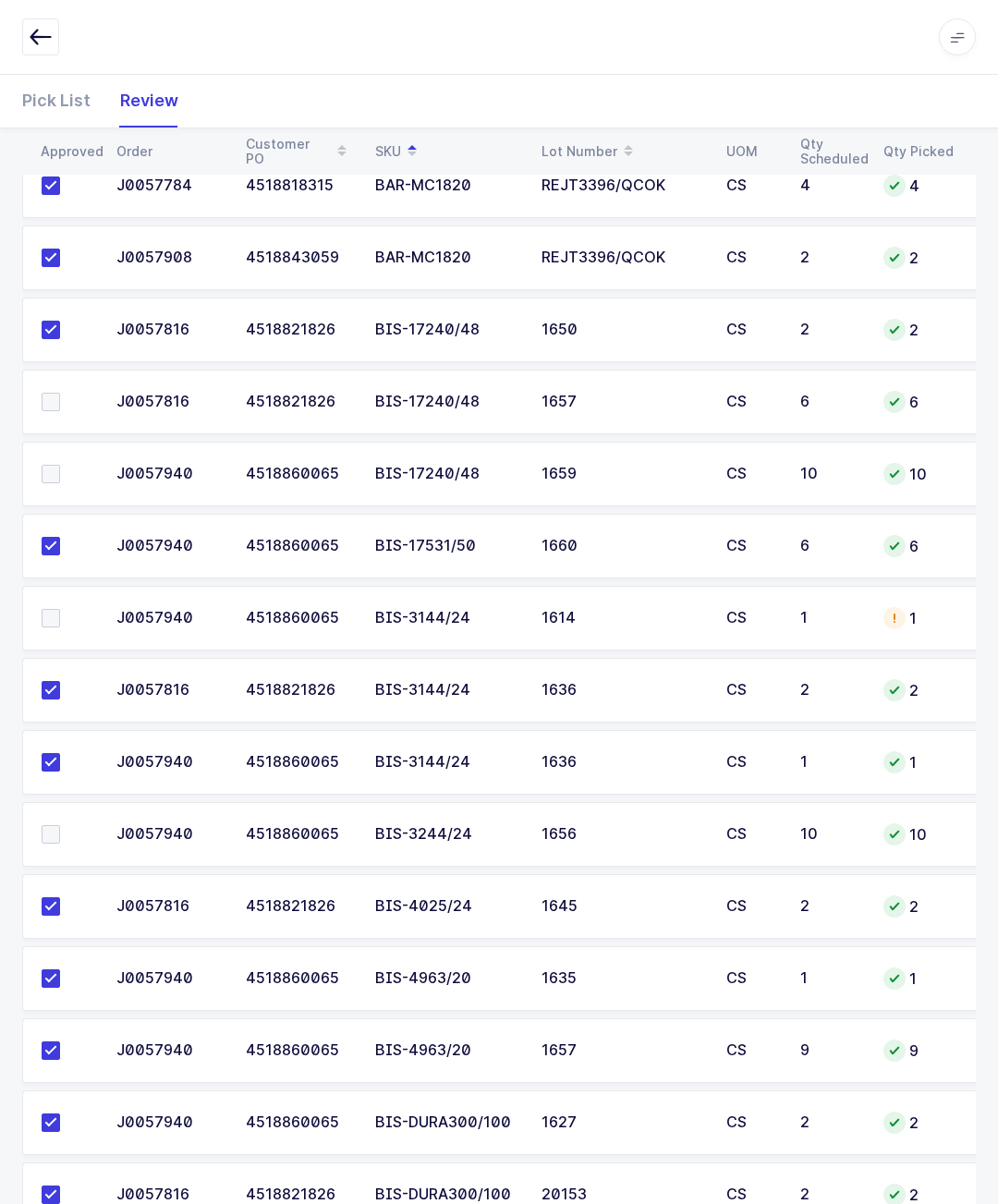 click at bounding box center [67, 474] 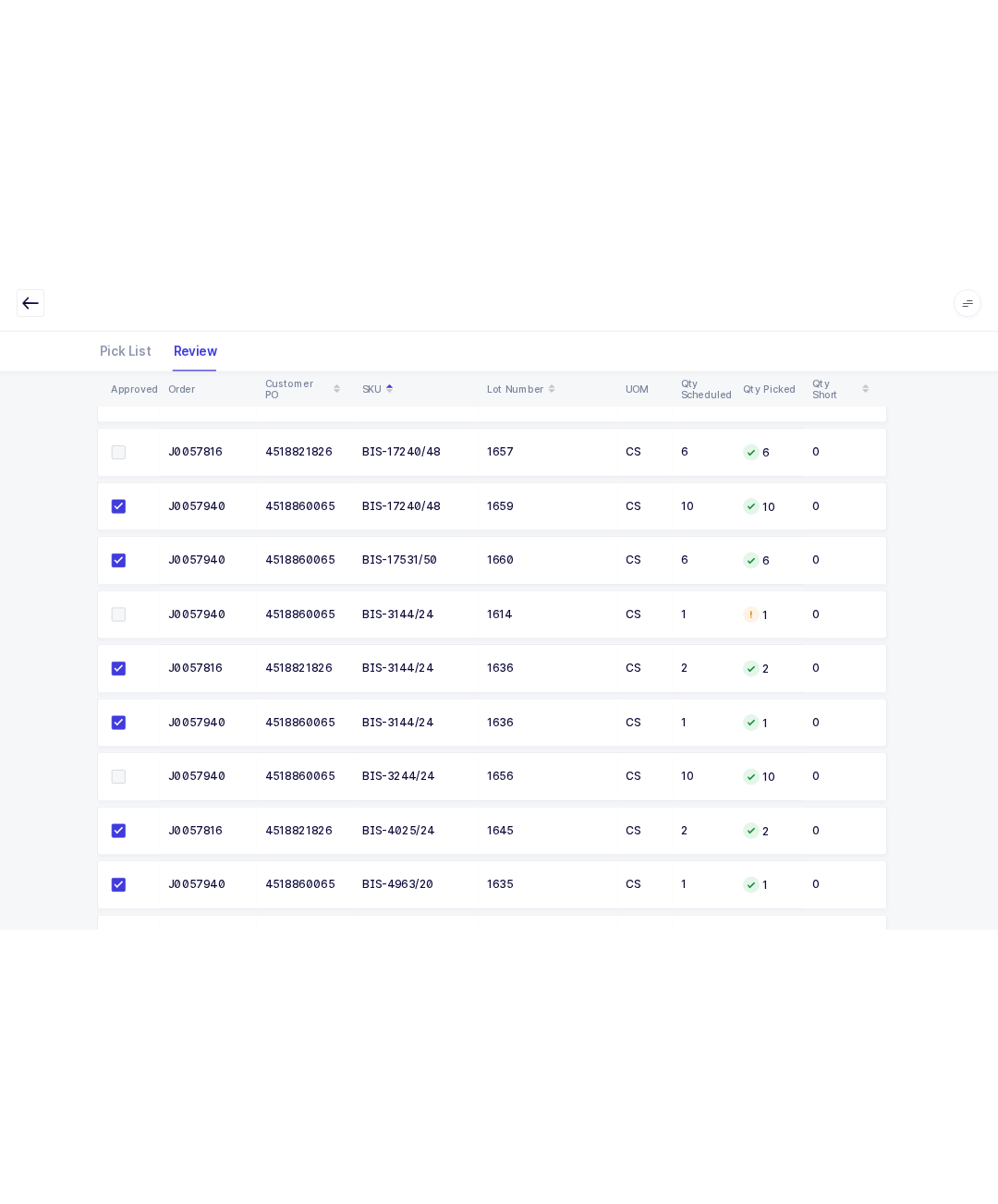 scroll, scrollTop: 432, scrollLeft: 0, axis: vertical 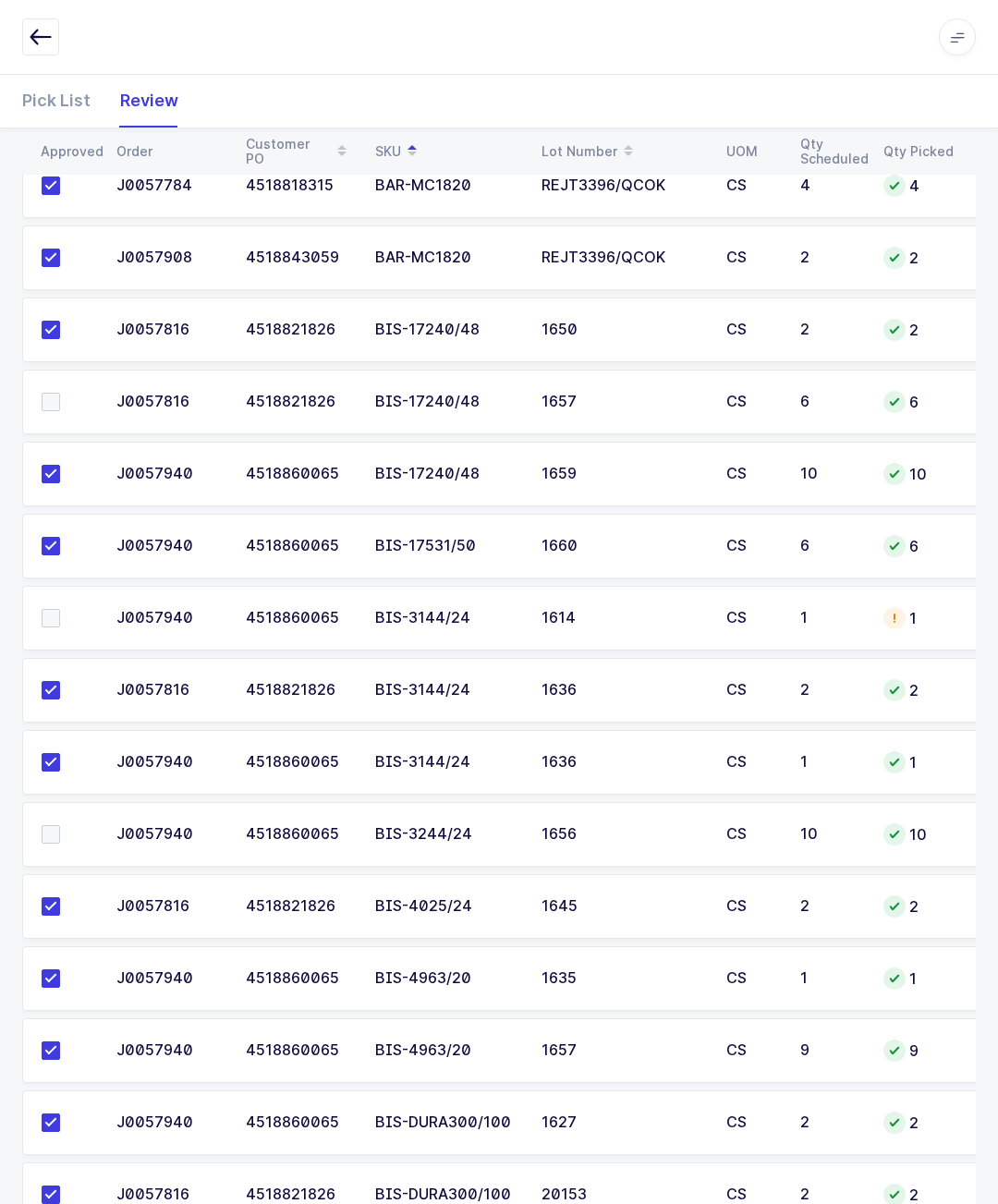 click at bounding box center [64, 834] 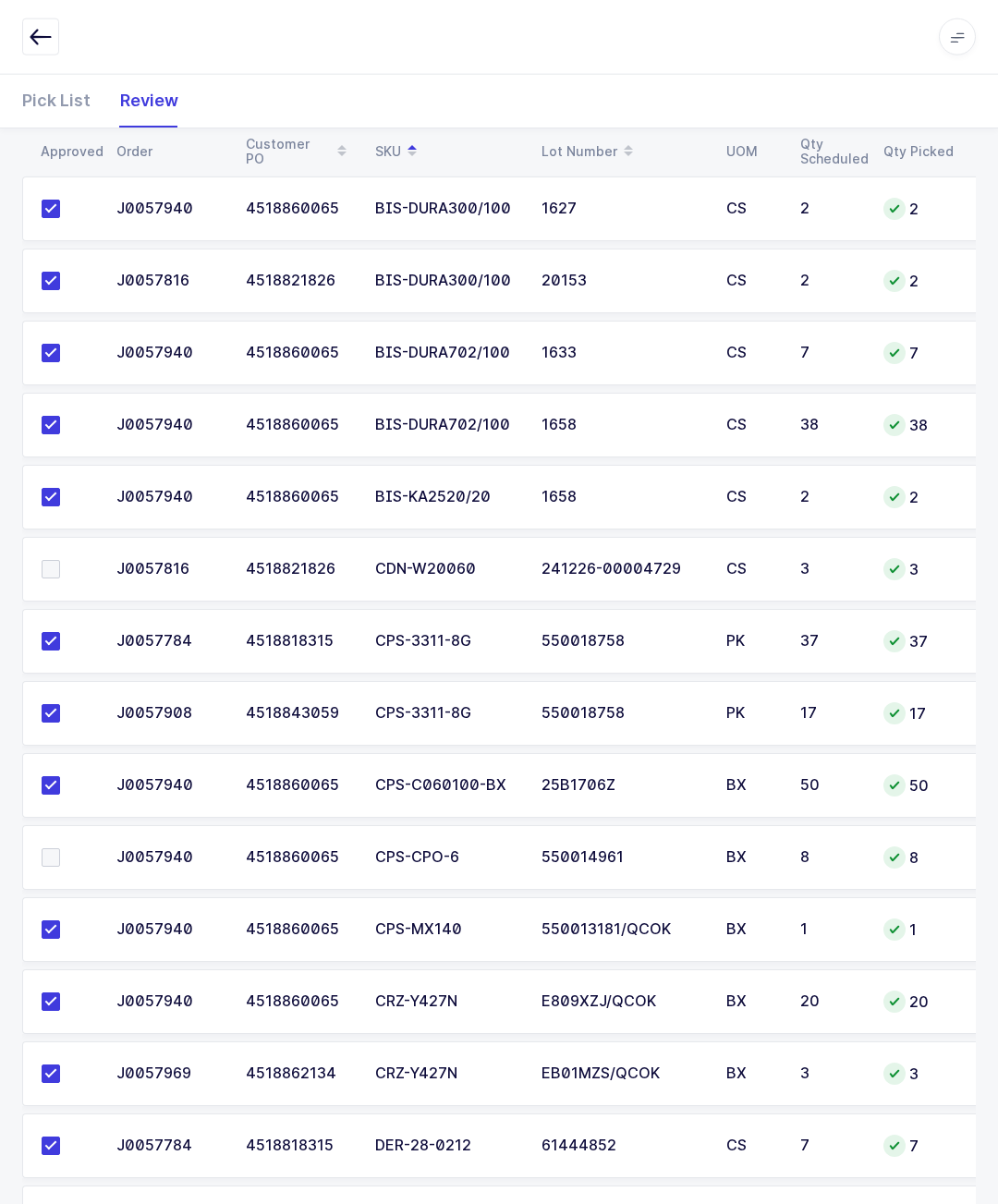 scroll, scrollTop: 1349, scrollLeft: 0, axis: vertical 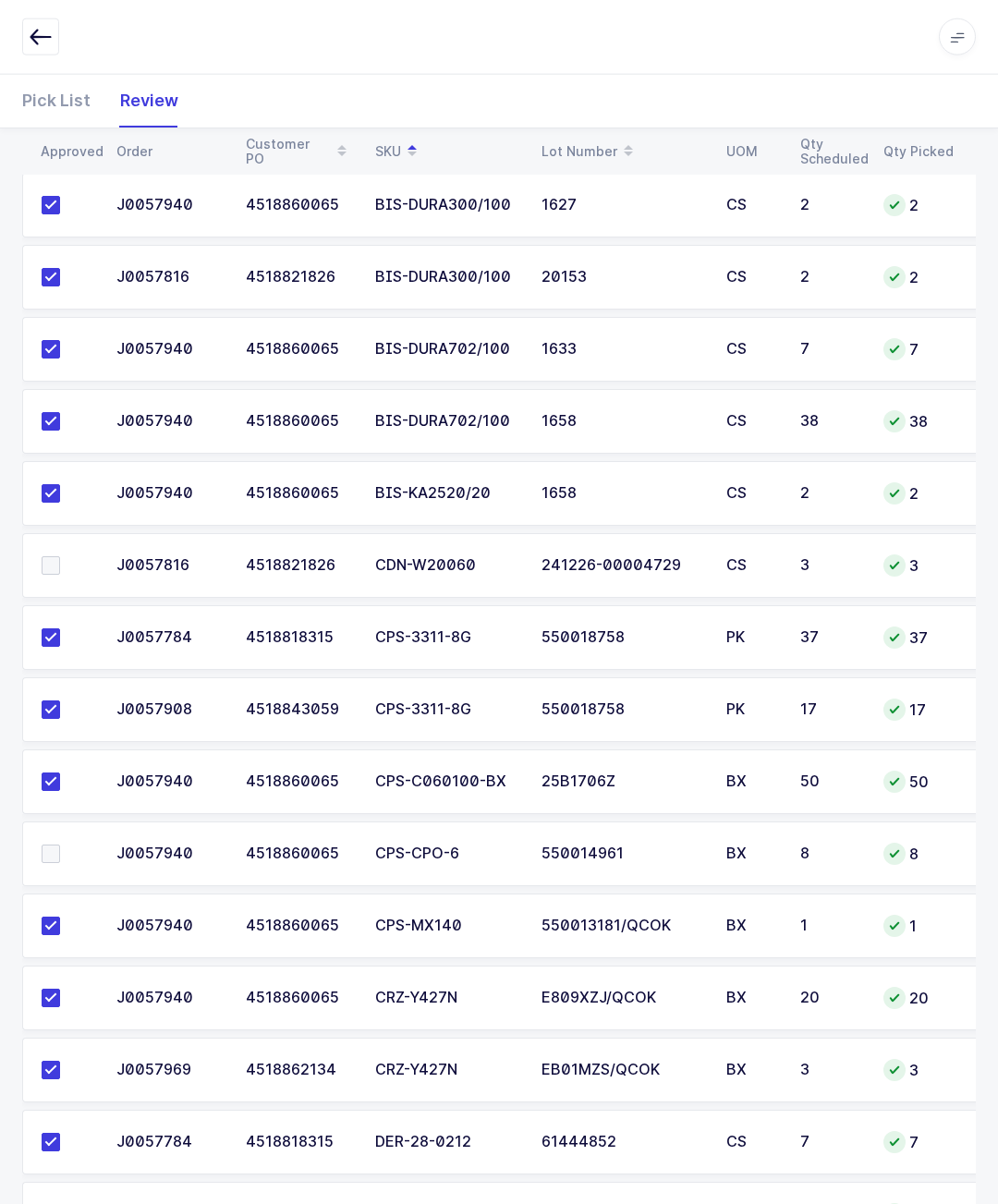 click at bounding box center [64, 566] 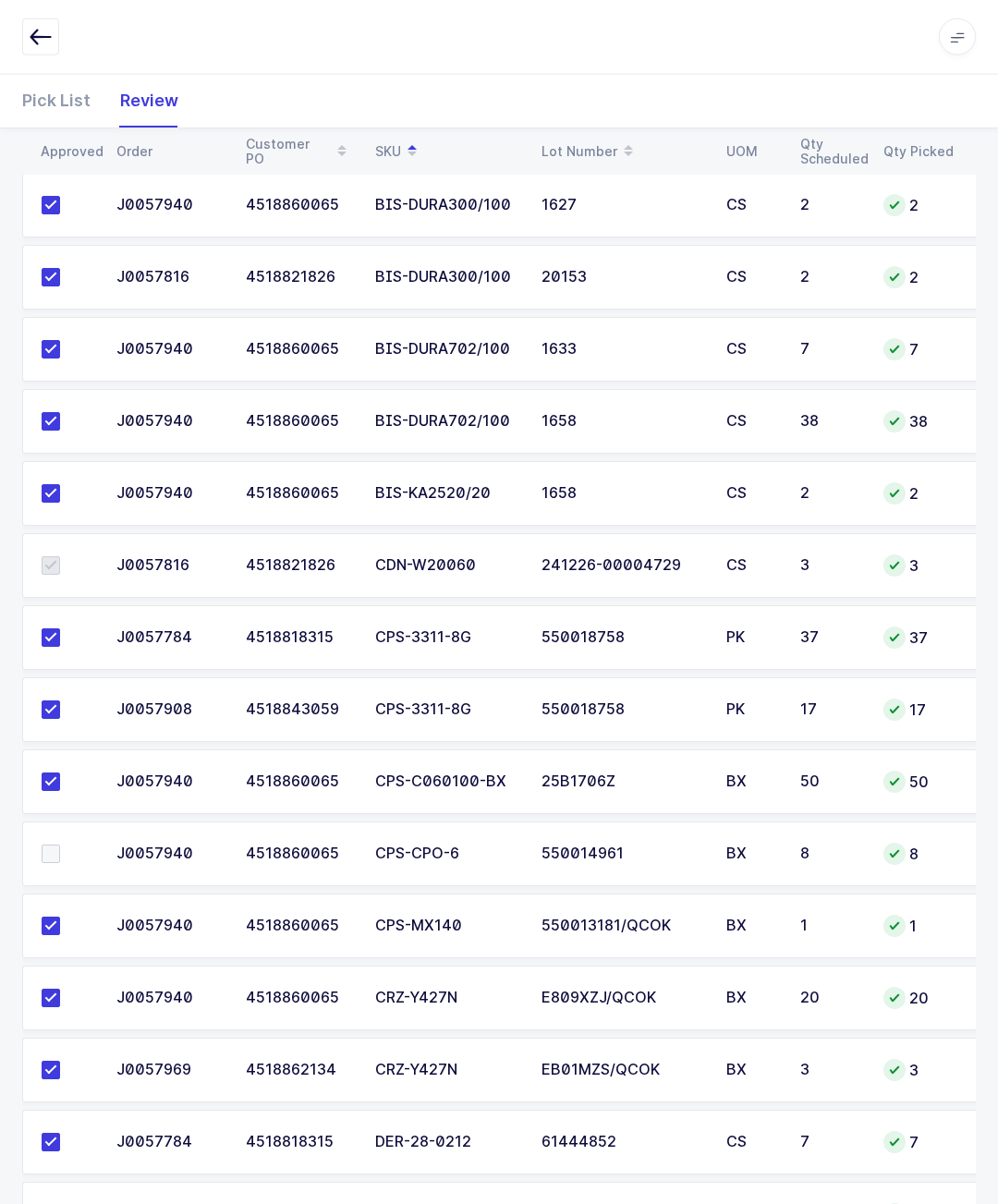 scroll, scrollTop: 1349, scrollLeft: 0, axis: vertical 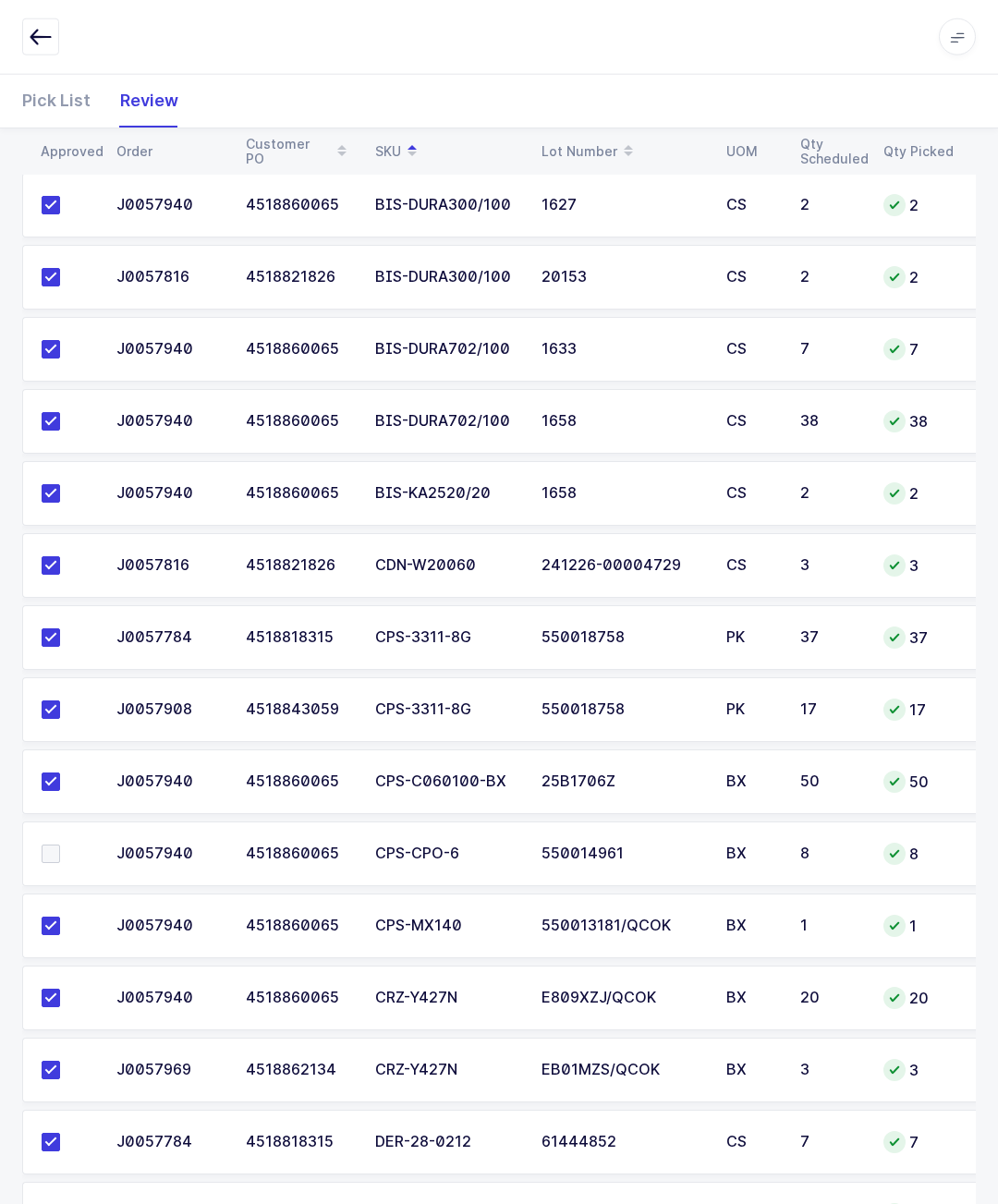 click at bounding box center [51, 854] 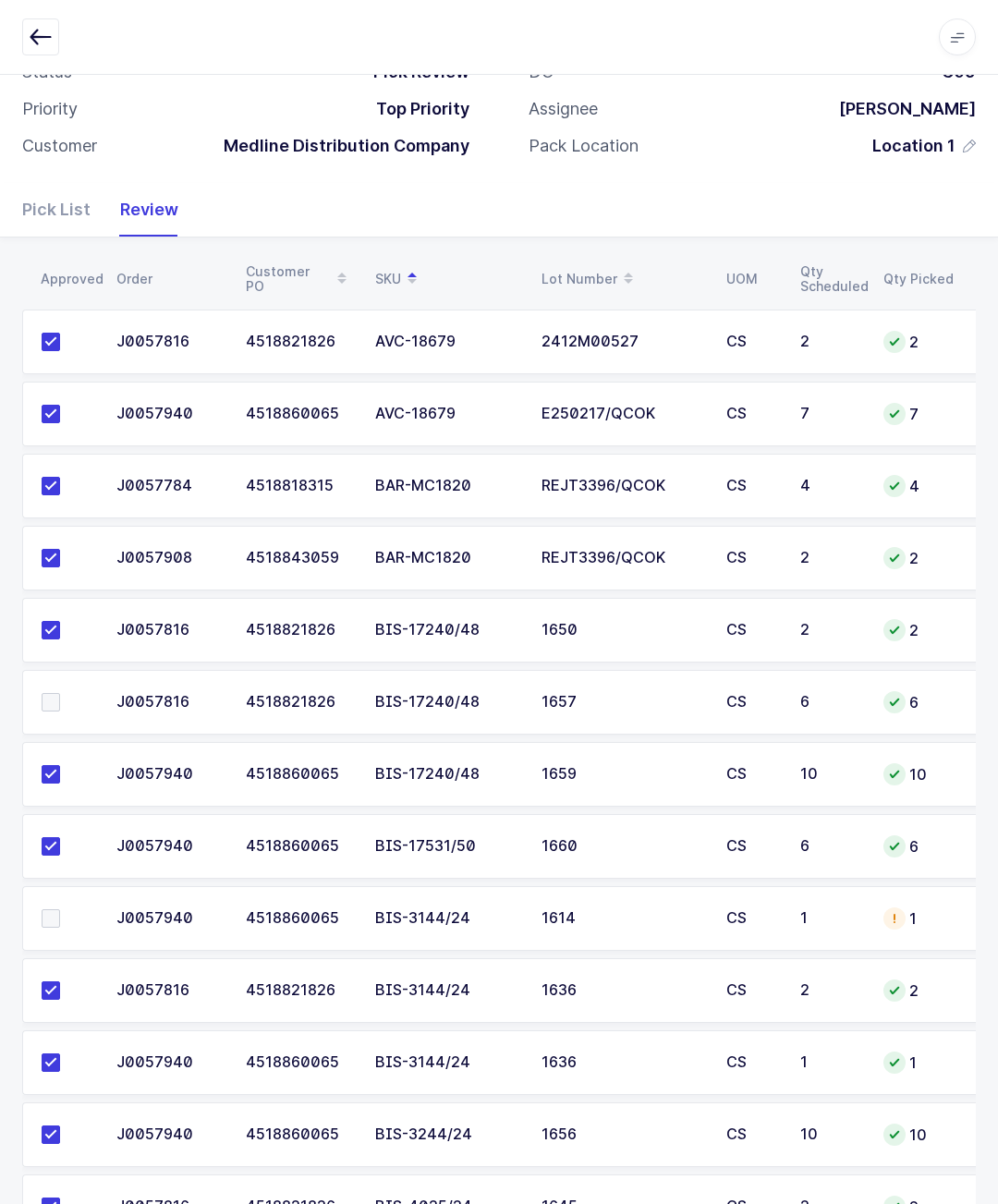 scroll, scrollTop: 126, scrollLeft: 0, axis: vertical 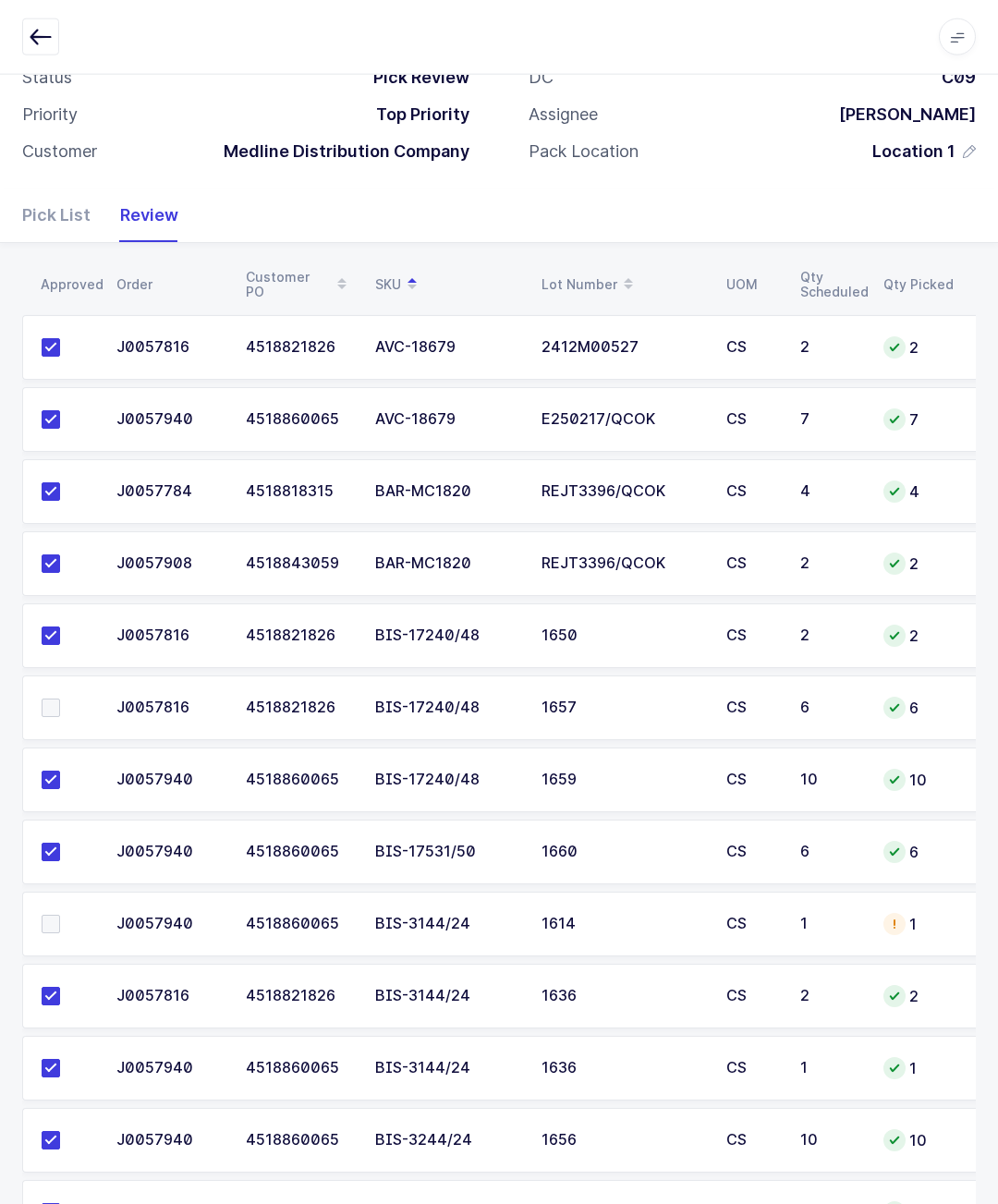 click at bounding box center (67, 708) 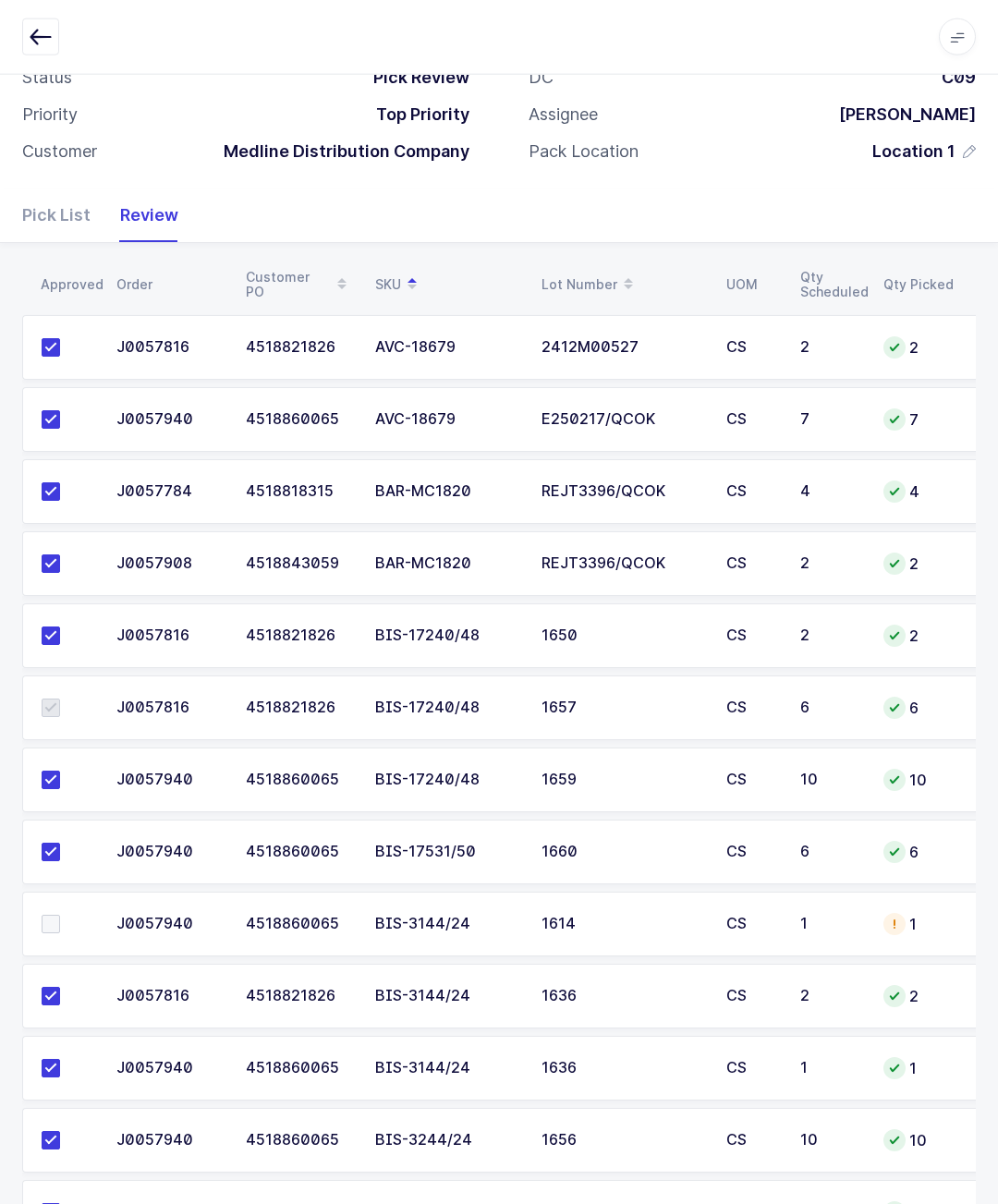 scroll, scrollTop: 127, scrollLeft: 0, axis: vertical 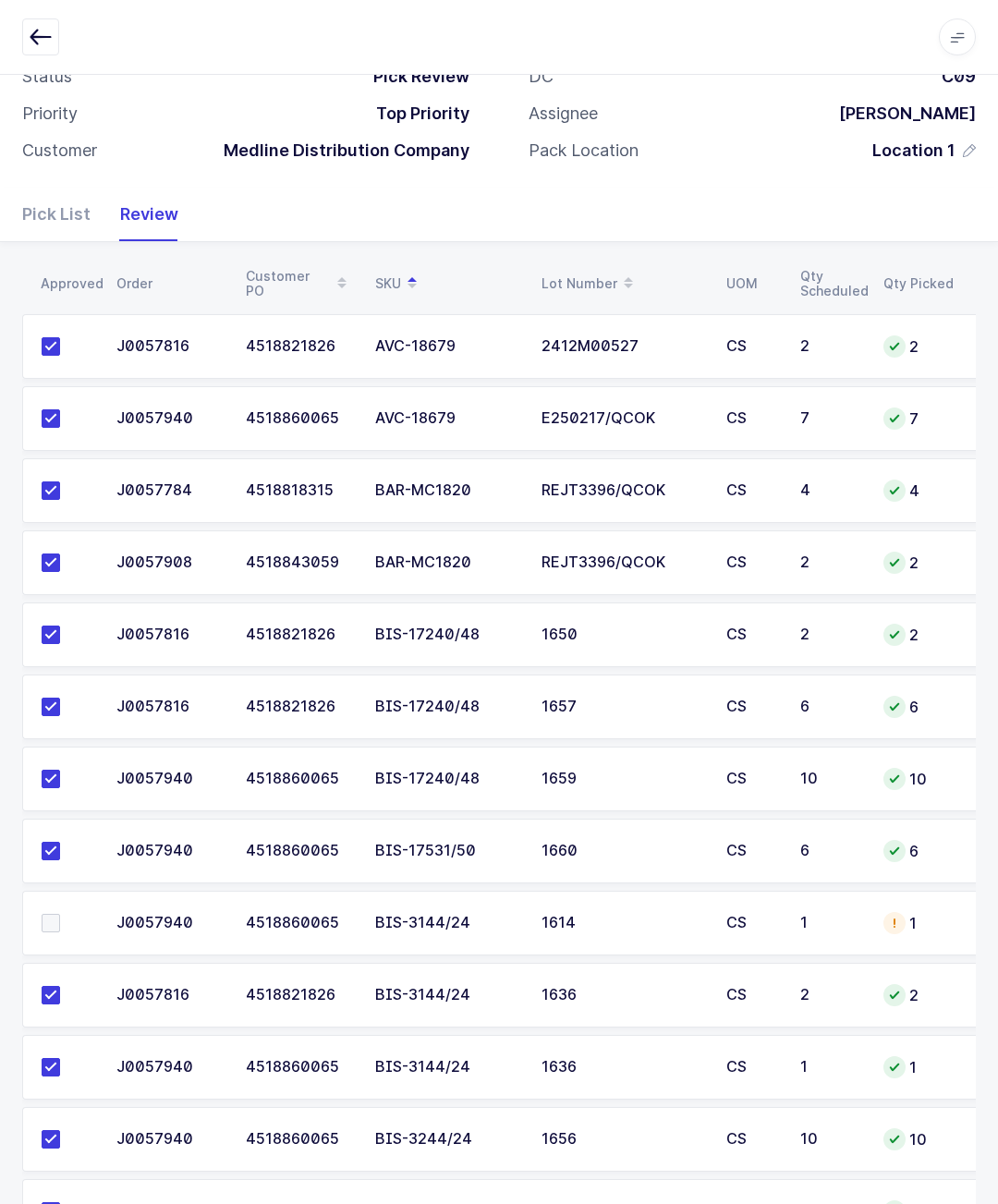 click at bounding box center (51, 707) 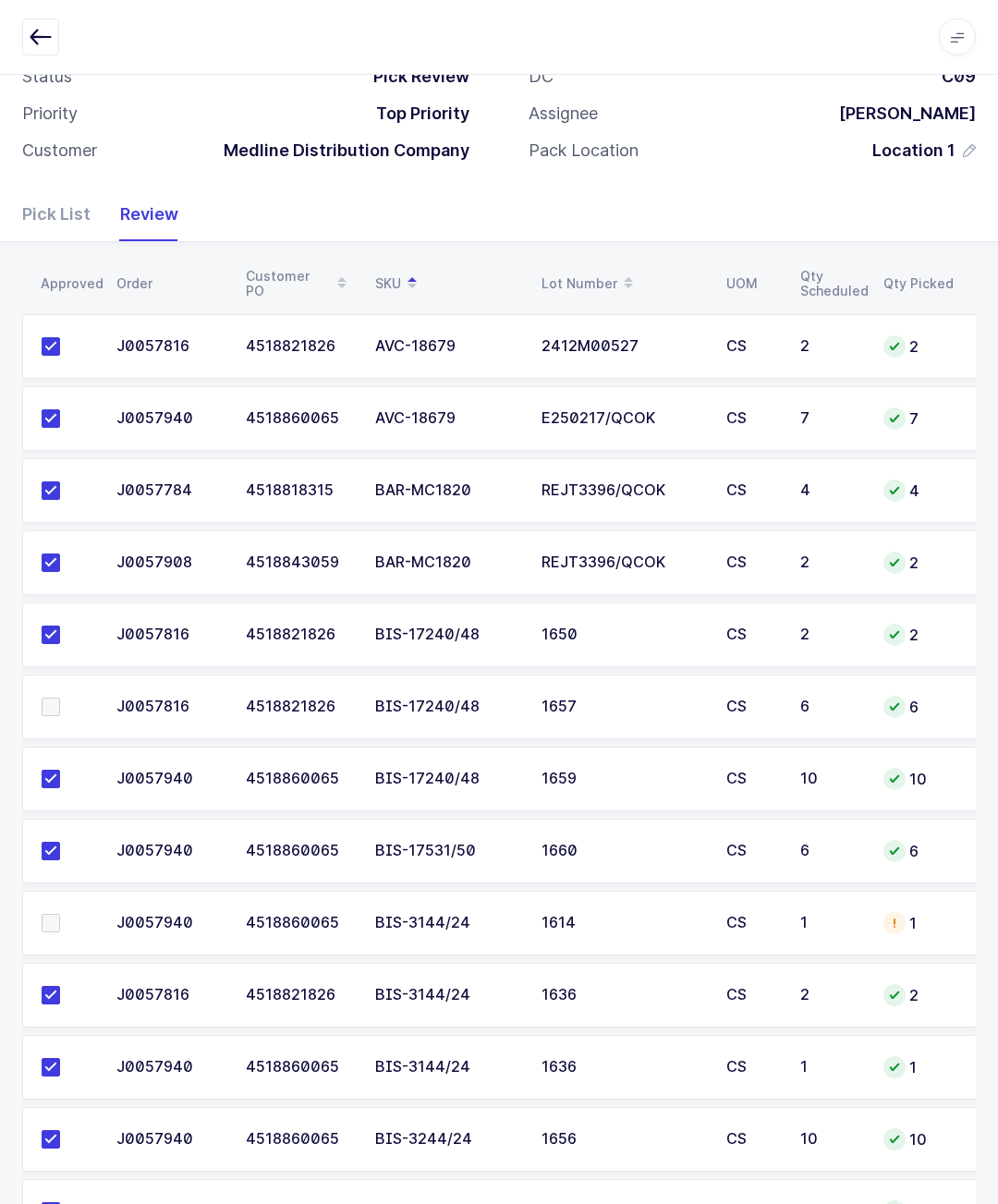 click at bounding box center [51, 707] 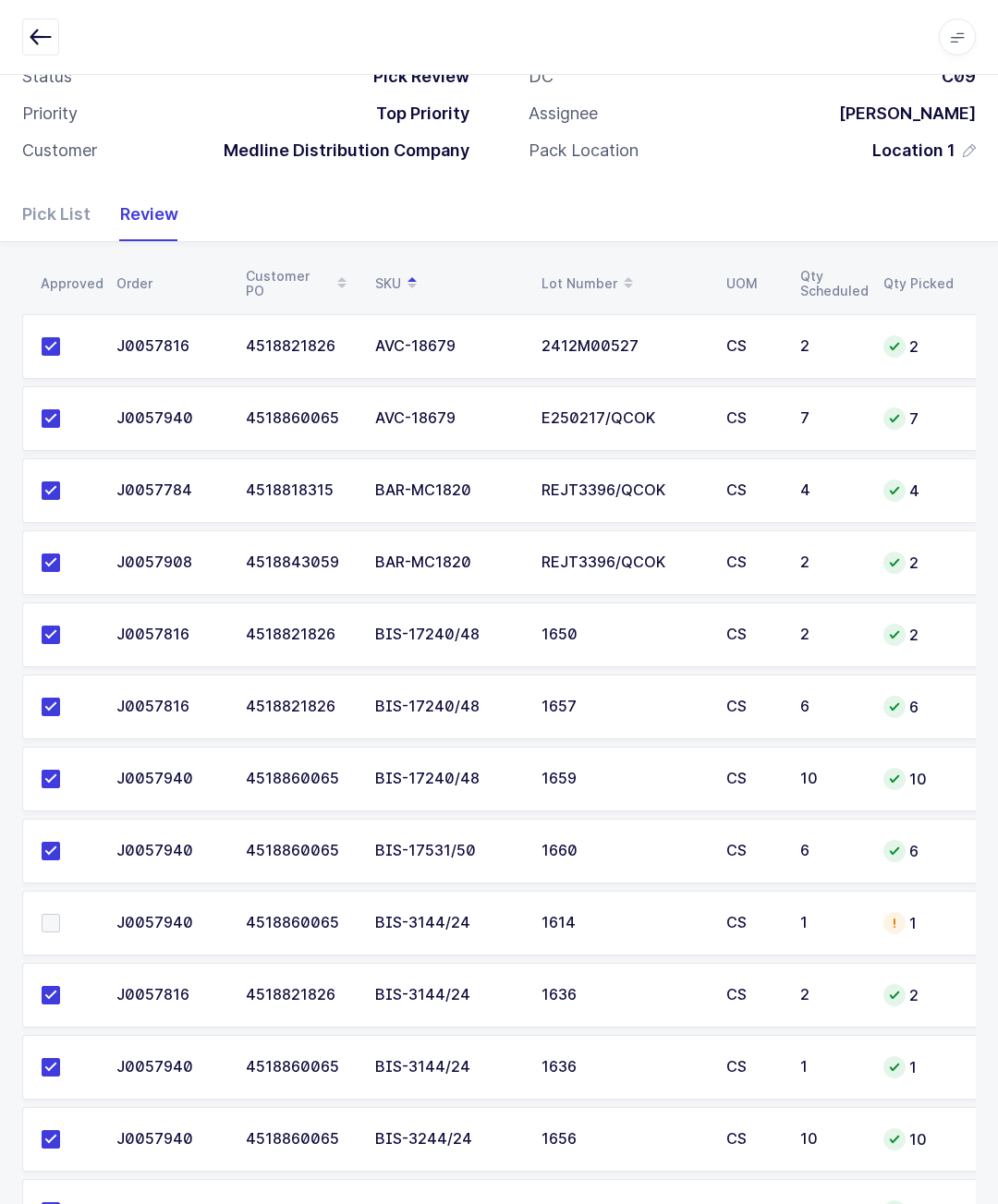 click on "Pick List" at bounding box center [64, 214] 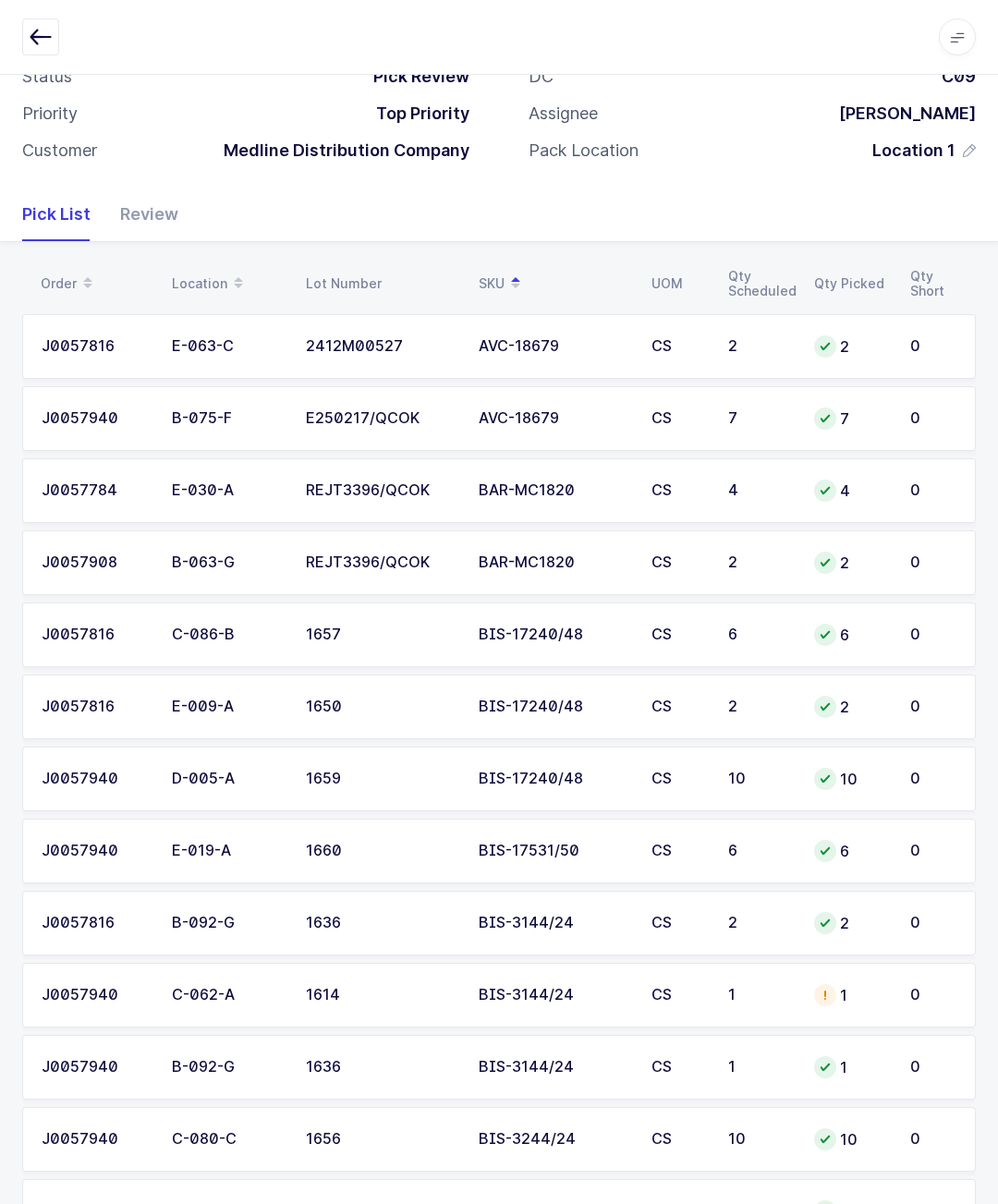 click at bounding box center (516, 277) 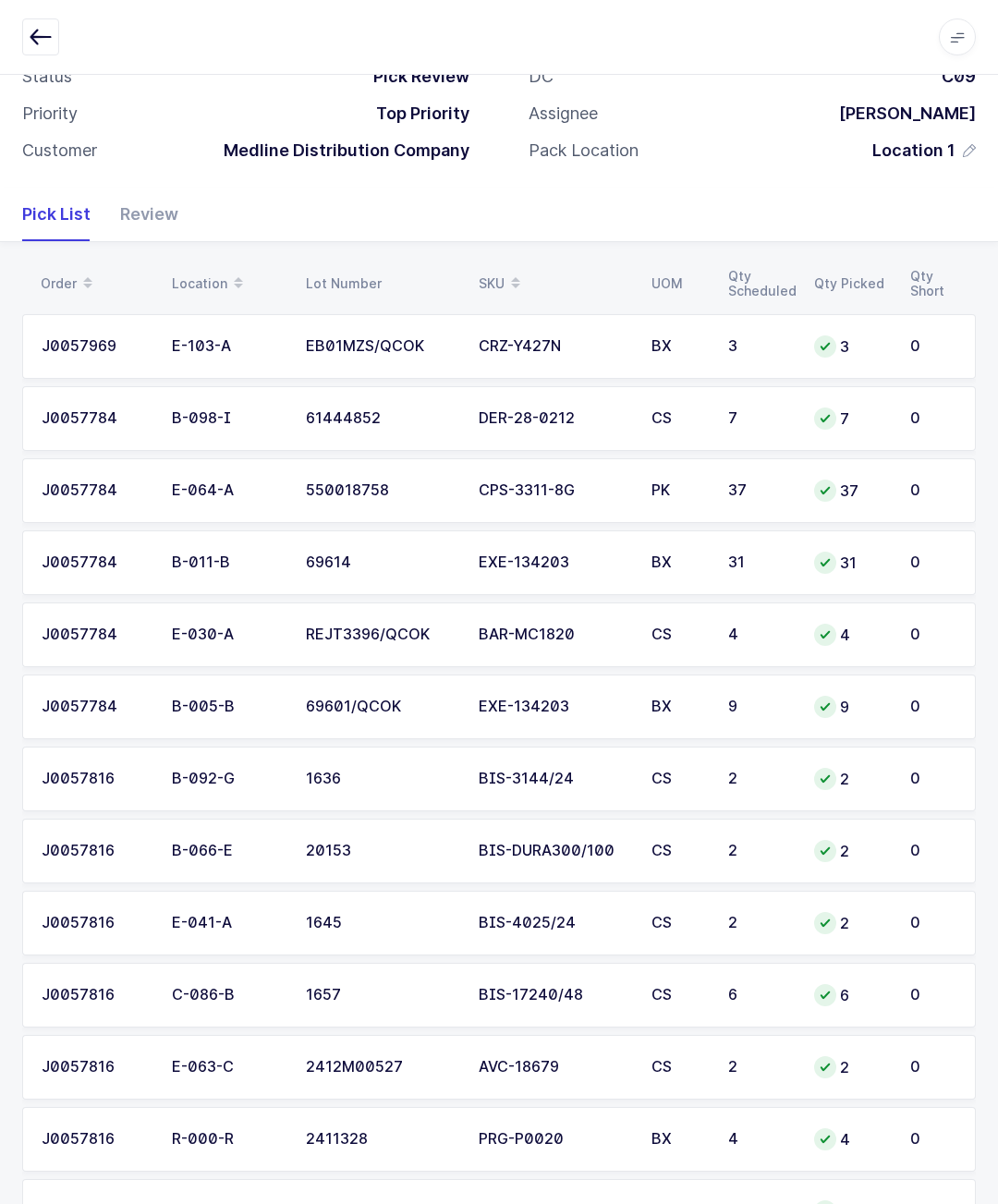 click at bounding box center [516, 277] 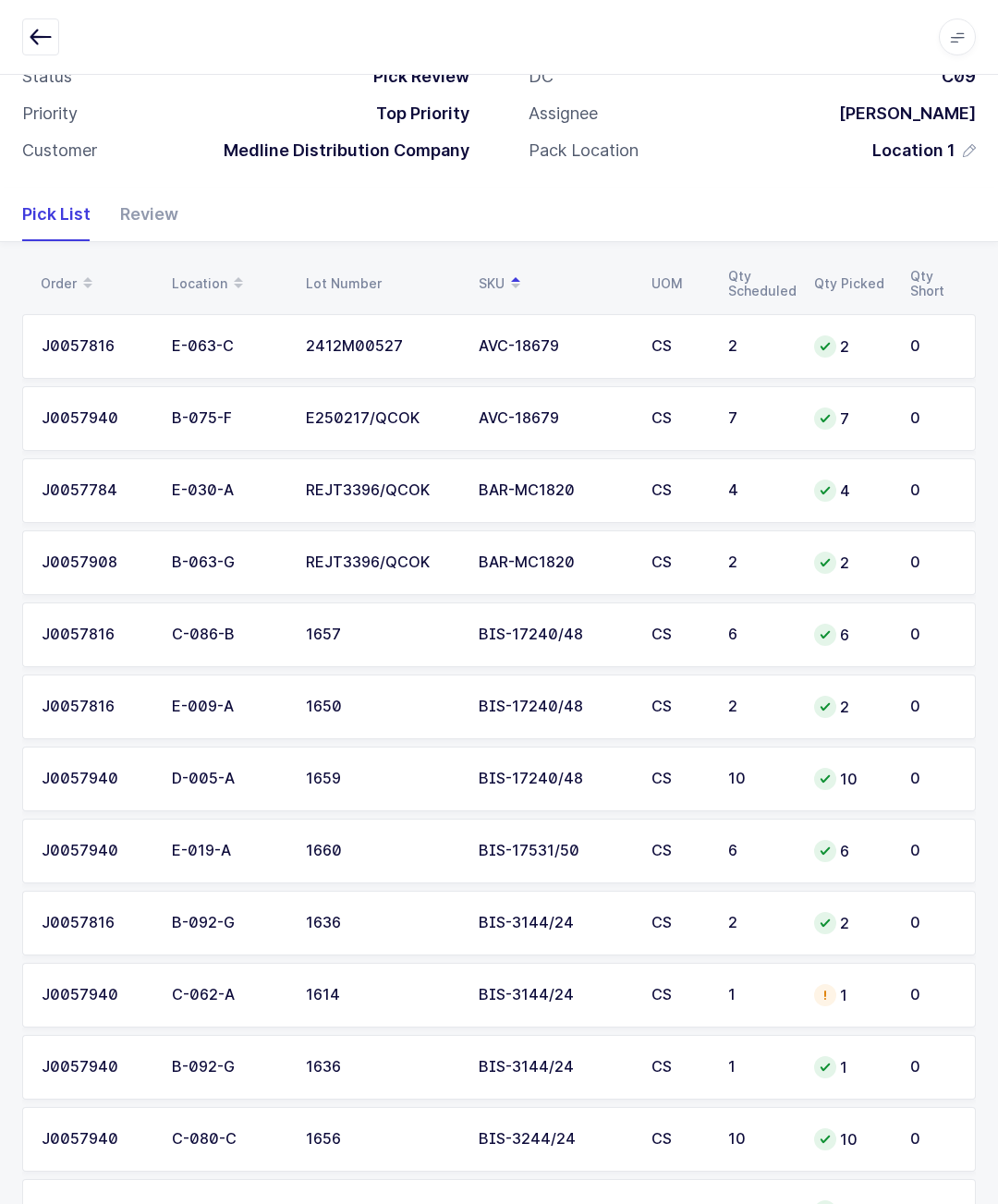 click at bounding box center (825, 995) 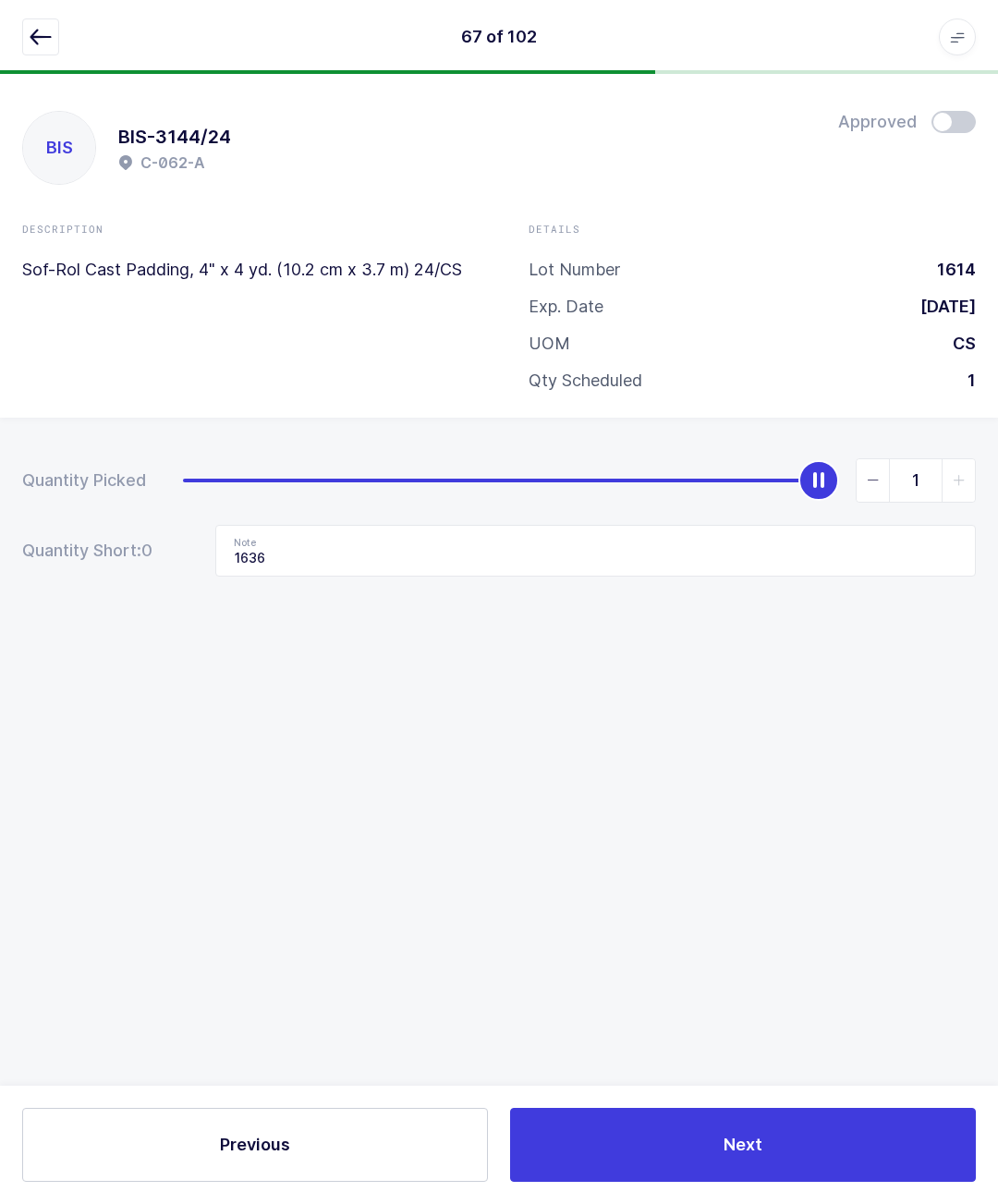 scroll, scrollTop: 81, scrollLeft: 0, axis: vertical 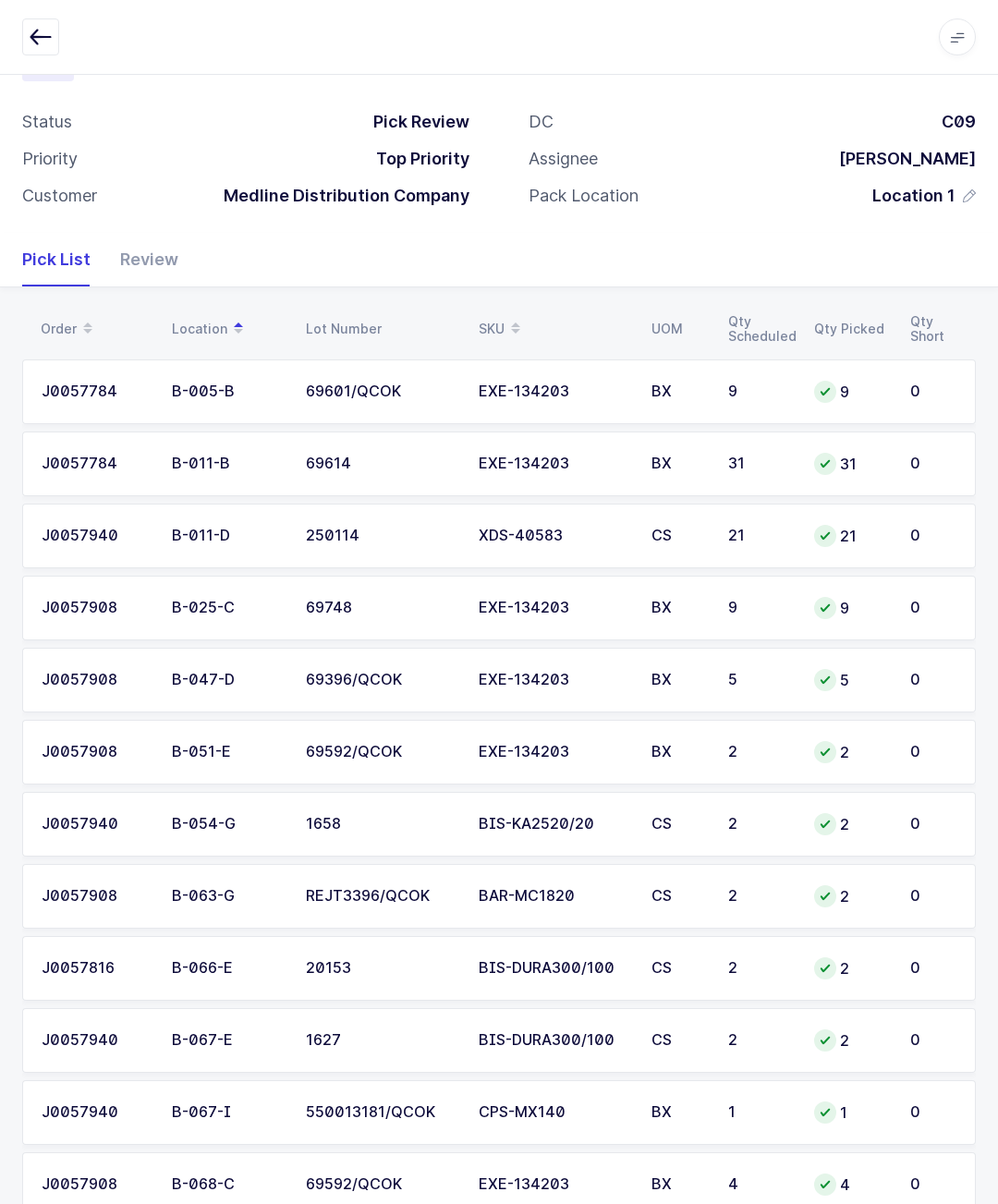 click on "Review" at bounding box center (141, 260) 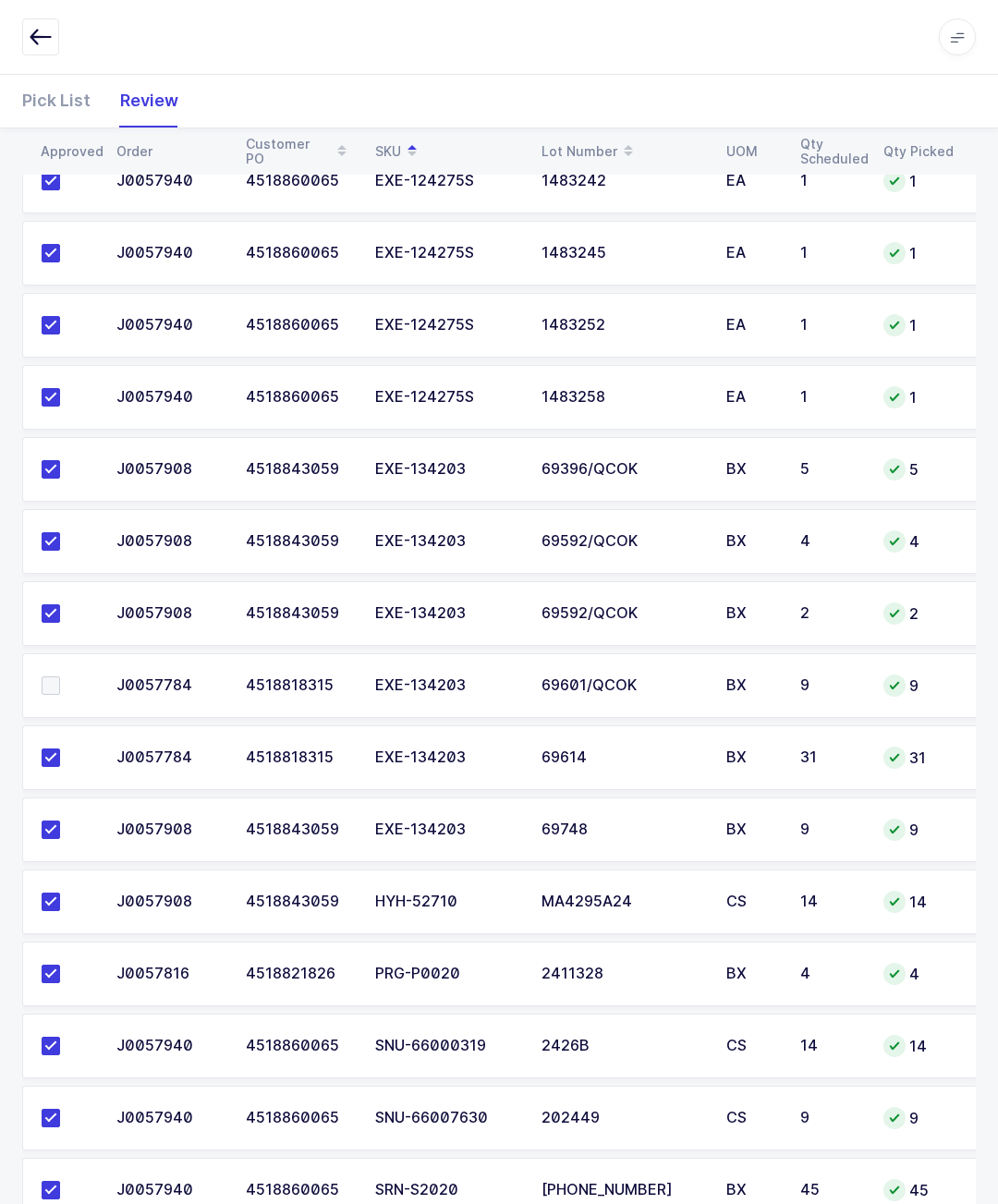 scroll, scrollTop: 6542, scrollLeft: 0, axis: vertical 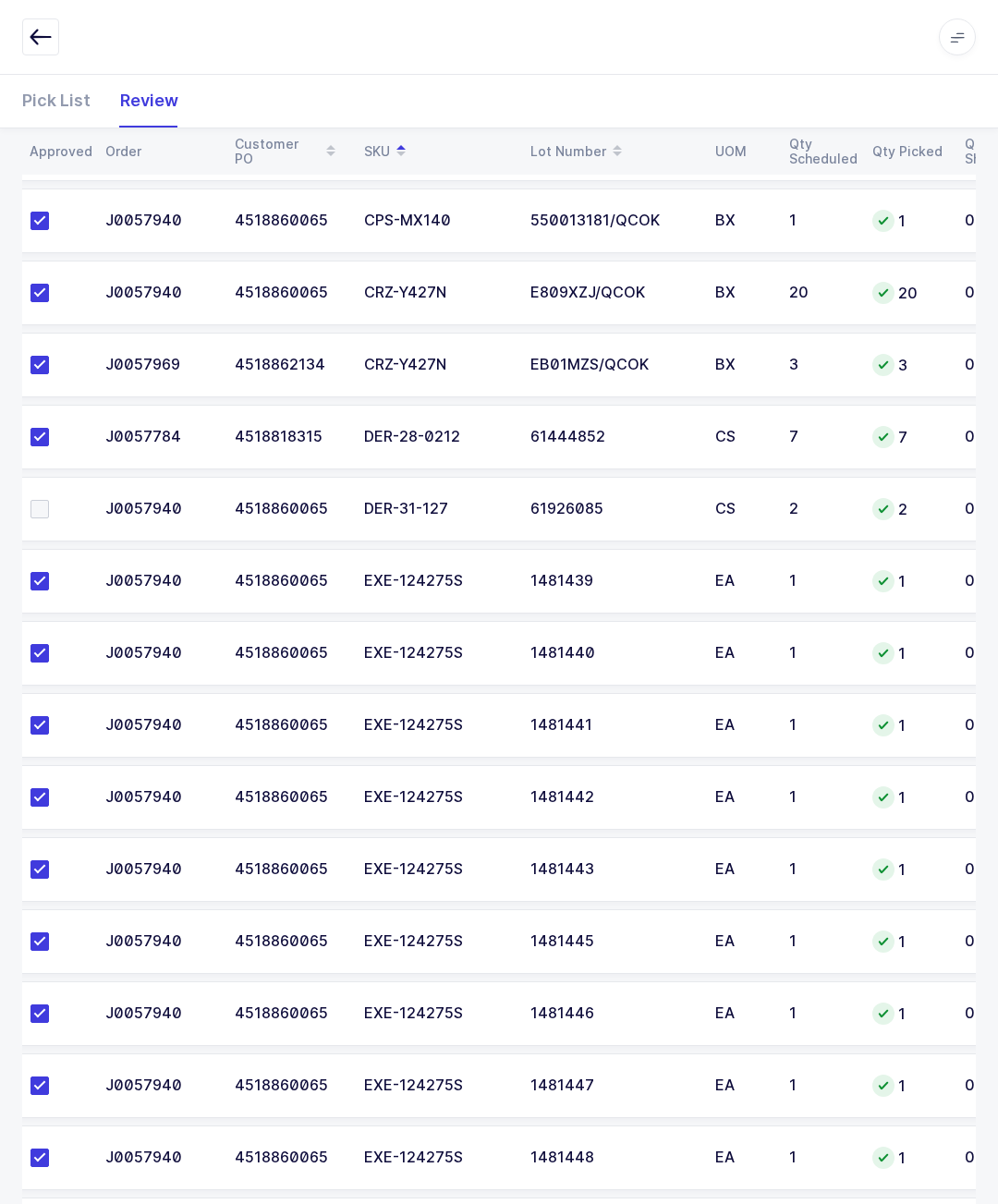 click at bounding box center (53, 509) 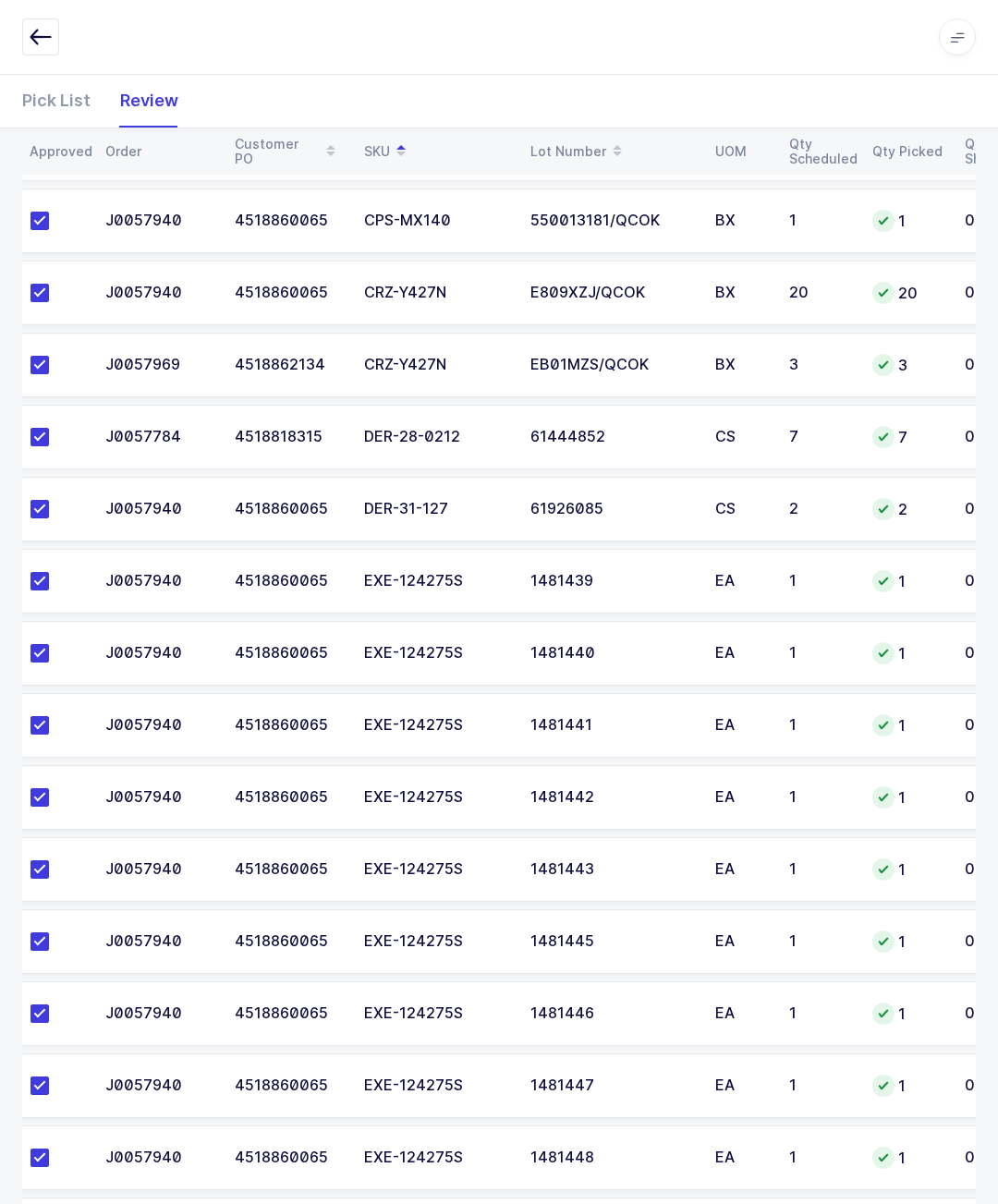 scroll, scrollTop: 0, scrollLeft: -50, axis: horizontal 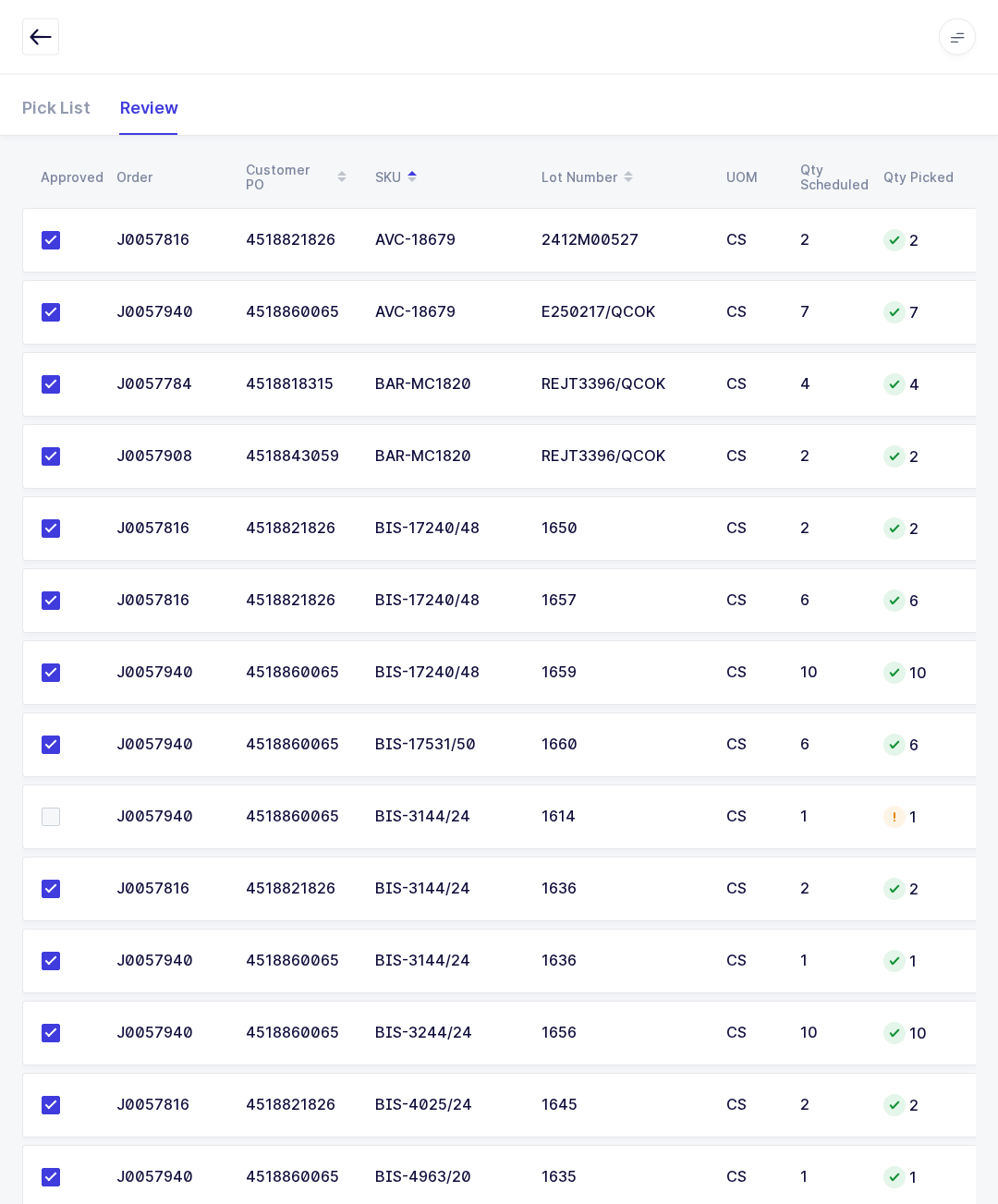 click on "Pick List" at bounding box center [64, 108] 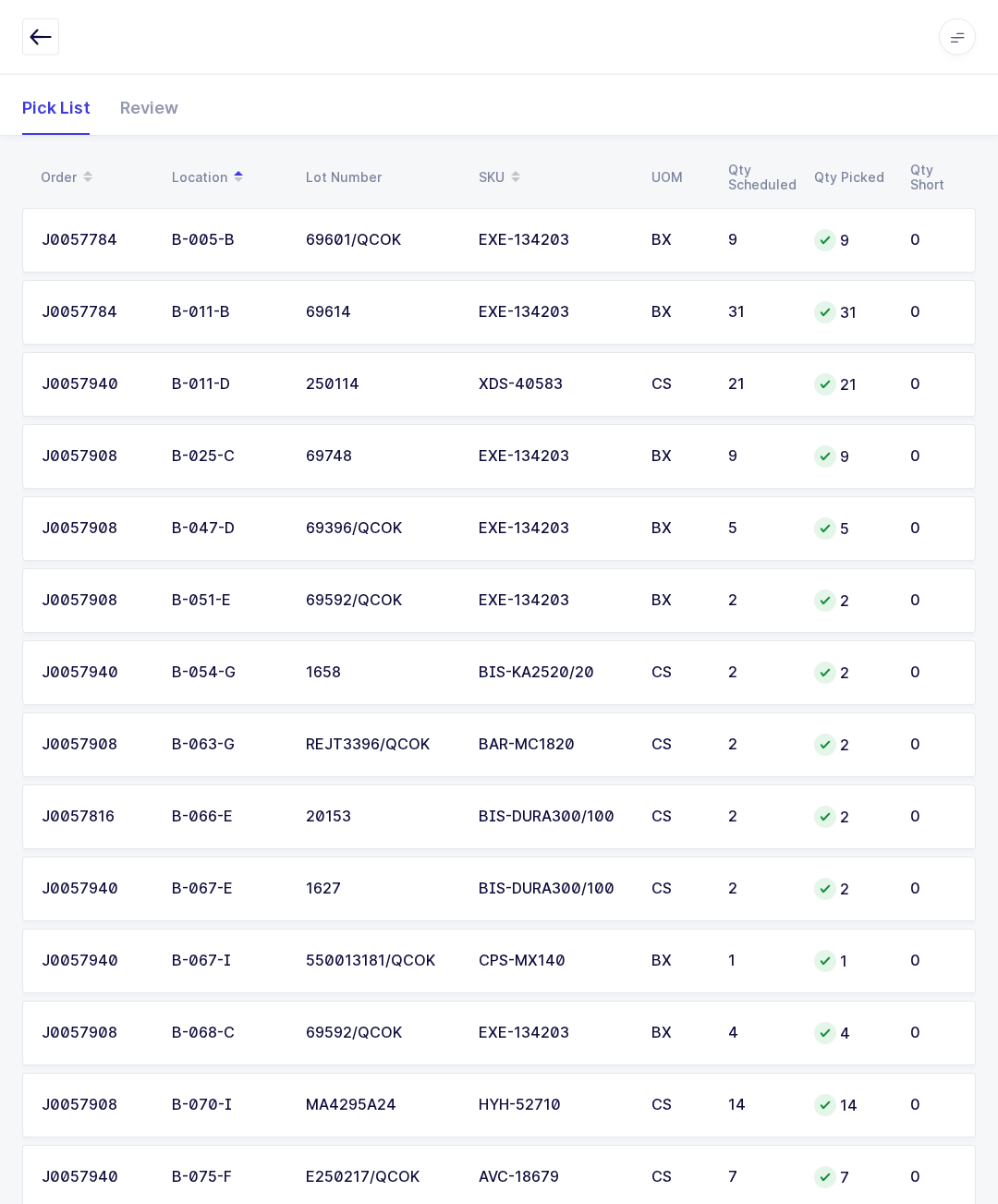 click on "Pick List" at bounding box center [64, 108] 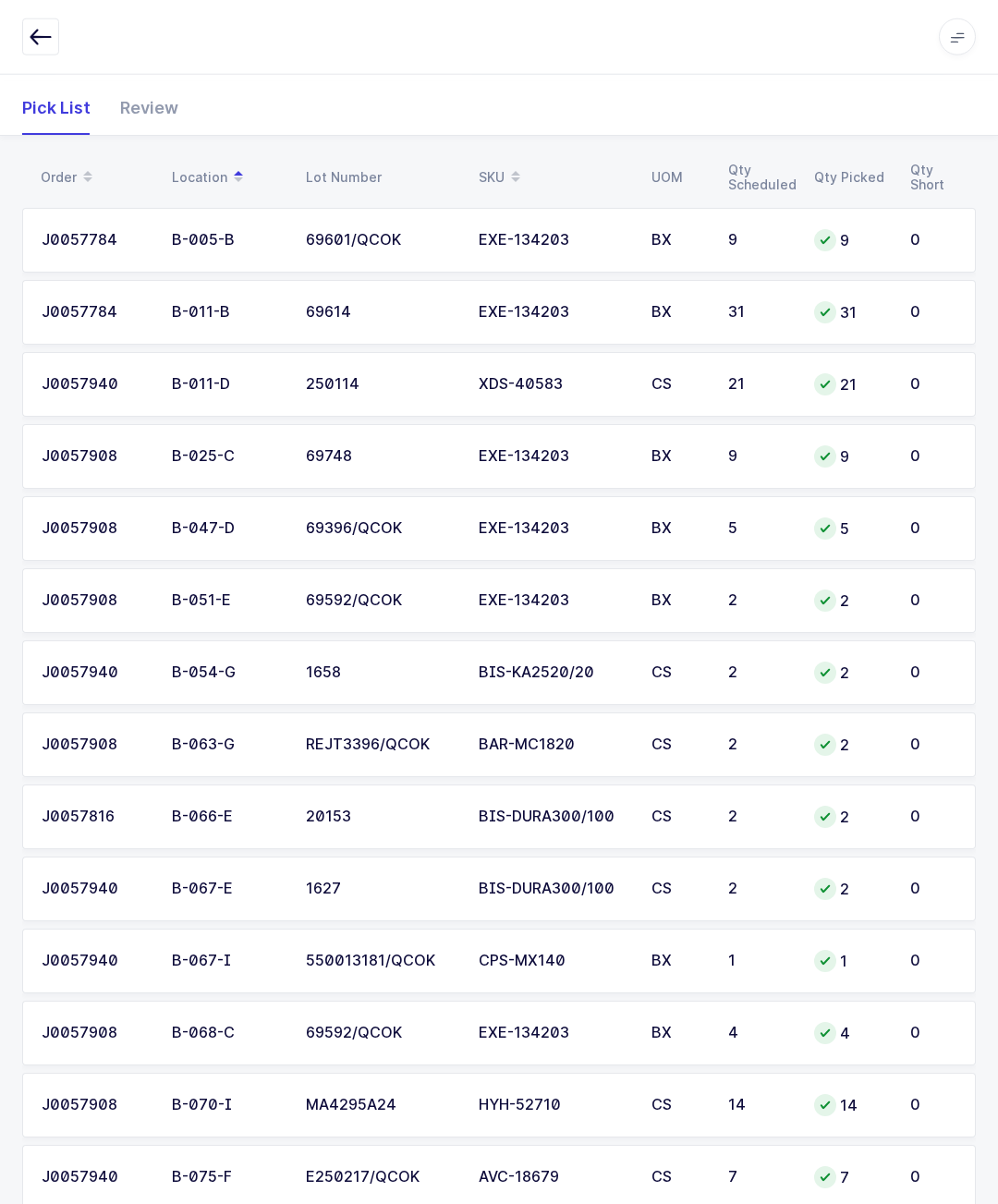 click on "SKU" at bounding box center (554, 177) 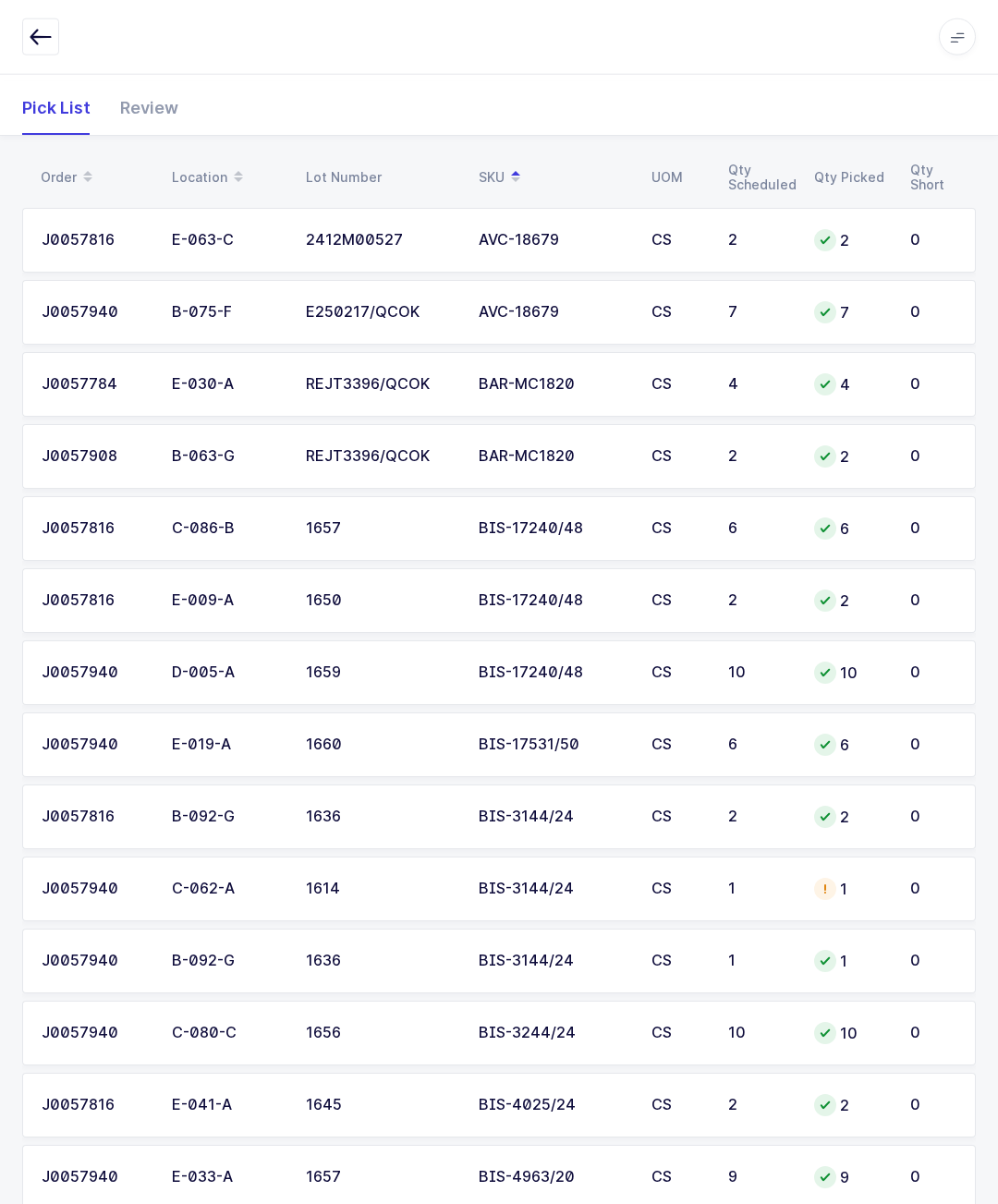 click on "CS" at bounding box center (678, 889) 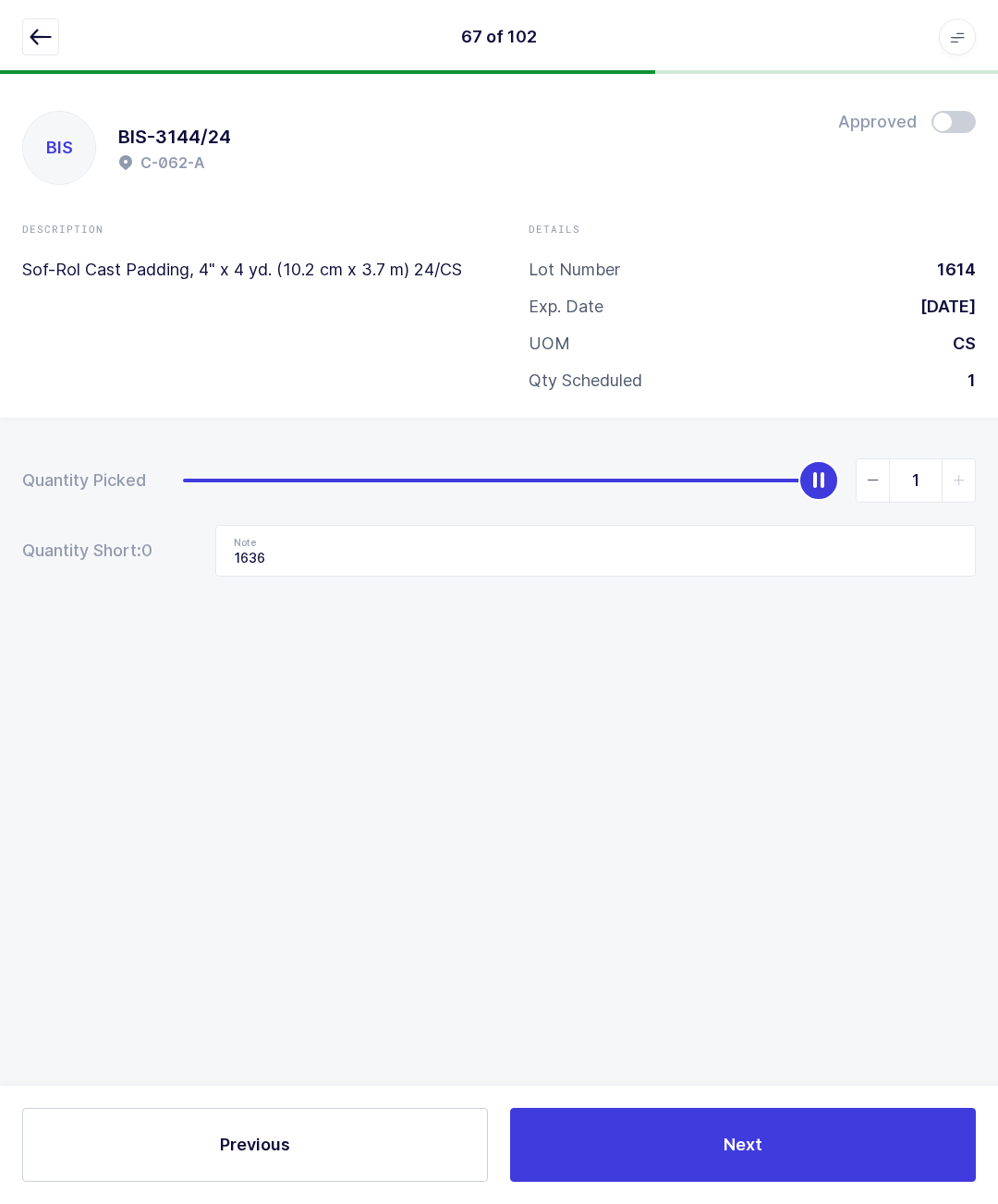 scroll, scrollTop: 80, scrollLeft: 0, axis: vertical 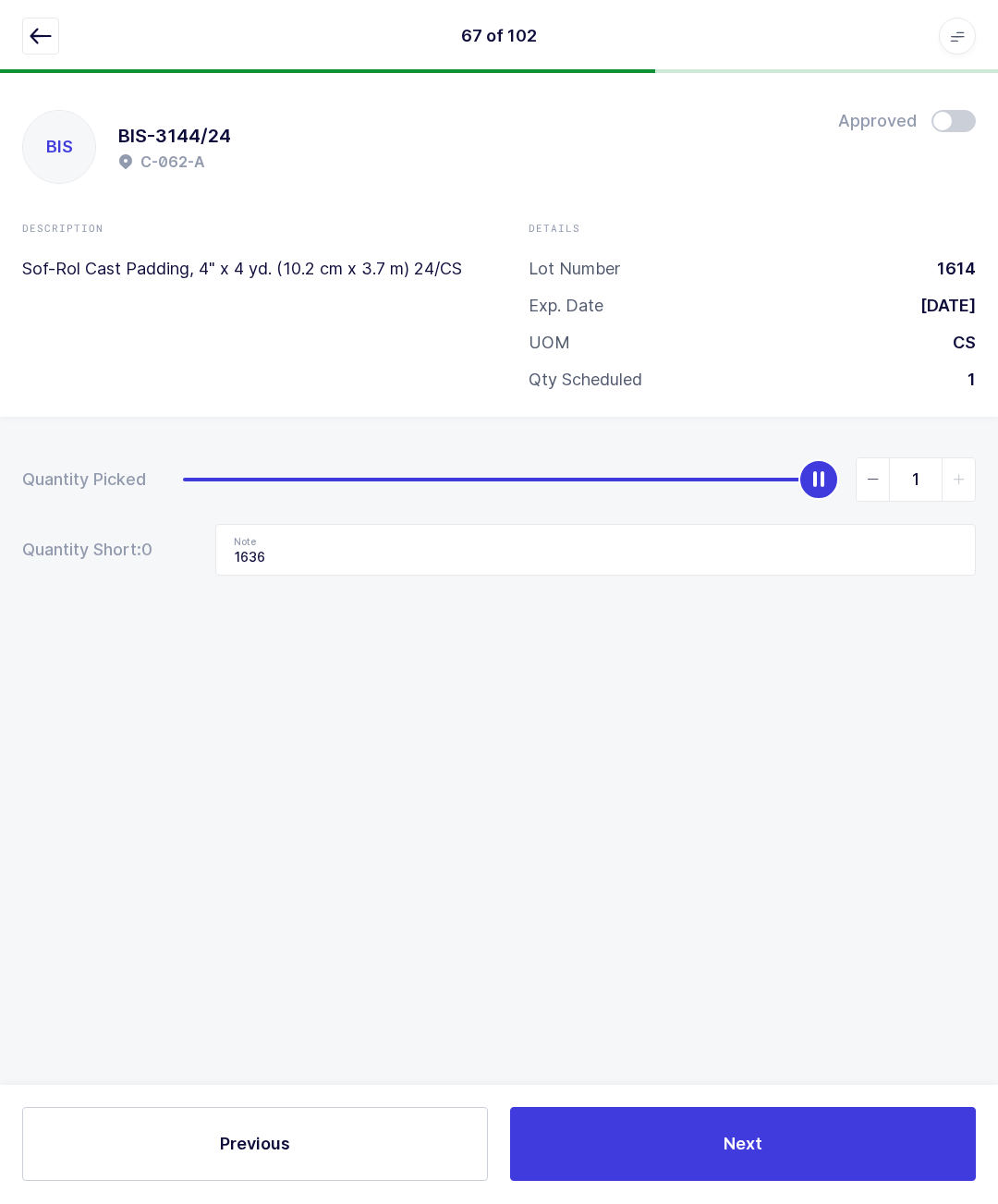 click at bounding box center [41, 37] 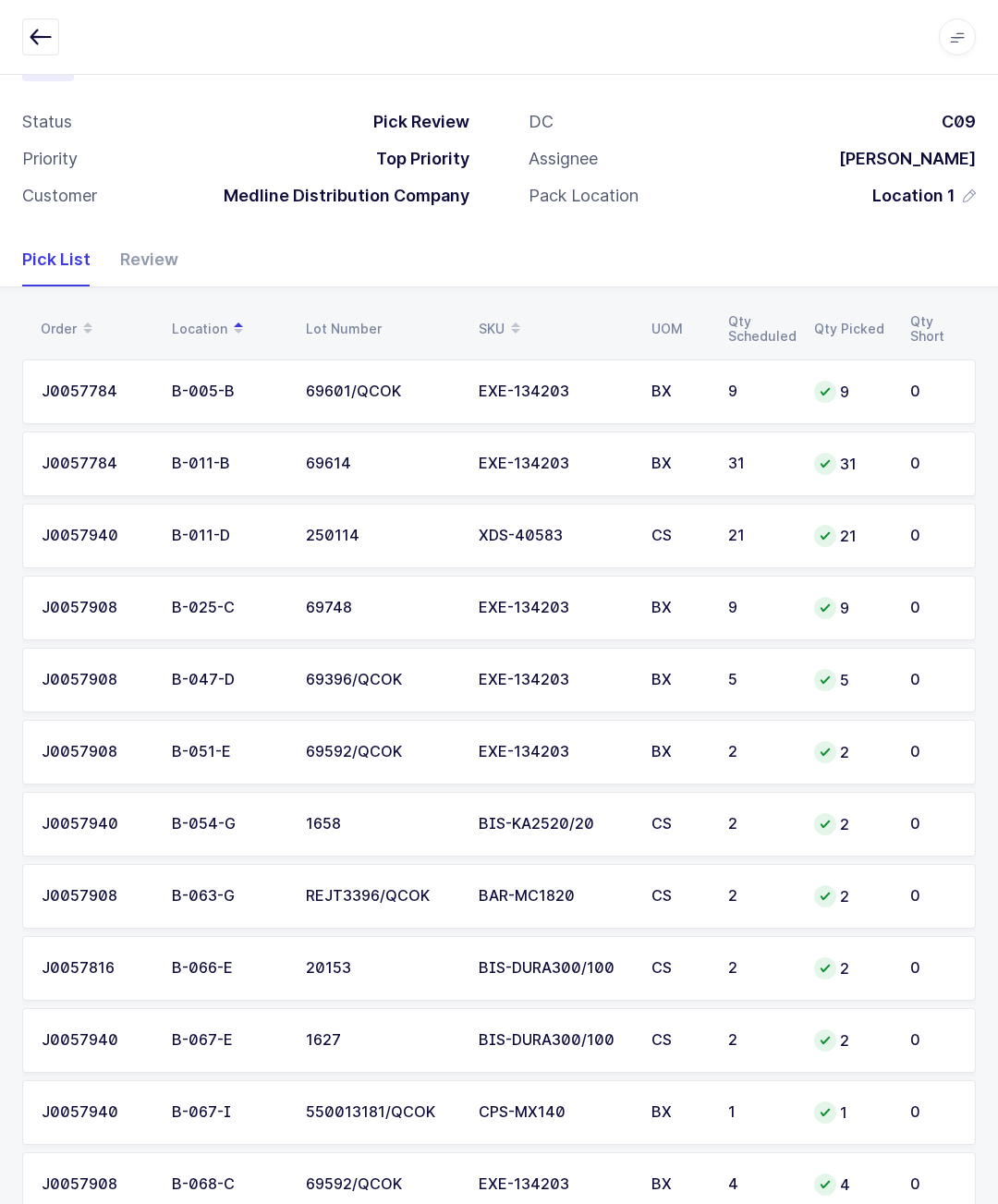 click on "Review" at bounding box center (141, 260) 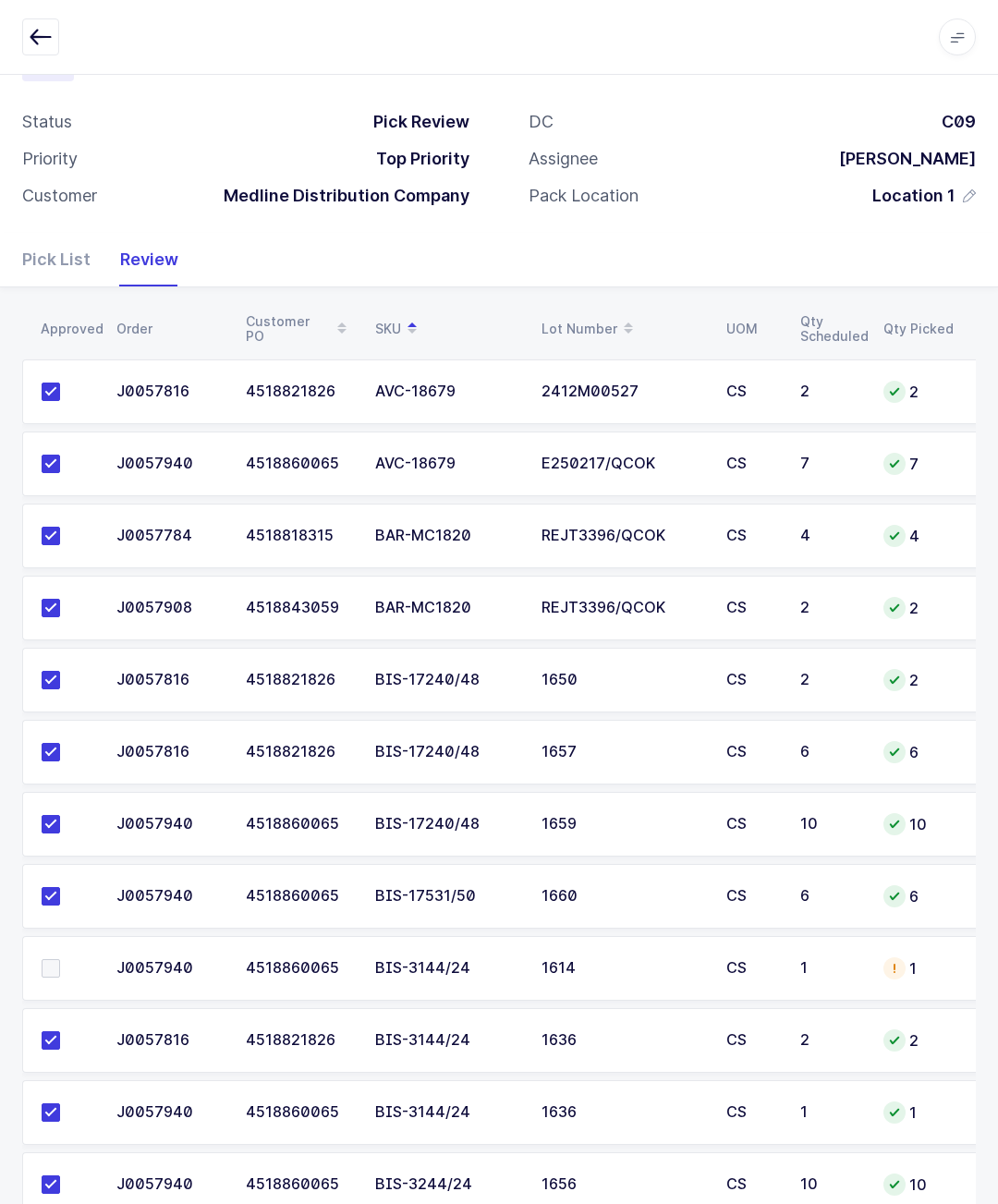 click at bounding box center [67, 968] 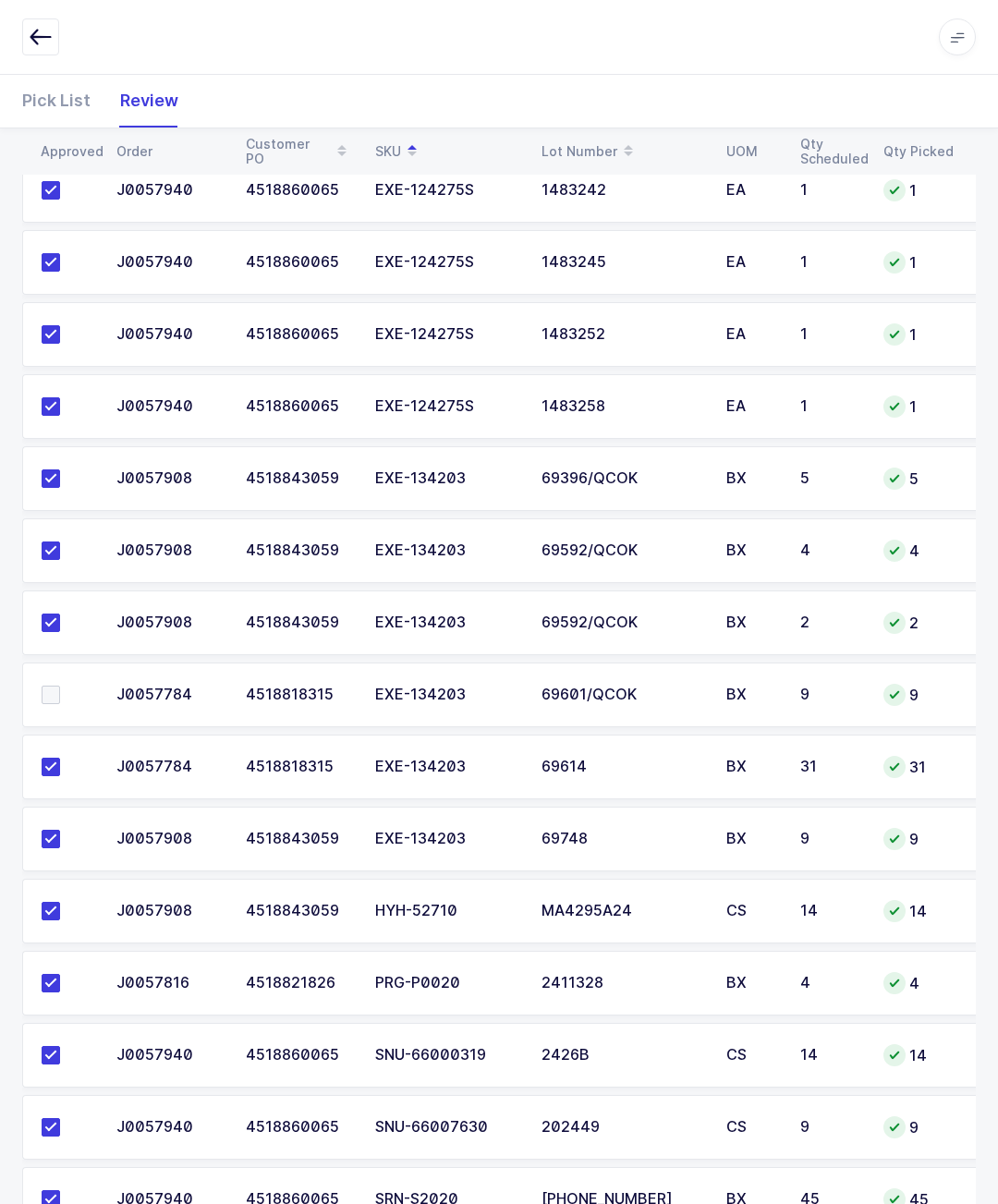 scroll, scrollTop: 6480, scrollLeft: 0, axis: vertical 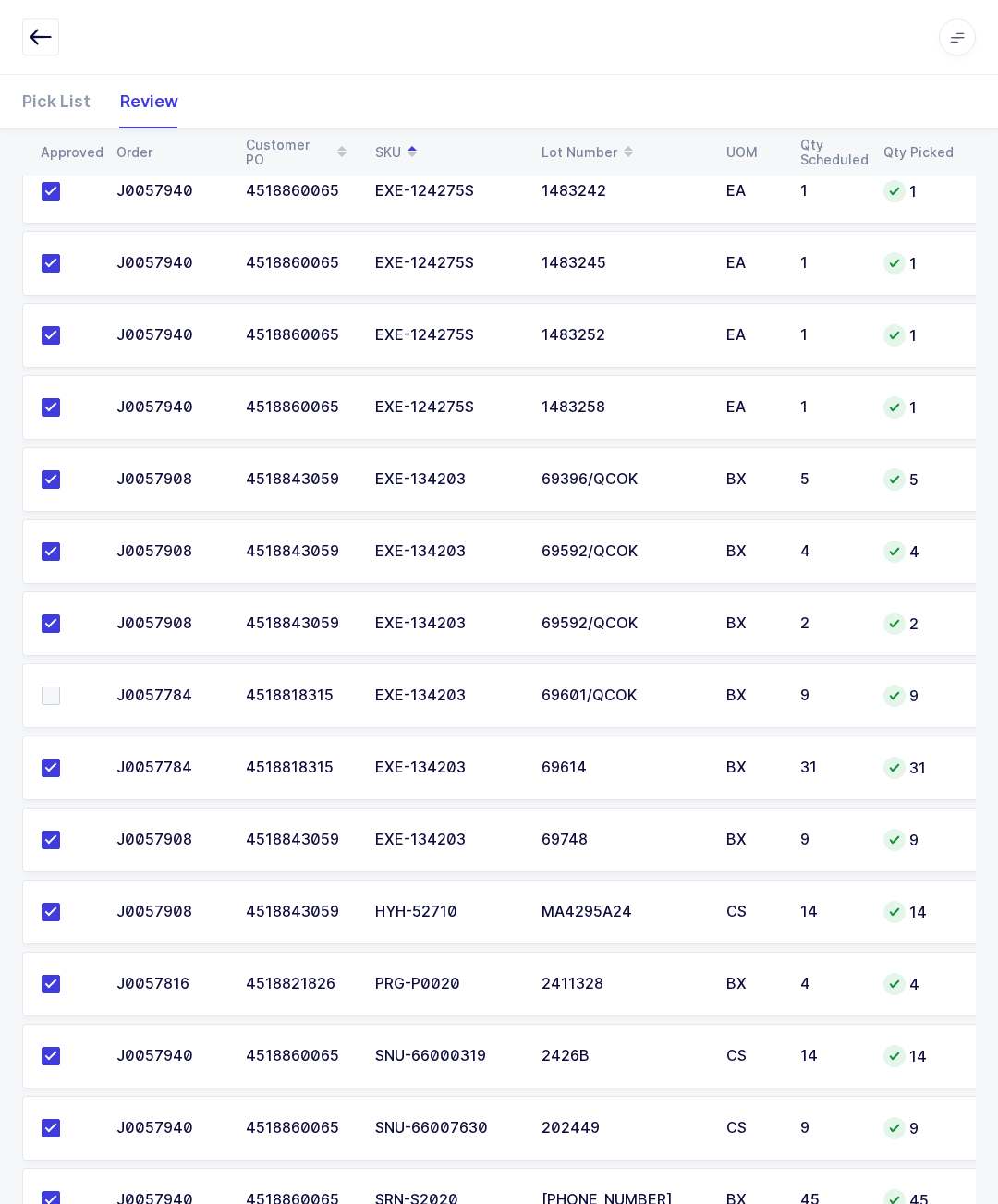 click at bounding box center (64, 696) 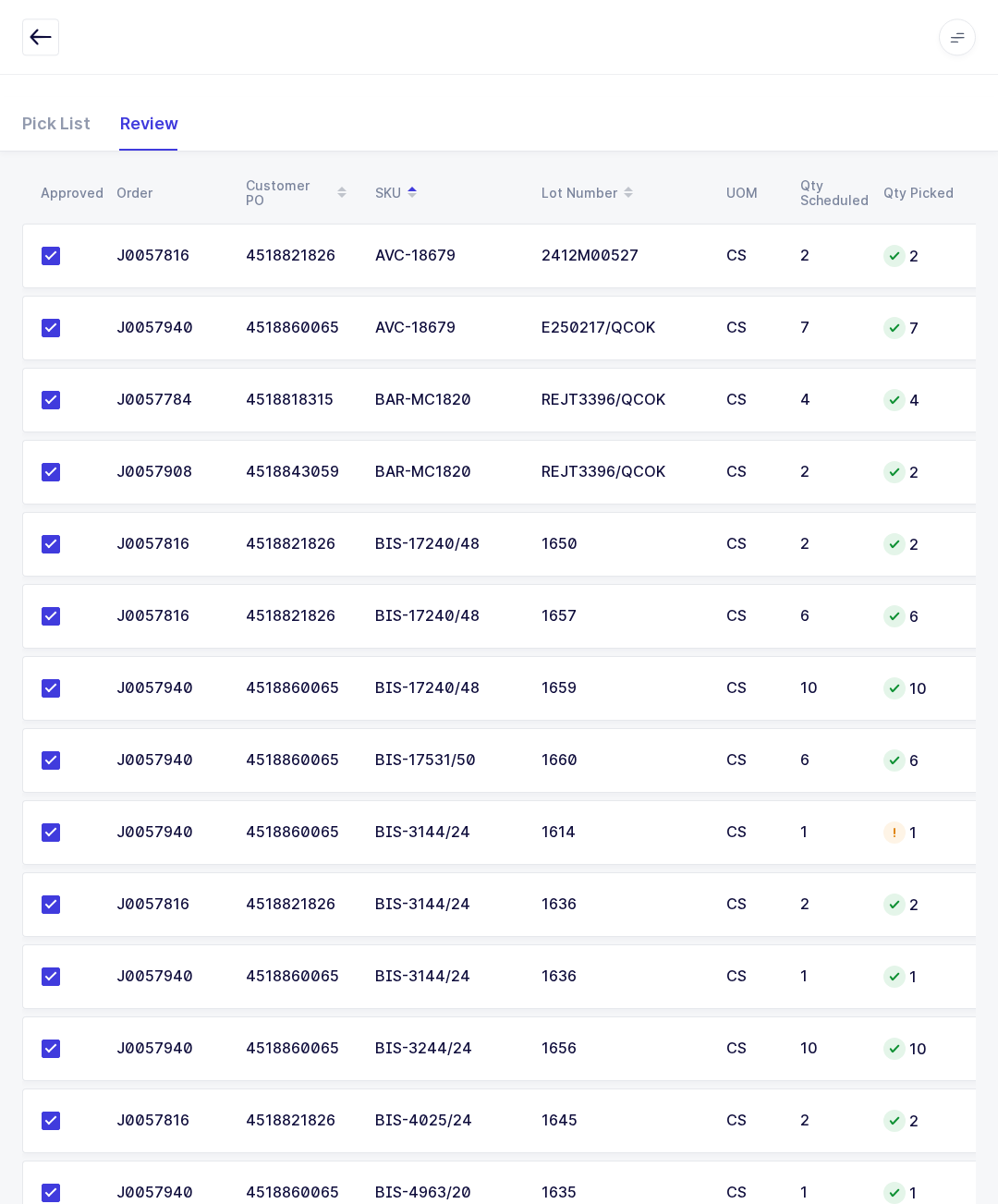 scroll, scrollTop: 0, scrollLeft: 0, axis: both 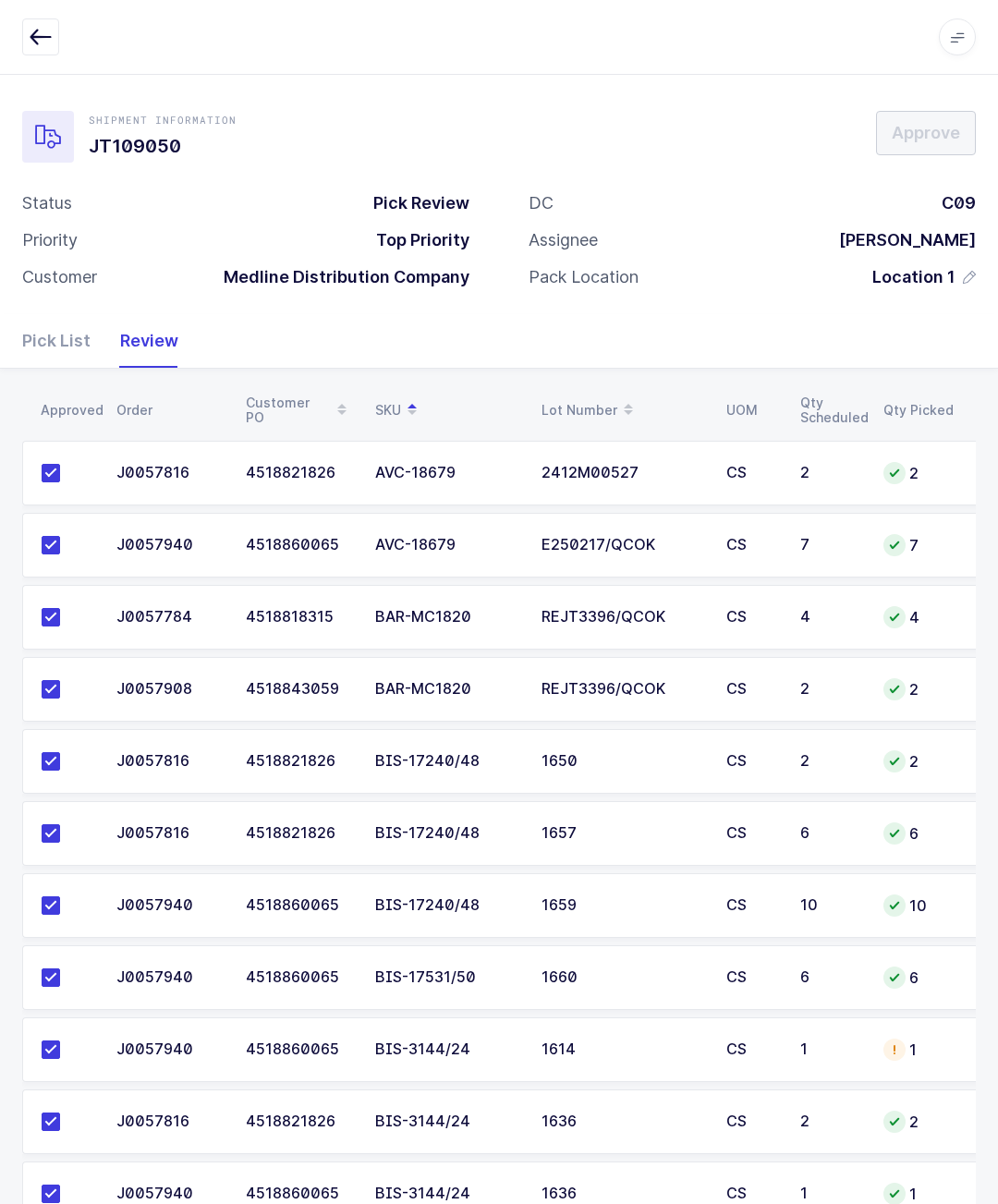 click at bounding box center (41, 37) 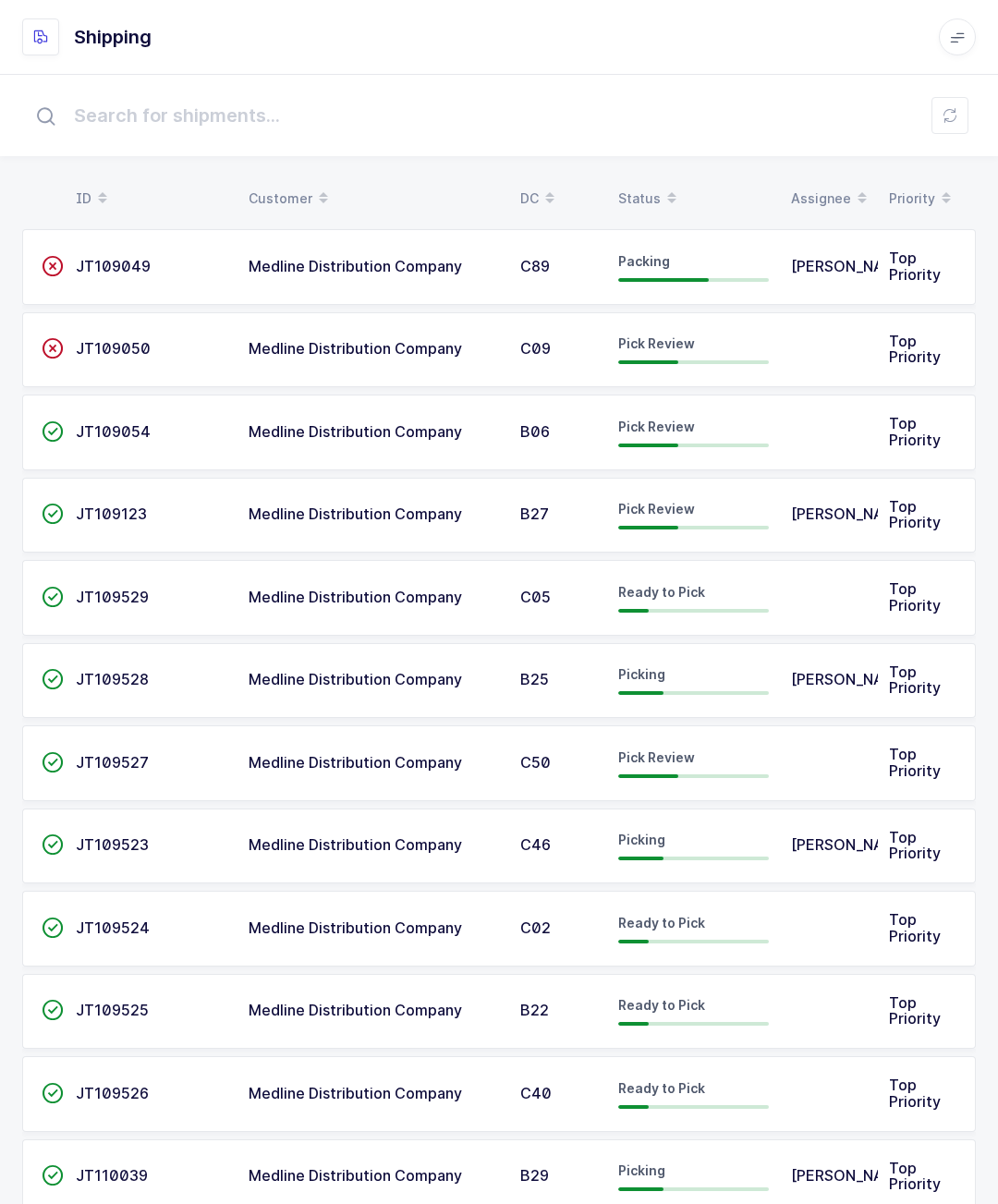 click on "ID Customer DC Status Assignee Priority" at bounding box center (499, 199) 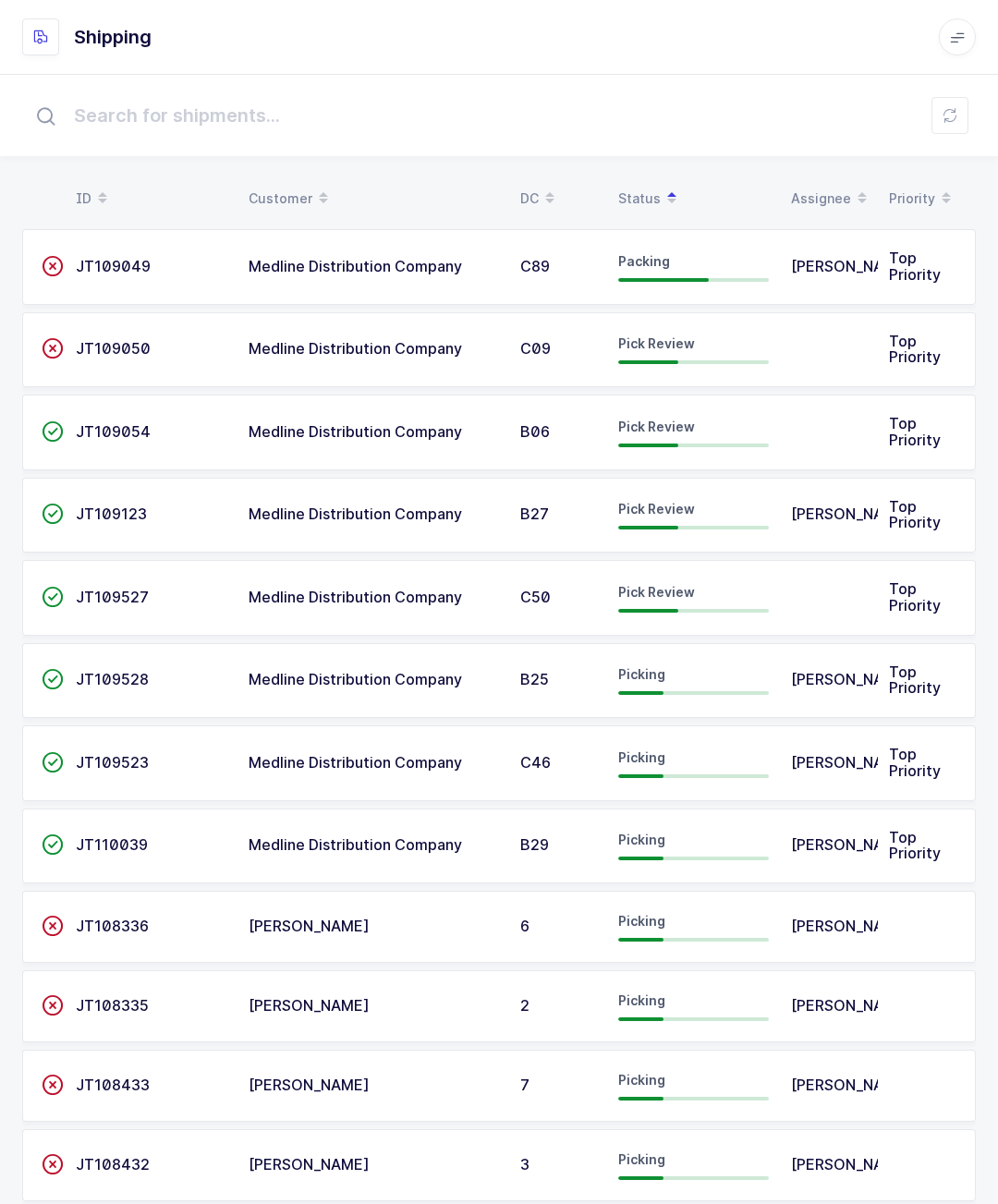 click on "ID Customer DC Status Assignee Priority" at bounding box center (499, 199) 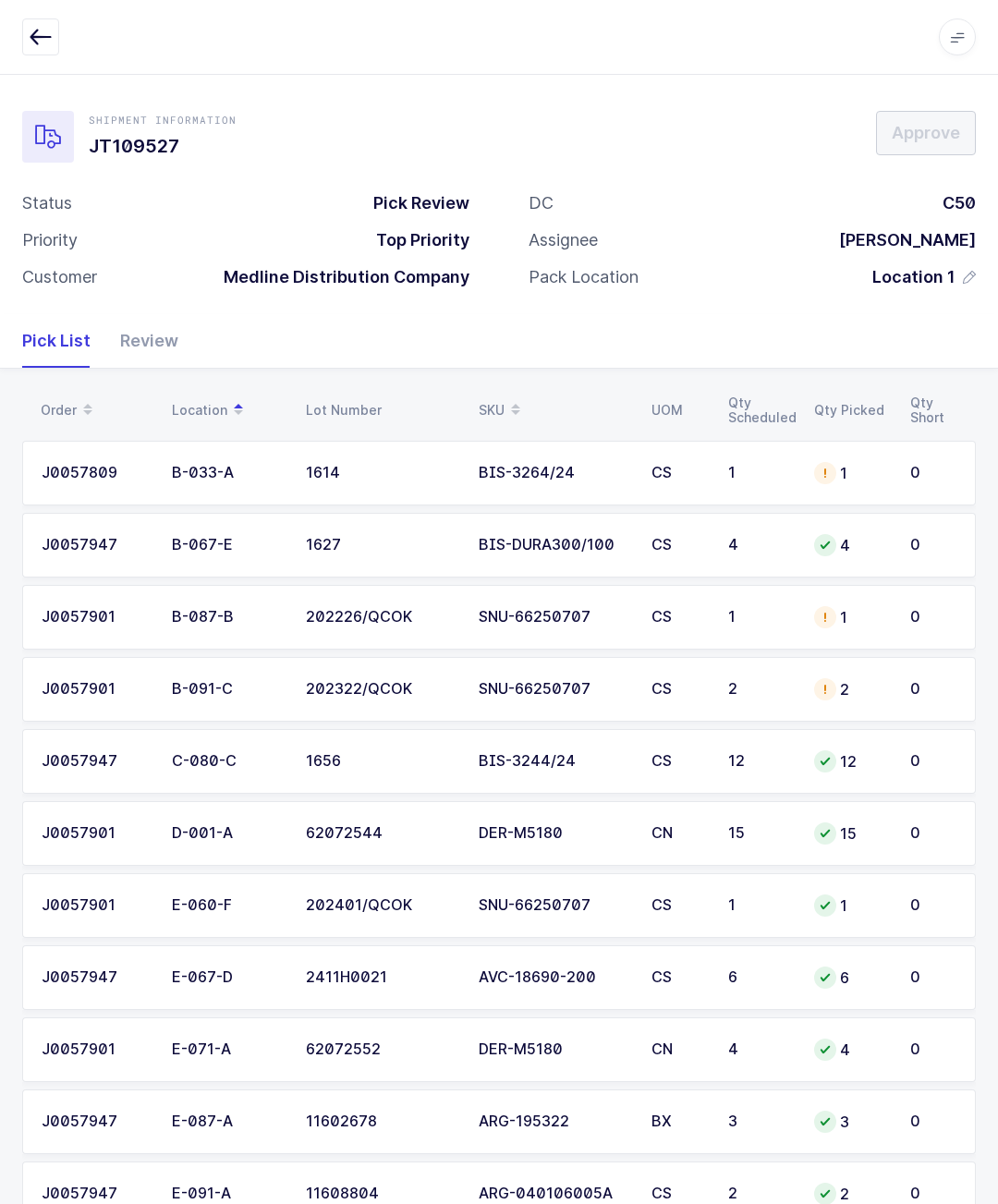 click on "Review" at bounding box center (141, 341) 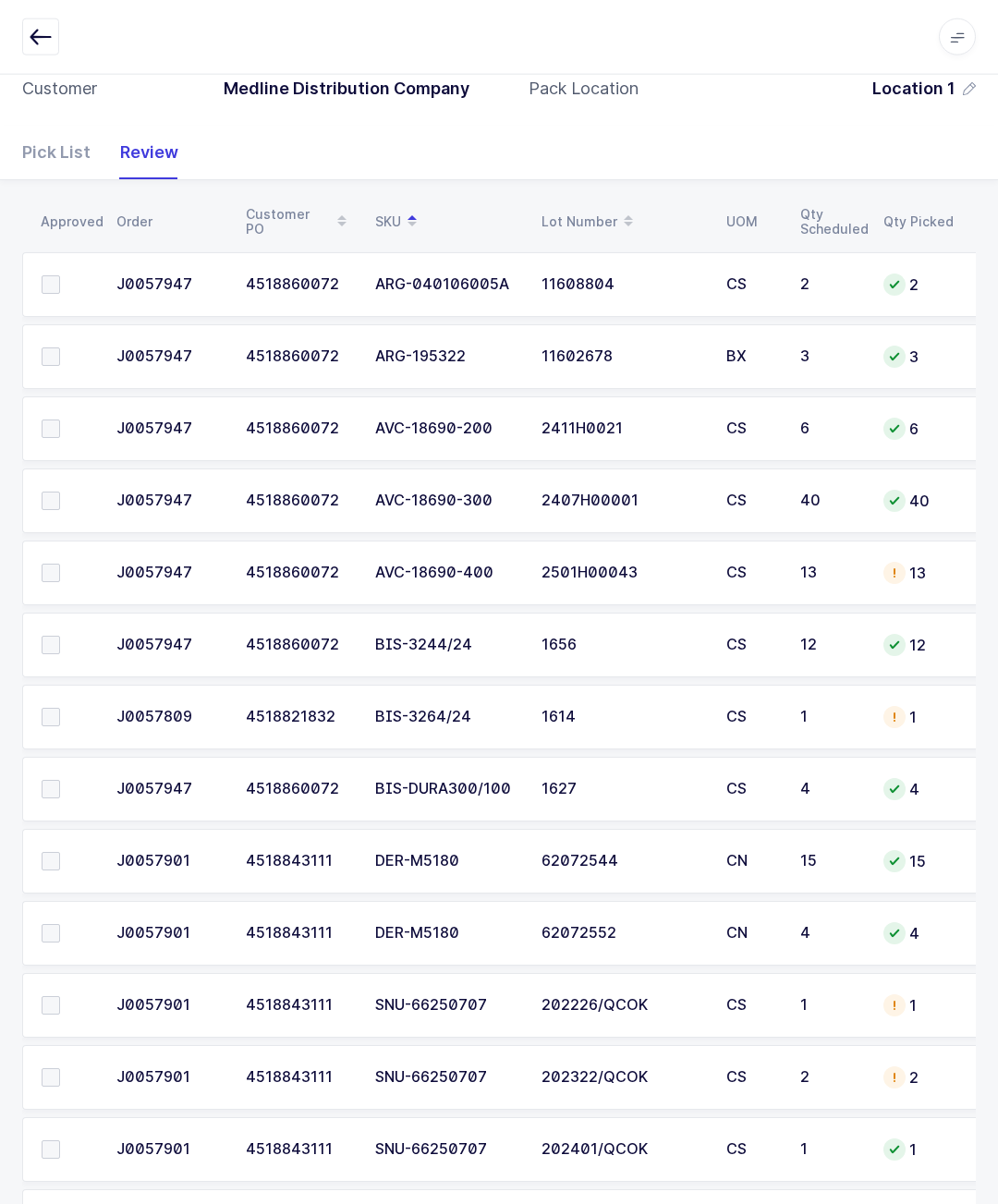 scroll, scrollTop: 200, scrollLeft: 0, axis: vertical 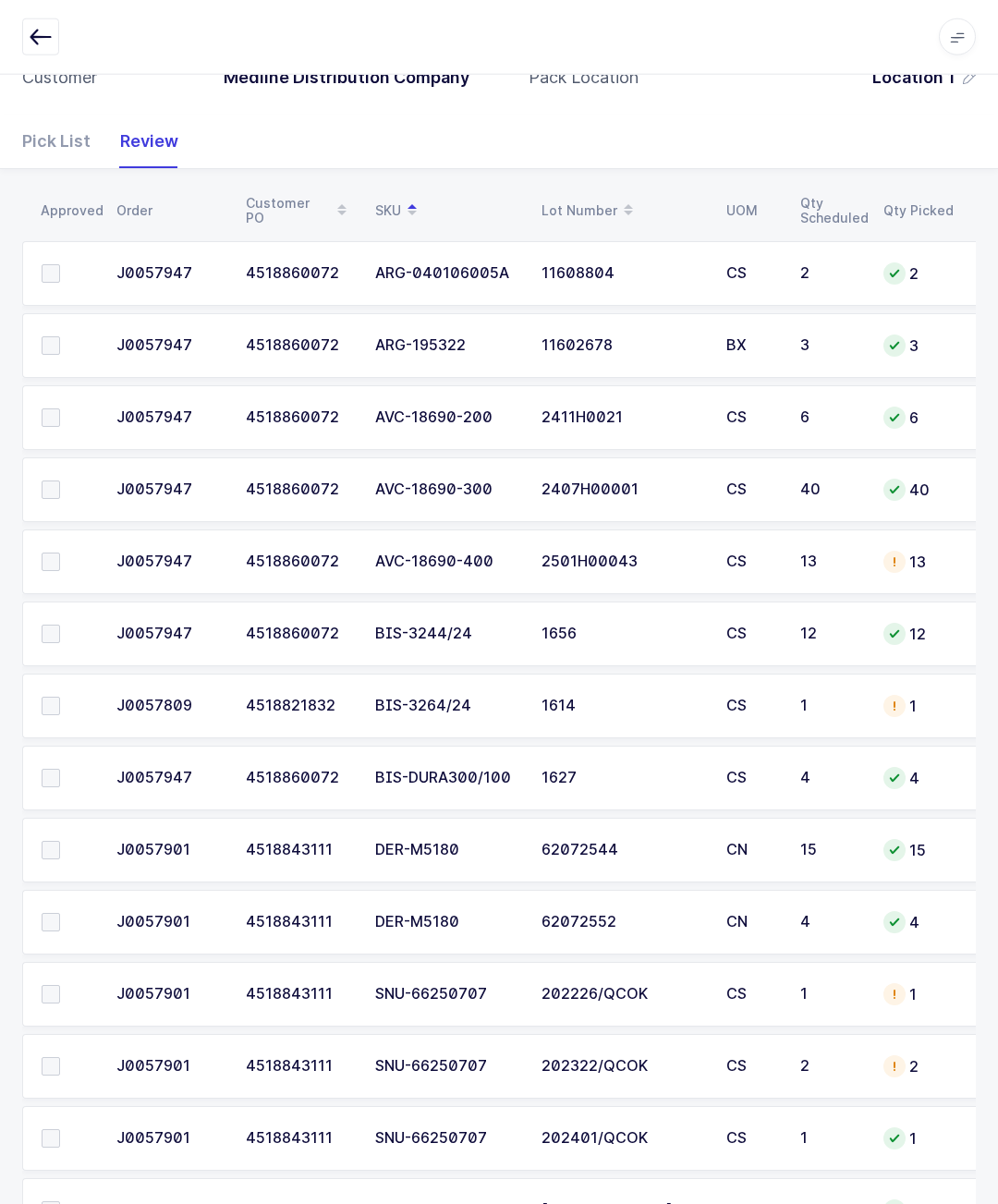 click at bounding box center (67, 850) 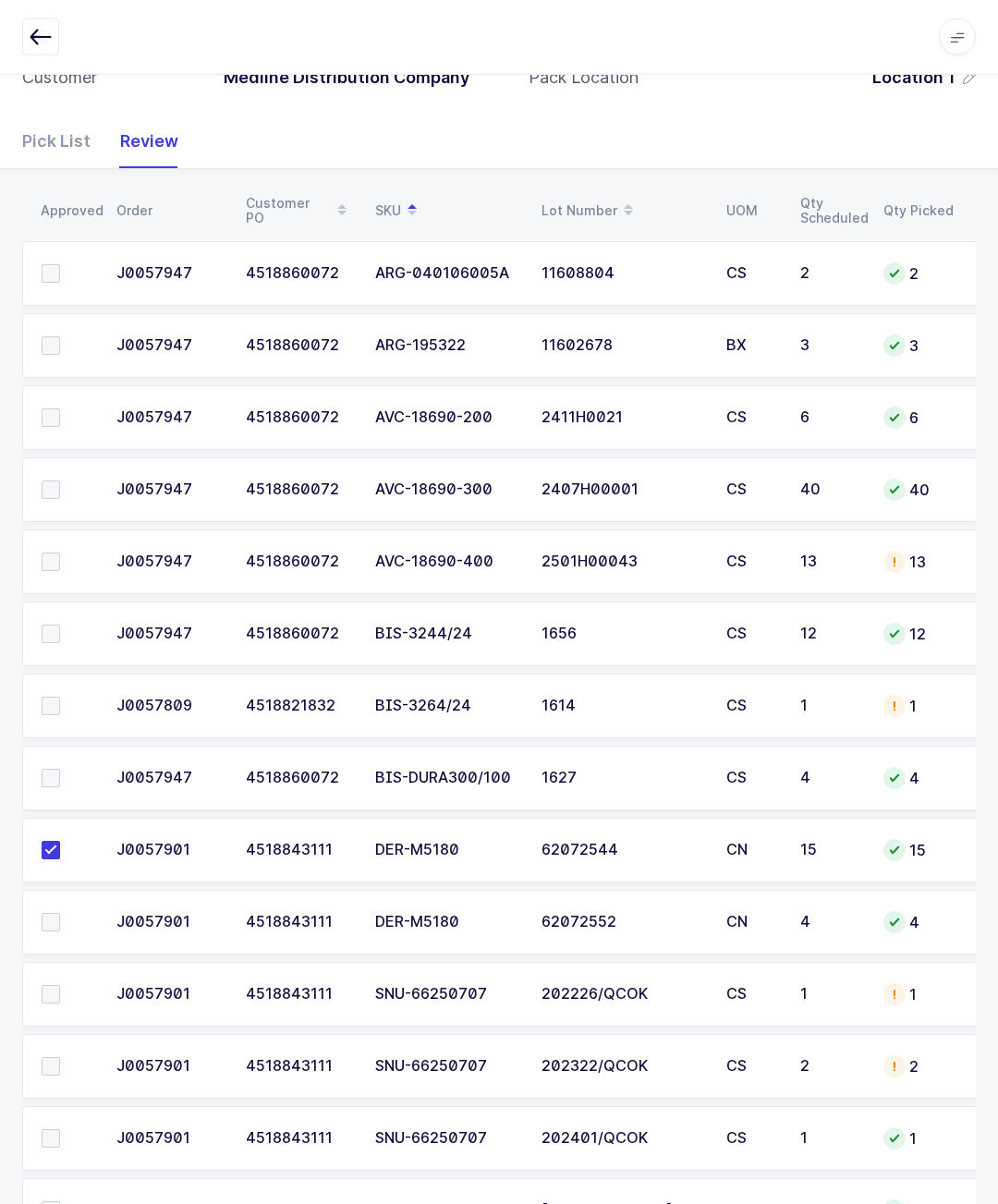 click at bounding box center [67, 634] 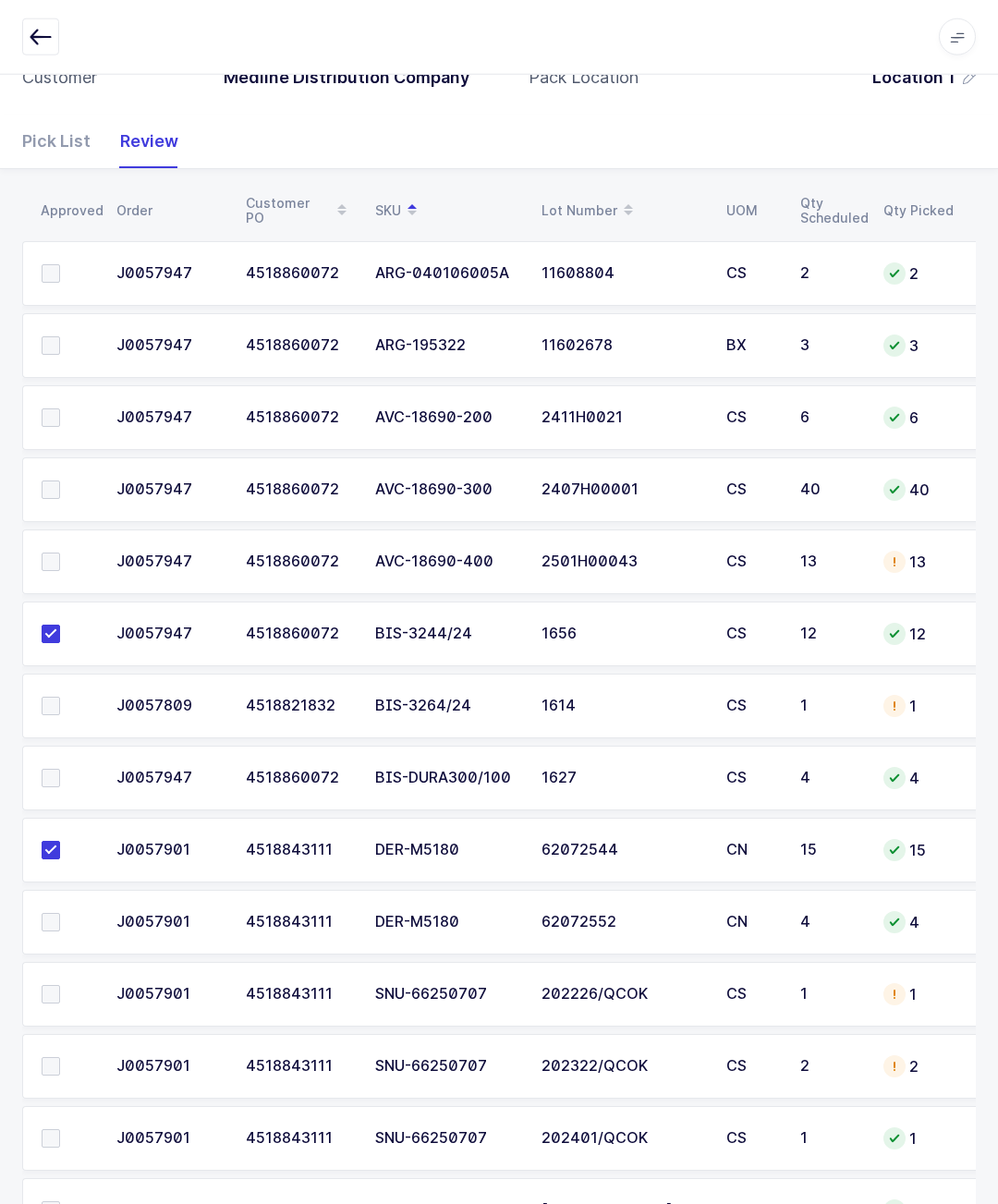 click at bounding box center [64, 1210] 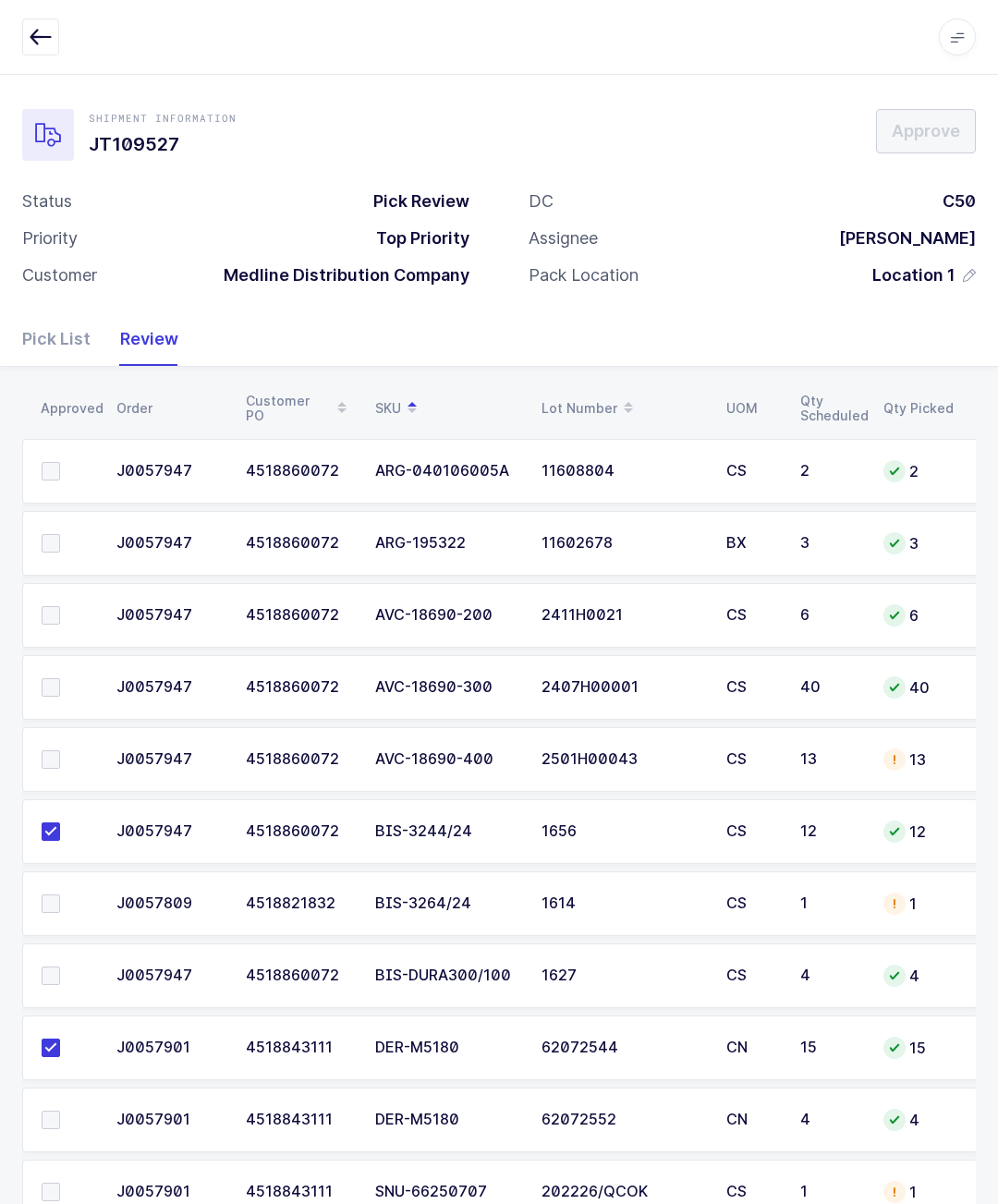 scroll, scrollTop: 0, scrollLeft: 0, axis: both 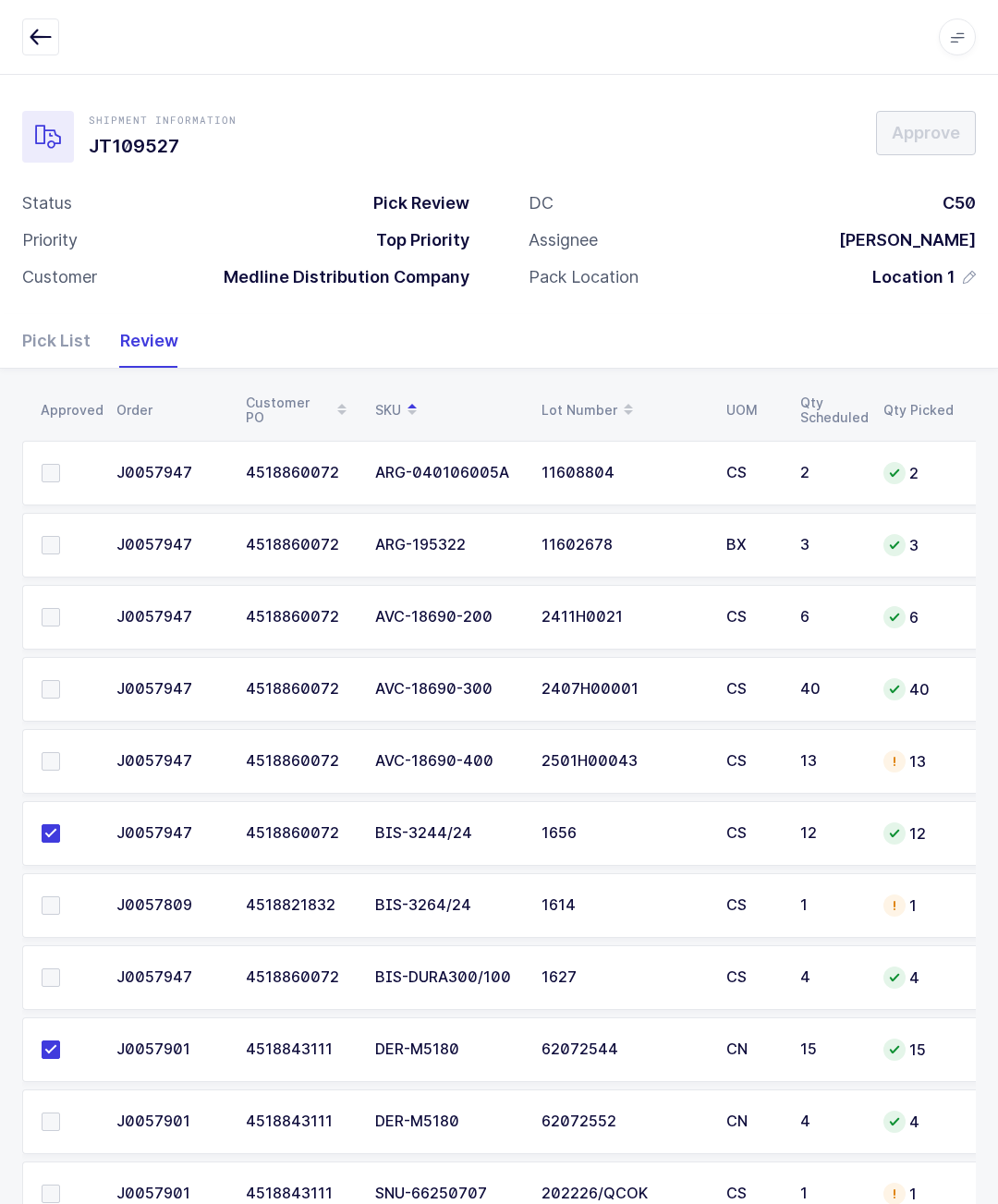 click at bounding box center [64, 473] 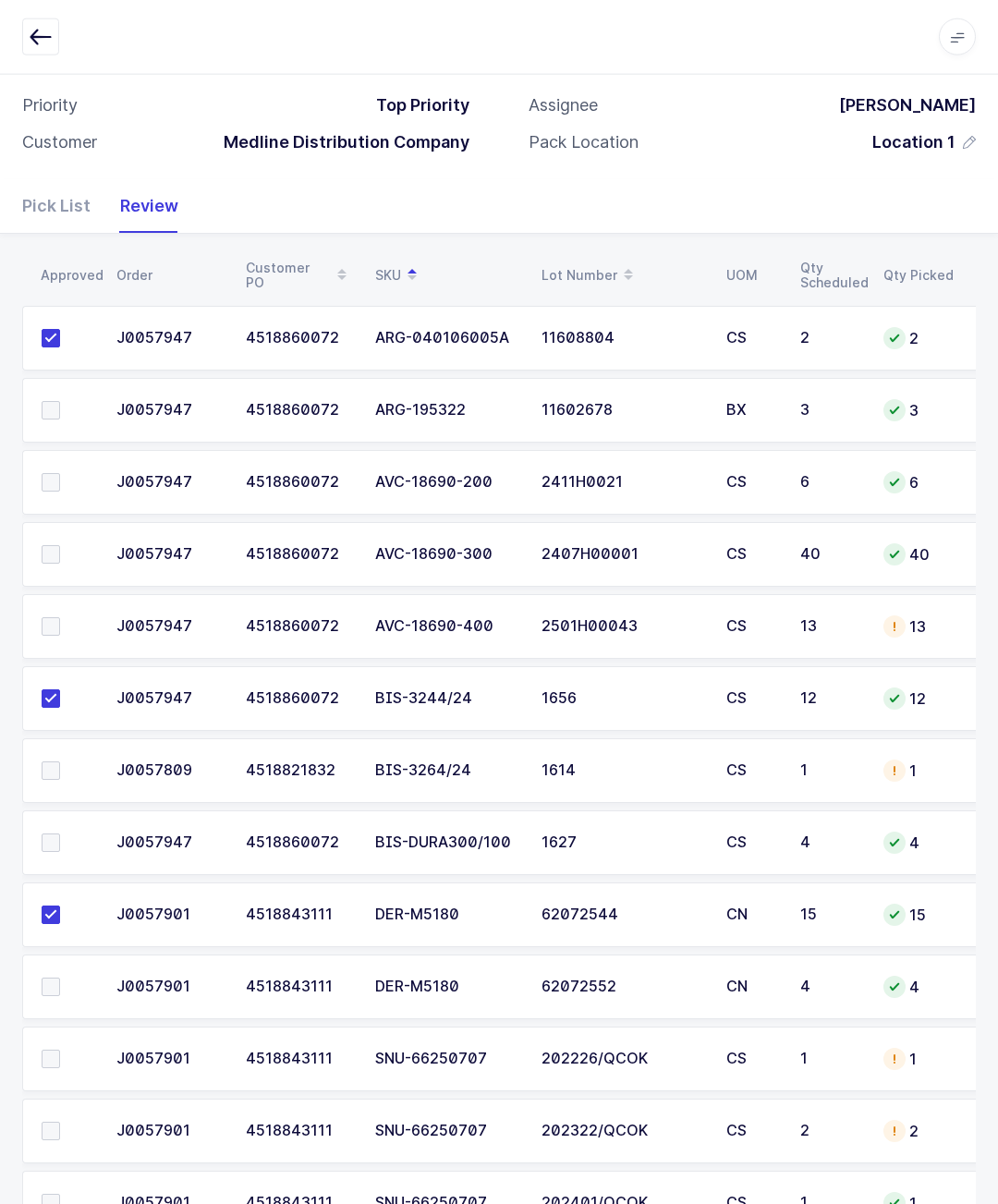 scroll, scrollTop: 200, scrollLeft: 0, axis: vertical 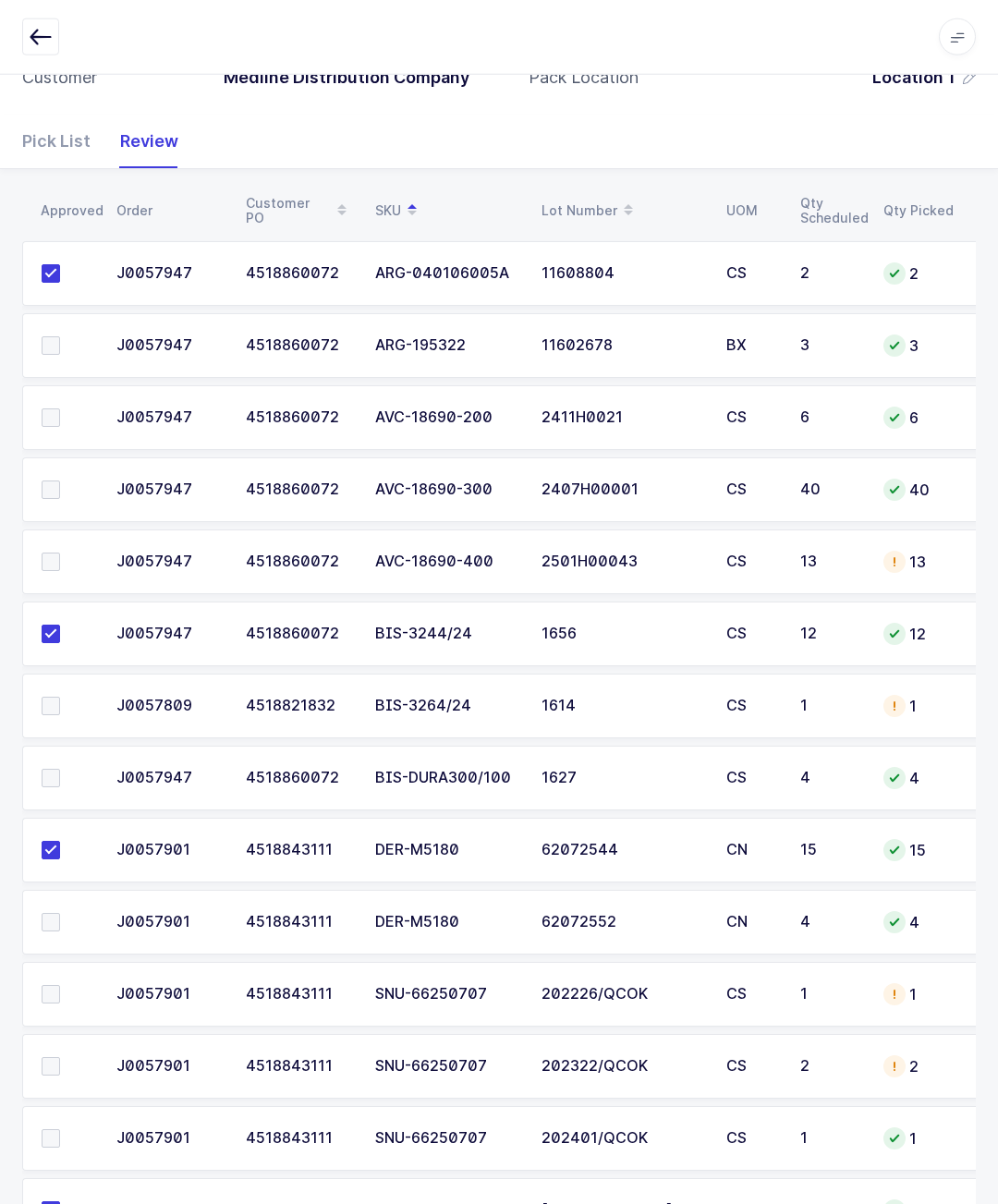 click at bounding box center (64, 922) 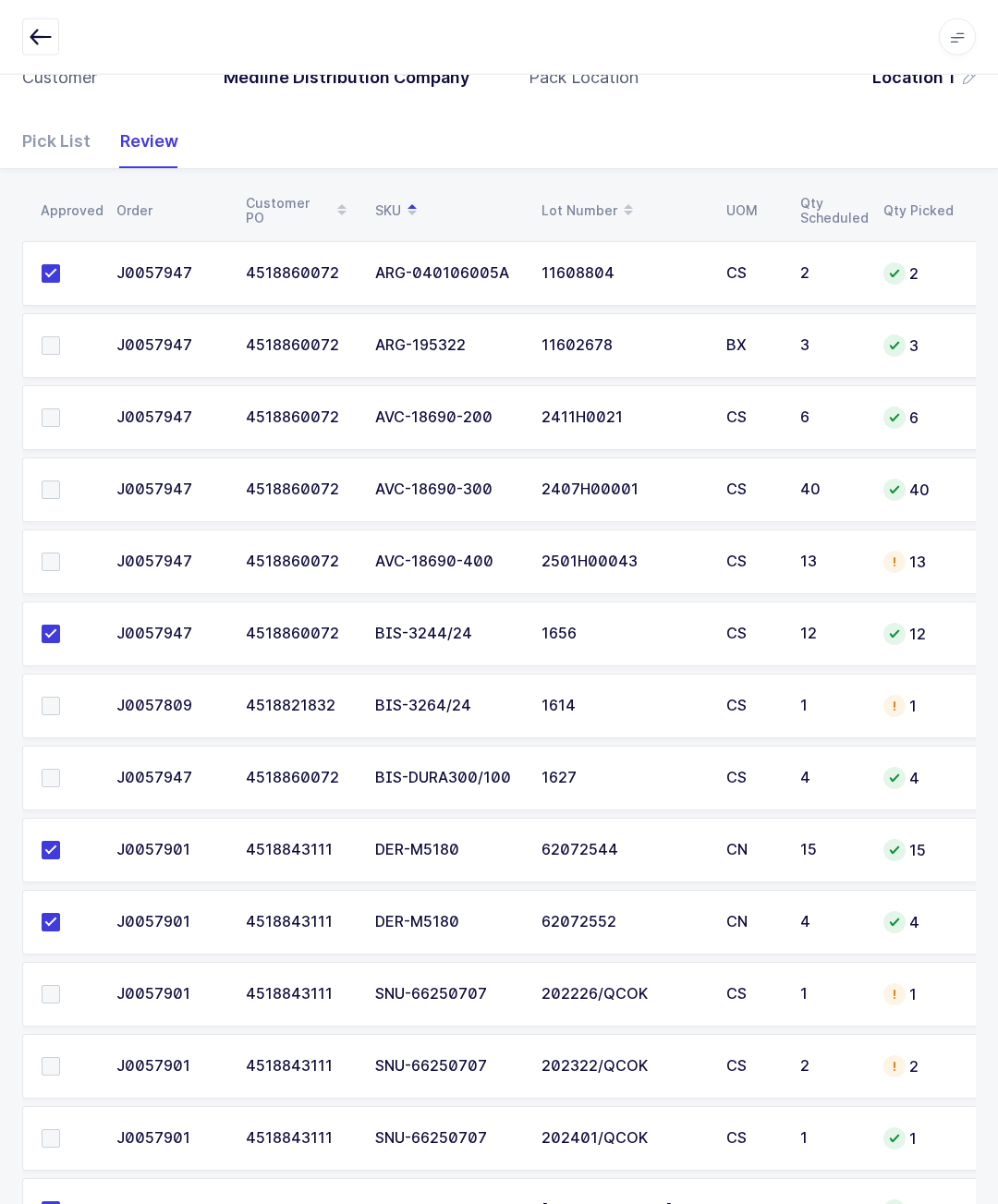 click at bounding box center (67, 994) 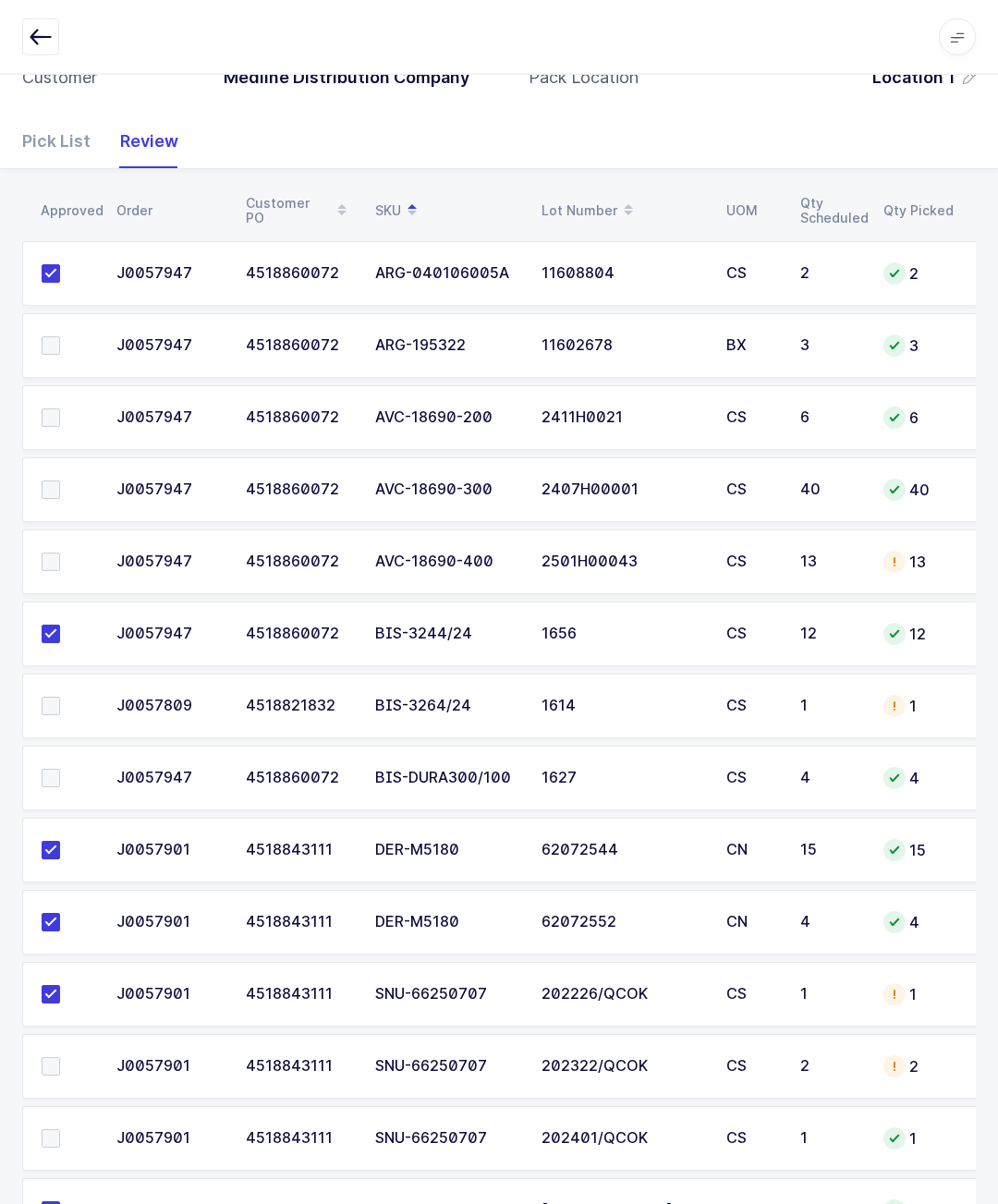 click at bounding box center [64, 1138] 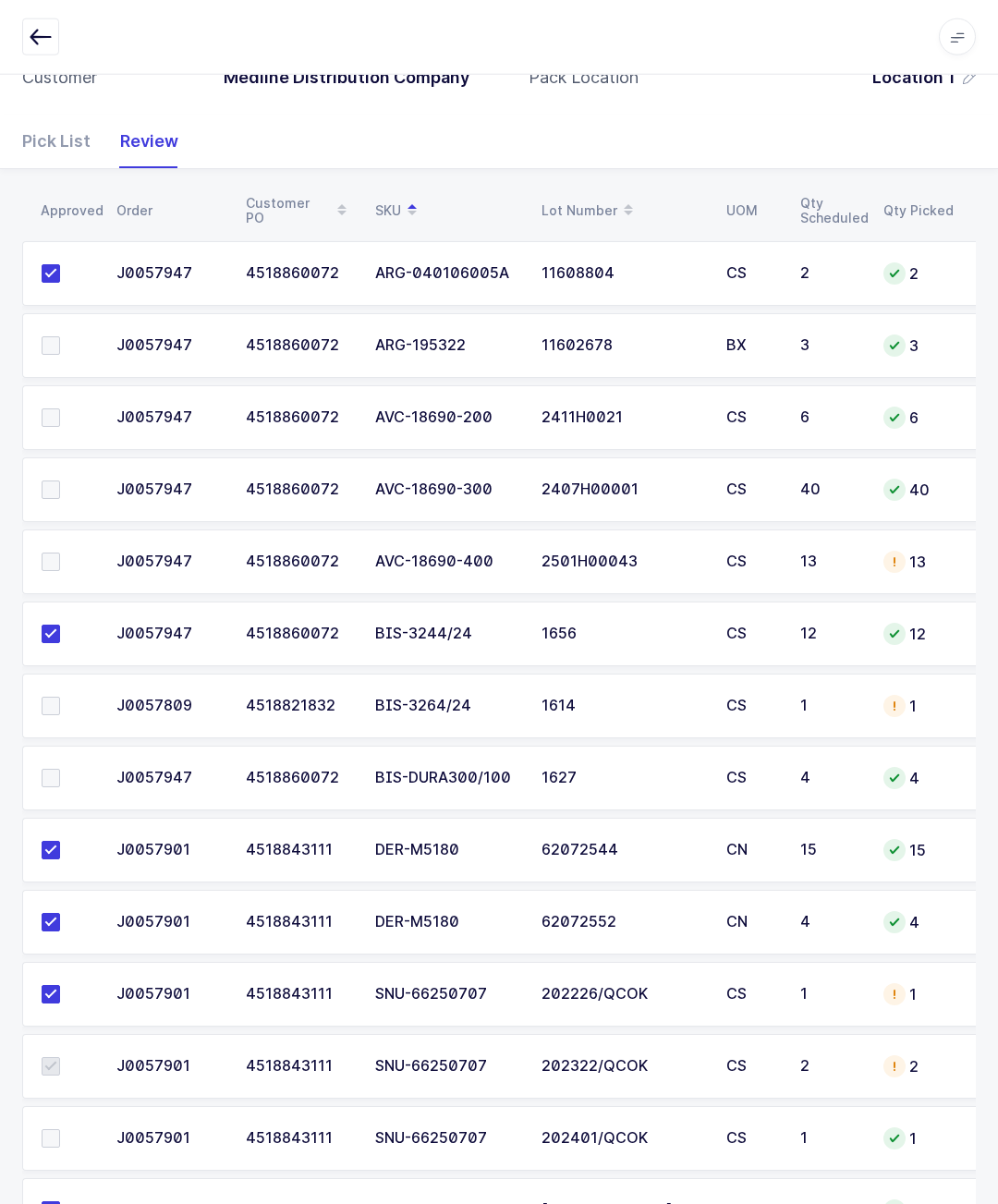 click at bounding box center [51, 1066] 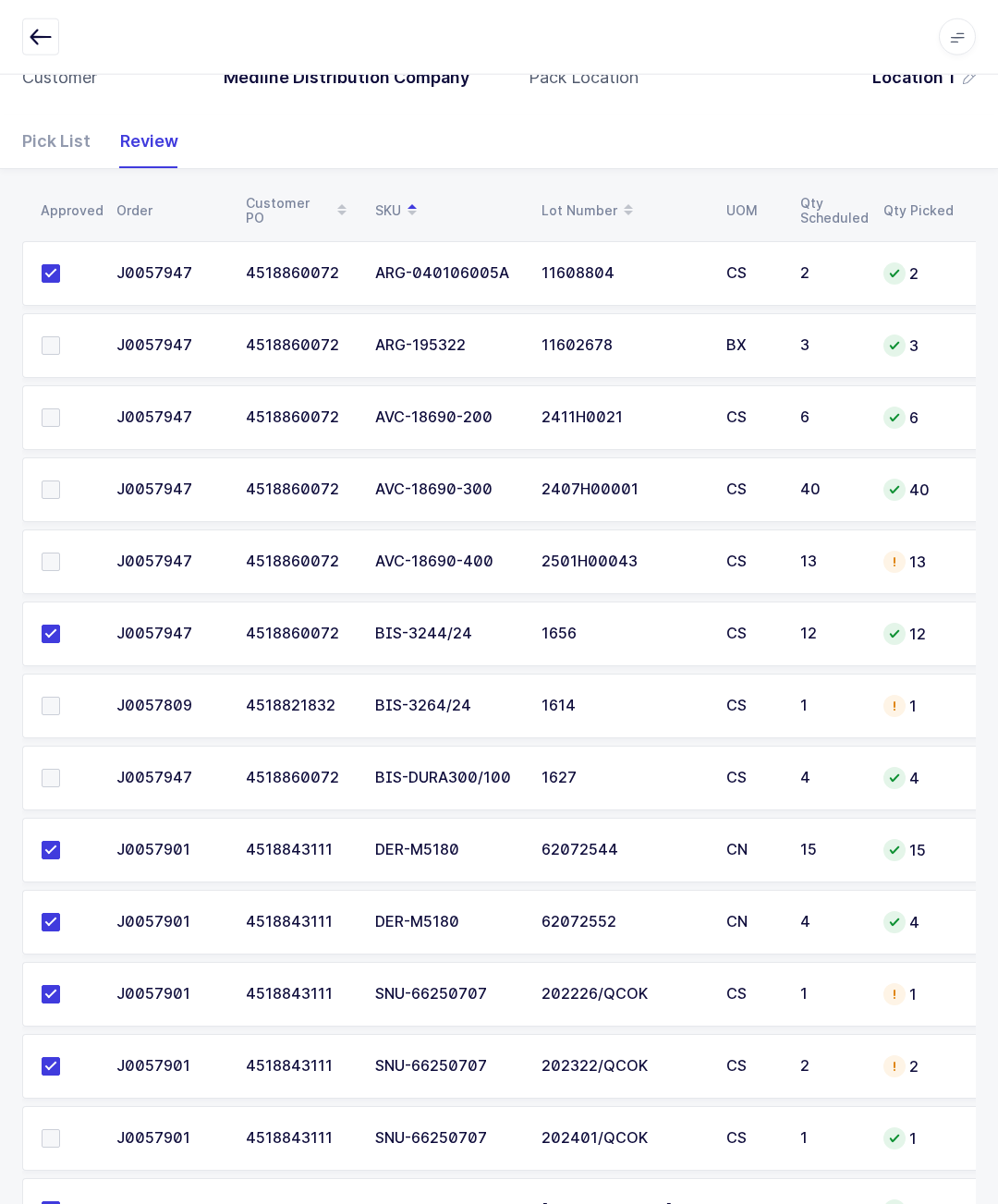 click at bounding box center [67, 1138] 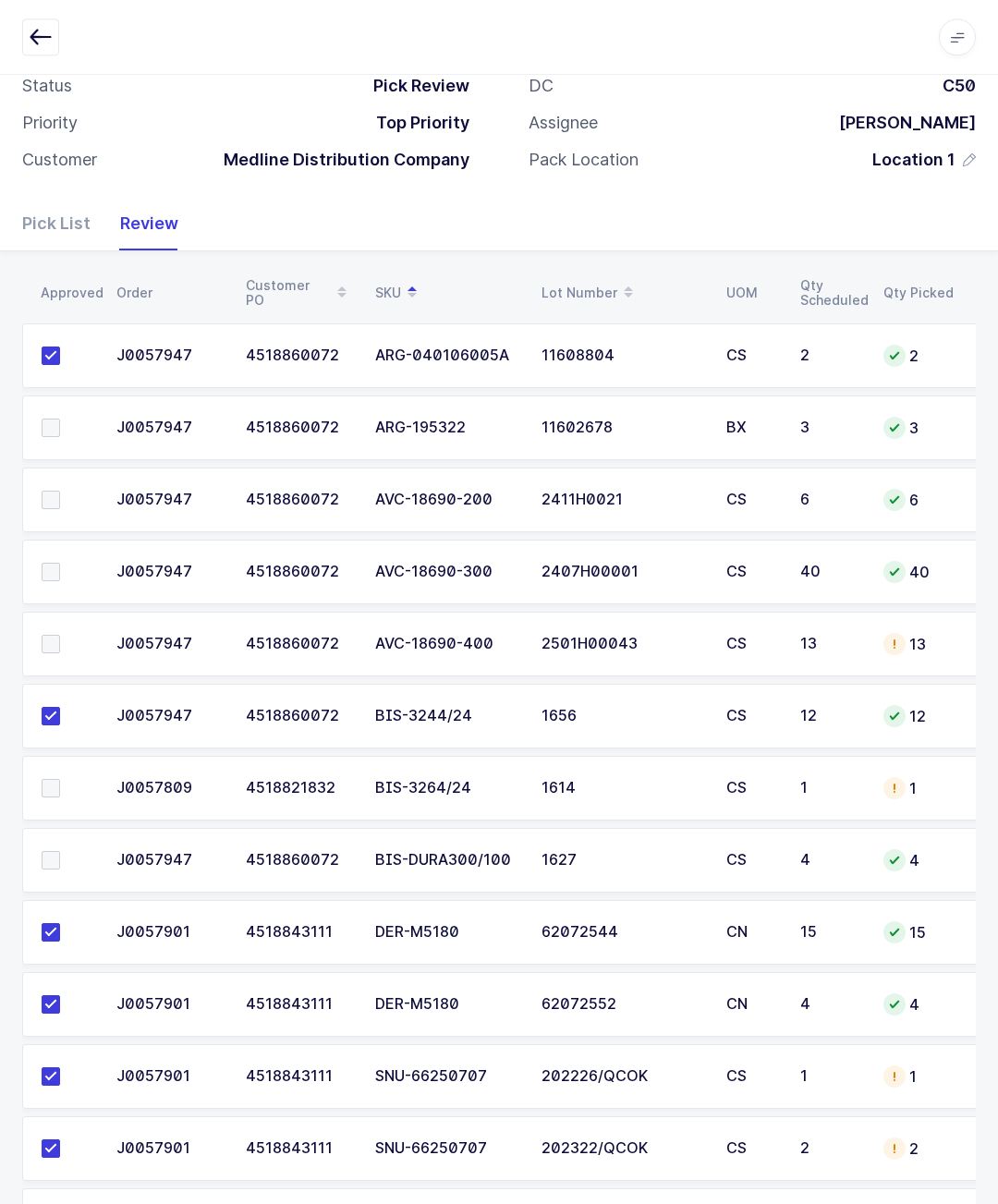 scroll, scrollTop: 137, scrollLeft: 0, axis: vertical 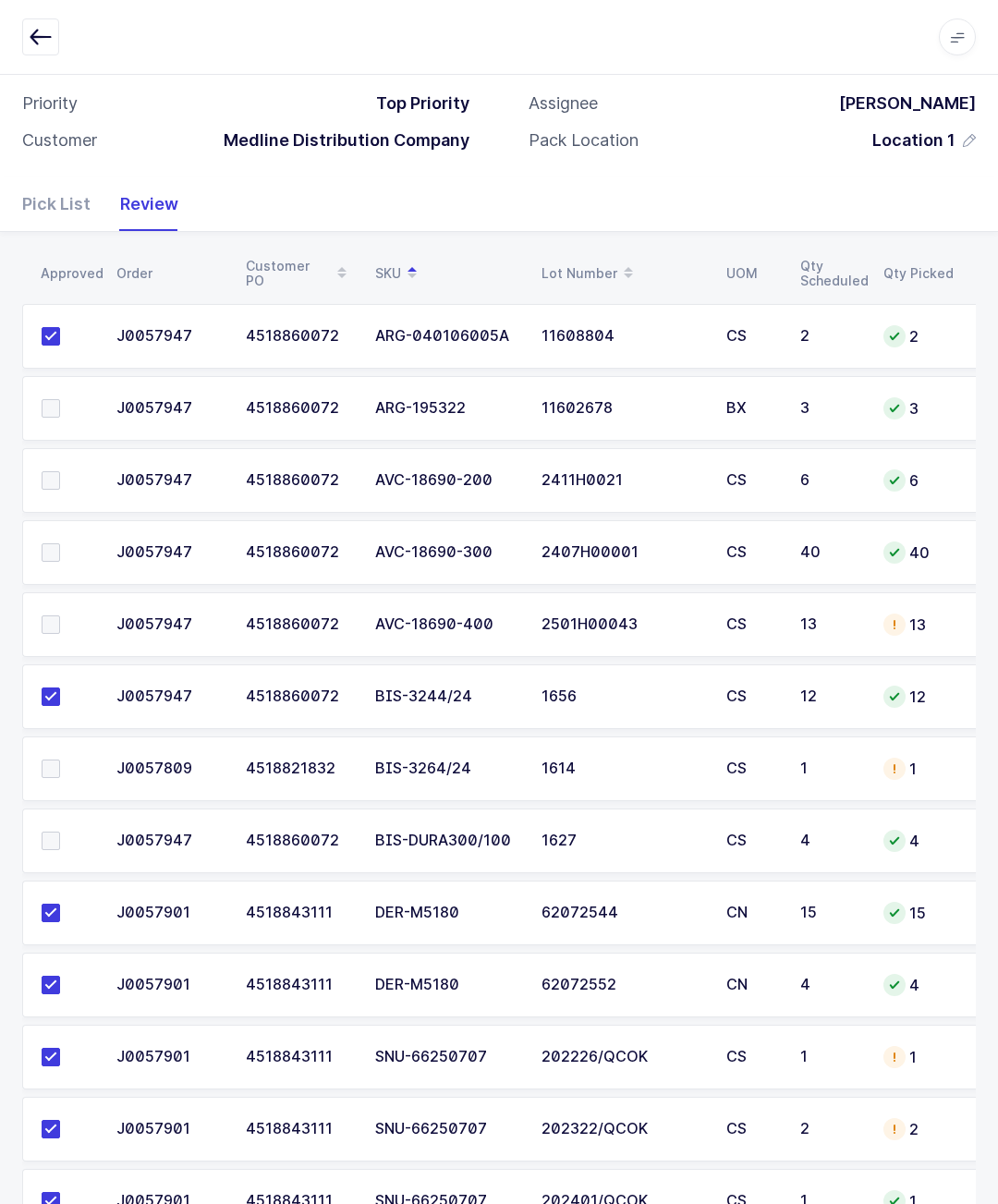 click at bounding box center [64, 480] 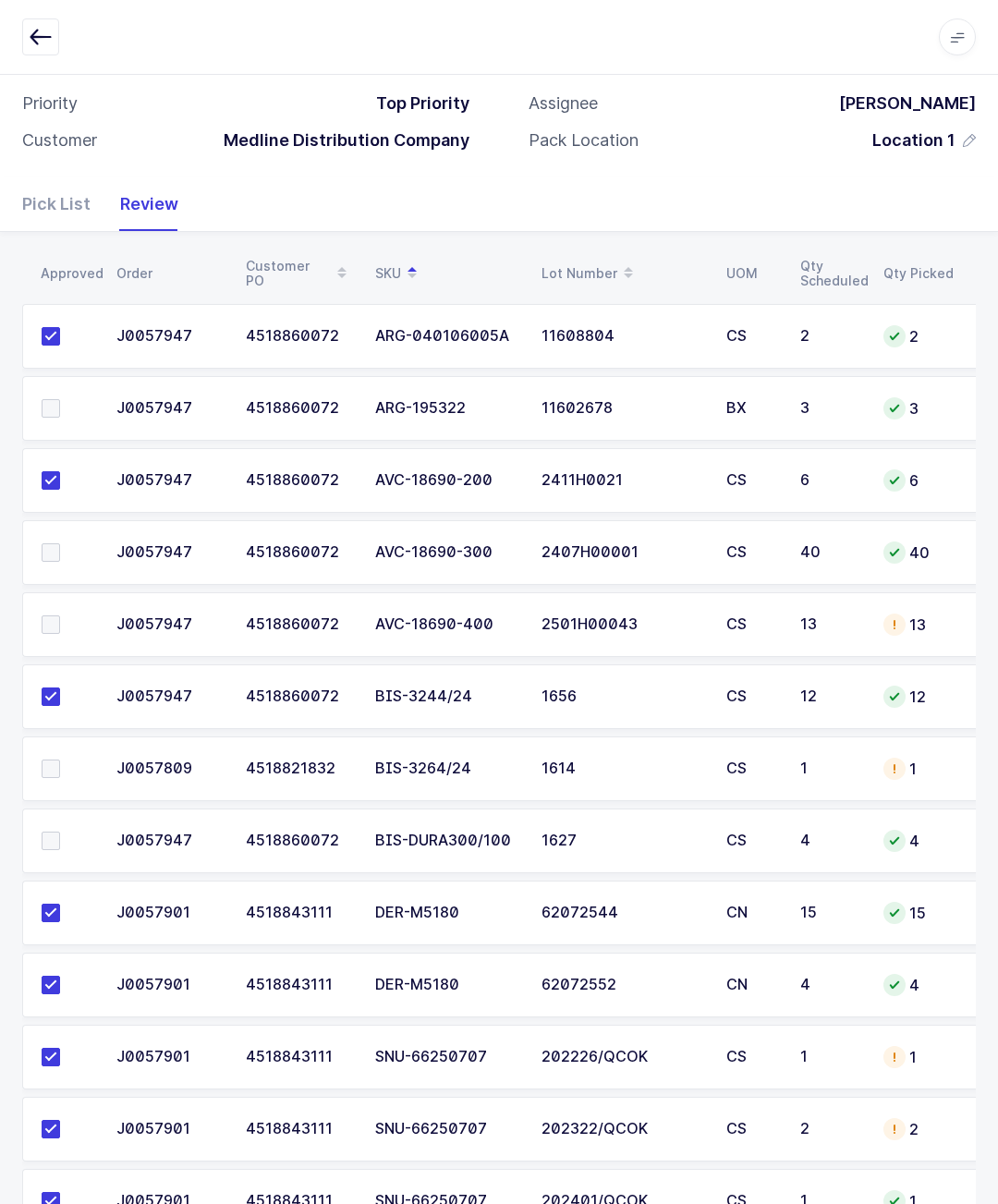 click at bounding box center (51, 625) 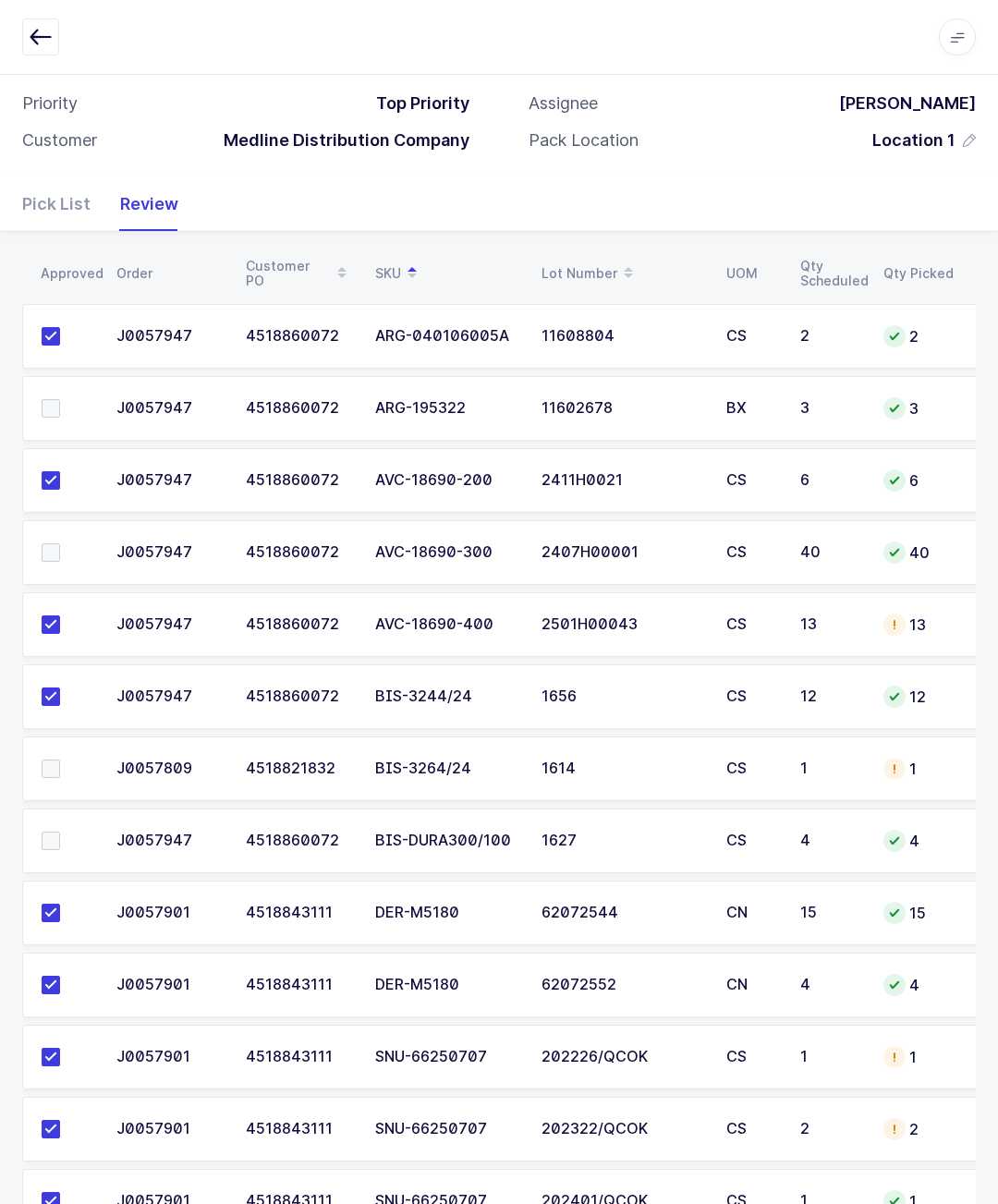 click at bounding box center [67, 553] 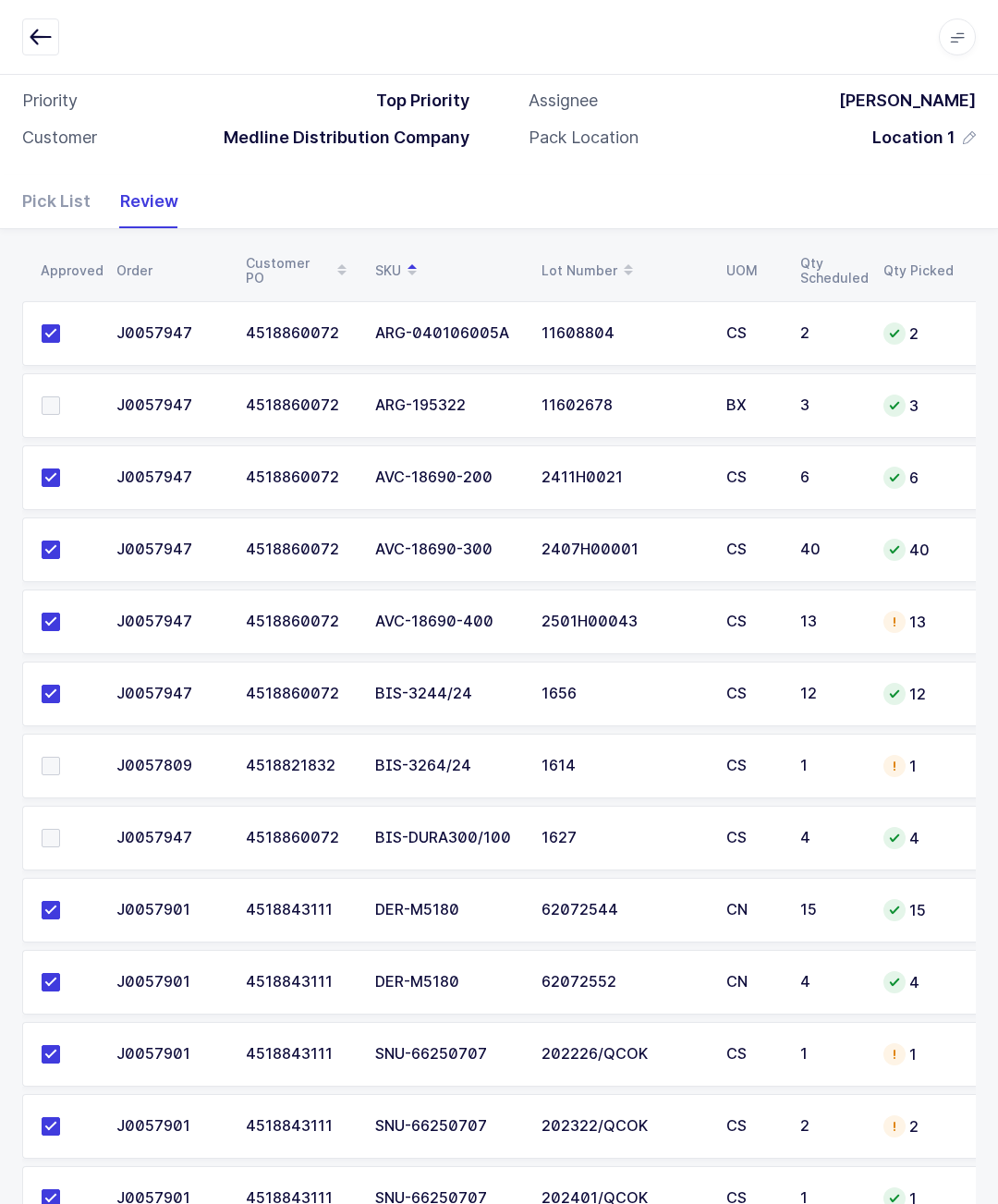 scroll, scrollTop: 0, scrollLeft: 0, axis: both 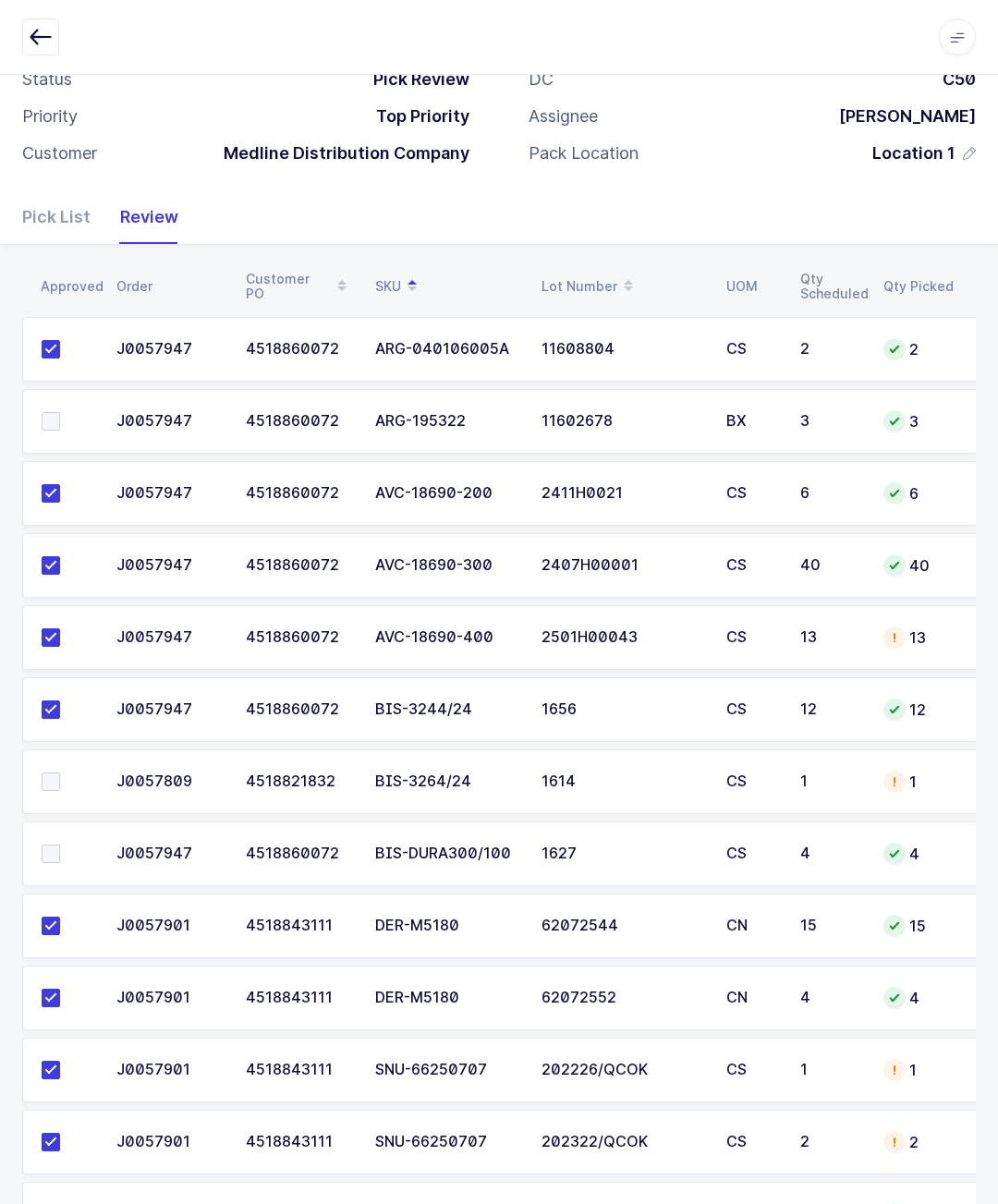 click at bounding box center (51, 854) 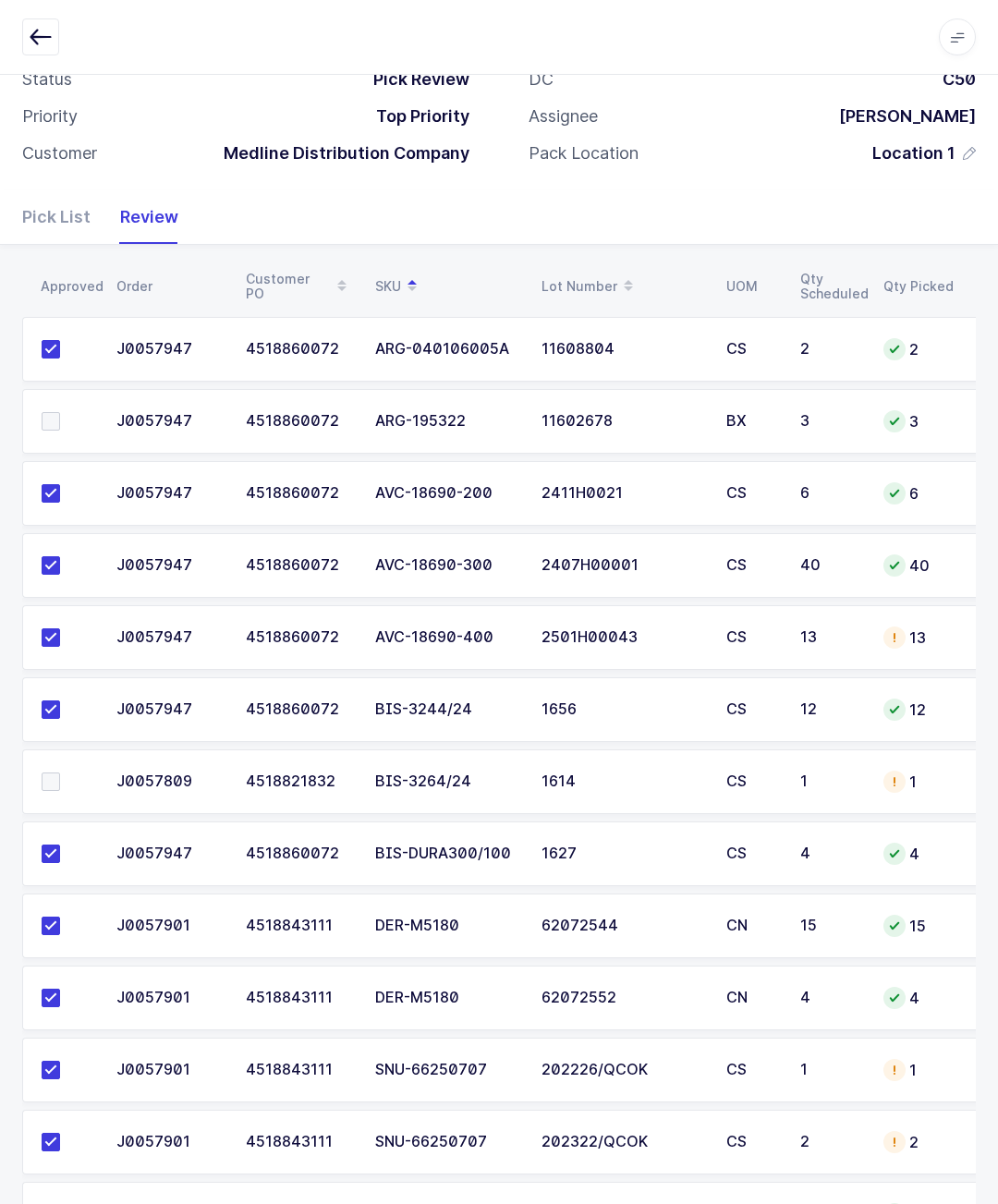 click at bounding box center (67, 782) 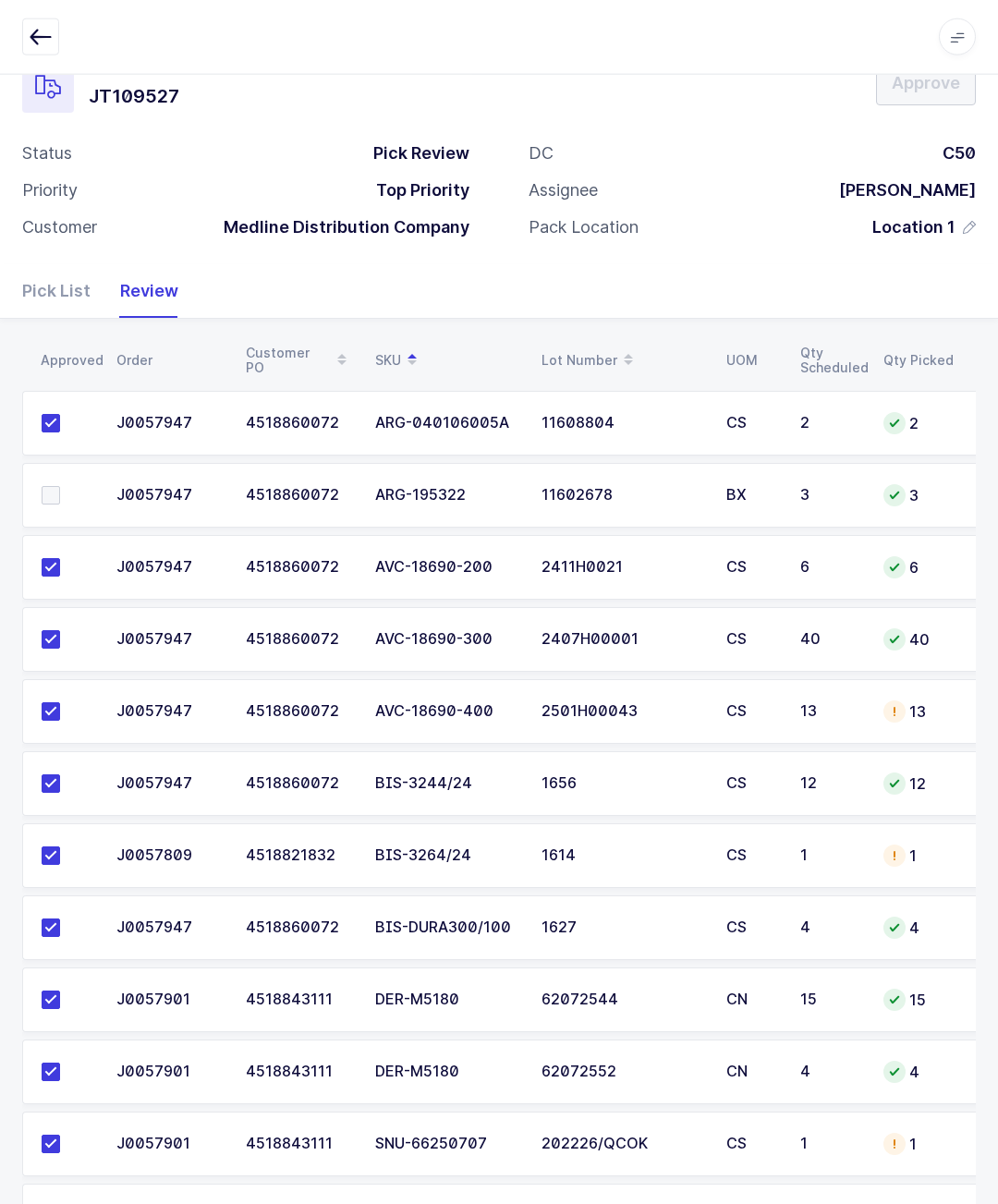 scroll, scrollTop: 0, scrollLeft: 0, axis: both 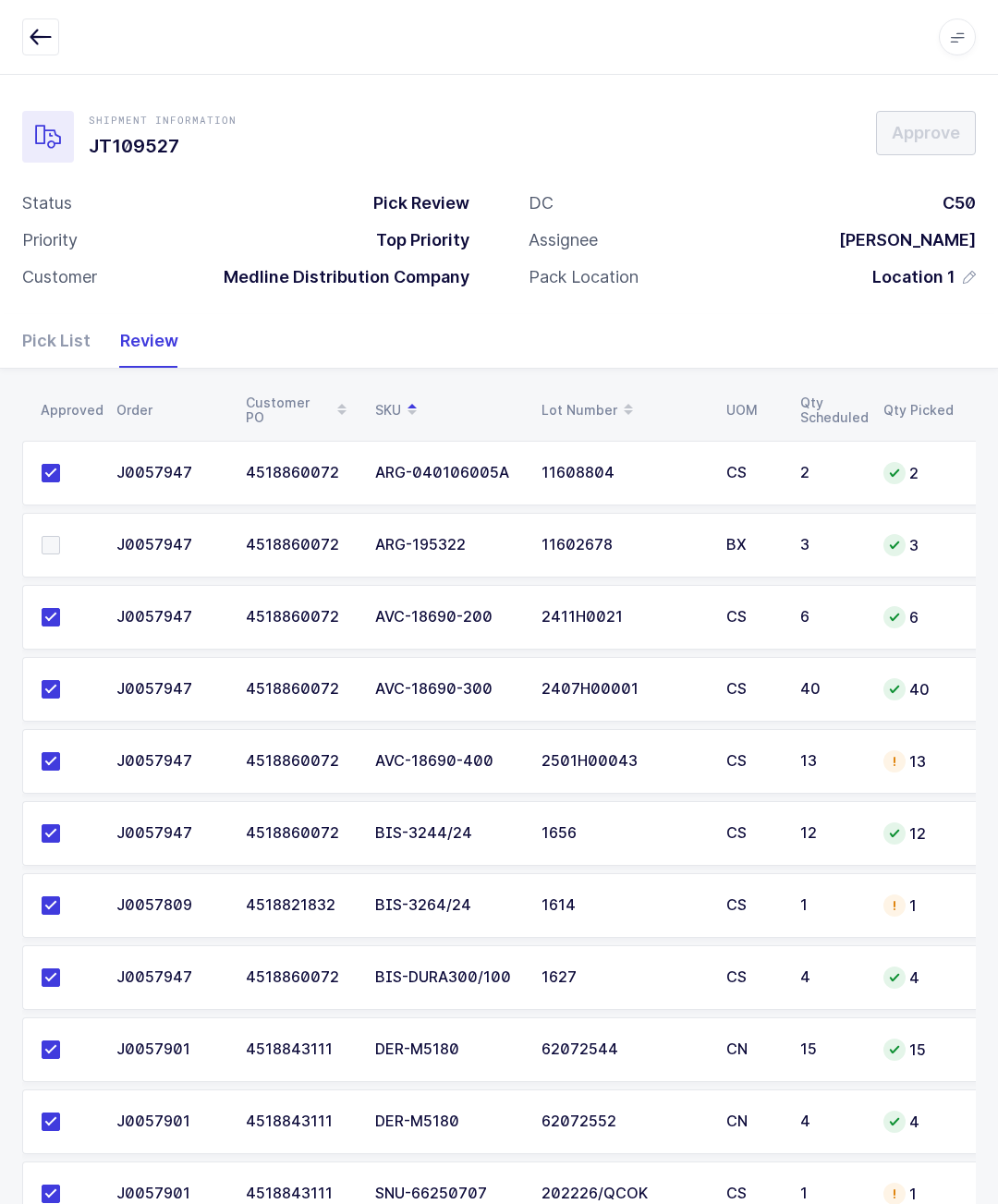 click at bounding box center (64, 545) 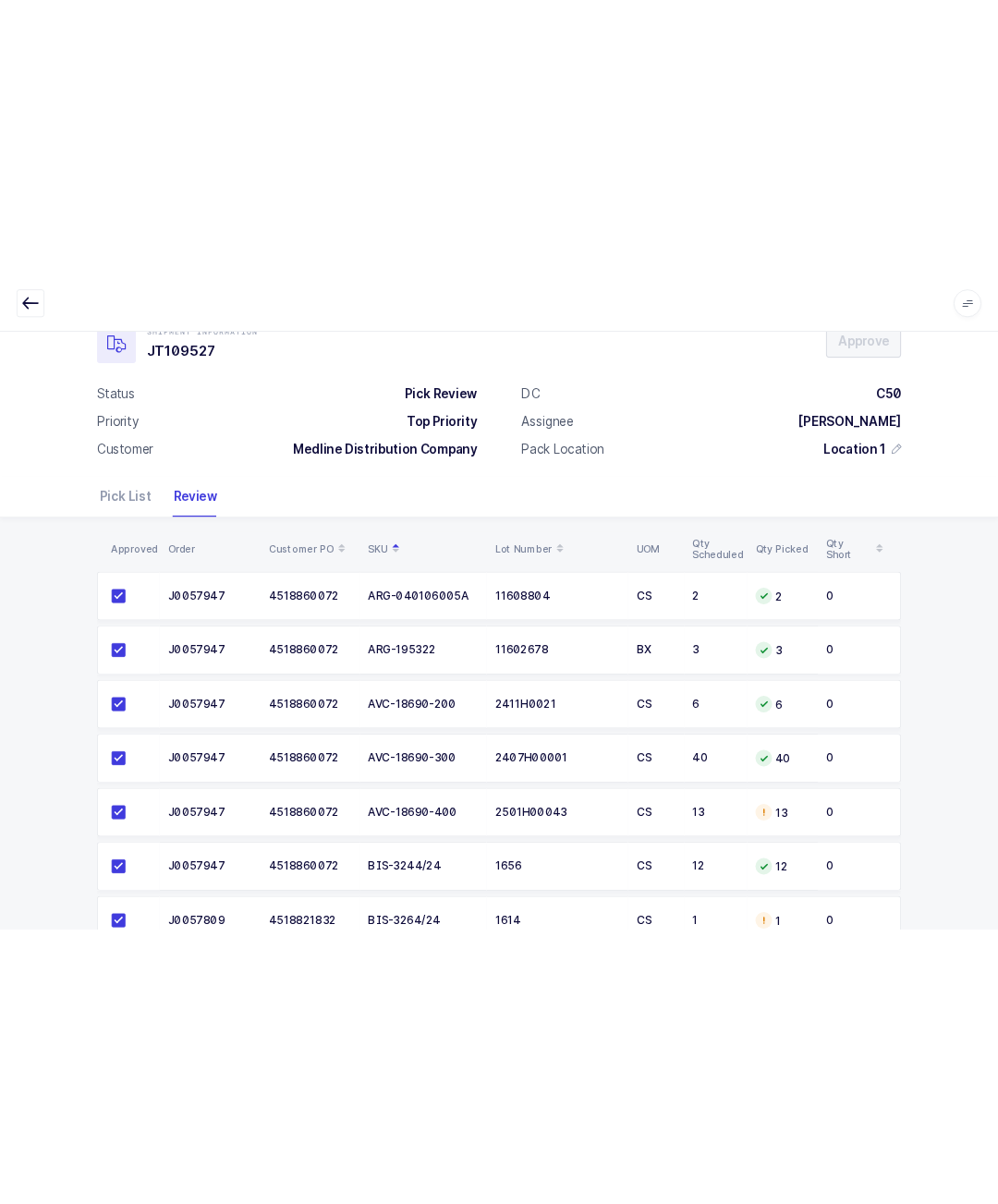 scroll, scrollTop: 0, scrollLeft: 0, axis: both 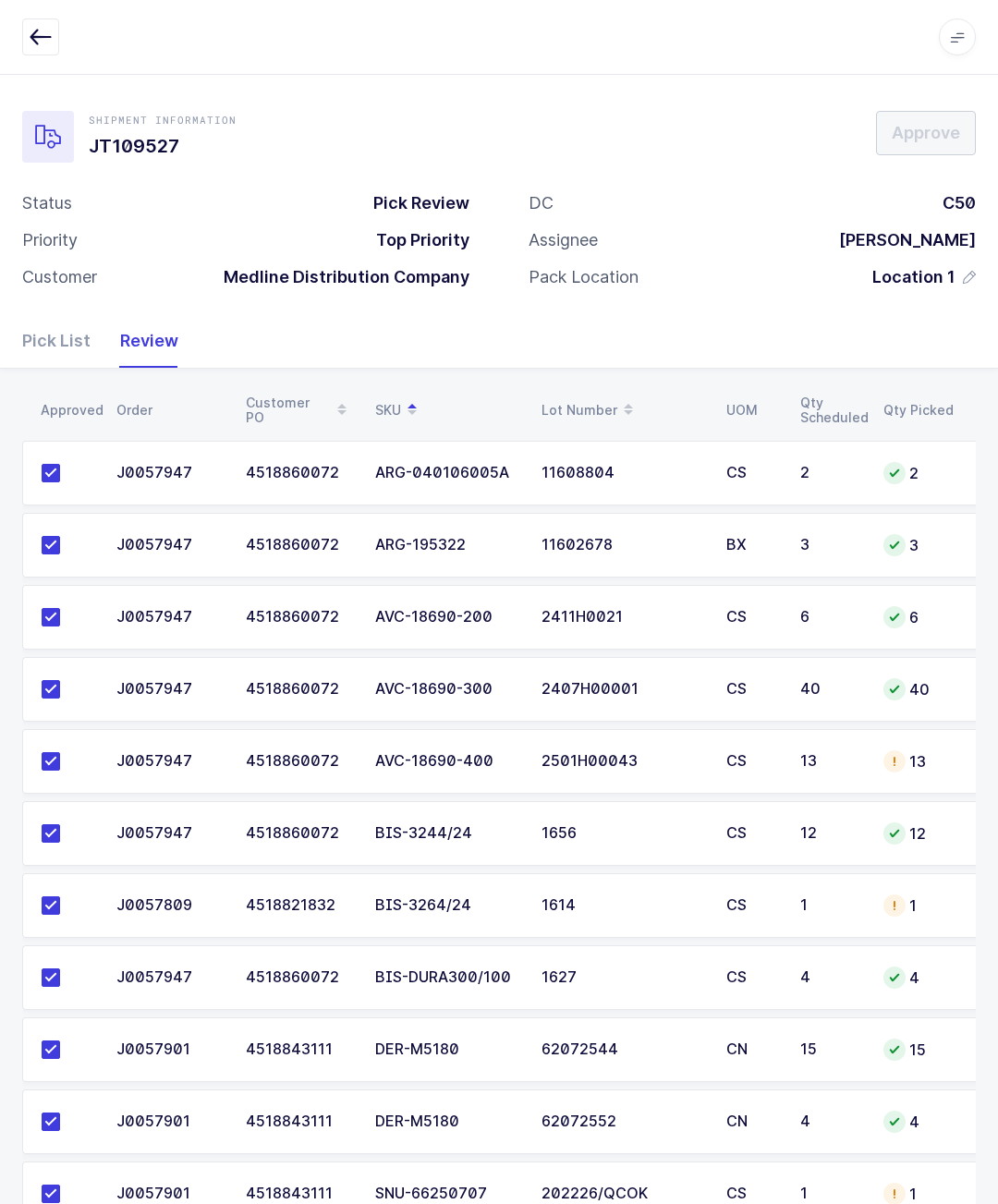 click at bounding box center (41, 37) 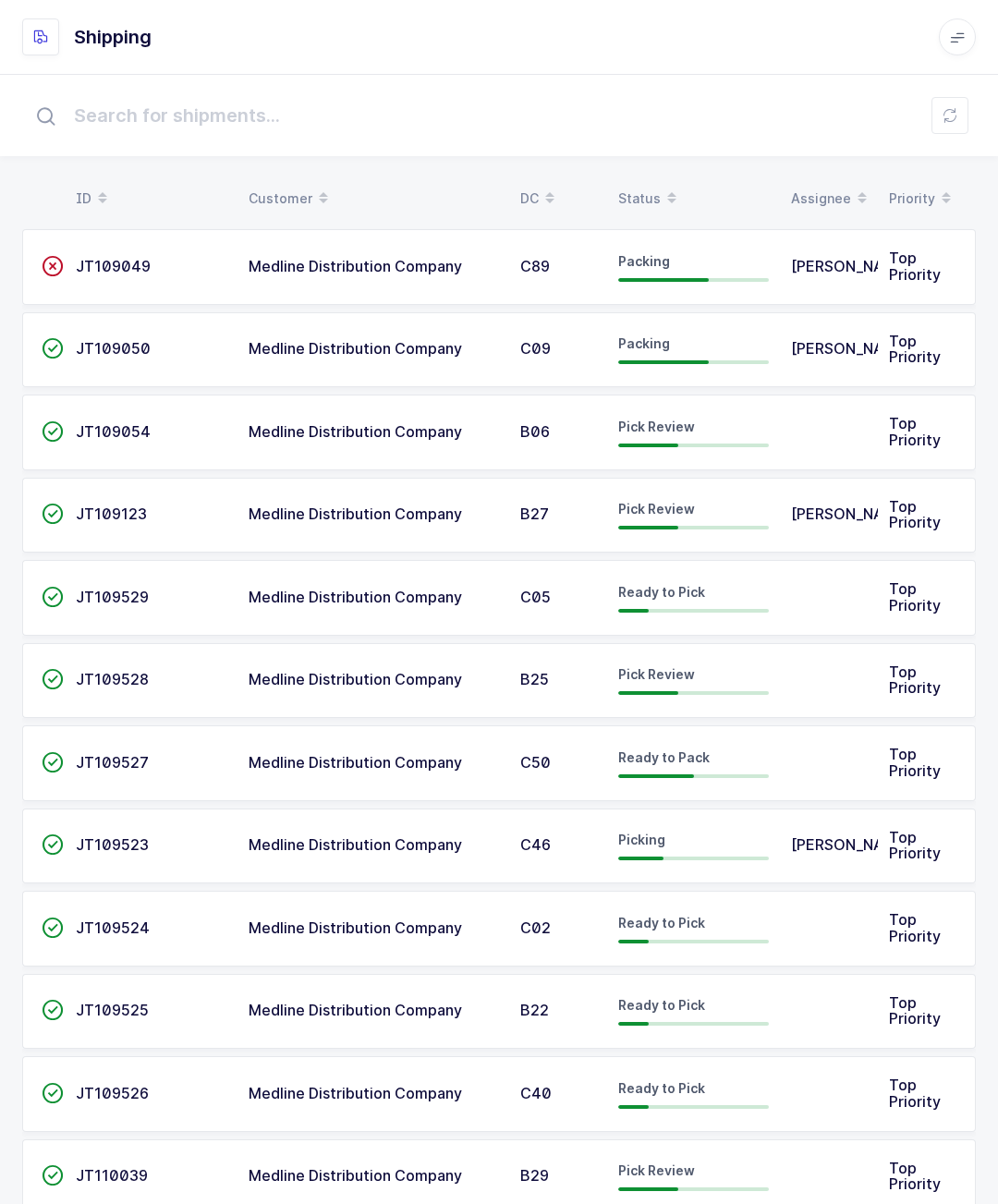 click on "Status" at bounding box center [693, 199] 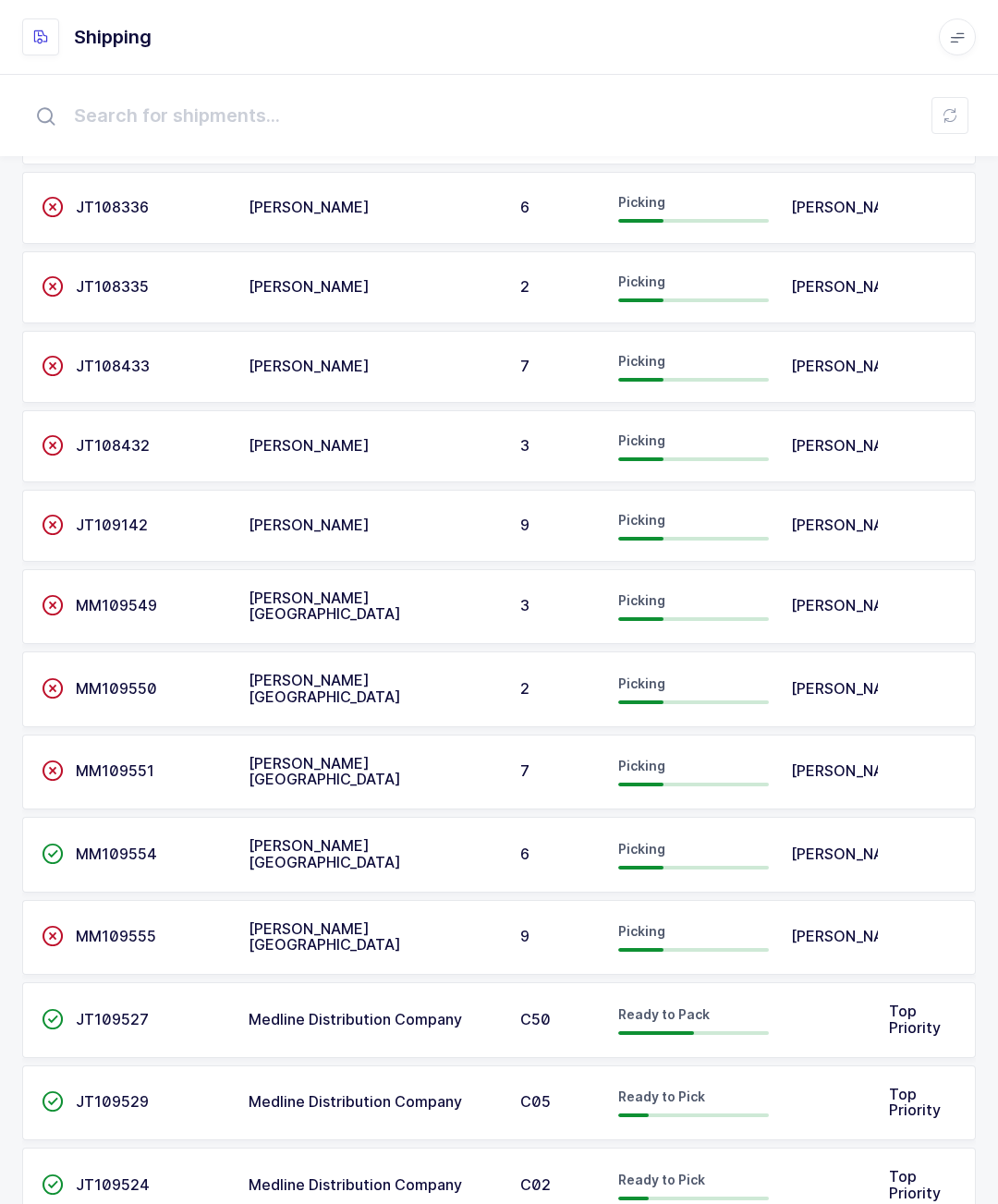 scroll, scrollTop: 0, scrollLeft: 0, axis: both 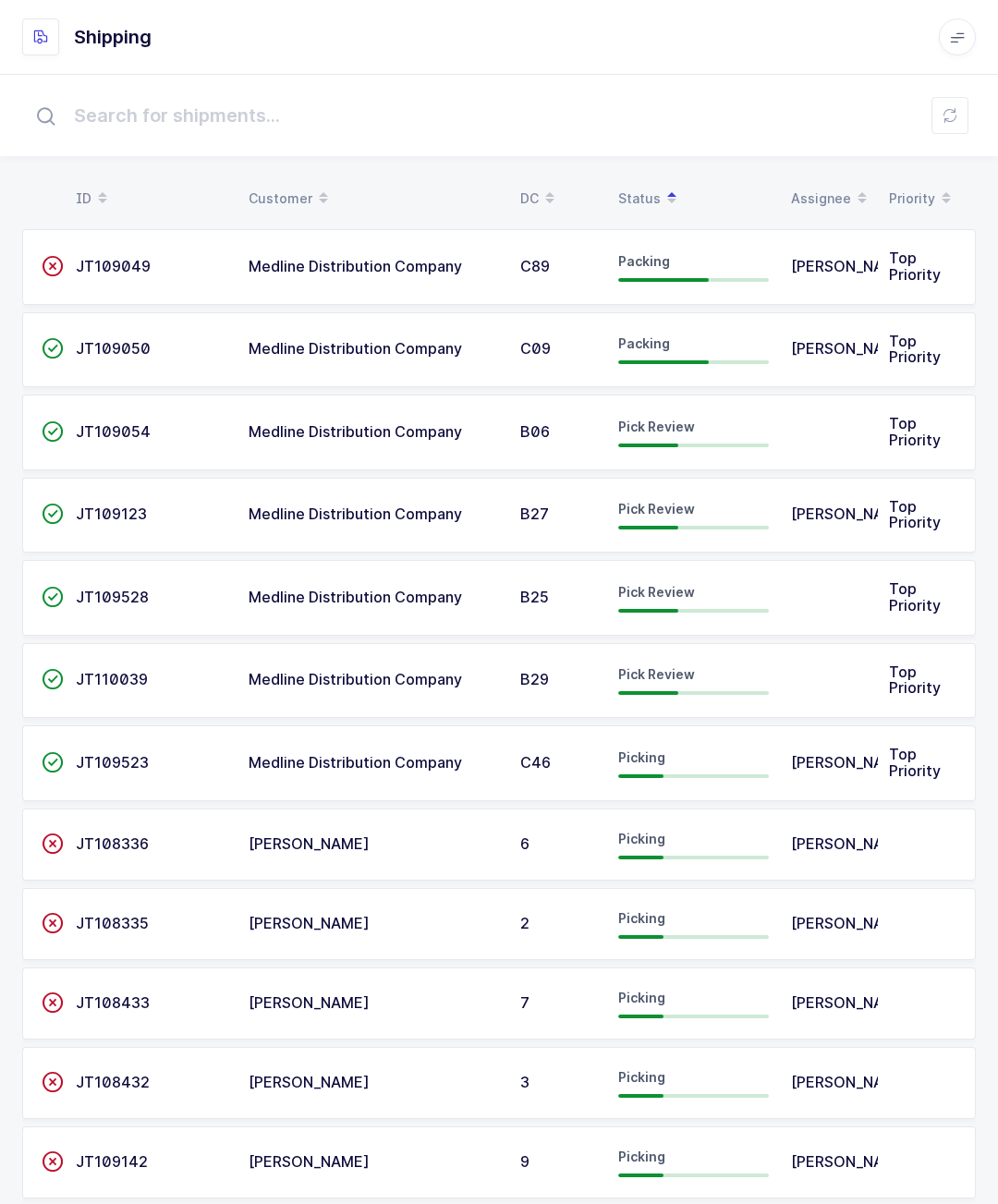 click on "Medline Distribution Company" at bounding box center (355, 432) 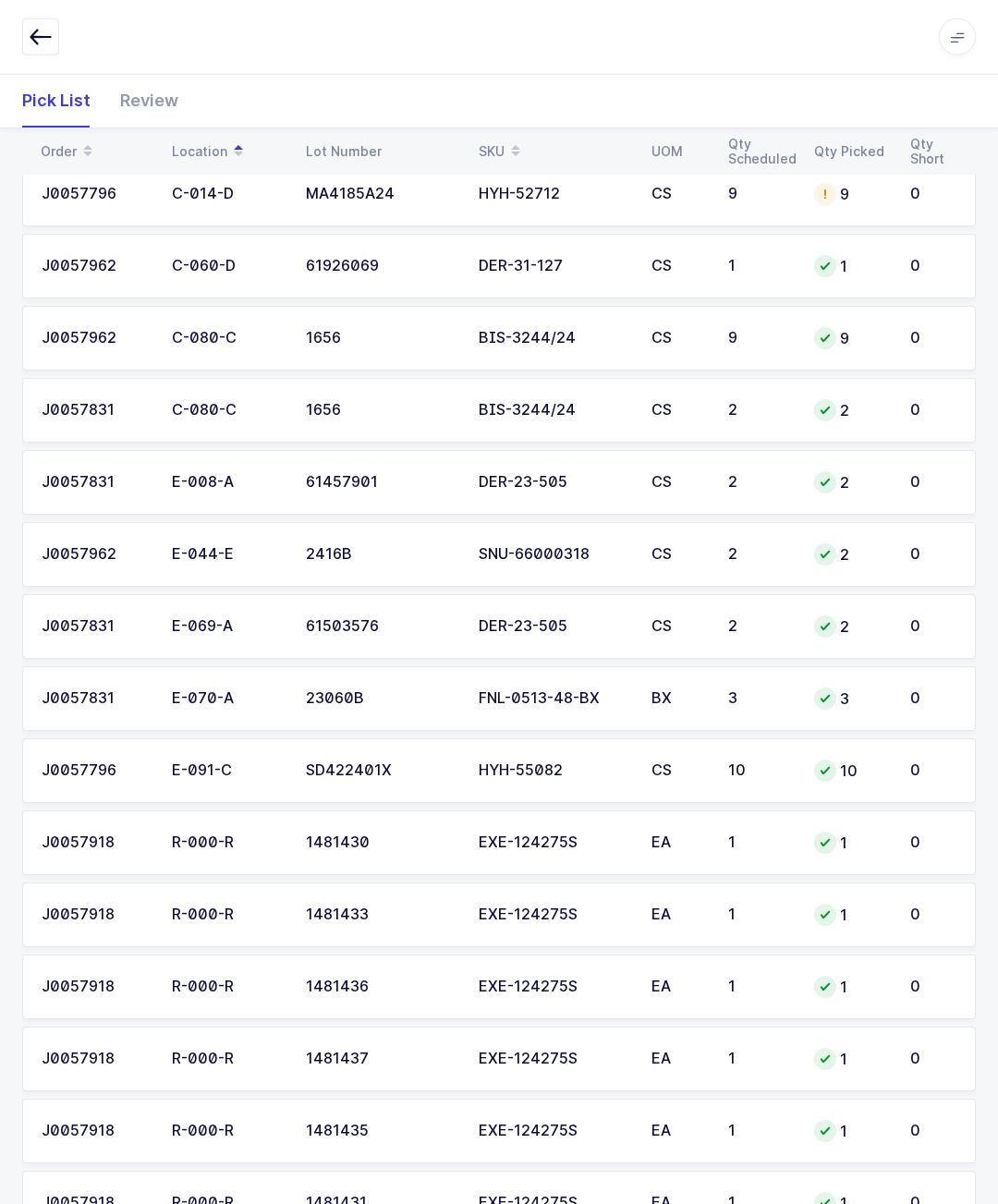 scroll, scrollTop: 992, scrollLeft: 0, axis: vertical 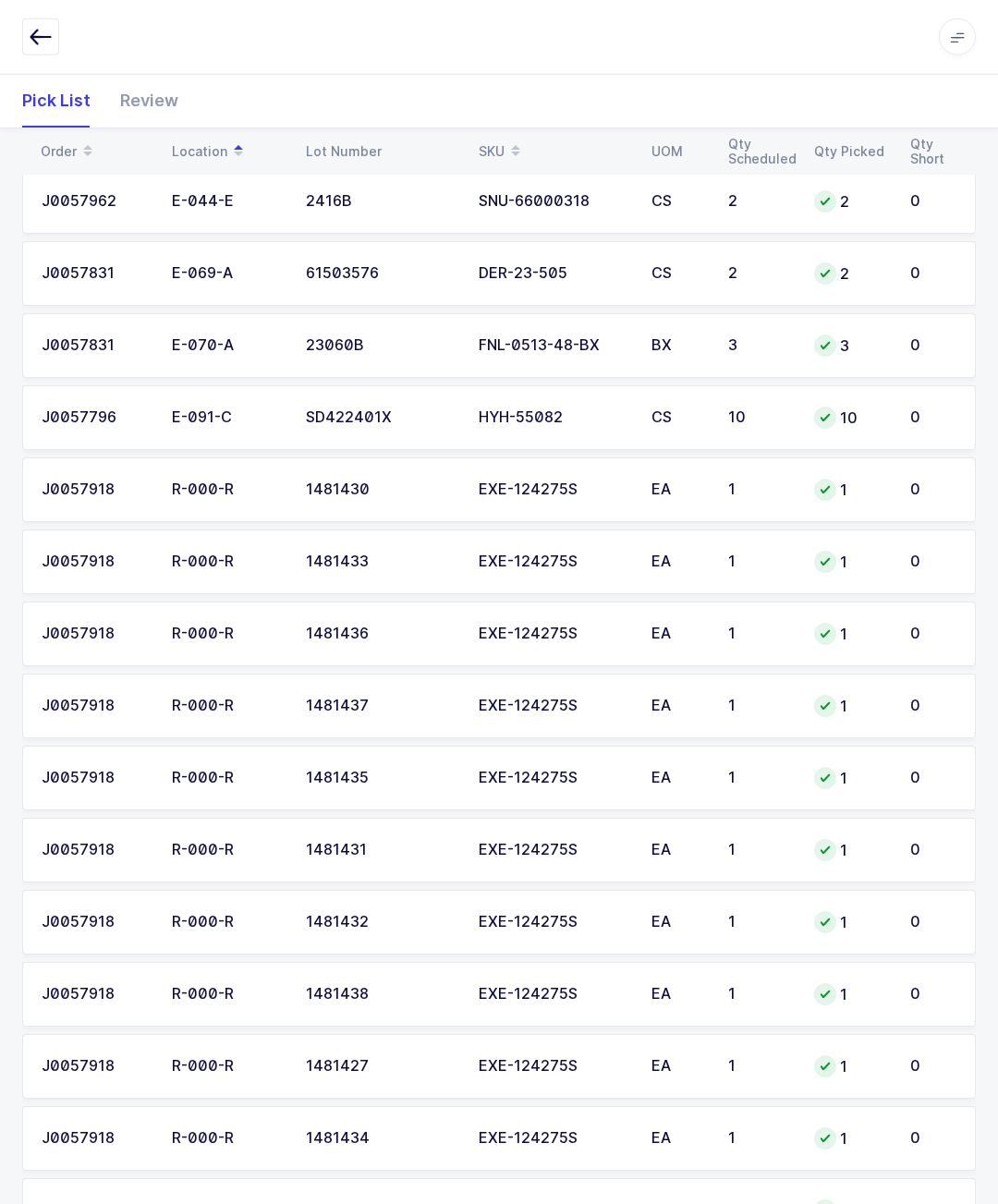 click on "Review" at bounding box center (141, 101) 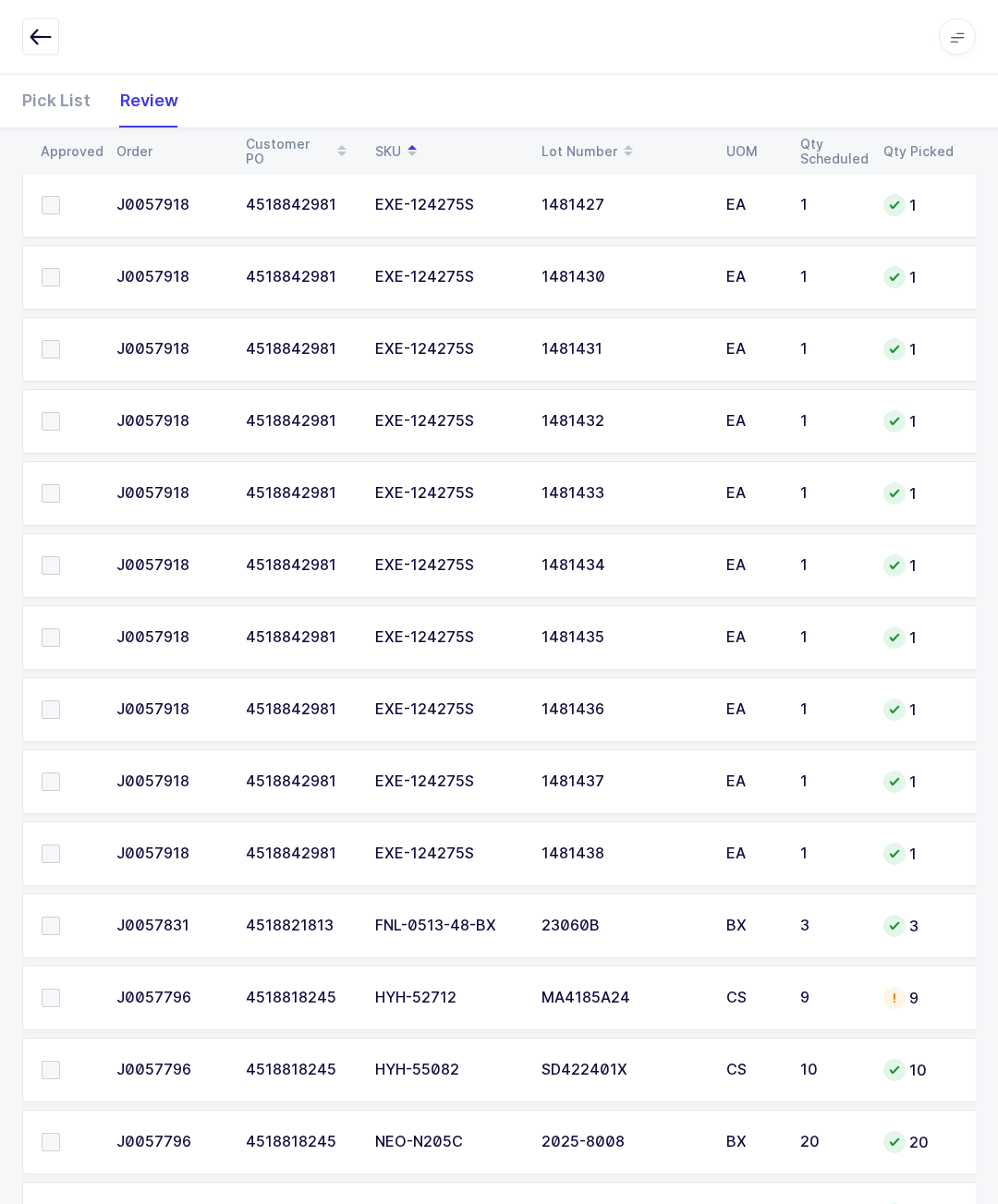 scroll, scrollTop: 992, scrollLeft: 0, axis: vertical 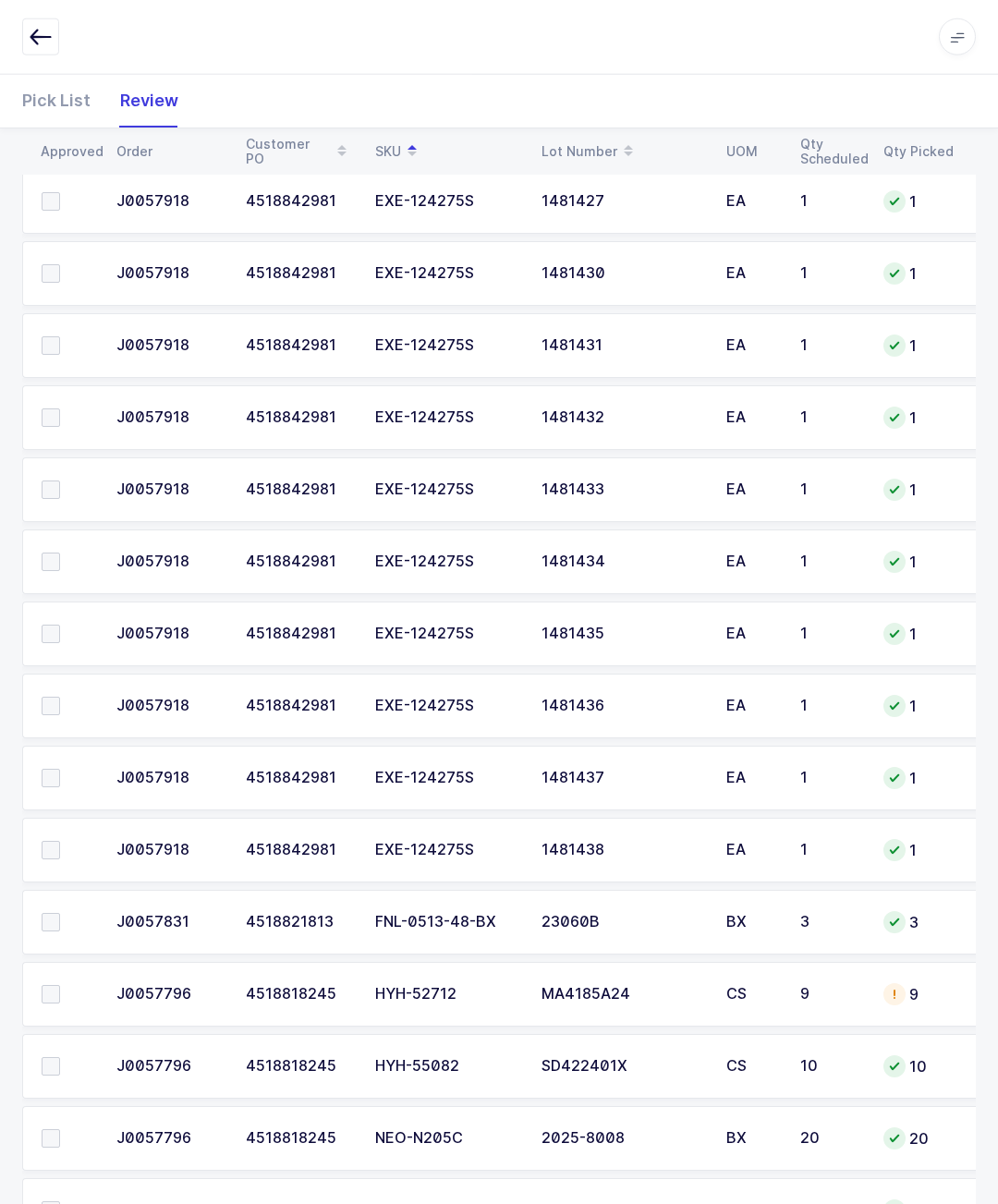 click at bounding box center [41, 37] 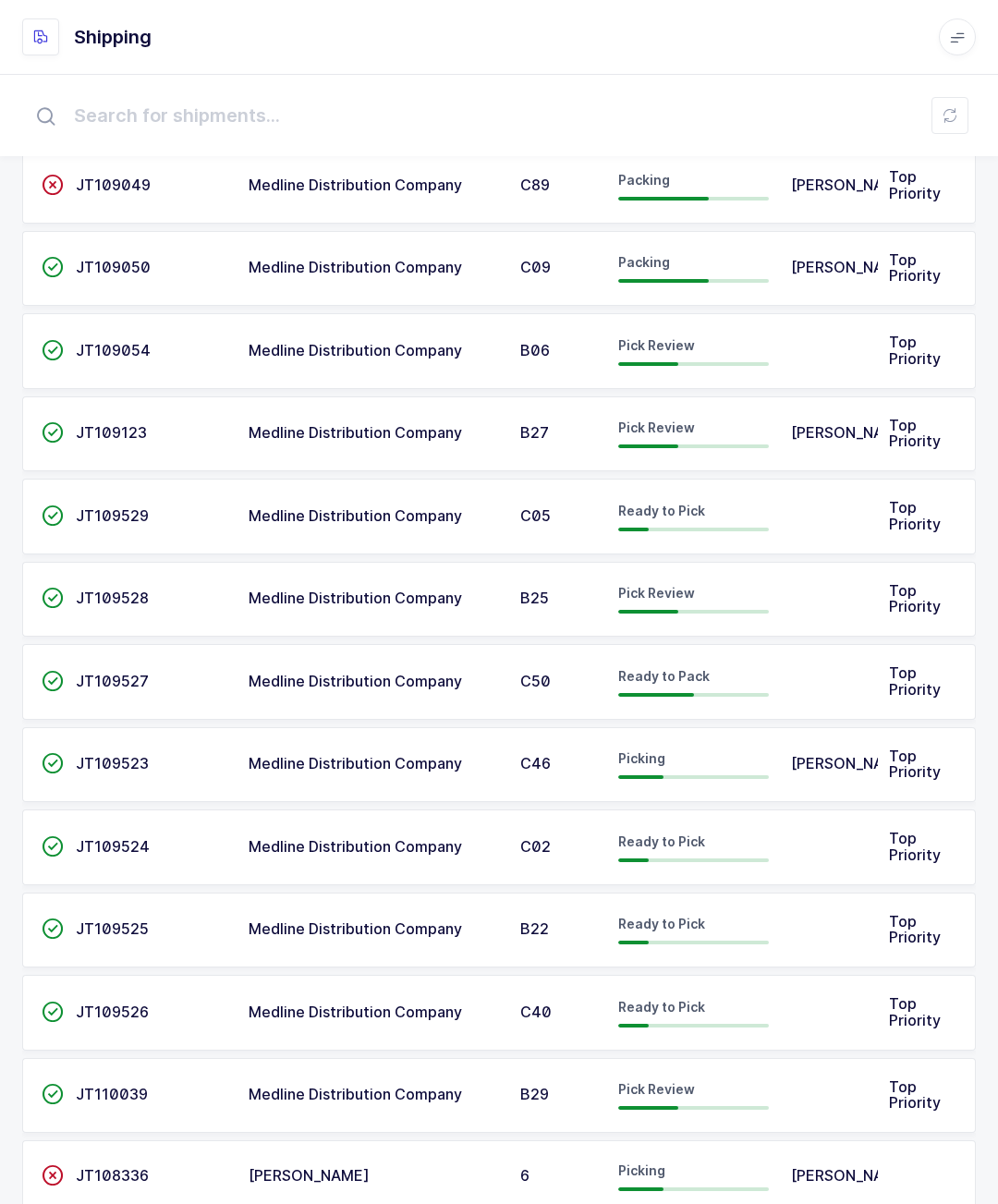 scroll, scrollTop: 0, scrollLeft: 0, axis: both 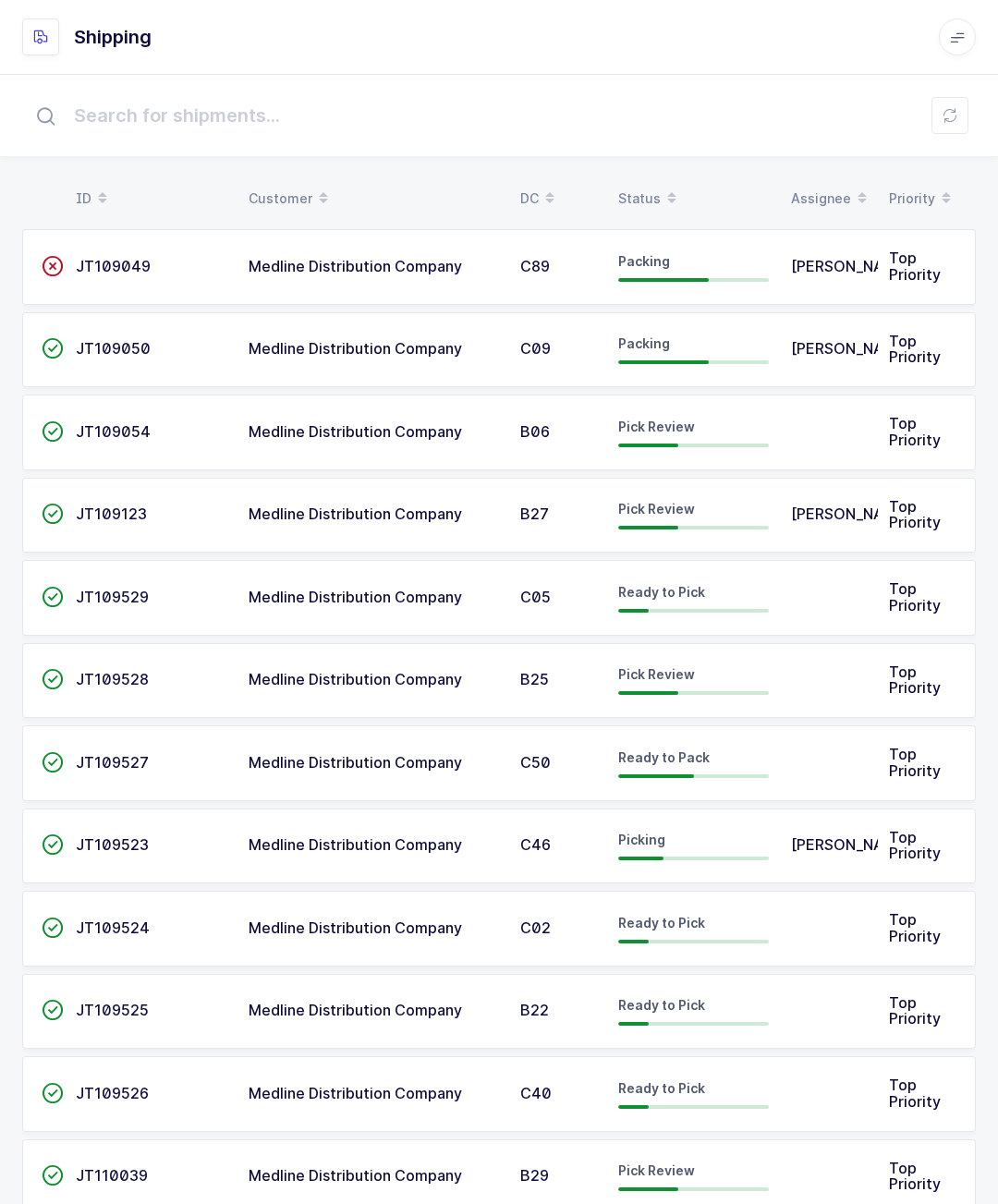 click on "Status" at bounding box center [693, 199] 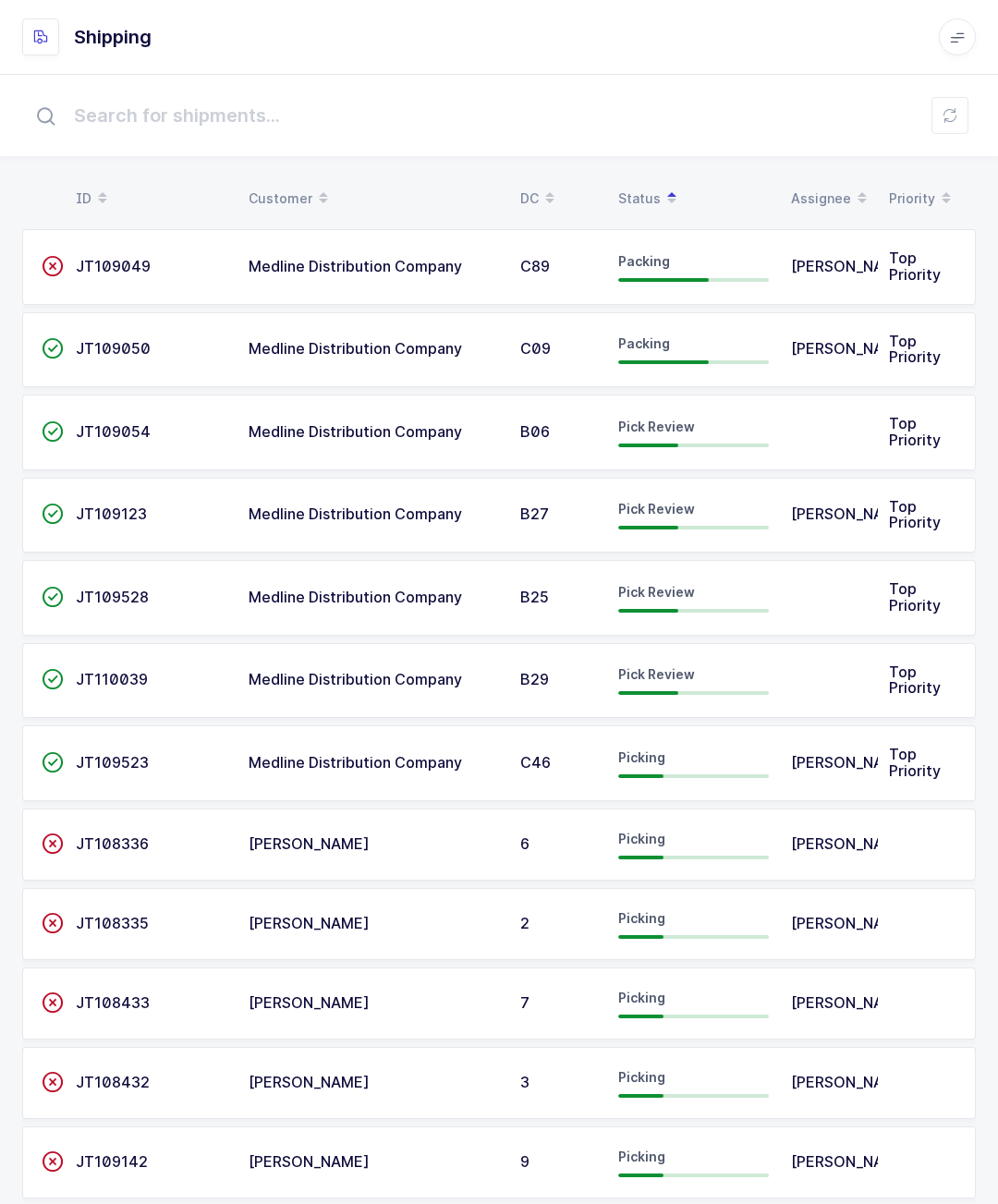 click on "Pick Review" at bounding box center (693, 598) 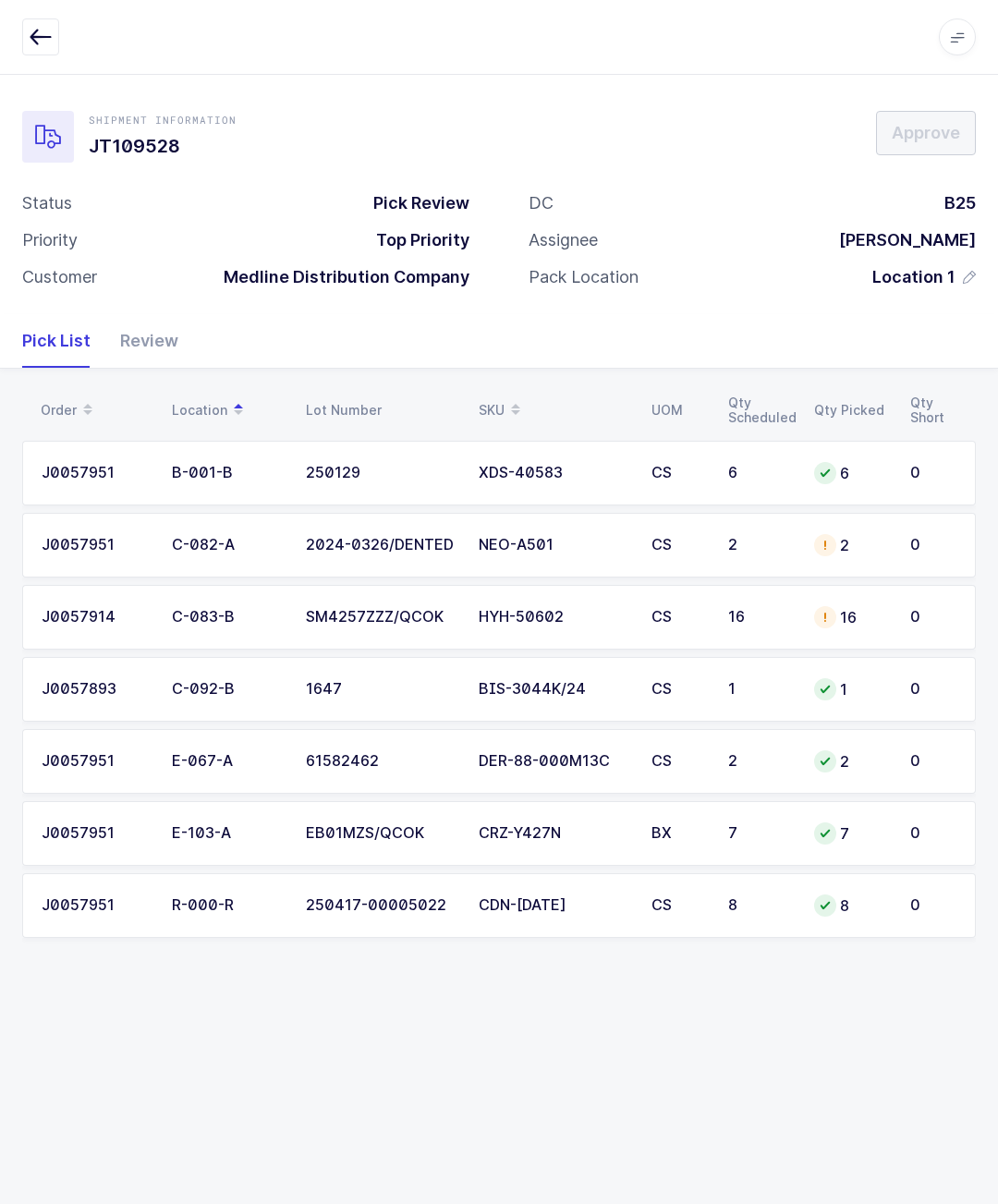 click at bounding box center [41, 37] 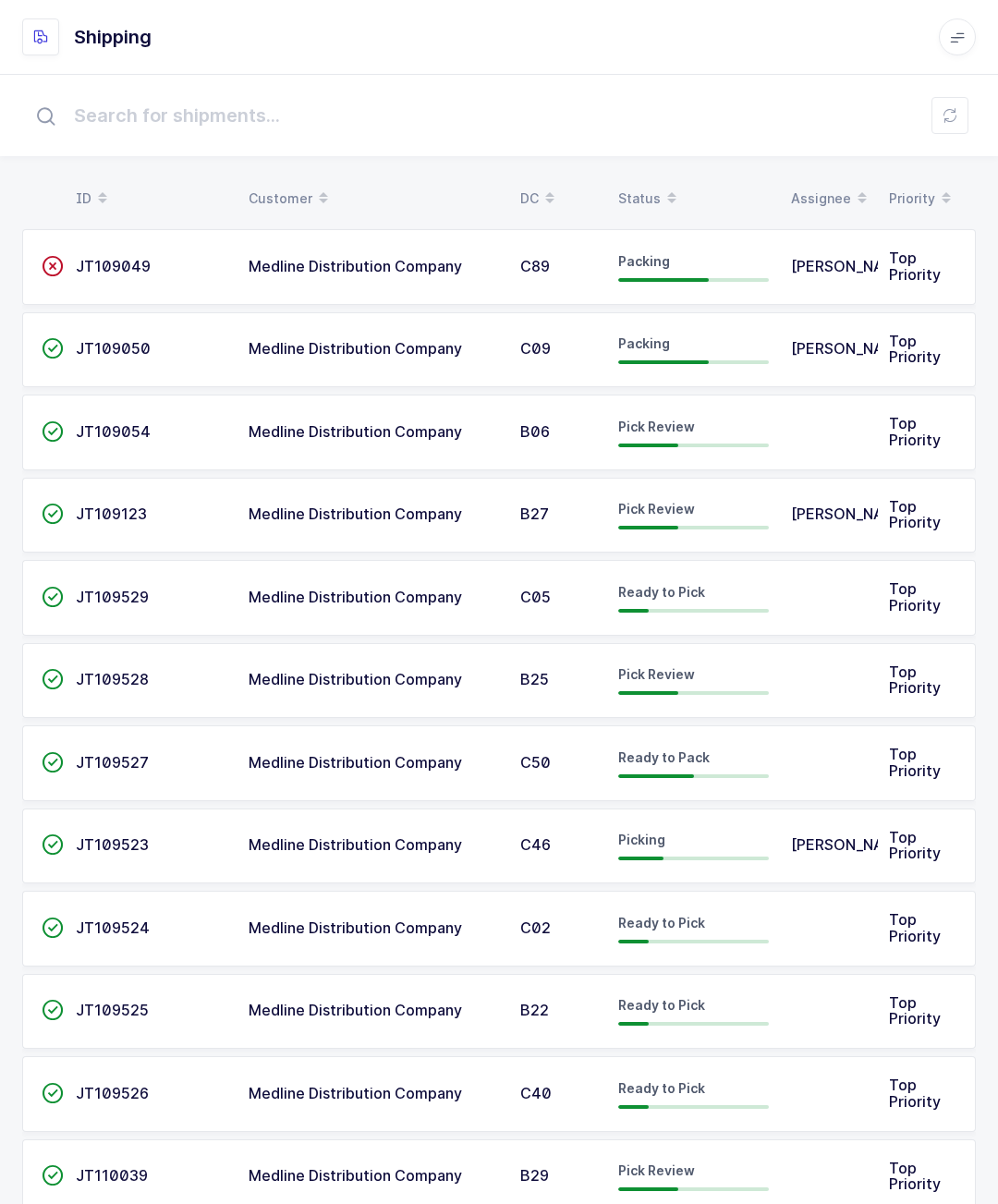 click on "Status" at bounding box center (693, 199) 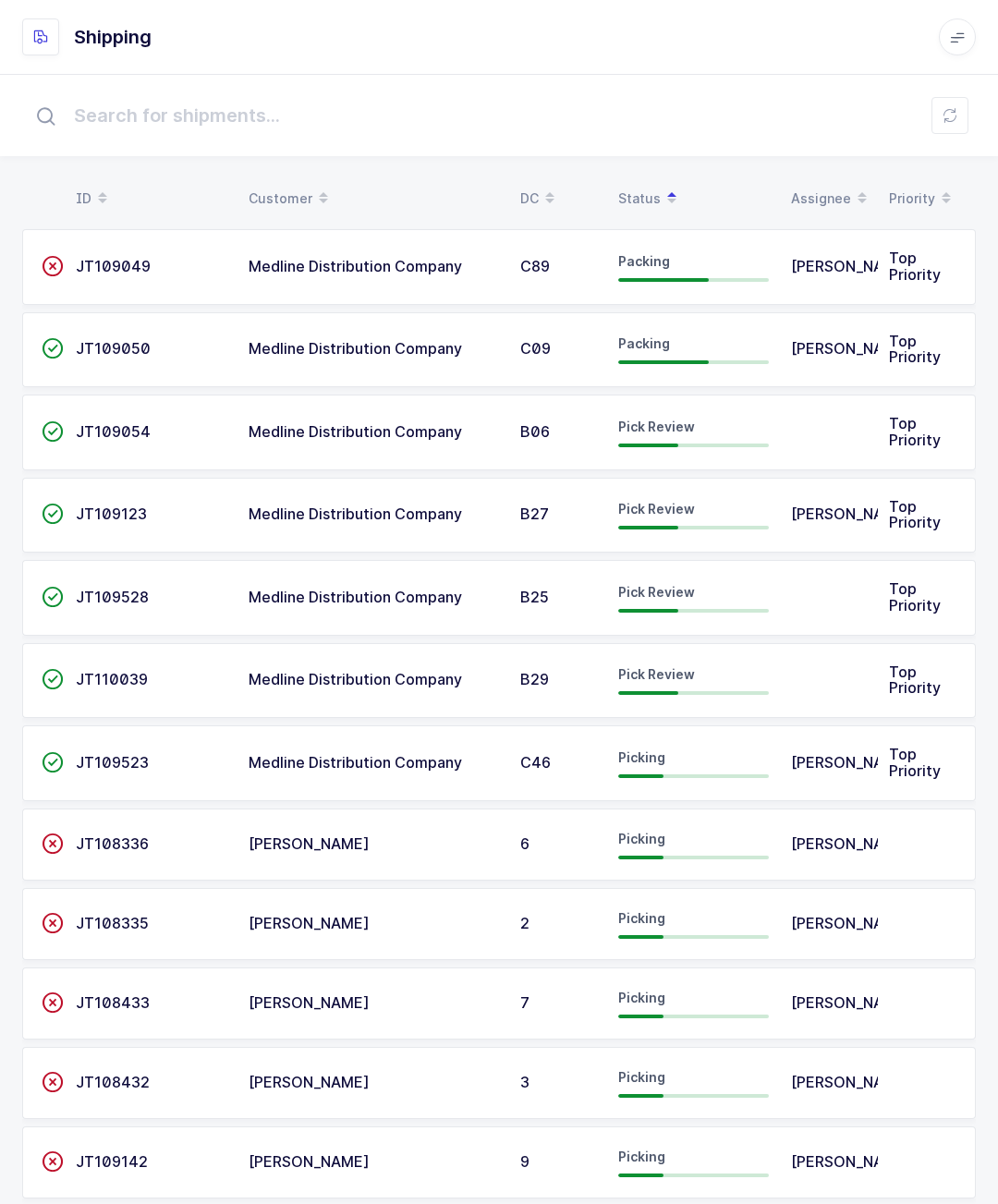 click at bounding box center [693, 693] 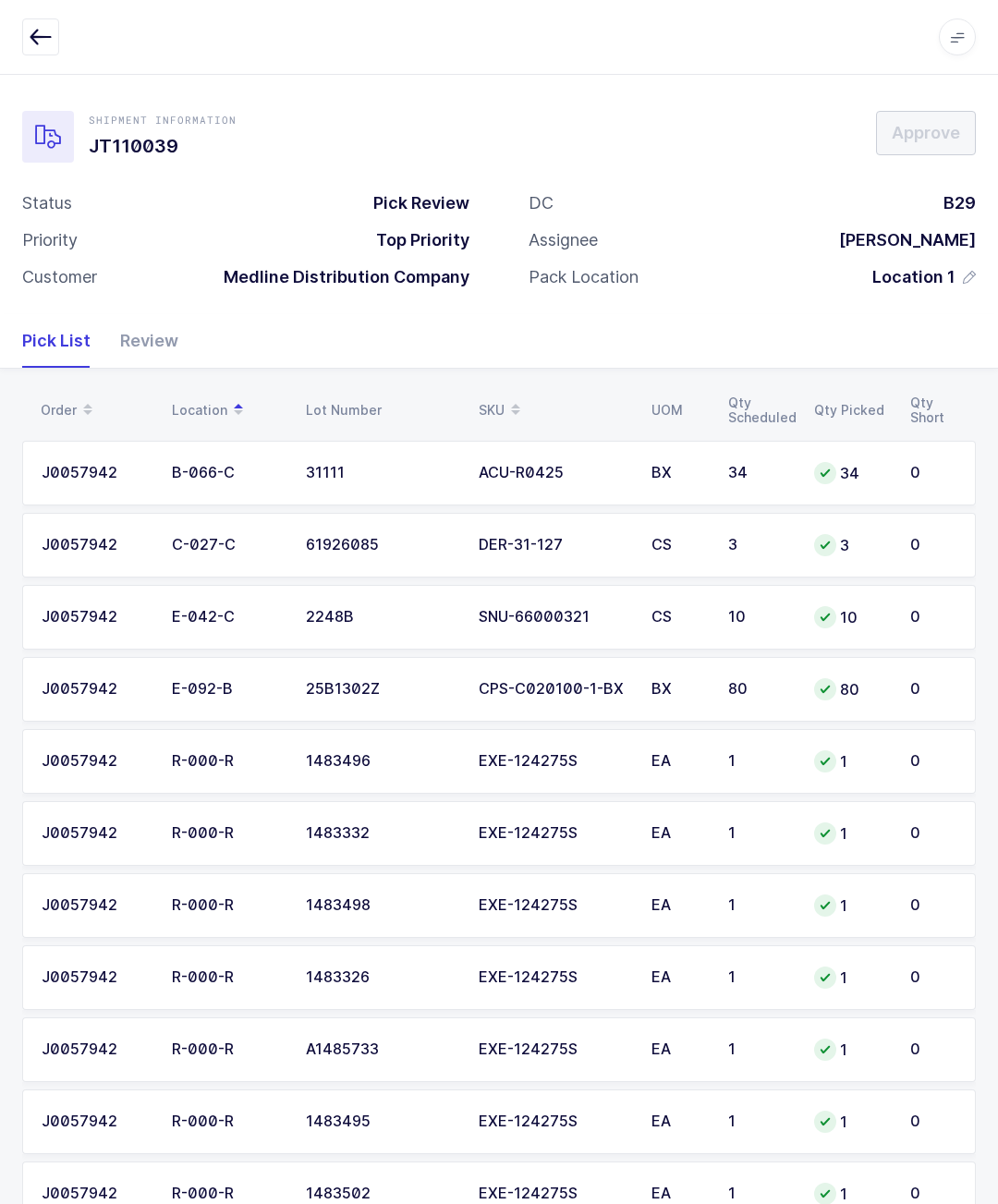 click on "SKU" at bounding box center (554, 410) 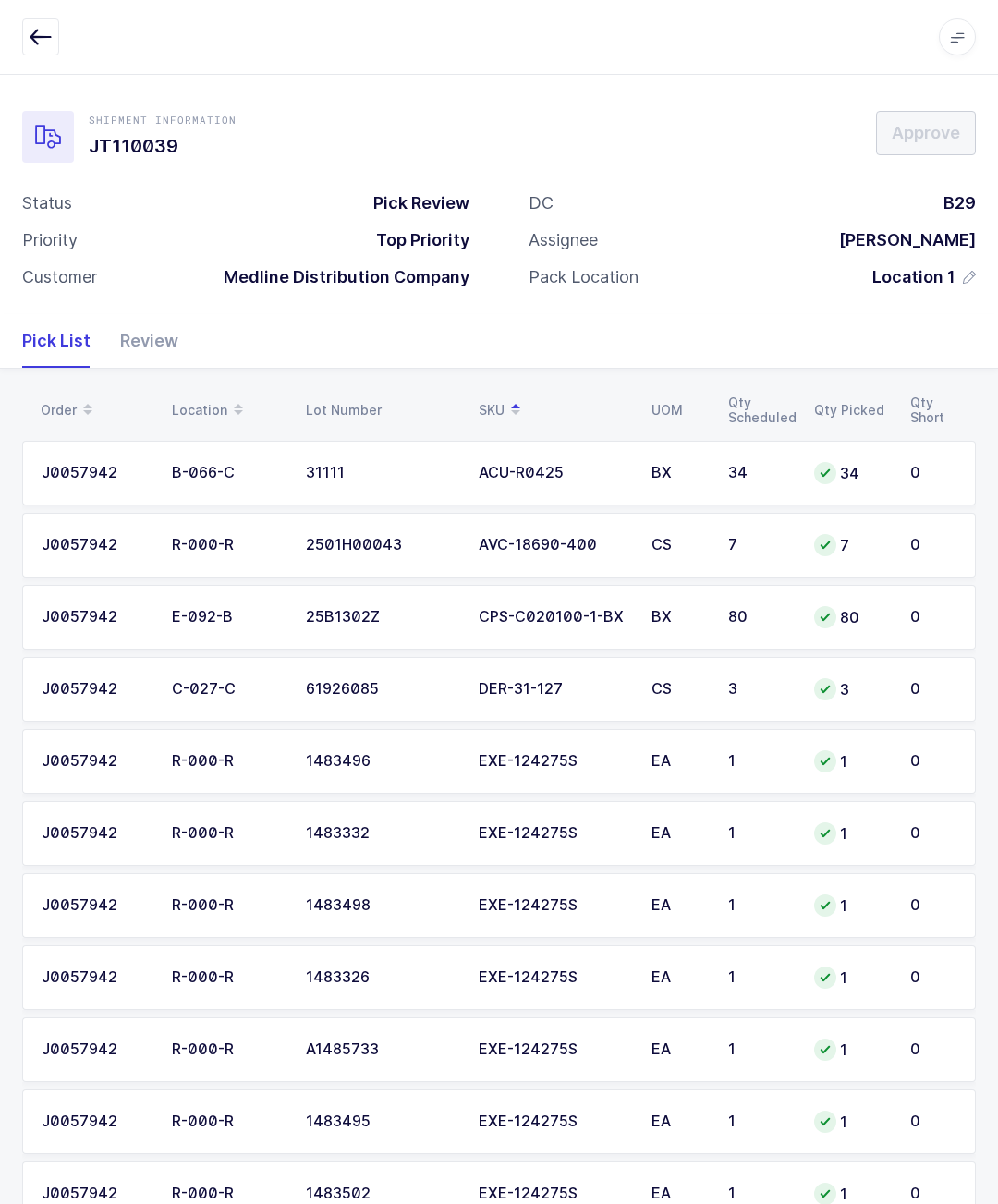 click on "Review" at bounding box center [141, 341] 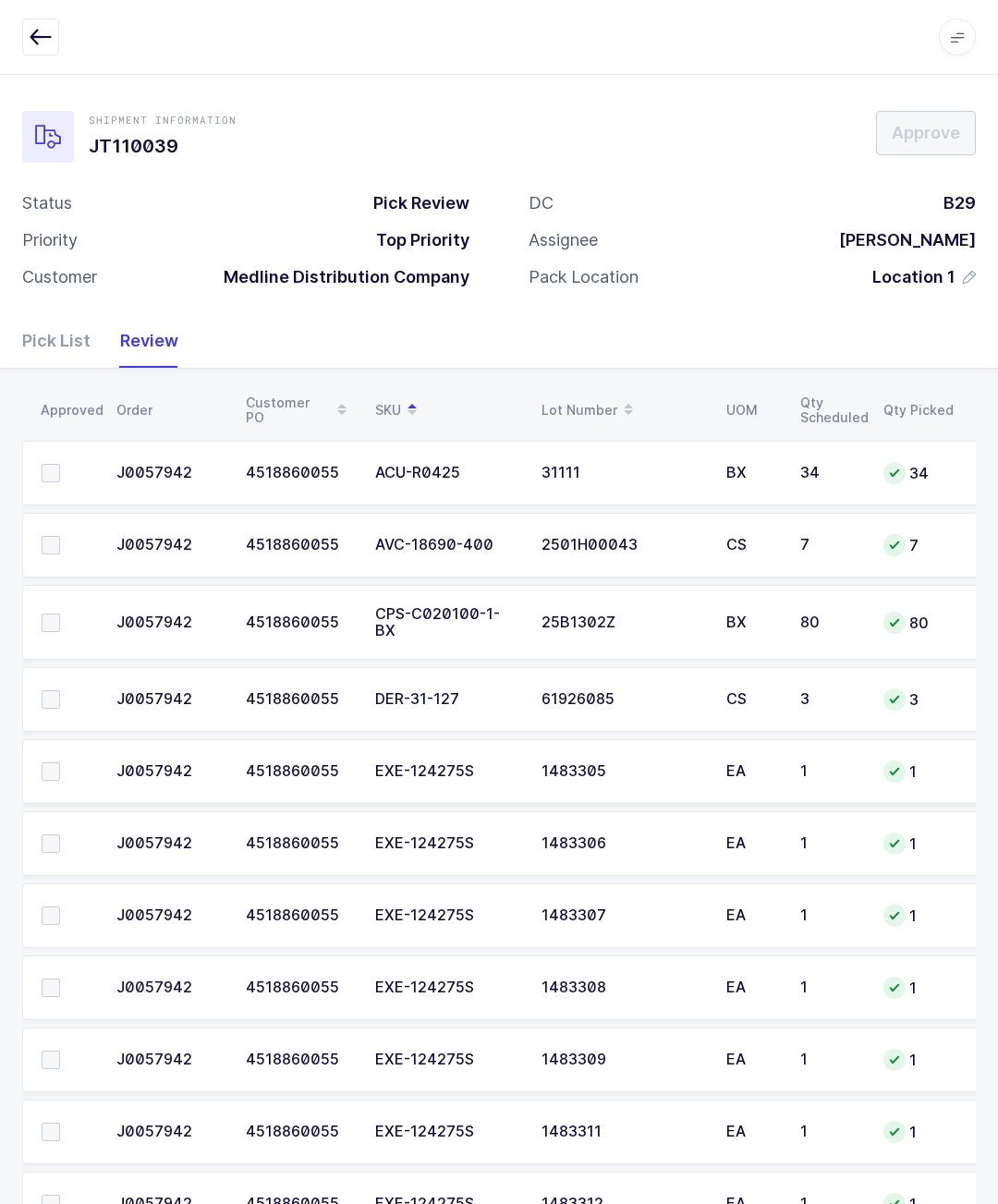 click at bounding box center (67, 545) 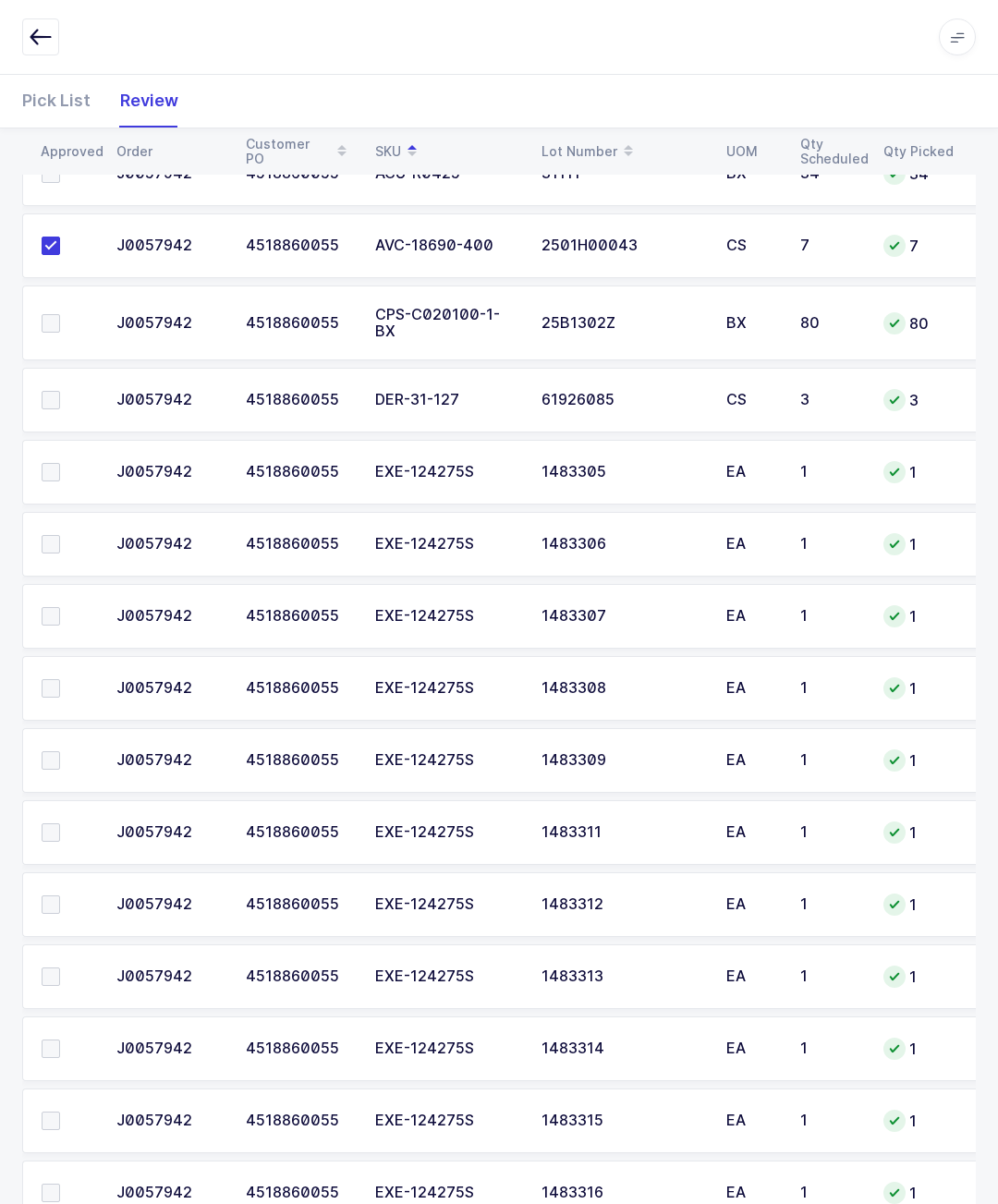 scroll, scrollTop: 309, scrollLeft: 0, axis: vertical 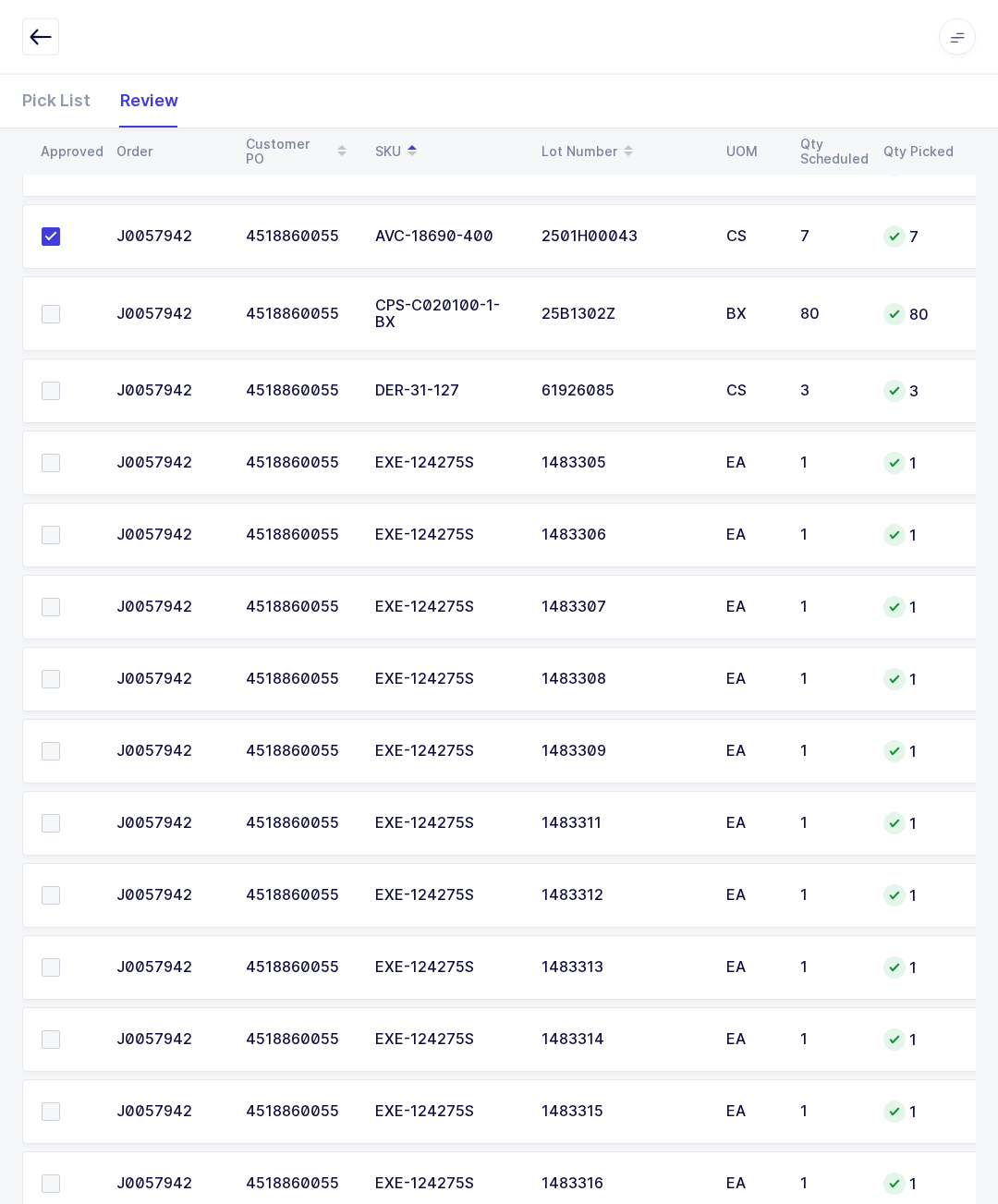 click at bounding box center [51, 463] 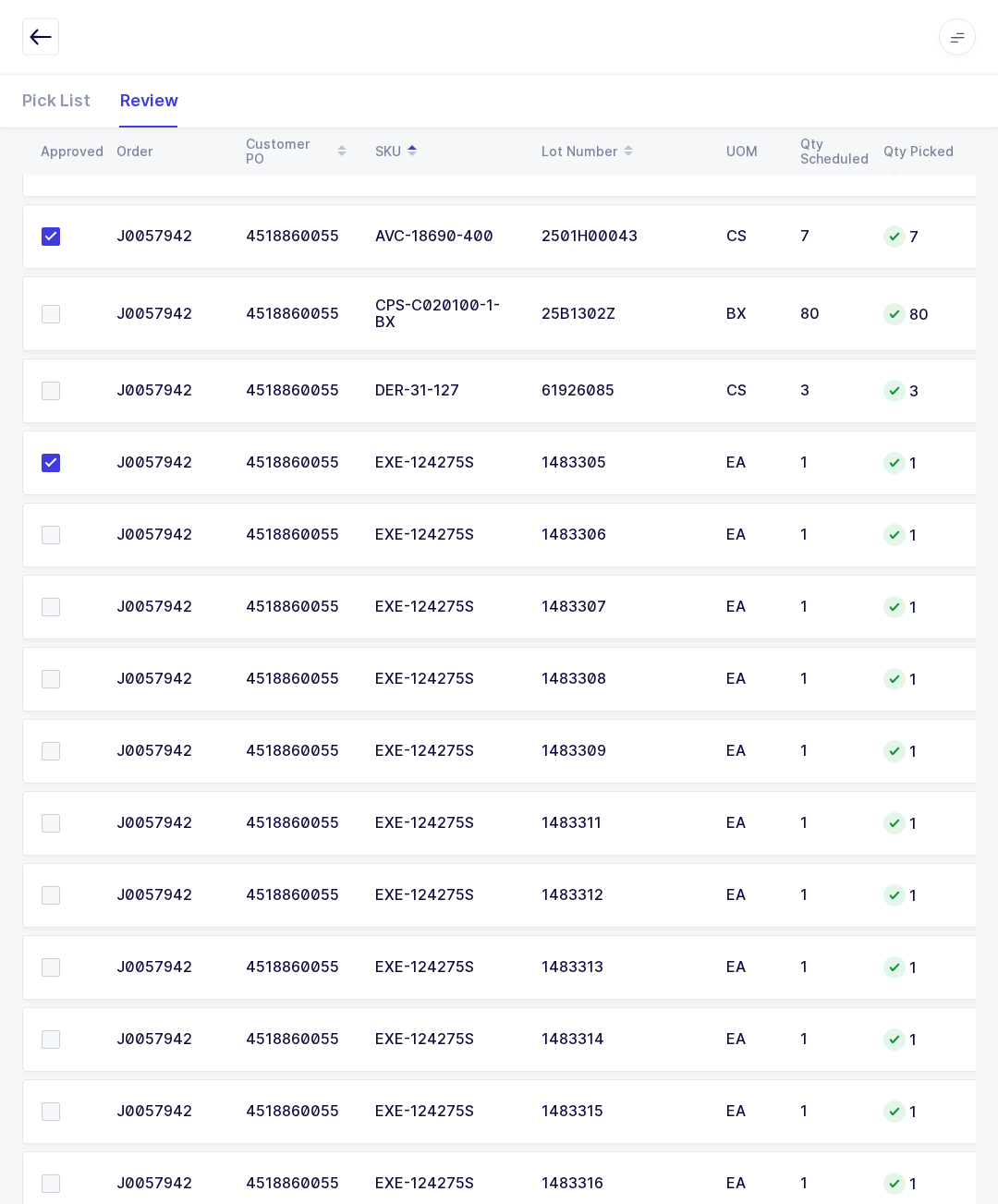 scroll, scrollTop: 309, scrollLeft: 0, axis: vertical 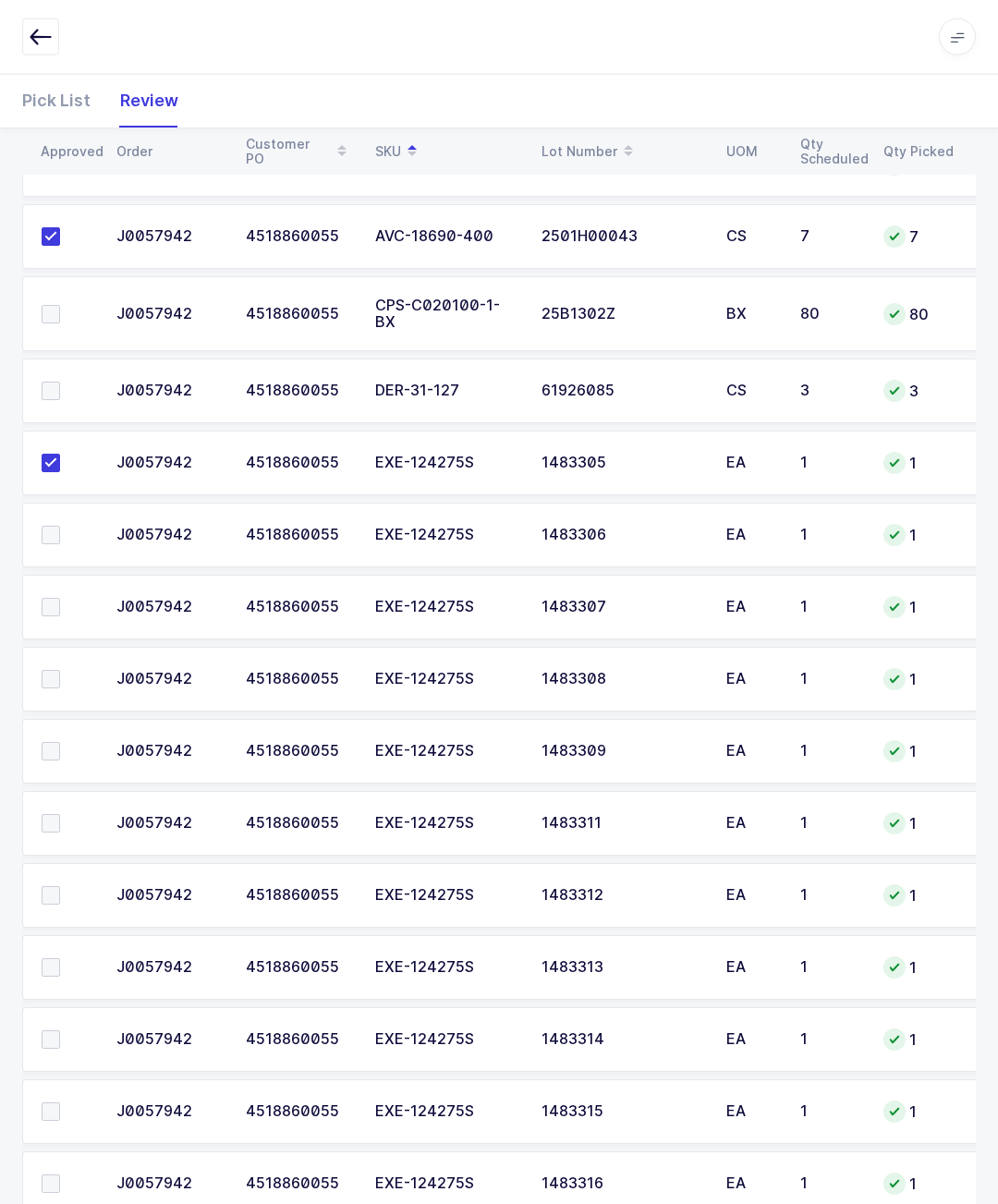 click at bounding box center (51, 535) 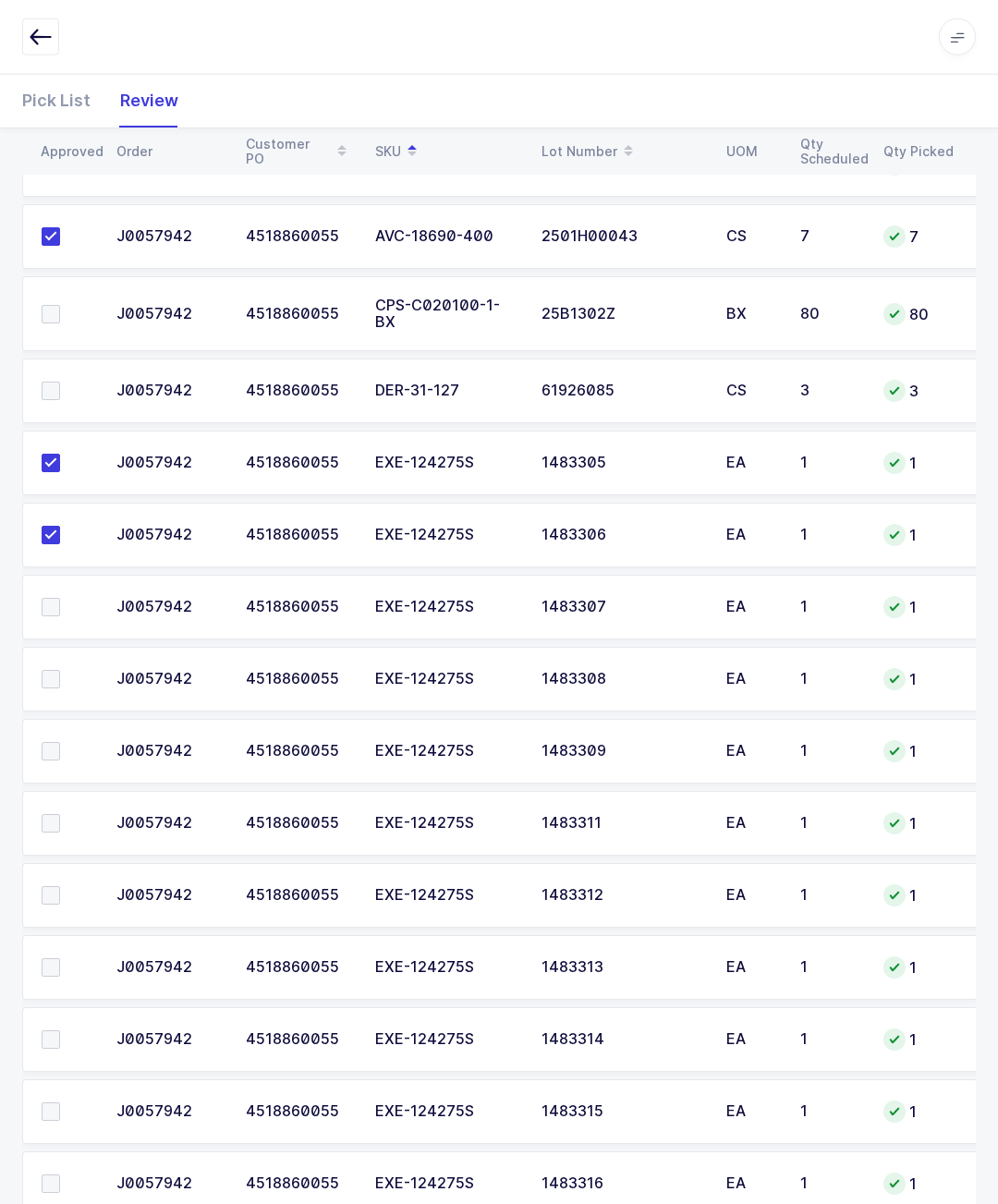 click at bounding box center [67, 607] 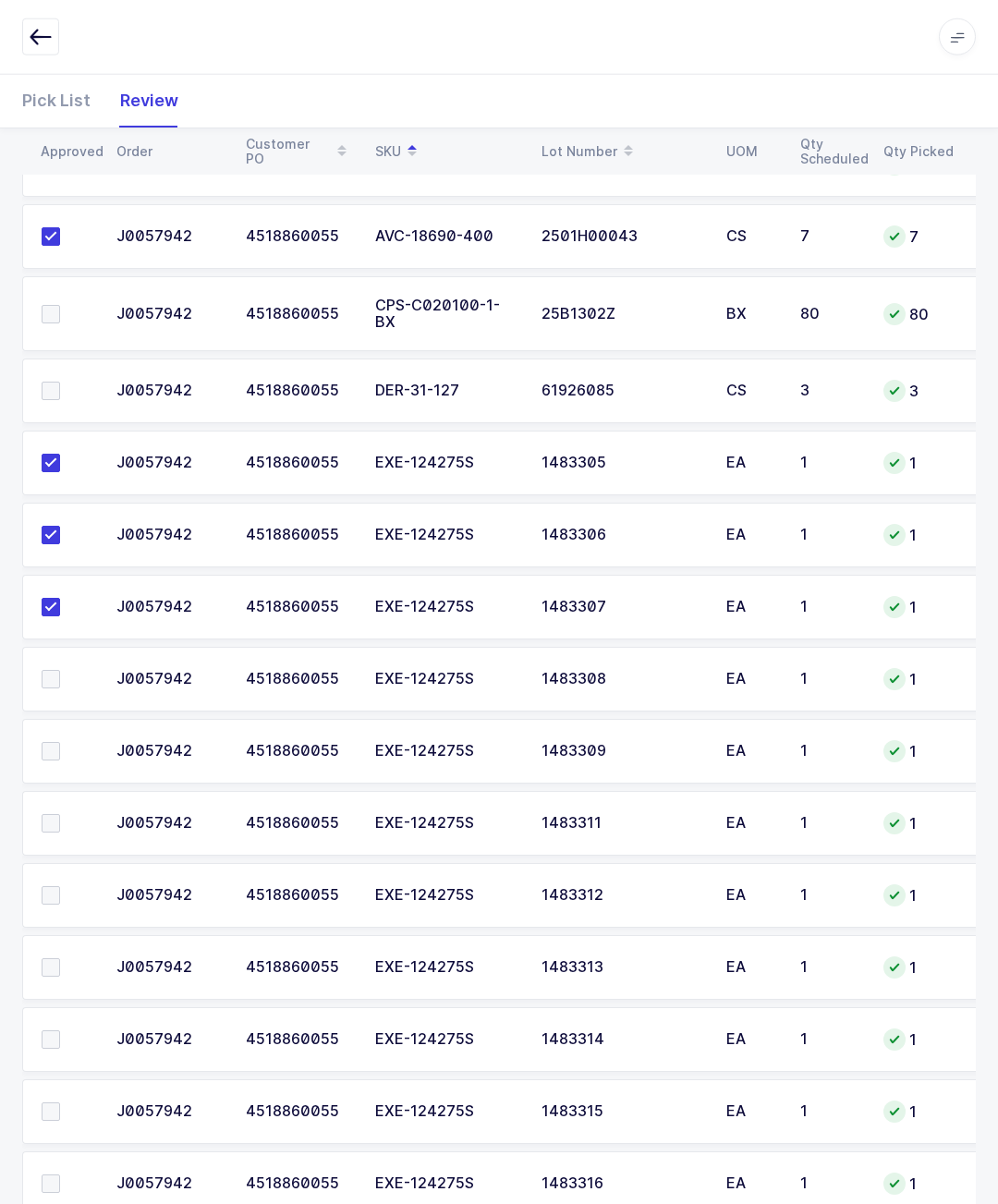 click at bounding box center (67, 679) 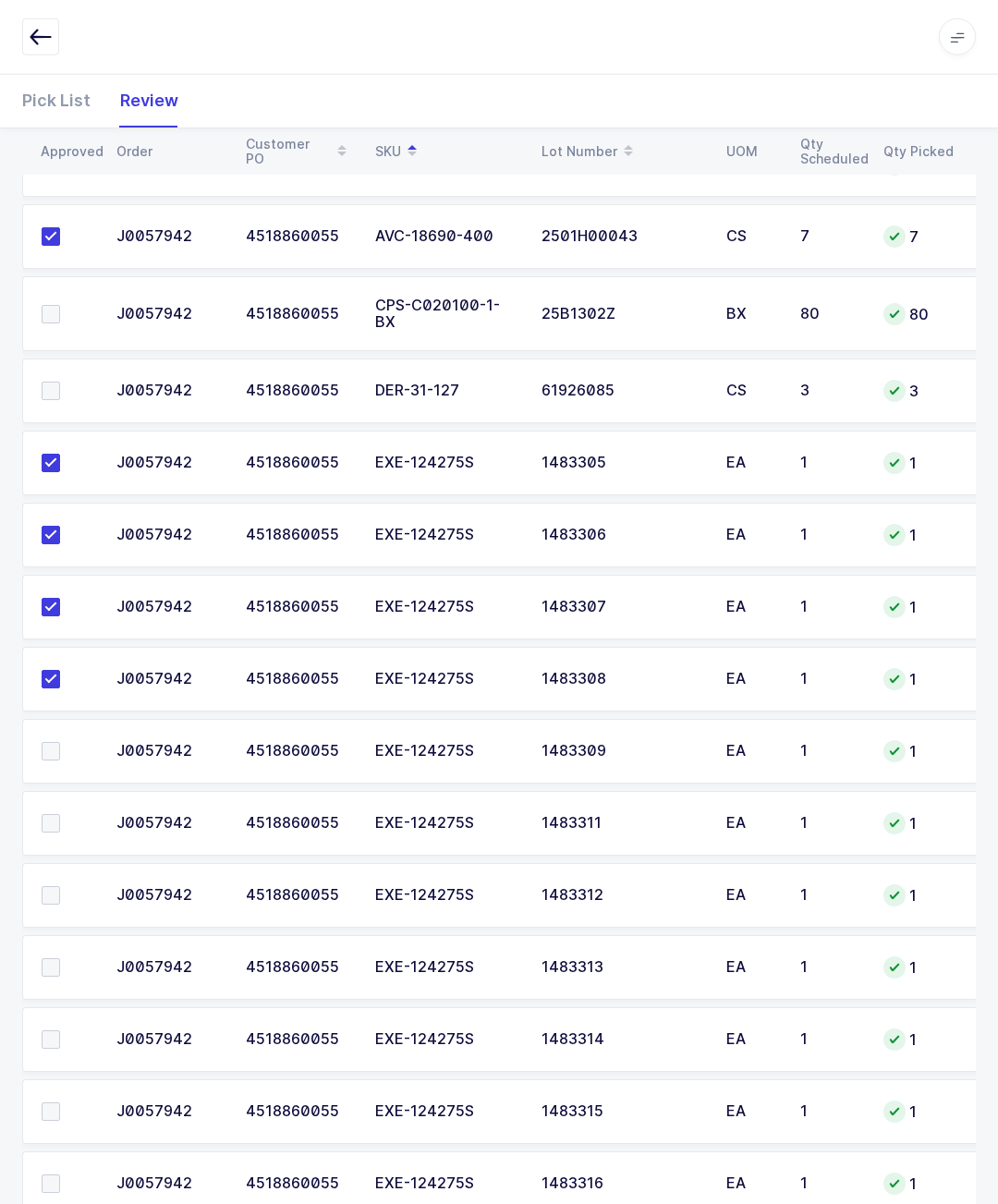 click at bounding box center (67, 751) 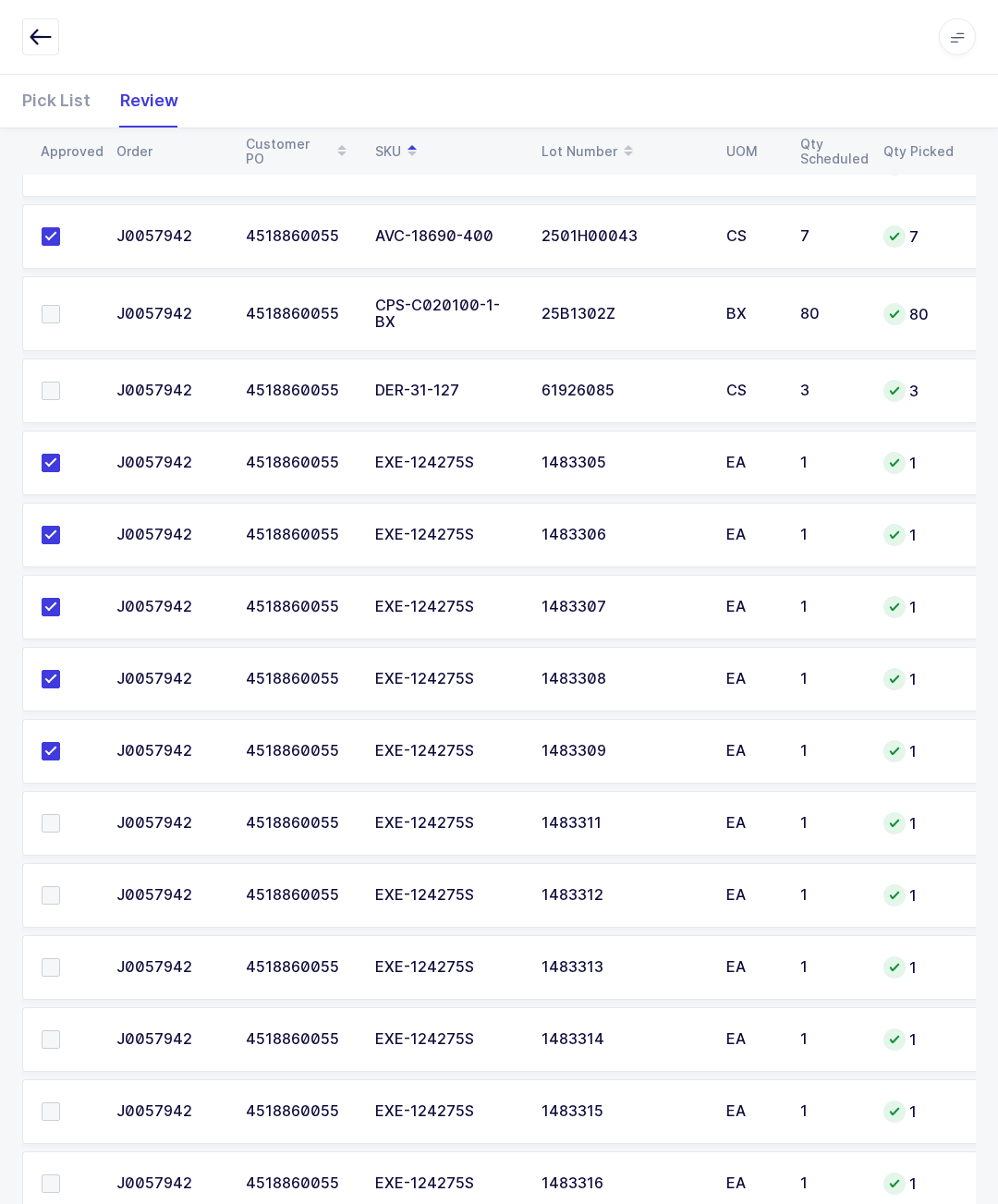 click at bounding box center [67, 823] 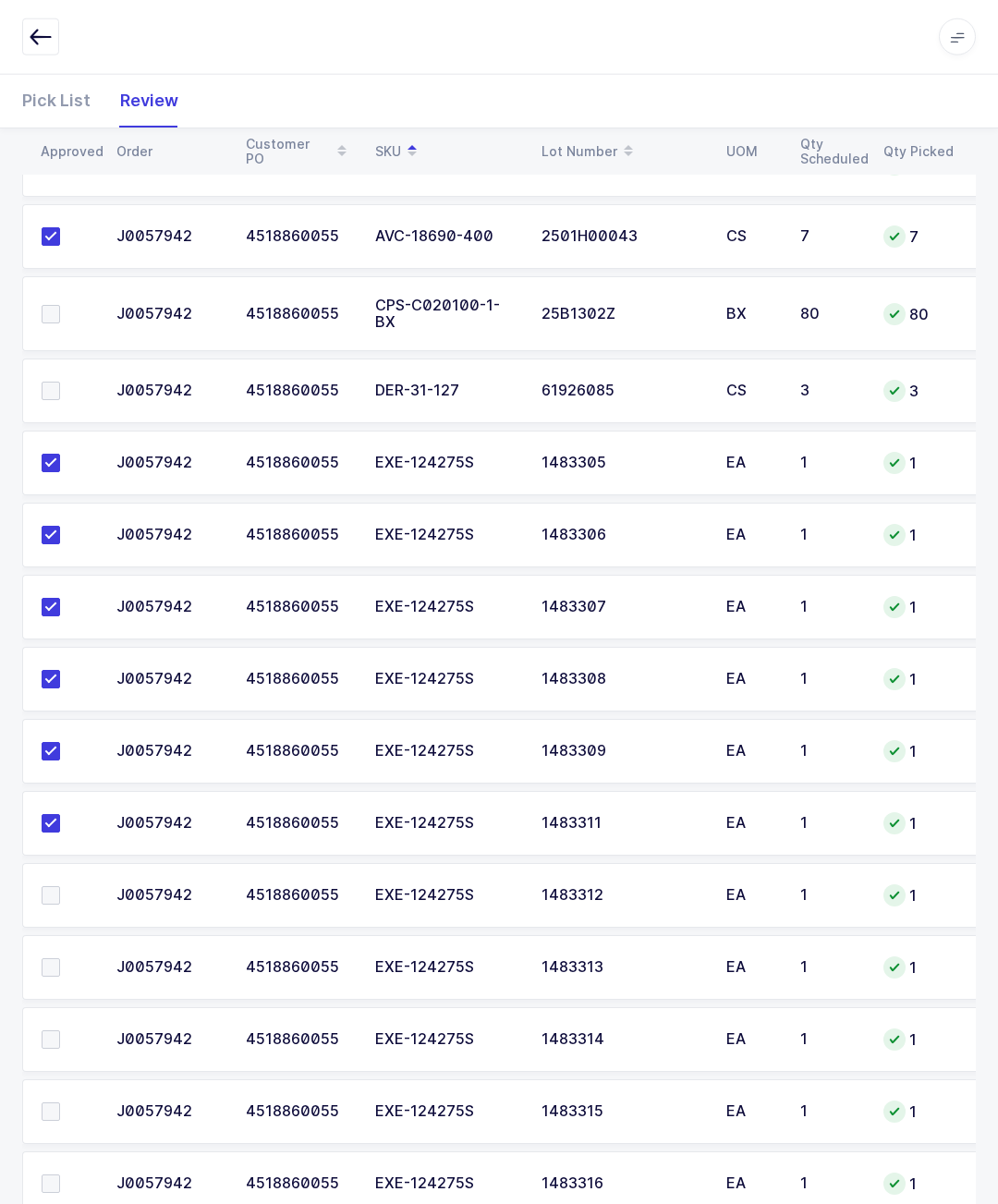 click at bounding box center [67, 895] 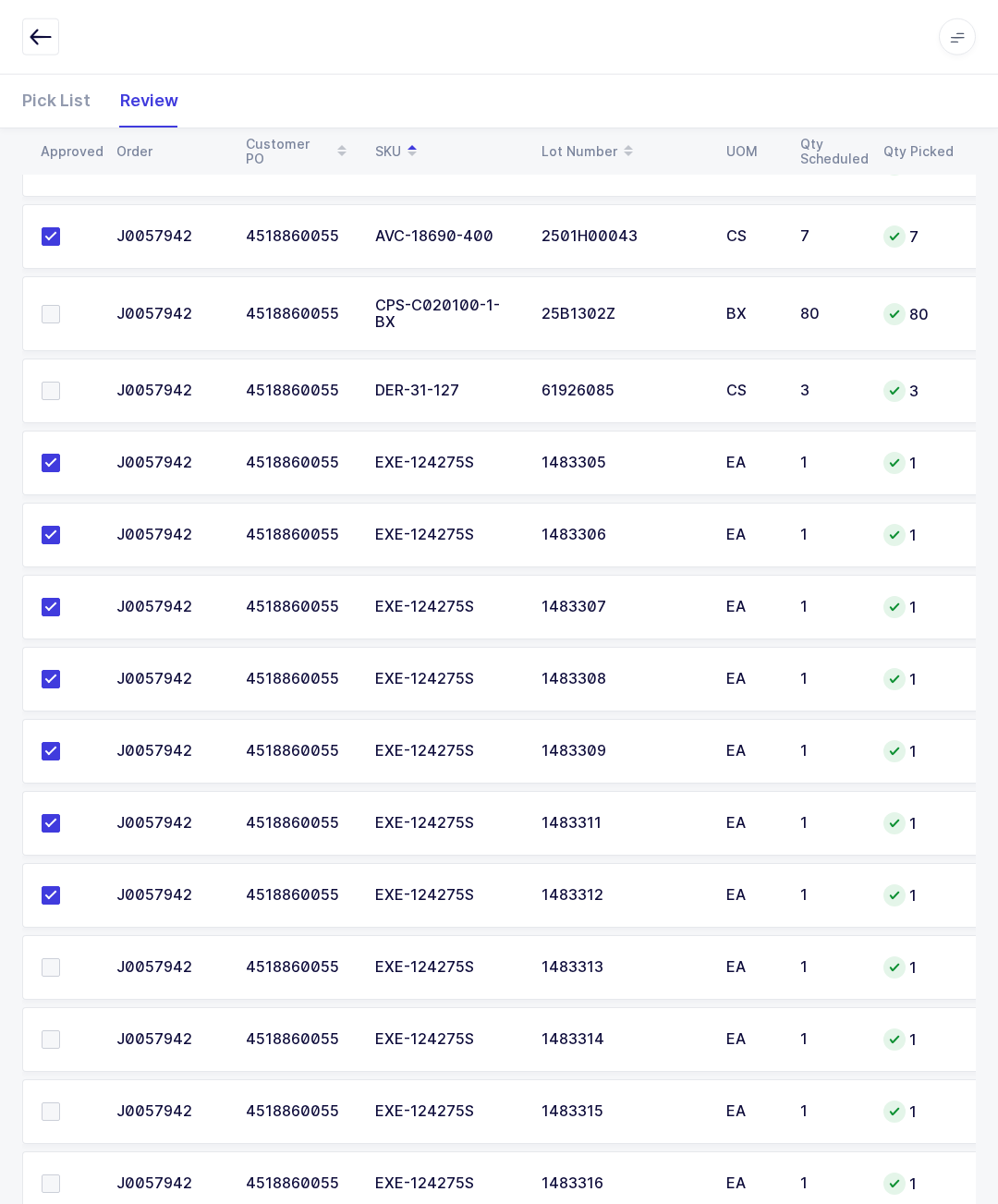 click at bounding box center (67, 967) 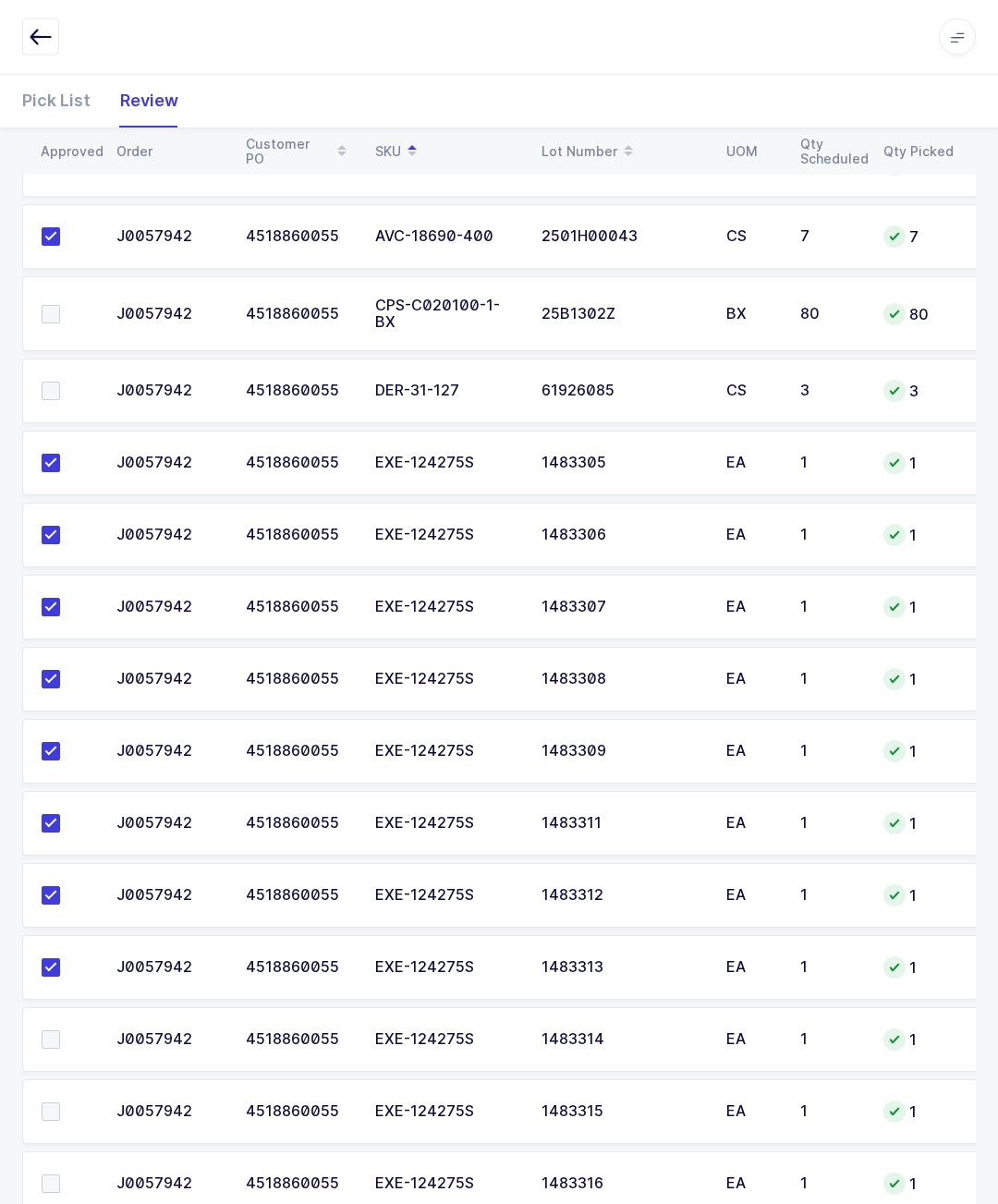 click at bounding box center [67, 1040] 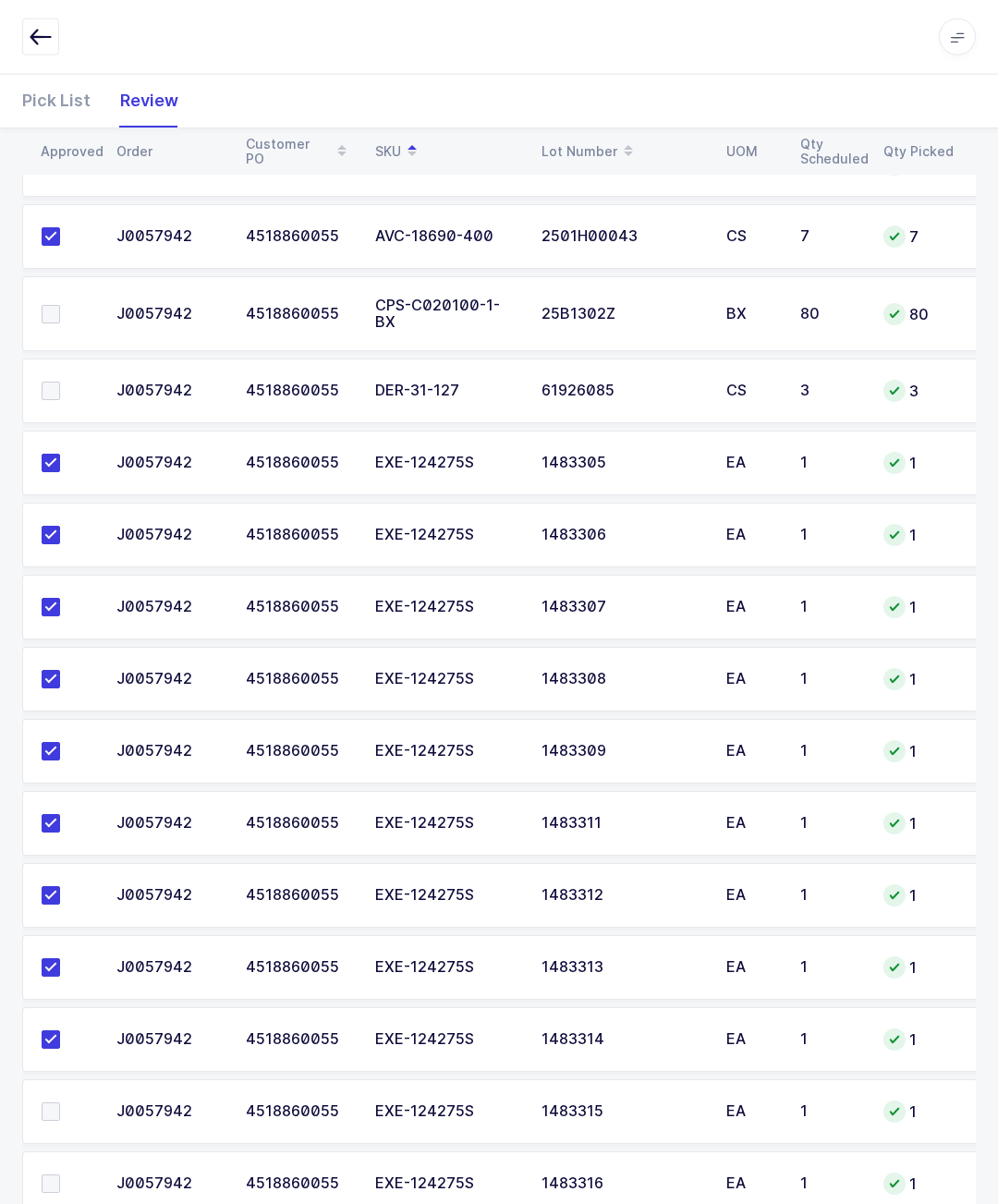 click at bounding box center (67, 1112) 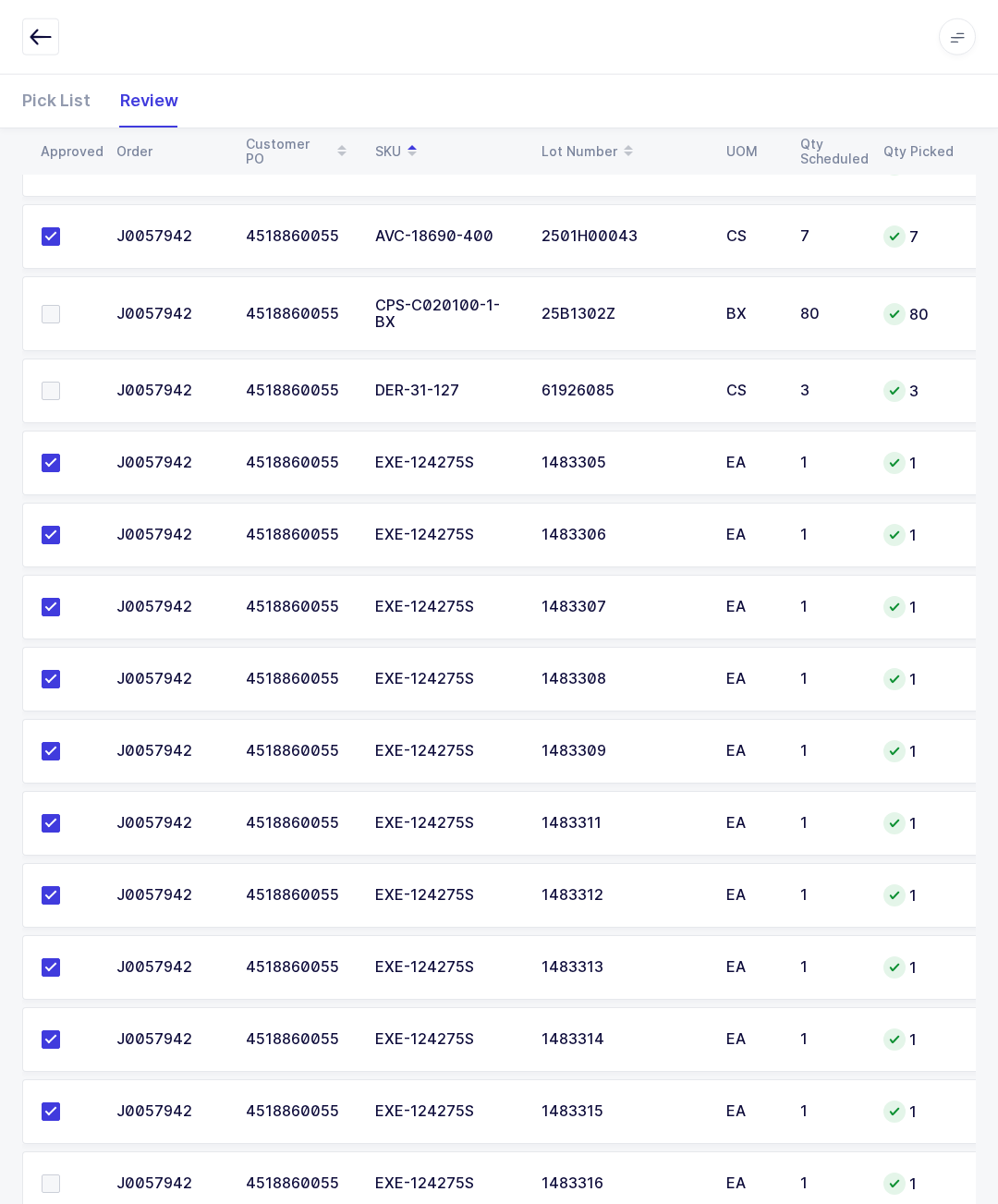 click at bounding box center (67, 1184) 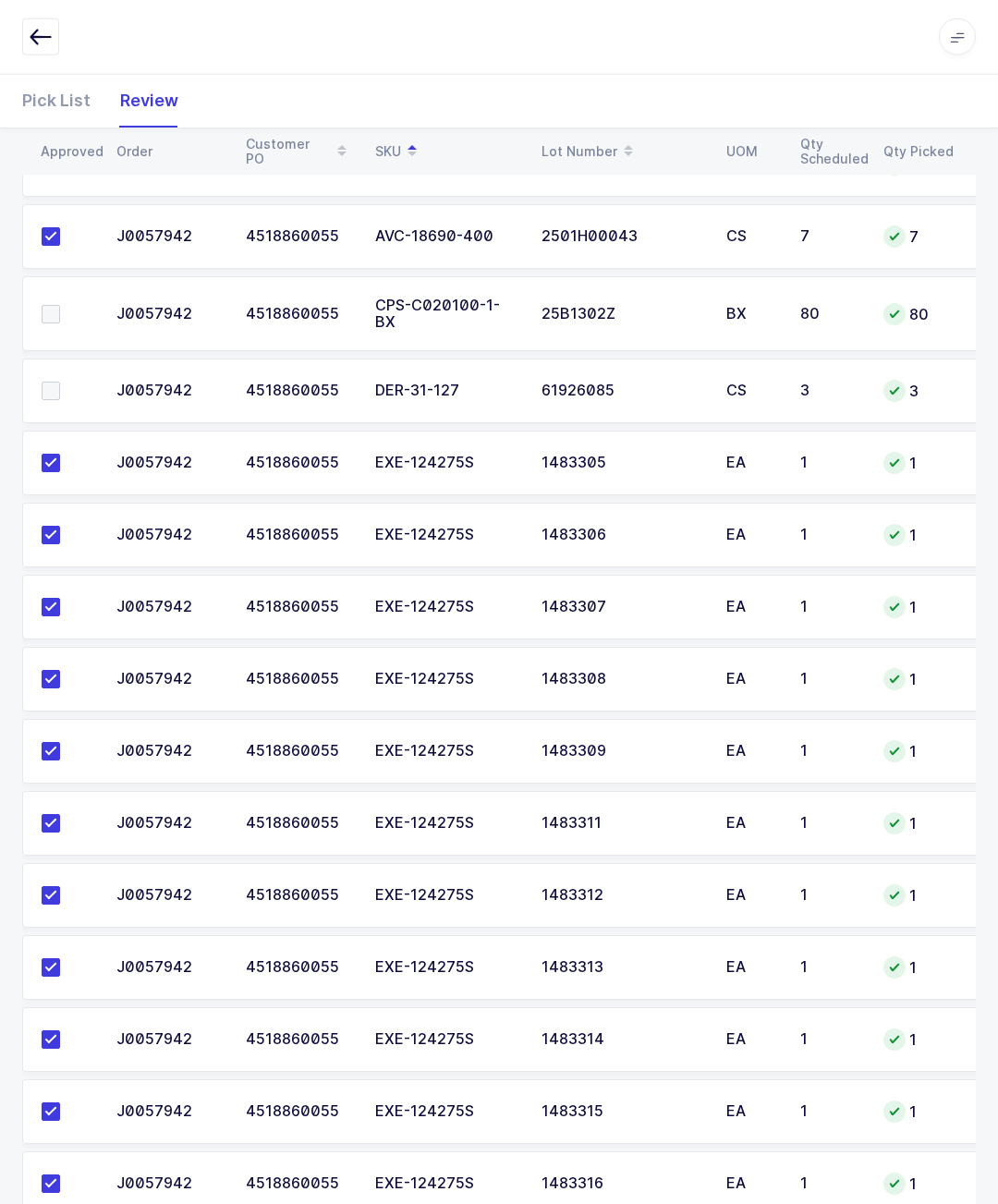 click at bounding box center (67, 1256) 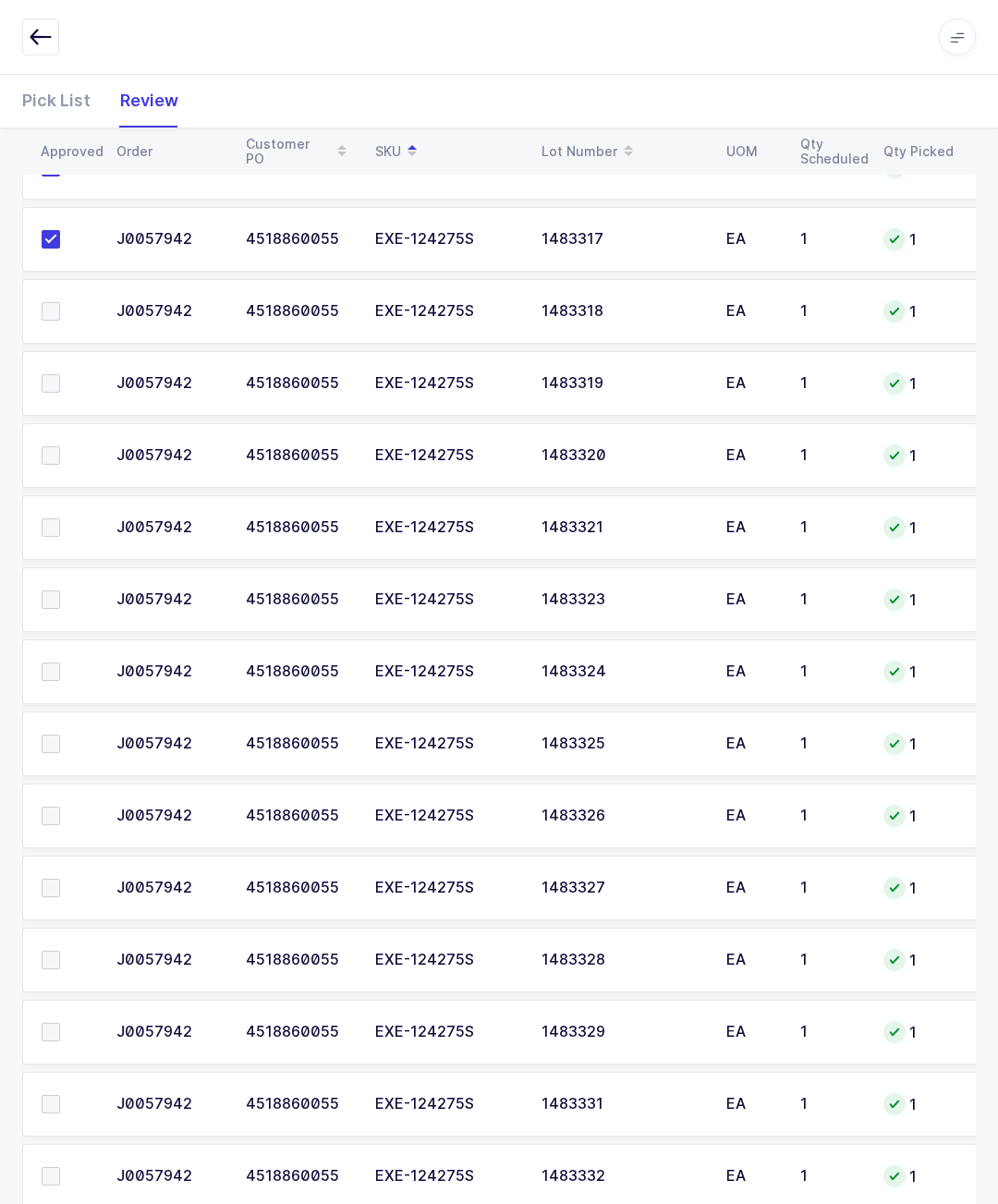 scroll, scrollTop: 1329, scrollLeft: 0, axis: vertical 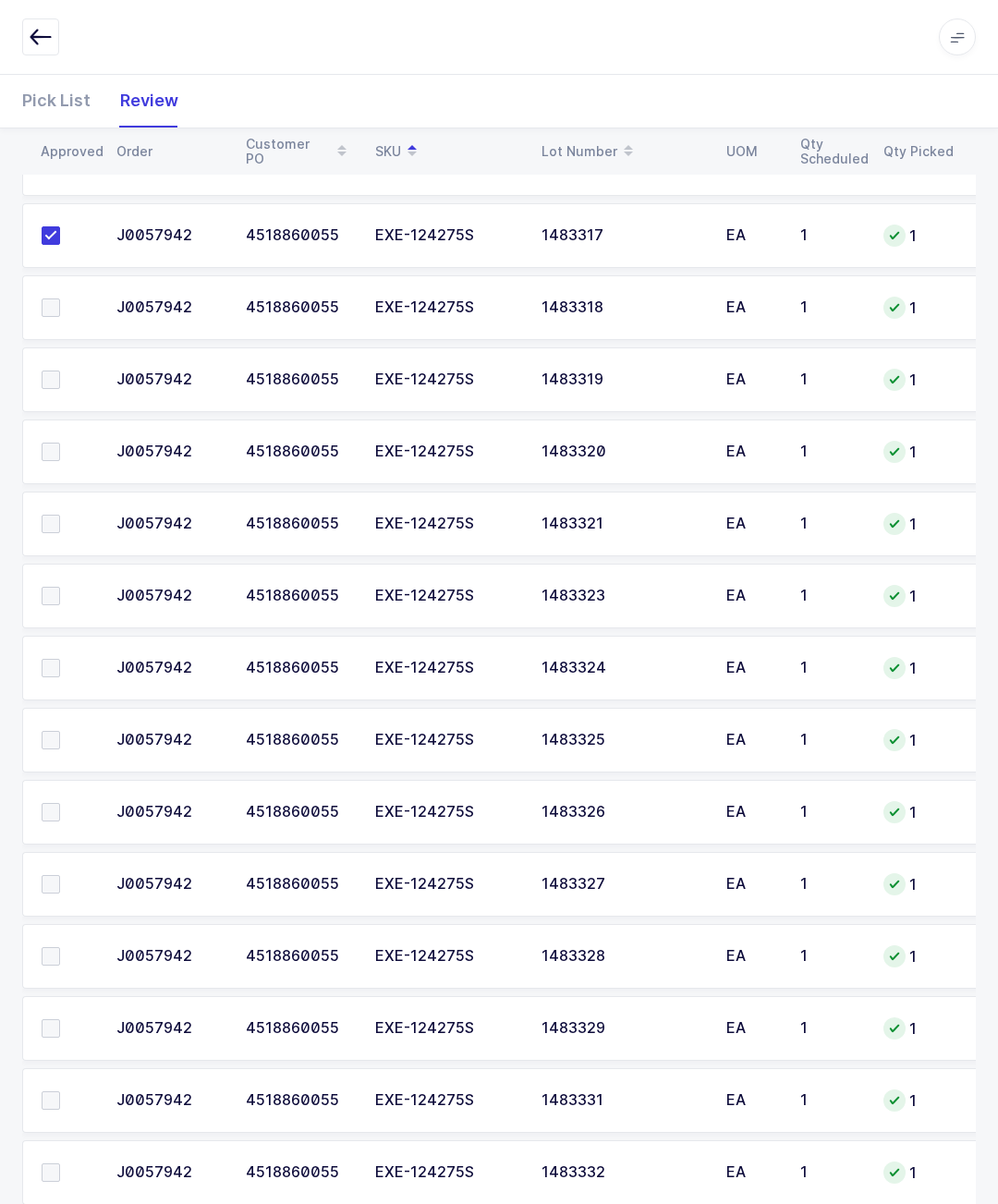 click at bounding box center (51, 308) 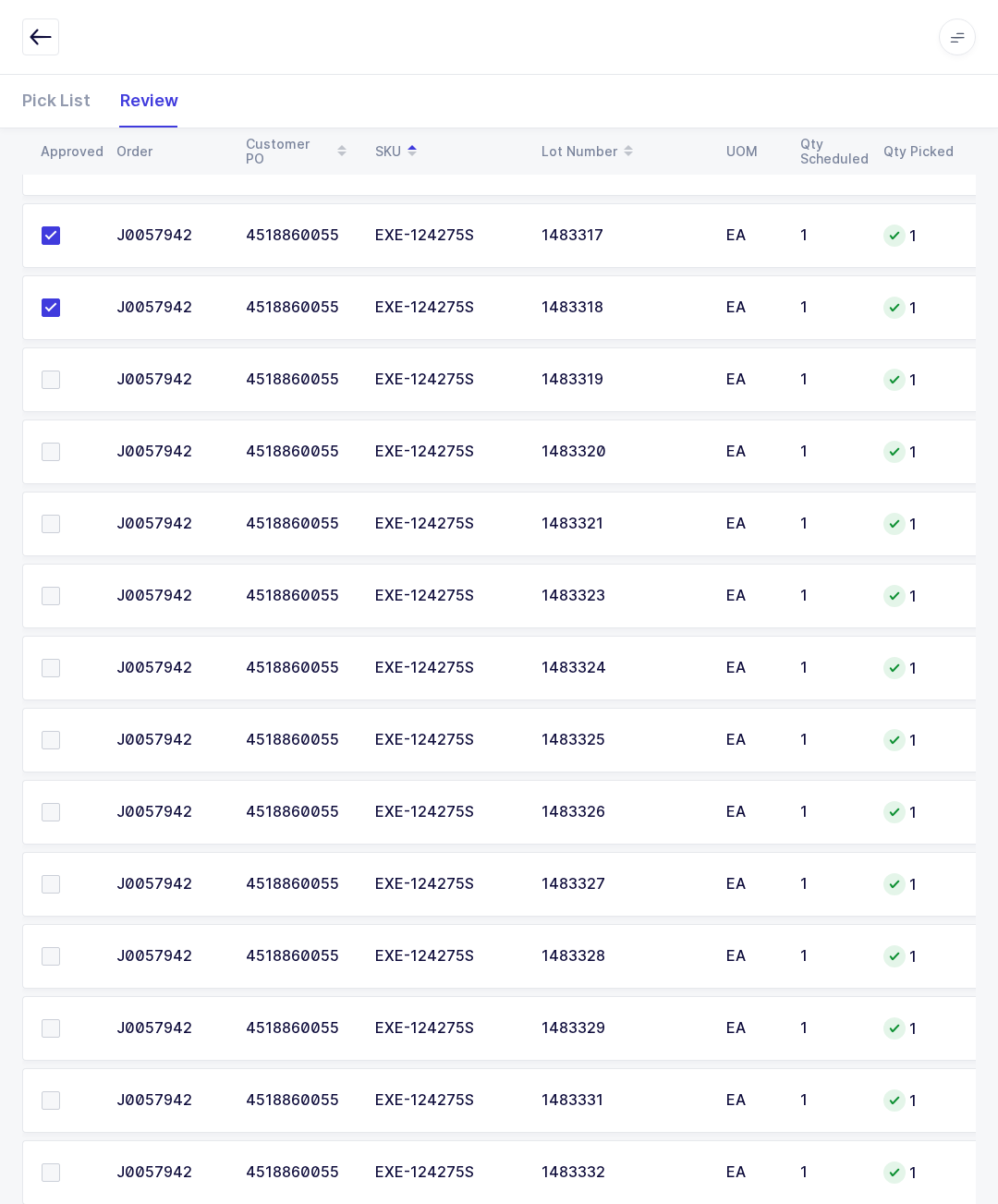click at bounding box center (67, 380) 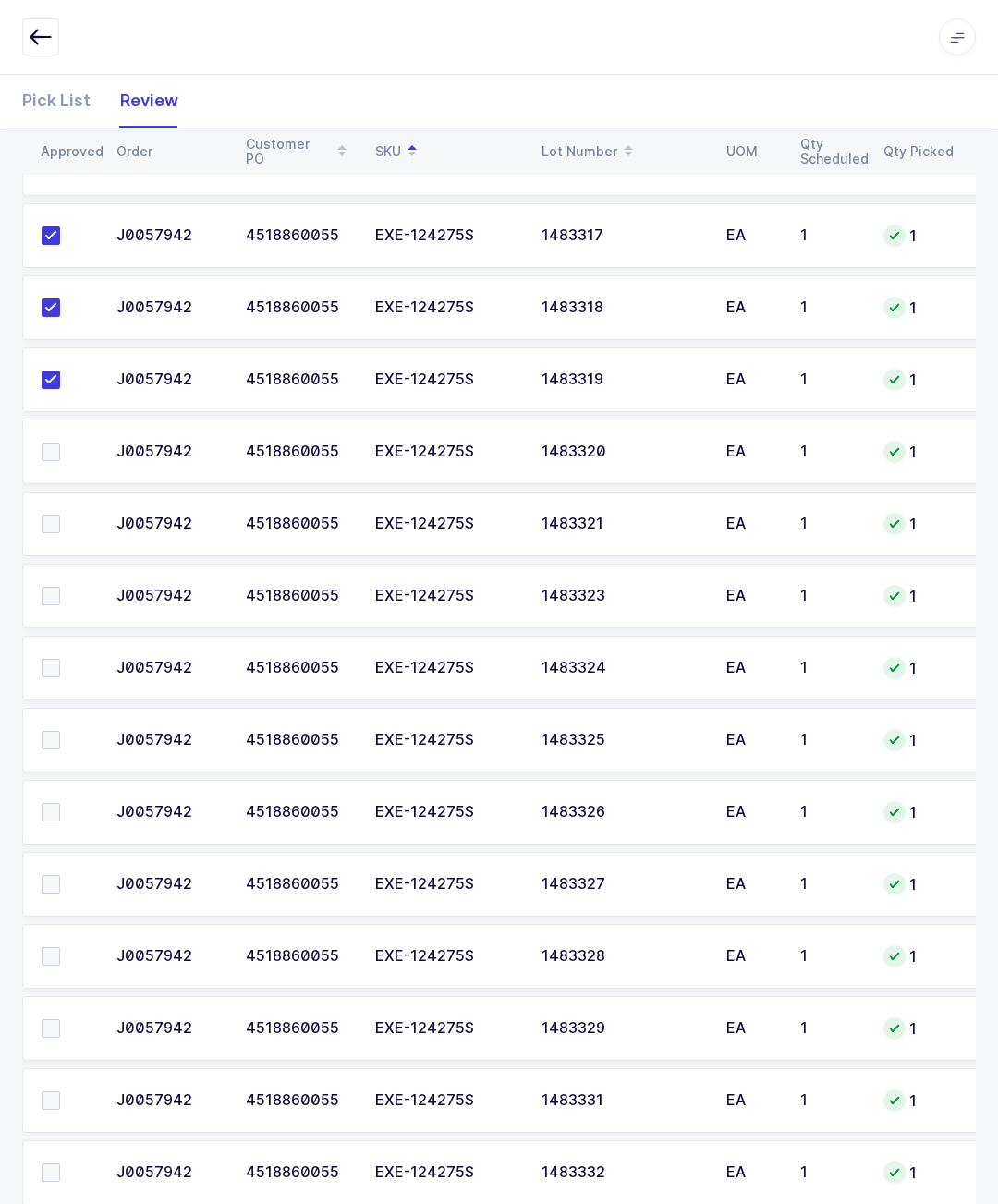 click at bounding box center (51, 452) 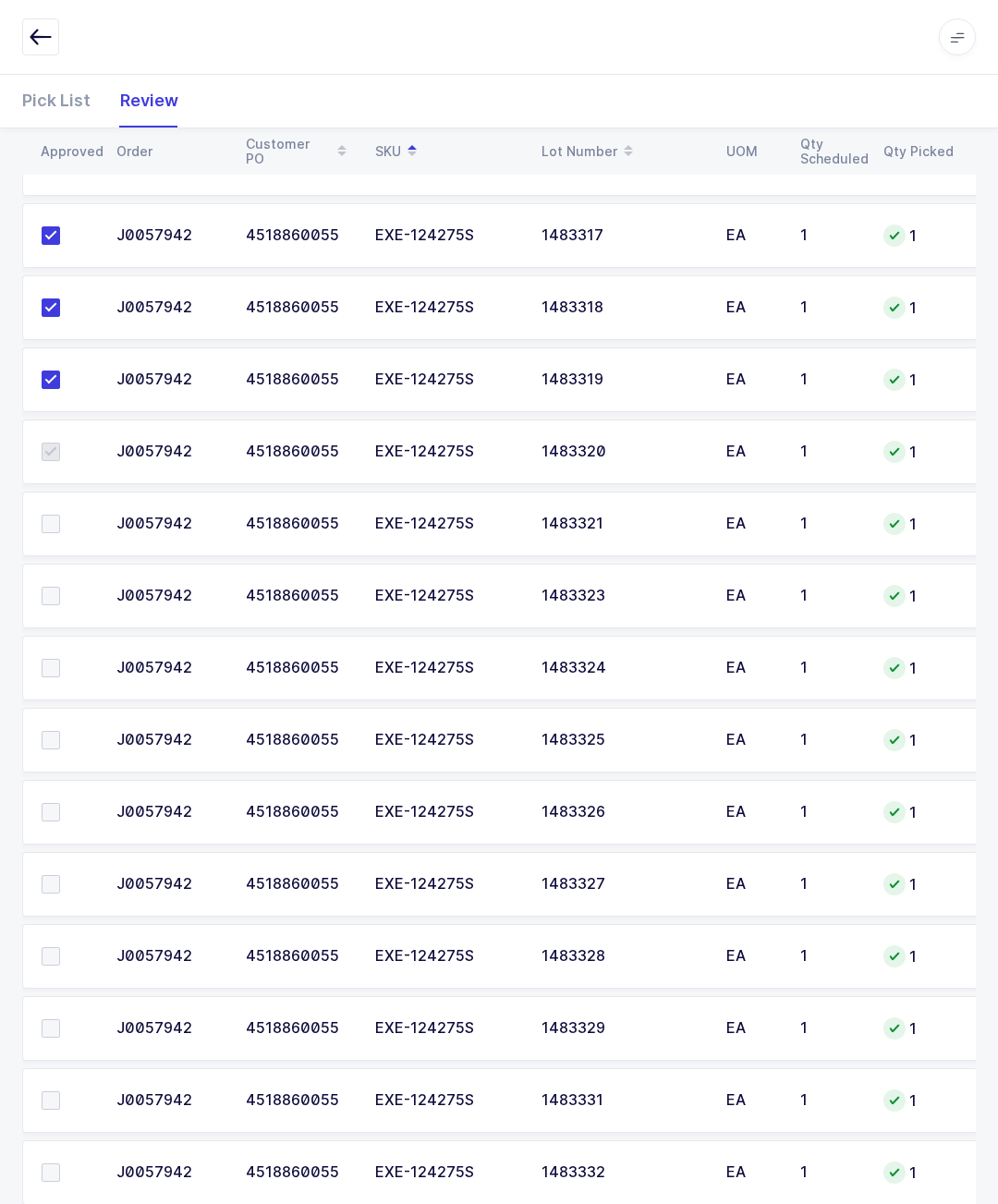 click at bounding box center [67, 524] 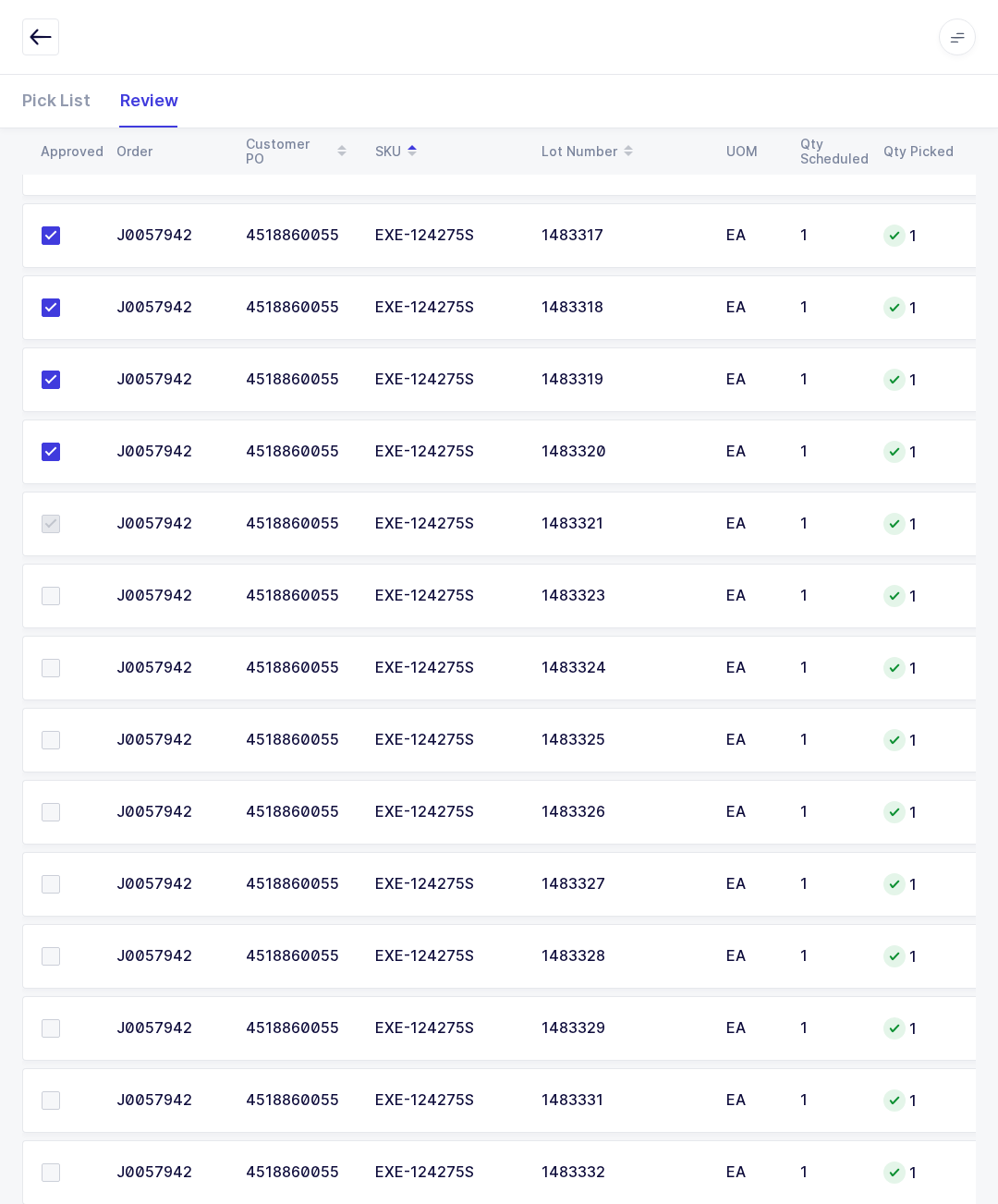 click at bounding box center (67, 596) 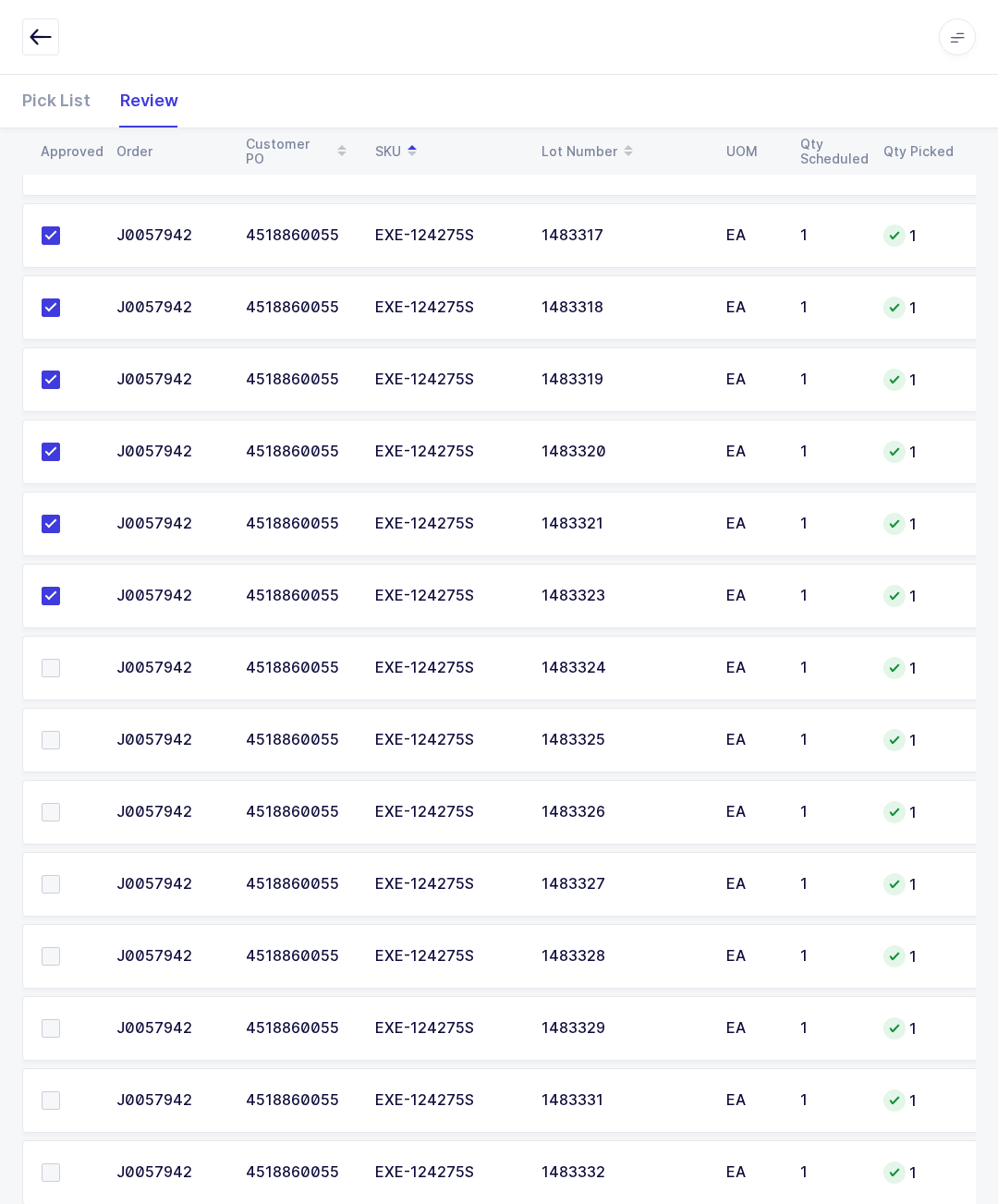 click at bounding box center [64, 668] 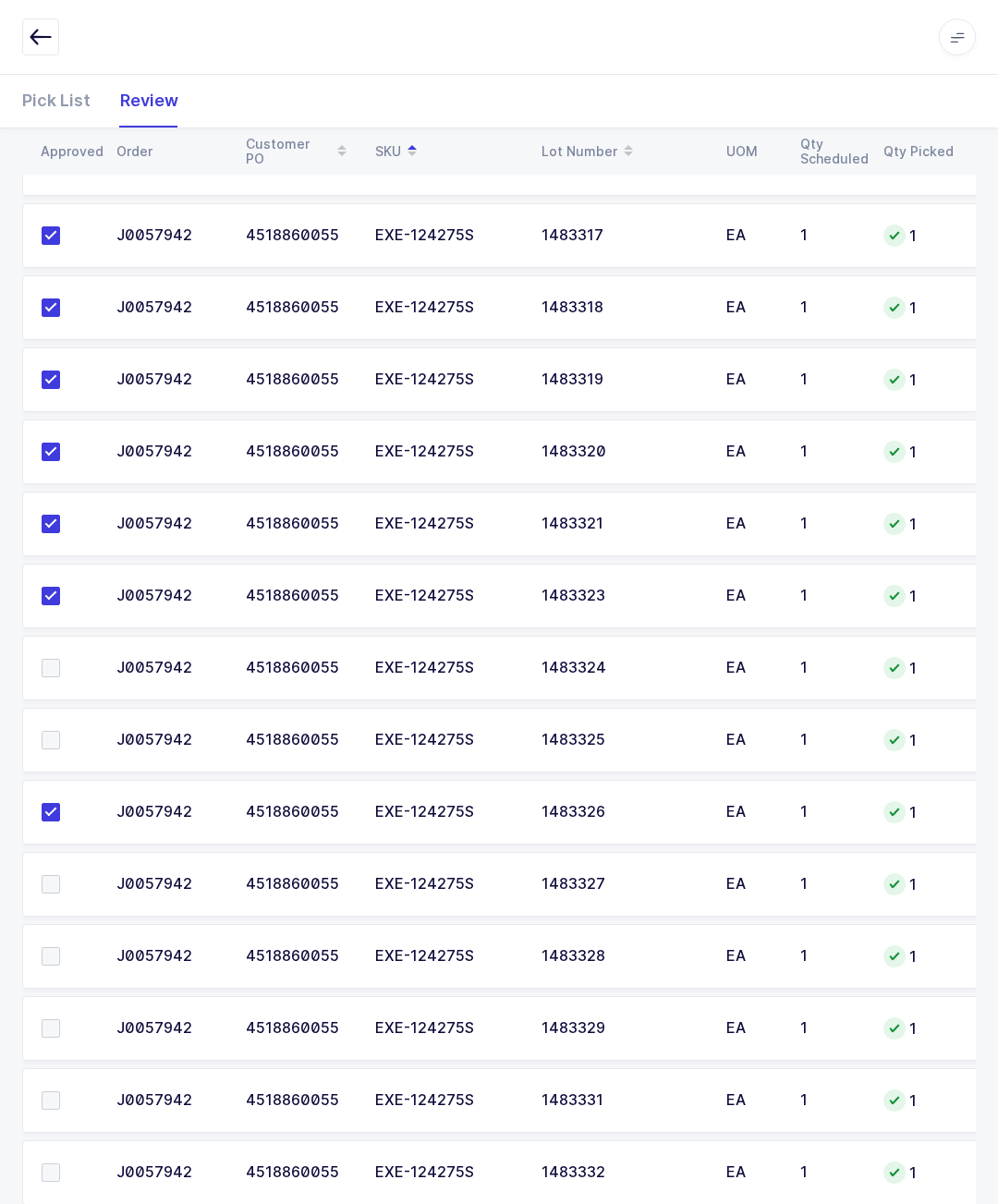 click at bounding box center (67, 740) 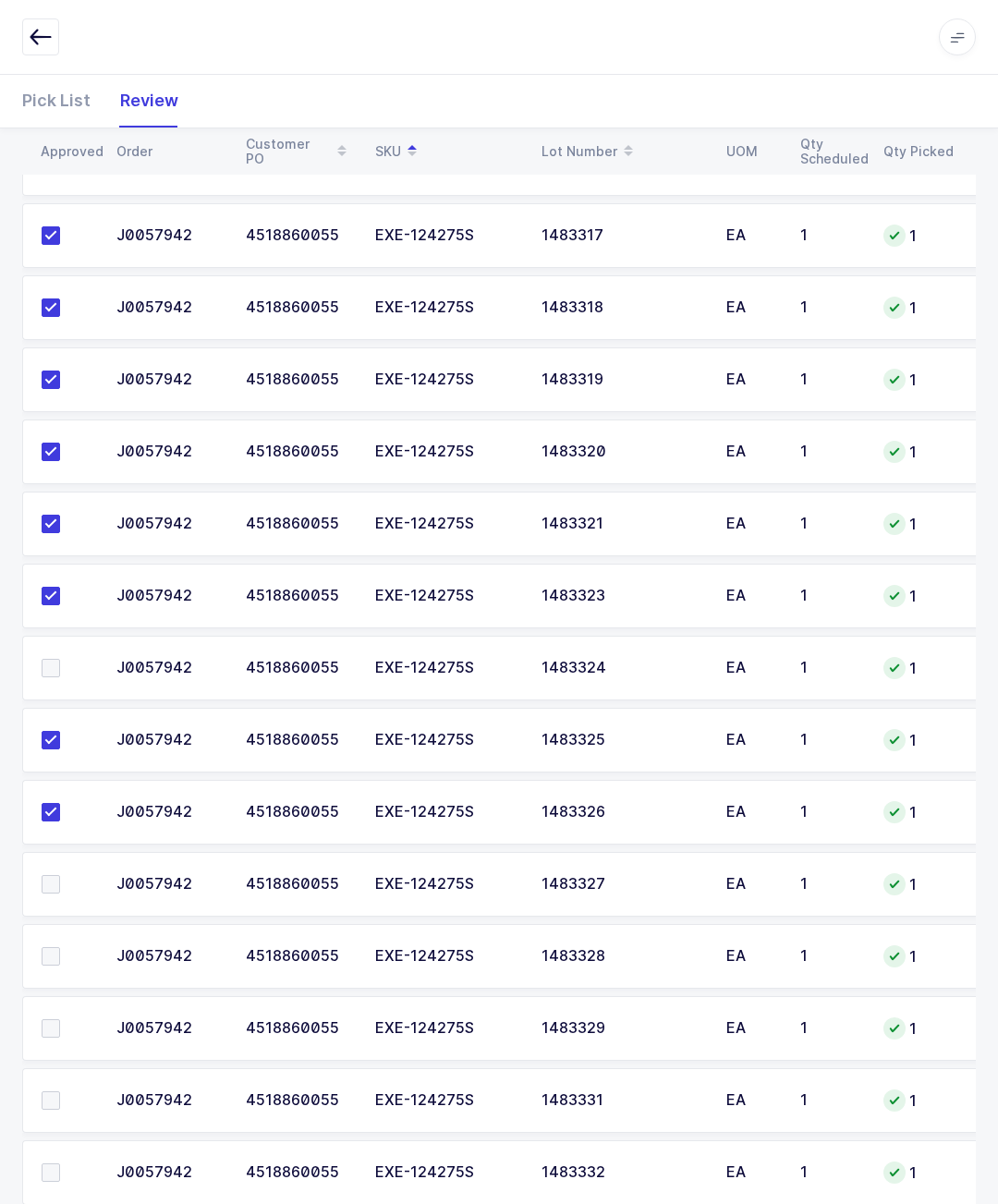 click at bounding box center [51, 668] 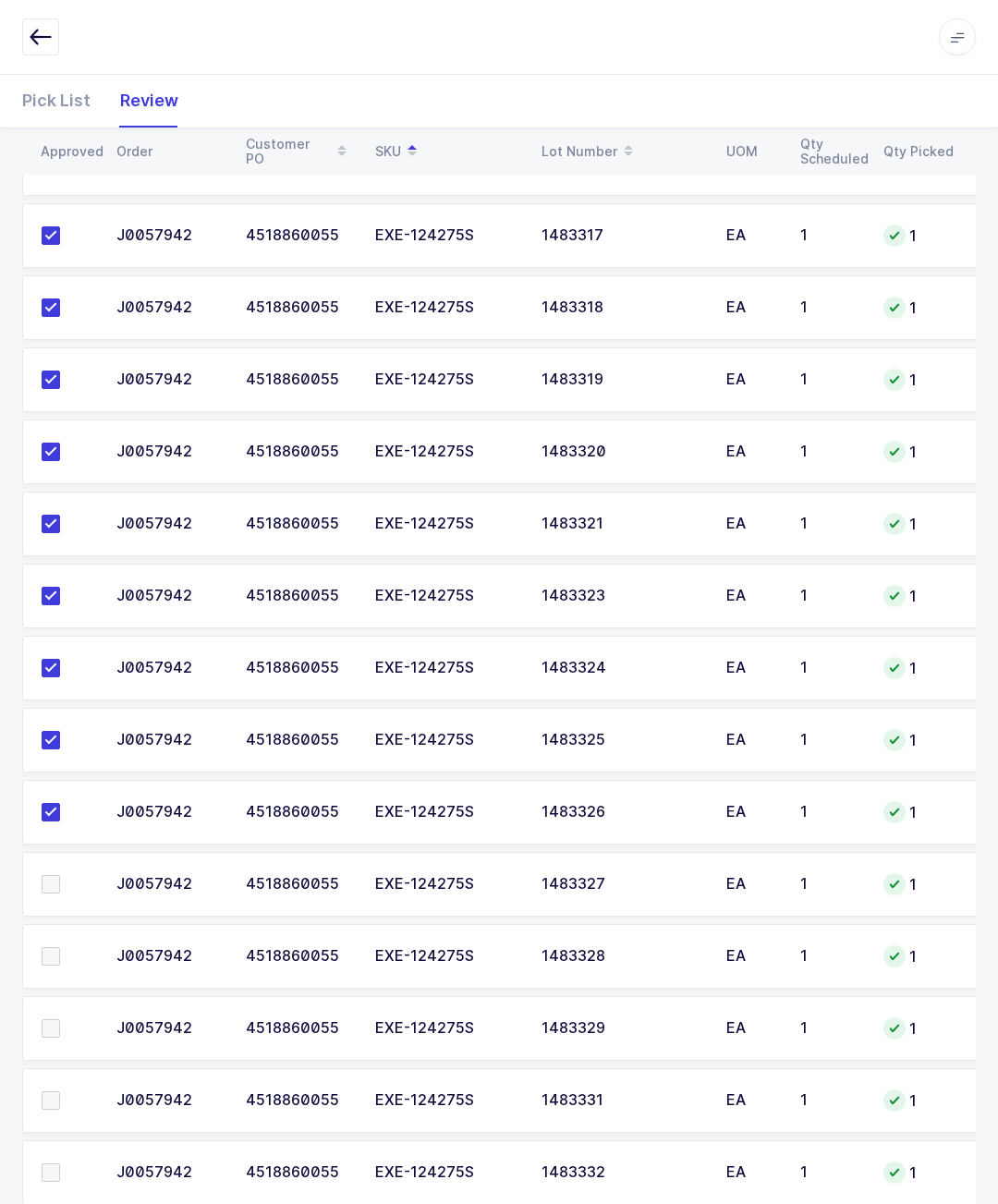 click at bounding box center [67, 884] 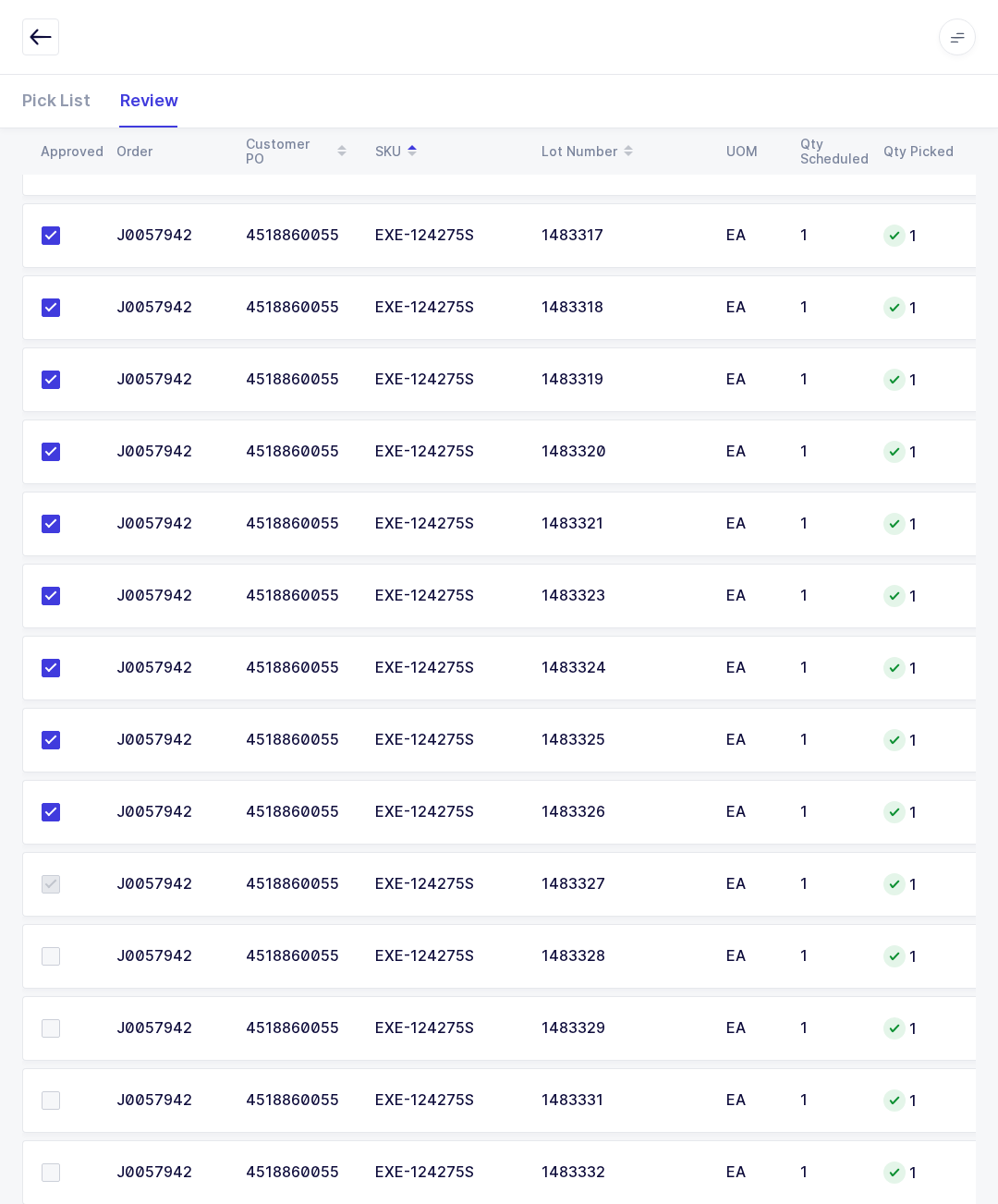 click at bounding box center [51, 956] 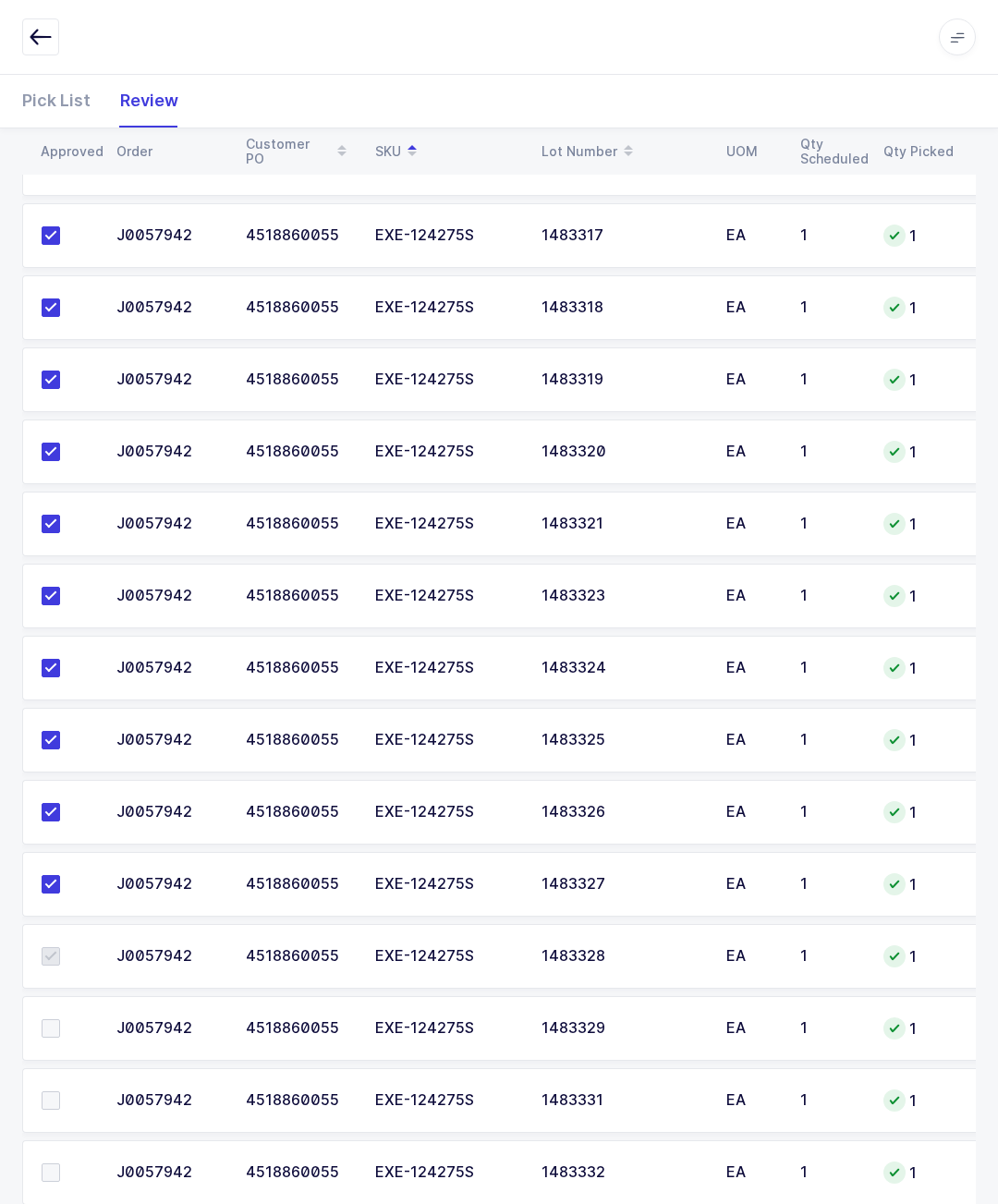 click at bounding box center [67, 1028] 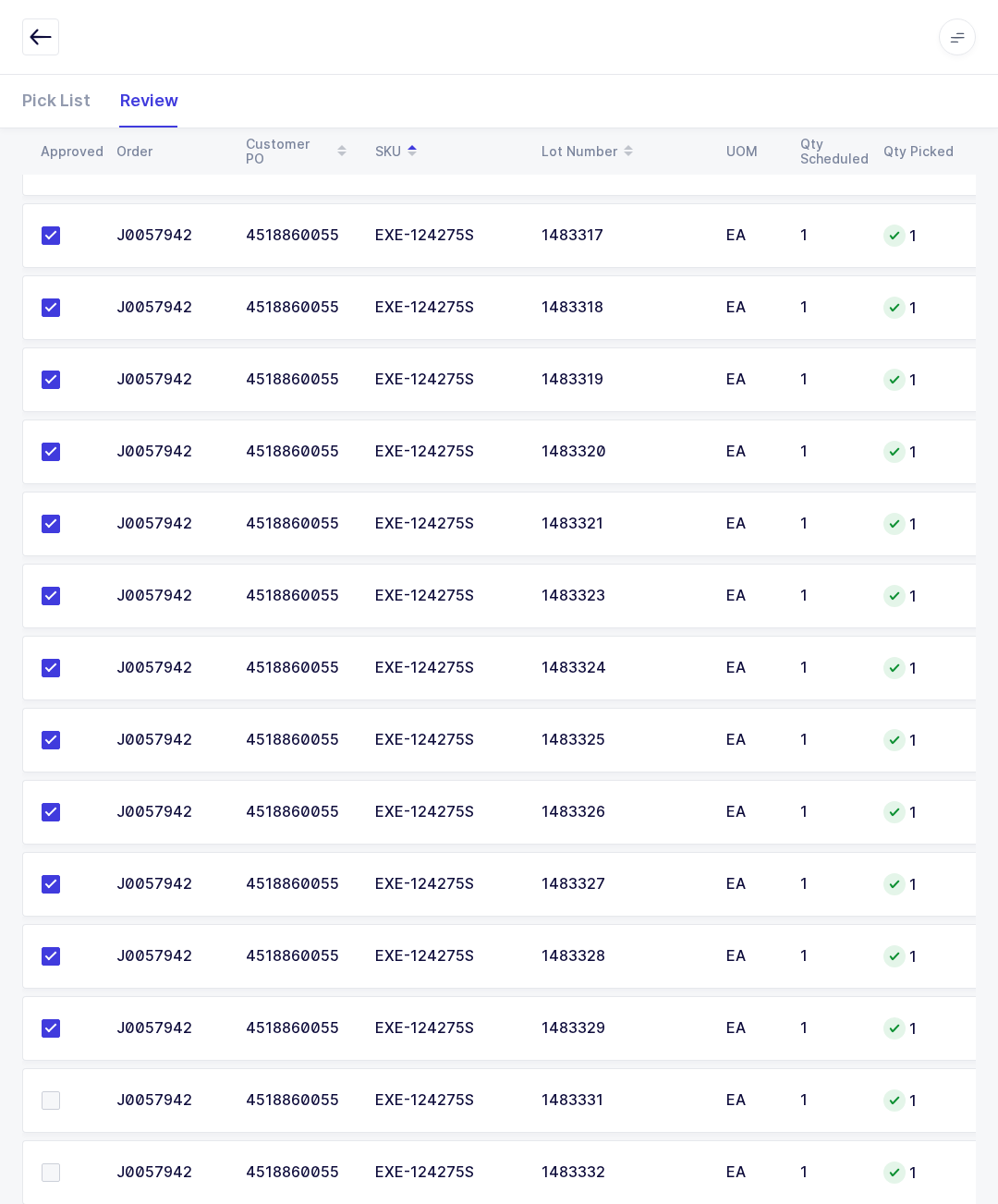 click at bounding box center (64, 1101) 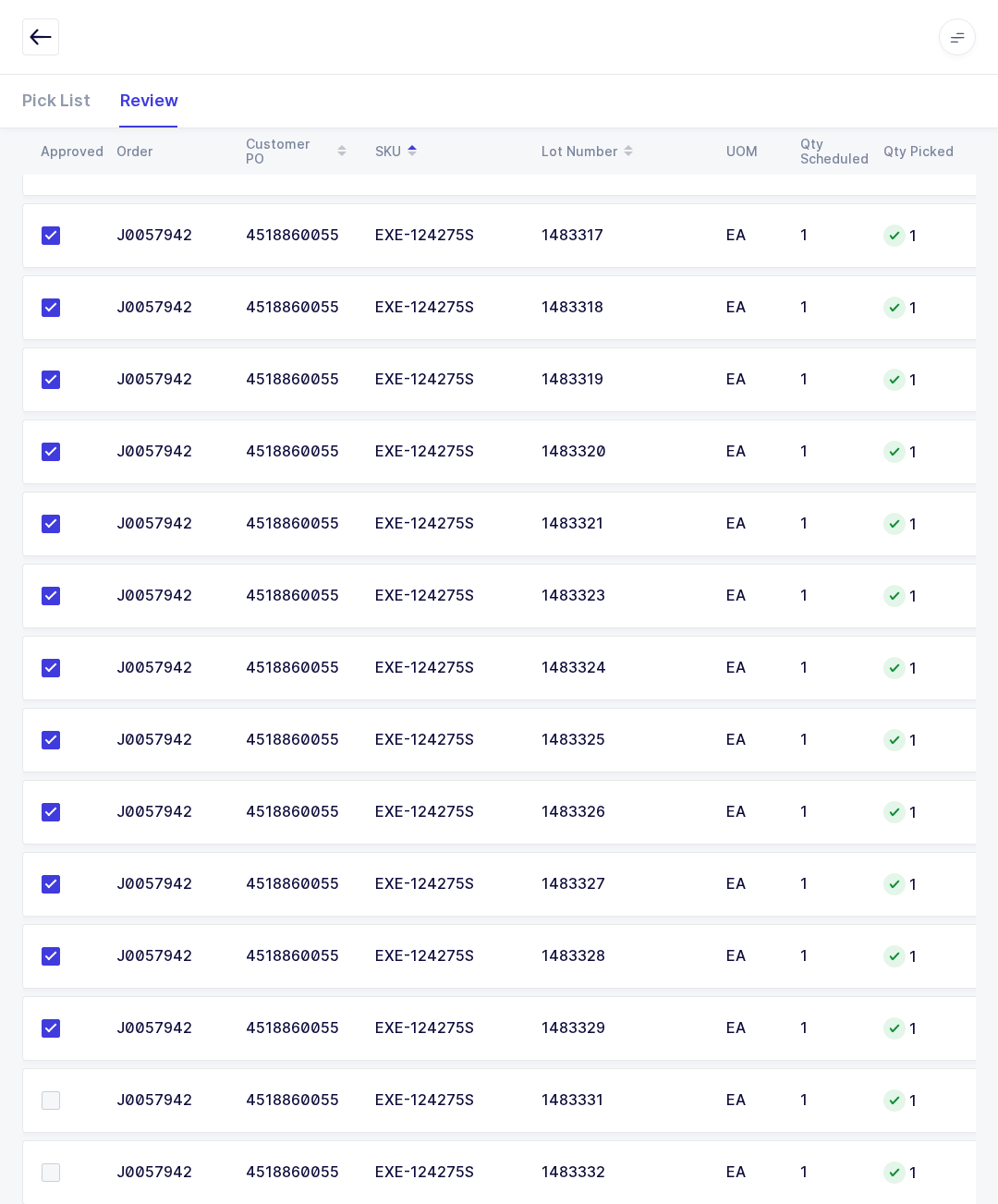 click at bounding box center [51, 1173] 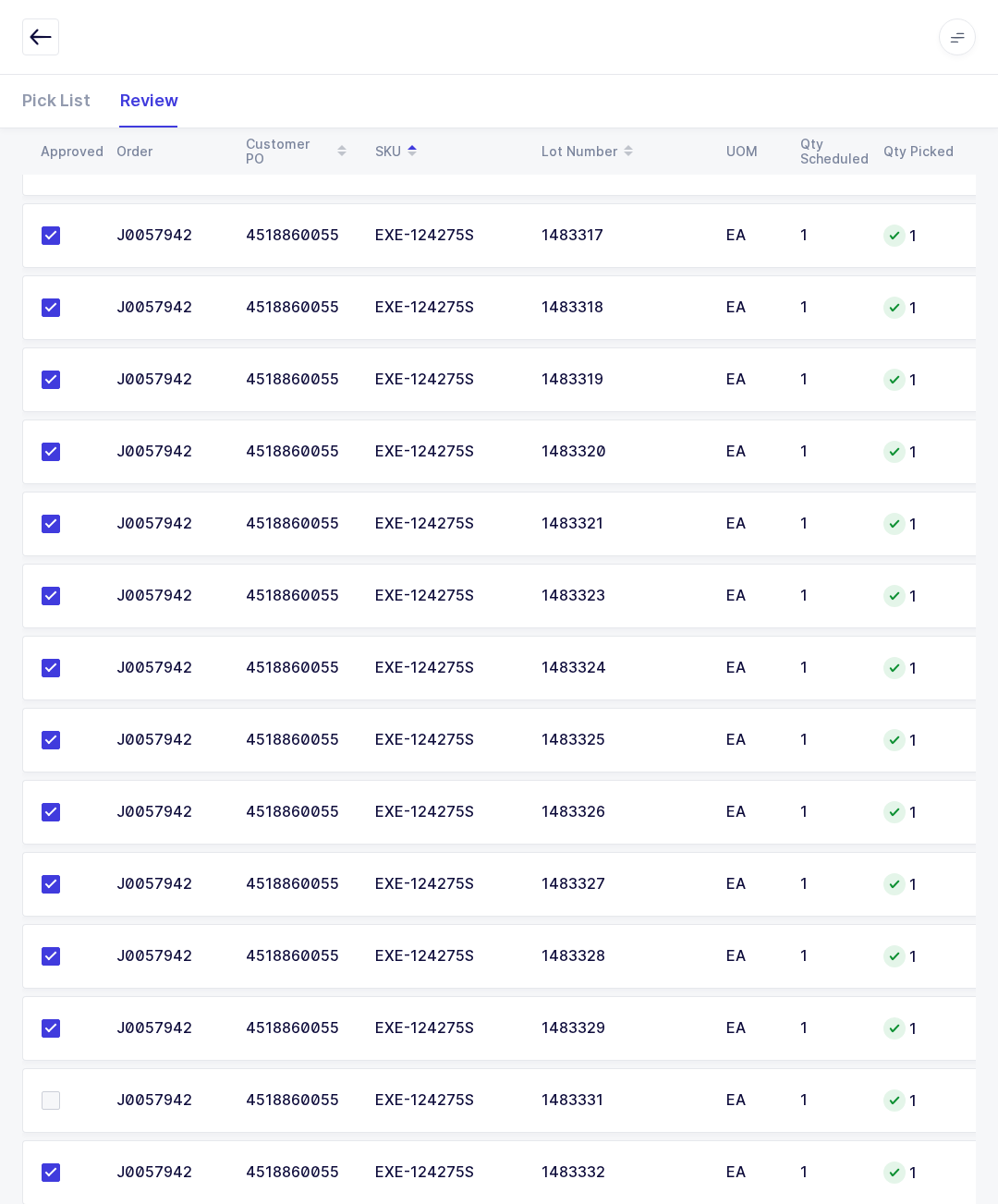 click at bounding box center (67, 1101) 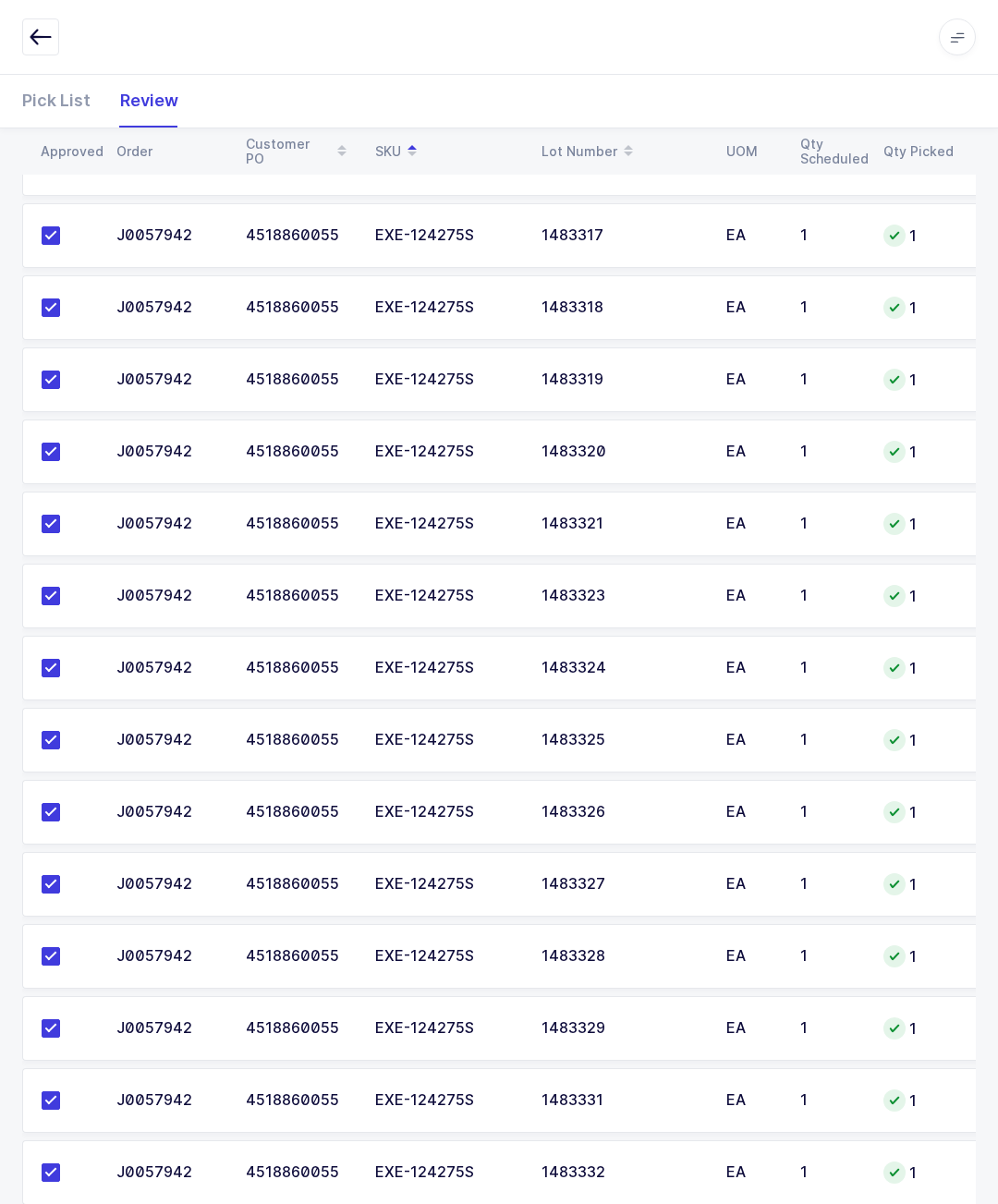 click at bounding box center [67, 1245] 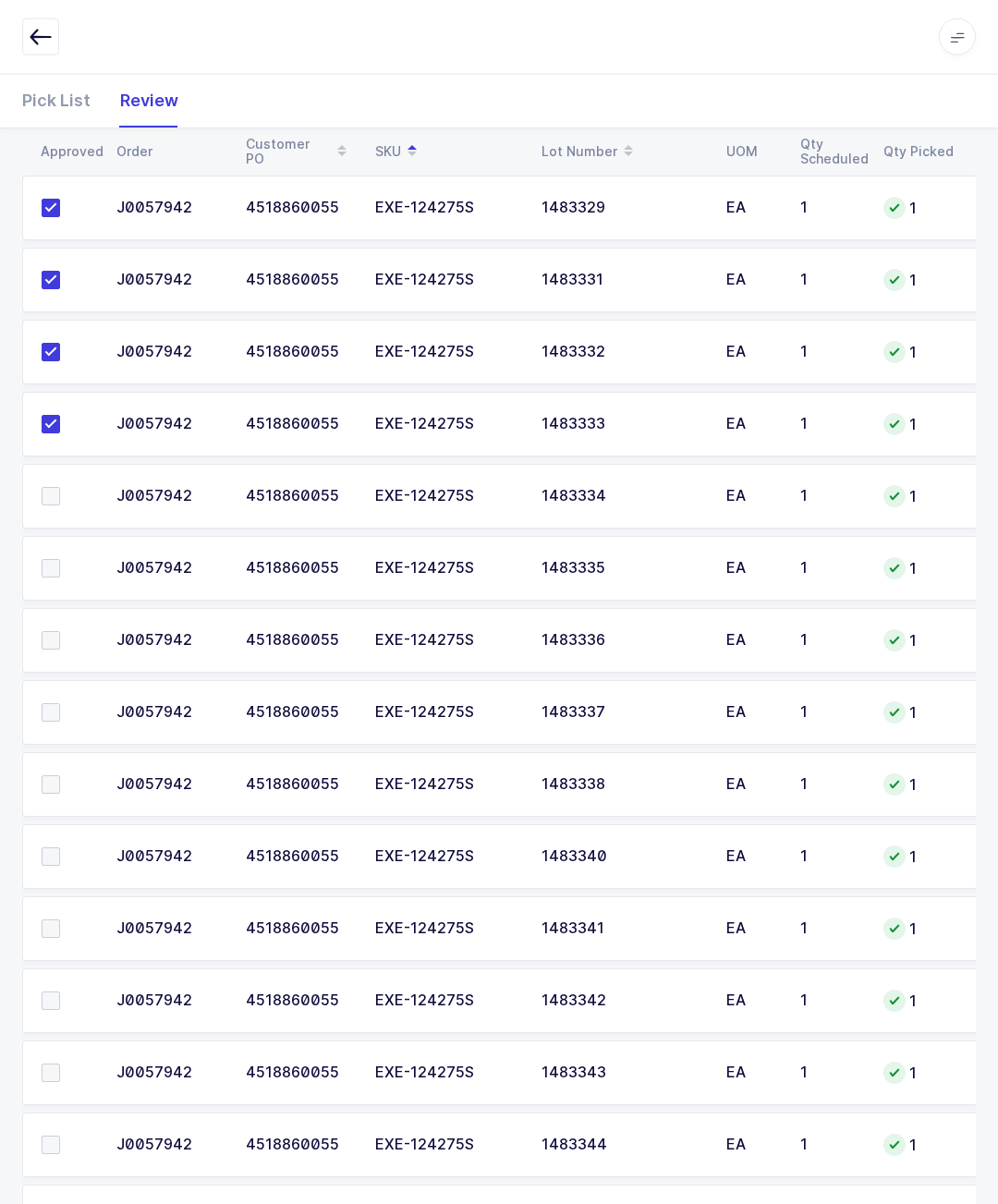 scroll, scrollTop: 2159, scrollLeft: 0, axis: vertical 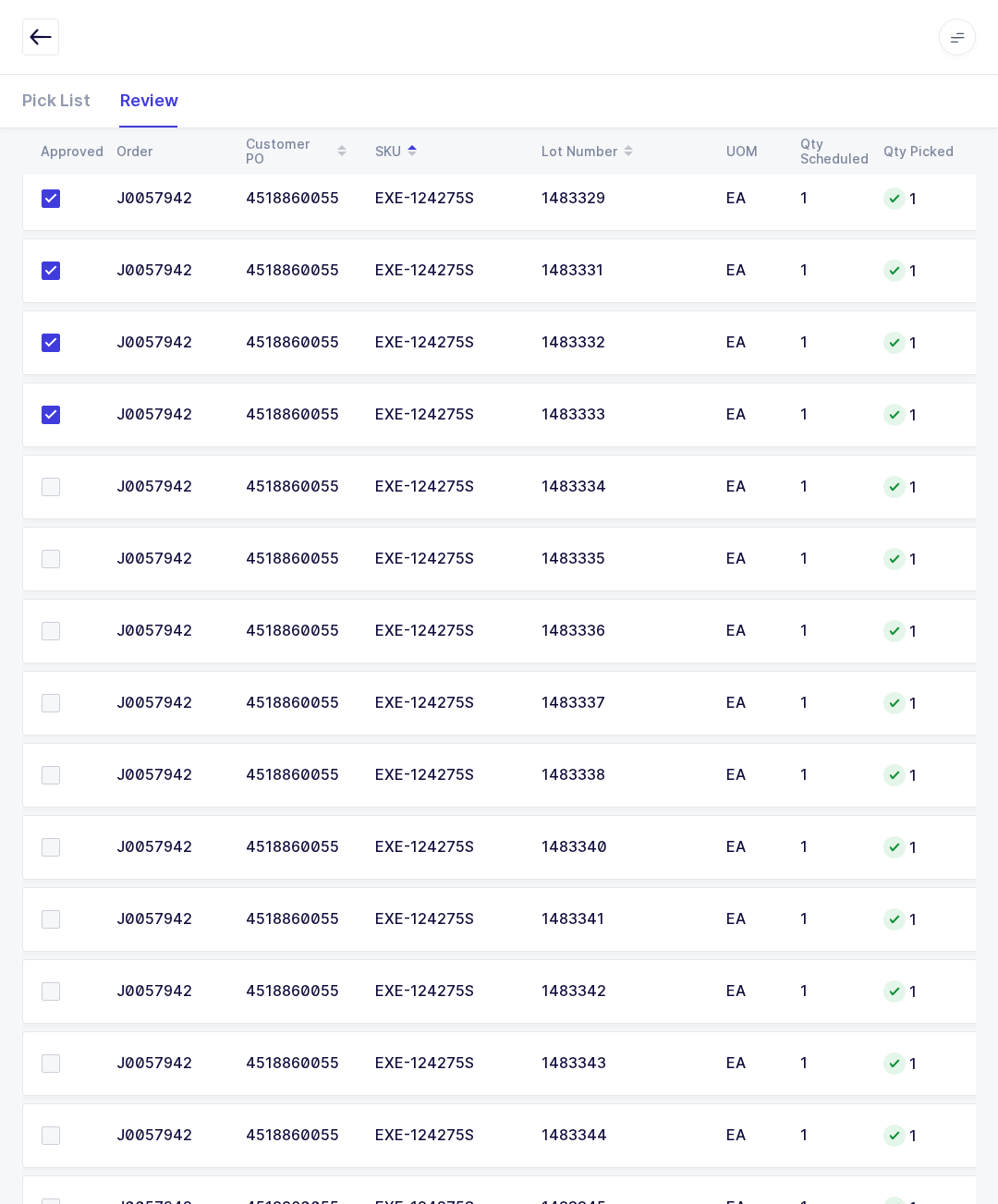 click at bounding box center [67, 487] 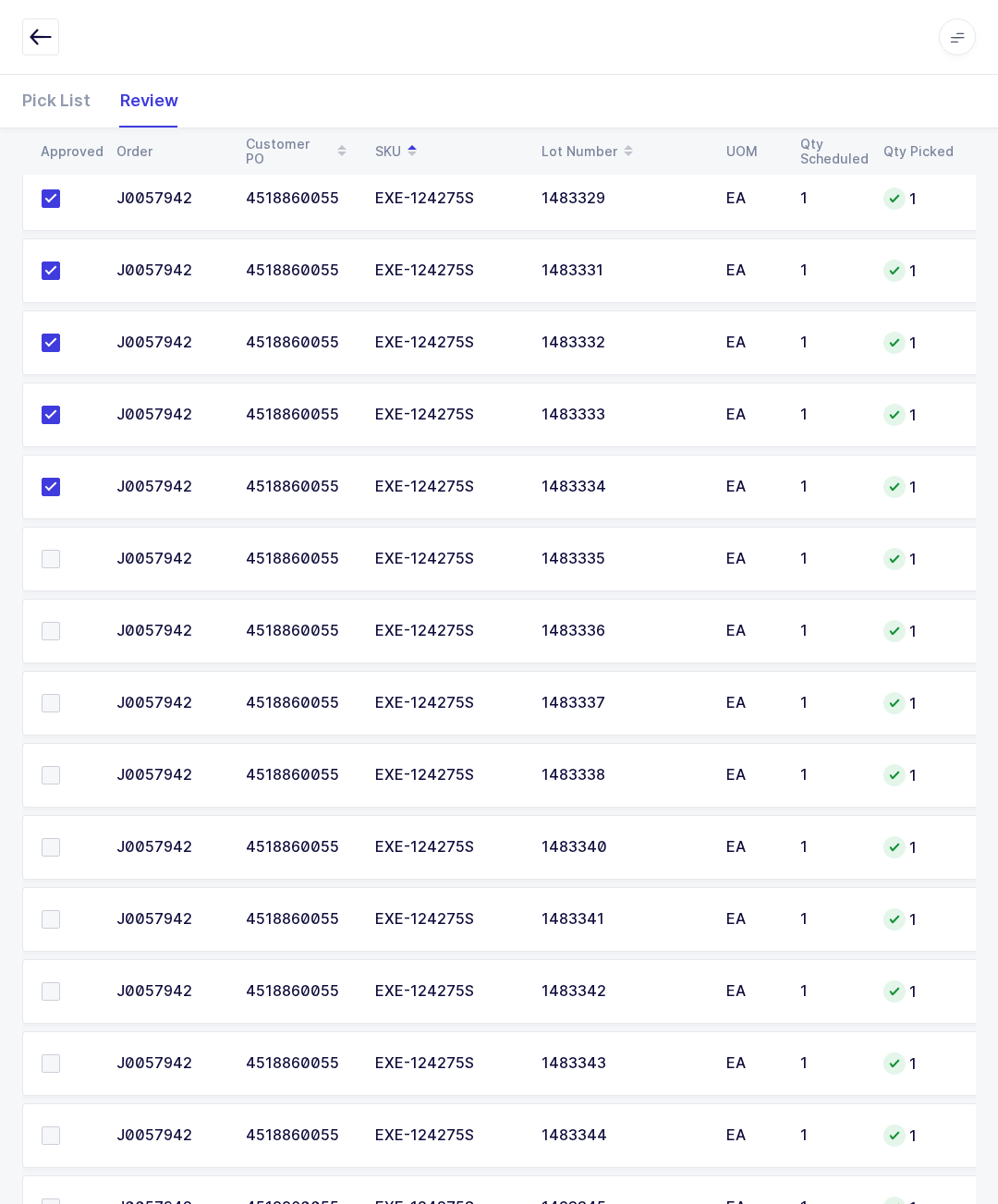 click at bounding box center (67, 559) 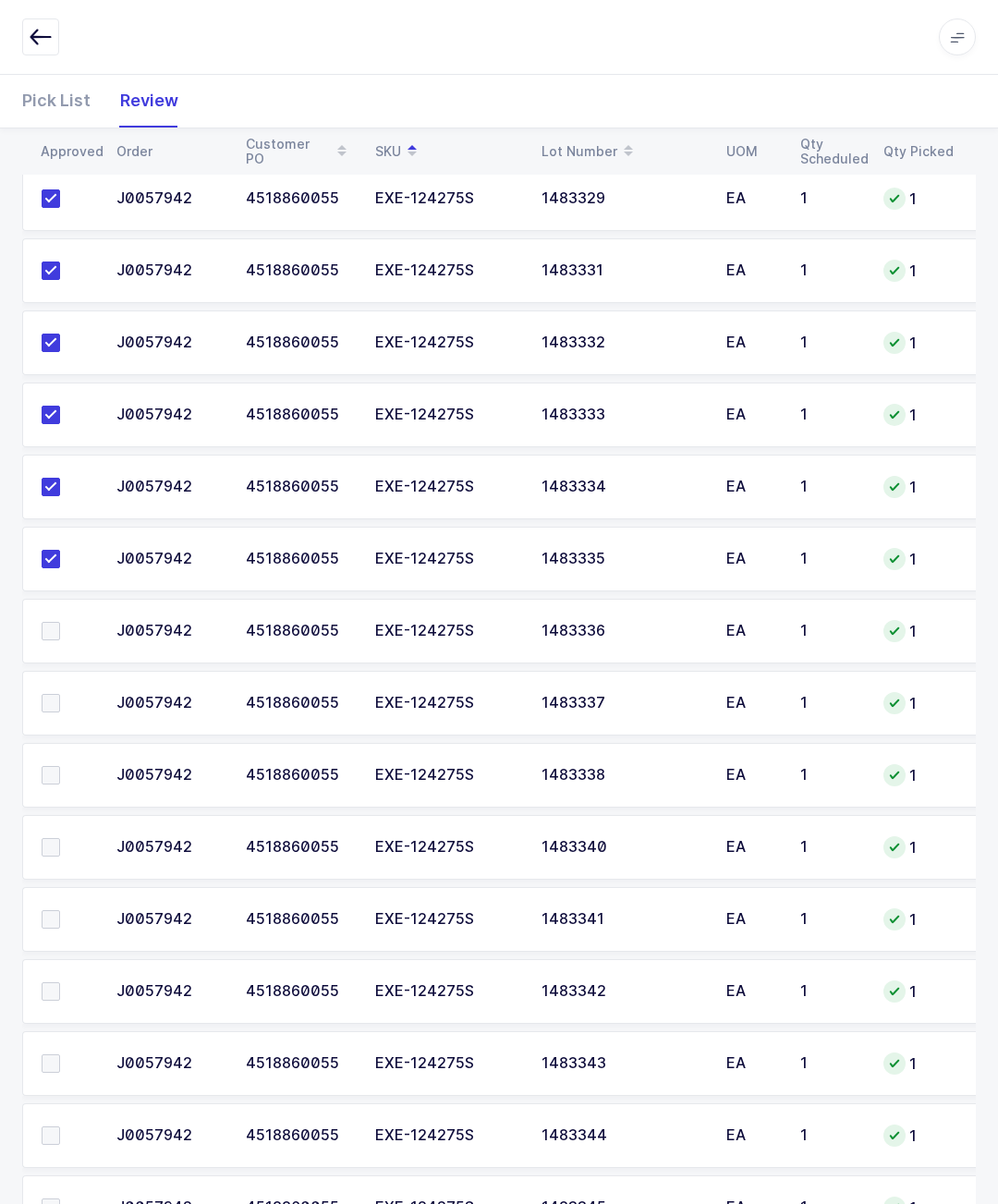 click at bounding box center (67, 631) 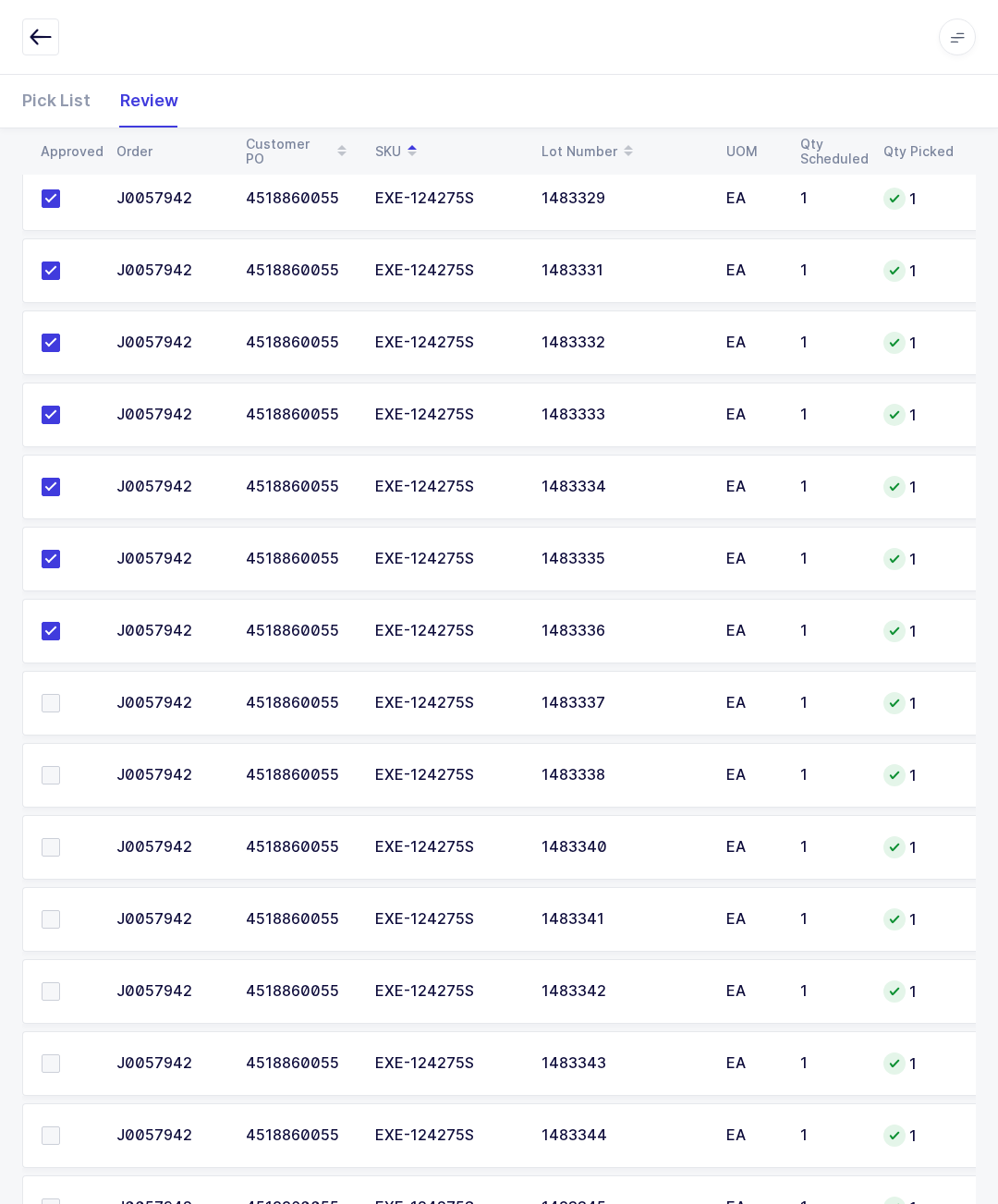 click at bounding box center [67, 703] 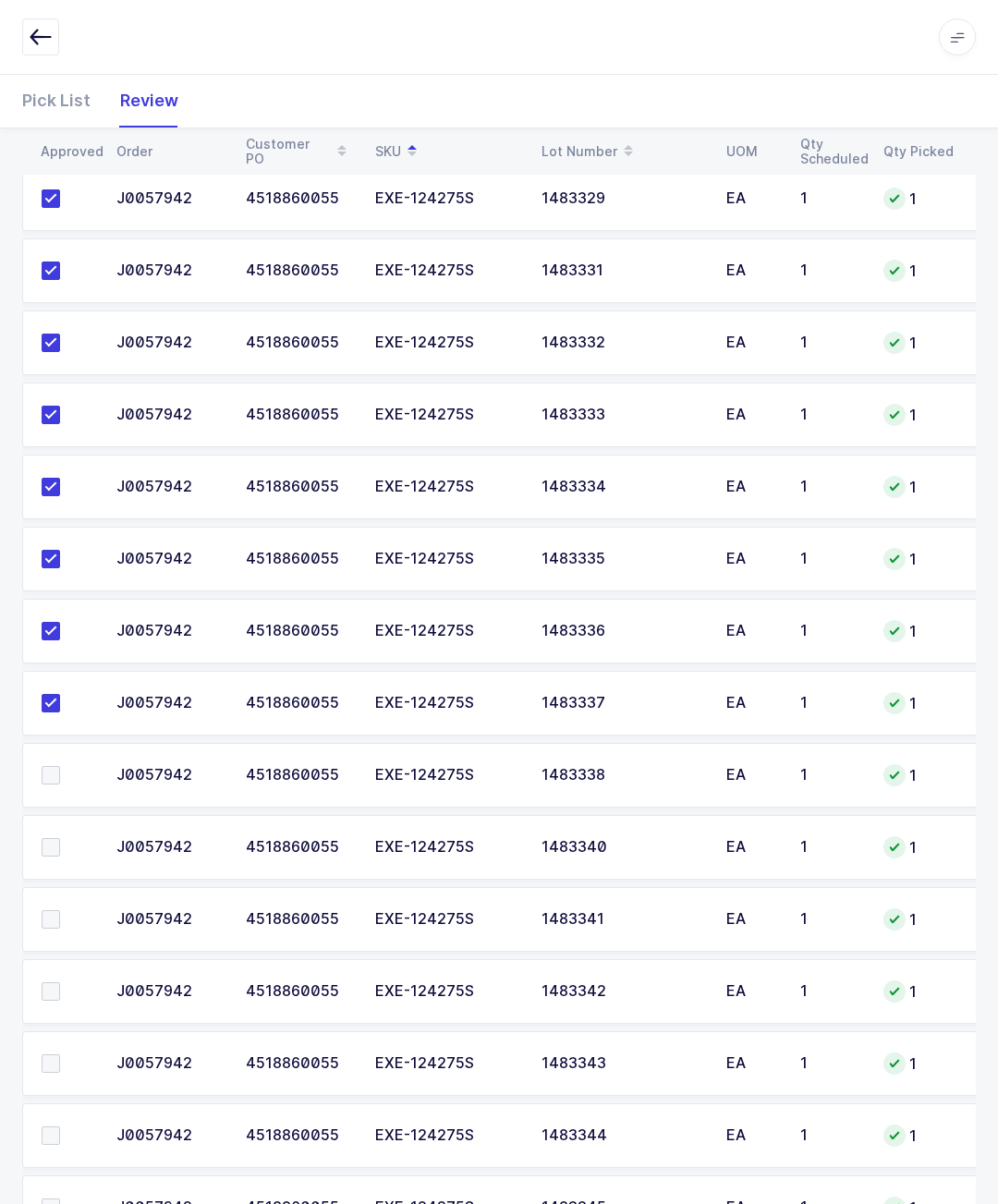 click at bounding box center [64, 775] 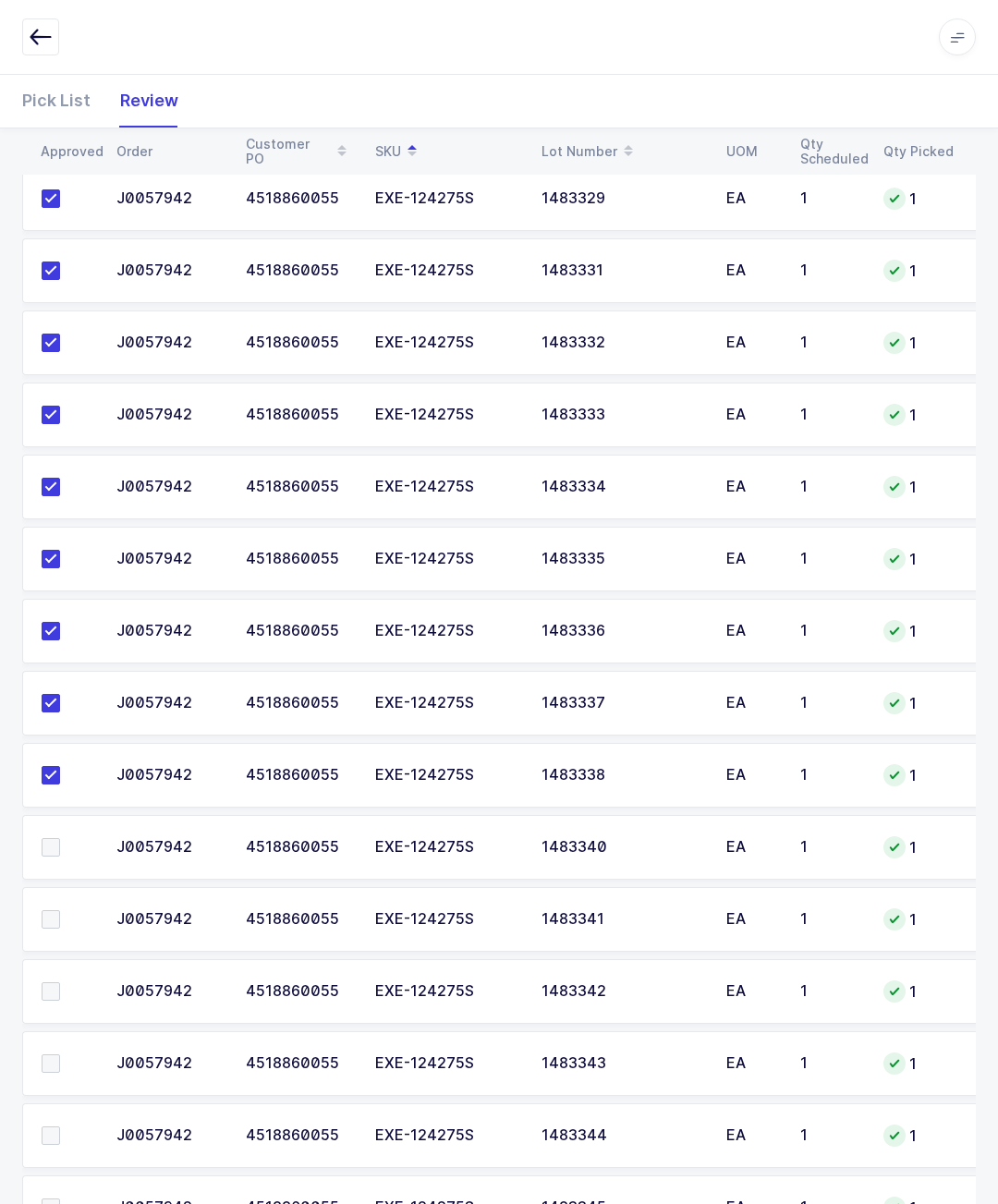 click at bounding box center (67, 847) 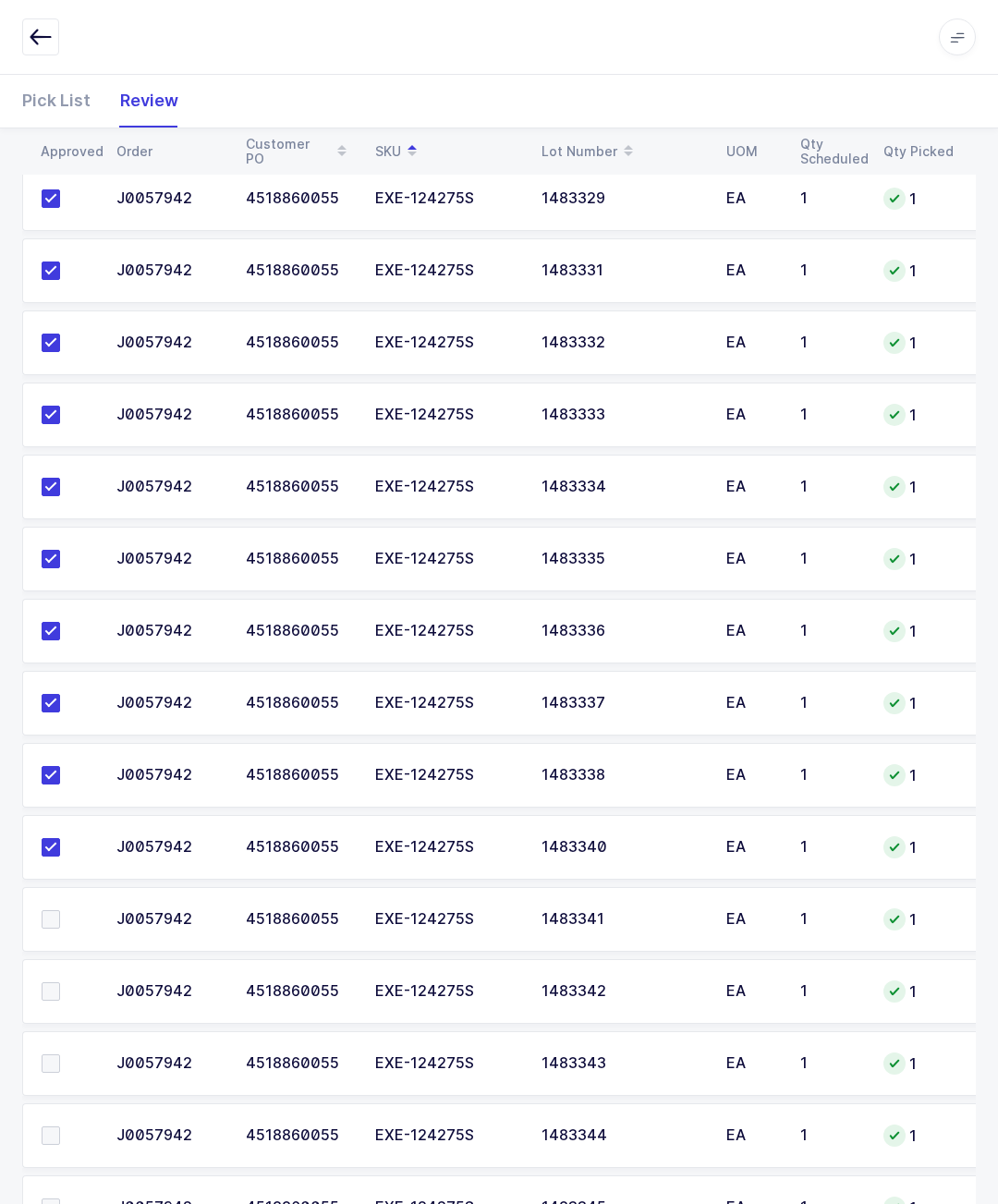 click at bounding box center [51, 919] 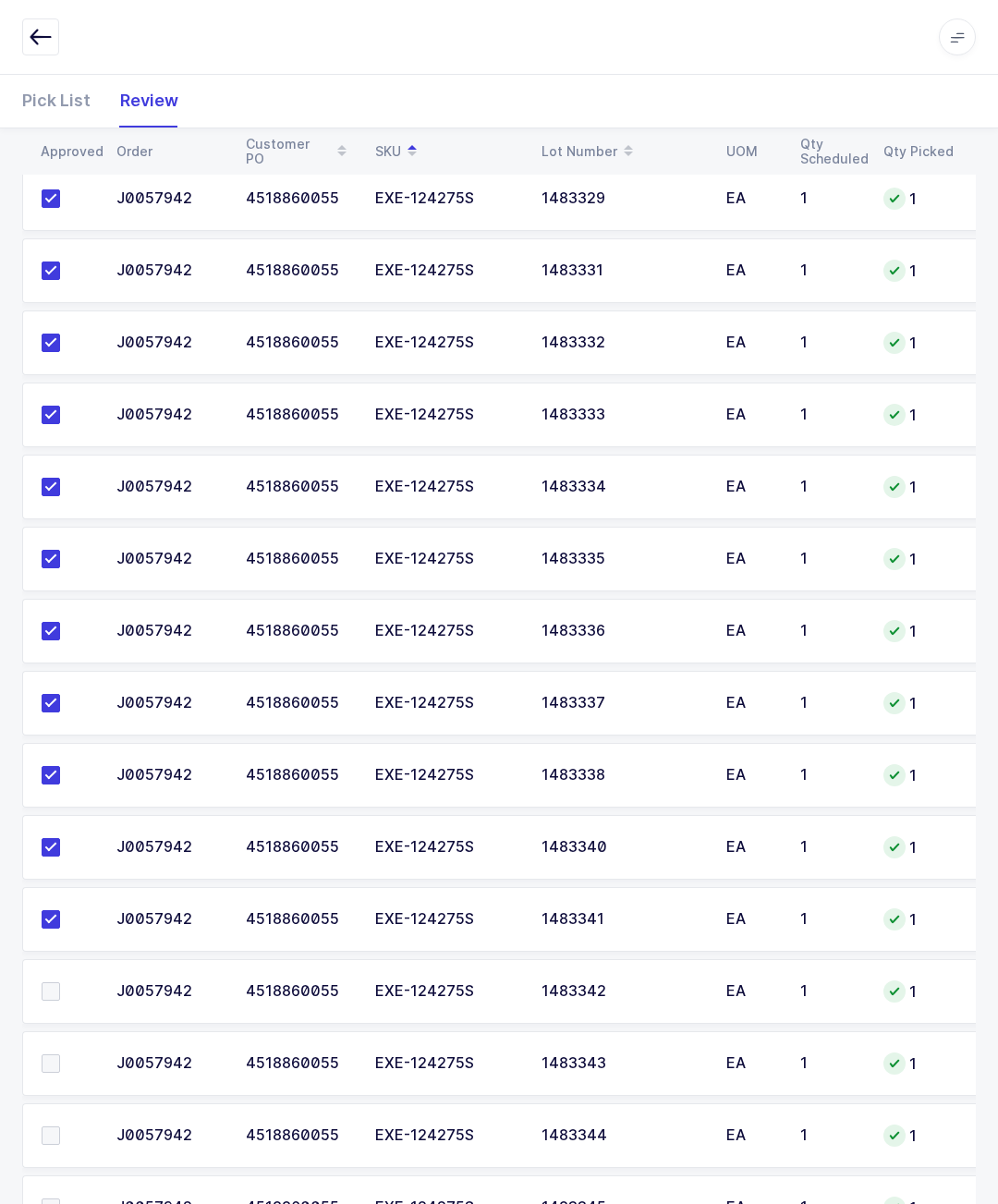 click at bounding box center (67, 991) 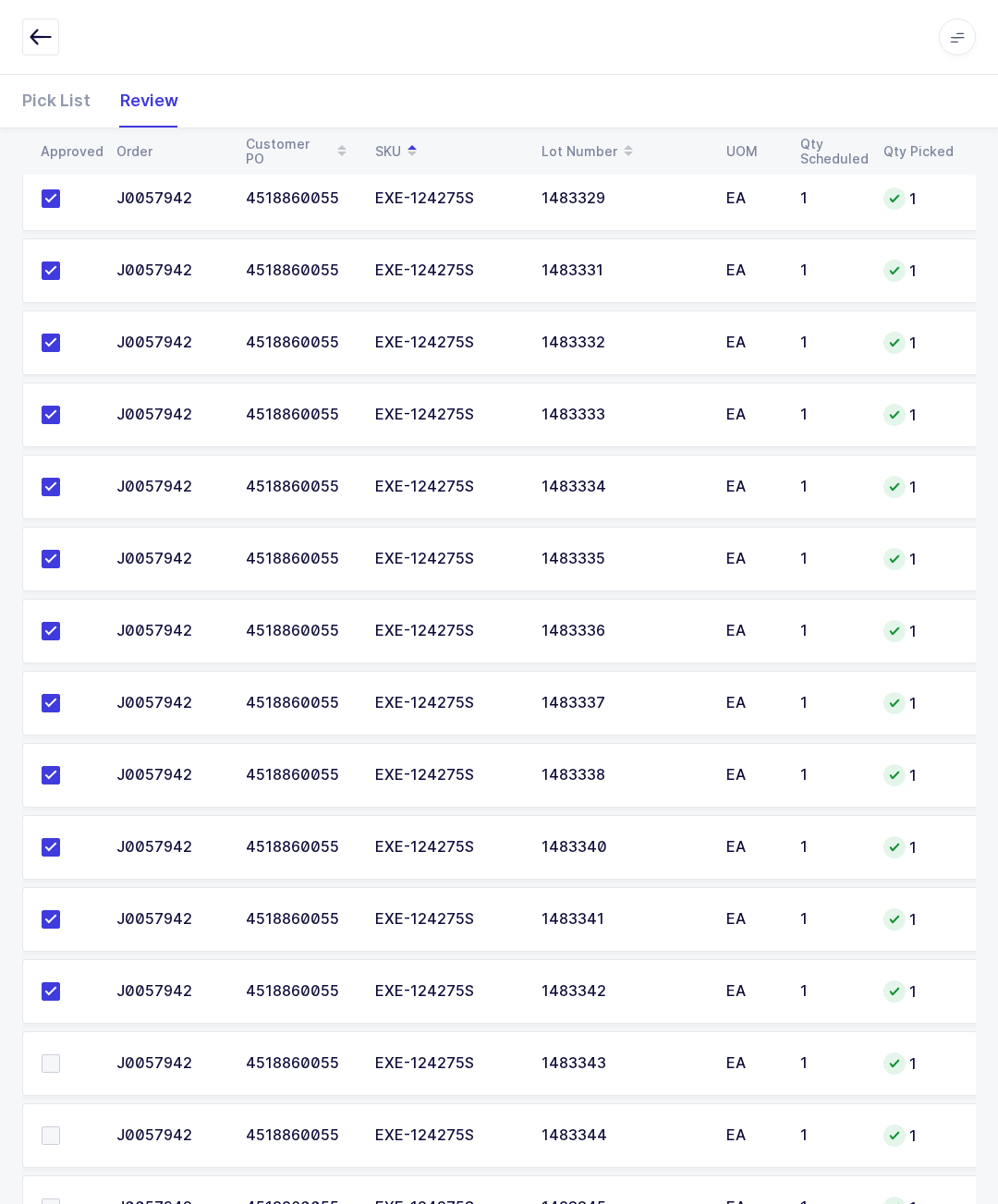 click at bounding box center [51, 1064] 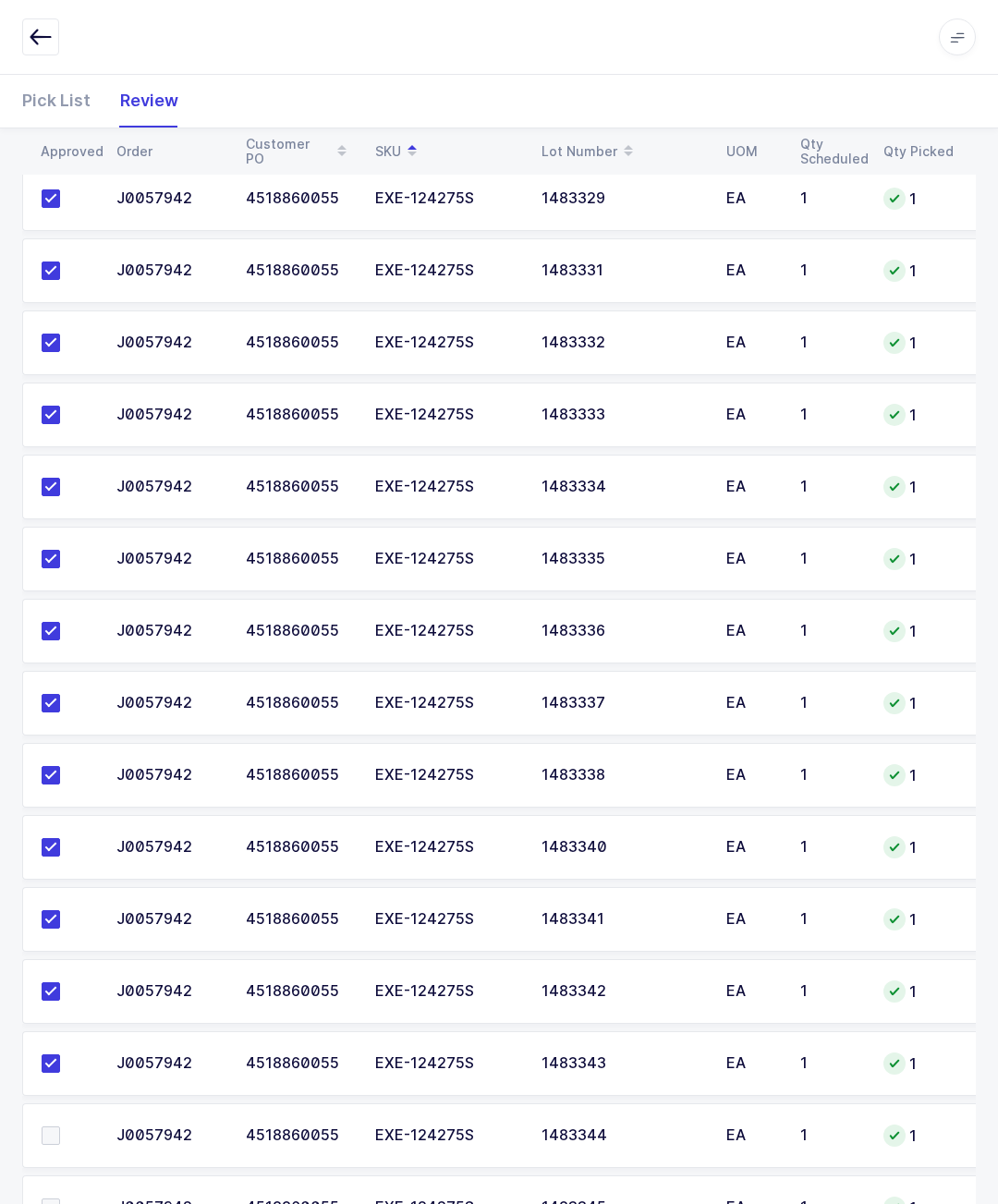 click at bounding box center [67, 1136] 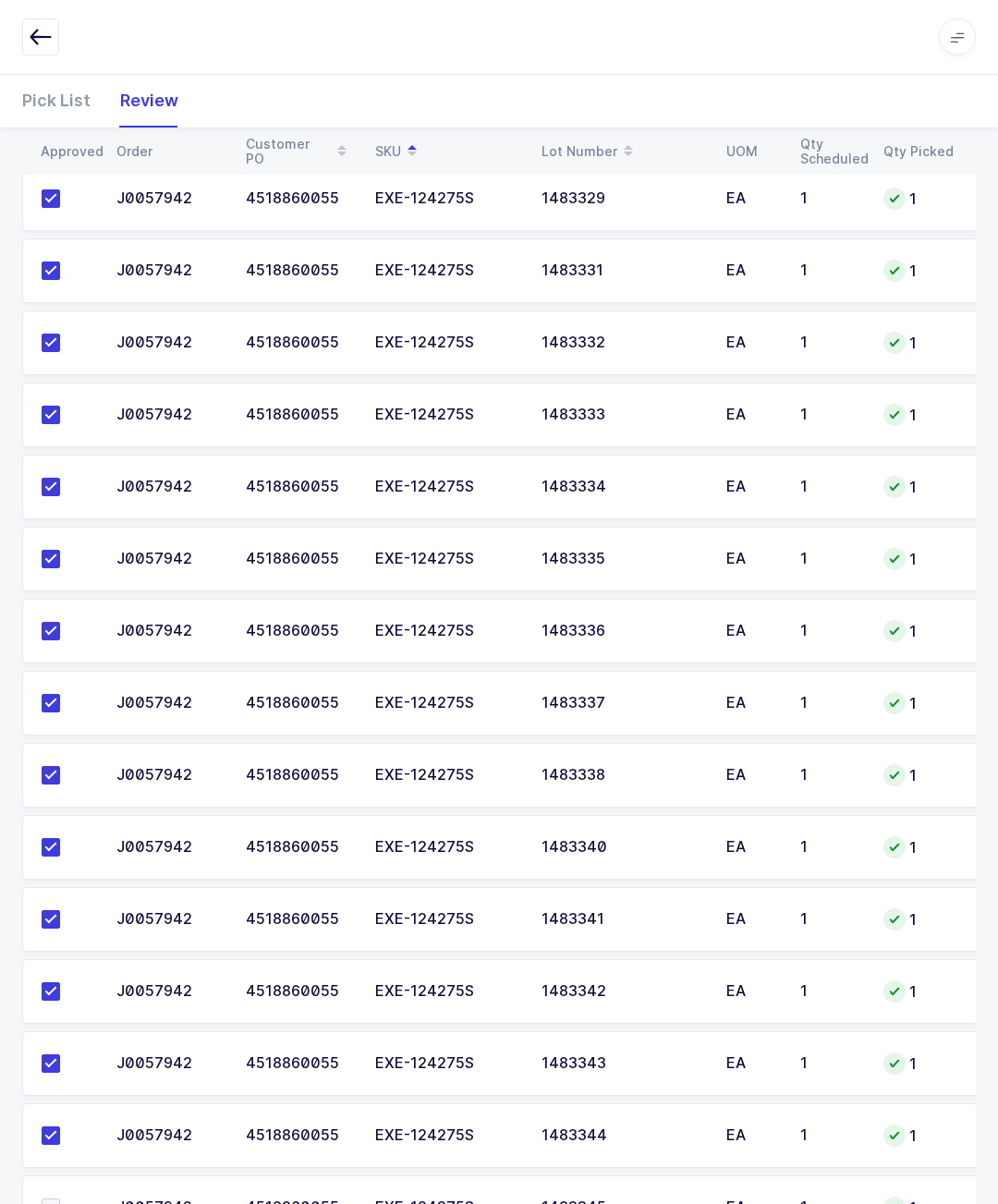 click at bounding box center (67, 1208) 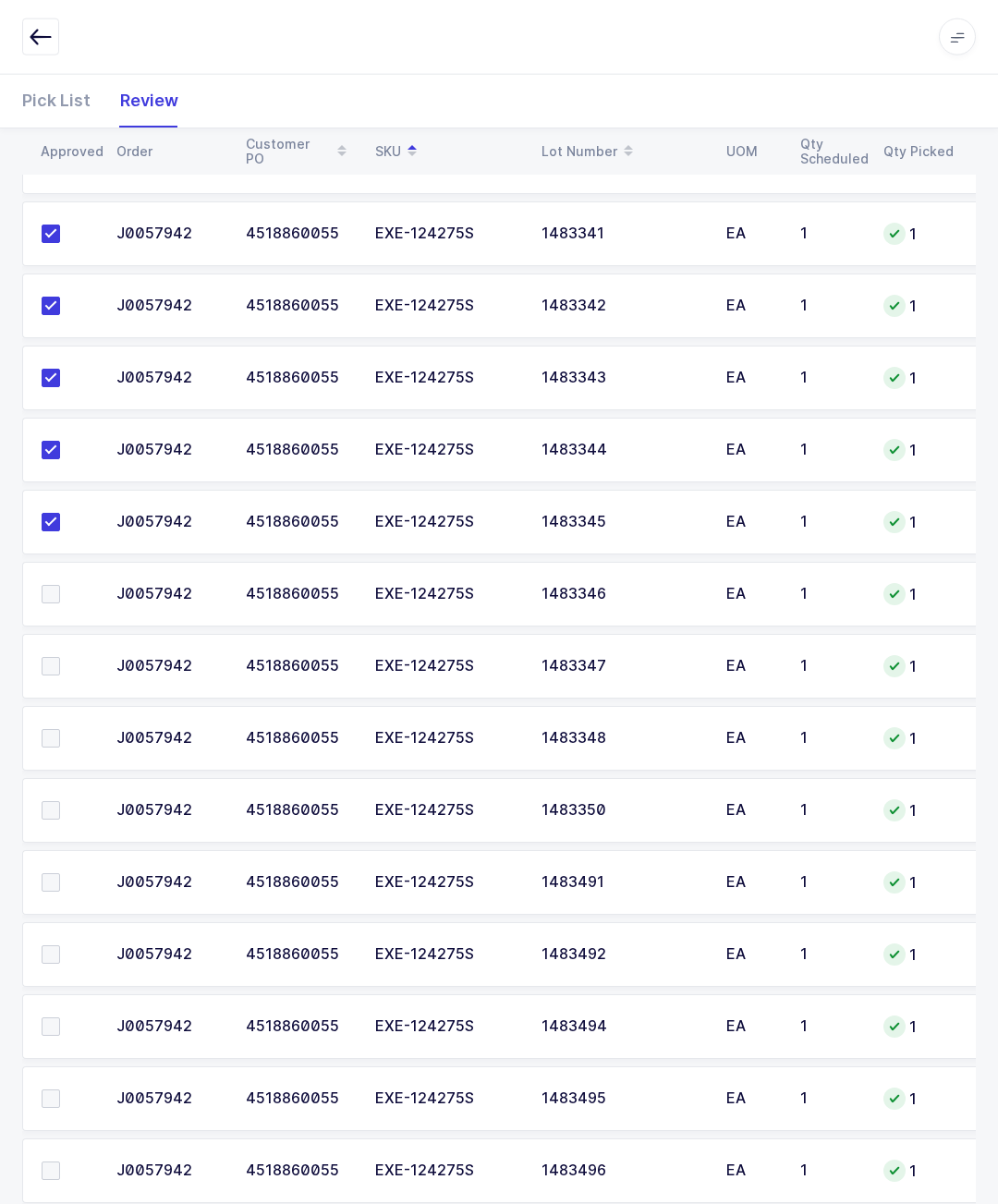 scroll, scrollTop: 2846, scrollLeft: 0, axis: vertical 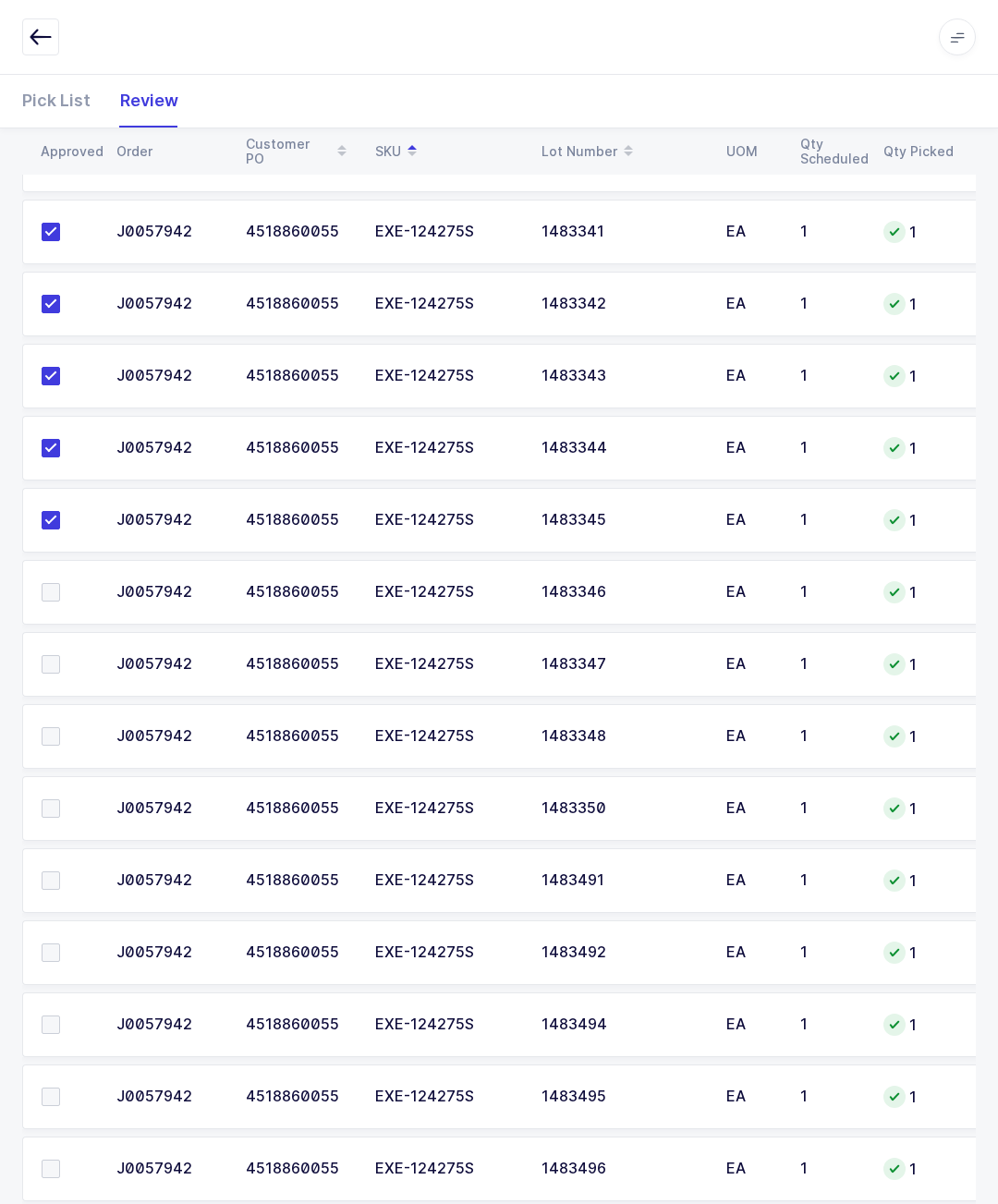 click at bounding box center [51, 592] 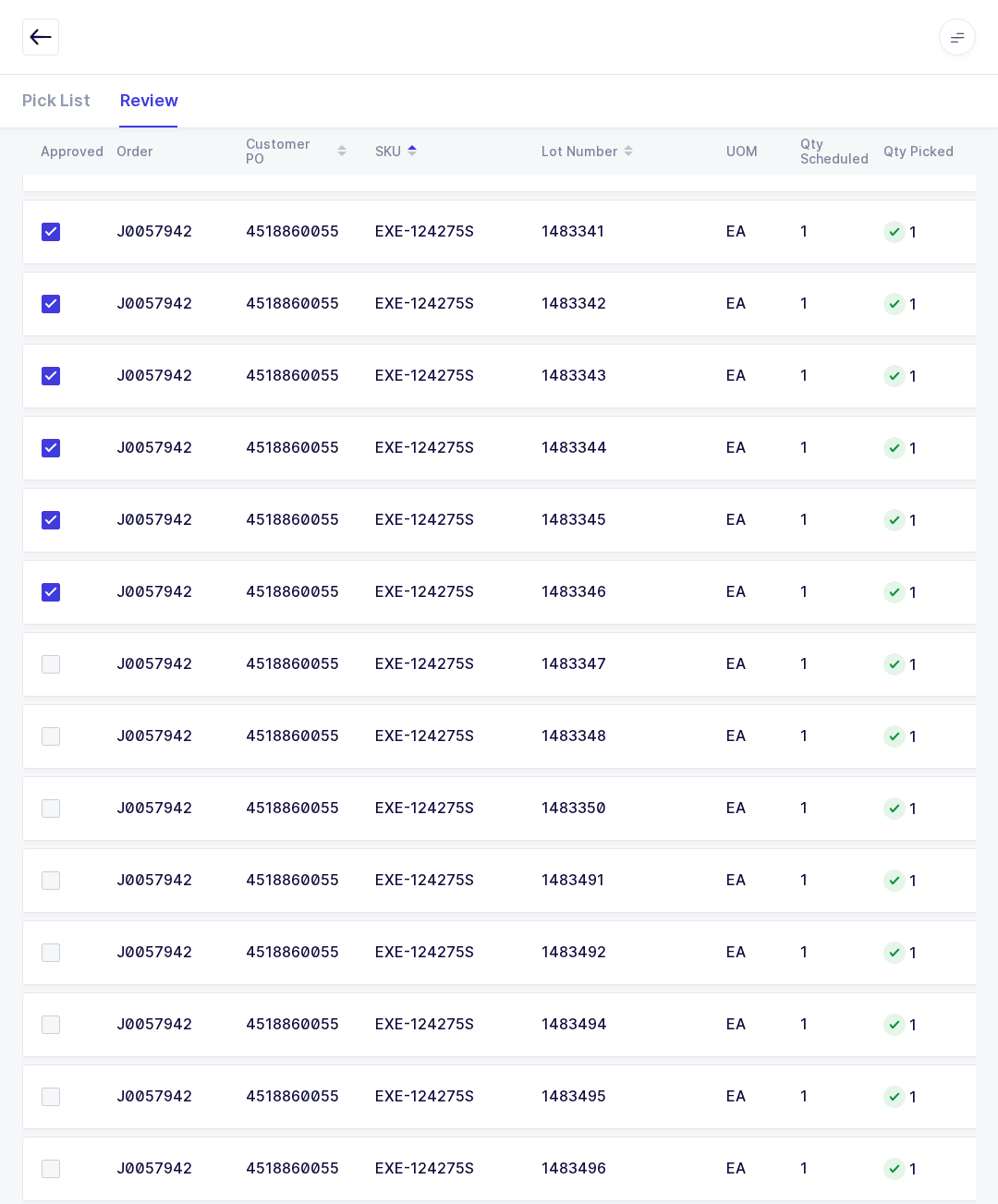 click at bounding box center [51, 664] 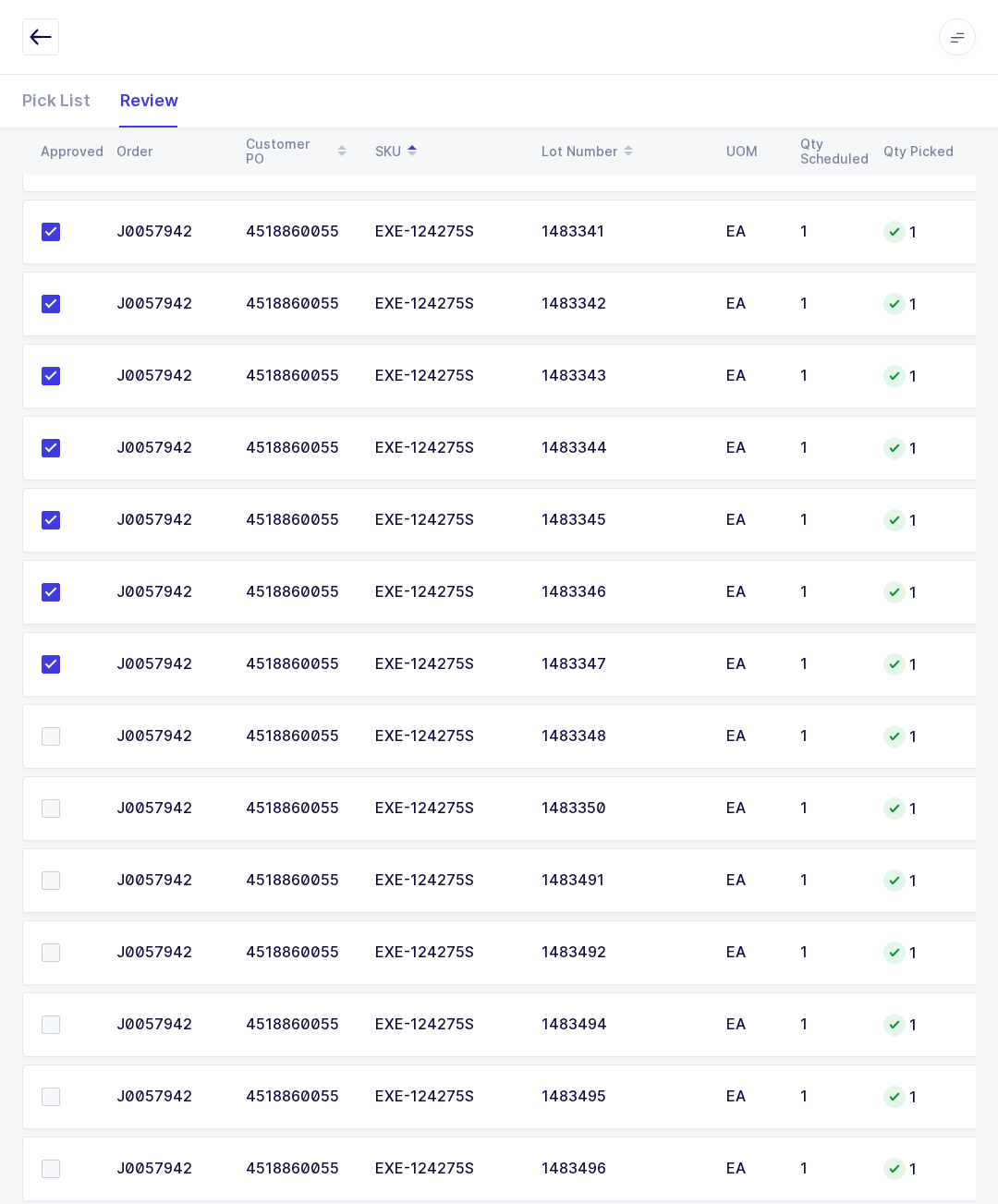 click at bounding box center (67, 736) 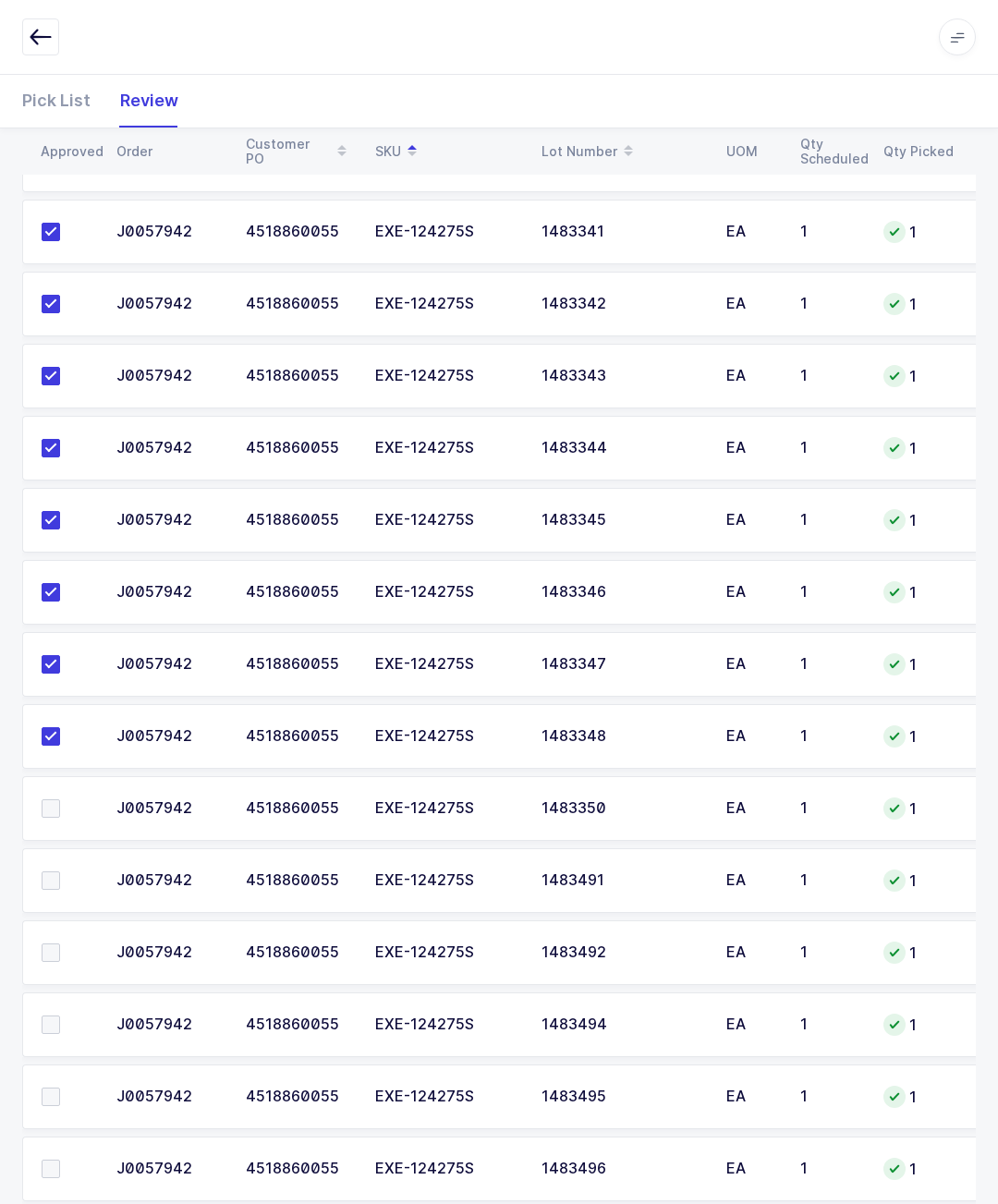 click at bounding box center (67, 809) 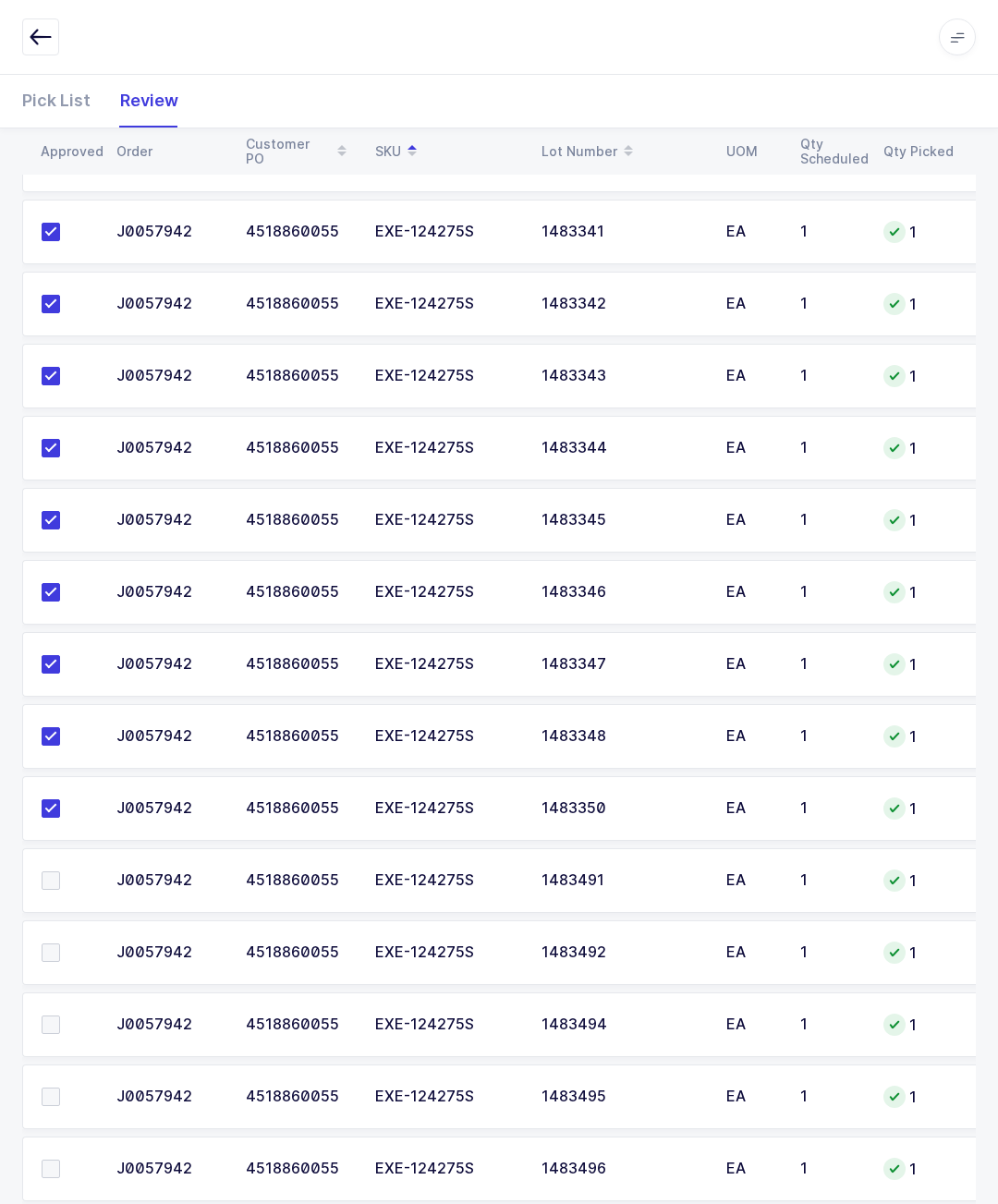 click at bounding box center (64, 881) 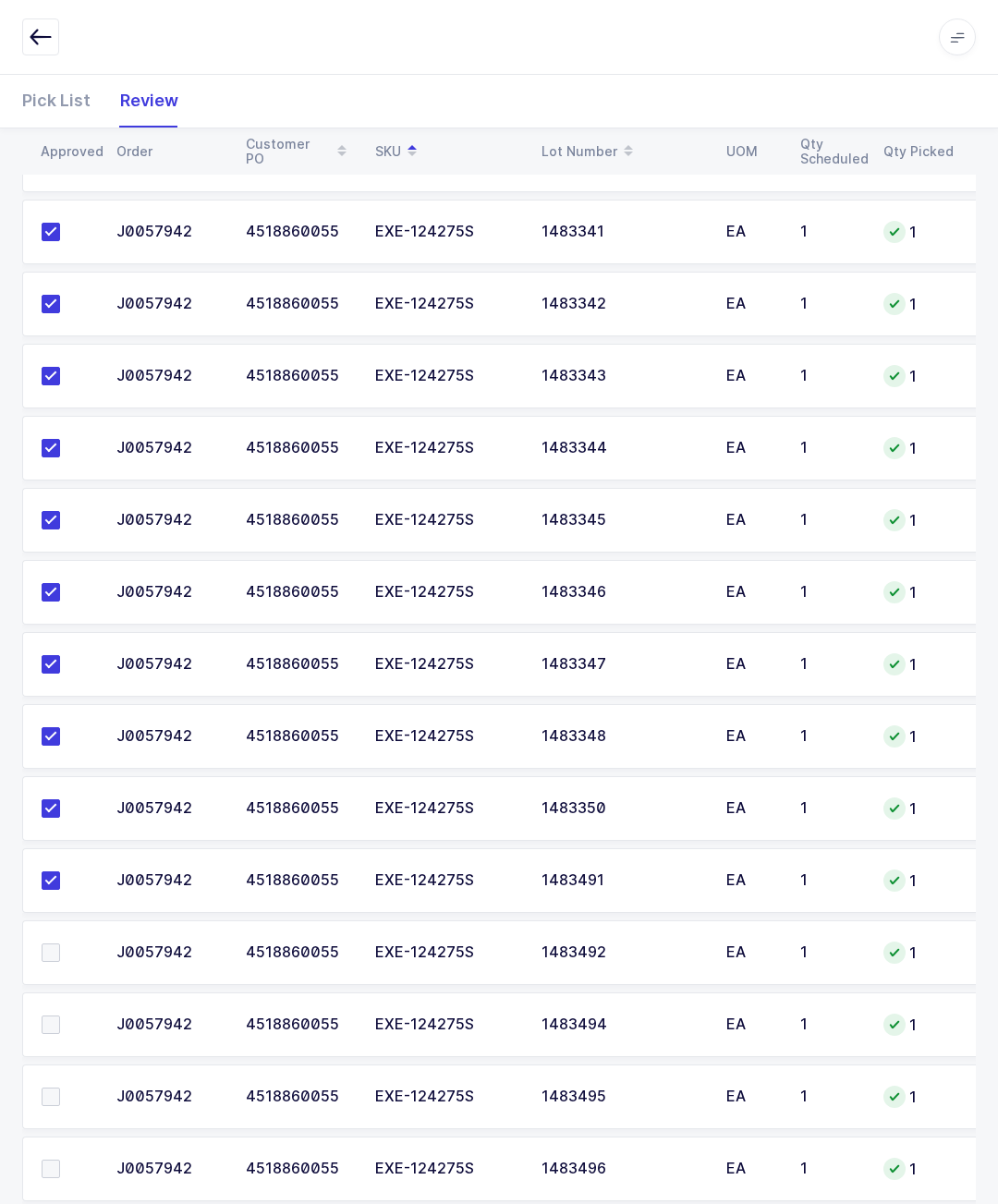 click at bounding box center [51, 953] 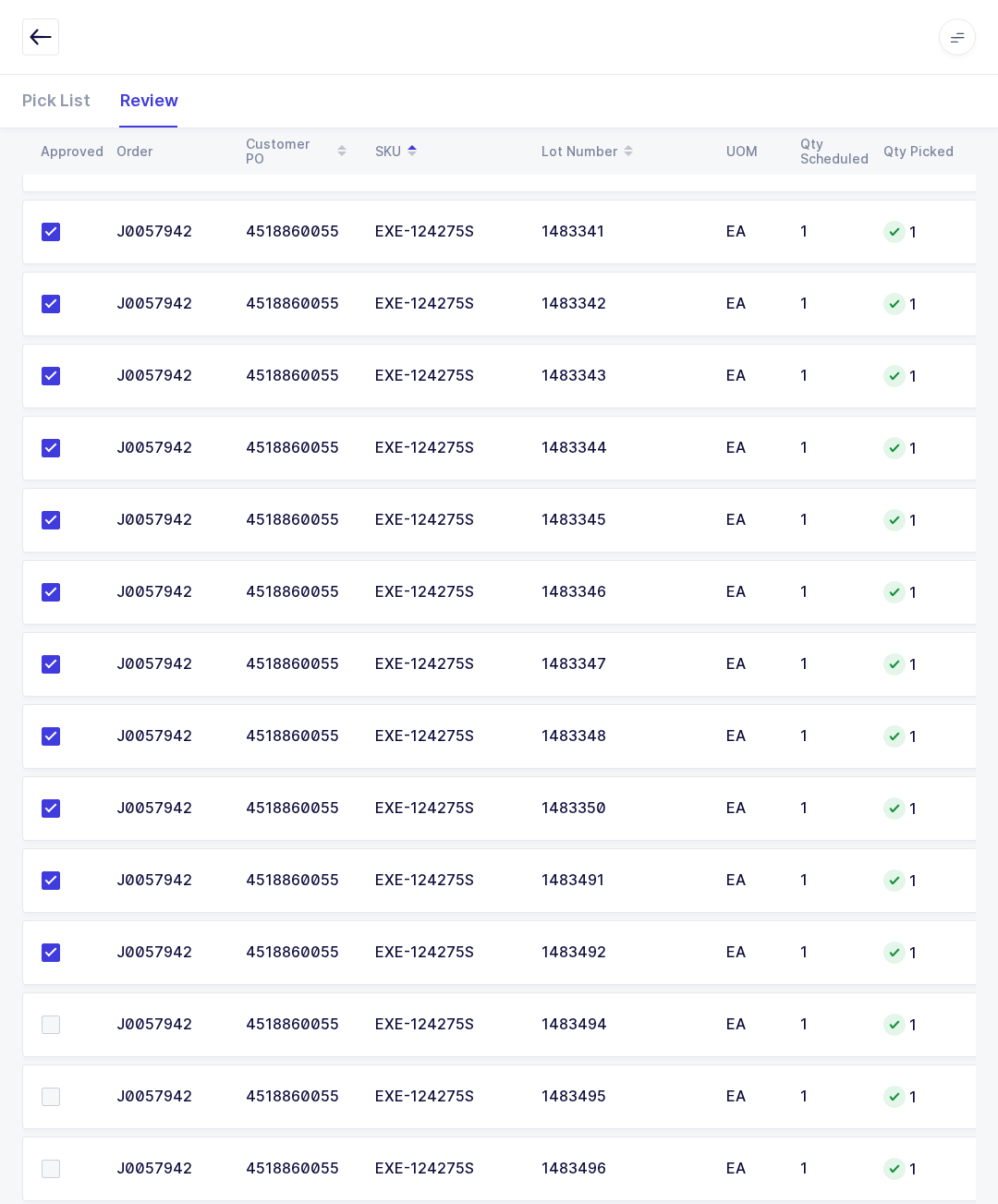 click at bounding box center [67, 1025] 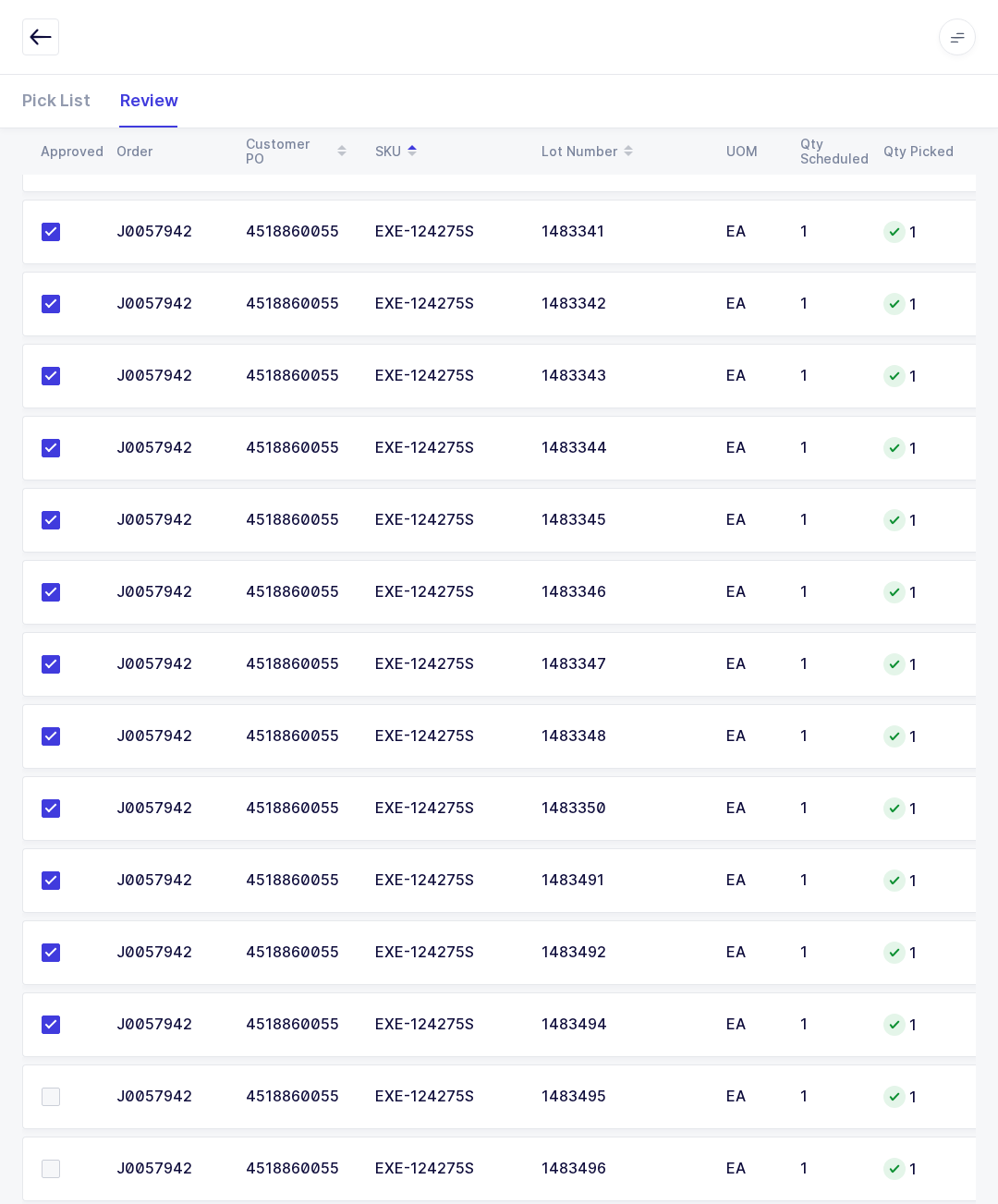 click at bounding box center [67, 1097] 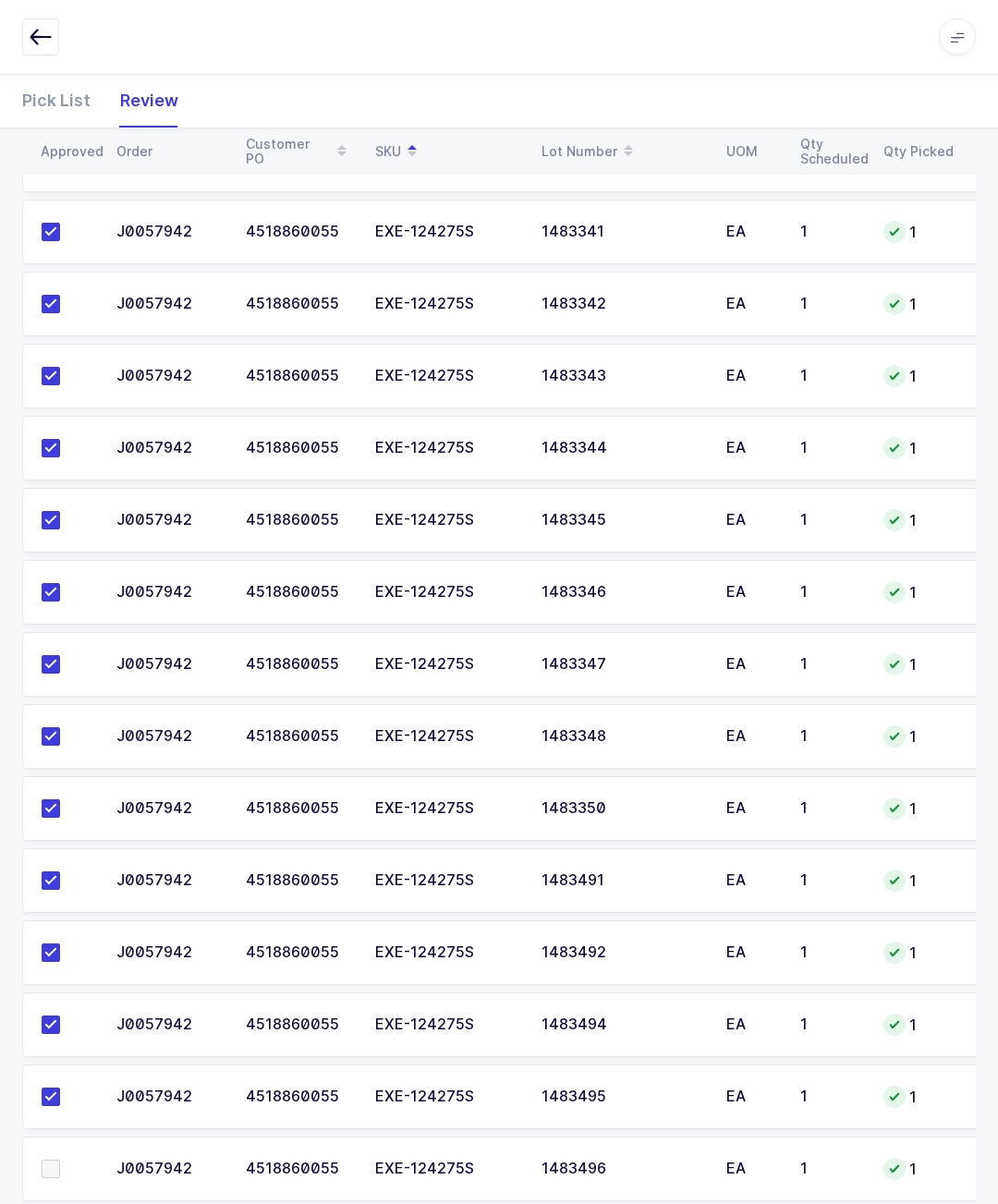 click at bounding box center (67, 1169) 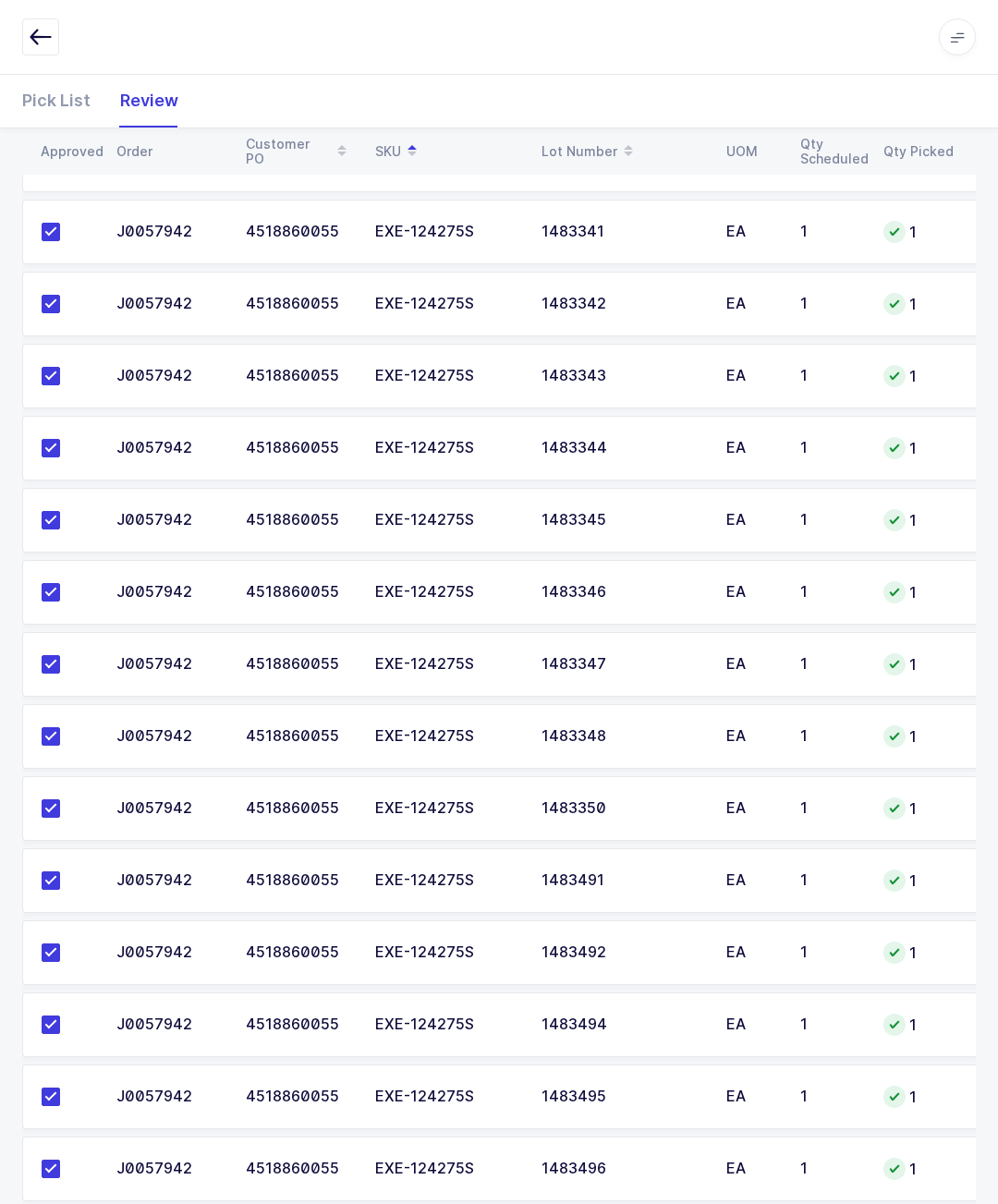 click at bounding box center (67, 1241) 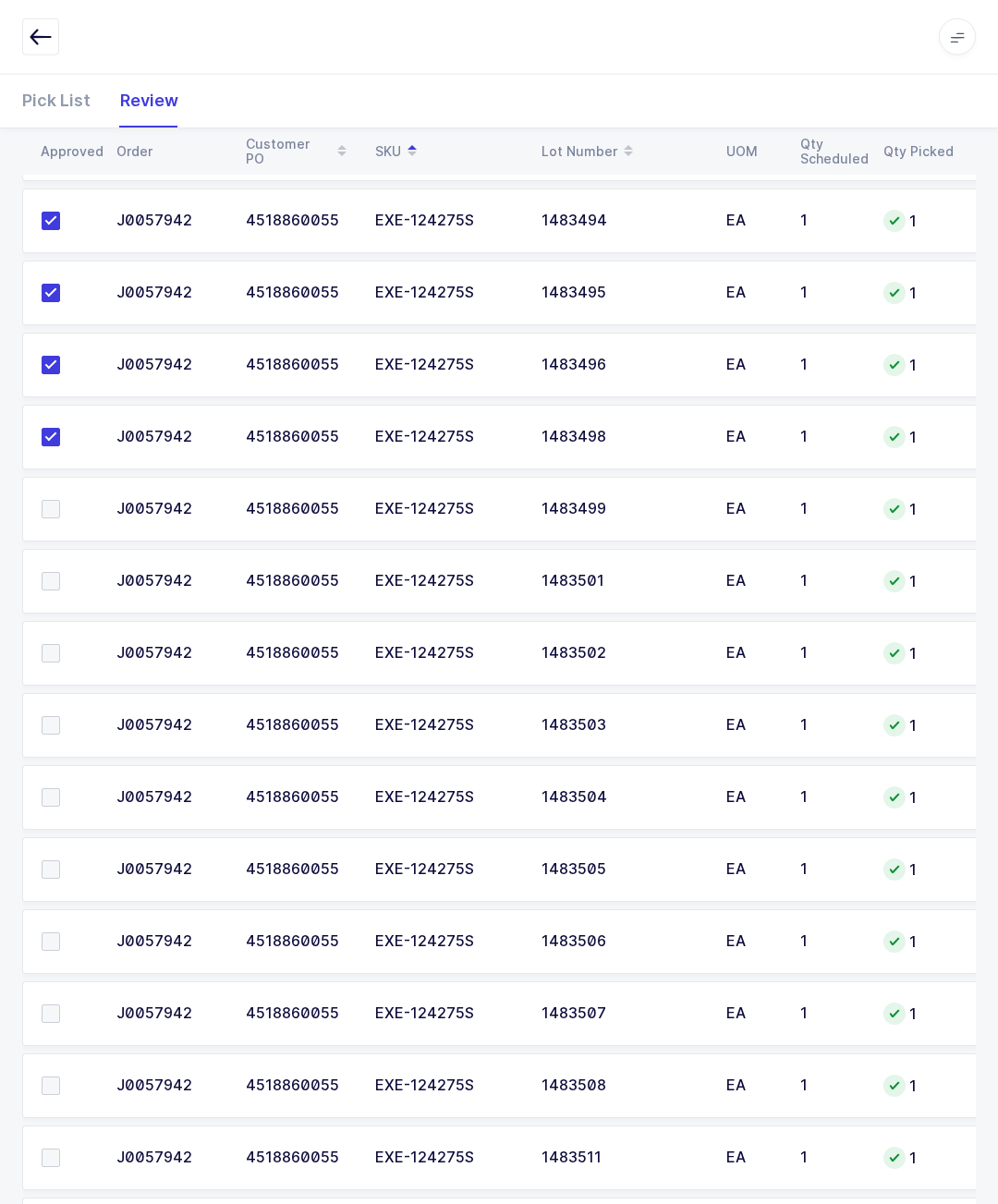 scroll, scrollTop: 3657, scrollLeft: 0, axis: vertical 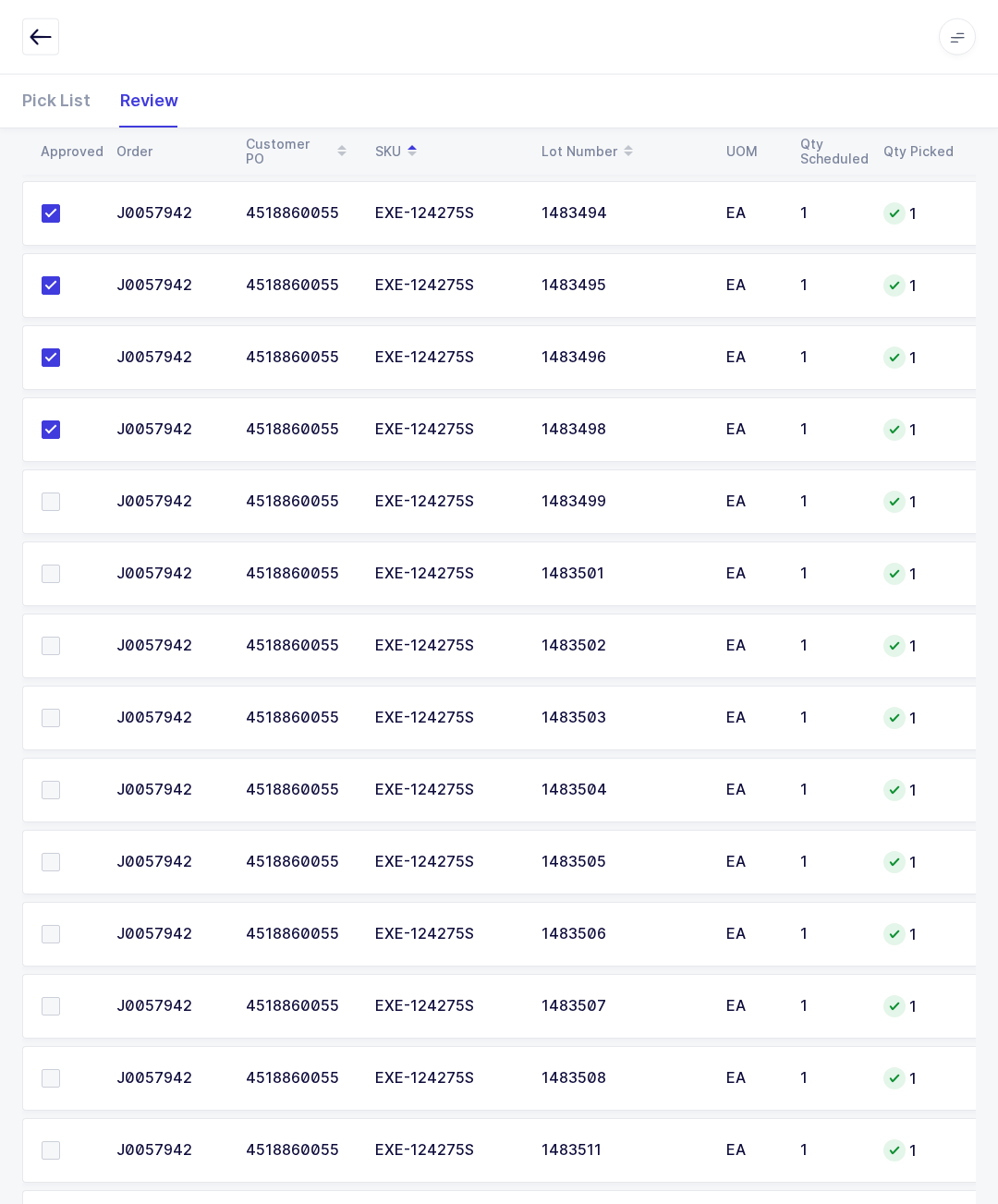 click at bounding box center (51, 502) 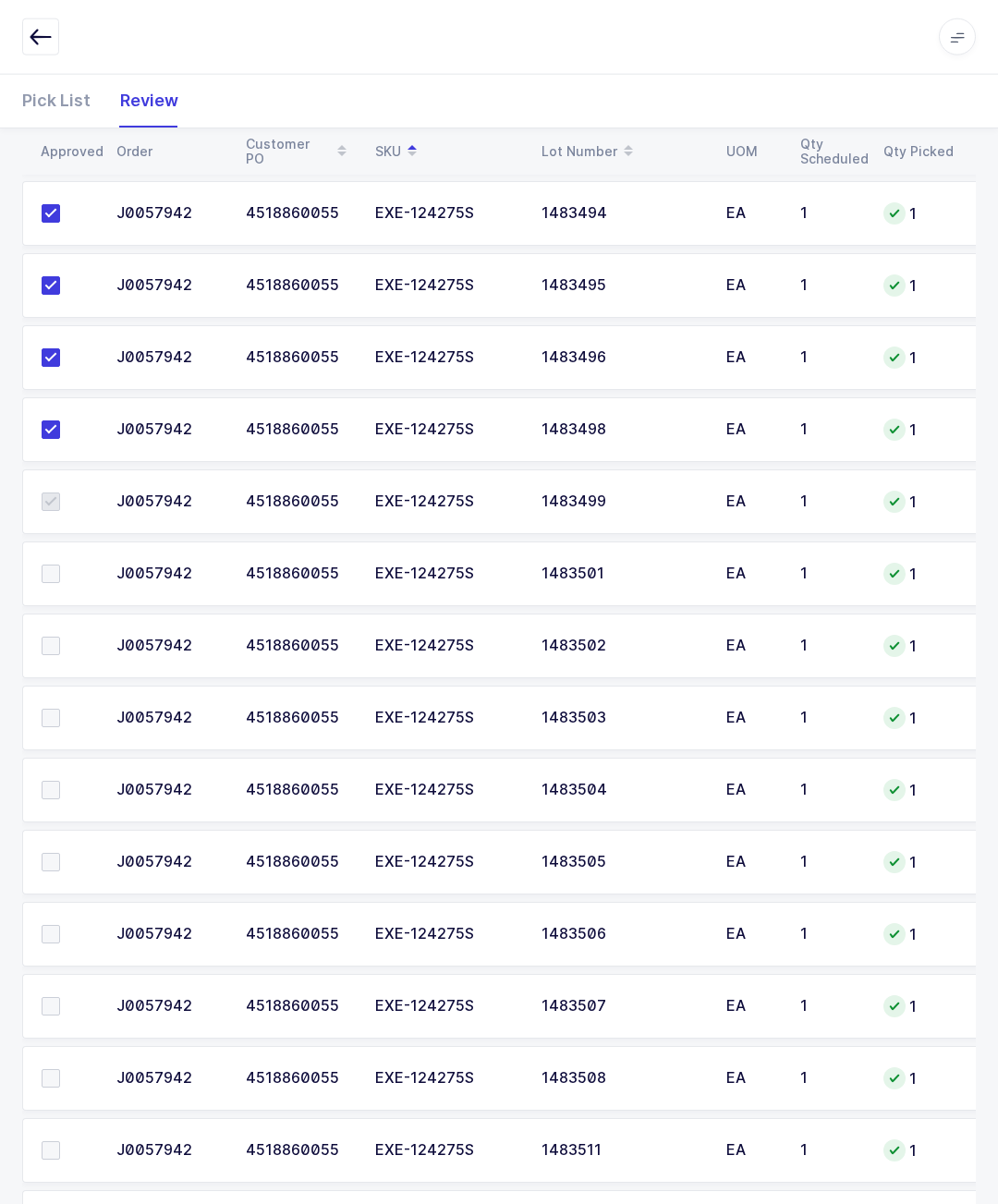 scroll, scrollTop: 3657, scrollLeft: 0, axis: vertical 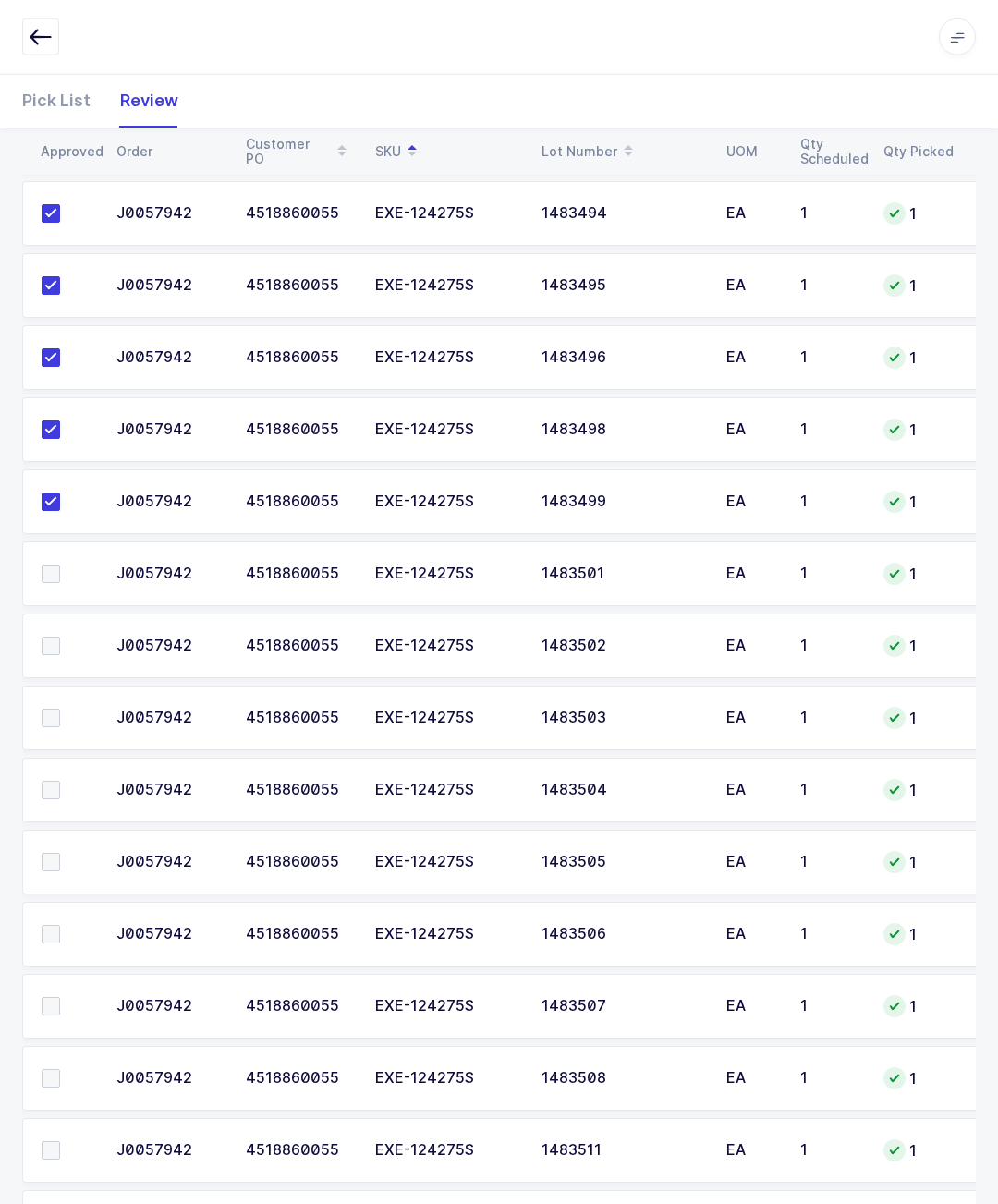 click at bounding box center (67, 574) 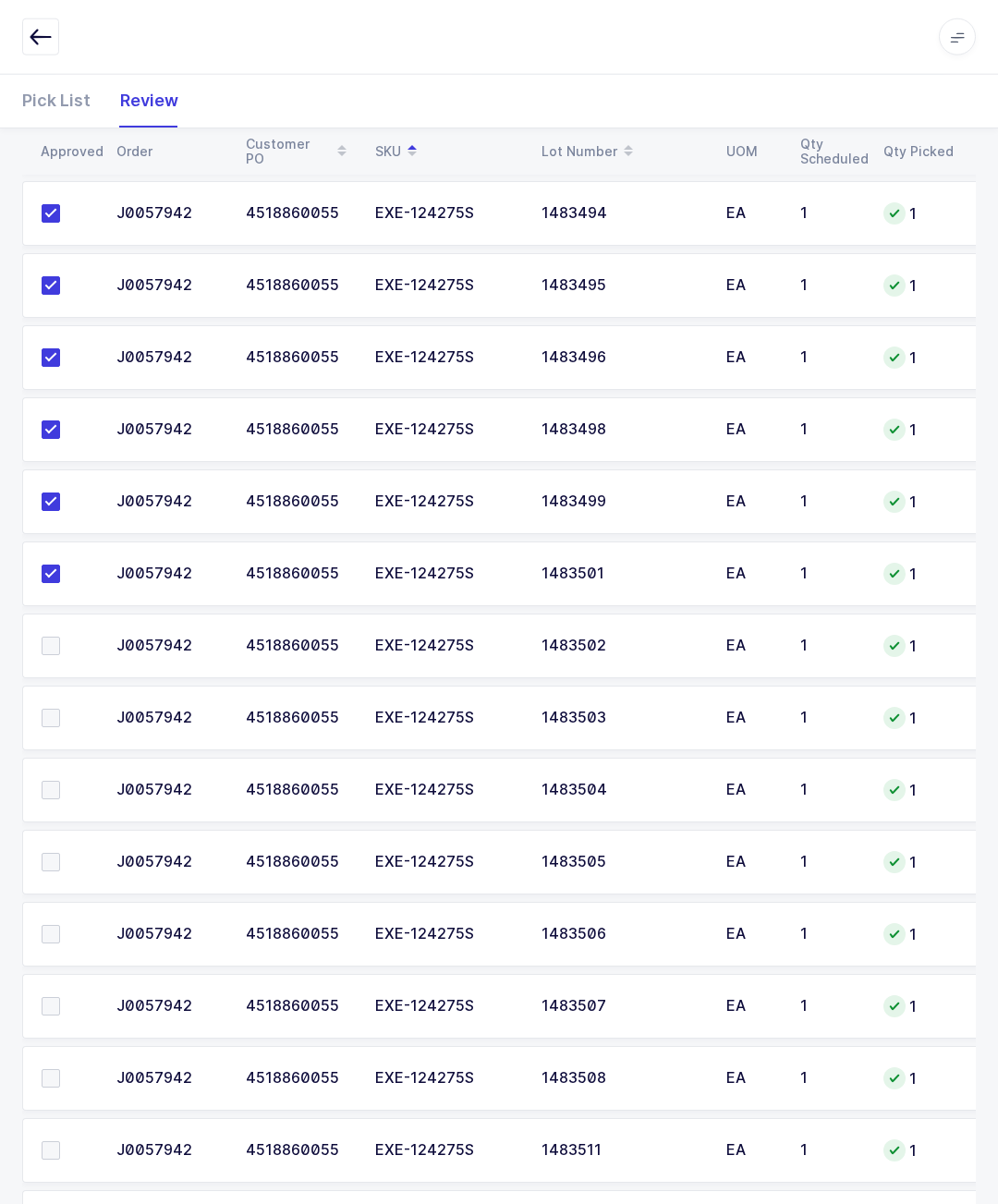 click at bounding box center [67, 646] 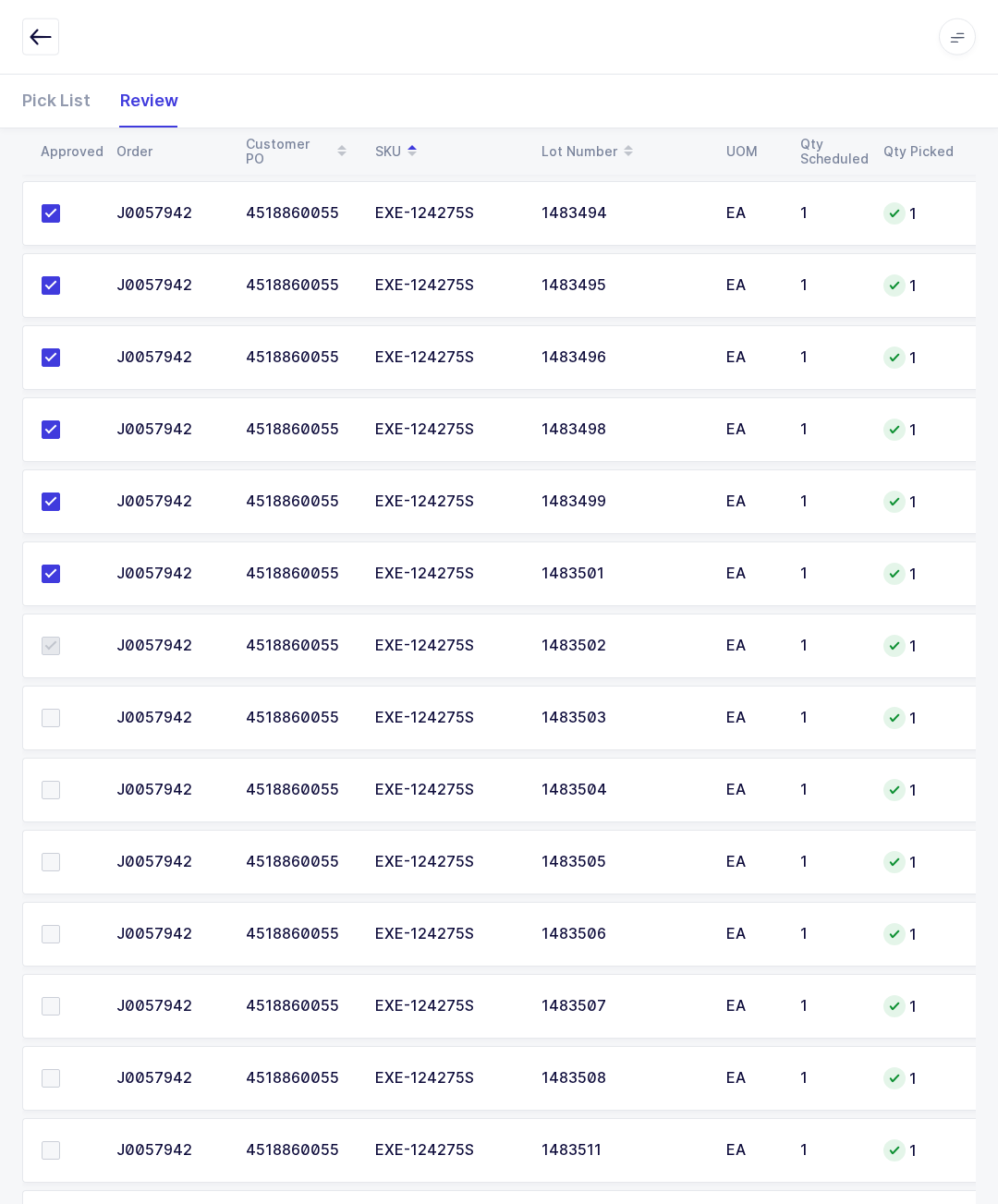 click at bounding box center (67, 718) 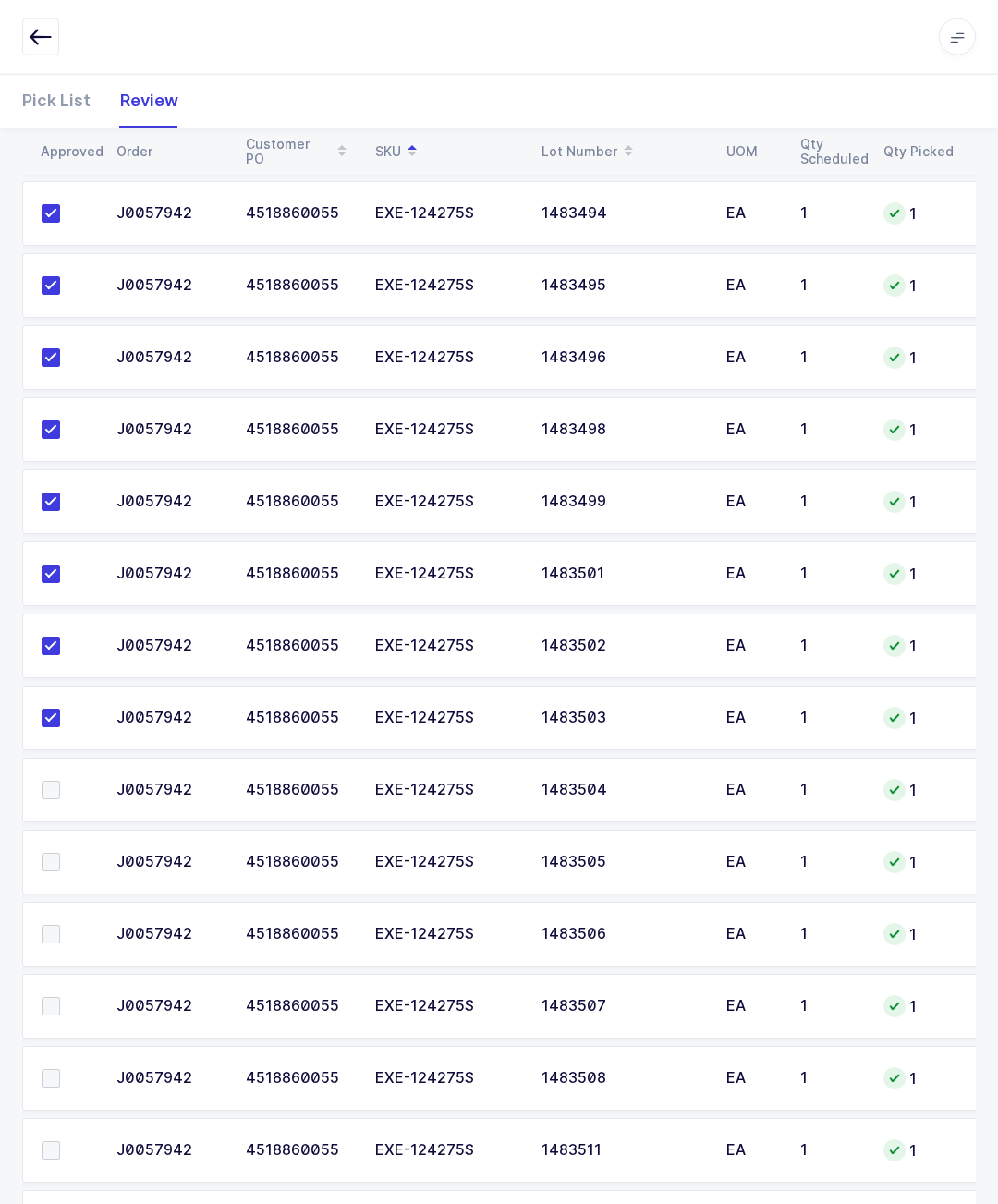 click at bounding box center (67, 790) 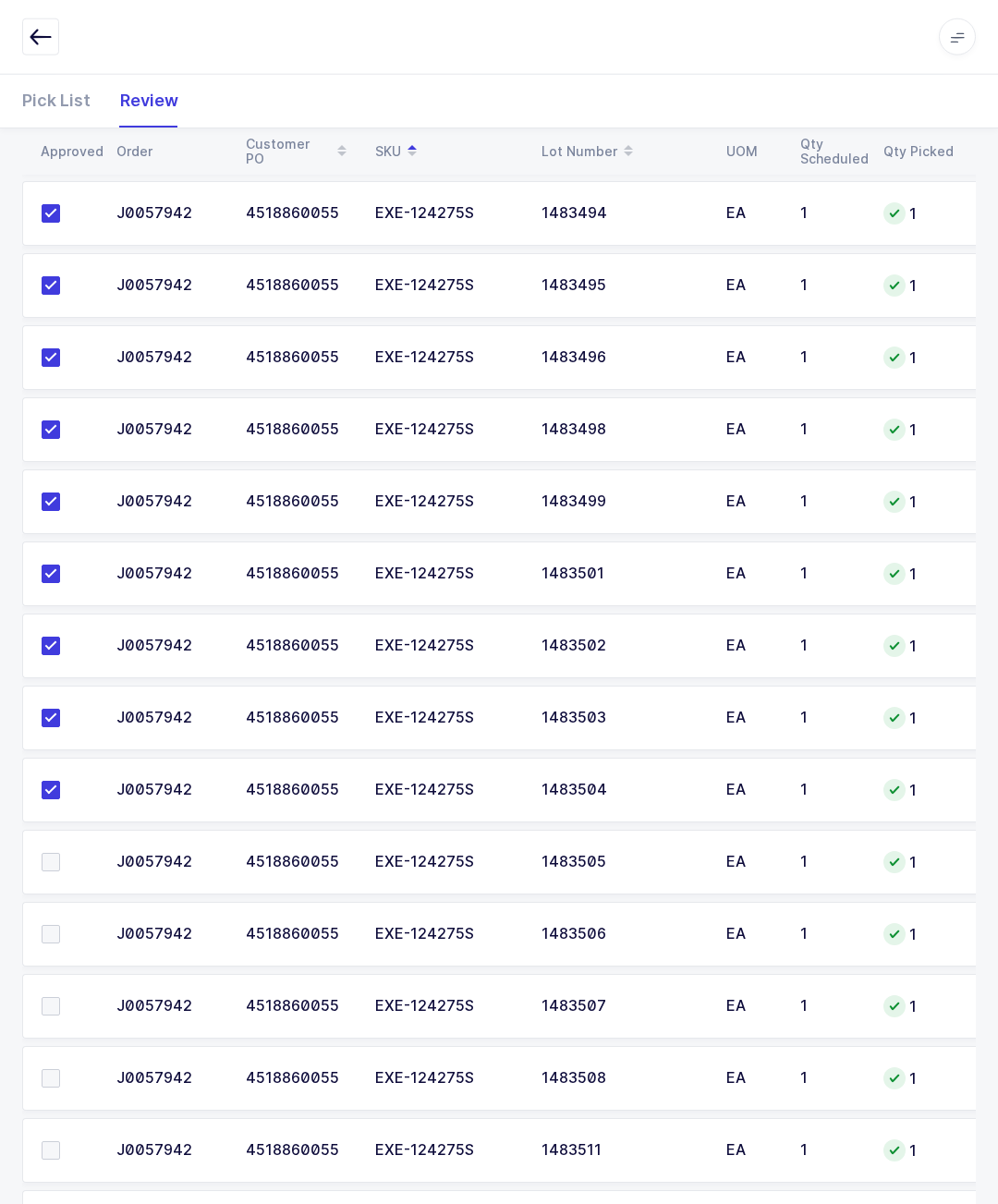 click at bounding box center (67, 862) 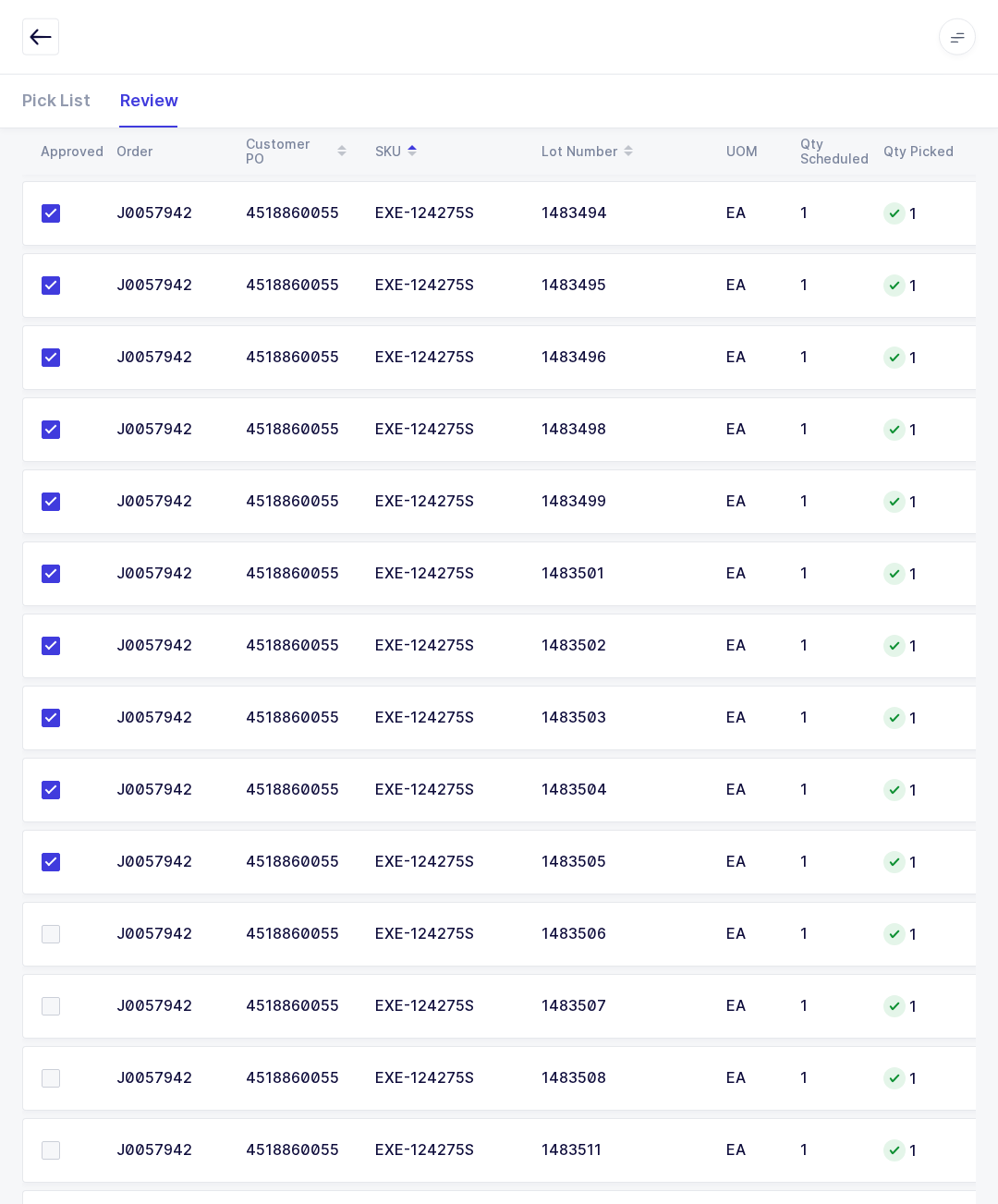 click at bounding box center [51, 934] 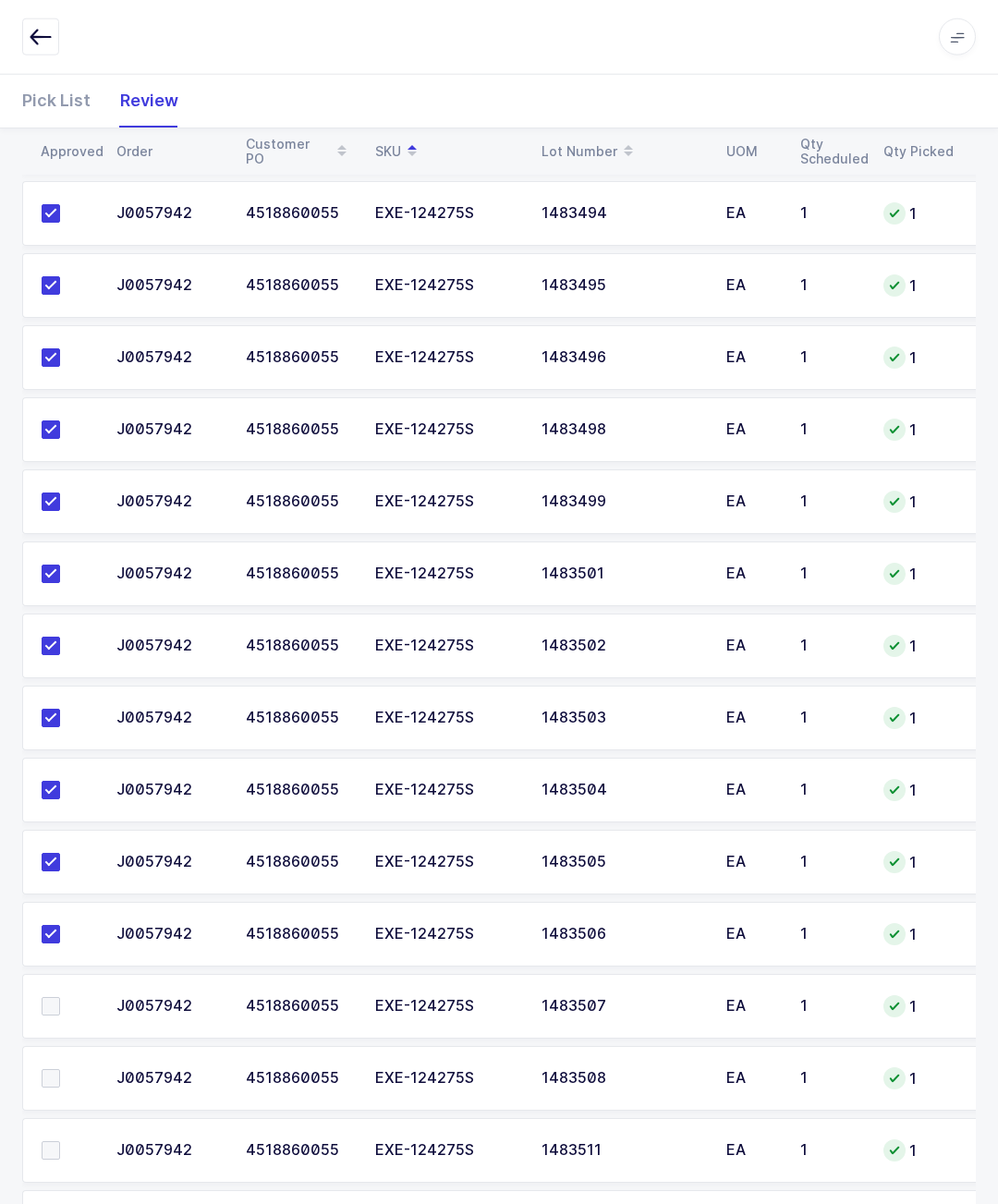 click at bounding box center [67, 1006] 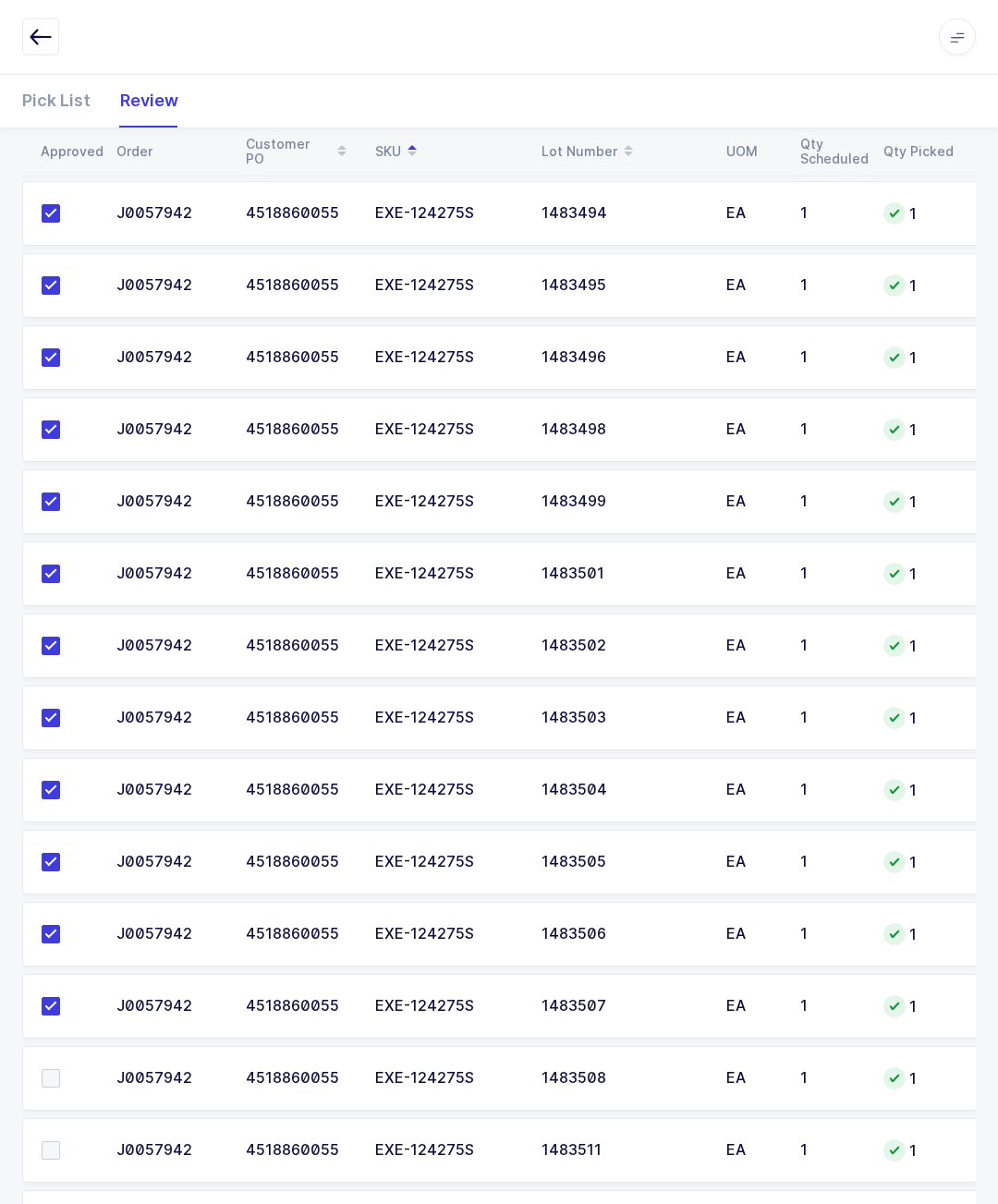 click at bounding box center [67, 1078] 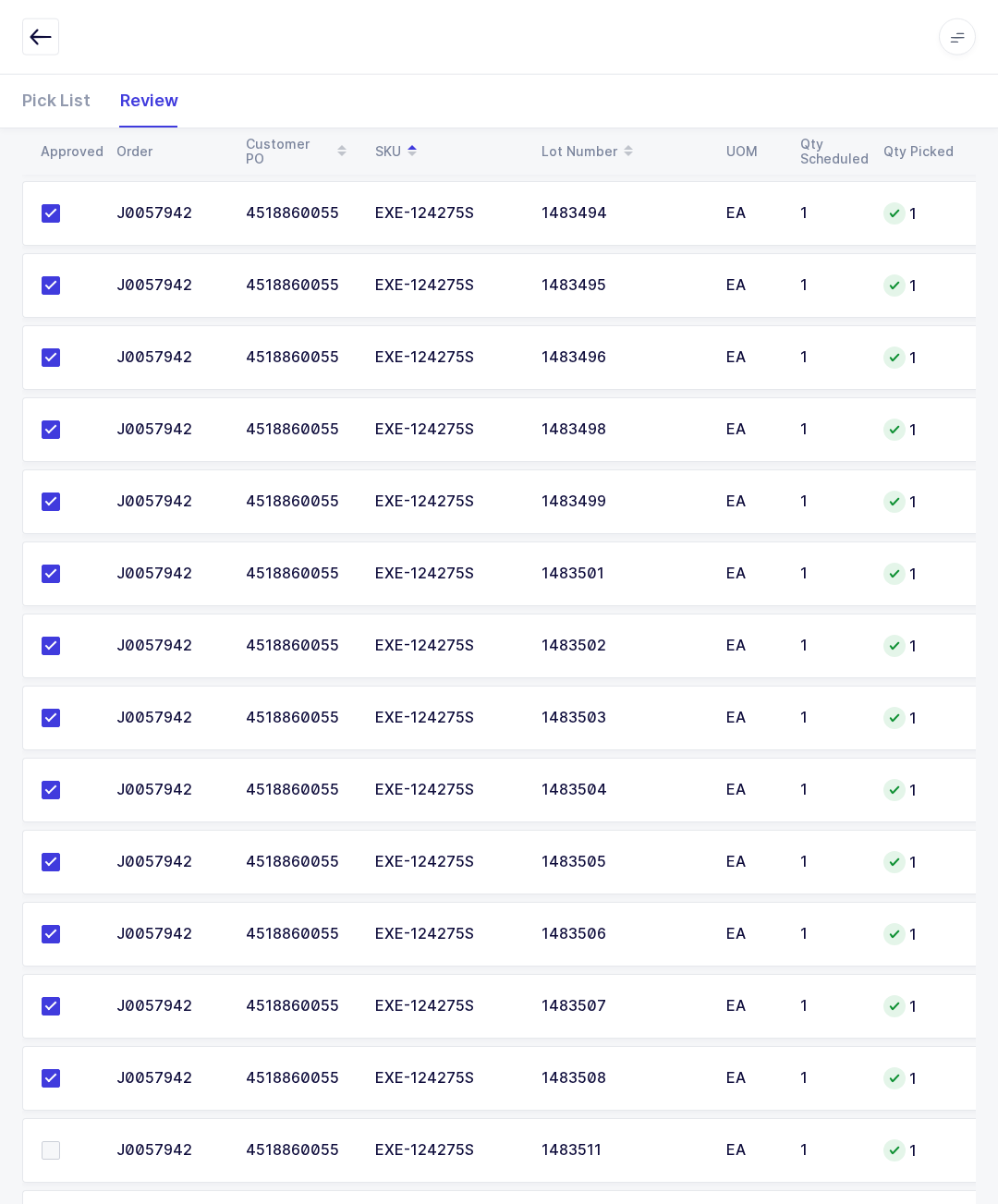 click at bounding box center [51, 1150] 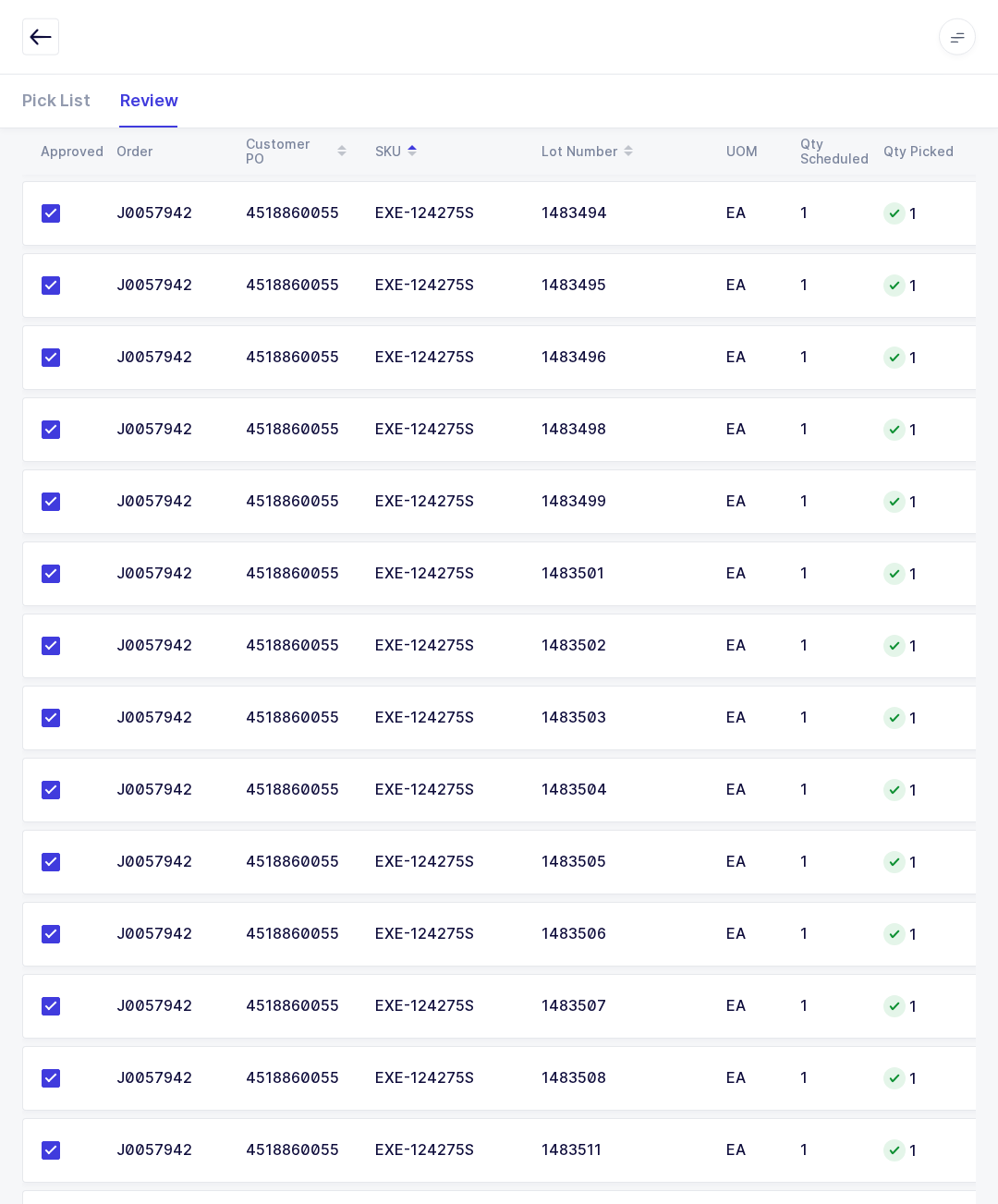 click at bounding box center (67, 1222) 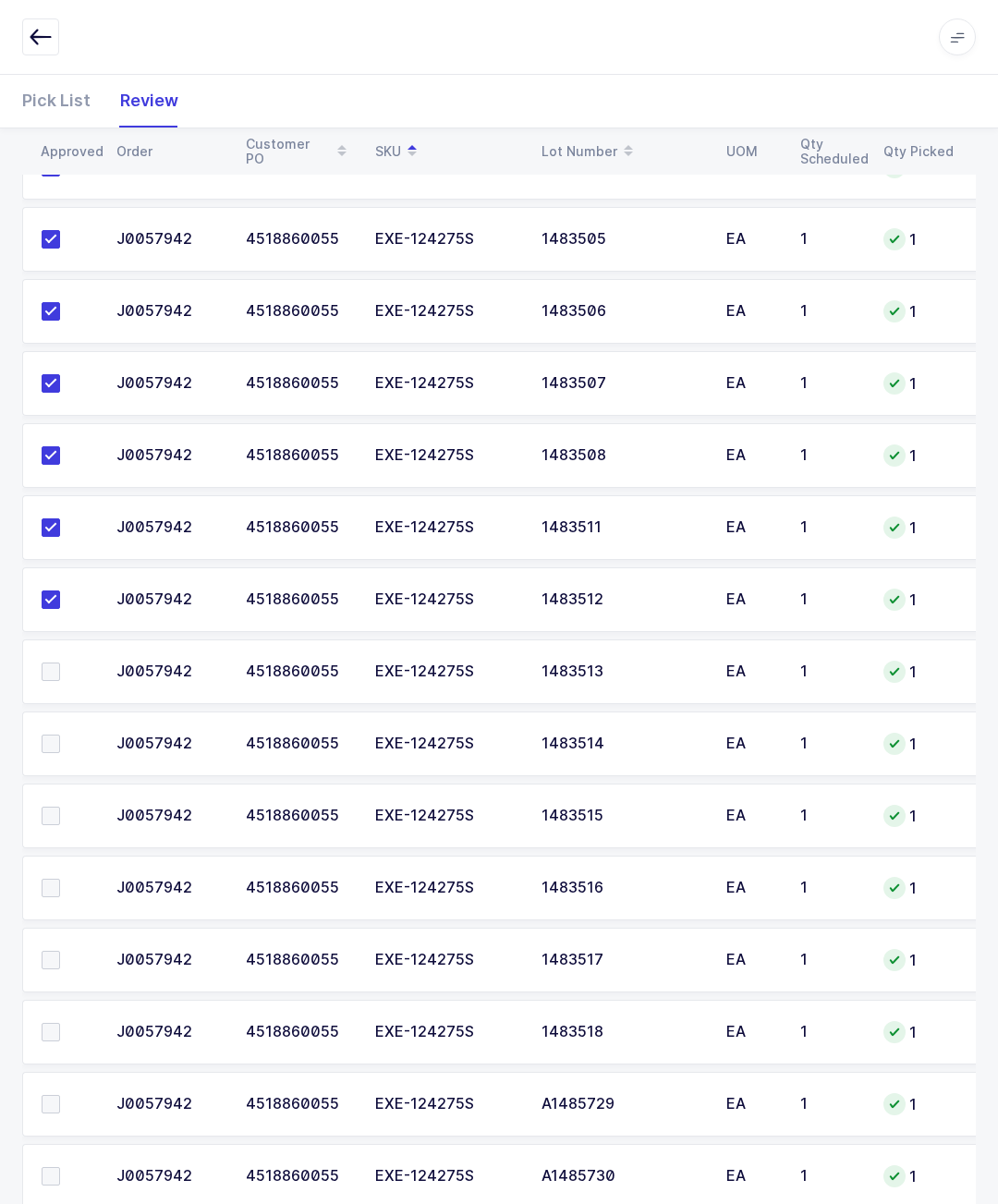 scroll, scrollTop: 4293, scrollLeft: 0, axis: vertical 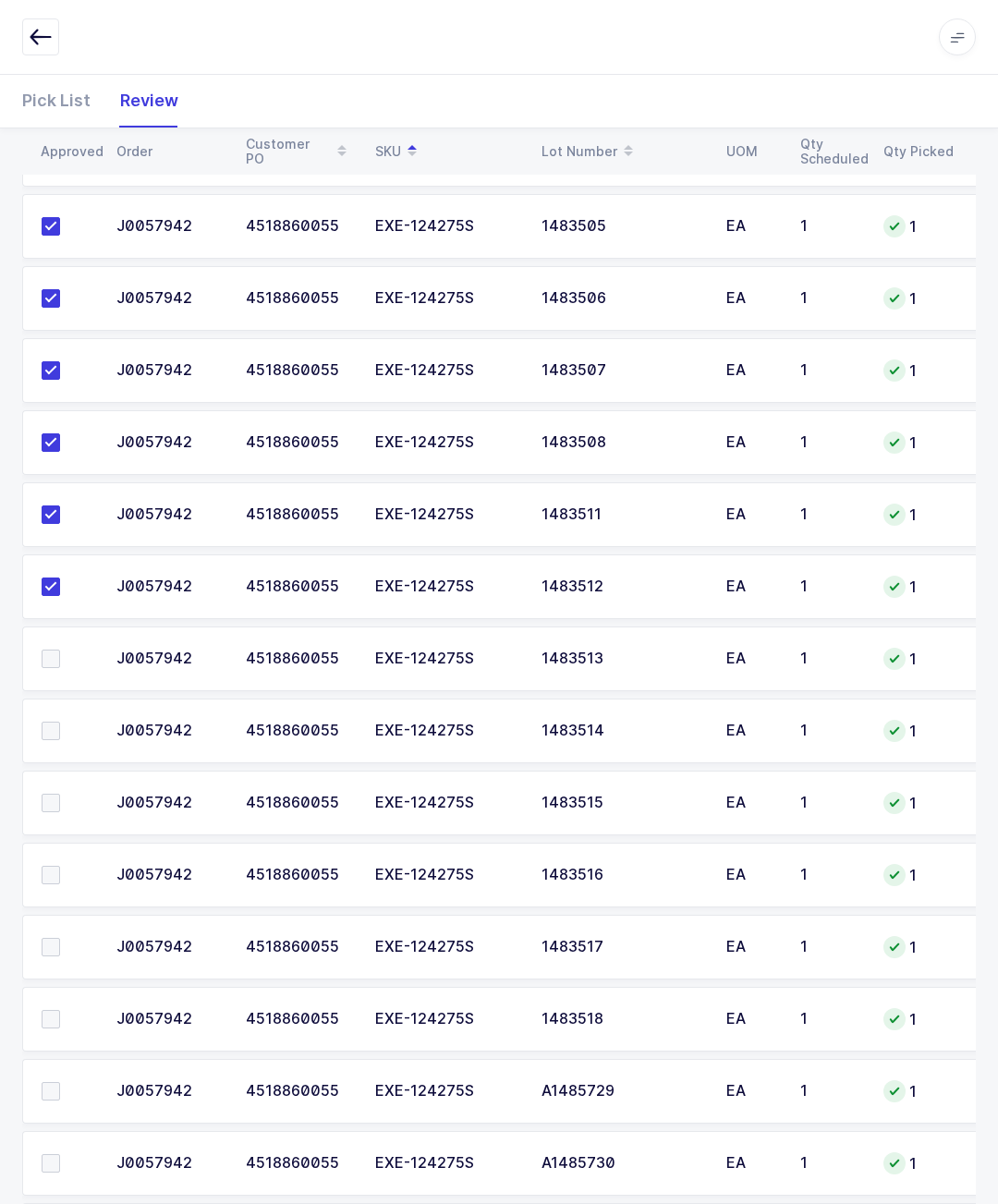 click at bounding box center [67, 659] 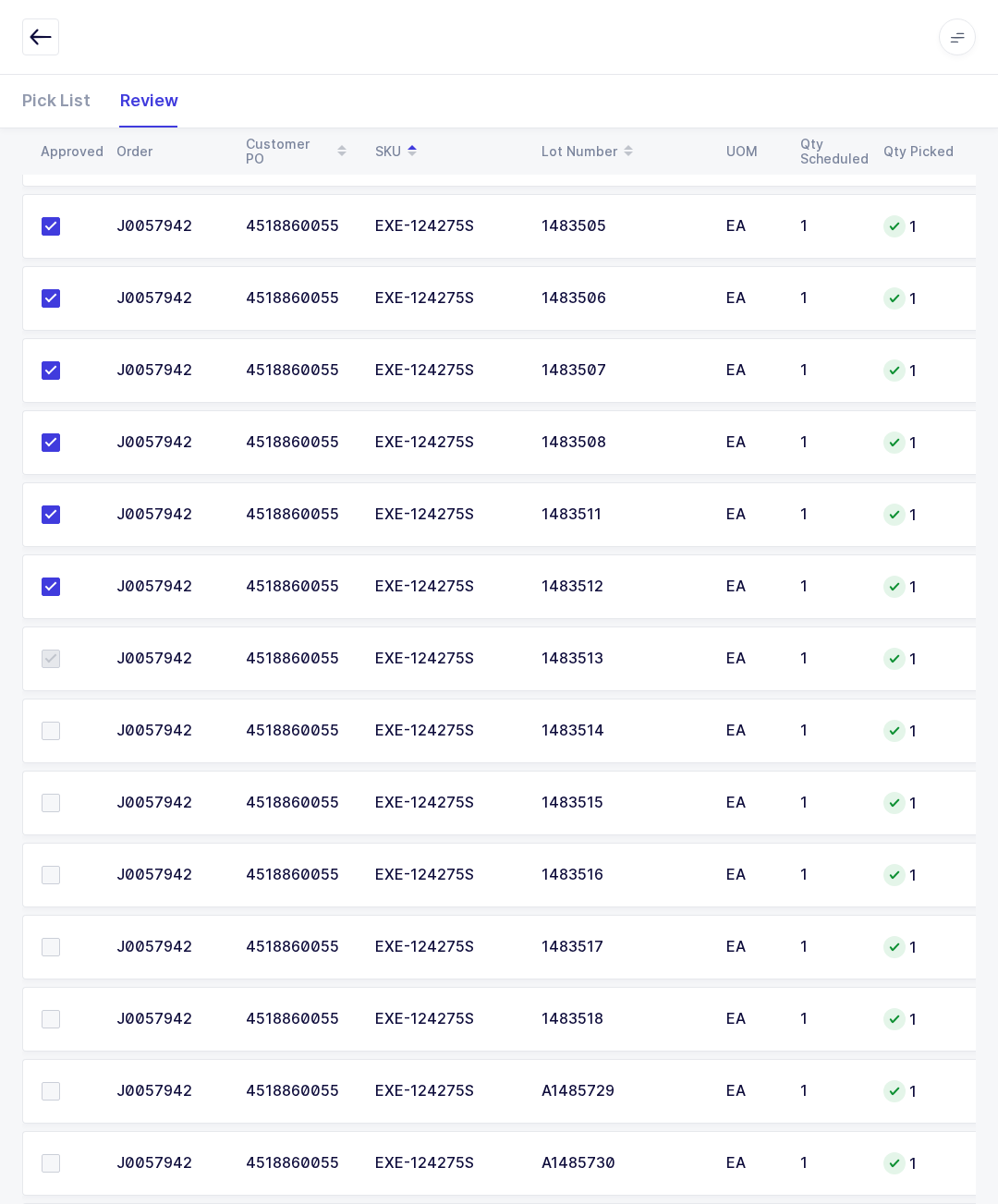 click at bounding box center [67, 731] 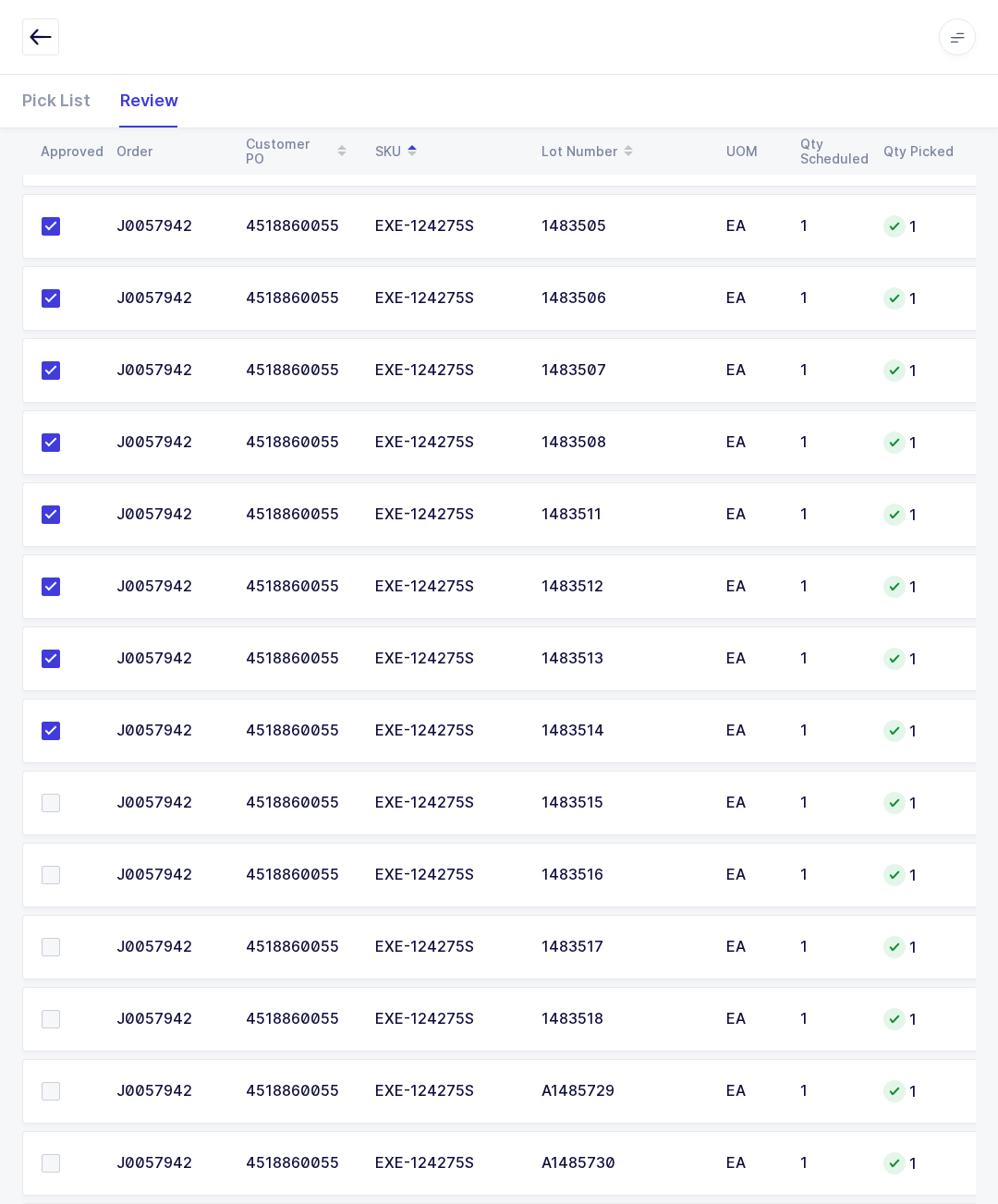 click at bounding box center (64, 803) 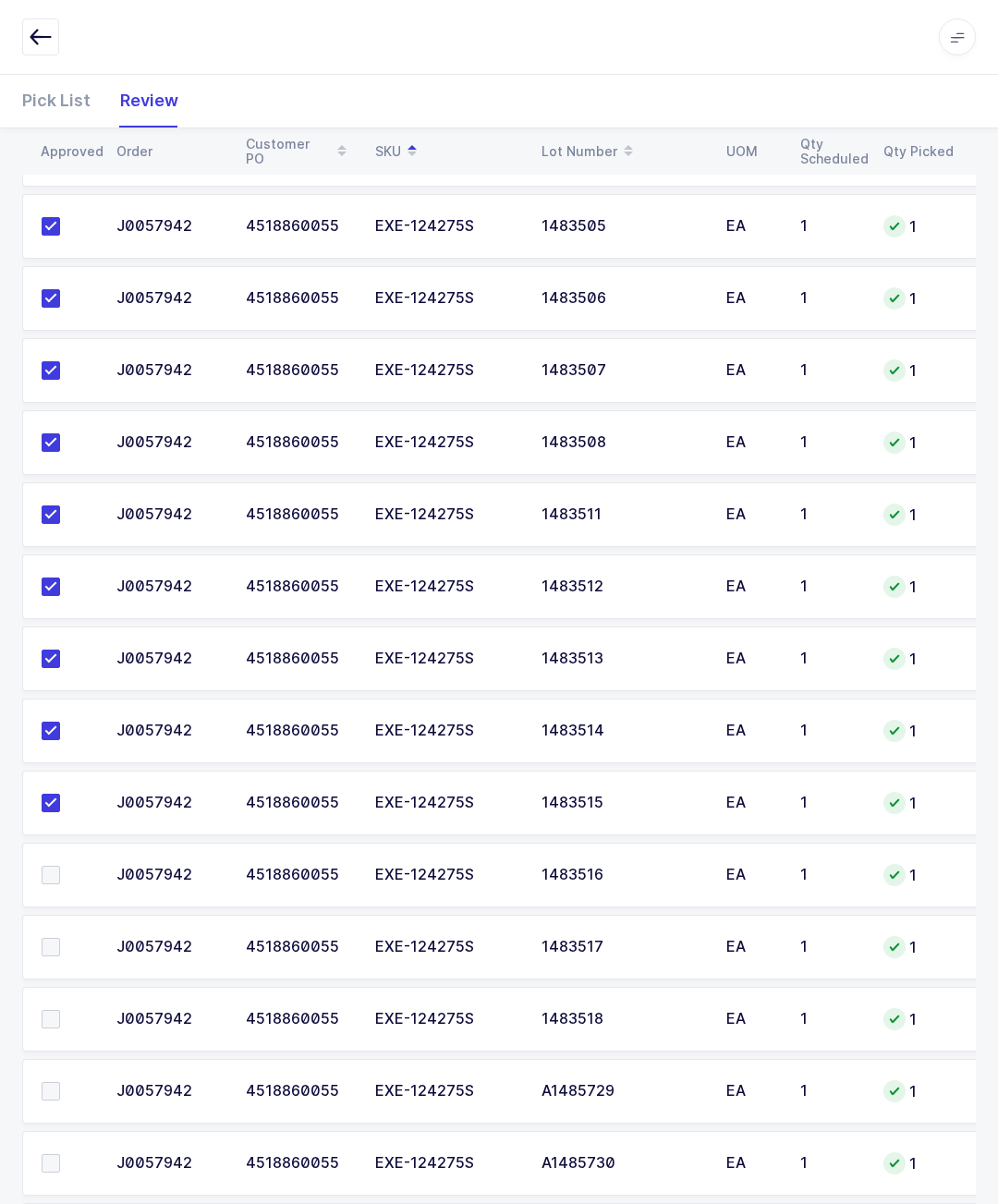 click at bounding box center (67, 875) 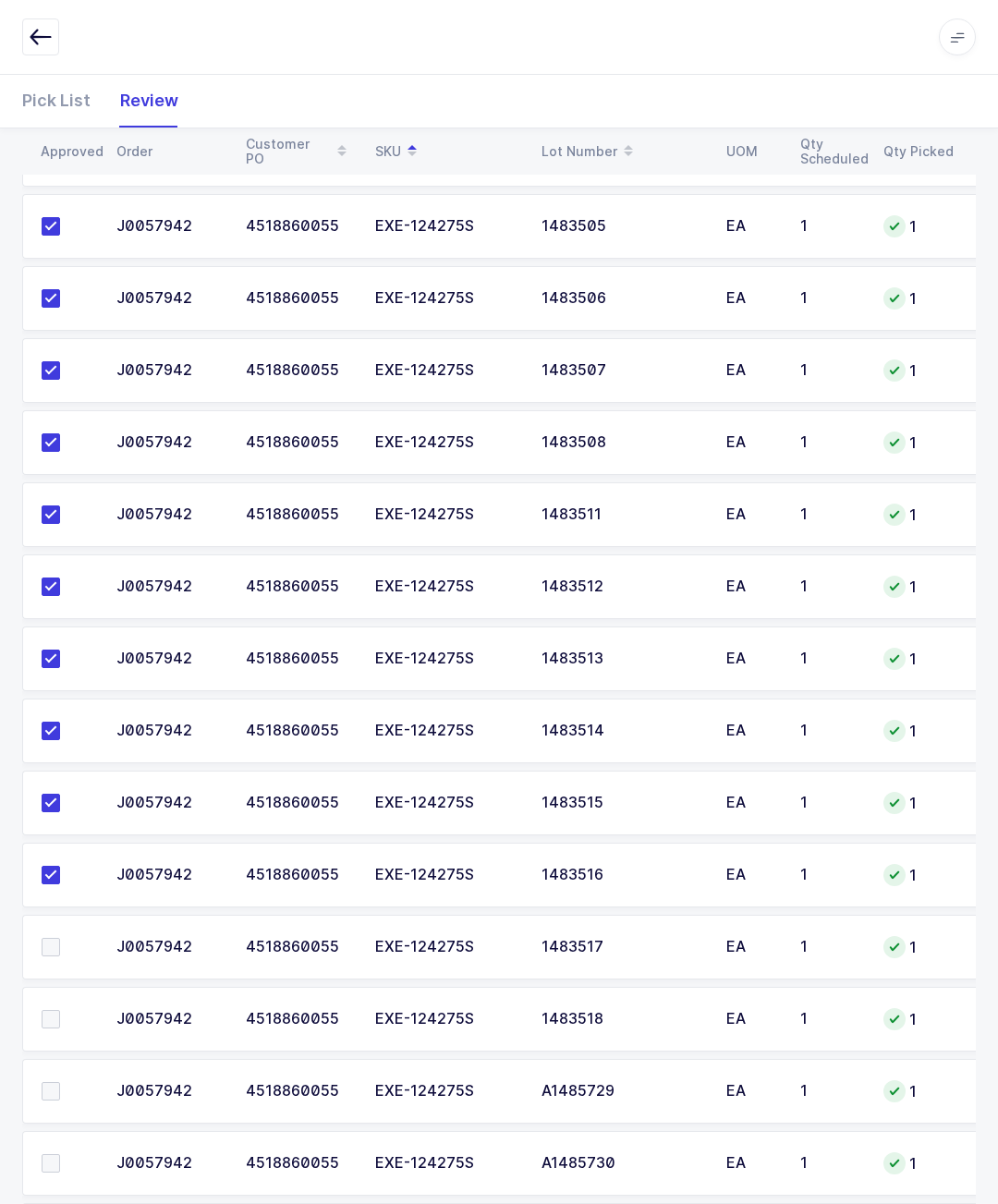 click at bounding box center (67, 947) 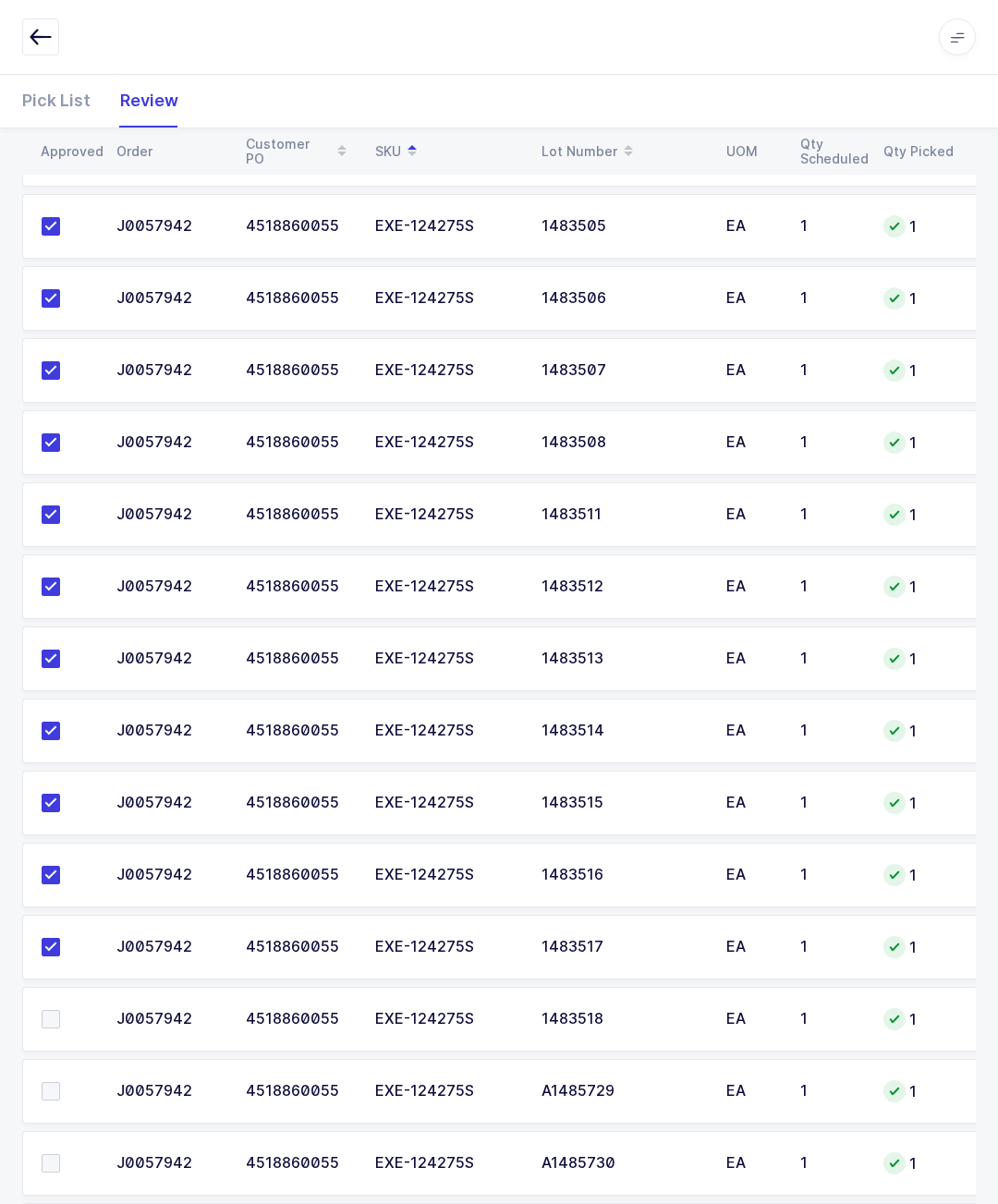 click at bounding box center [64, 1019] 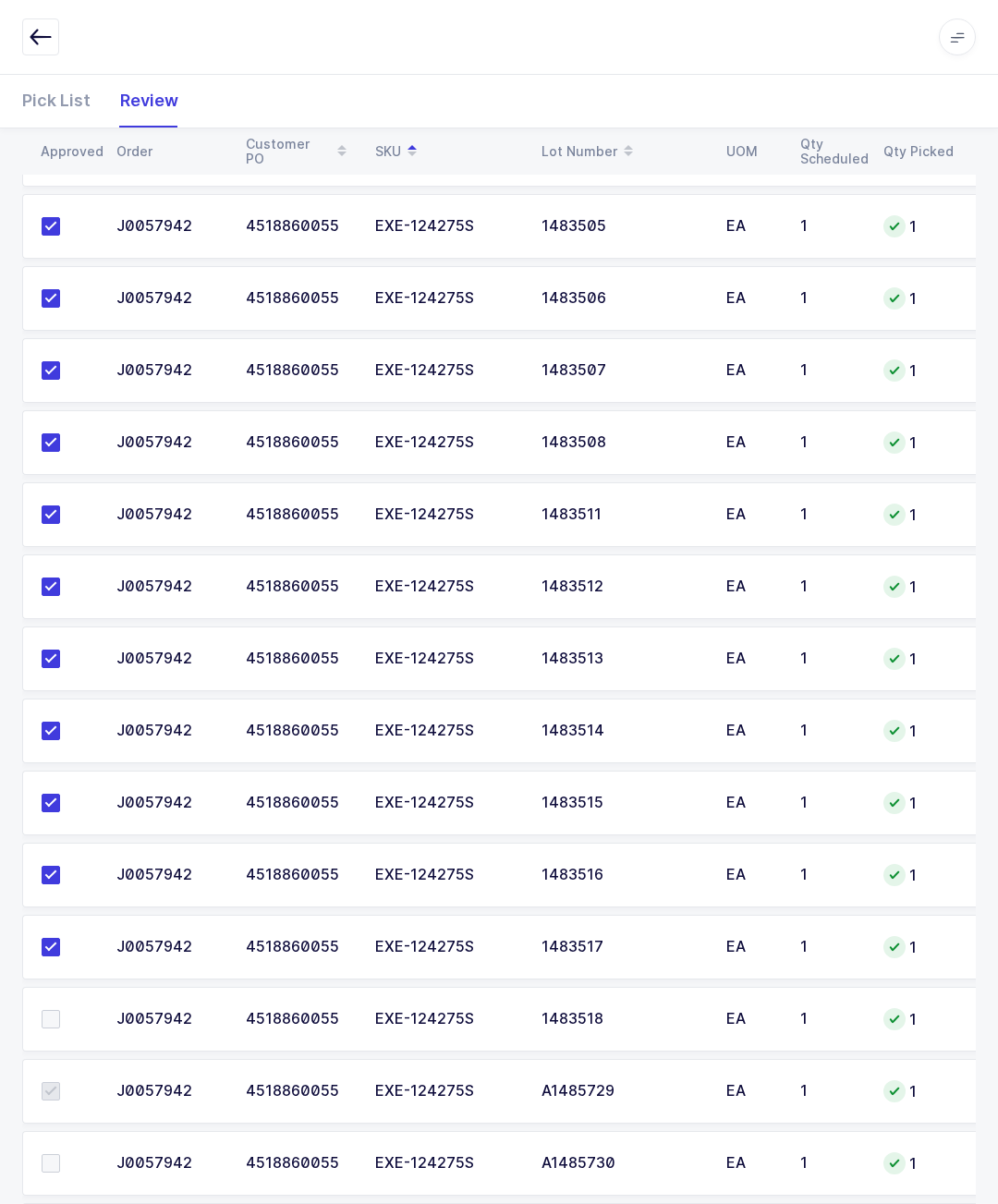click at bounding box center [67, 1163] 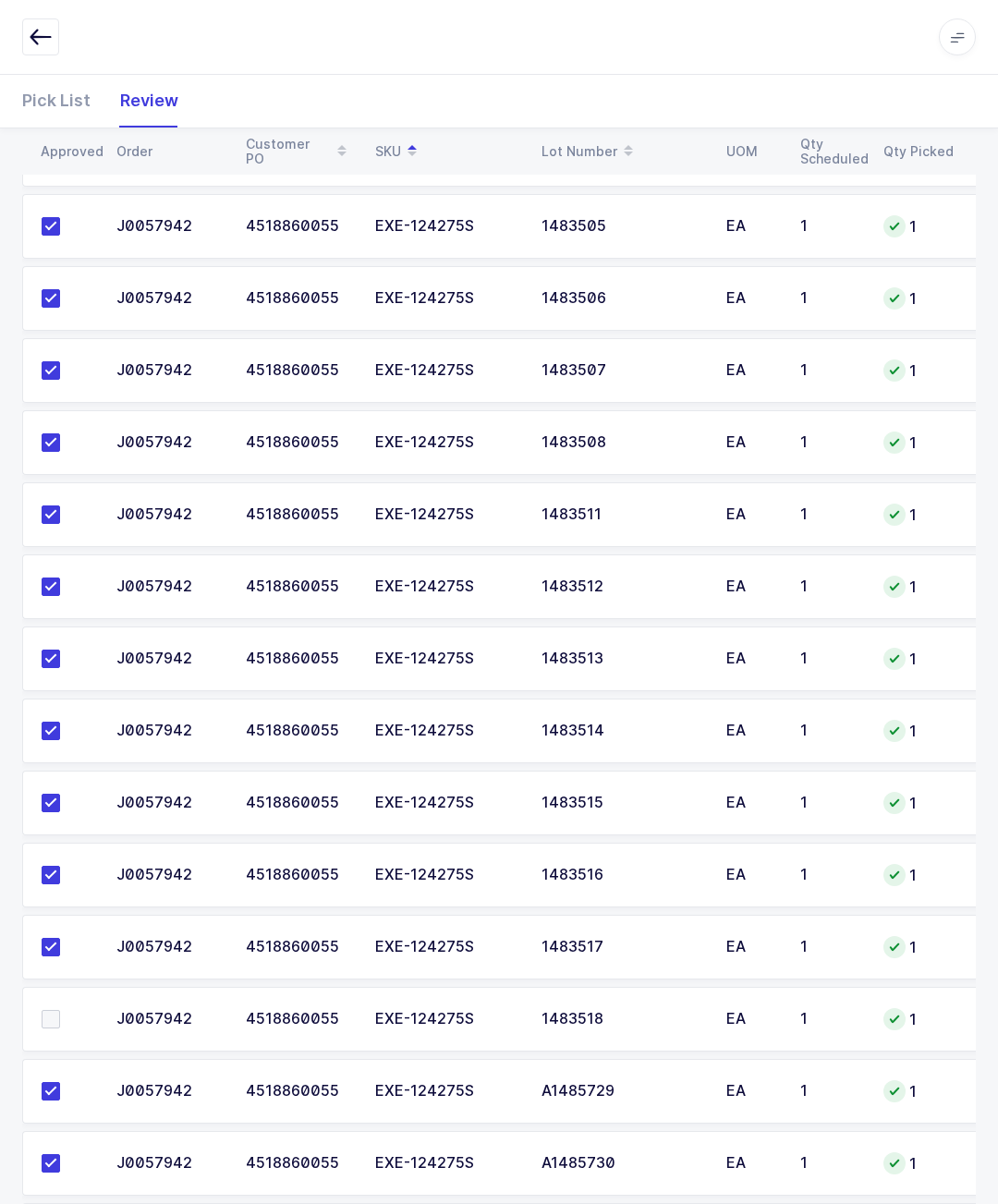click at bounding box center (67, 1235) 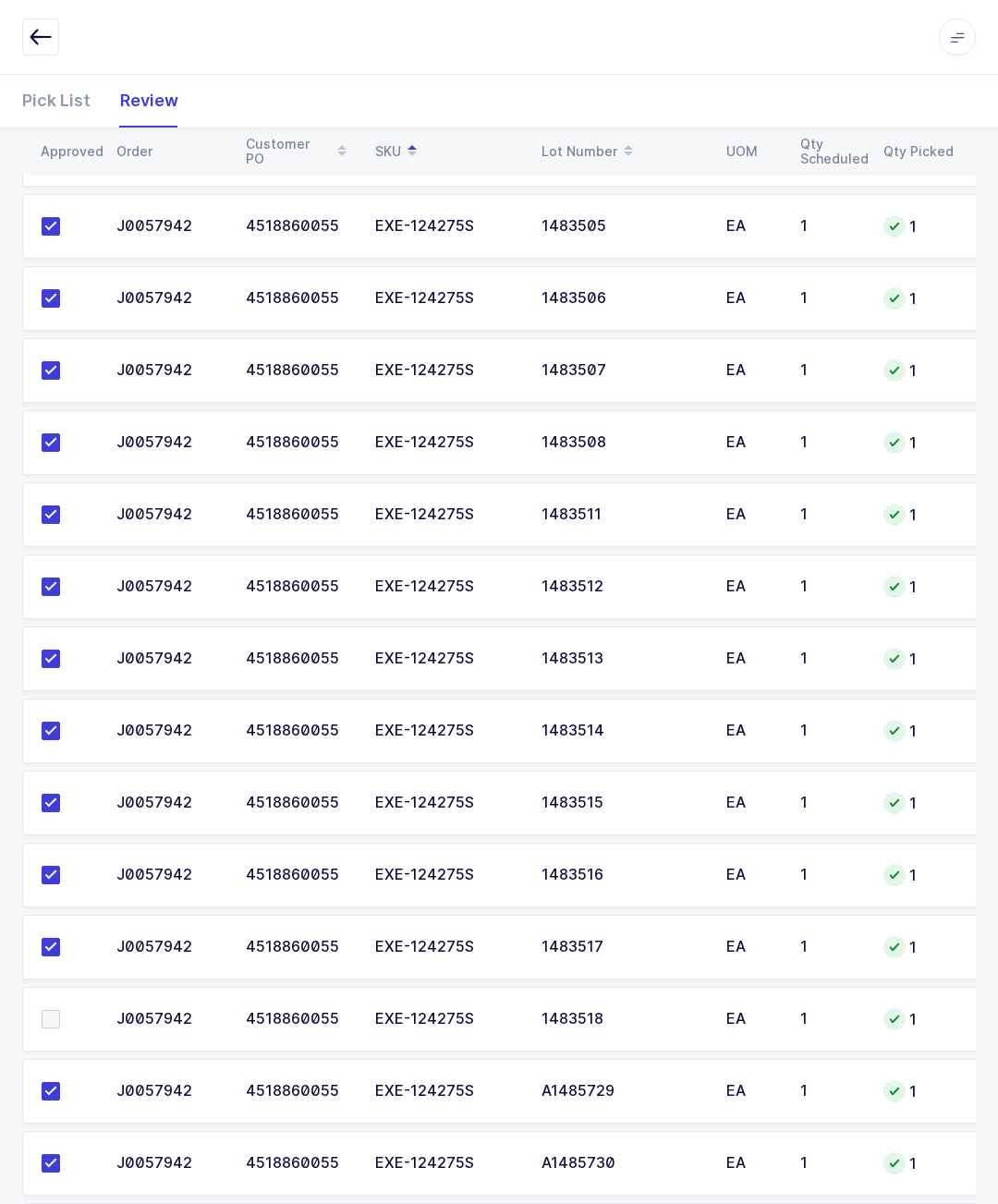 click at bounding box center [67, 1019] 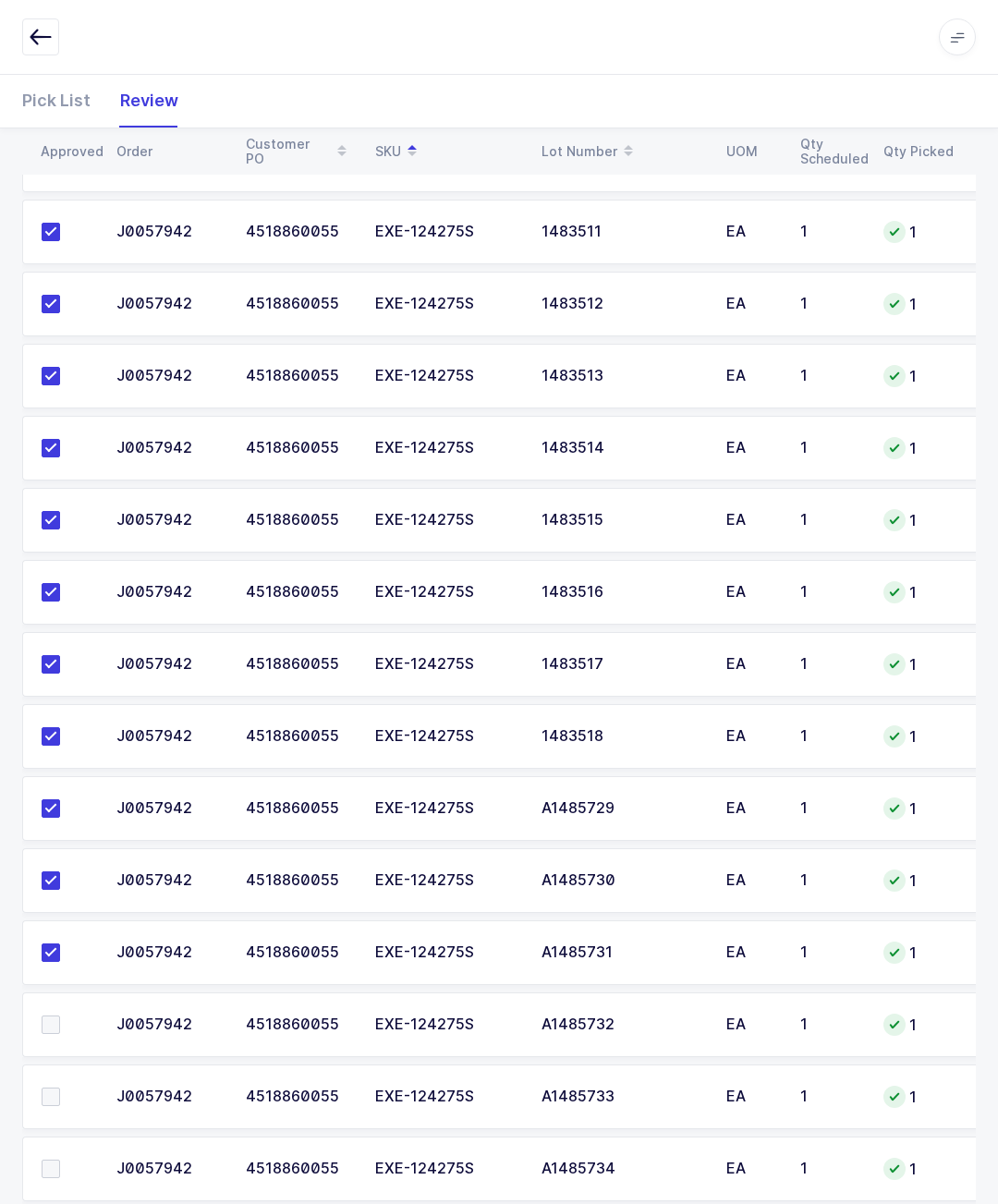 scroll, scrollTop: 4668, scrollLeft: 0, axis: vertical 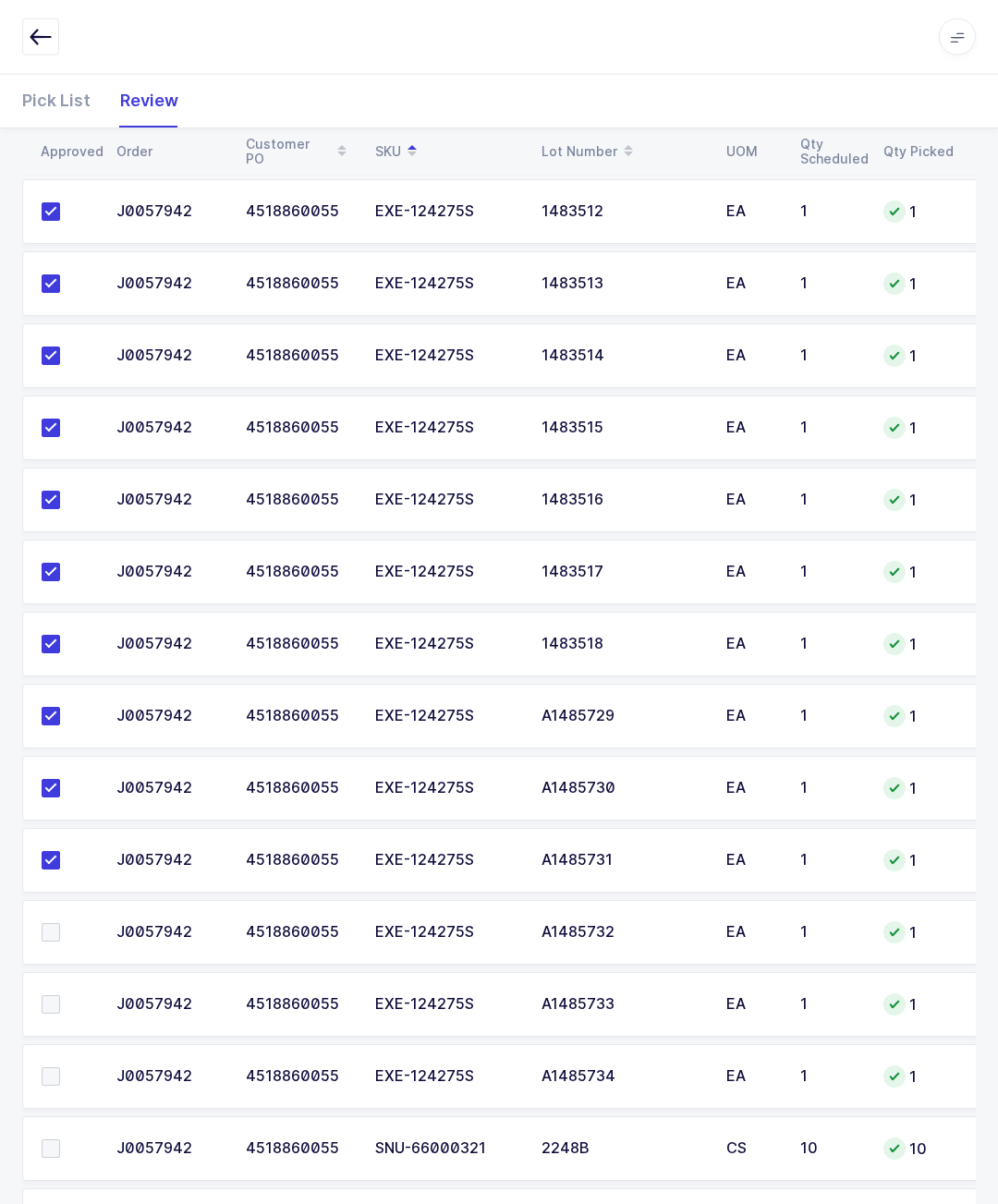 click at bounding box center (51, 1076) 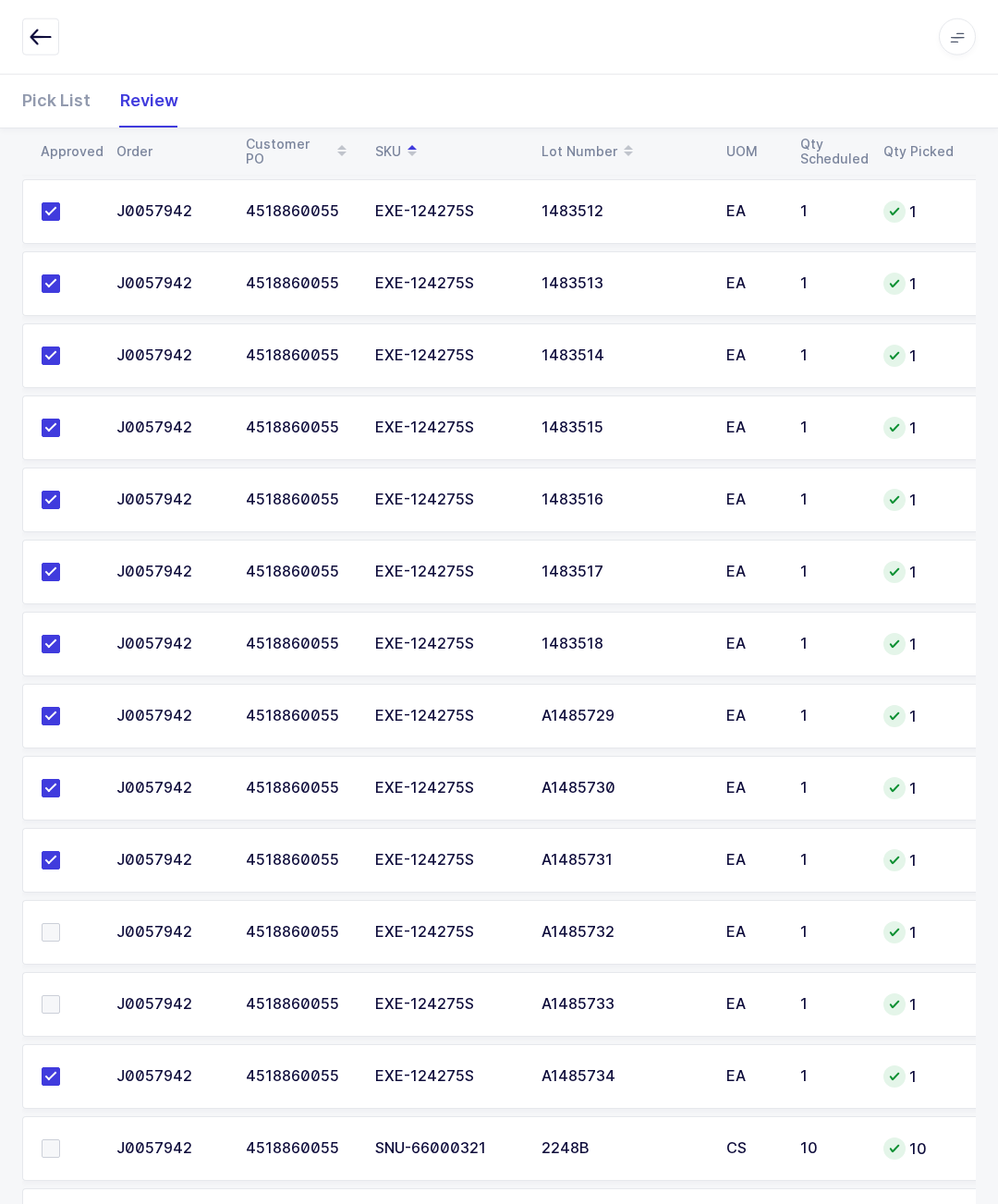 click at bounding box center [67, 1004] 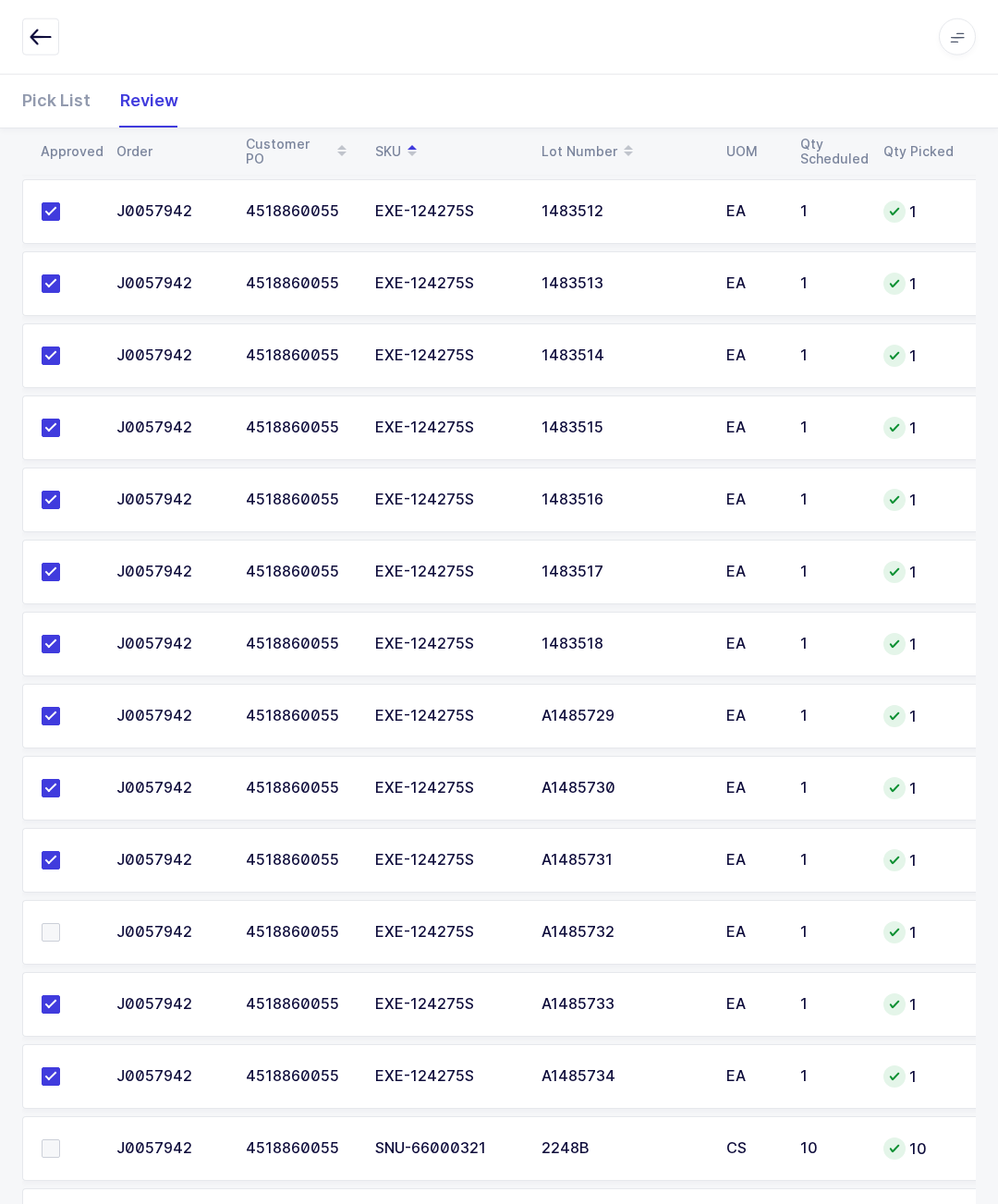 click at bounding box center [67, 932] 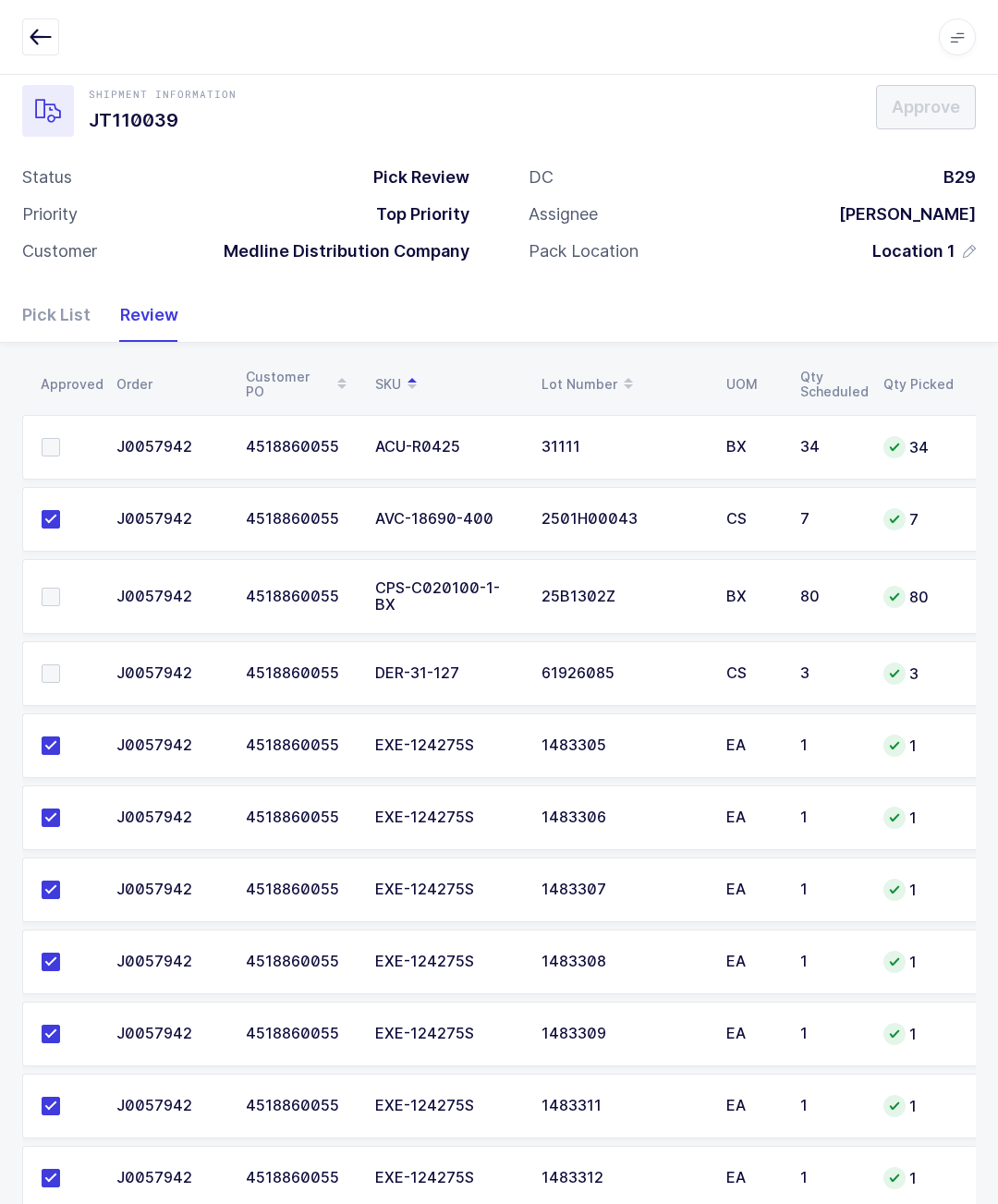 scroll, scrollTop: 25, scrollLeft: 0, axis: vertical 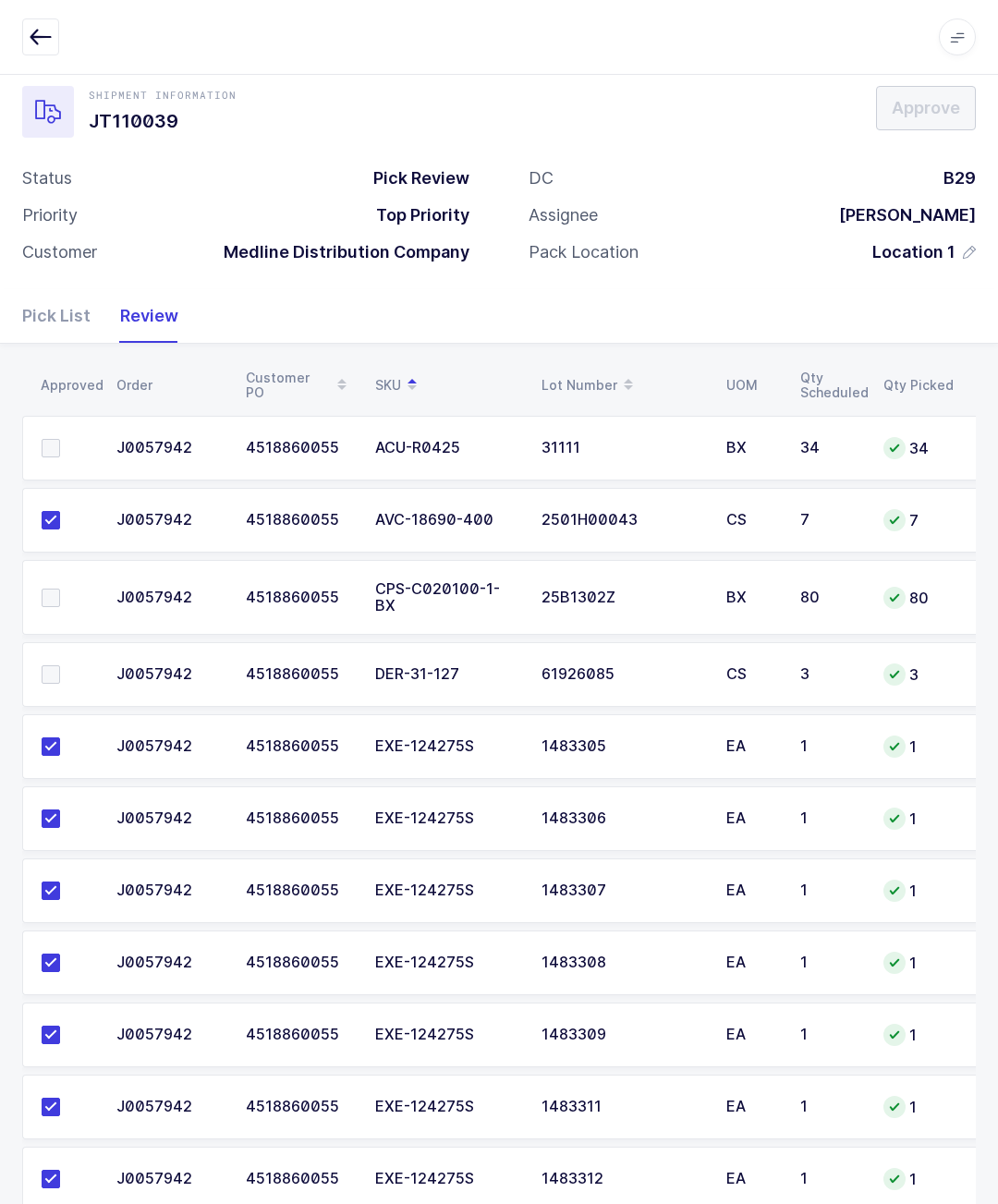 click at bounding box center [67, 448] 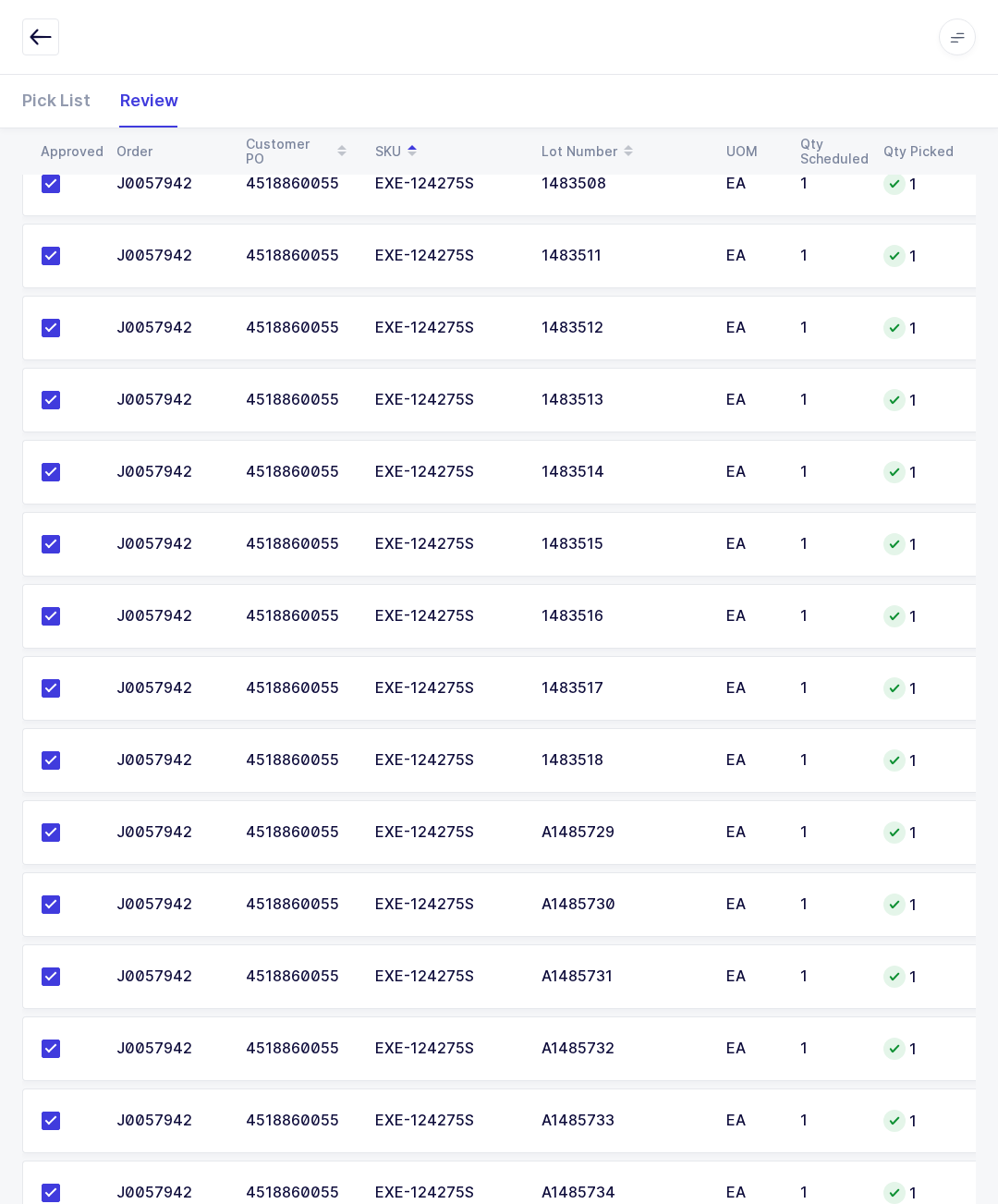 scroll, scrollTop: 4668, scrollLeft: 0, axis: vertical 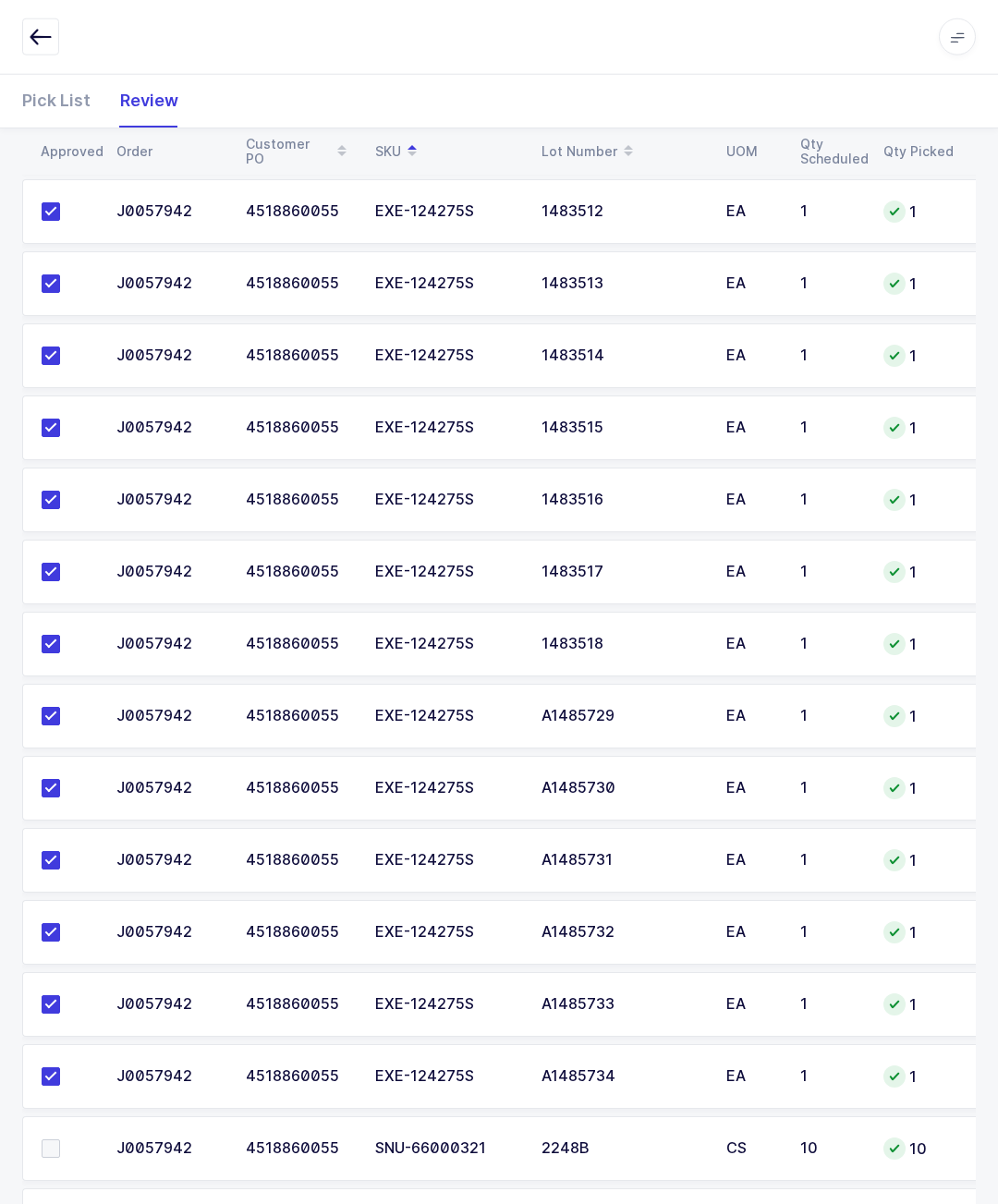 click at bounding box center [64, 1221] 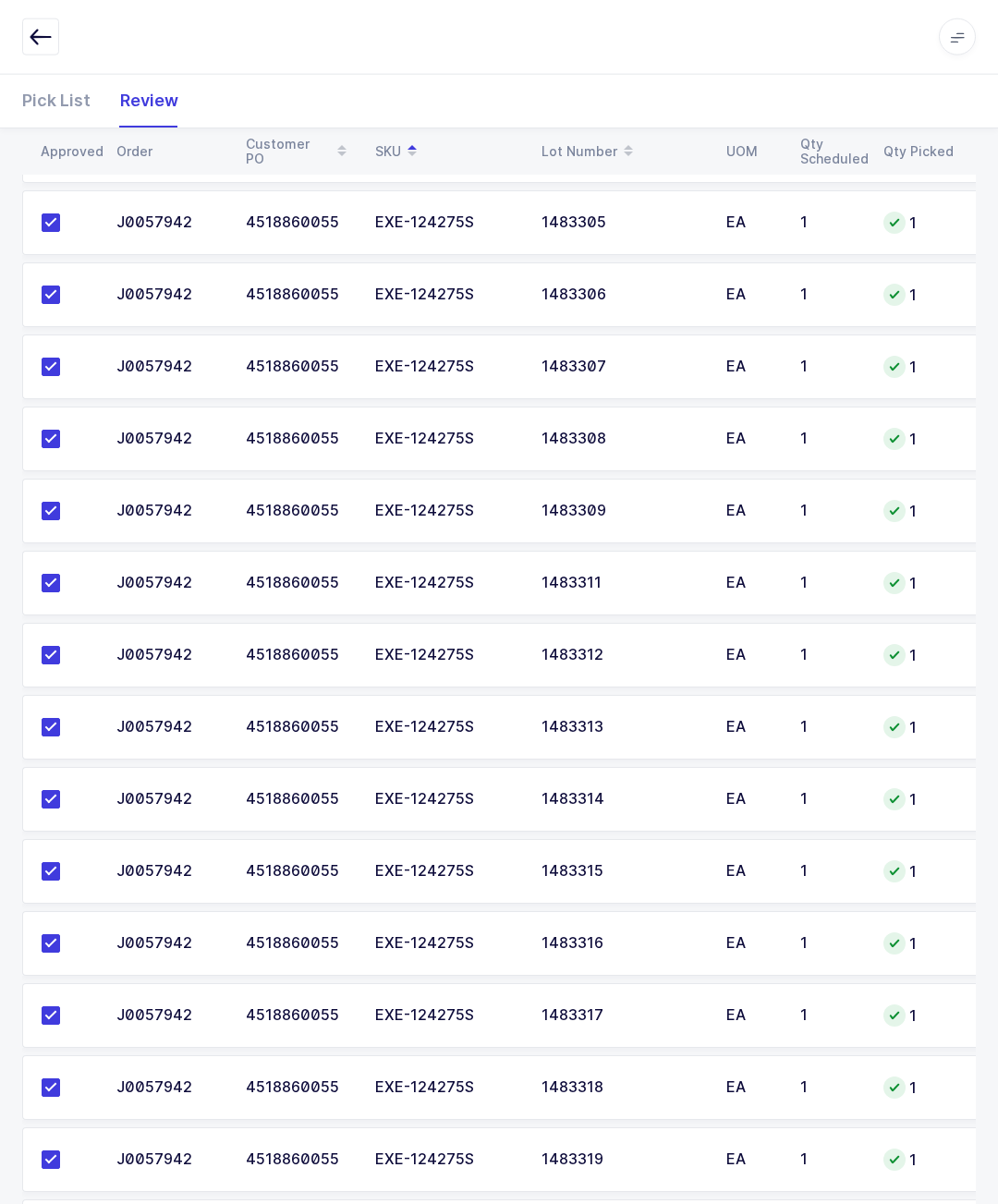 scroll, scrollTop: 0, scrollLeft: 0, axis: both 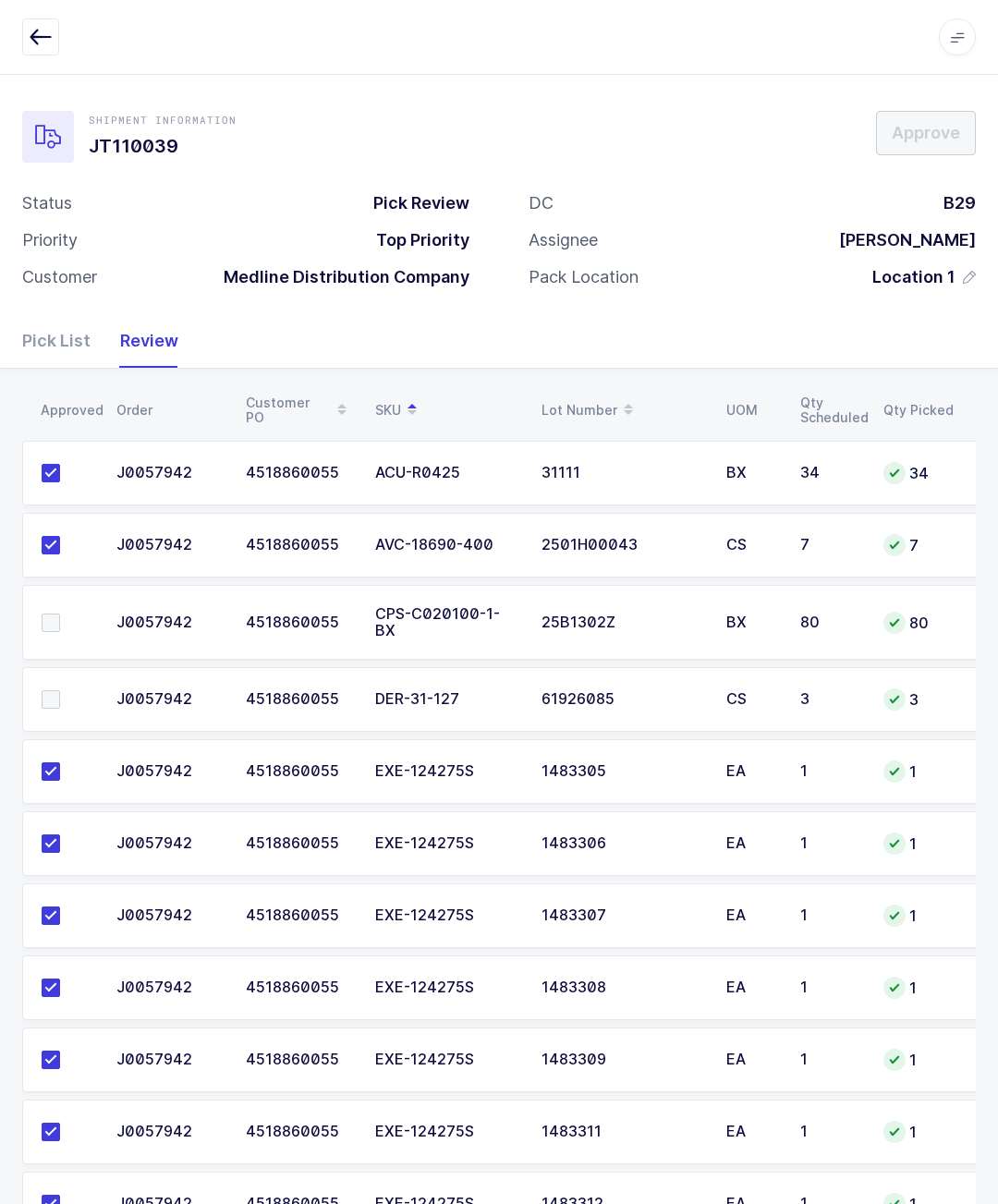 click at bounding box center (67, 699) 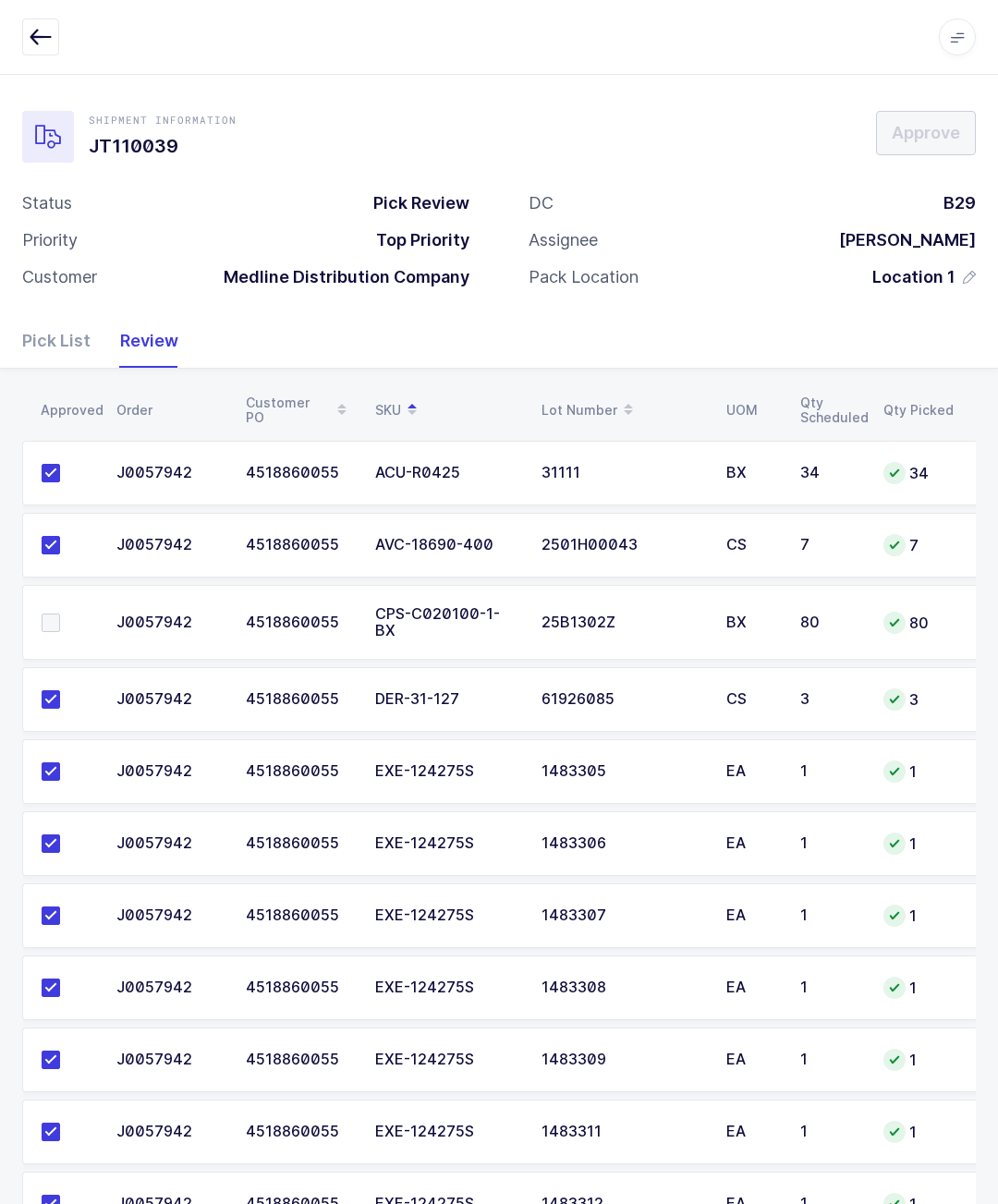 click at bounding box center (41, 37) 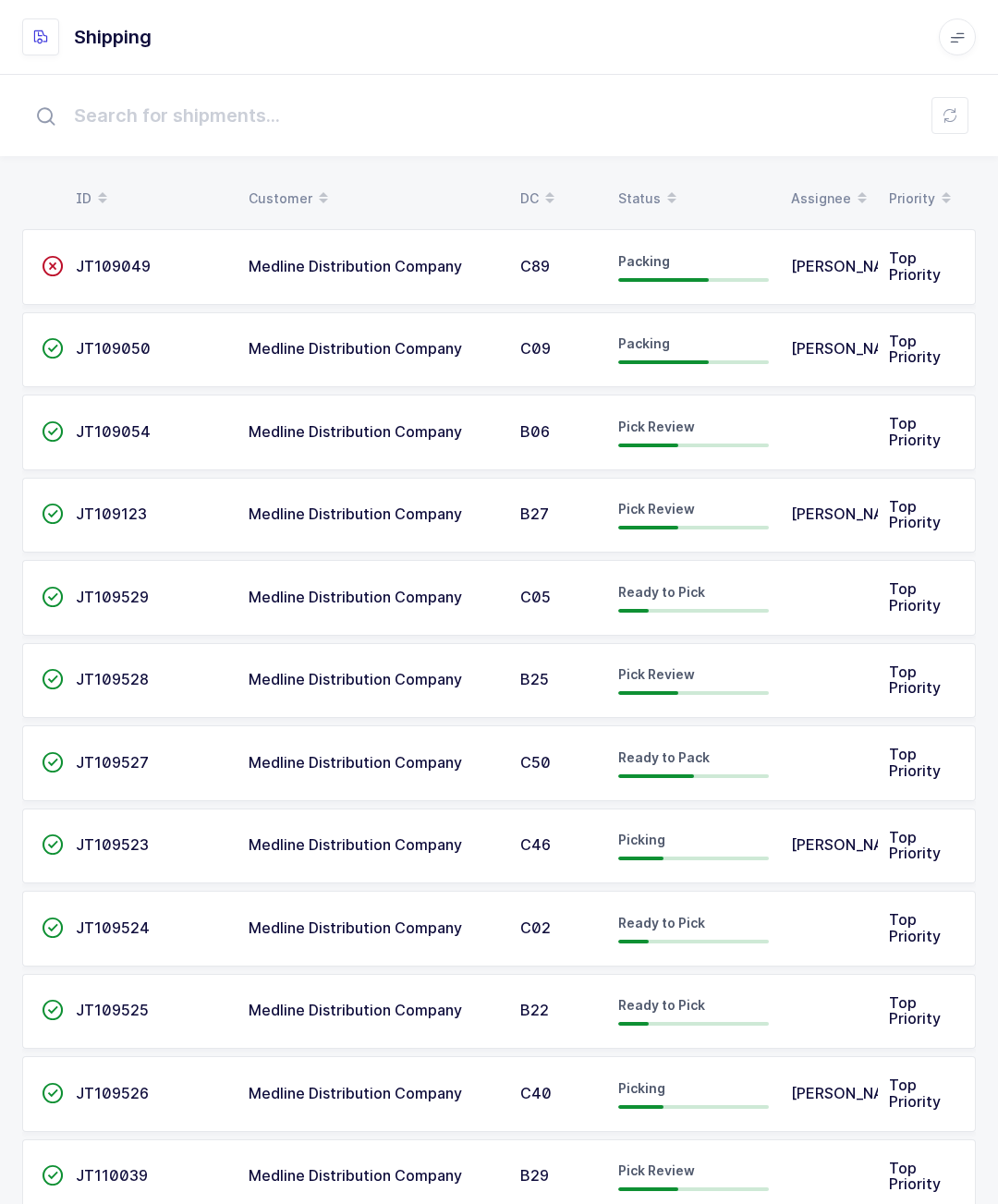 click at bounding box center [672, 192] 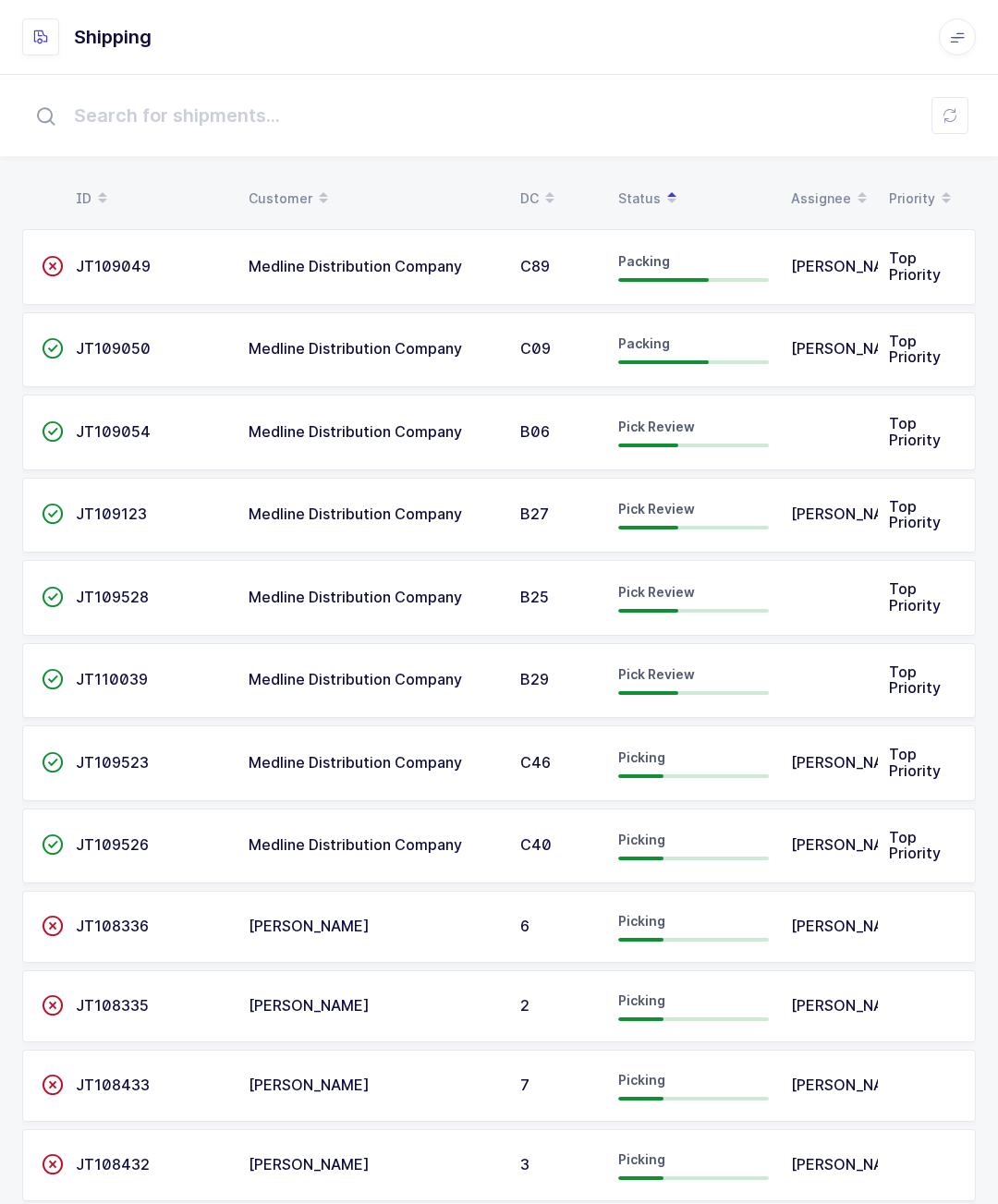 click on "Pick Review" at bounding box center (693, 681) 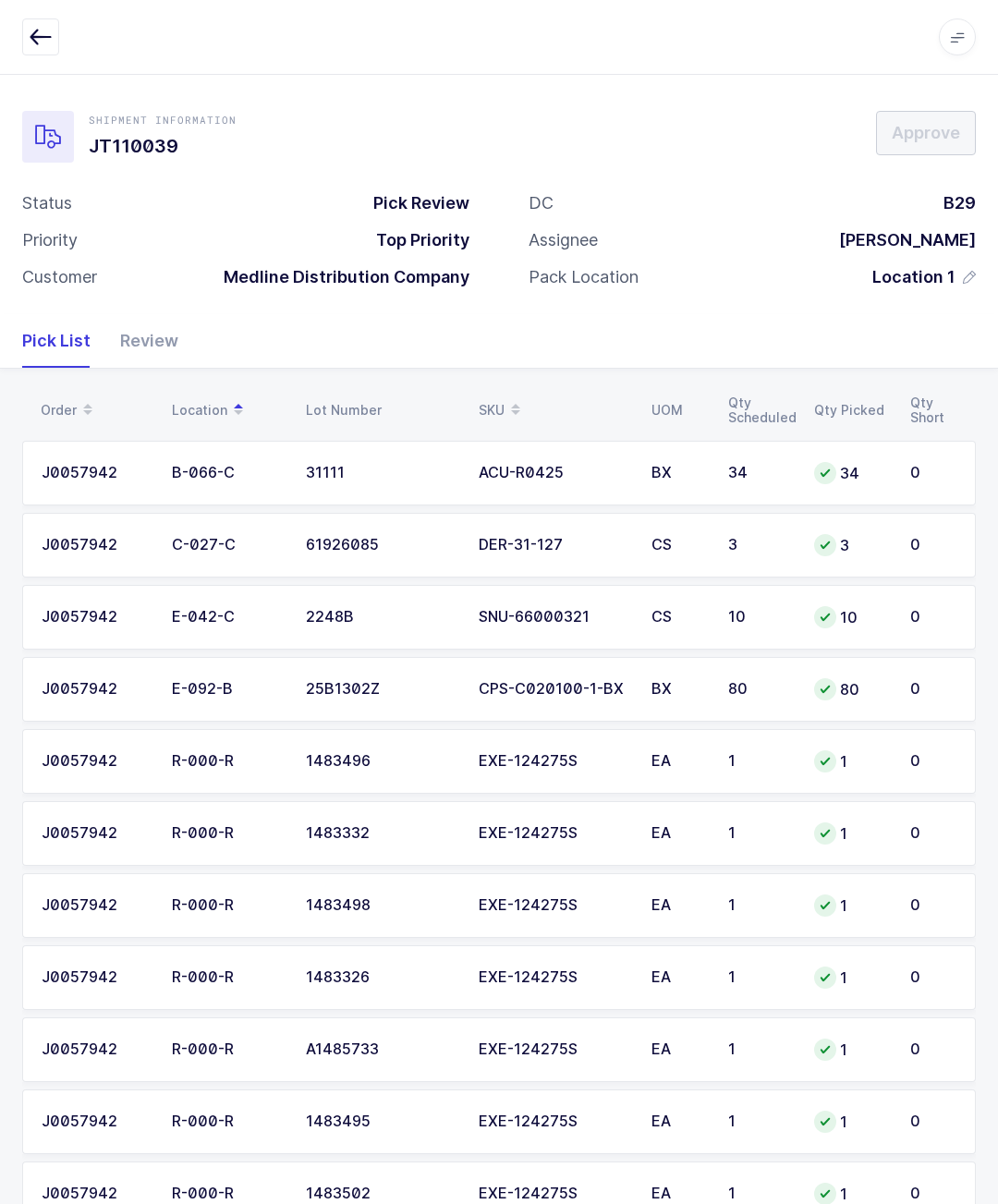 click on "Review" at bounding box center (141, 341) 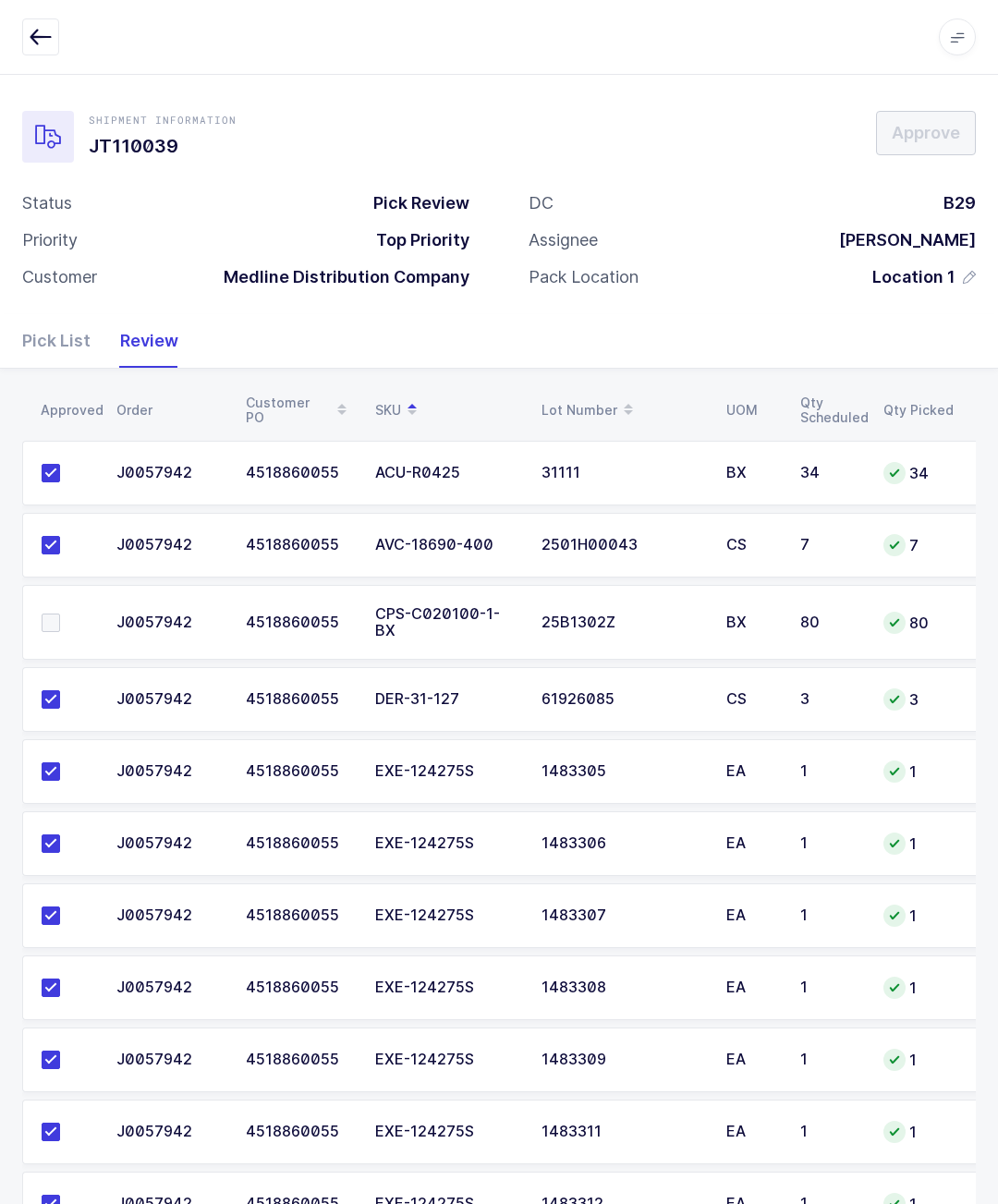 click at bounding box center (51, 623) 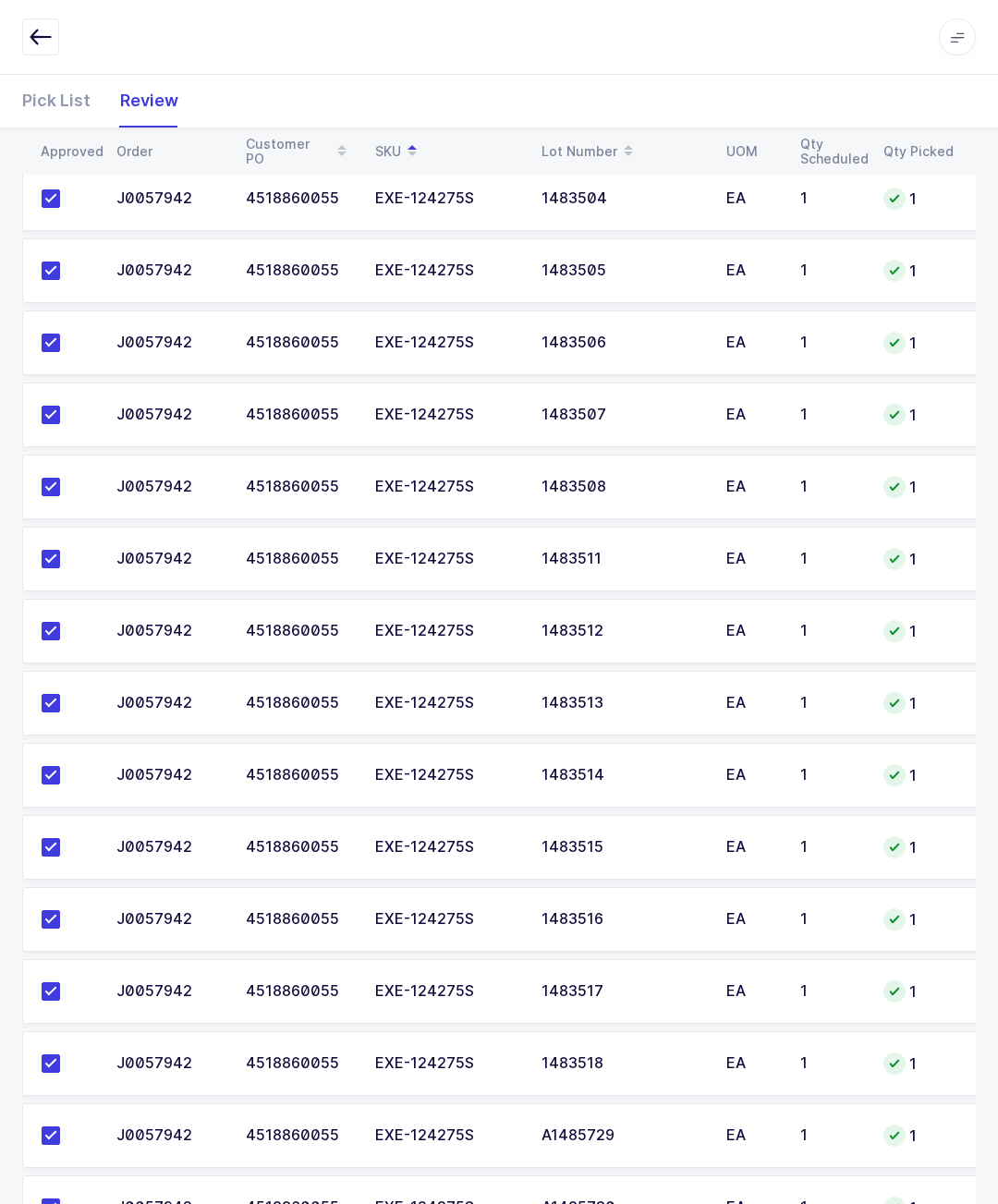 scroll, scrollTop: 4668, scrollLeft: 0, axis: vertical 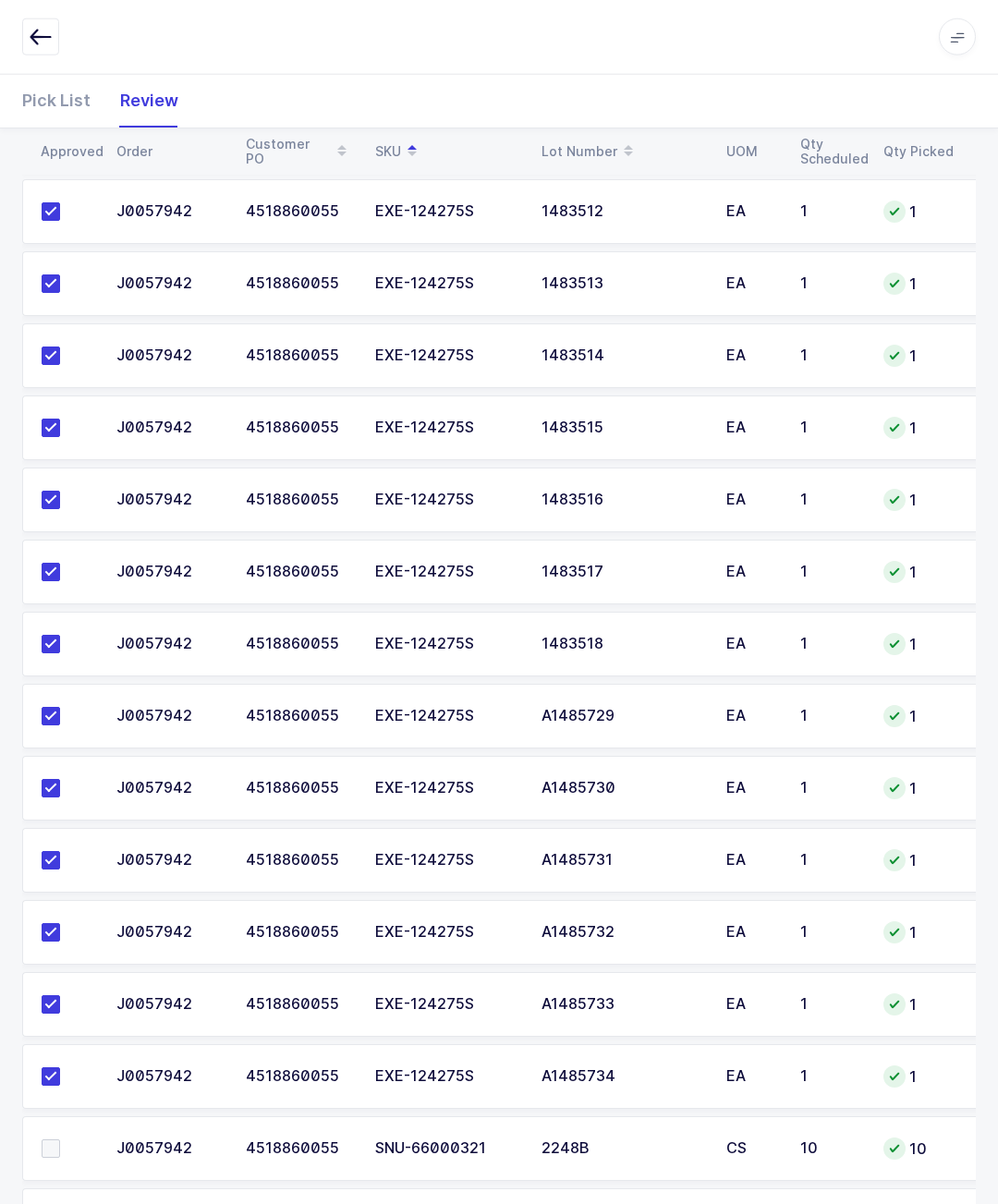 click at bounding box center (64, 1149) 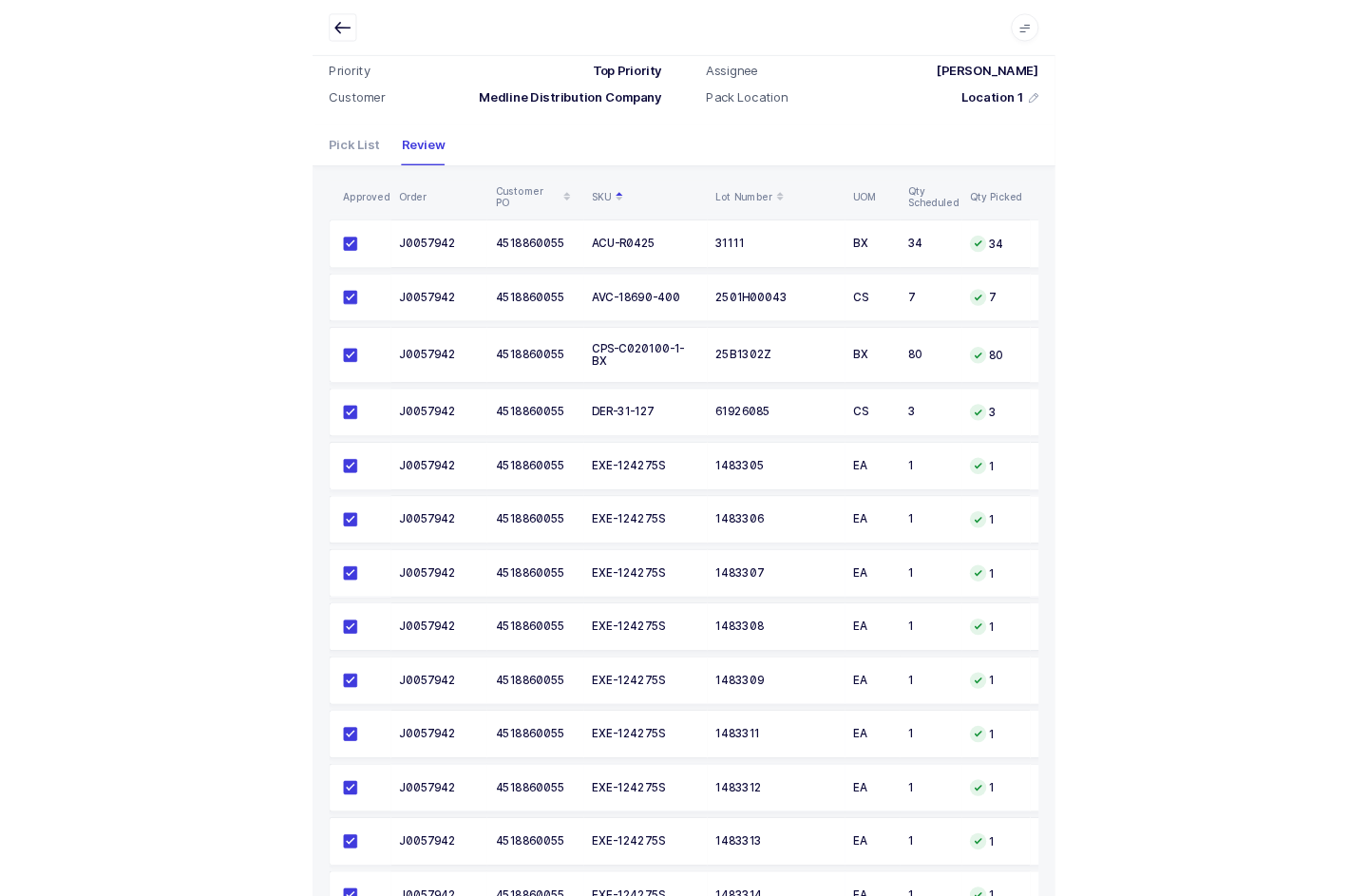 scroll, scrollTop: 0, scrollLeft: 0, axis: both 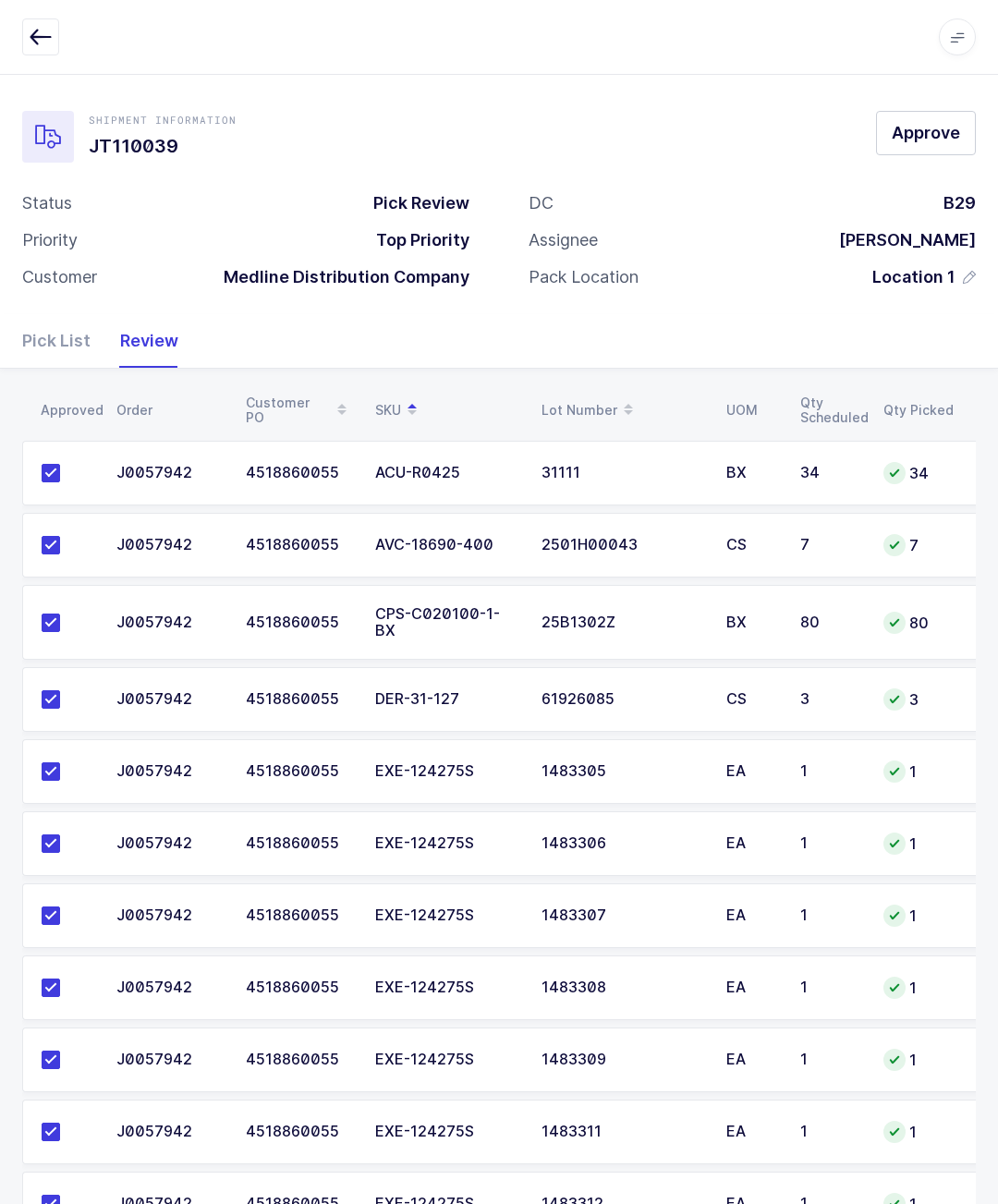click on "Approve" at bounding box center [926, 132] 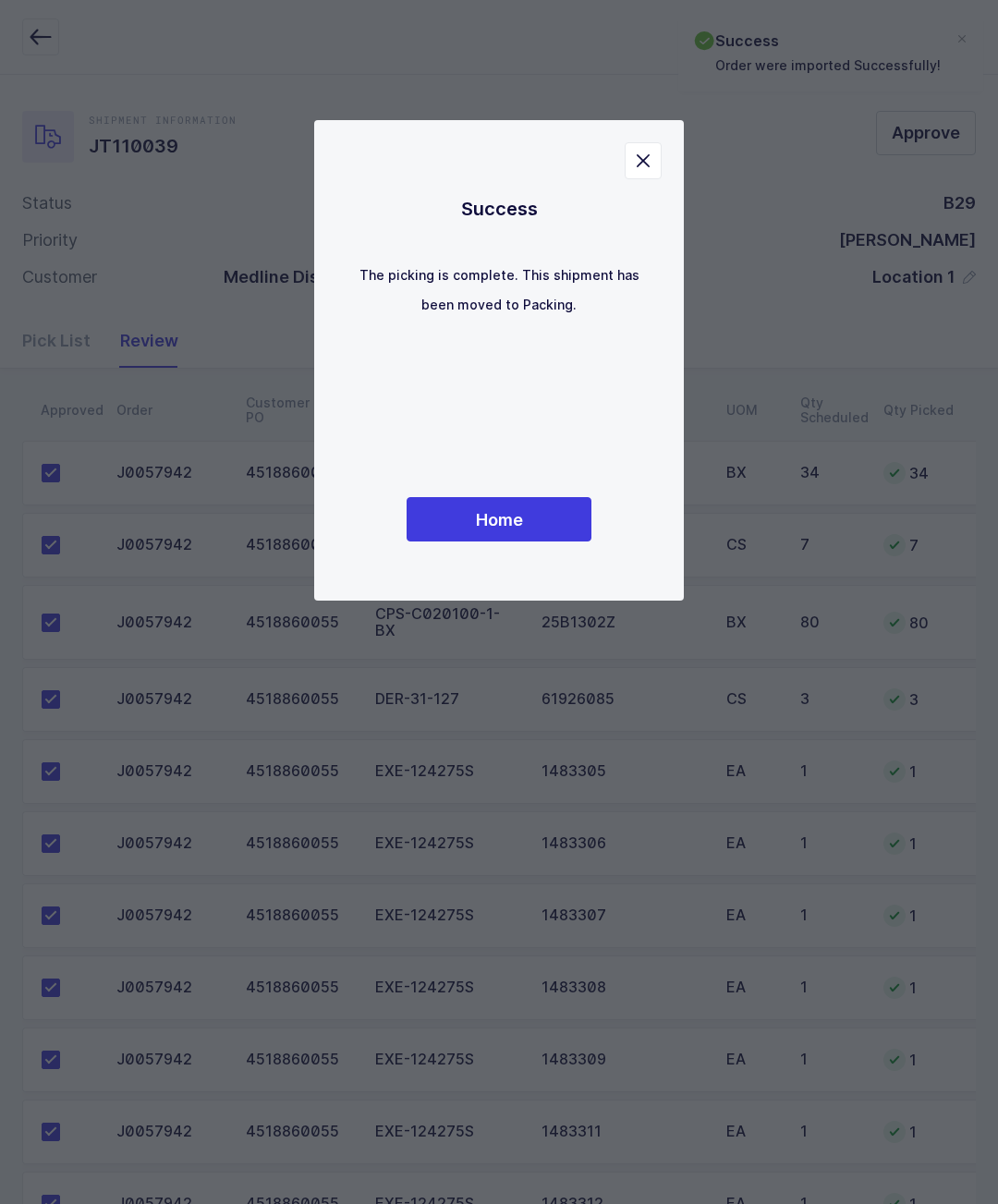 click on "Success   The picking is complete. This shipment has been moved to Packing.
Home
Enter Your Pin           1 2 3 4 5 6 7 8 9   Clear   0   Cancel" at bounding box center (499, 360) 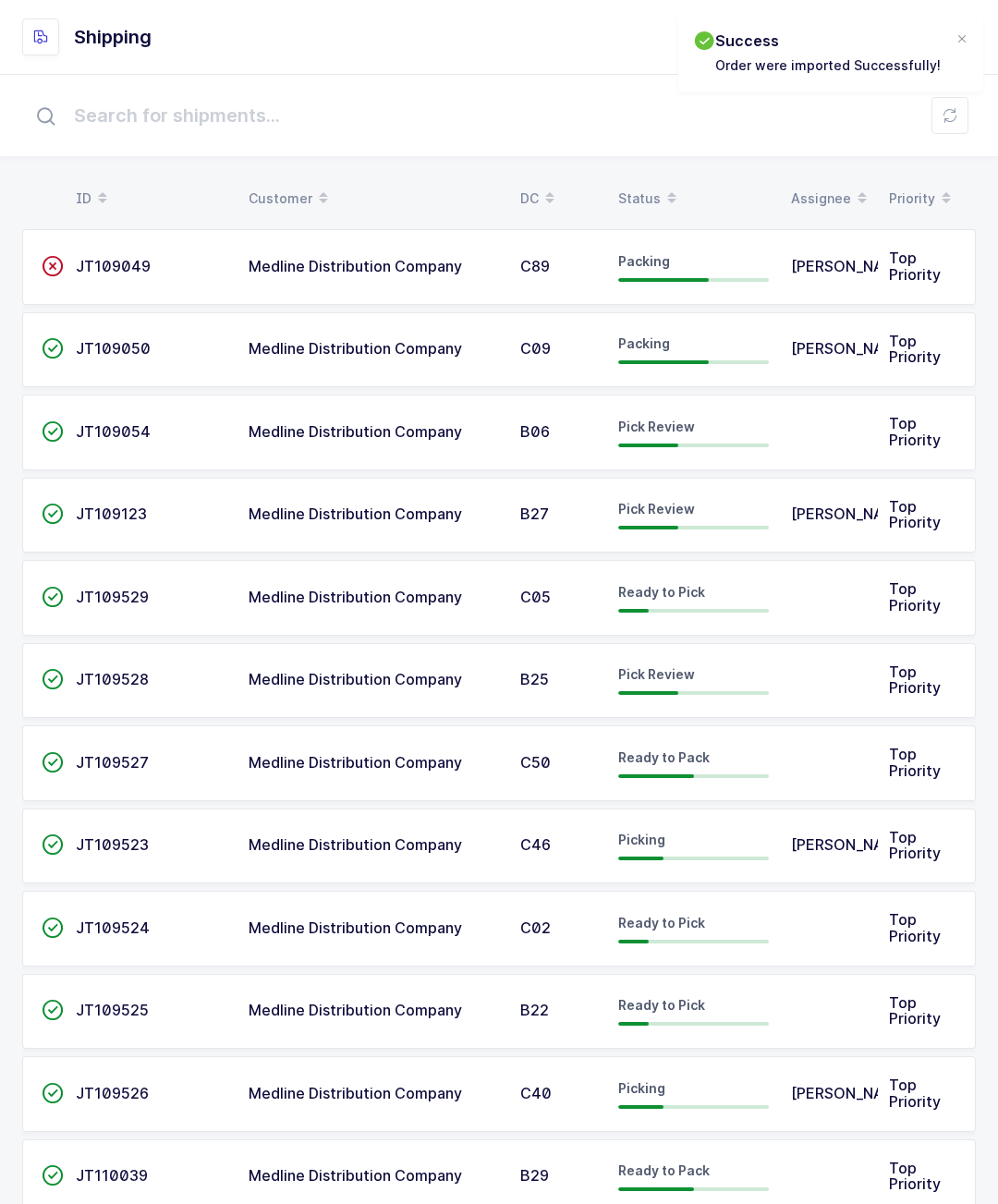 click on "Status" at bounding box center [693, 199] 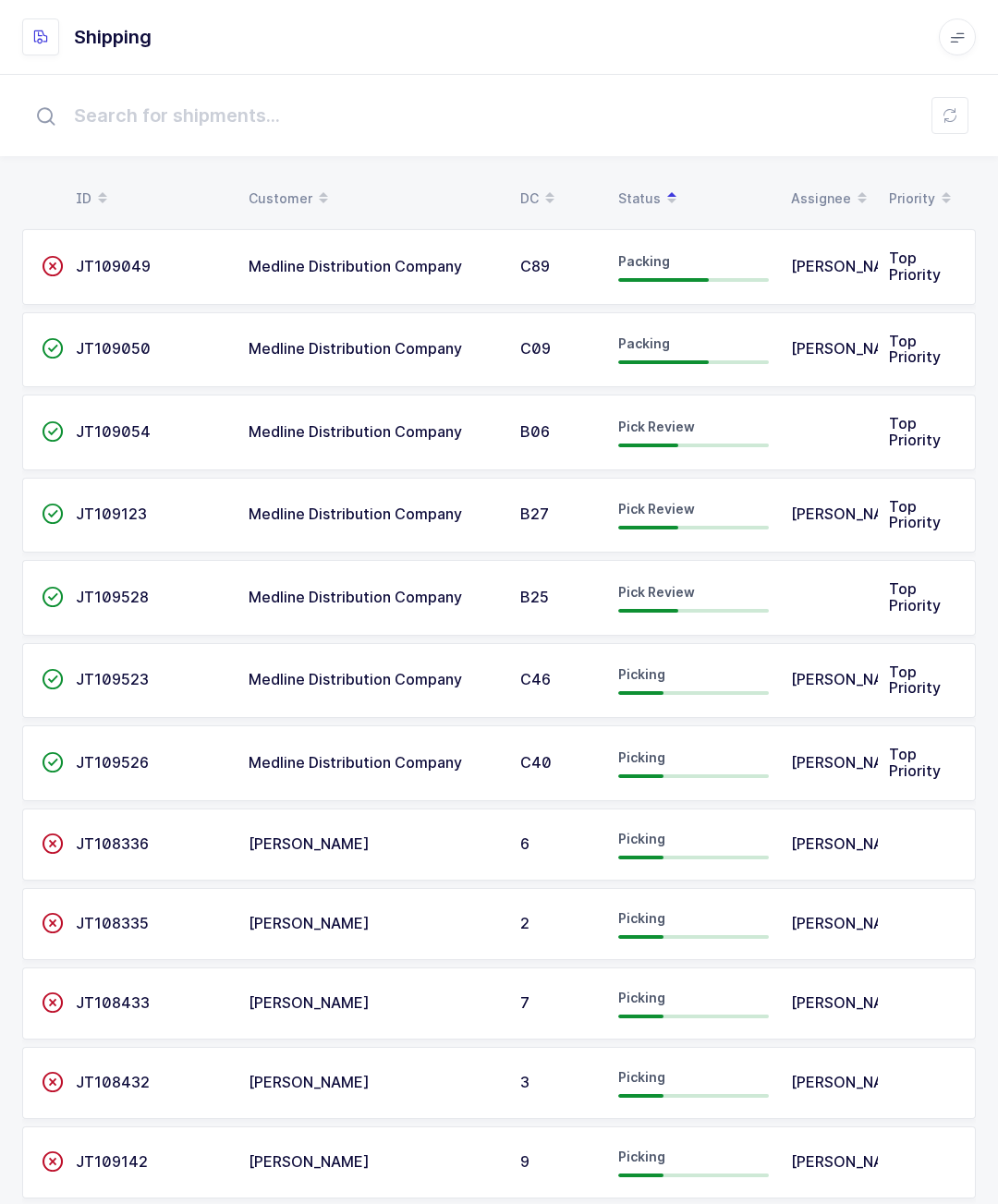 click on "Medline Distribution Company" at bounding box center [373, 598] 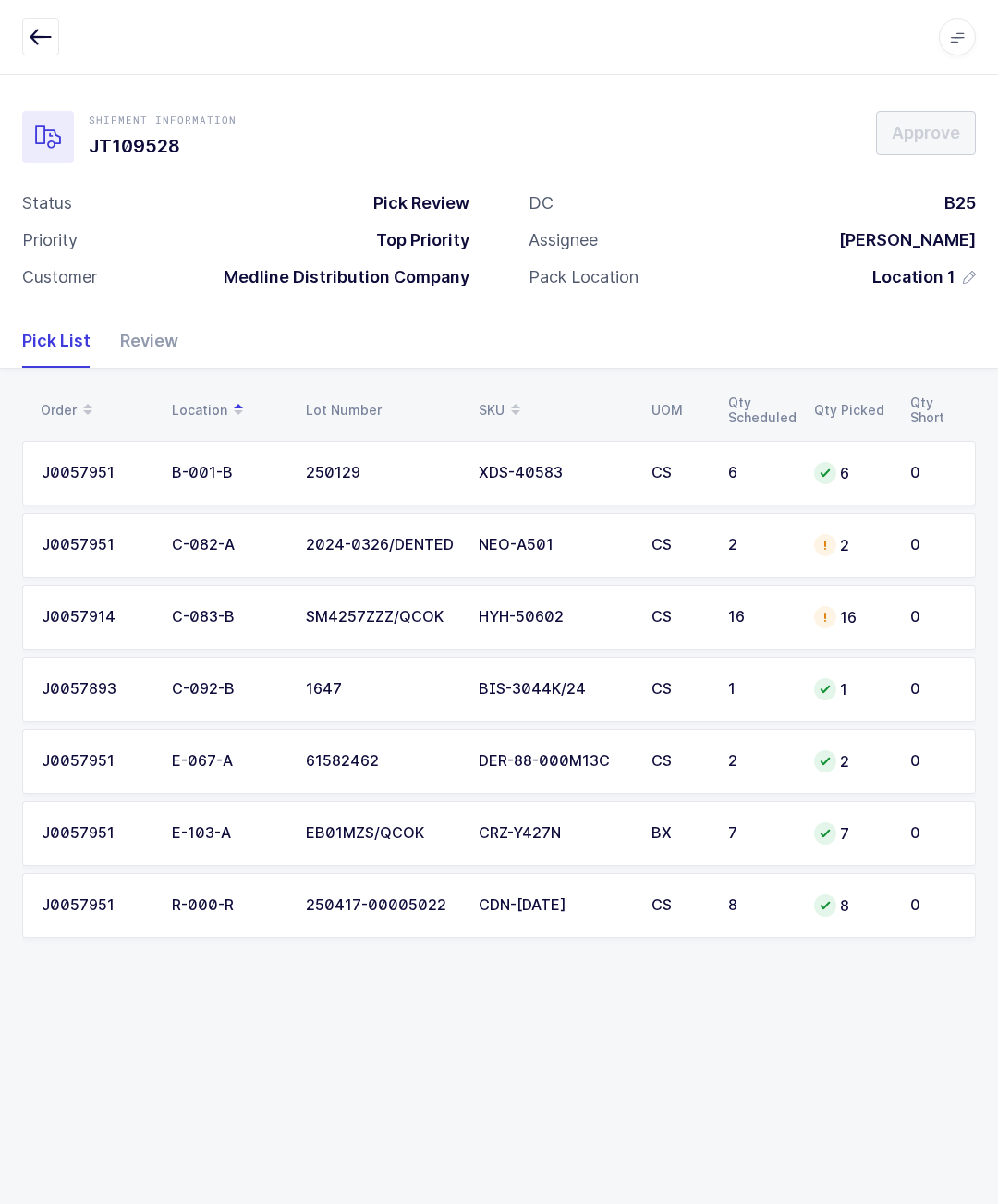 click on "Review" at bounding box center [141, 341] 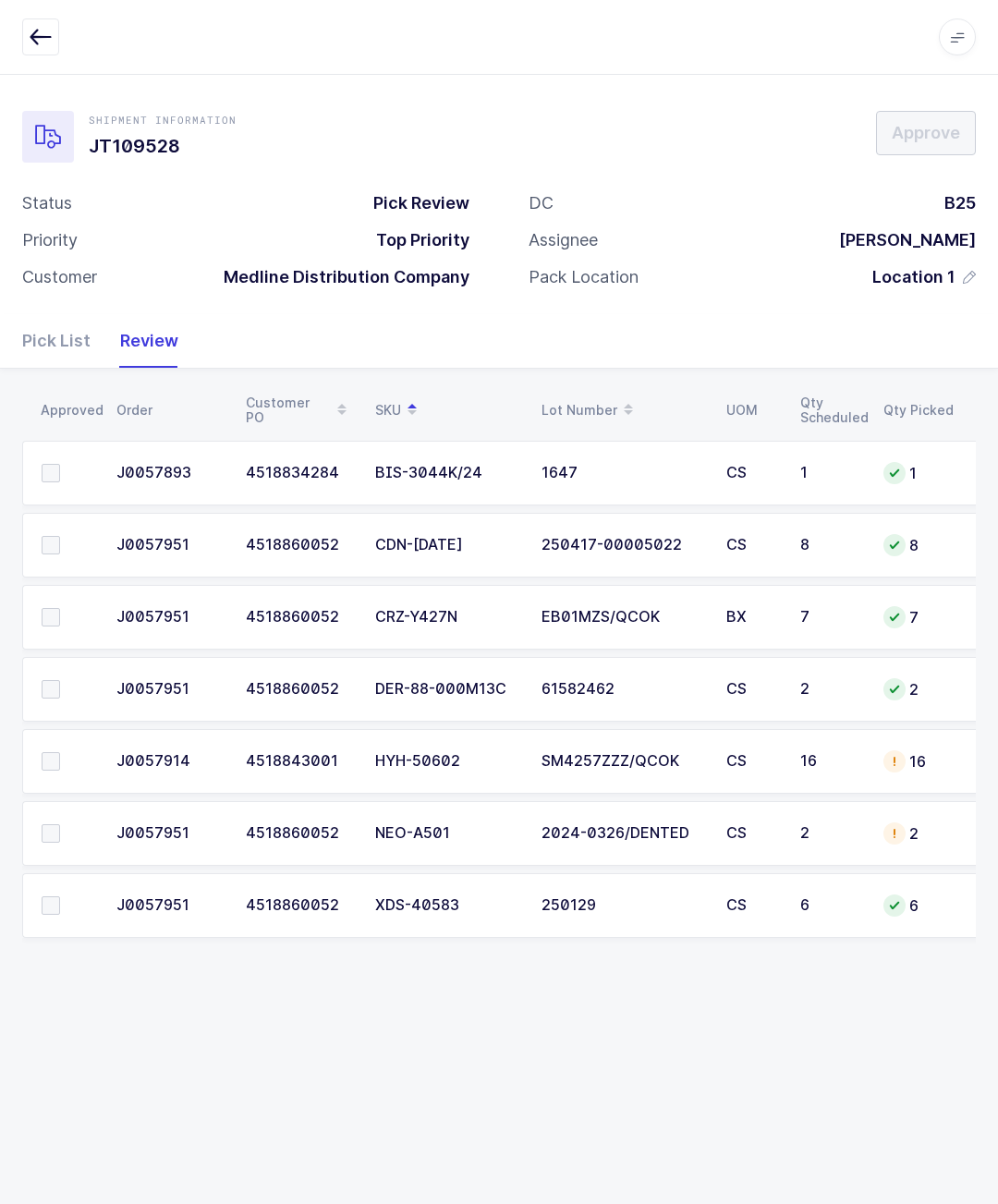 click at bounding box center [51, 545] 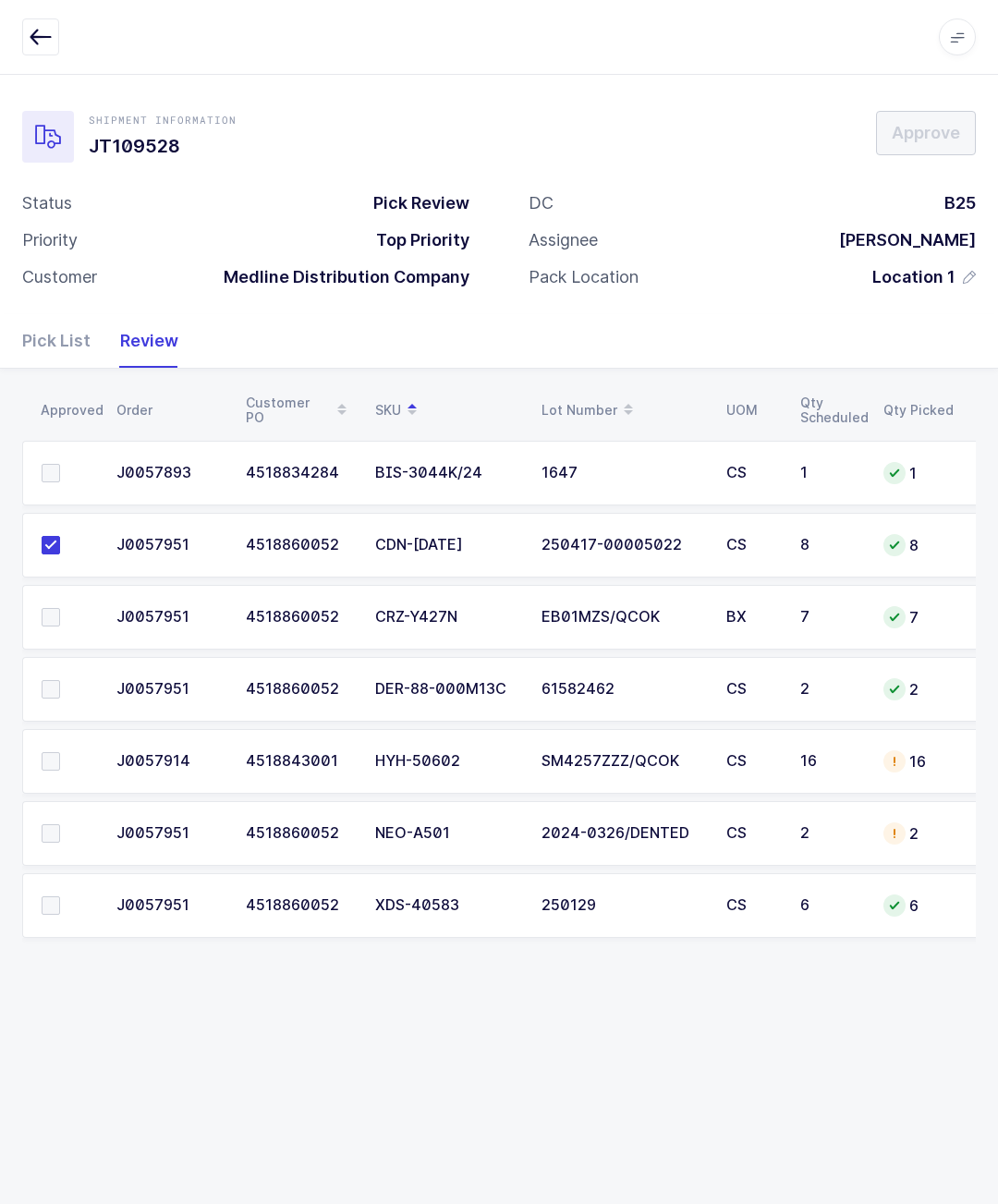 click at bounding box center [51, 689] 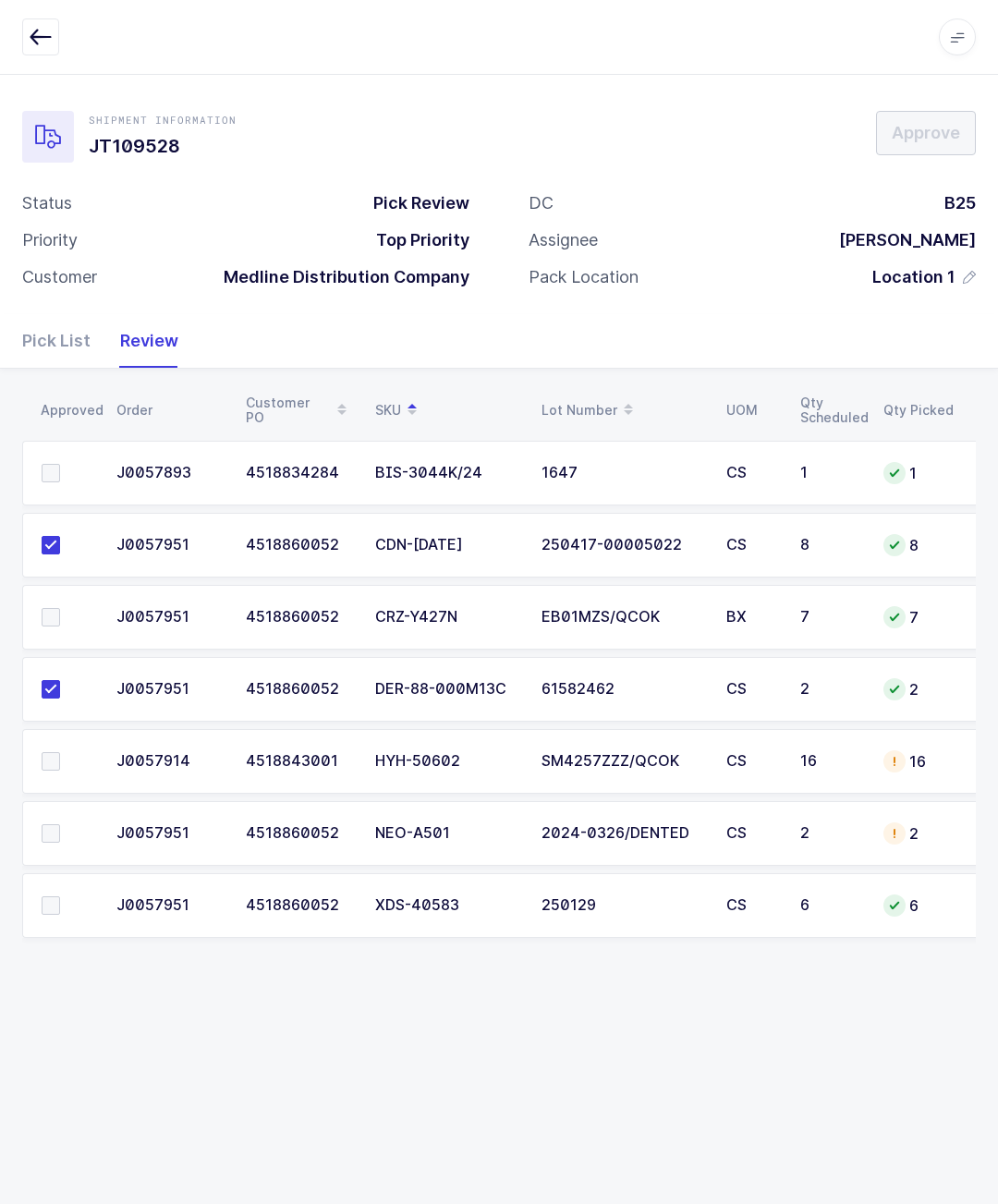 click at bounding box center [67, 617] 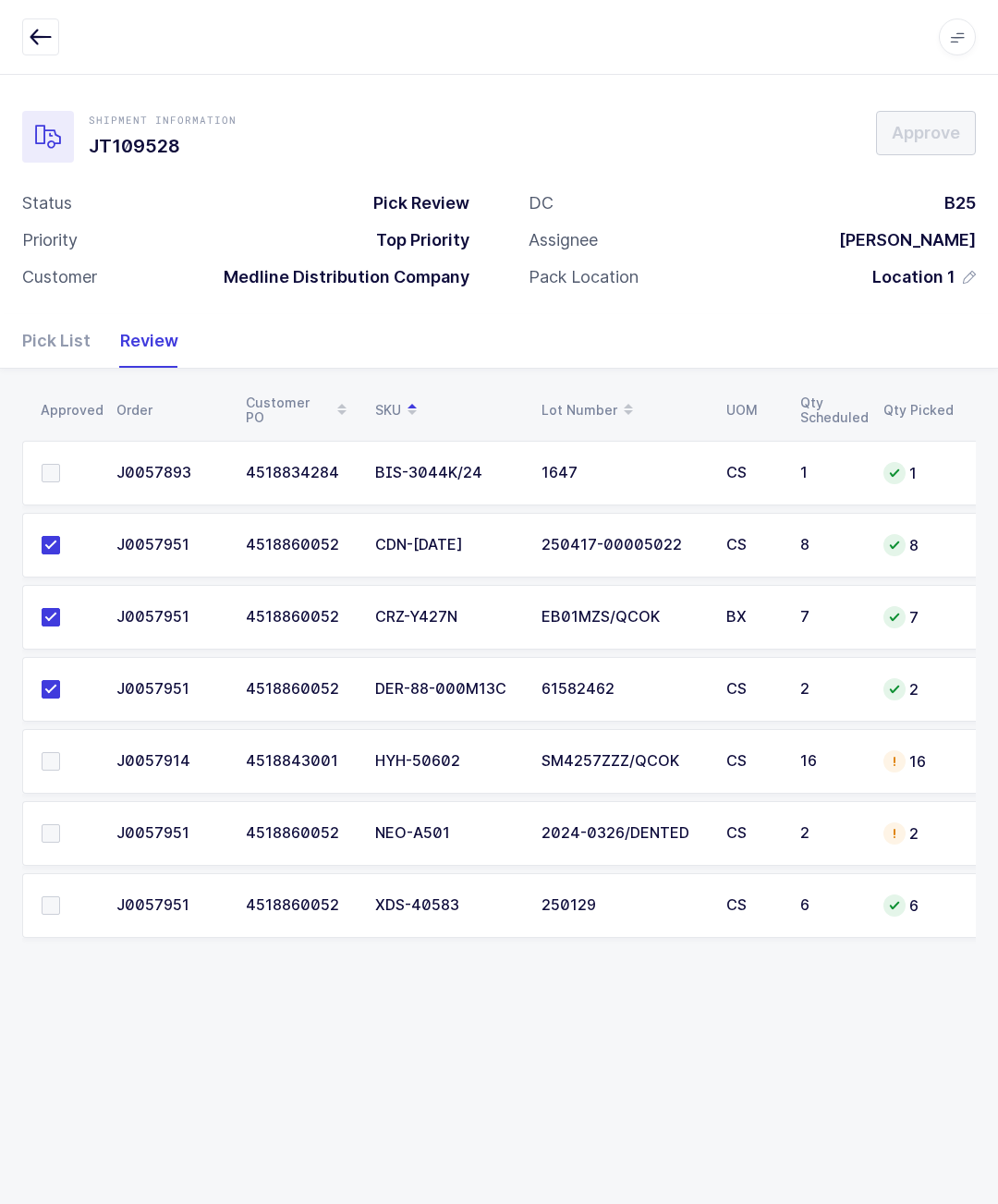 click at bounding box center [67, 833] 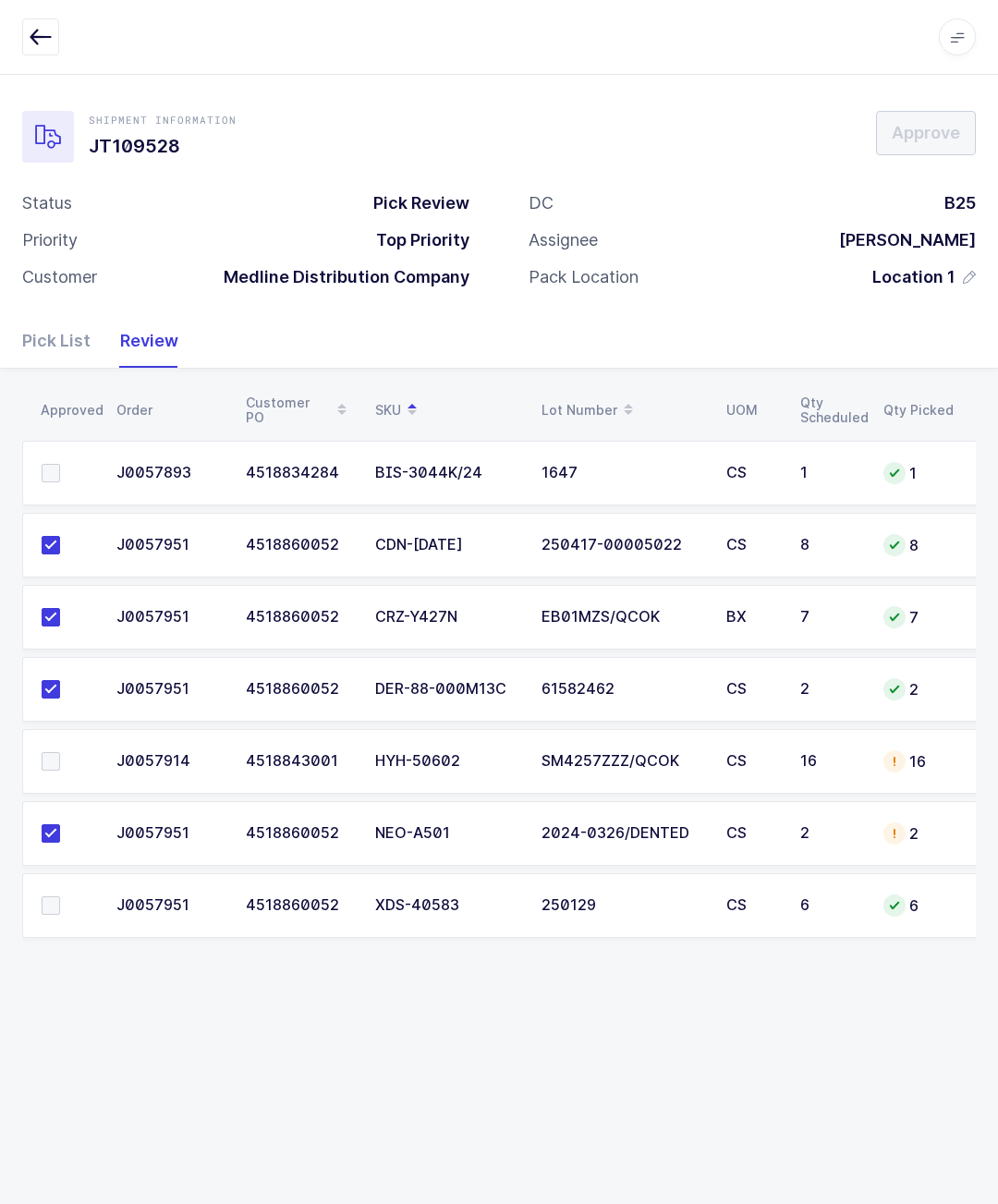 click at bounding box center [64, 473] 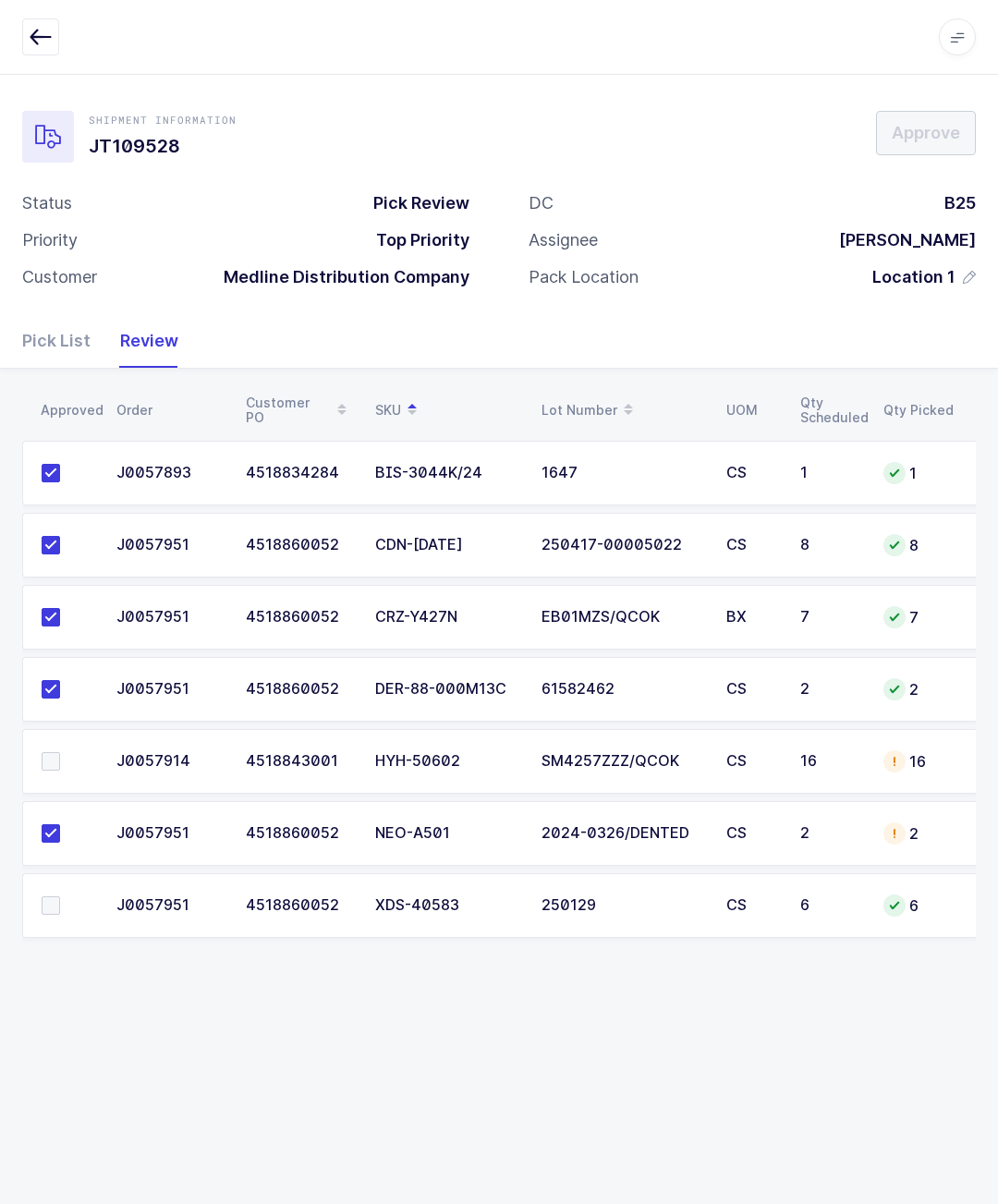 click at bounding box center [67, 906] 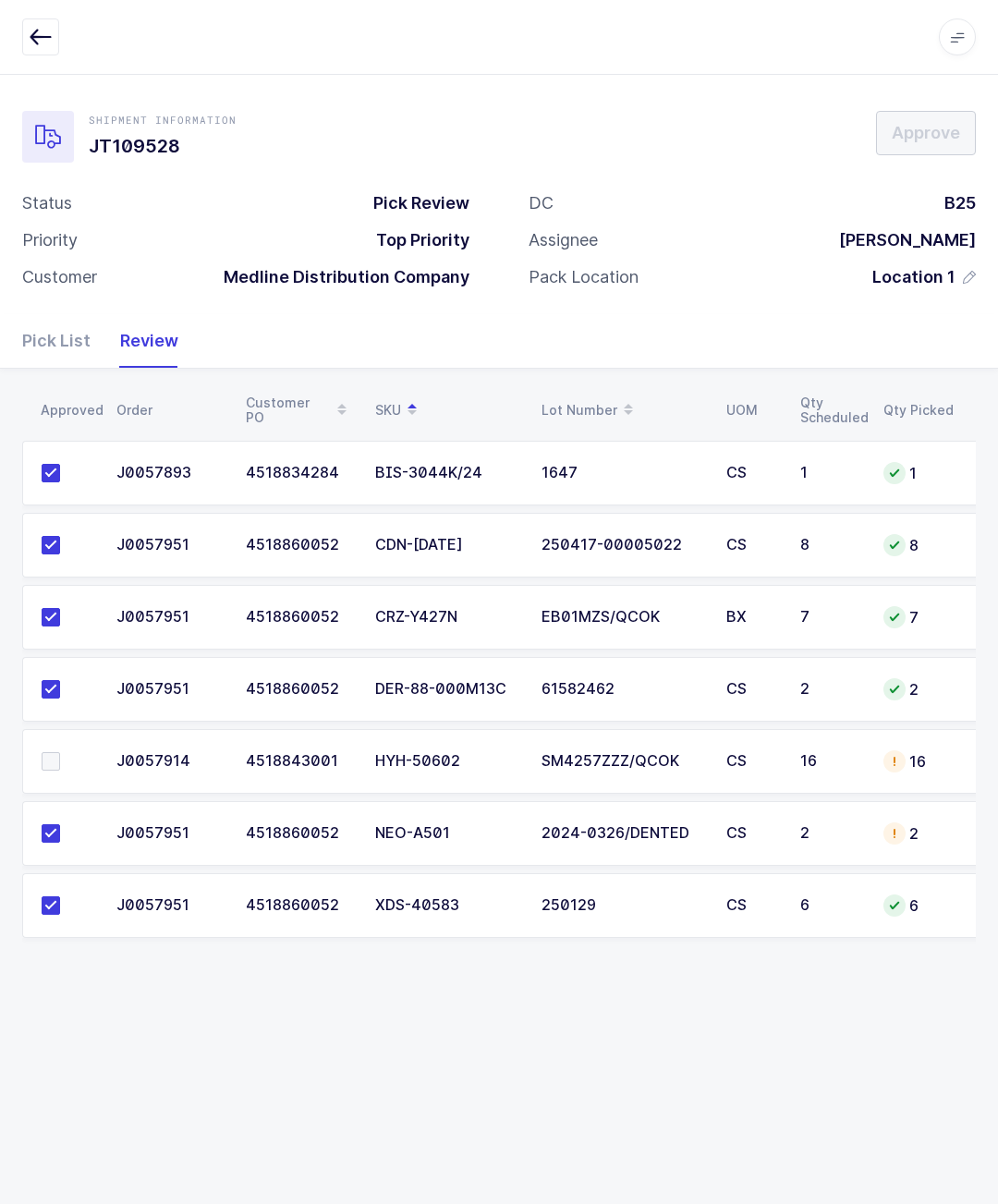 click at bounding box center [67, 761] 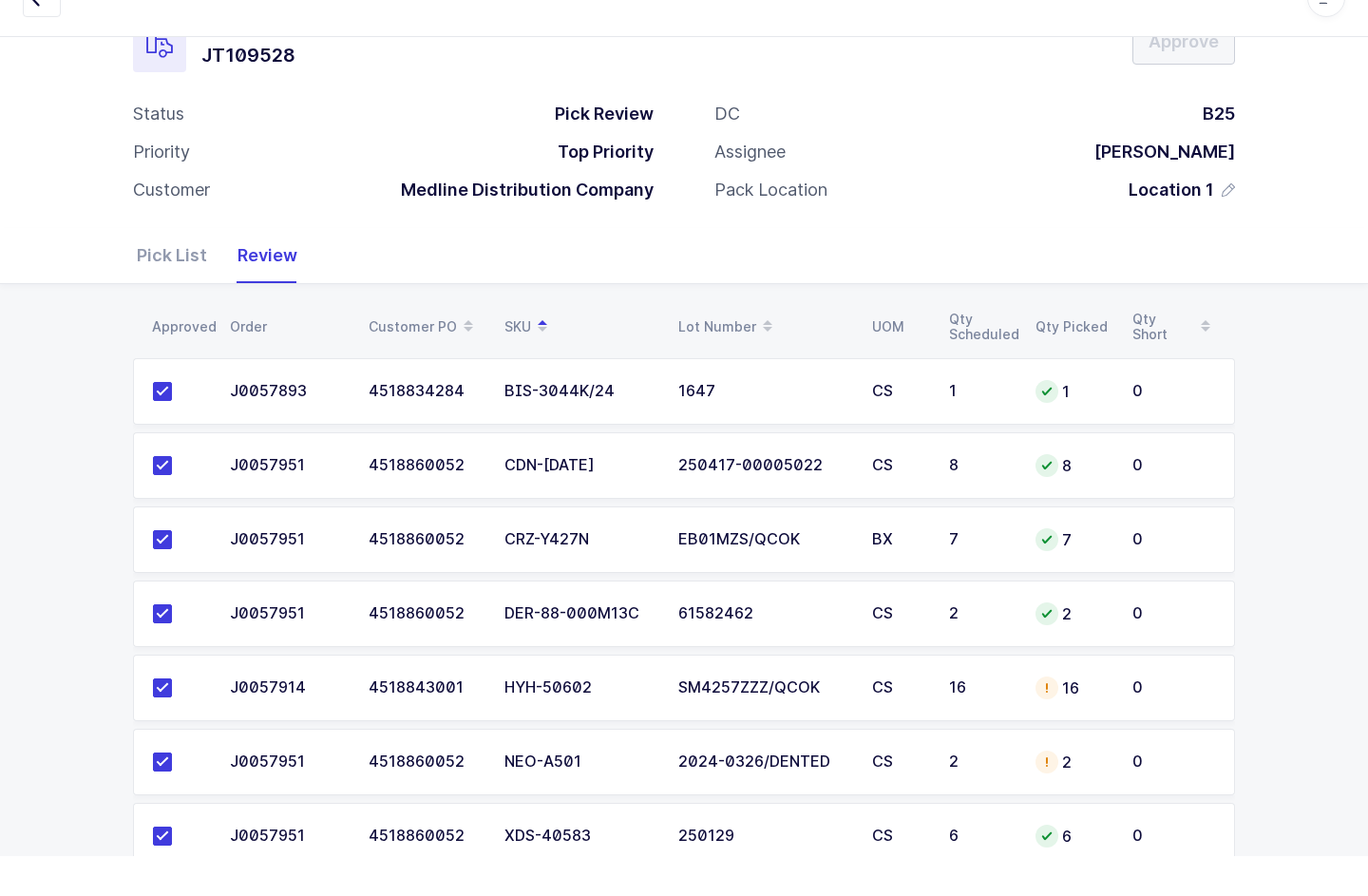 scroll, scrollTop: 29, scrollLeft: 0, axis: vertical 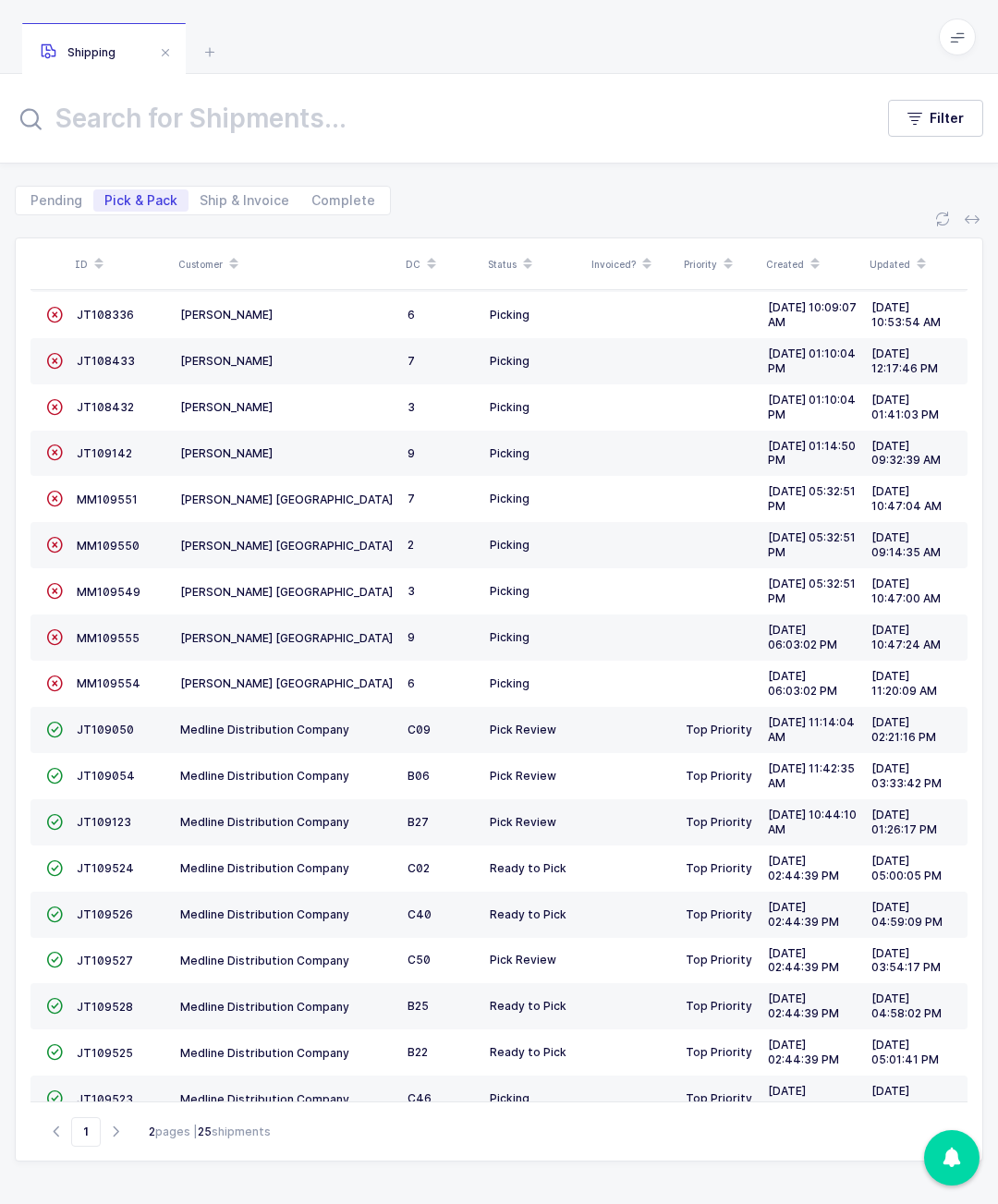 click on "JT109050" at bounding box center [105, 729] 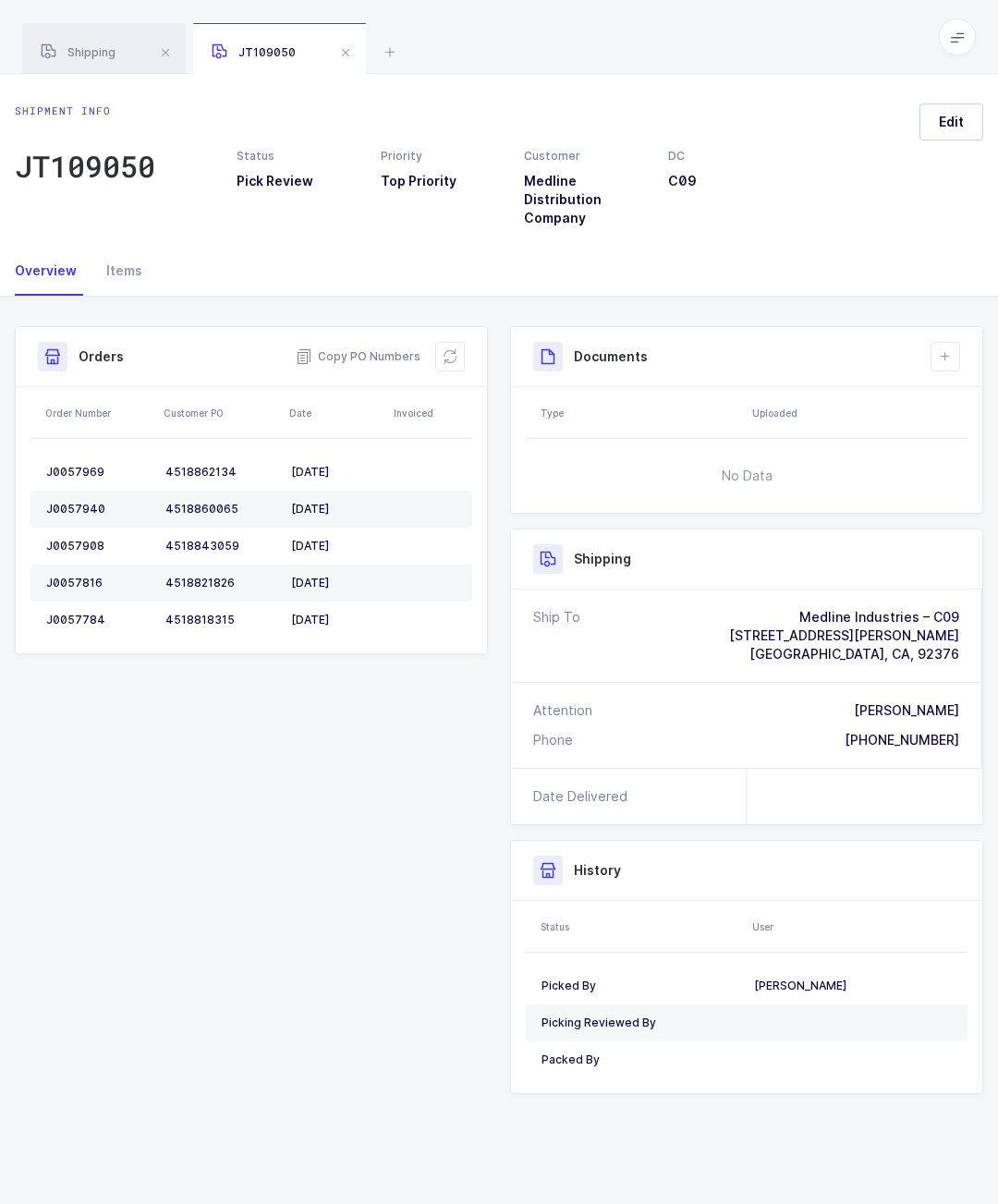 click on "Items" at bounding box center (116, 271) 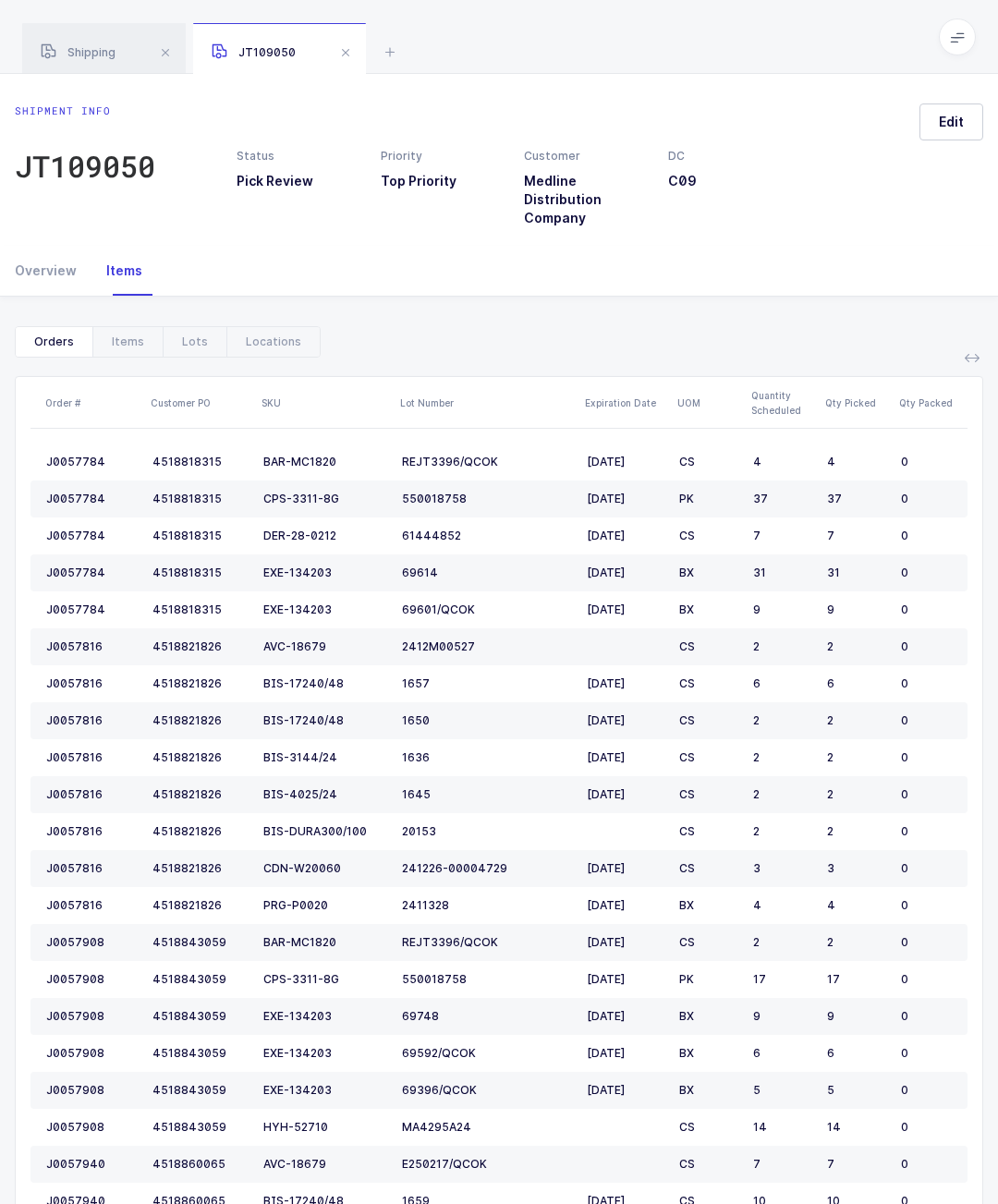 click on "Items" at bounding box center (128, 342) 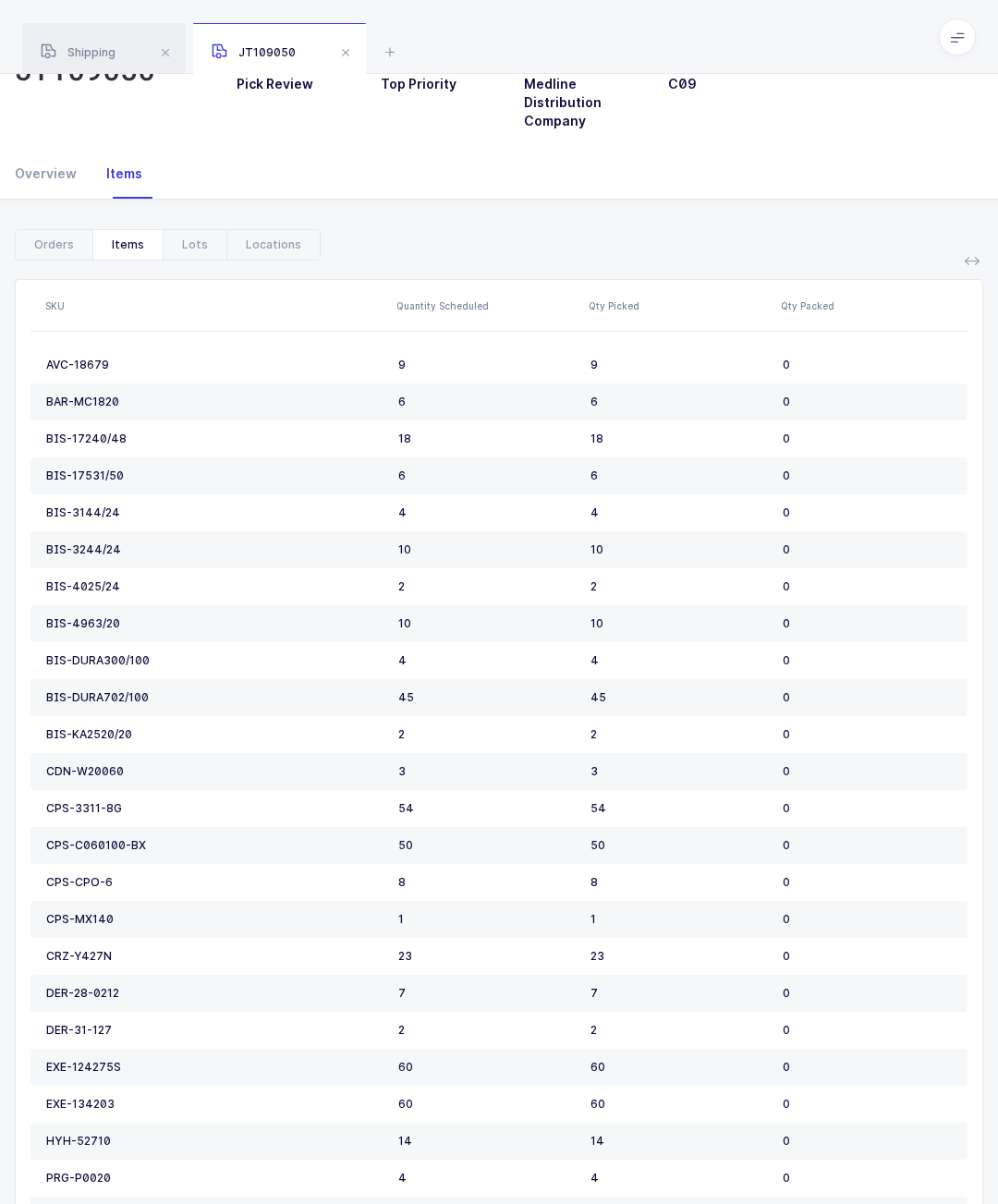 scroll, scrollTop: 225, scrollLeft: 0, axis: vertical 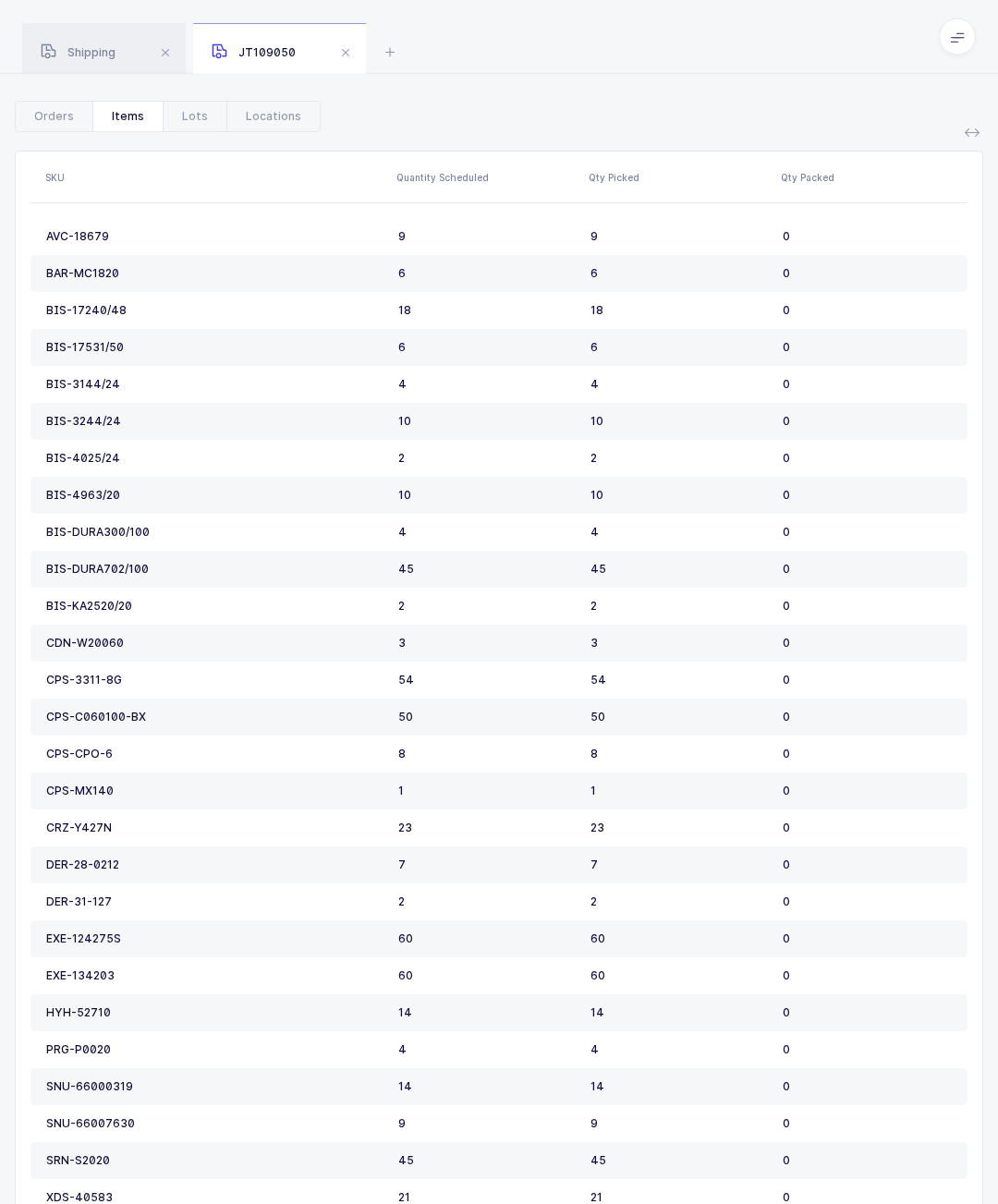 click on "Shipping" at bounding box center [103, 49] 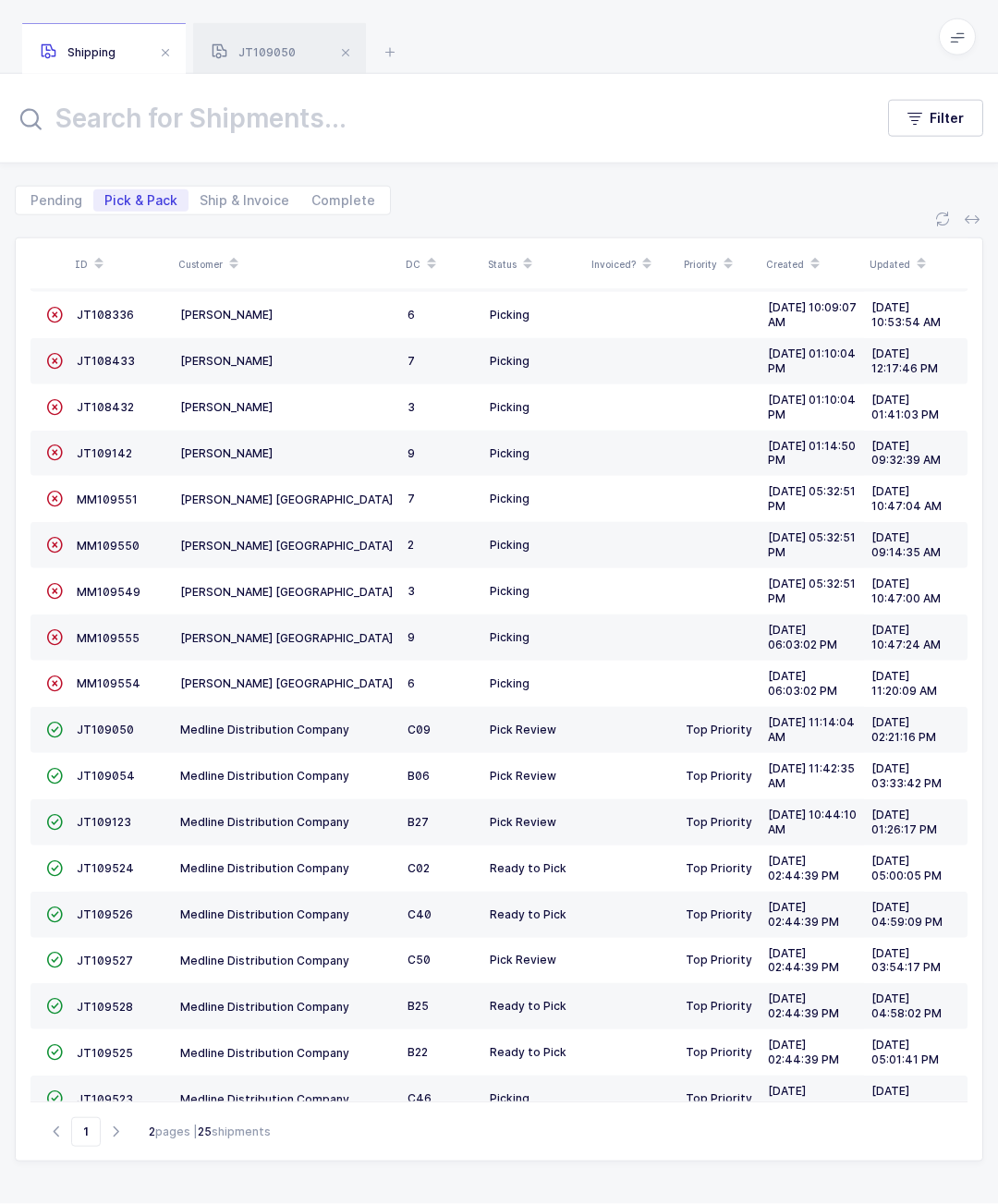 scroll, scrollTop: 78, scrollLeft: 0, axis: vertical 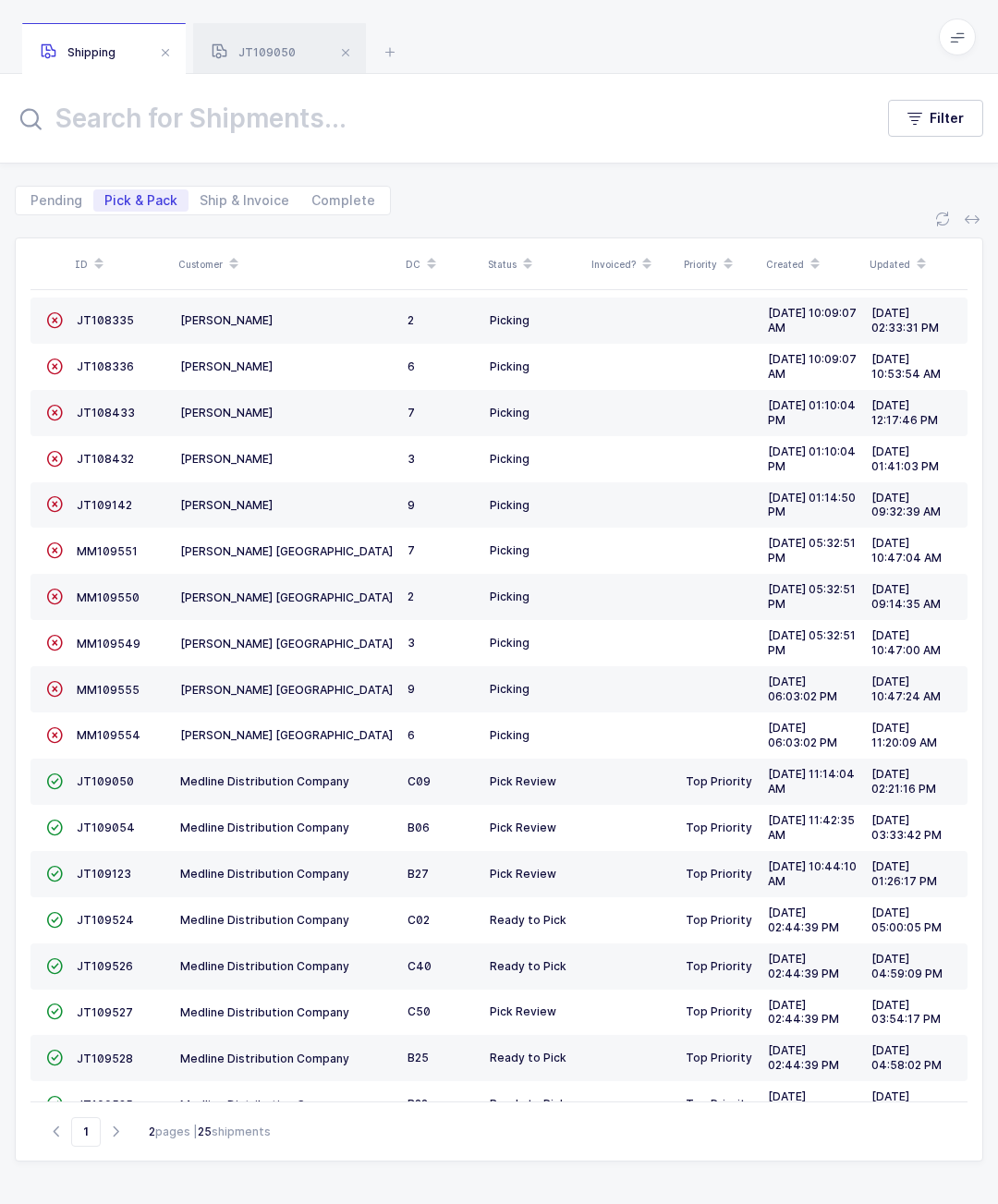 click on "JT109050" at bounding box center (279, 49) 